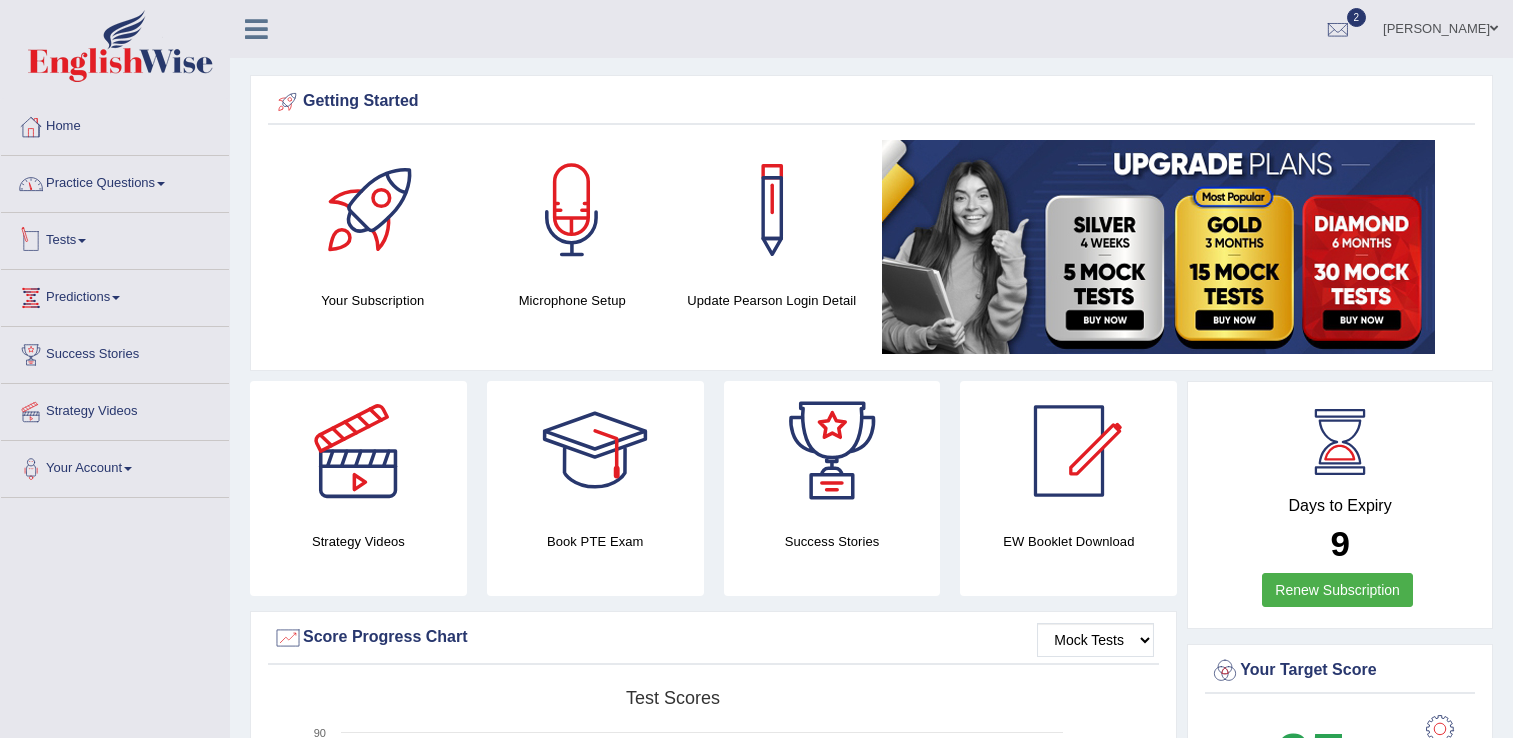 scroll, scrollTop: 0, scrollLeft: 0, axis: both 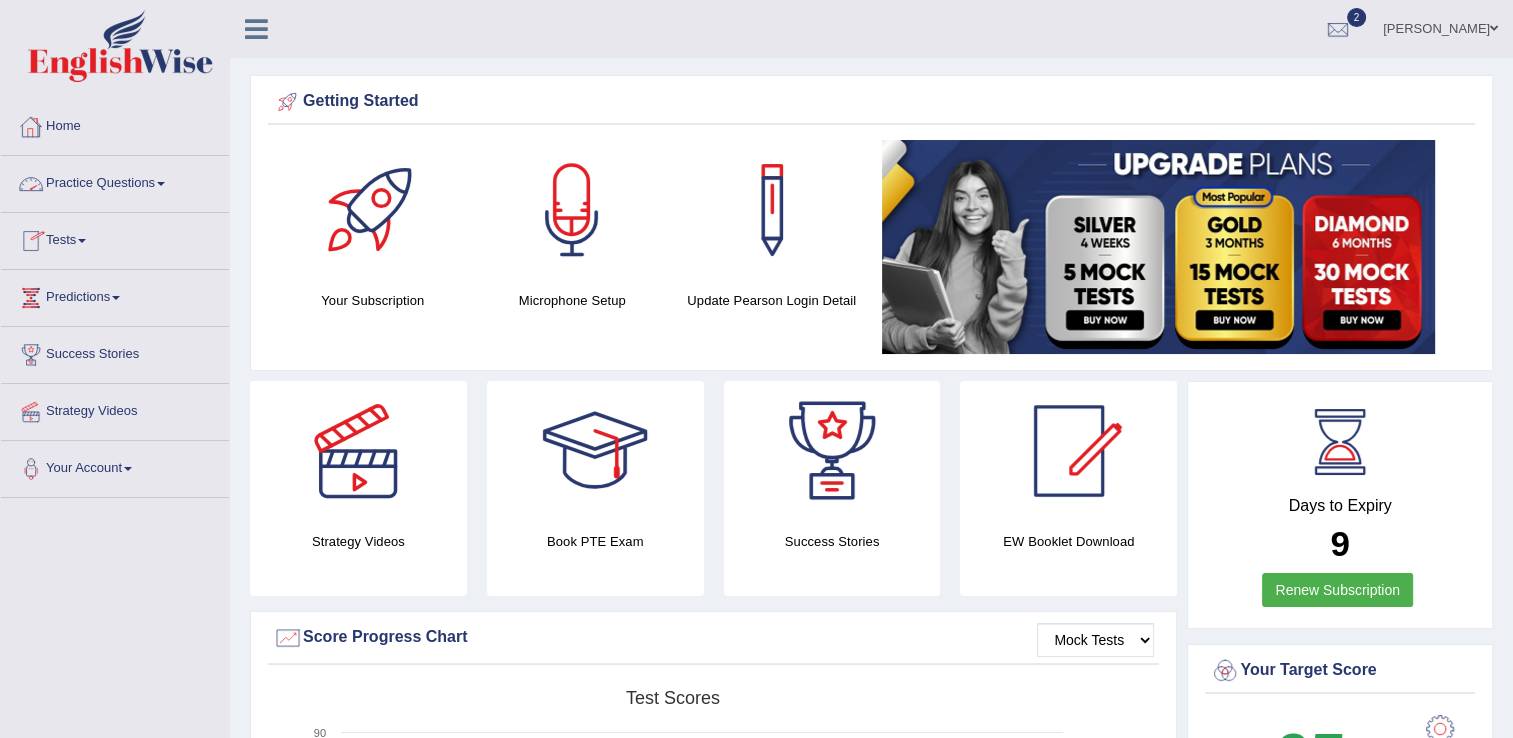 click on "Practice Questions" at bounding box center (115, 181) 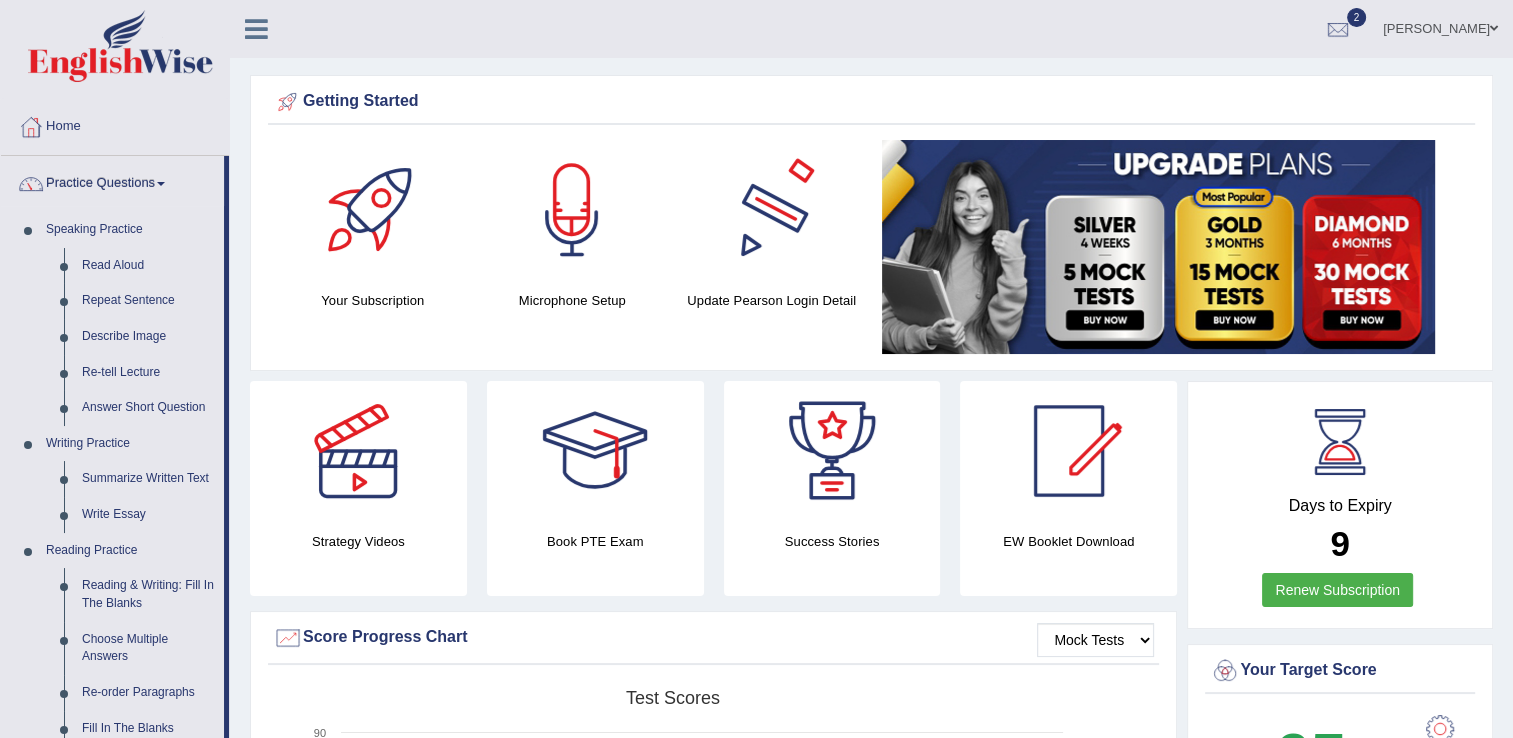click at bounding box center (772, 210) 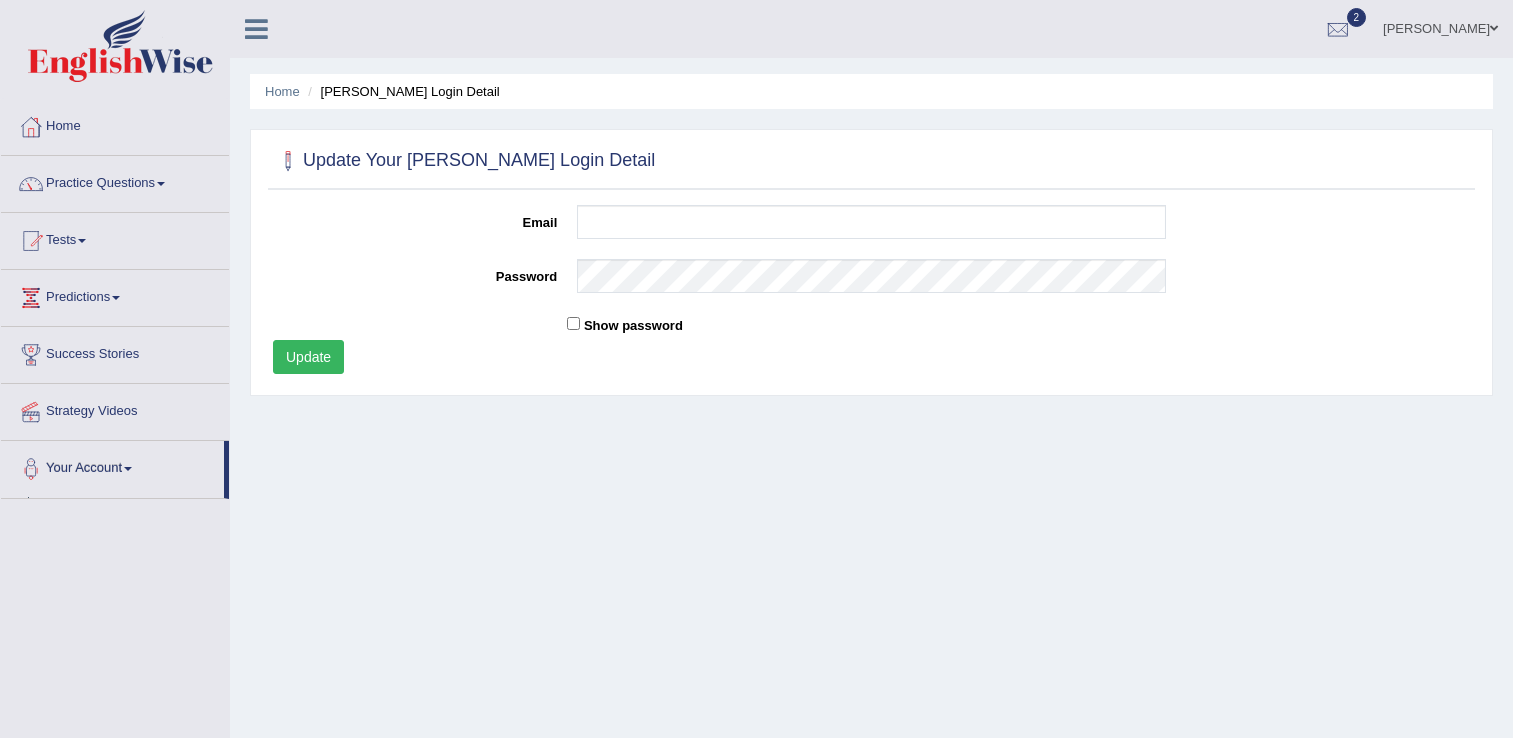 scroll, scrollTop: 0, scrollLeft: 0, axis: both 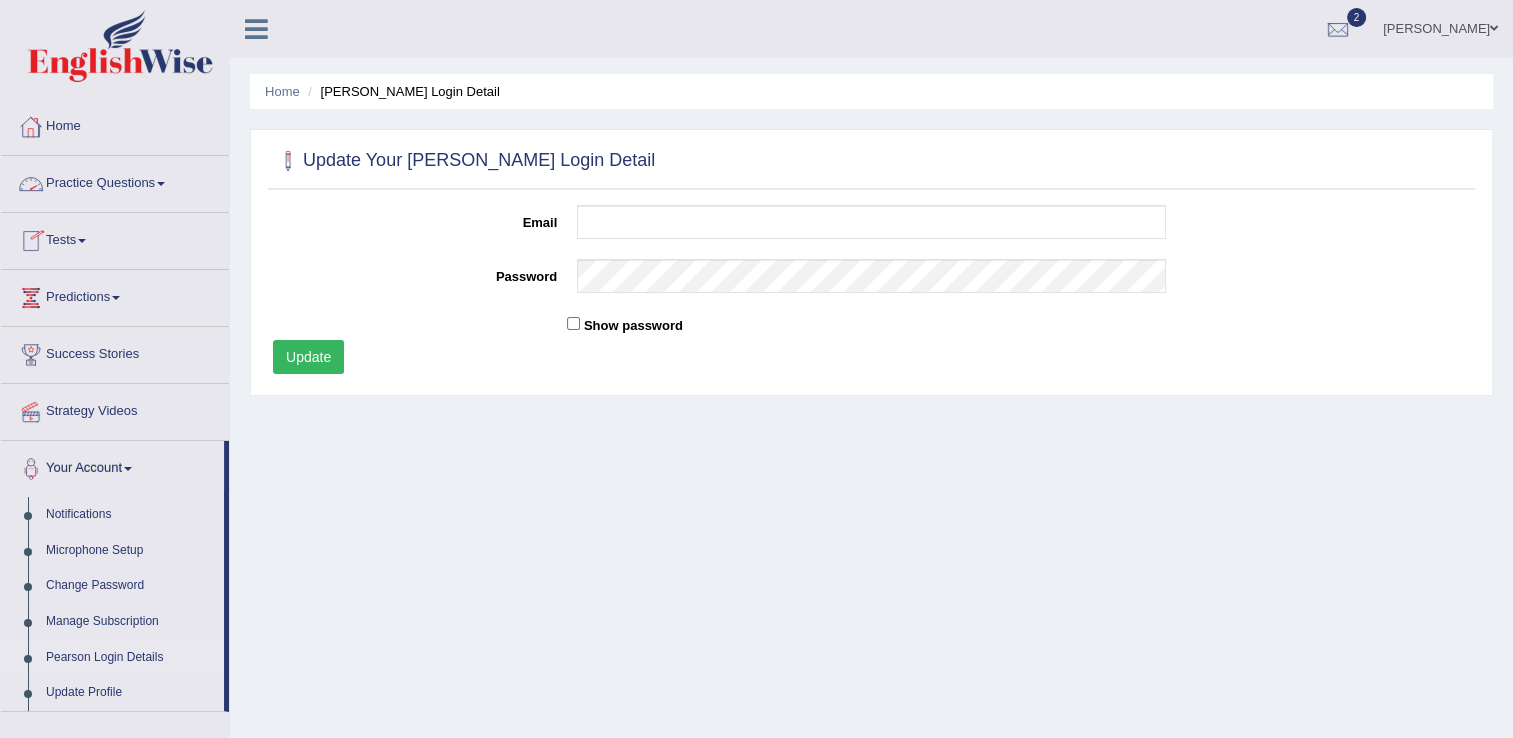 click on "Practice Questions" at bounding box center (115, 181) 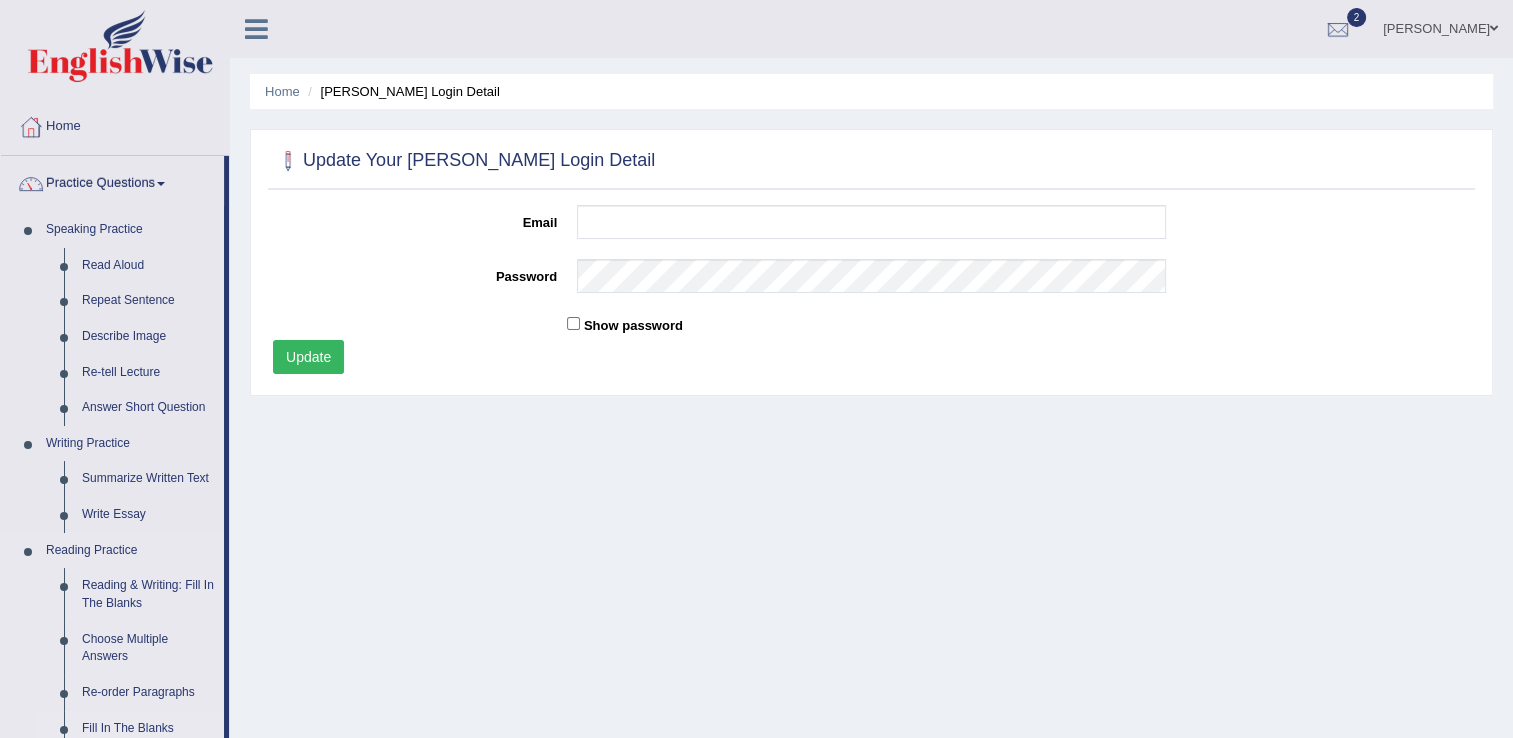 click on "Fill In The Blanks" at bounding box center (148, 729) 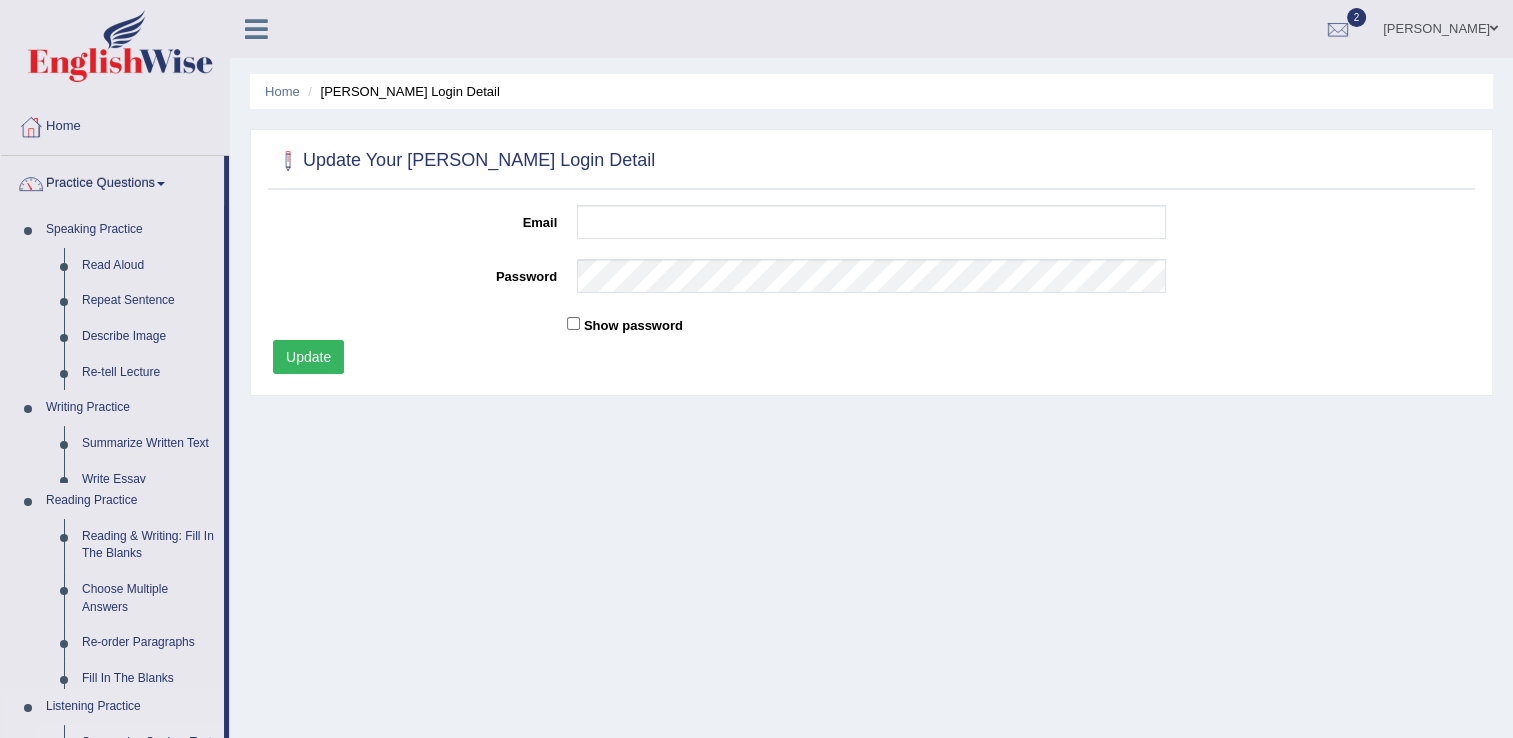 click on "Speaking Practice Read Aloud
Repeat Sentence
Describe Image
Re-tell Lecture
Answer Short Question
Writing Practice  Summarize Written Text
Write Essay
Reading Practice  Reading & Writing: Fill In The Blanks
Choose Multiple Answers
Re-order Paragraphs
Fill In The Blanks
Choose Single Answer
Listening Practice  Summarize Spoken Text
Highlight Incorrect Words
Highlight Correct Summary
Select Missing Word
Choose Single Answer
Choose Multiple Answers
Fill In The Blanks
Write From Dictation
Pronunciation" at bounding box center (112, 602) 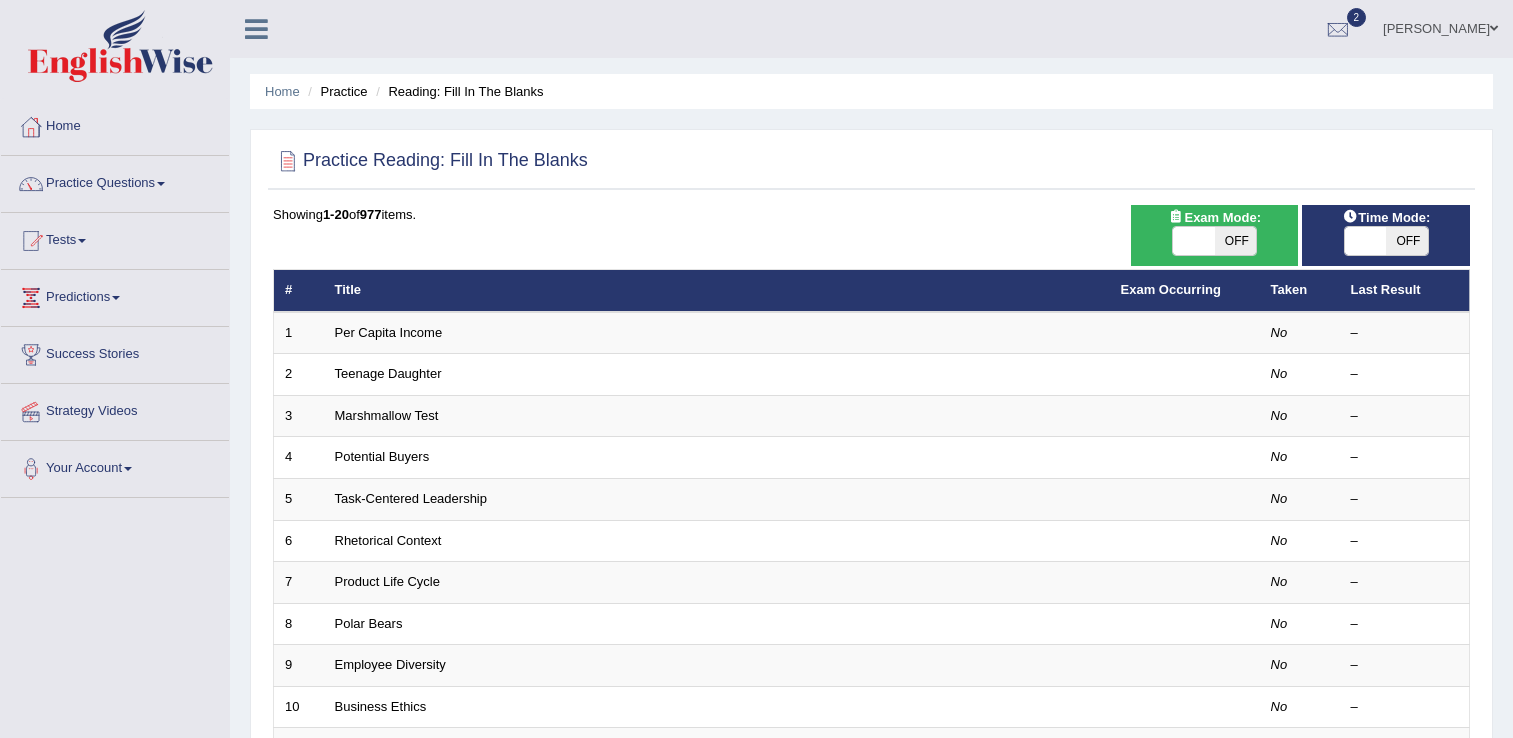 scroll, scrollTop: 0, scrollLeft: 0, axis: both 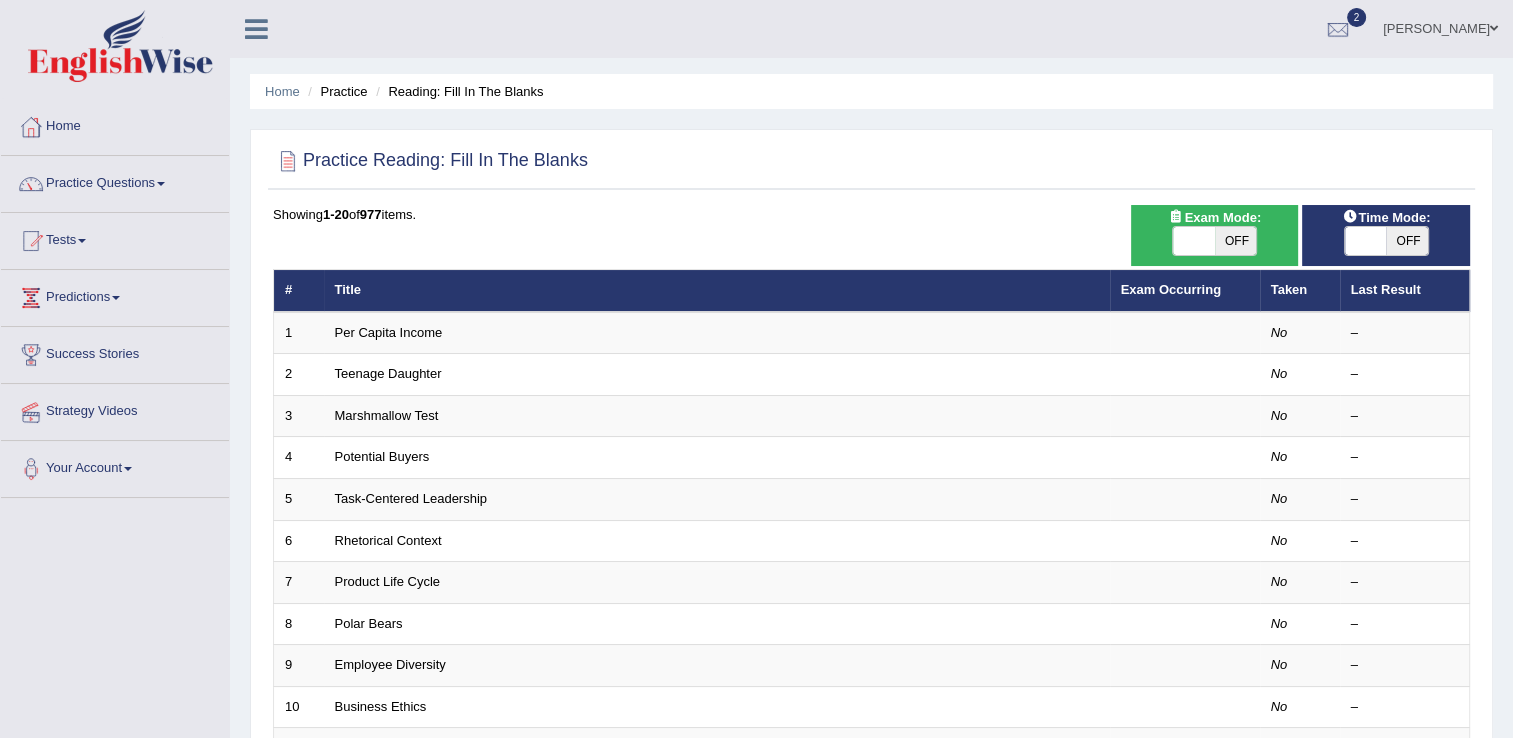 drag, startPoint x: 0, startPoint y: 0, endPoint x: 90, endPoint y: 270, distance: 284.60498 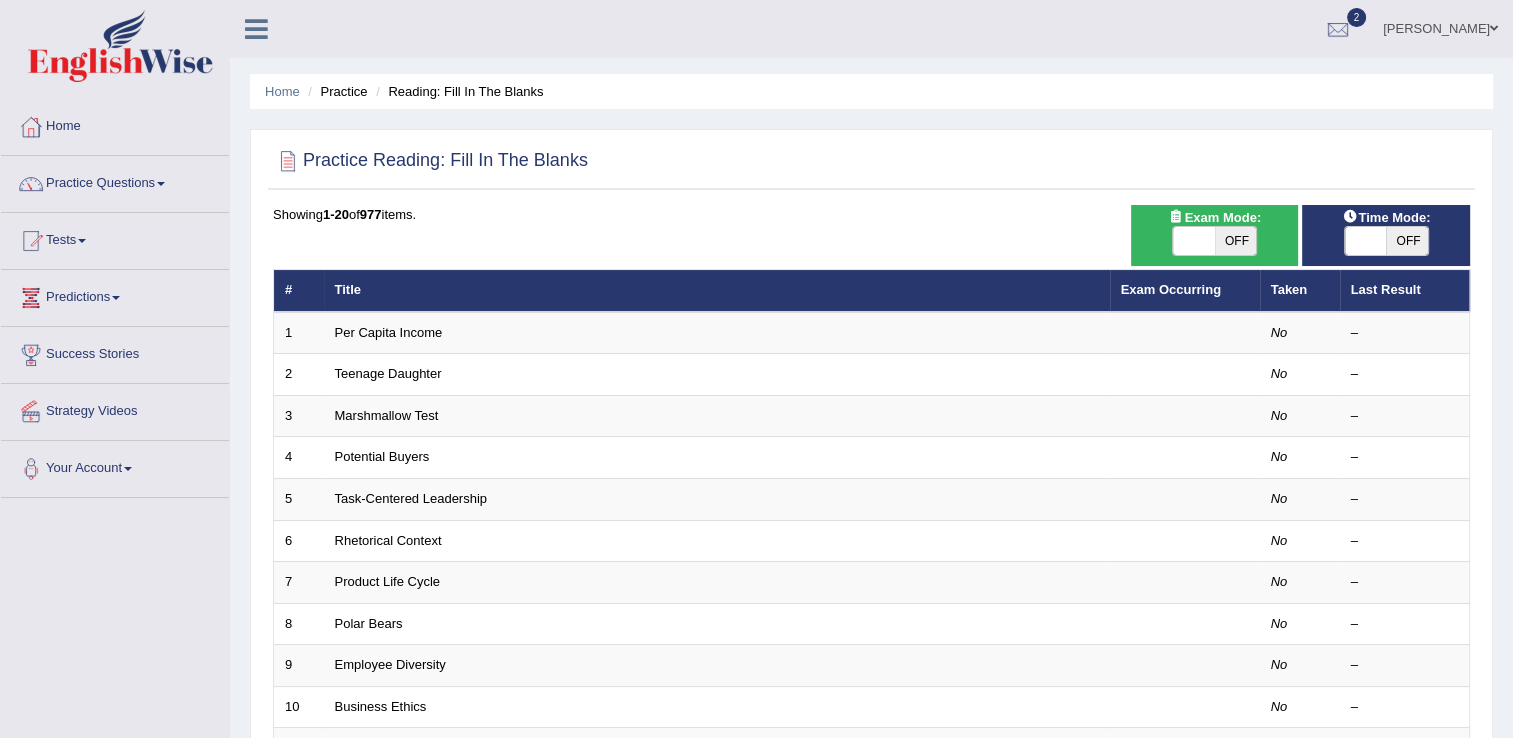drag, startPoint x: 90, startPoint y: 270, endPoint x: 82, endPoint y: 94, distance: 176.18172 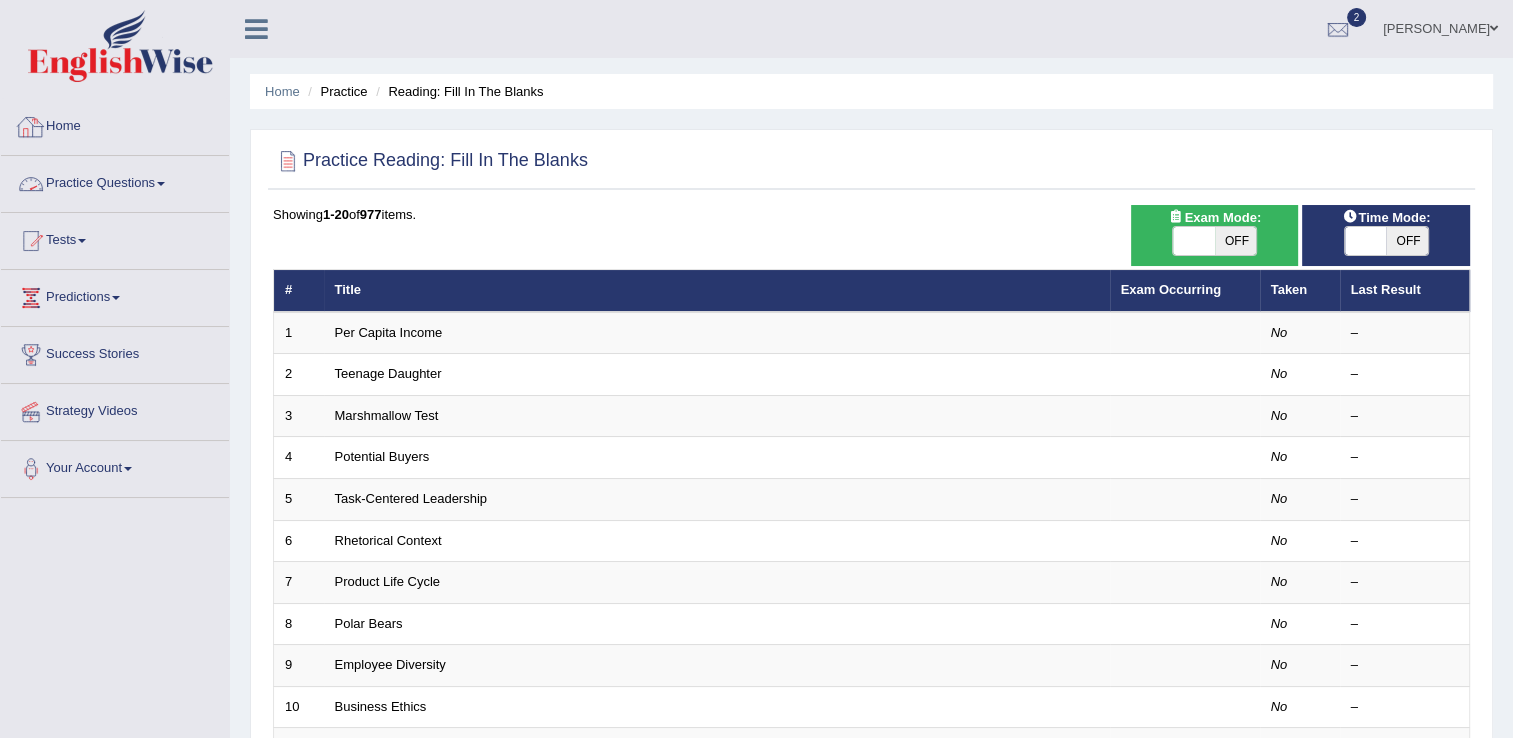 click on "Practice Questions" at bounding box center (115, 181) 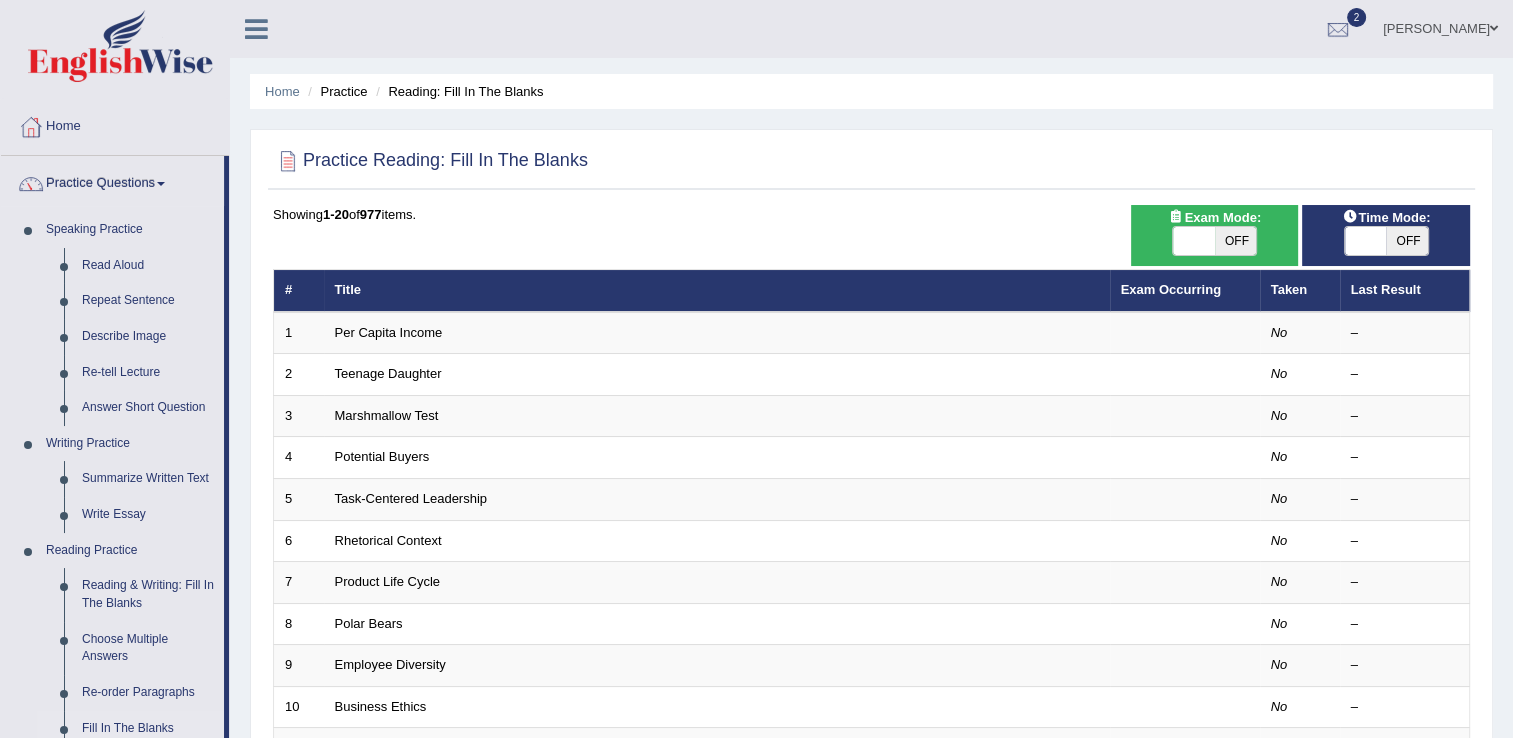 scroll, scrollTop: 645, scrollLeft: 0, axis: vertical 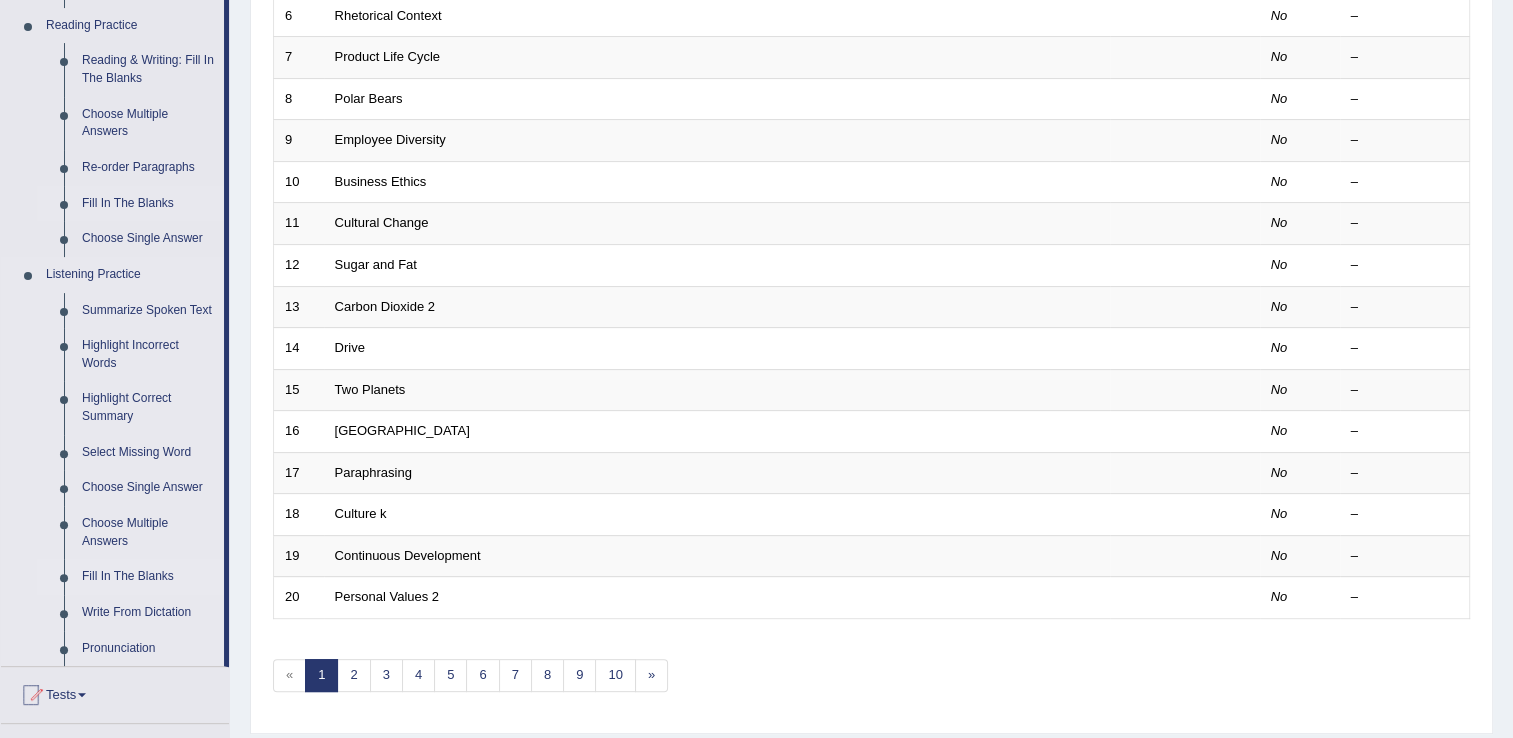 click on "Fill In The Blanks" at bounding box center (148, 577) 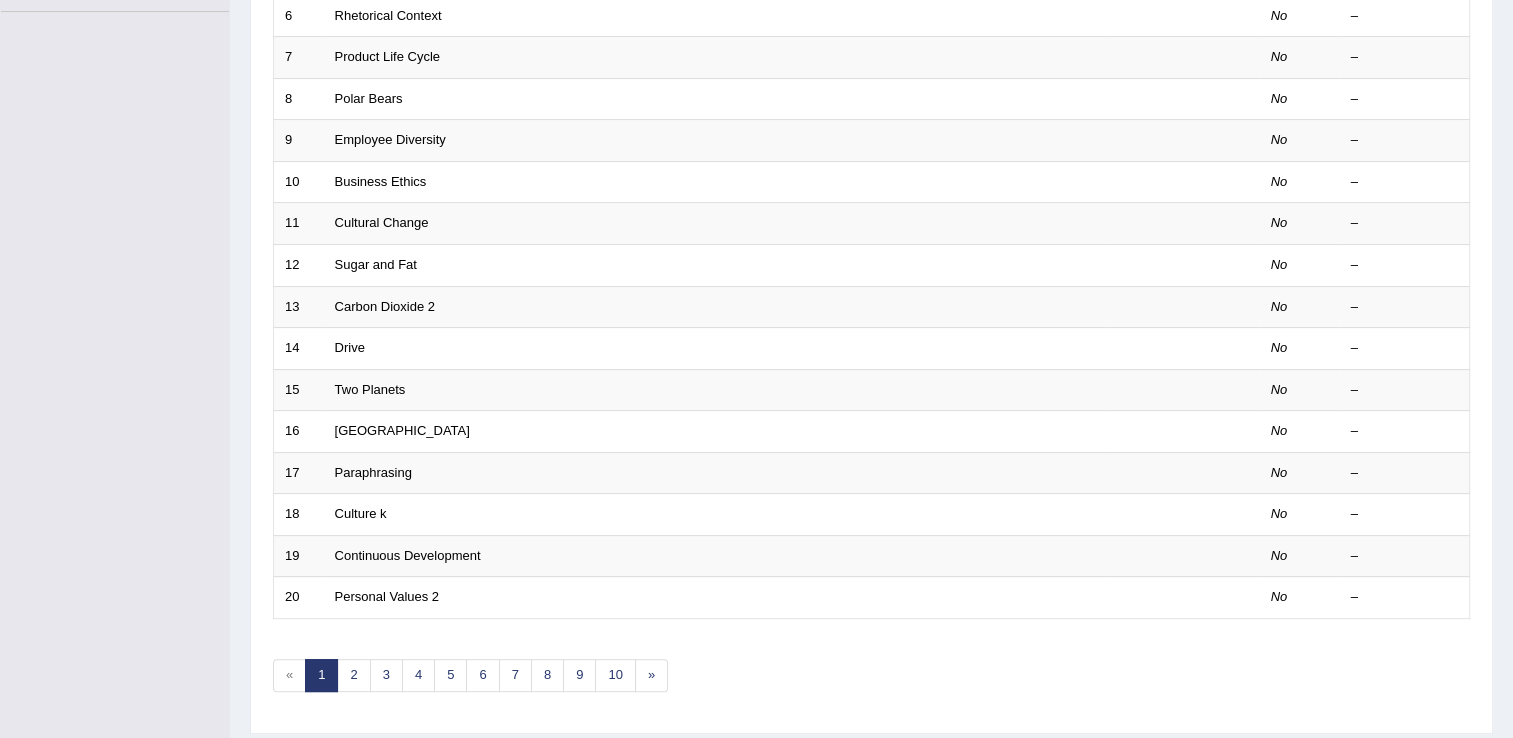 scroll, scrollTop: 240, scrollLeft: 0, axis: vertical 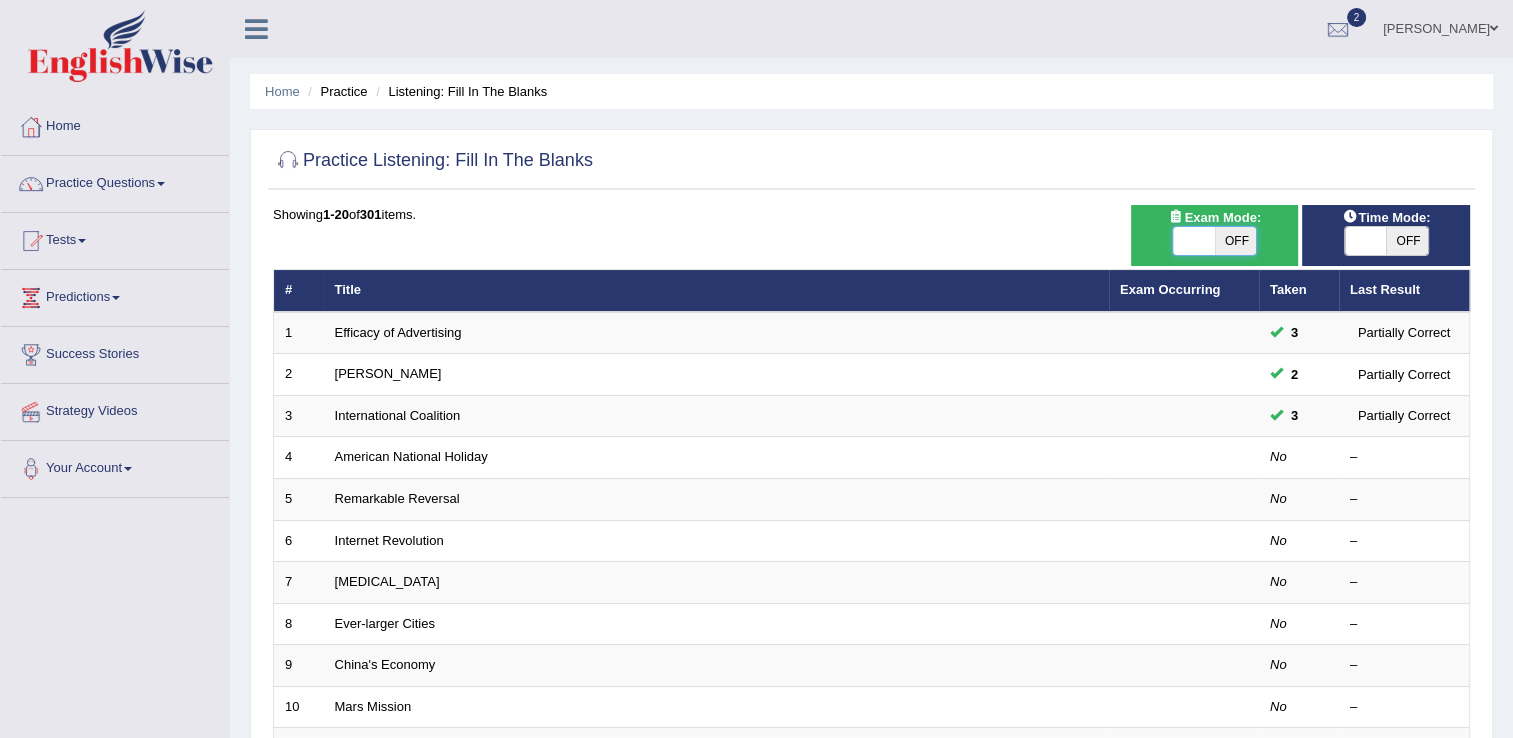 click at bounding box center (1195, 241) 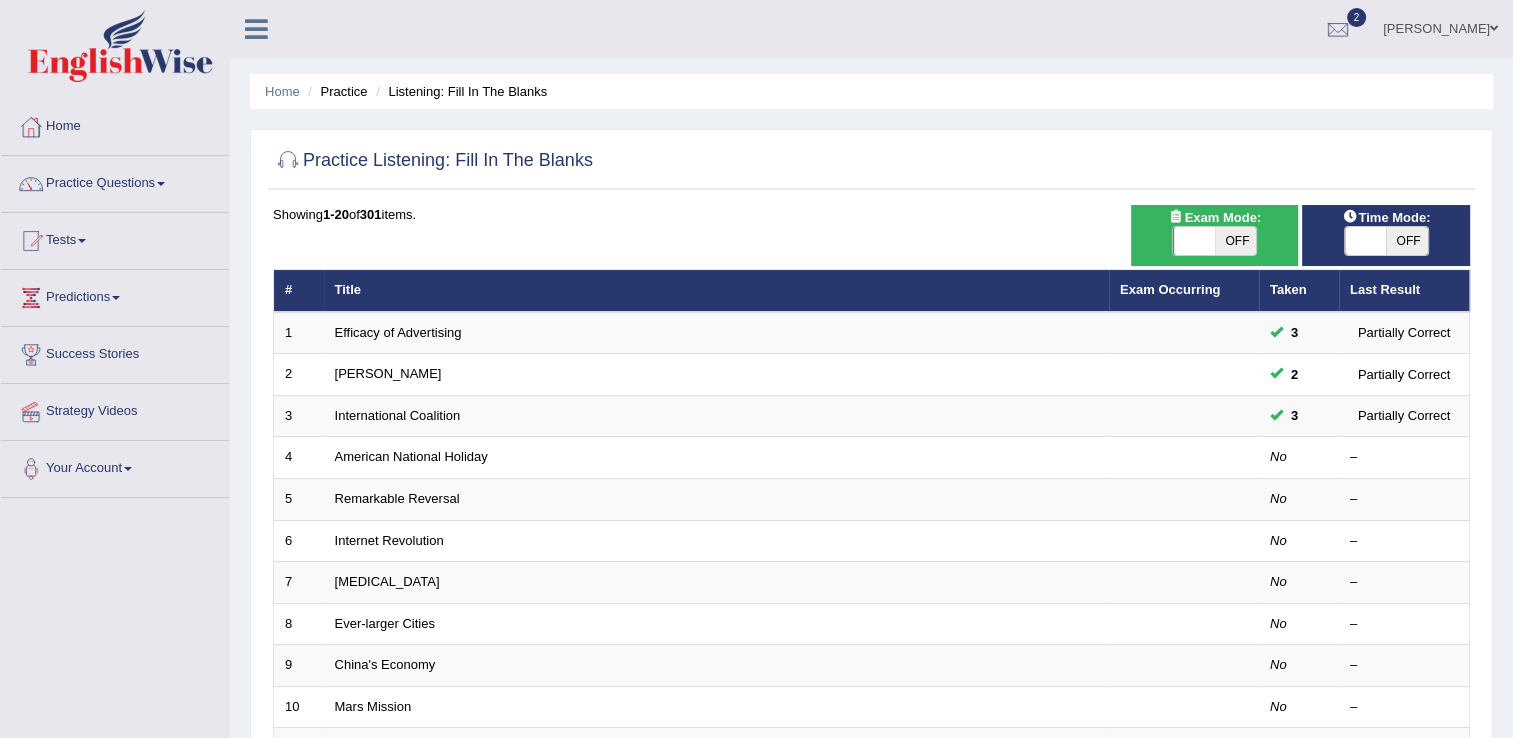 click on "OFF" at bounding box center (1236, 241) 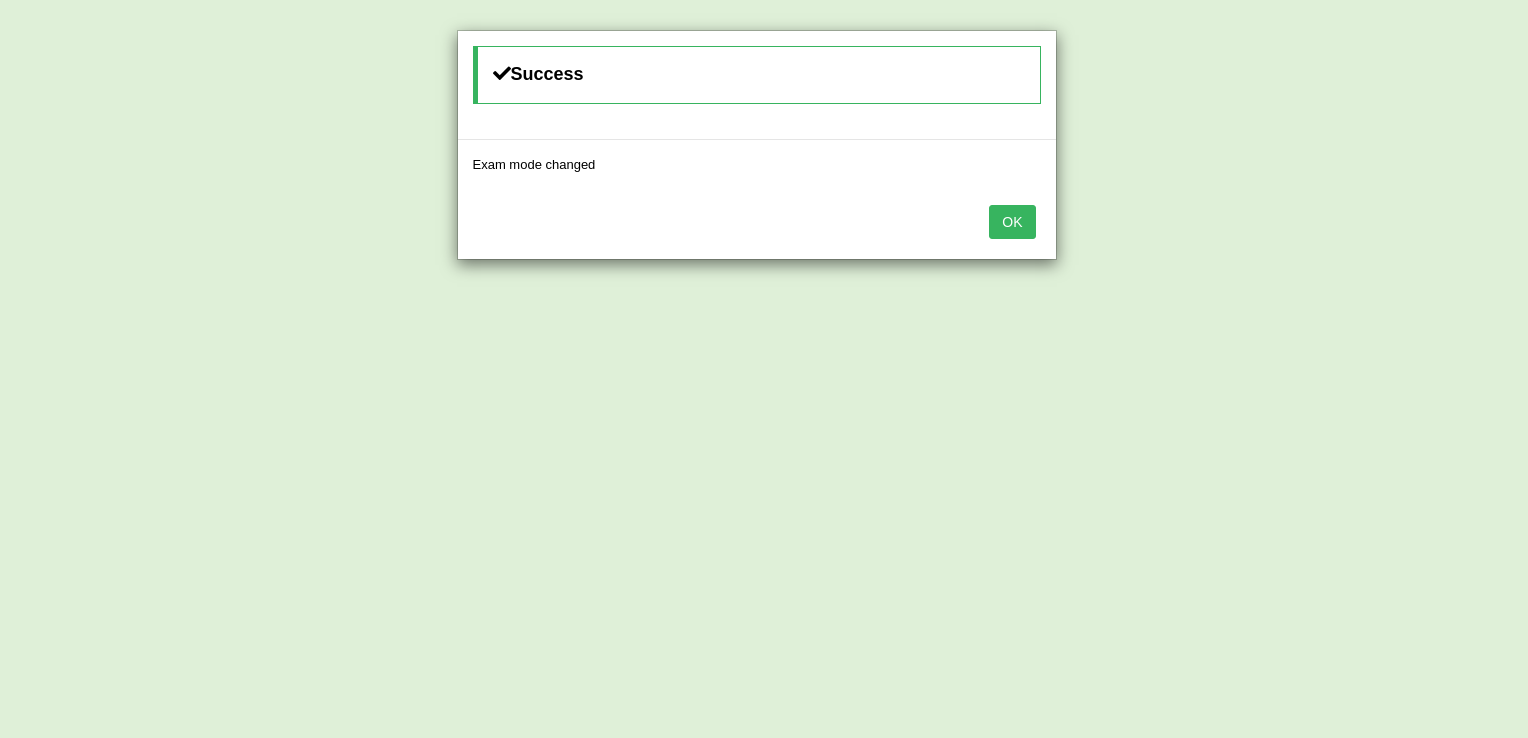 click on "OK" at bounding box center (1012, 222) 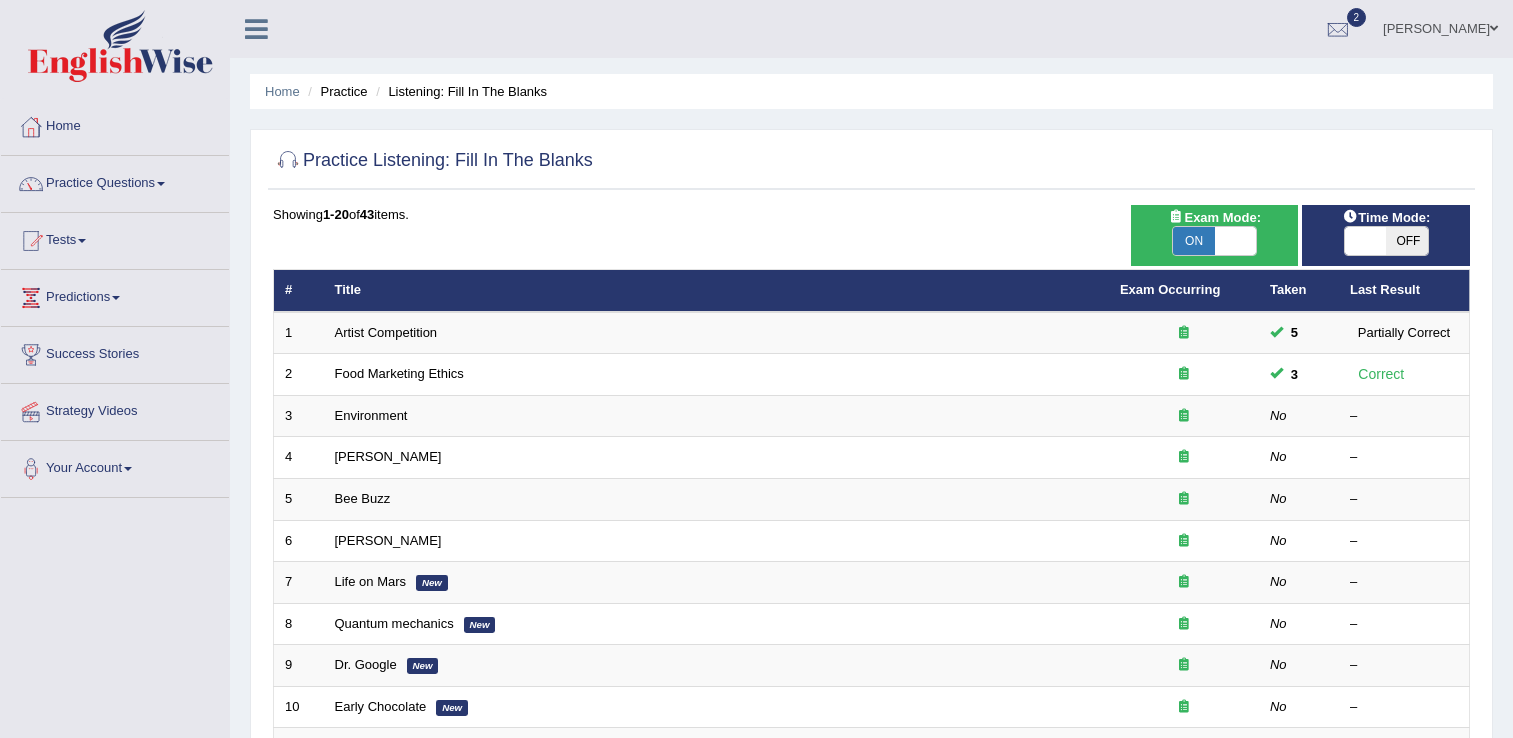 scroll, scrollTop: 0, scrollLeft: 0, axis: both 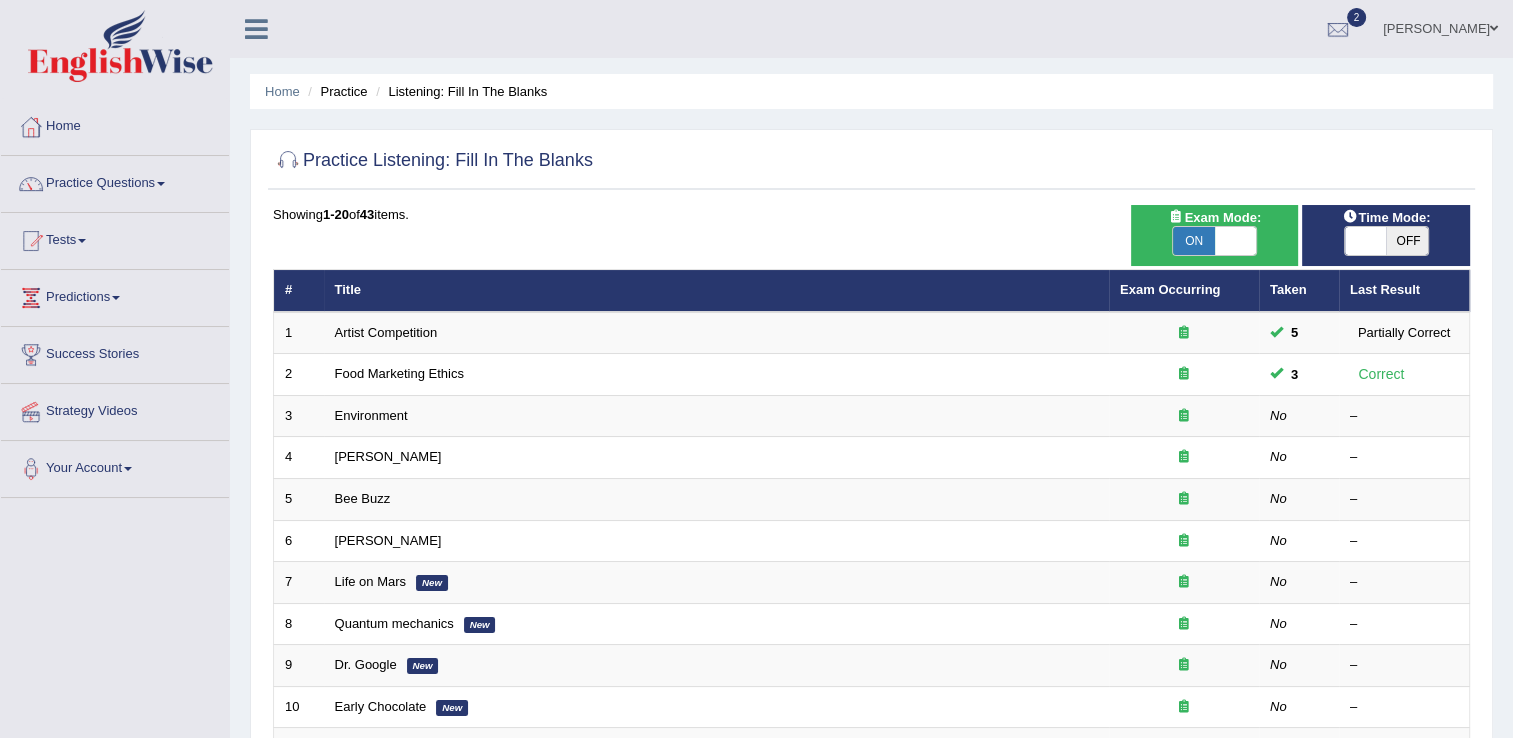 click on "OFF" at bounding box center (1407, 241) 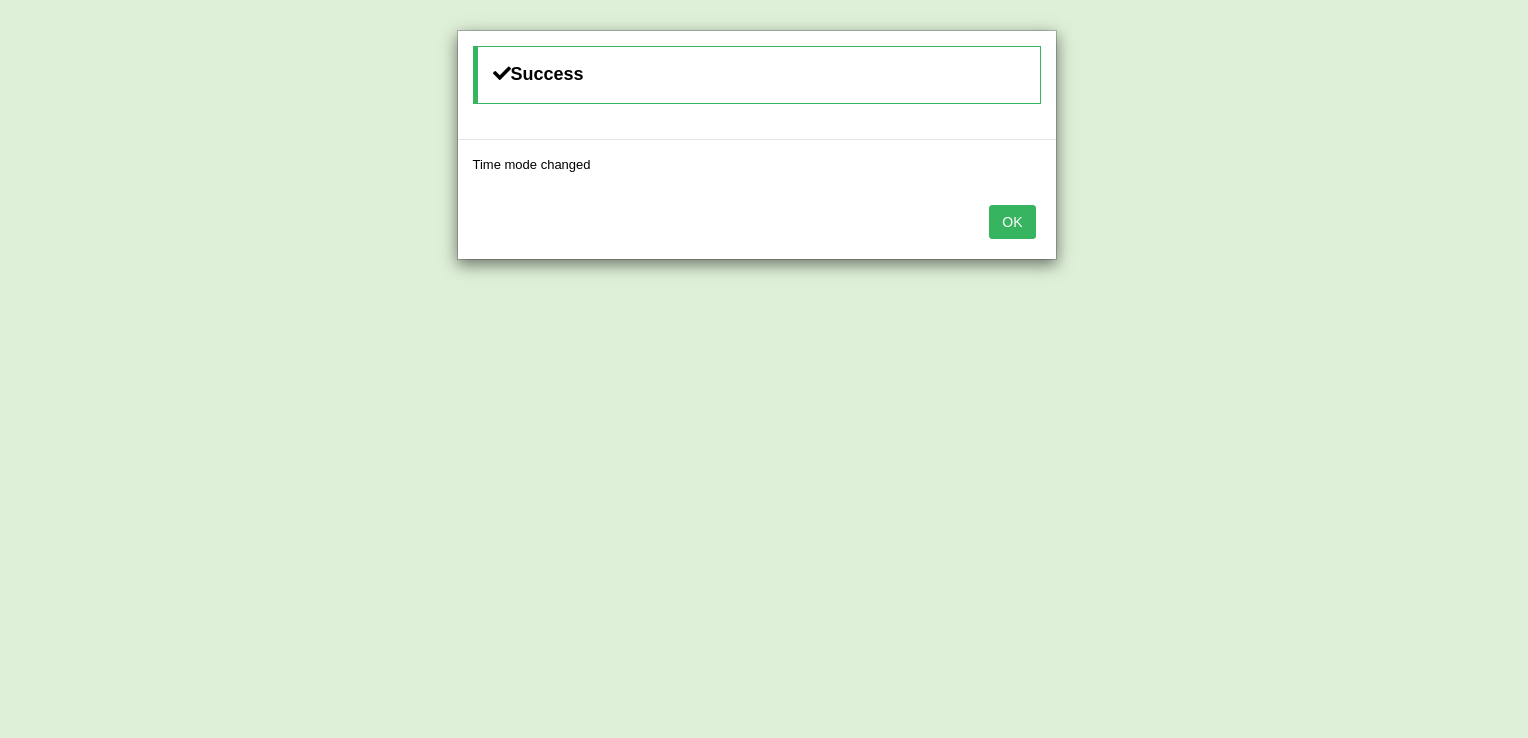 click on "OK" at bounding box center [1012, 222] 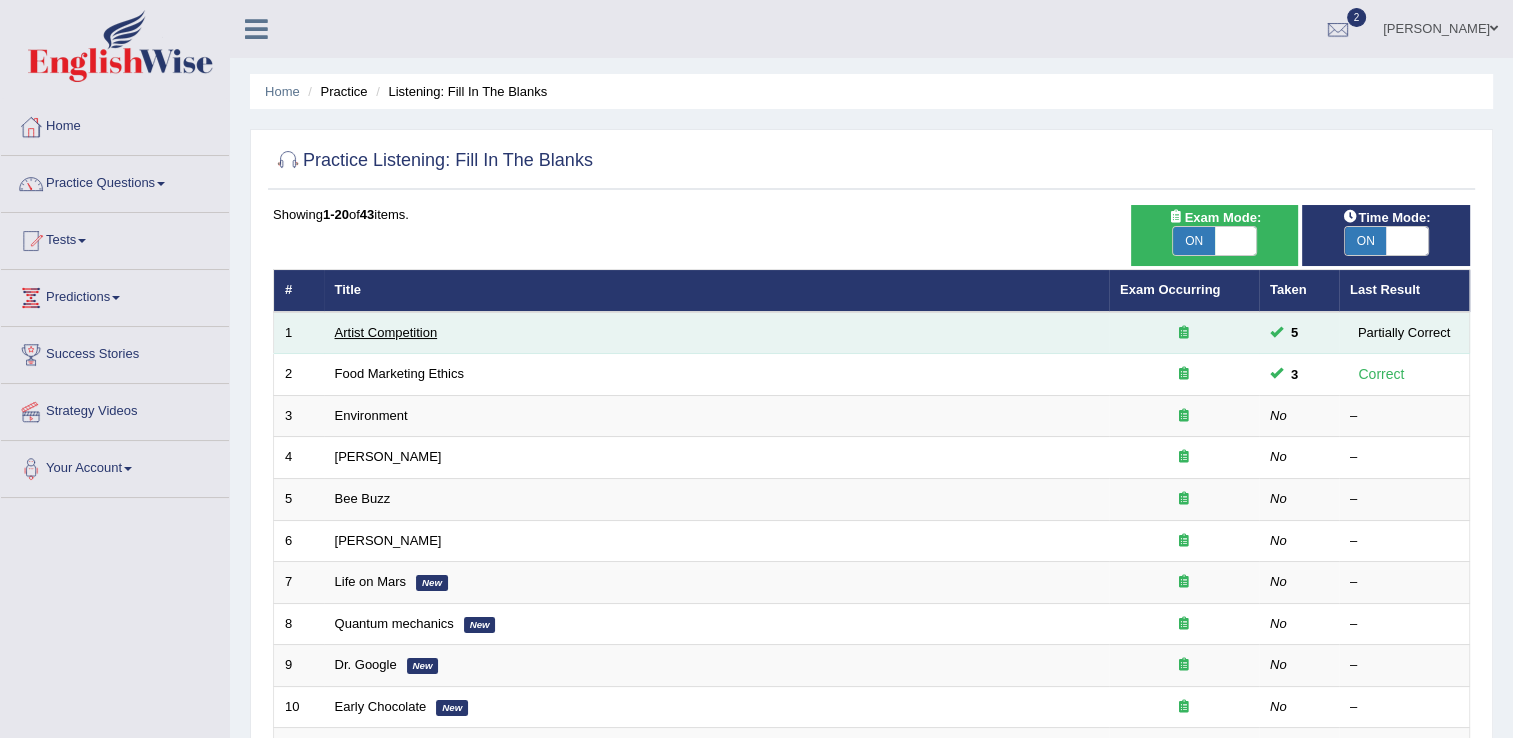 click on "Artist Competition" at bounding box center [386, 332] 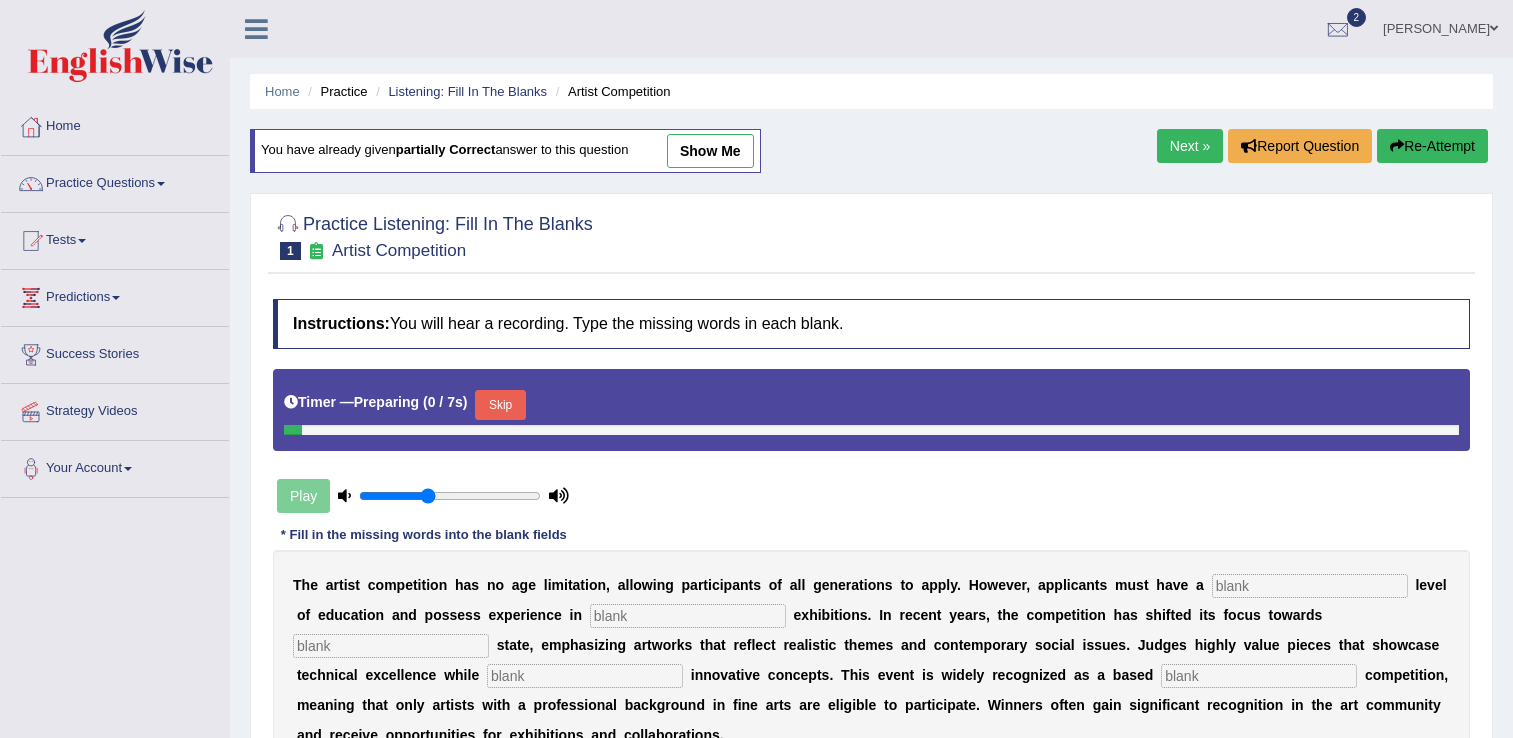 scroll, scrollTop: 0, scrollLeft: 0, axis: both 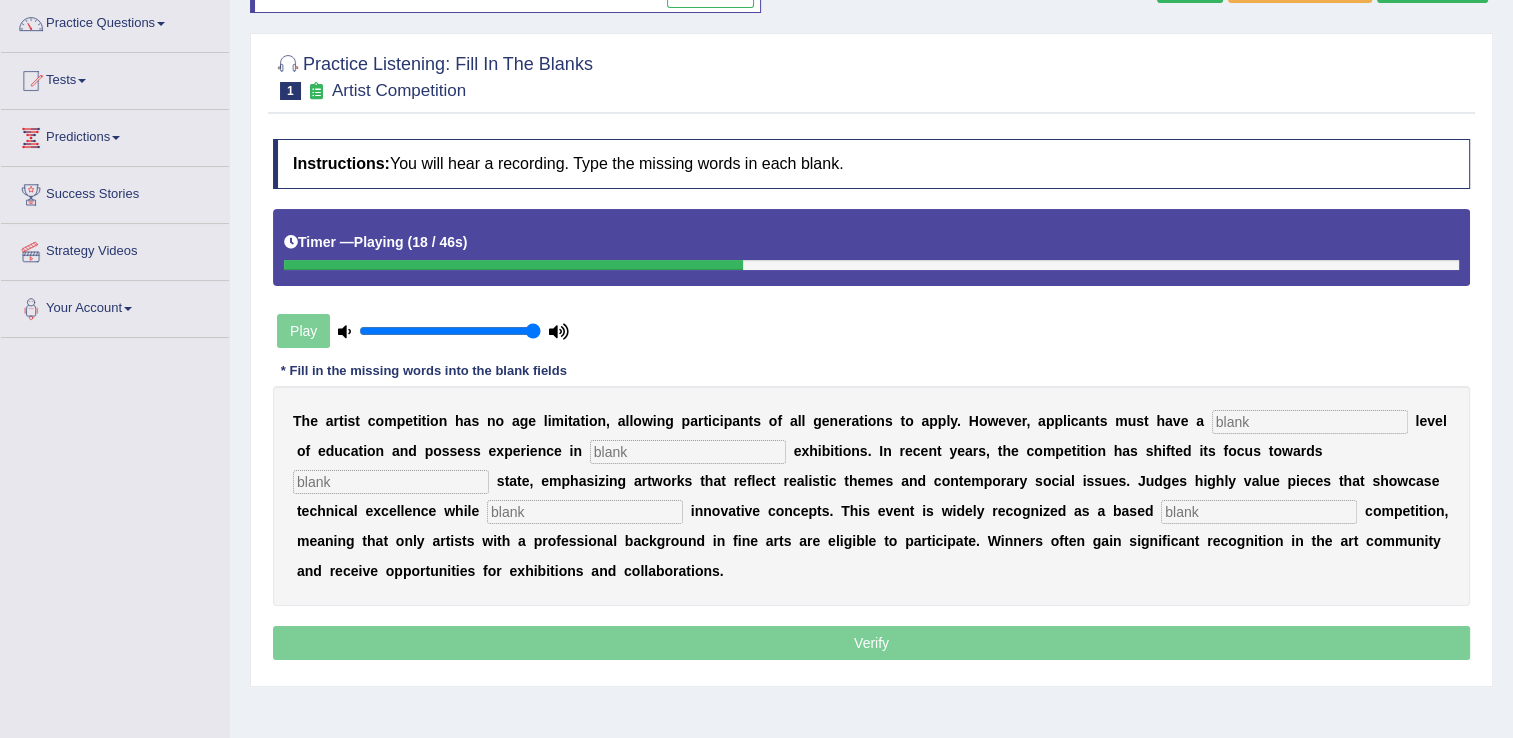 drag, startPoint x: 0, startPoint y: 0, endPoint x: 908, endPoint y: 130, distance: 917.259 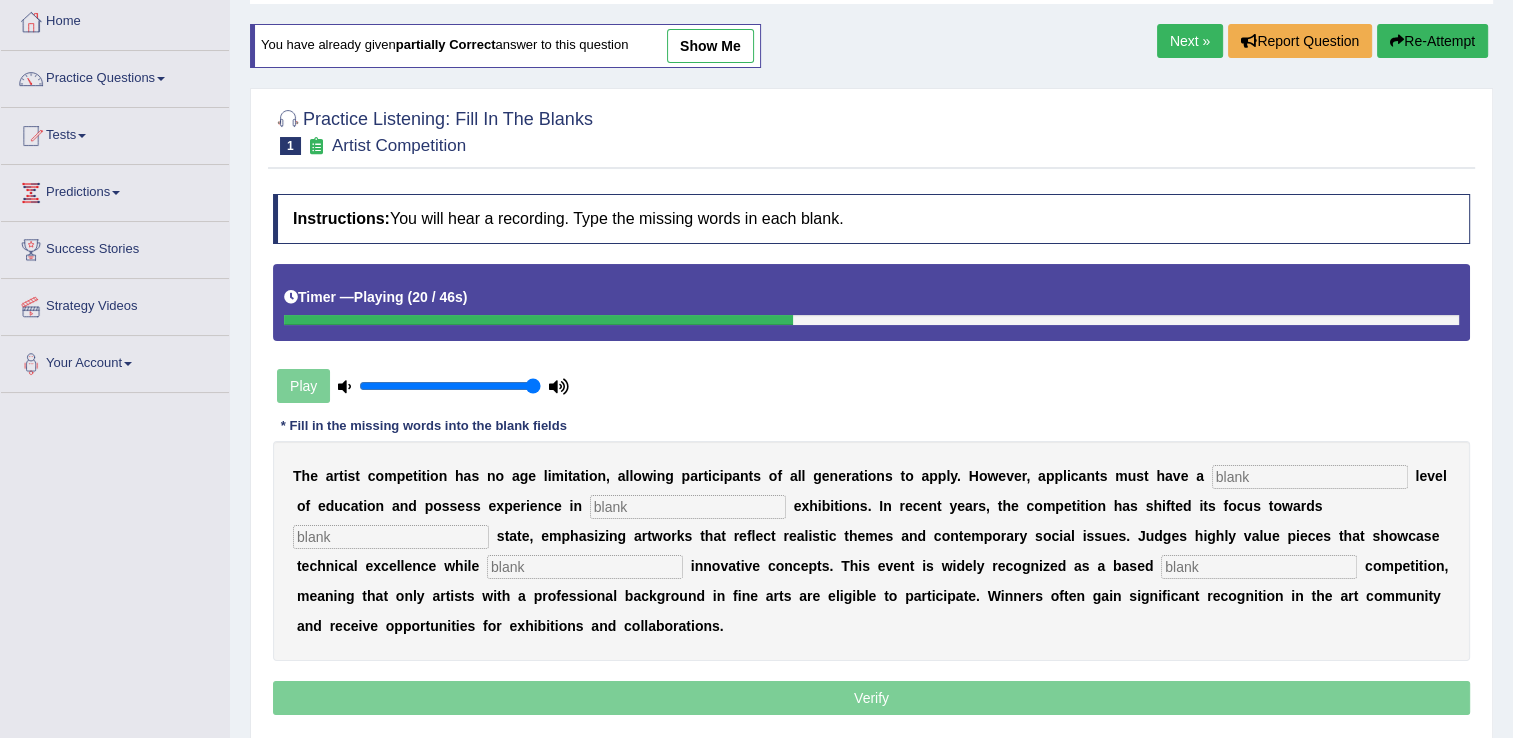scroll, scrollTop: 80, scrollLeft: 0, axis: vertical 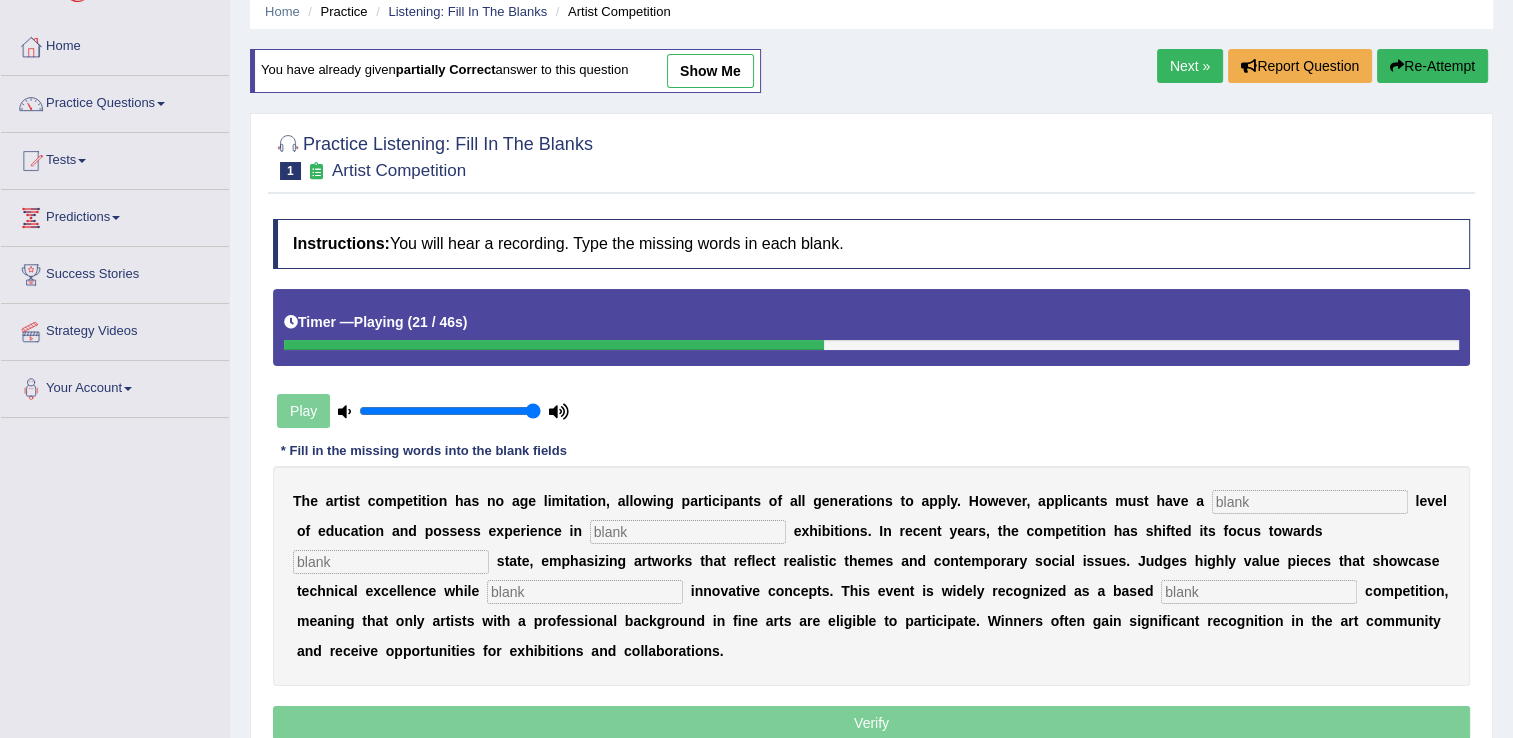 click on "Next »  Report Question  Re-Attempt" at bounding box center (1325, 68) 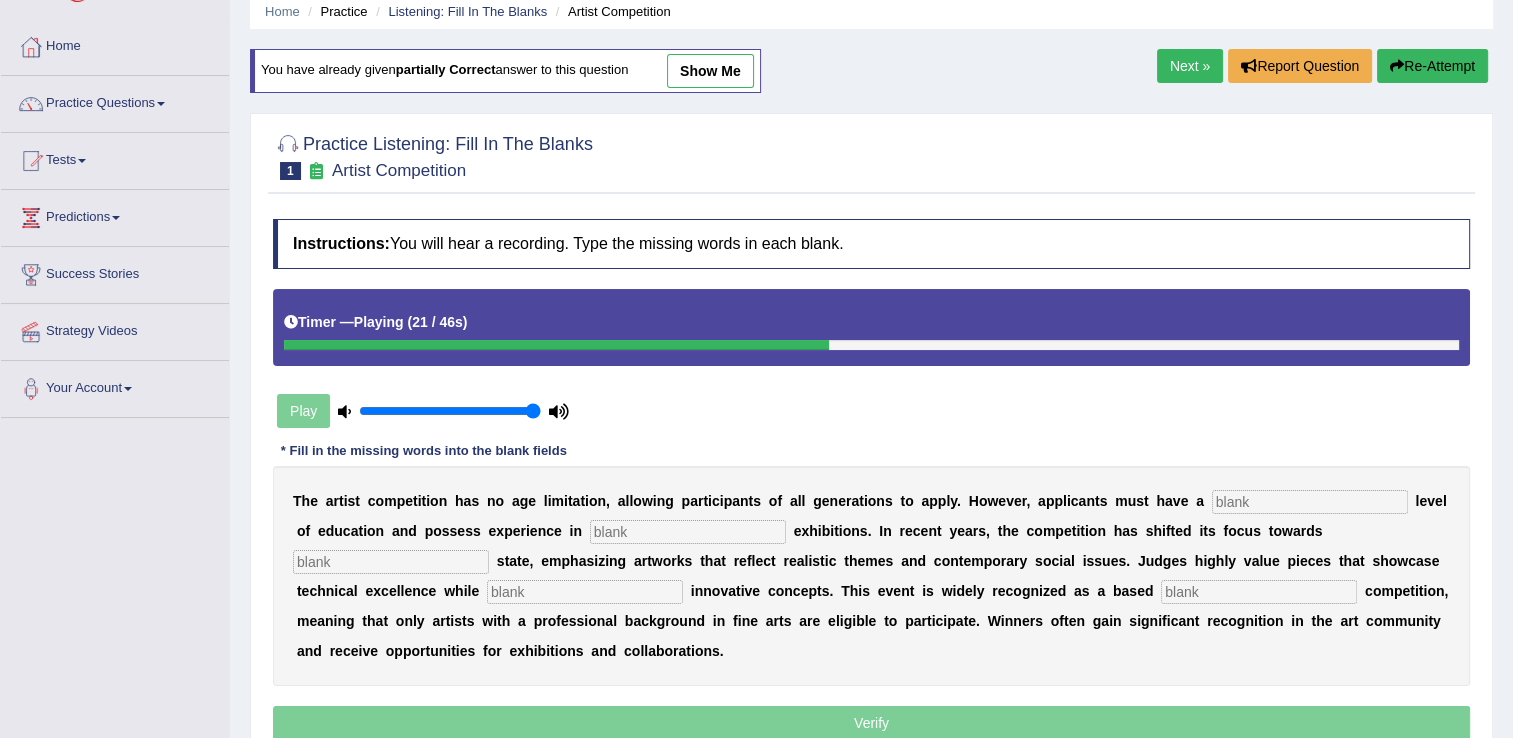 click on "Re-Attempt" at bounding box center (1432, 66) 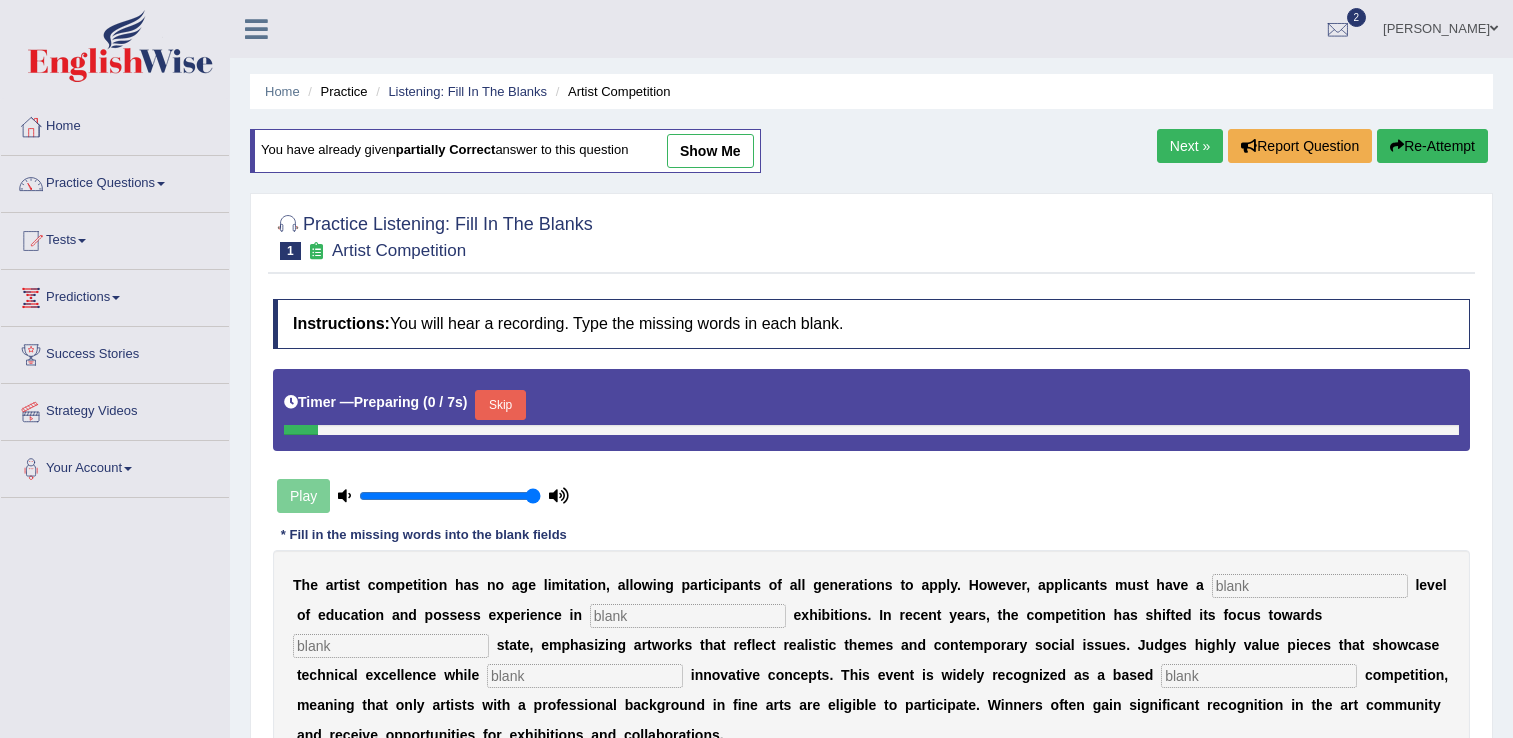 scroll, scrollTop: 80, scrollLeft: 0, axis: vertical 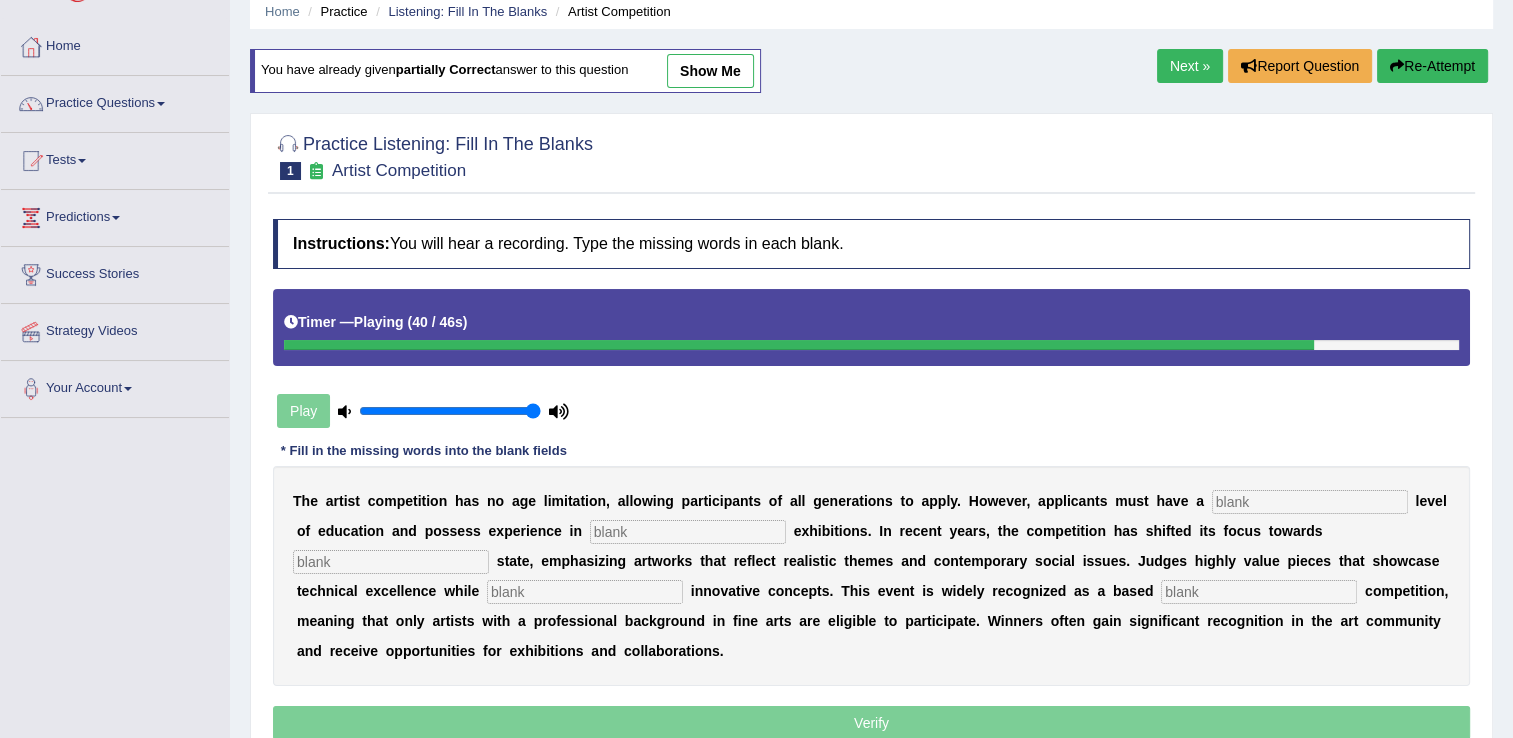 click at bounding box center [1310, 502] 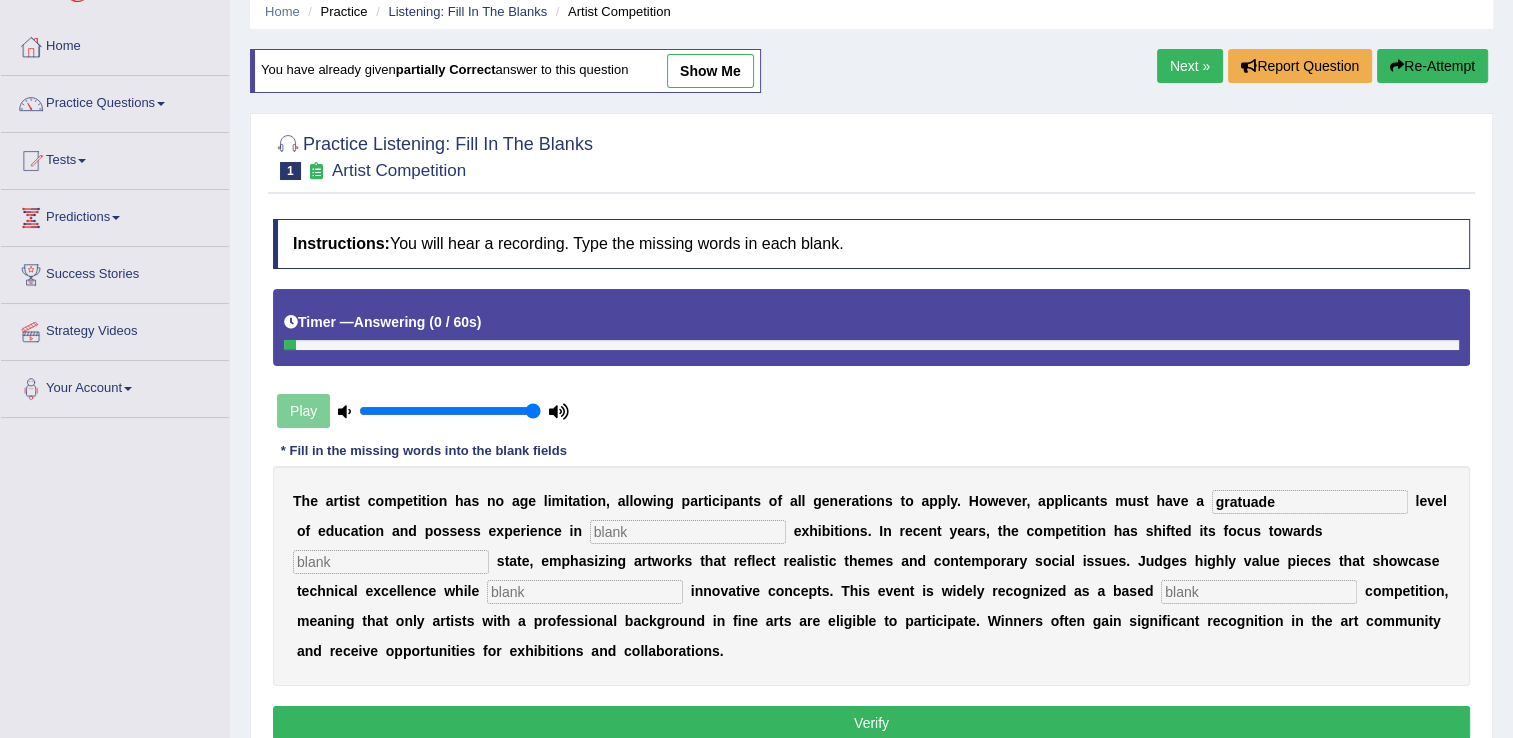 type on "gratuade" 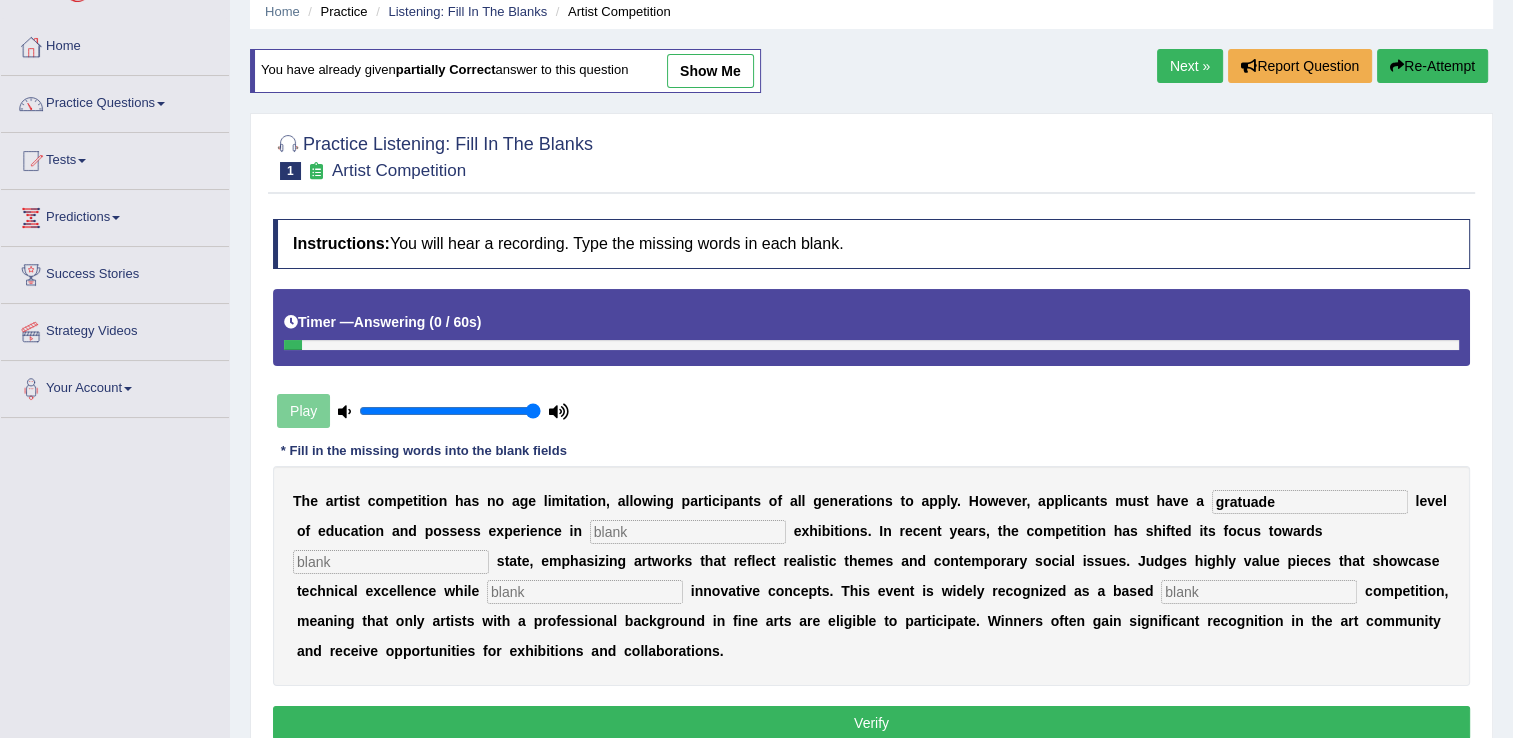 click at bounding box center [688, 532] 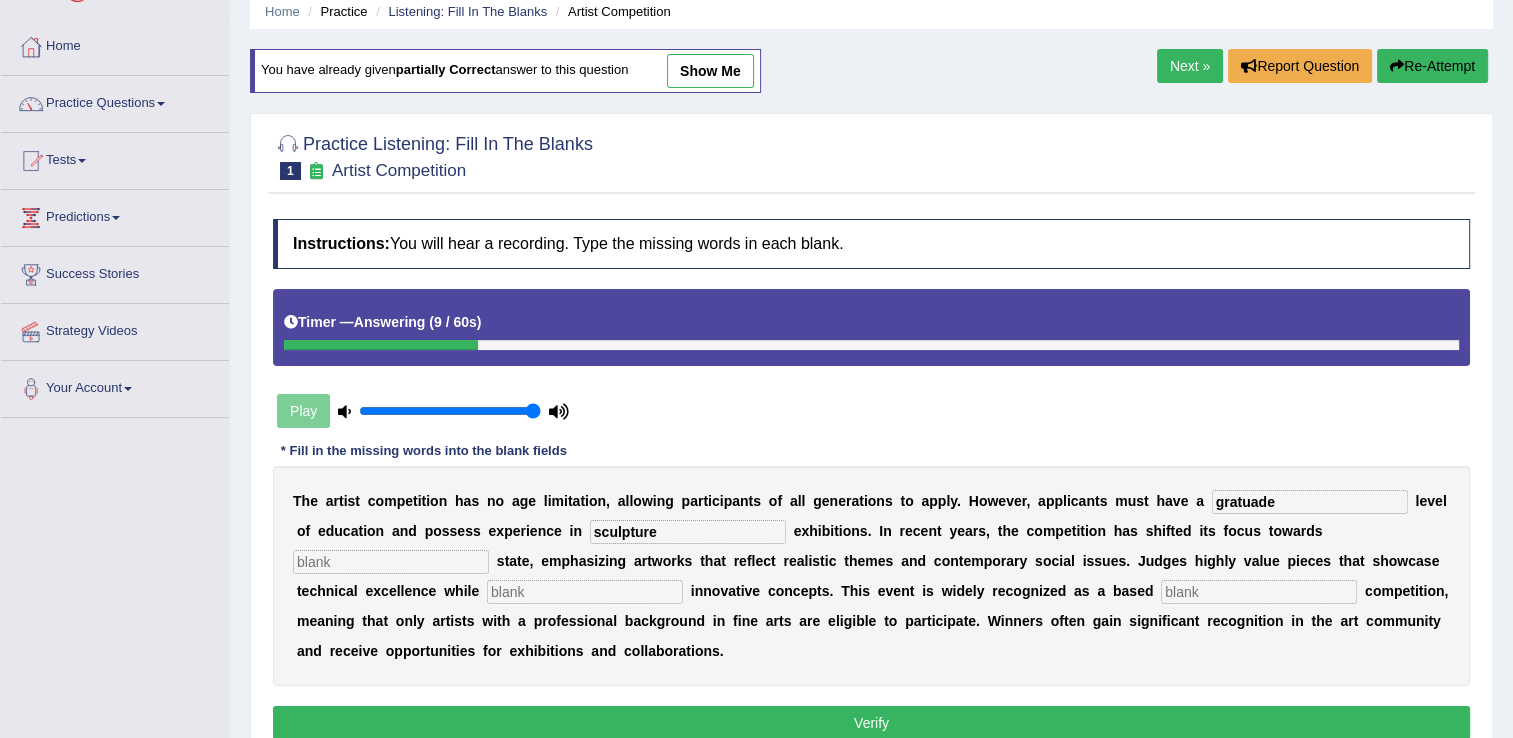 type on "sculpture" 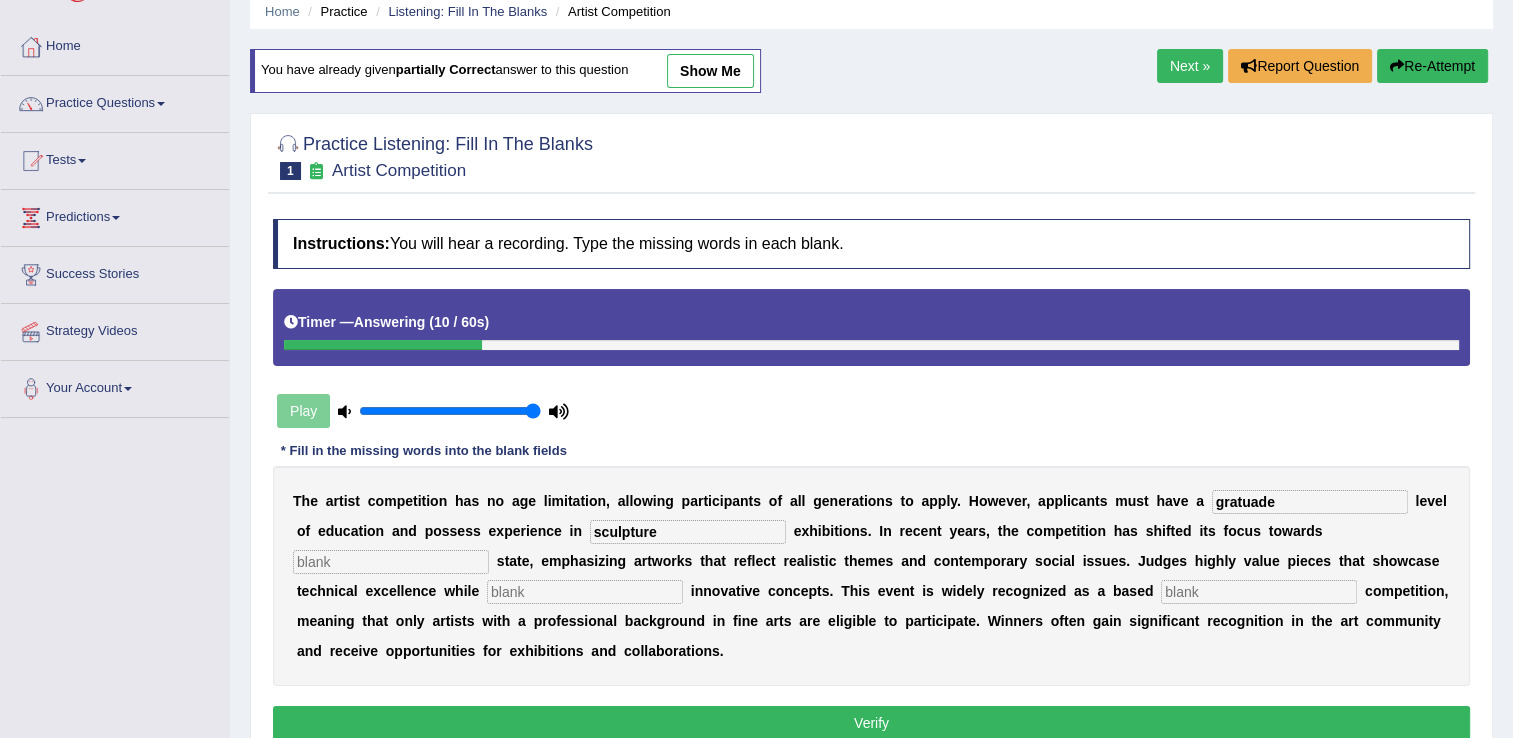 click at bounding box center [391, 562] 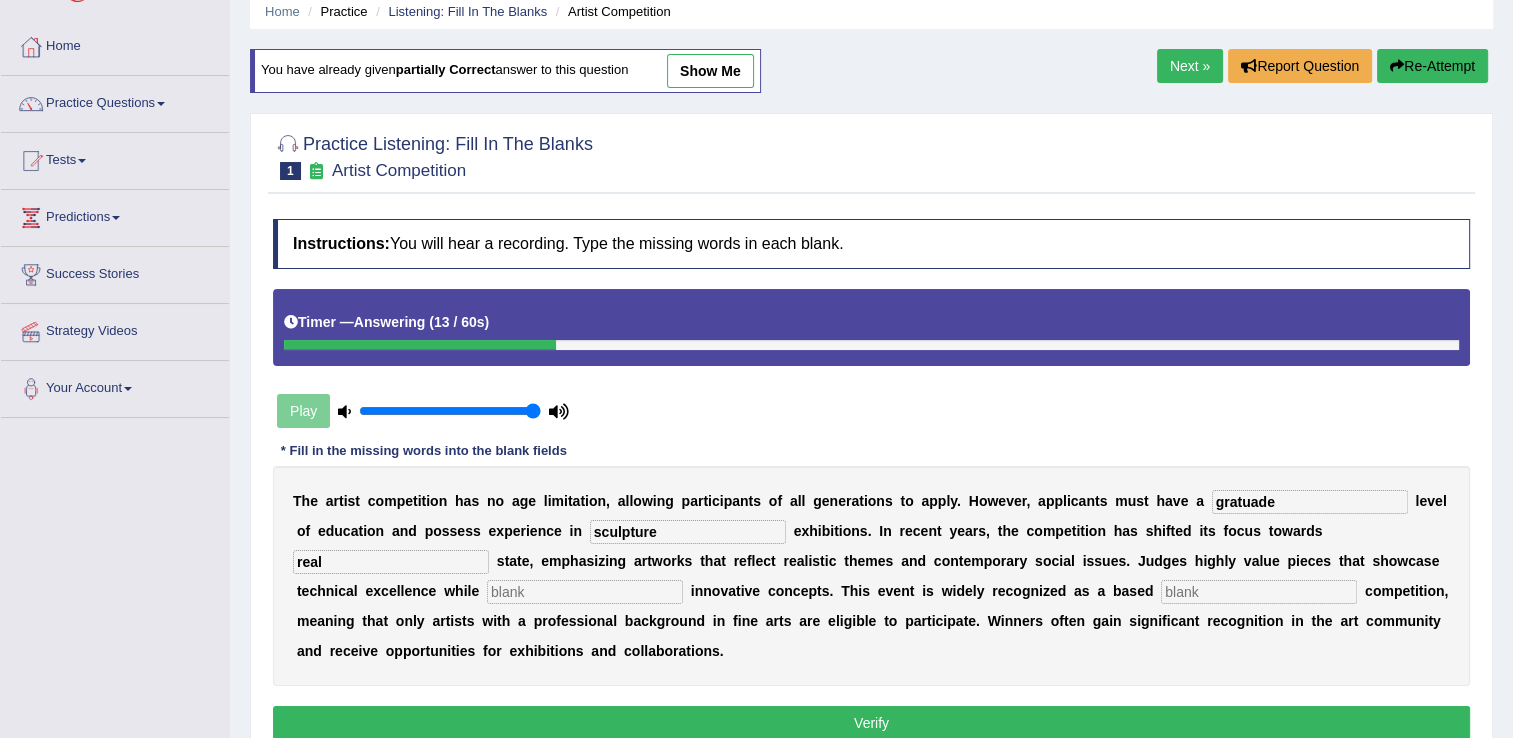 type on "real" 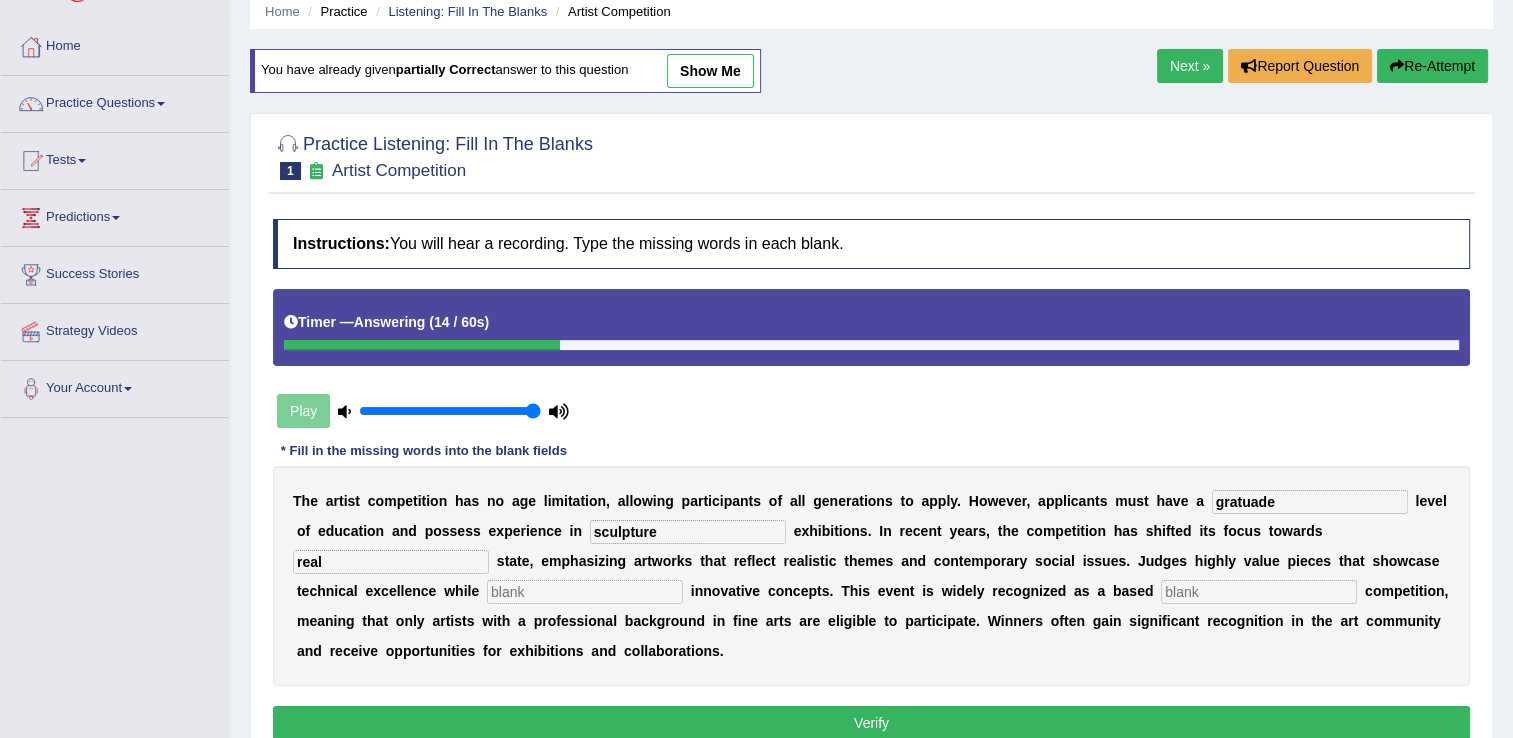 click at bounding box center (585, 592) 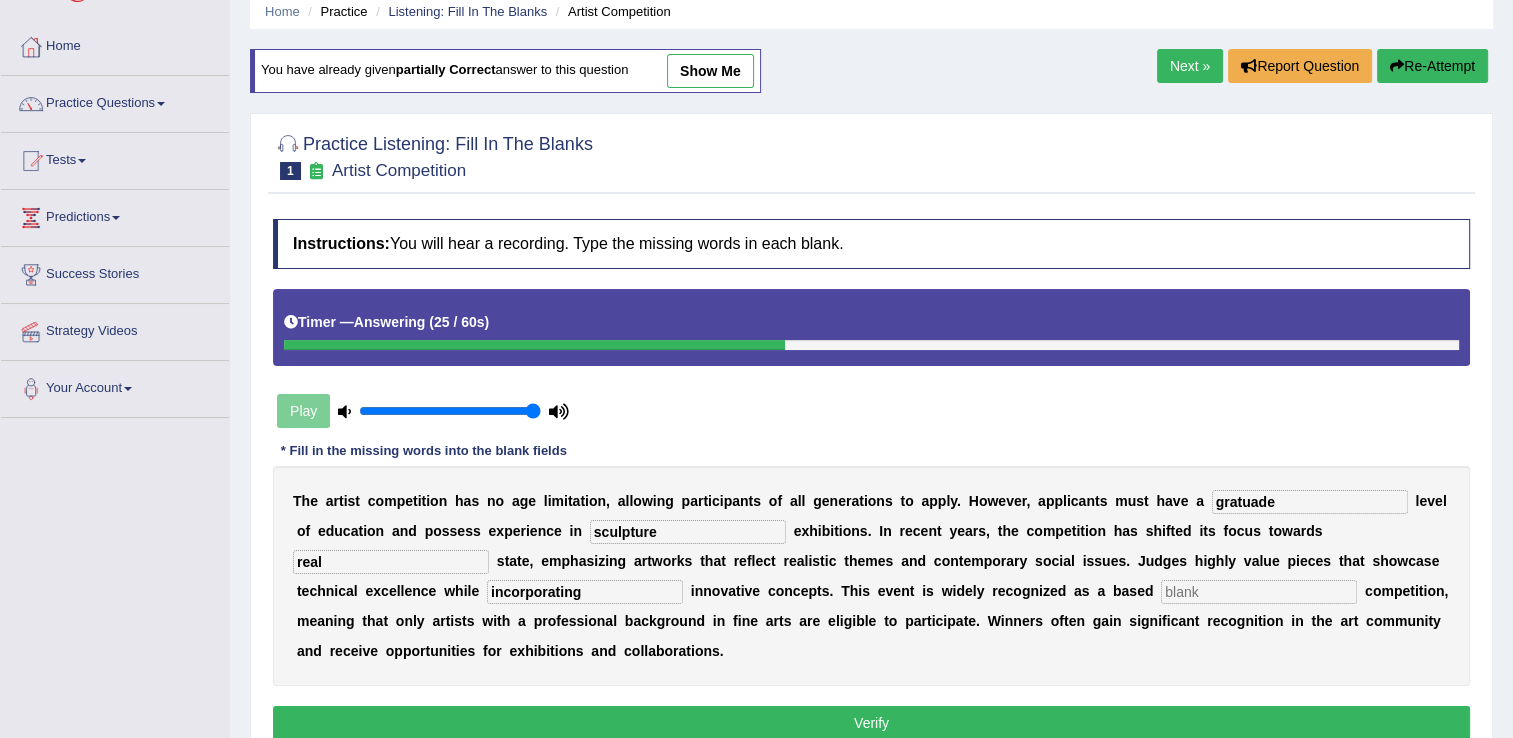 type on "incorporating" 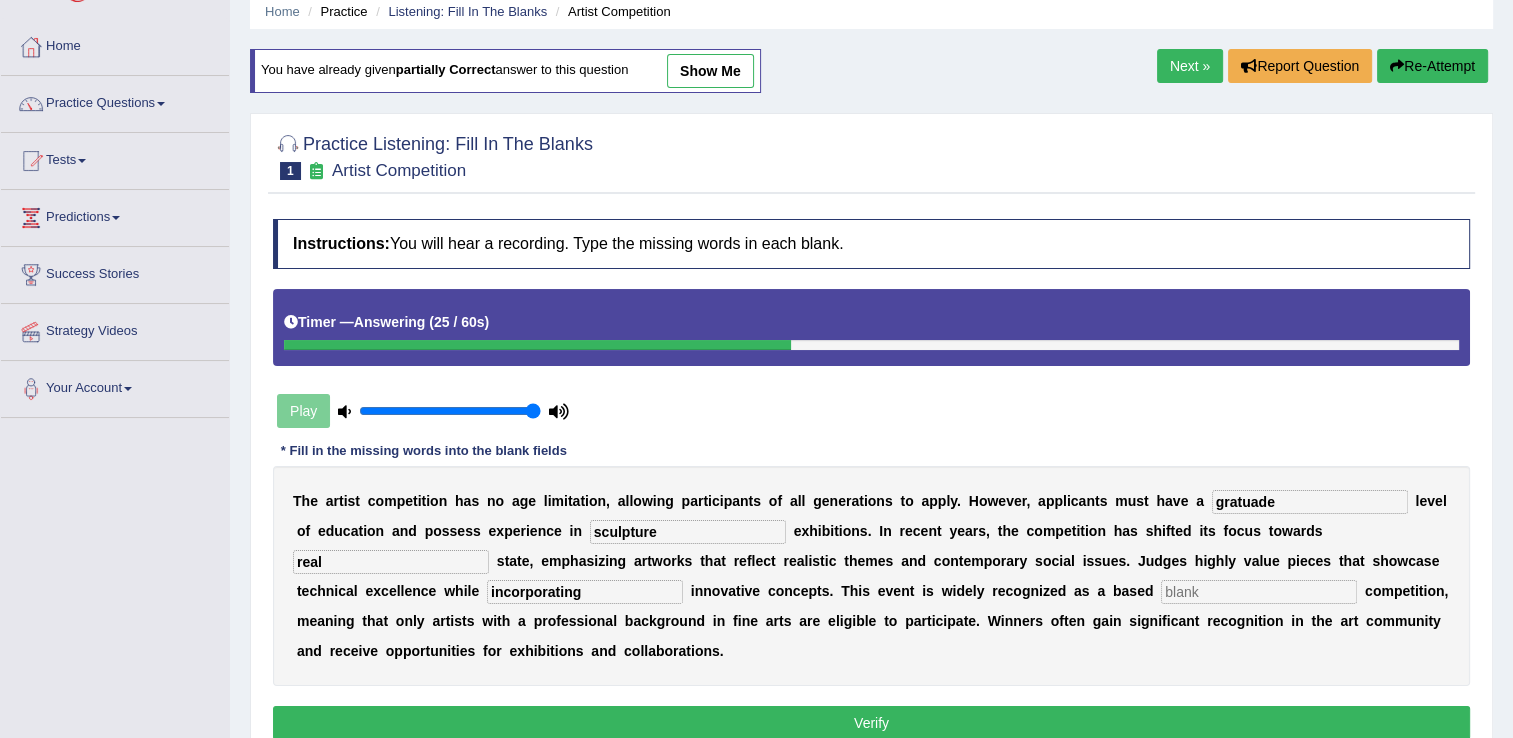 click at bounding box center (1259, 592) 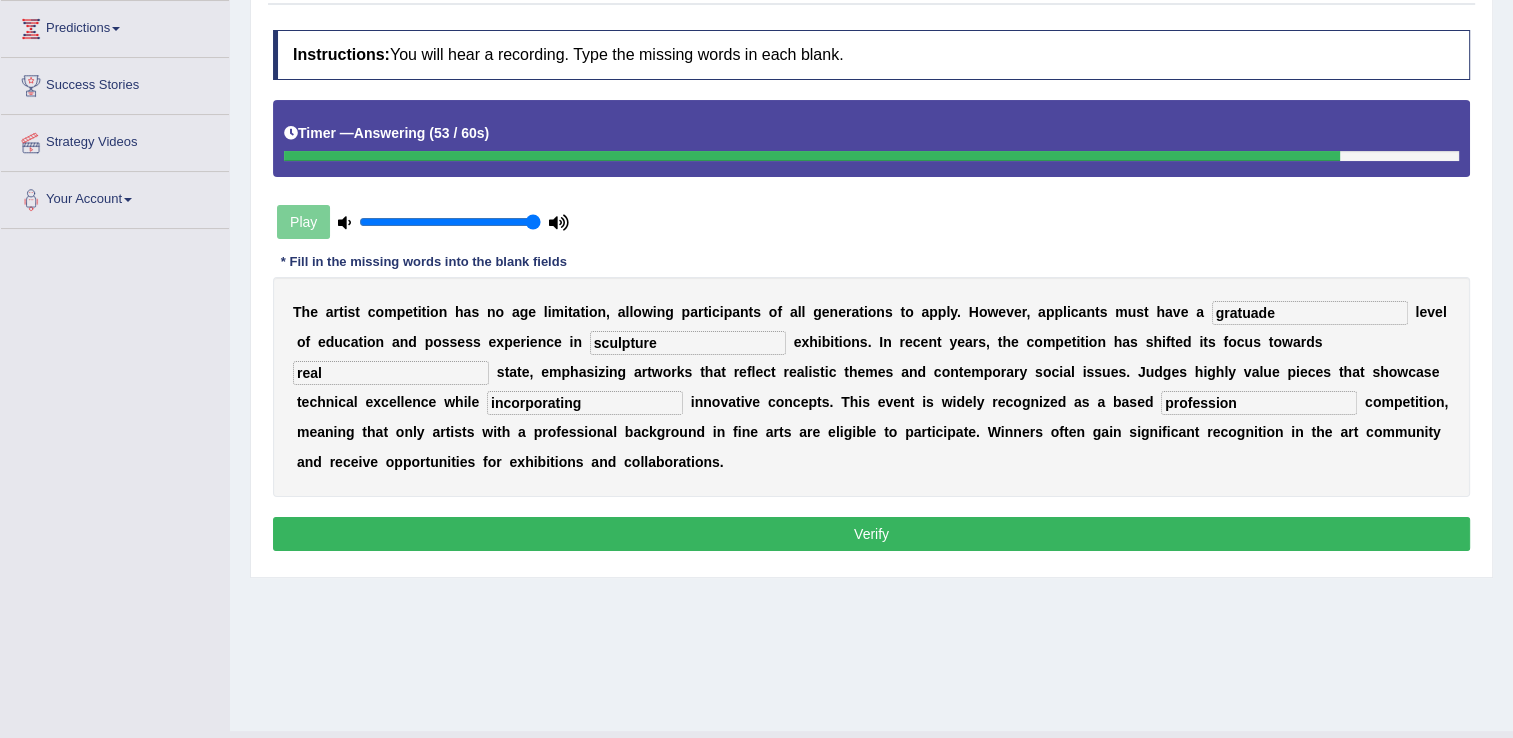scroll, scrollTop: 312, scrollLeft: 0, axis: vertical 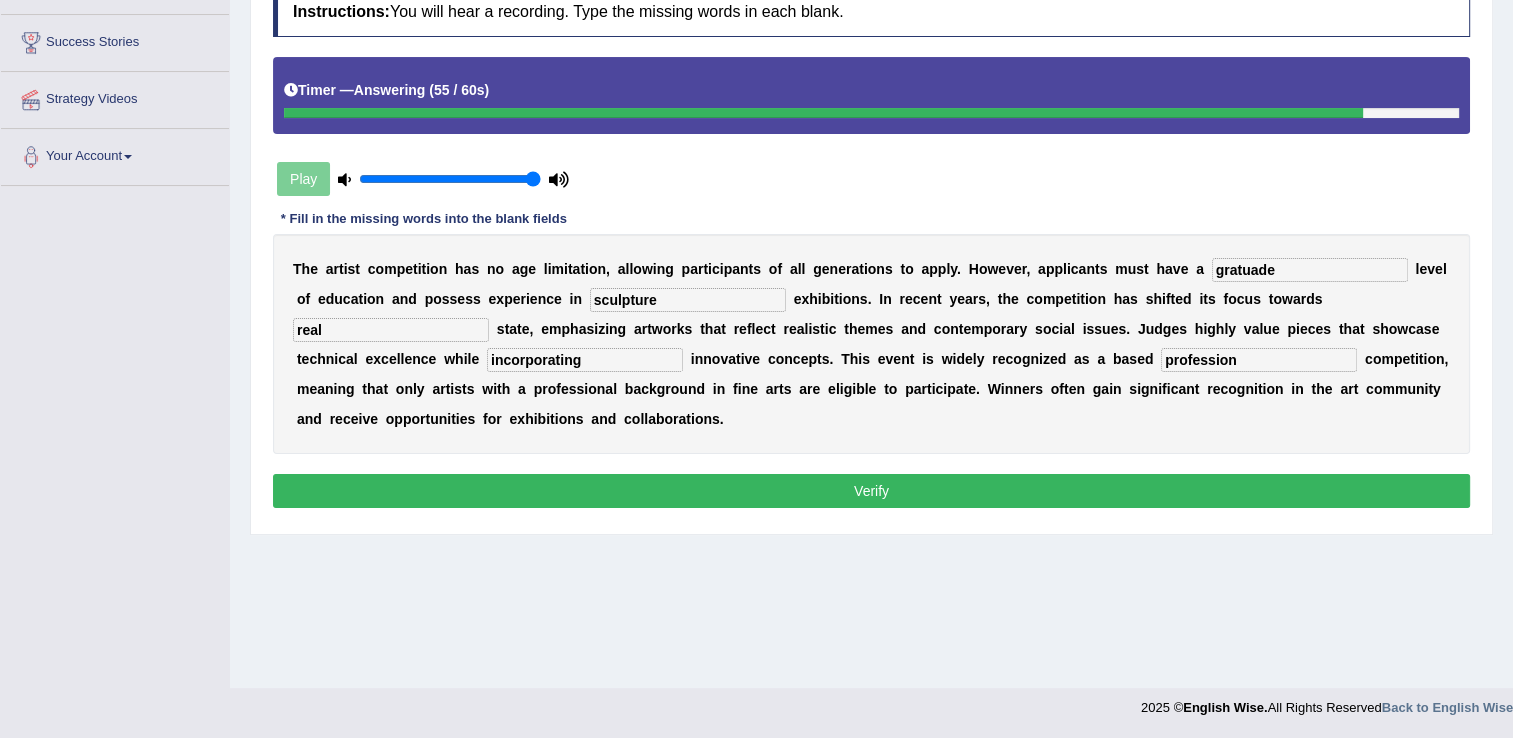 type on "profession" 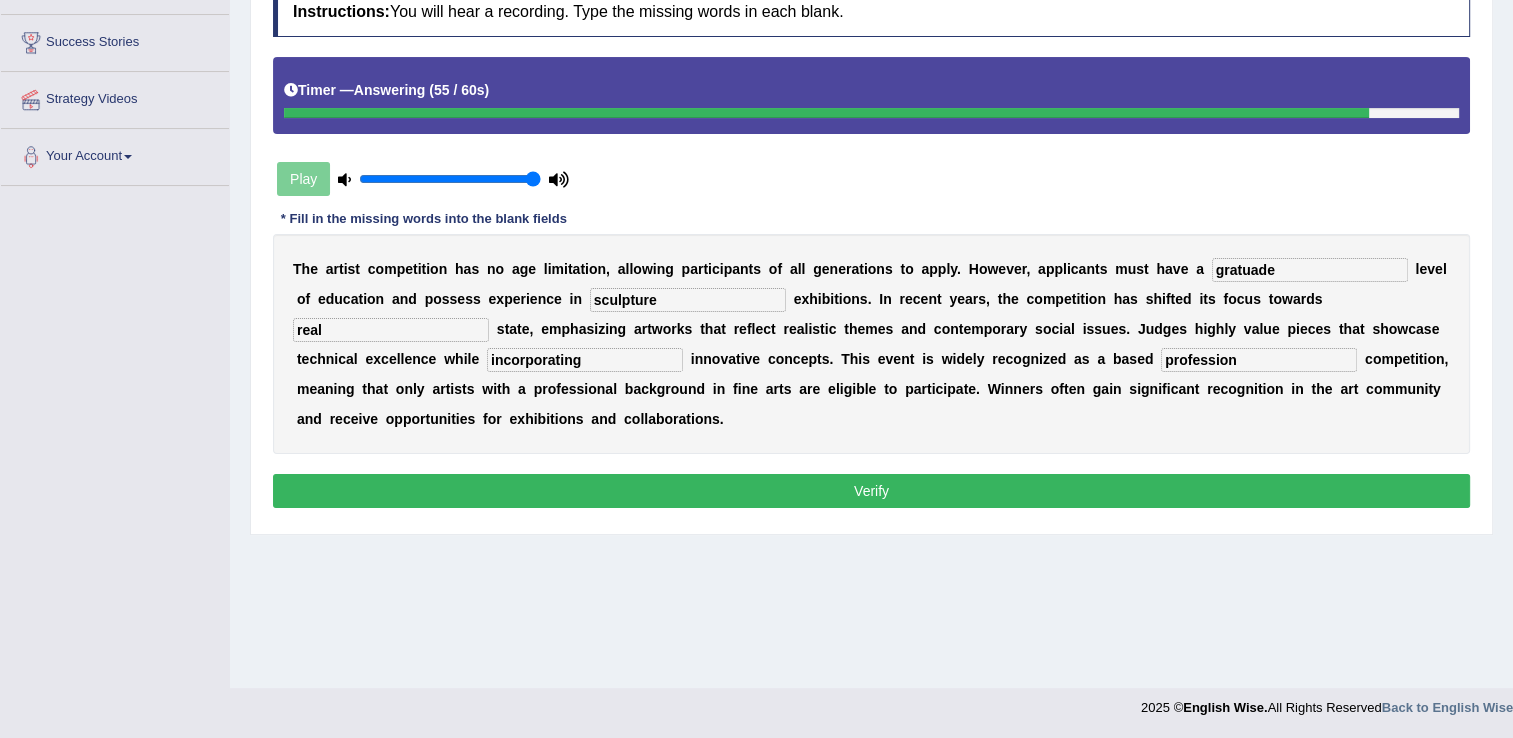 click on "Verify" at bounding box center [871, 491] 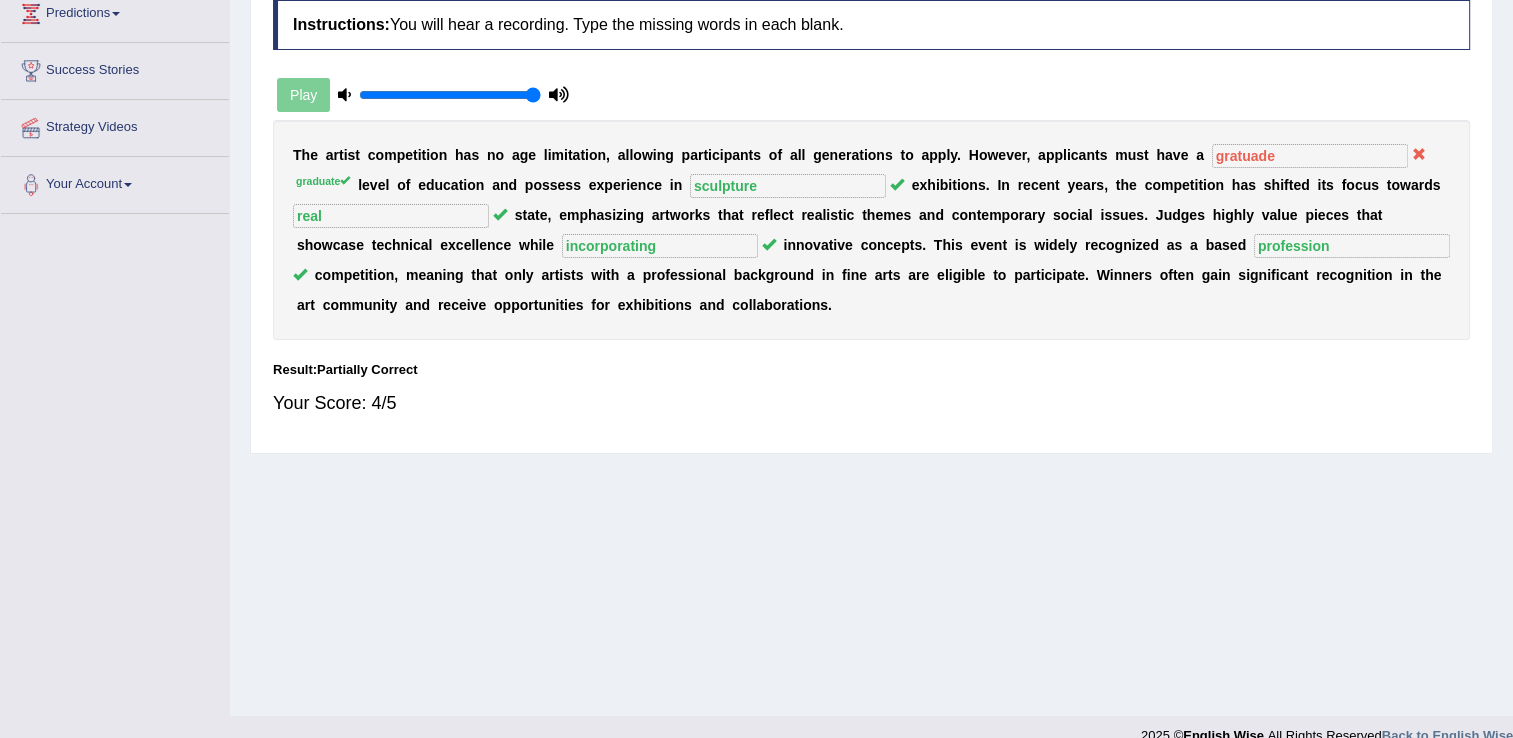 scroll, scrollTop: 272, scrollLeft: 0, axis: vertical 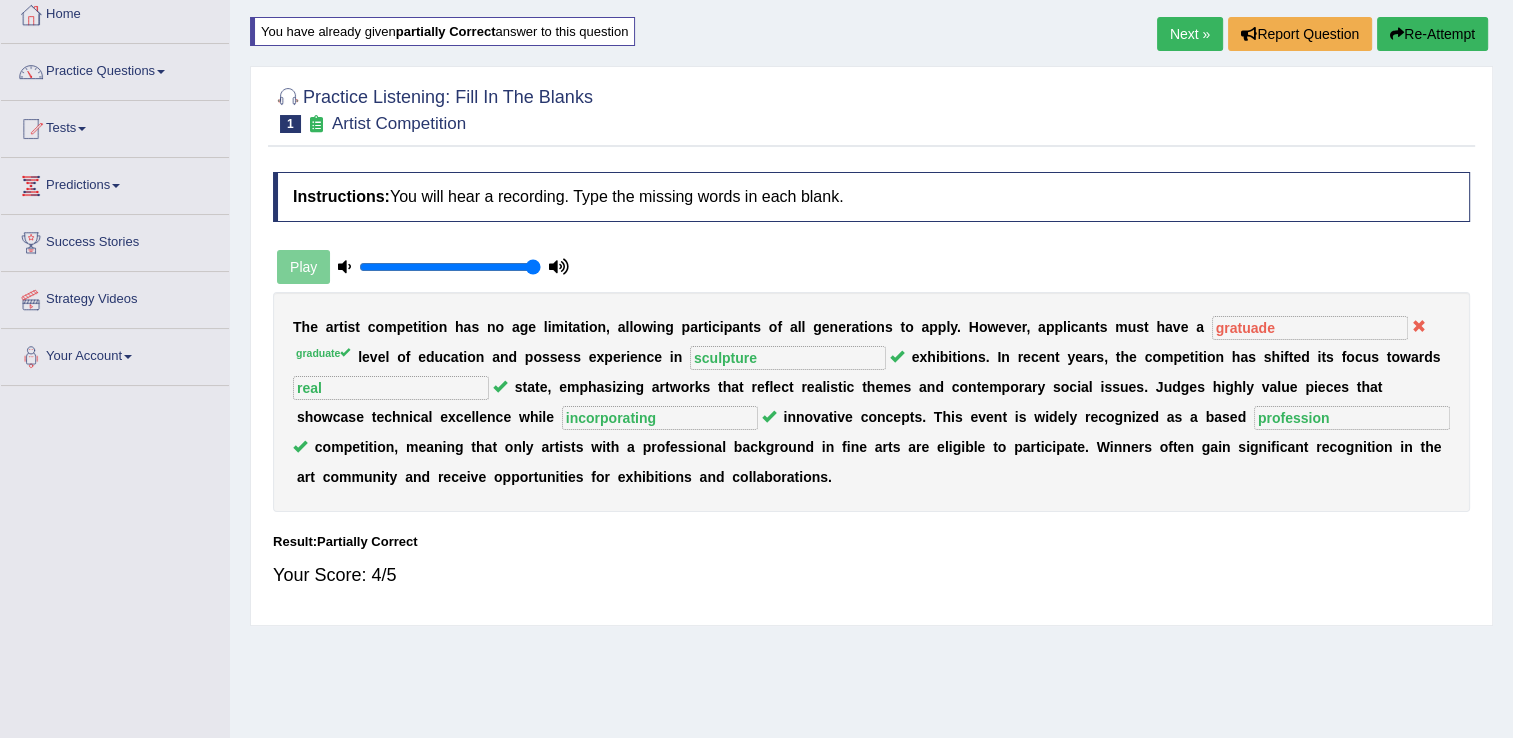 click on "Next »" at bounding box center [1190, 34] 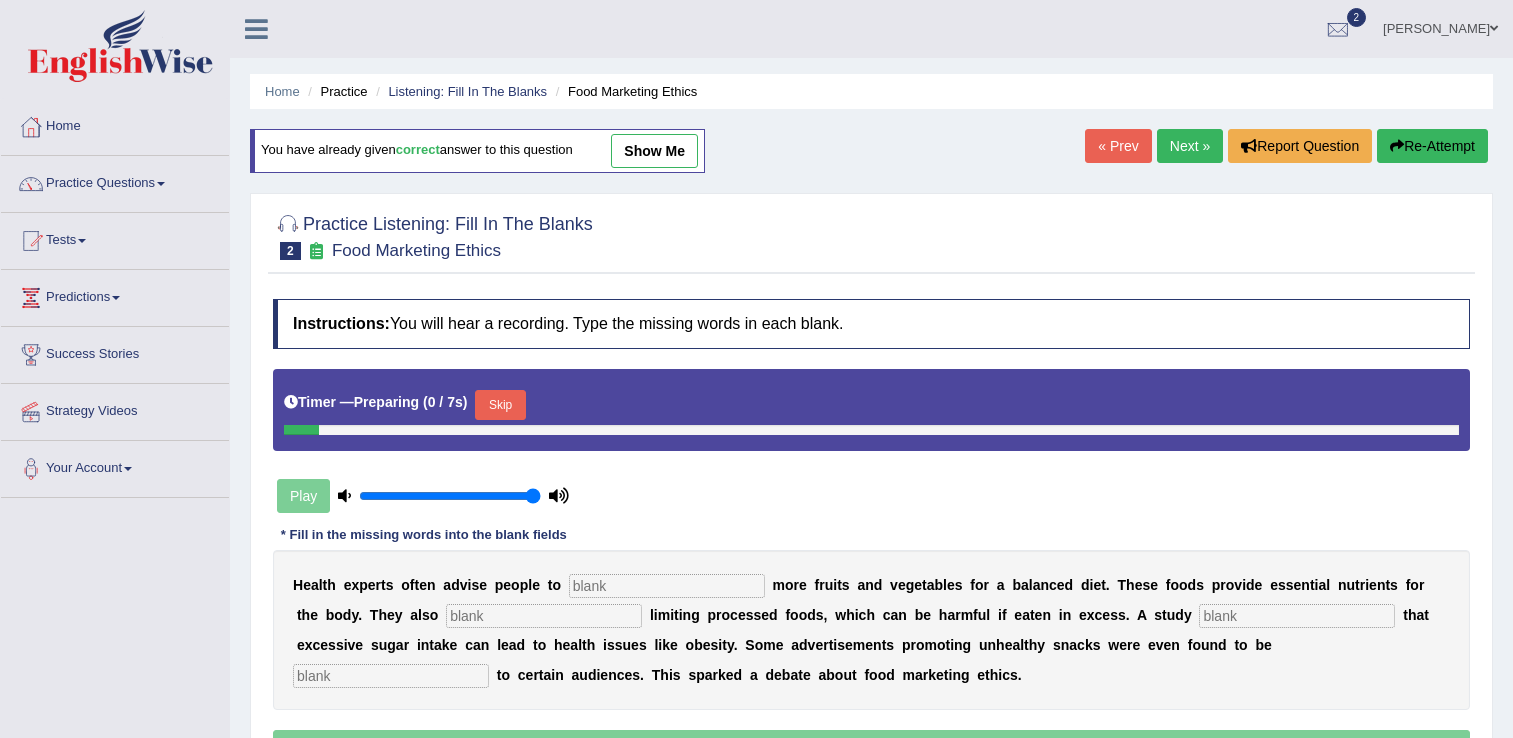scroll, scrollTop: 0, scrollLeft: 0, axis: both 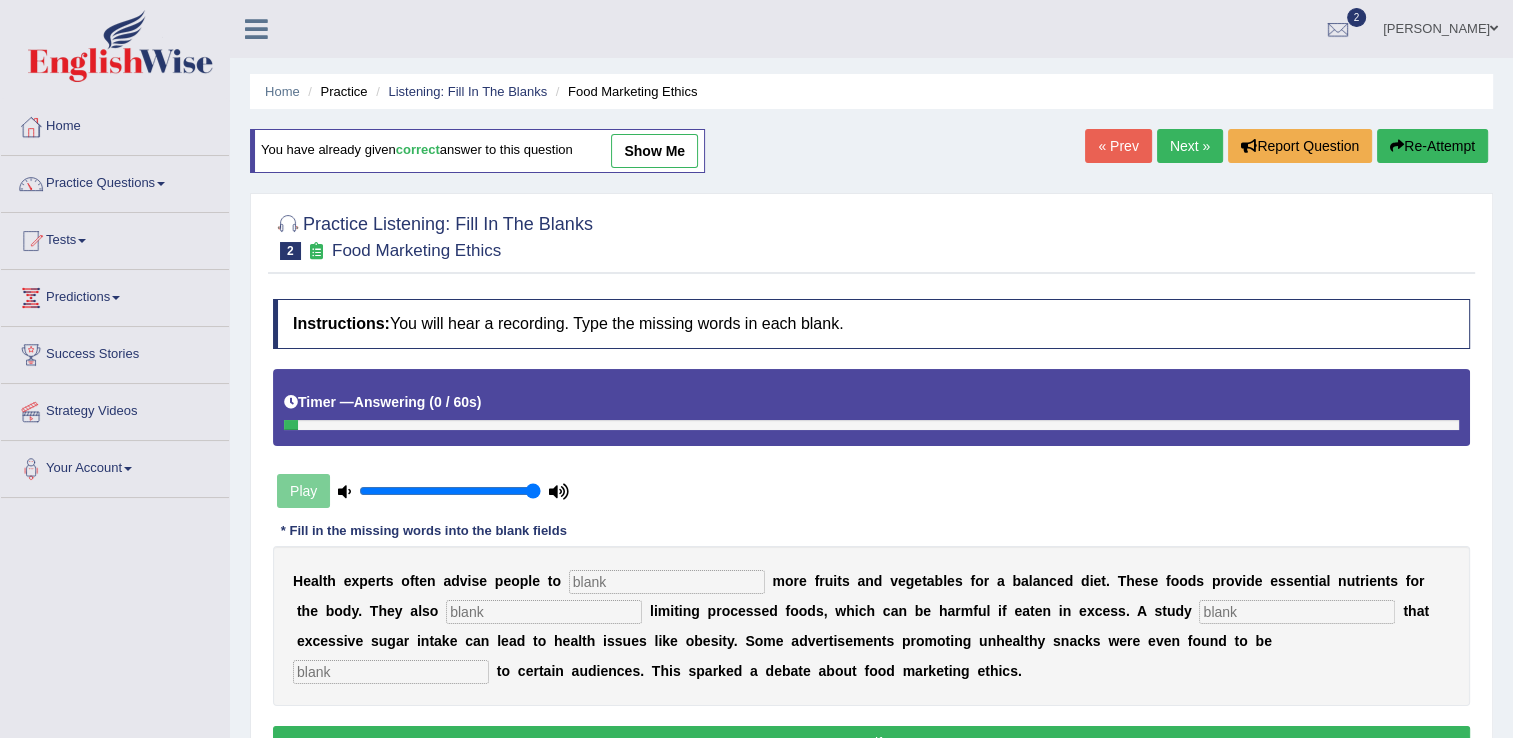 click at bounding box center [667, 582] 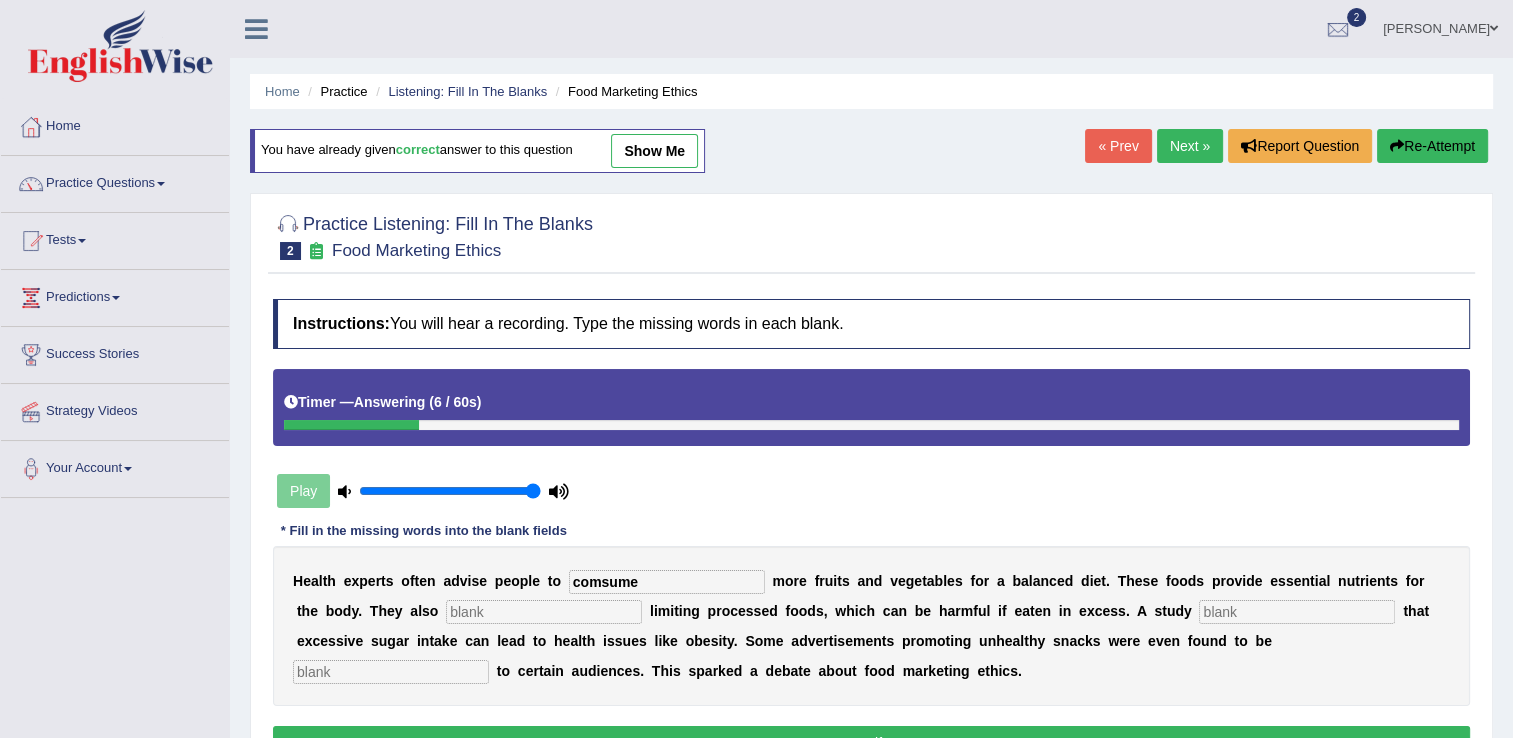 type on "comsume" 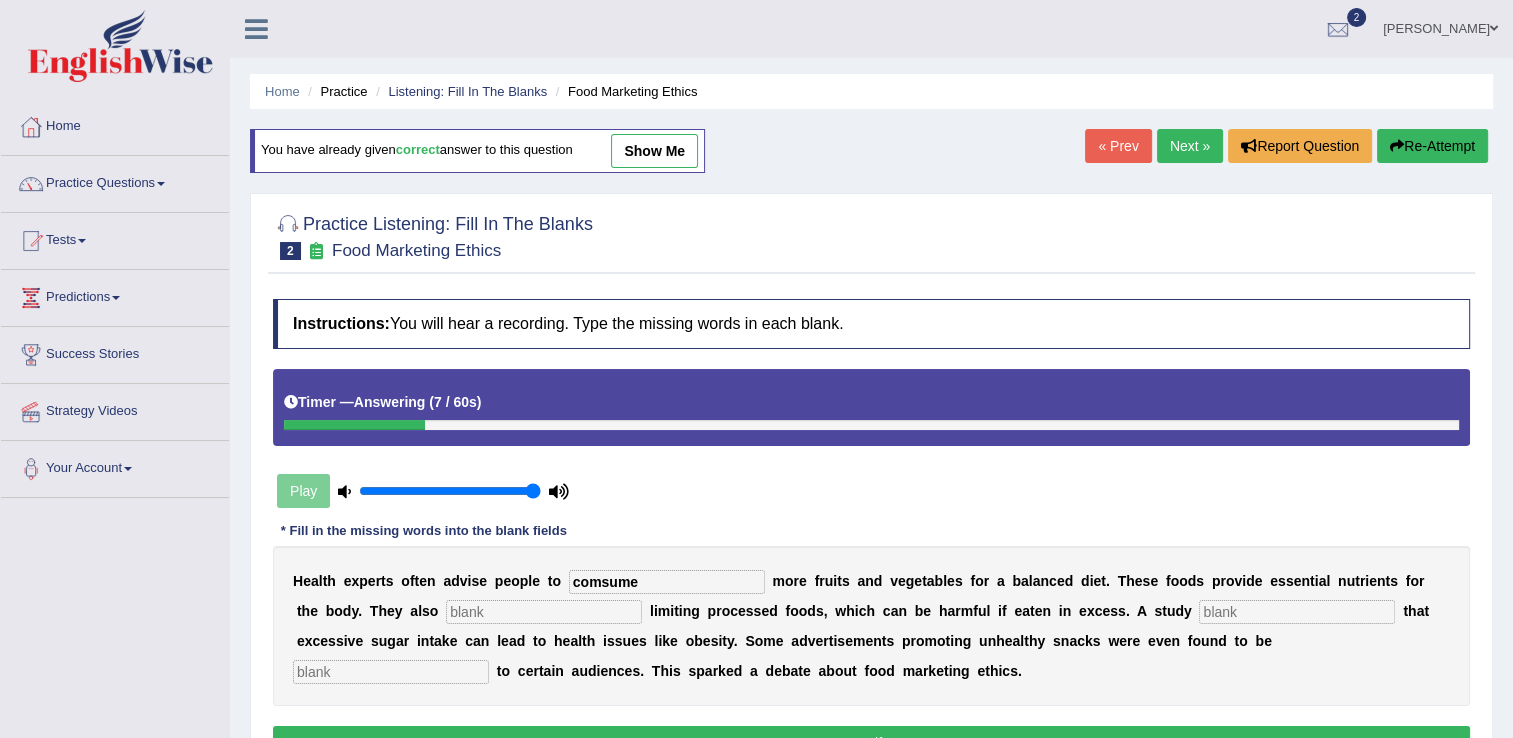 click at bounding box center [544, 612] 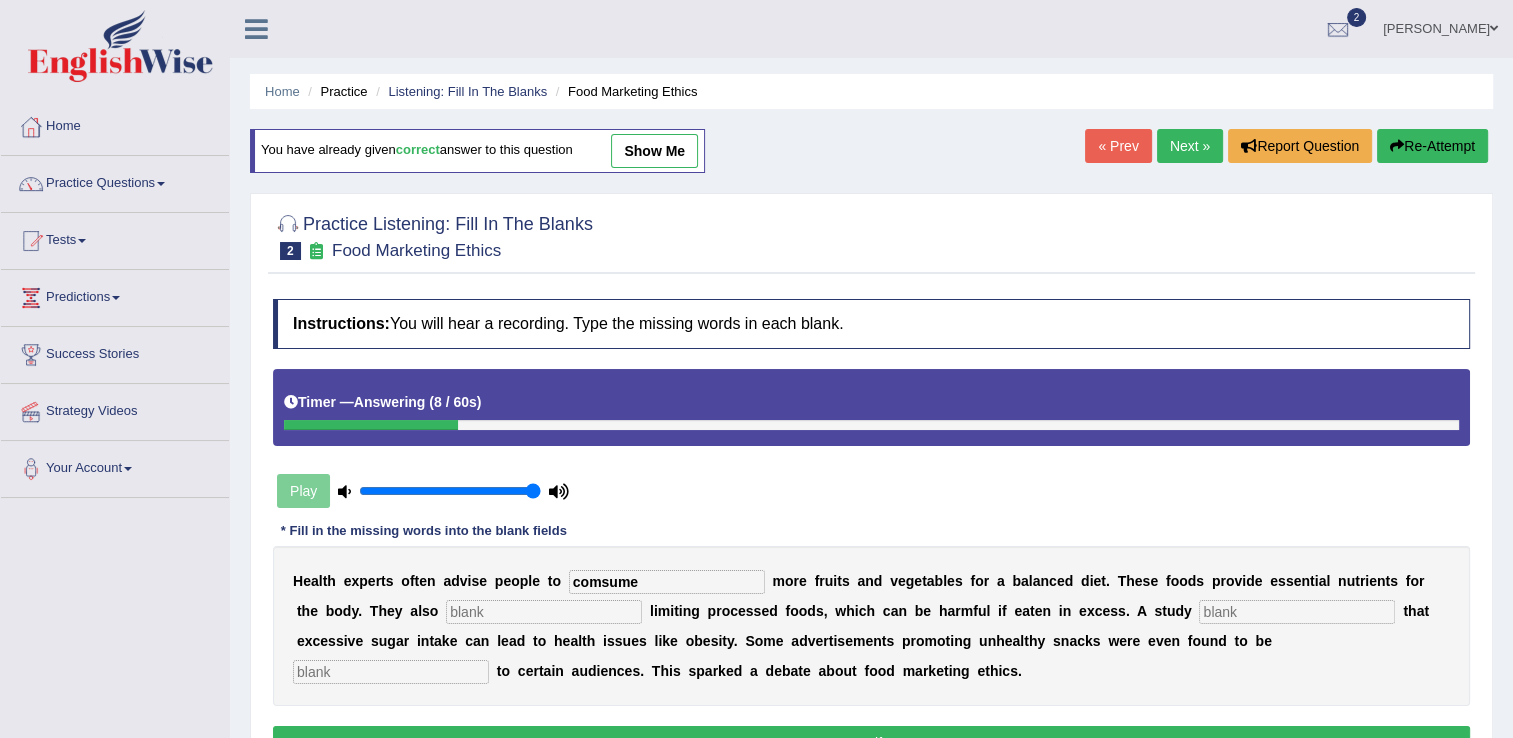 type on "e" 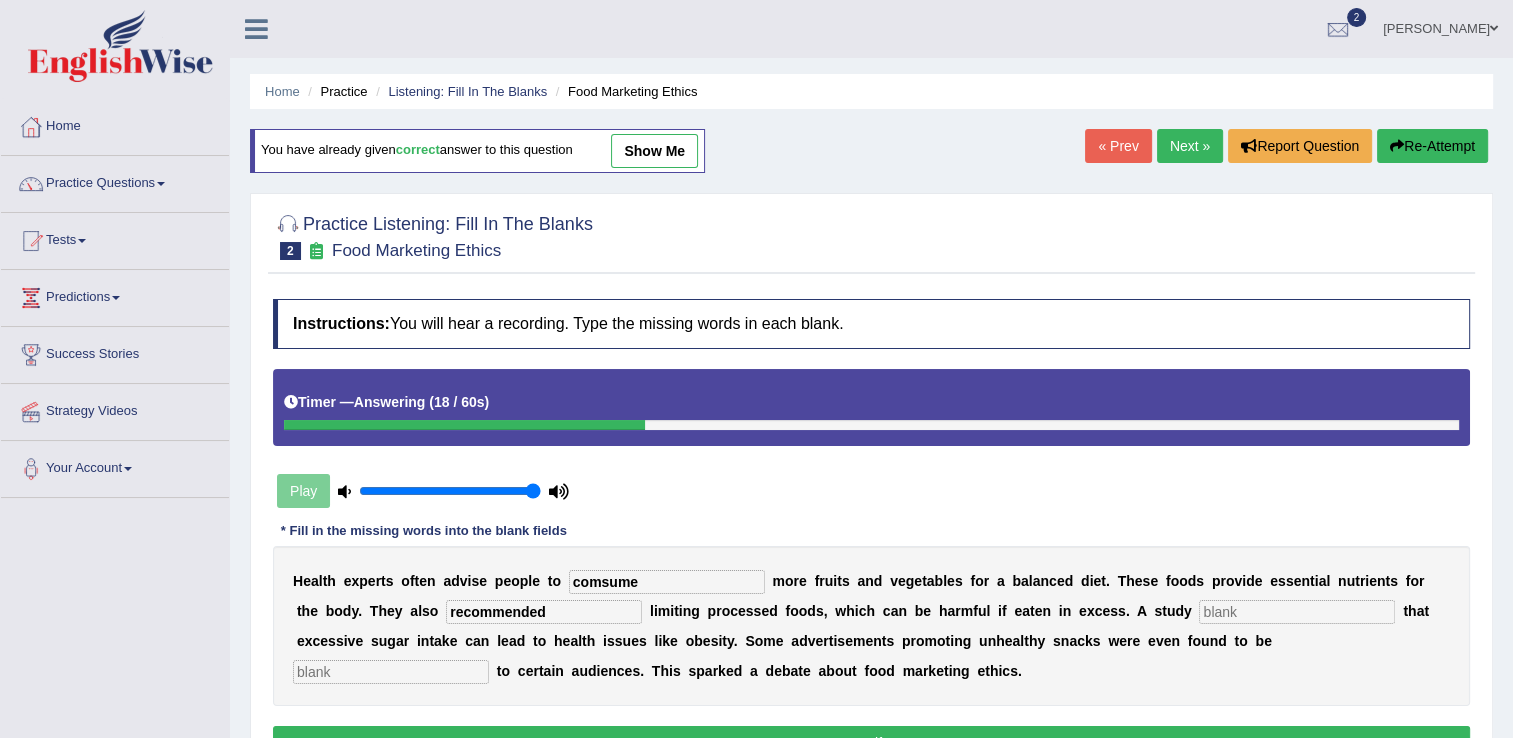 type on "recommended" 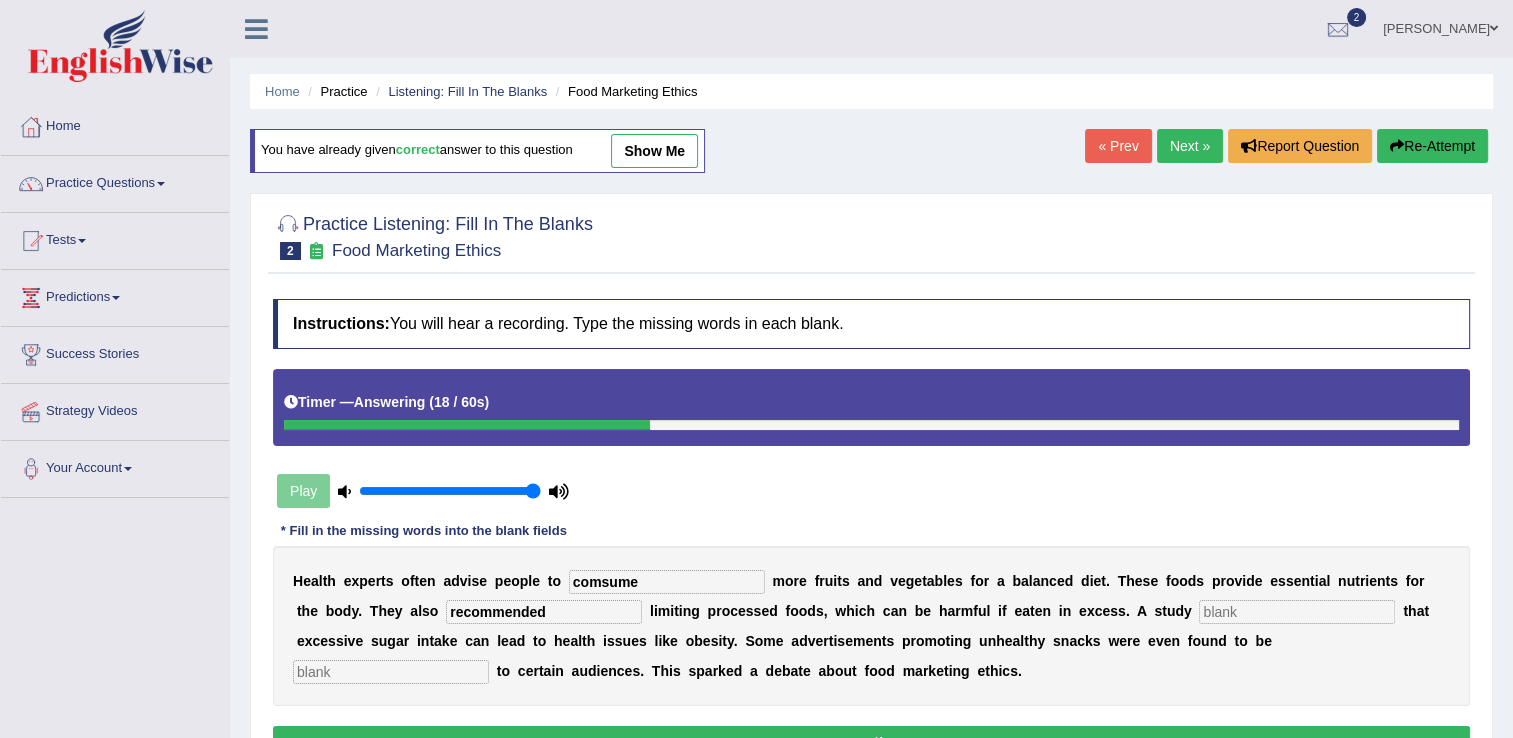 click at bounding box center [1297, 612] 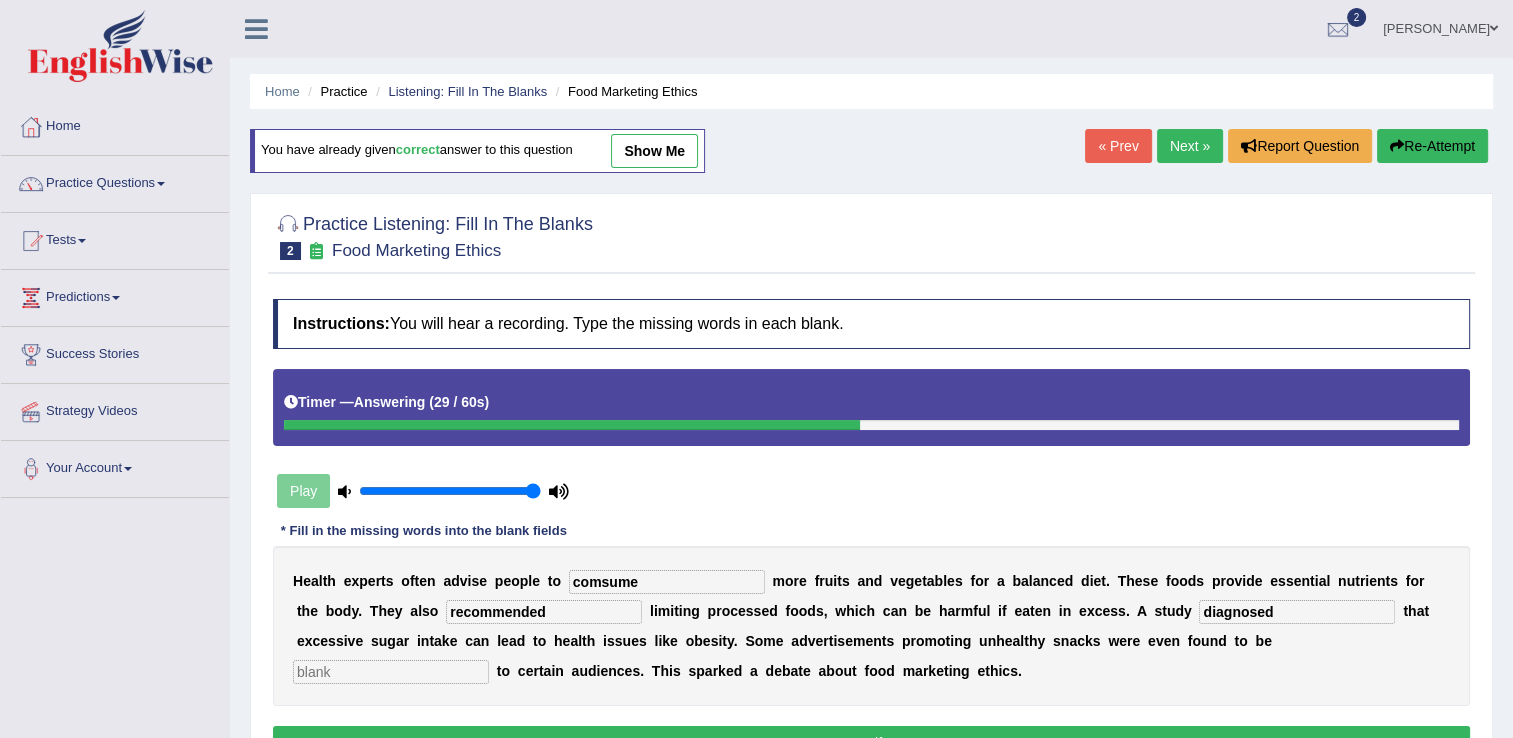 type on "diagnosed" 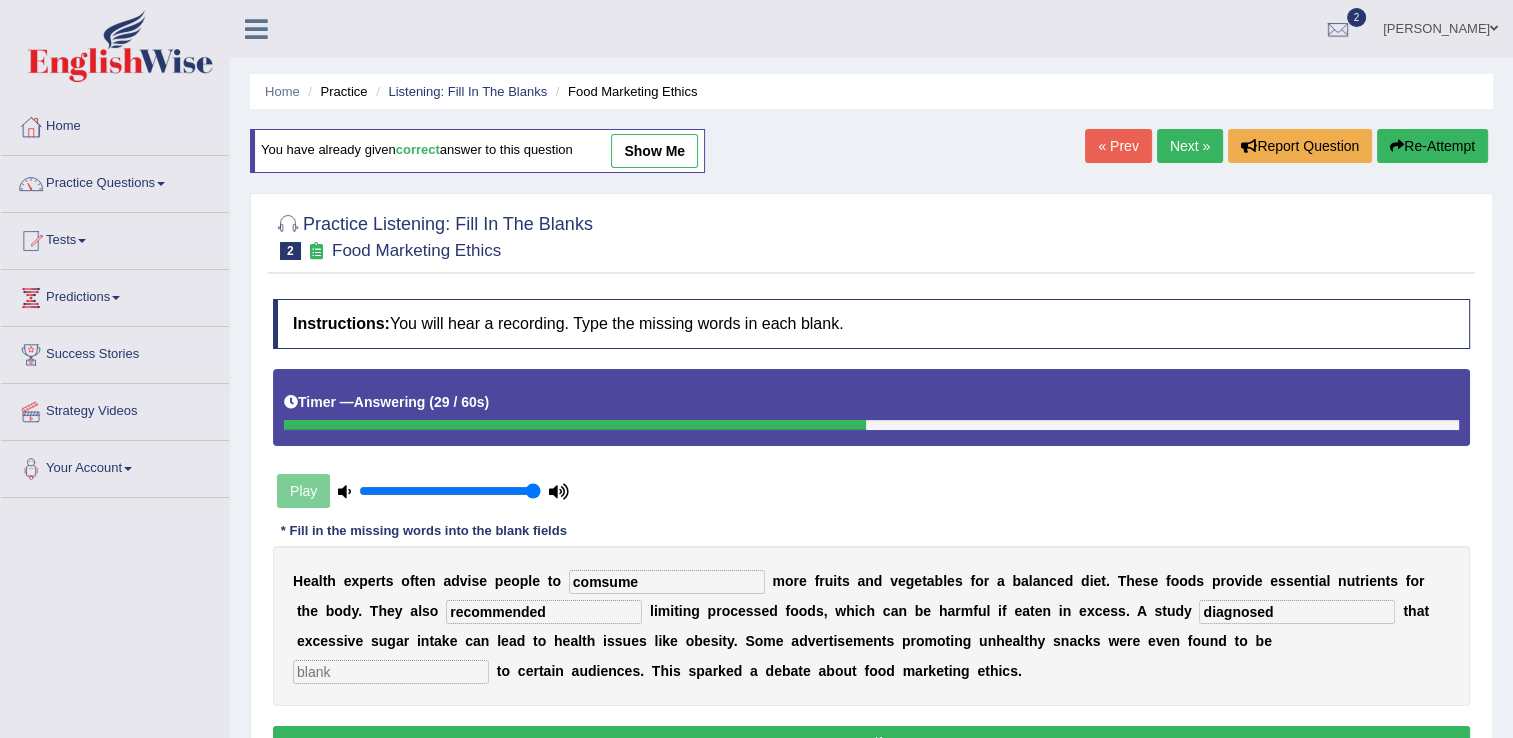 click at bounding box center (391, 672) 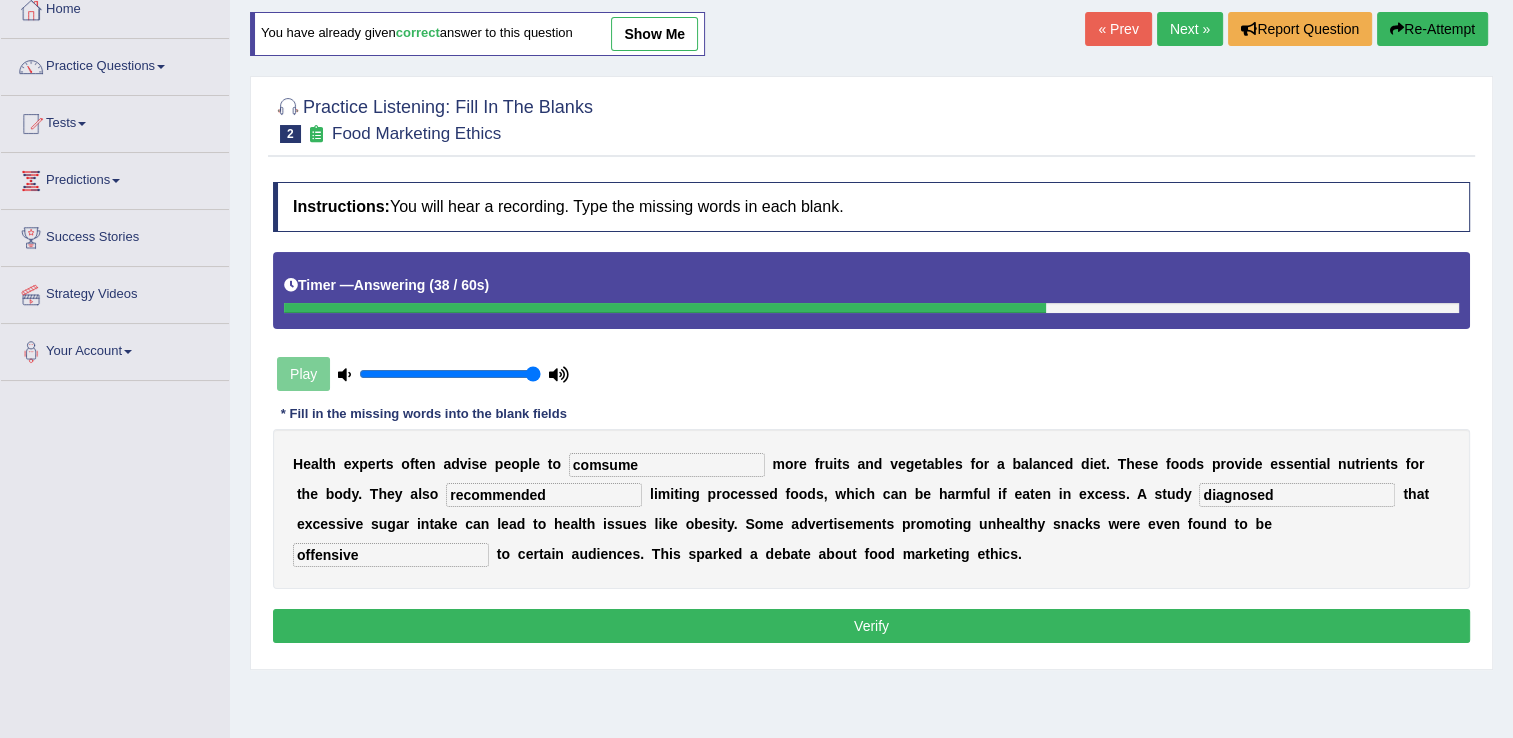 scroll, scrollTop: 120, scrollLeft: 0, axis: vertical 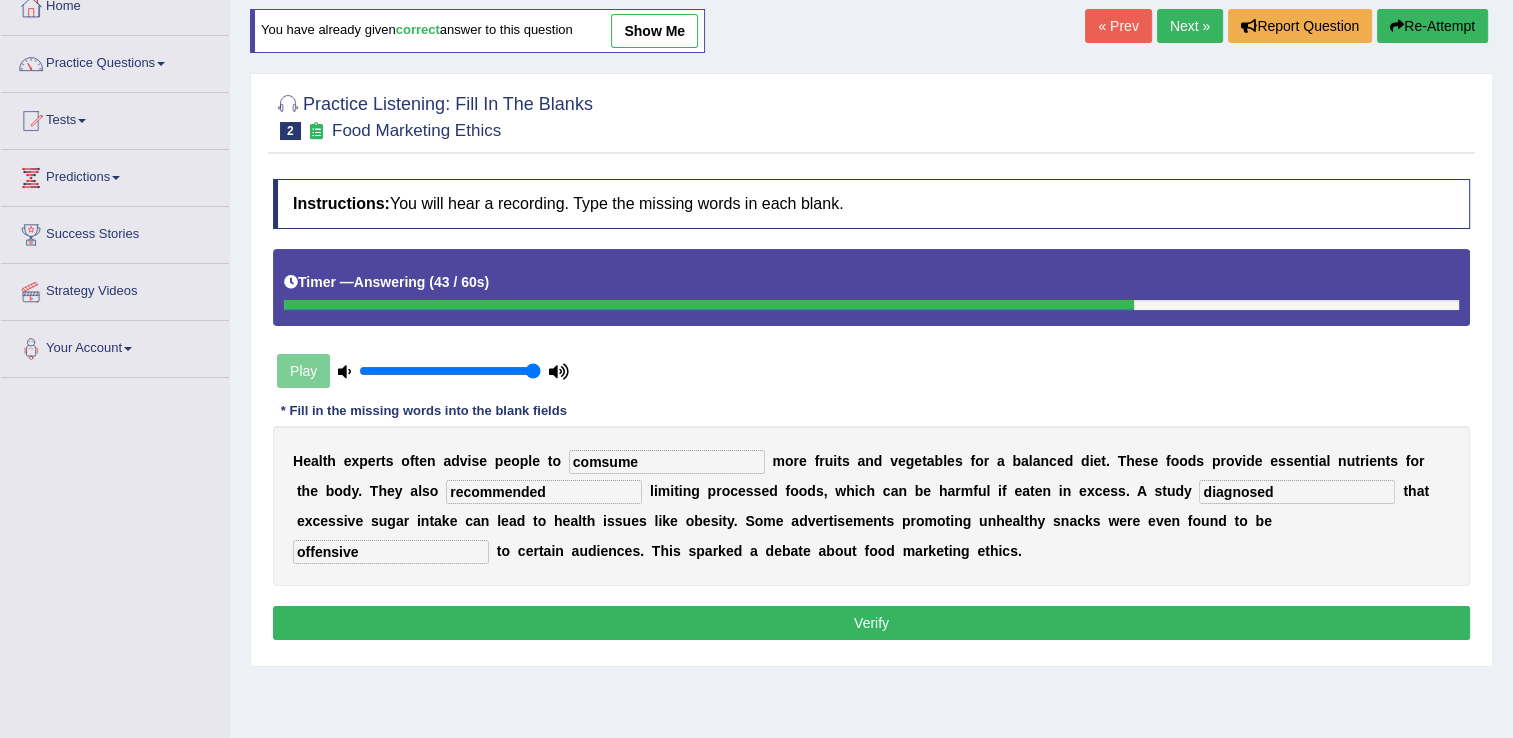 type on "offensive" 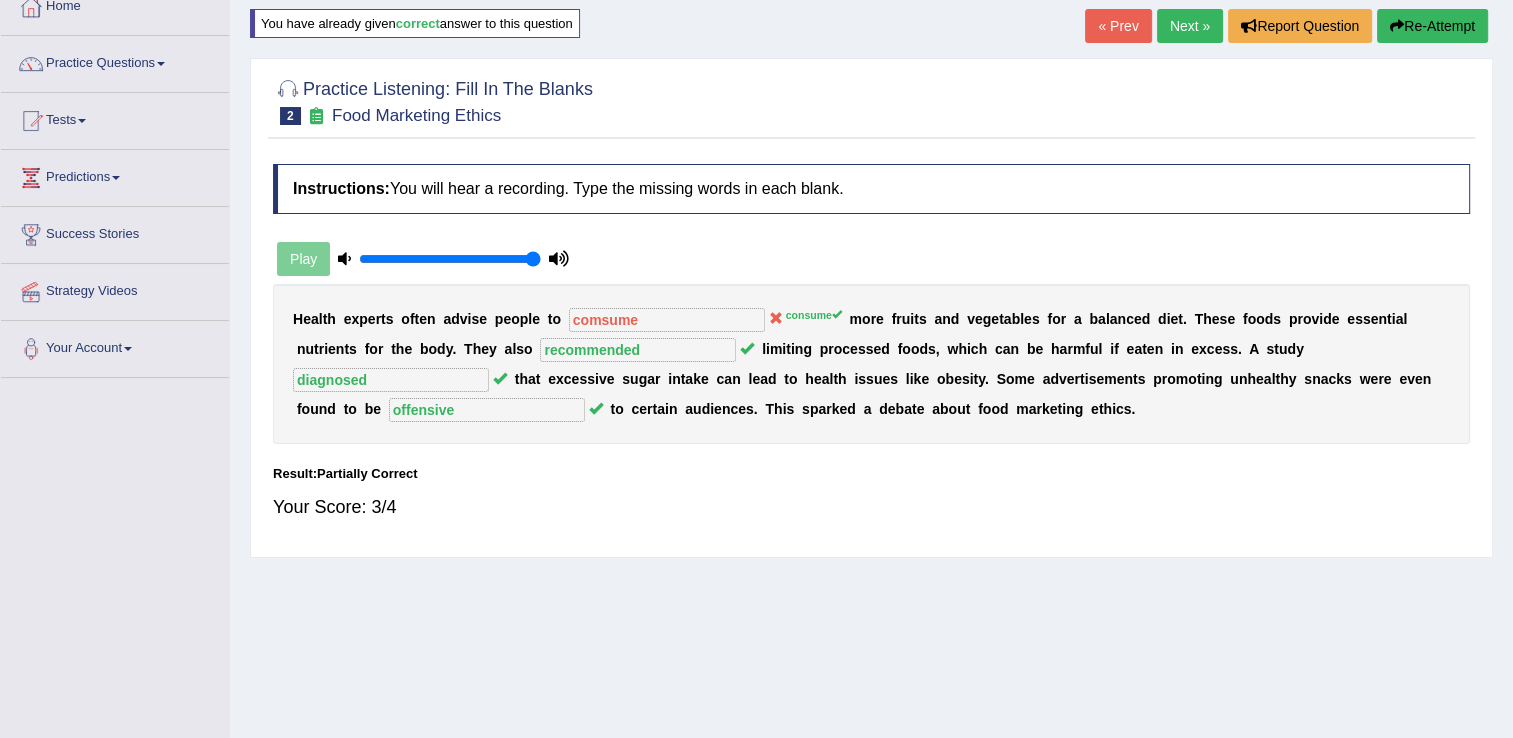 click on "Next »" at bounding box center [1190, 26] 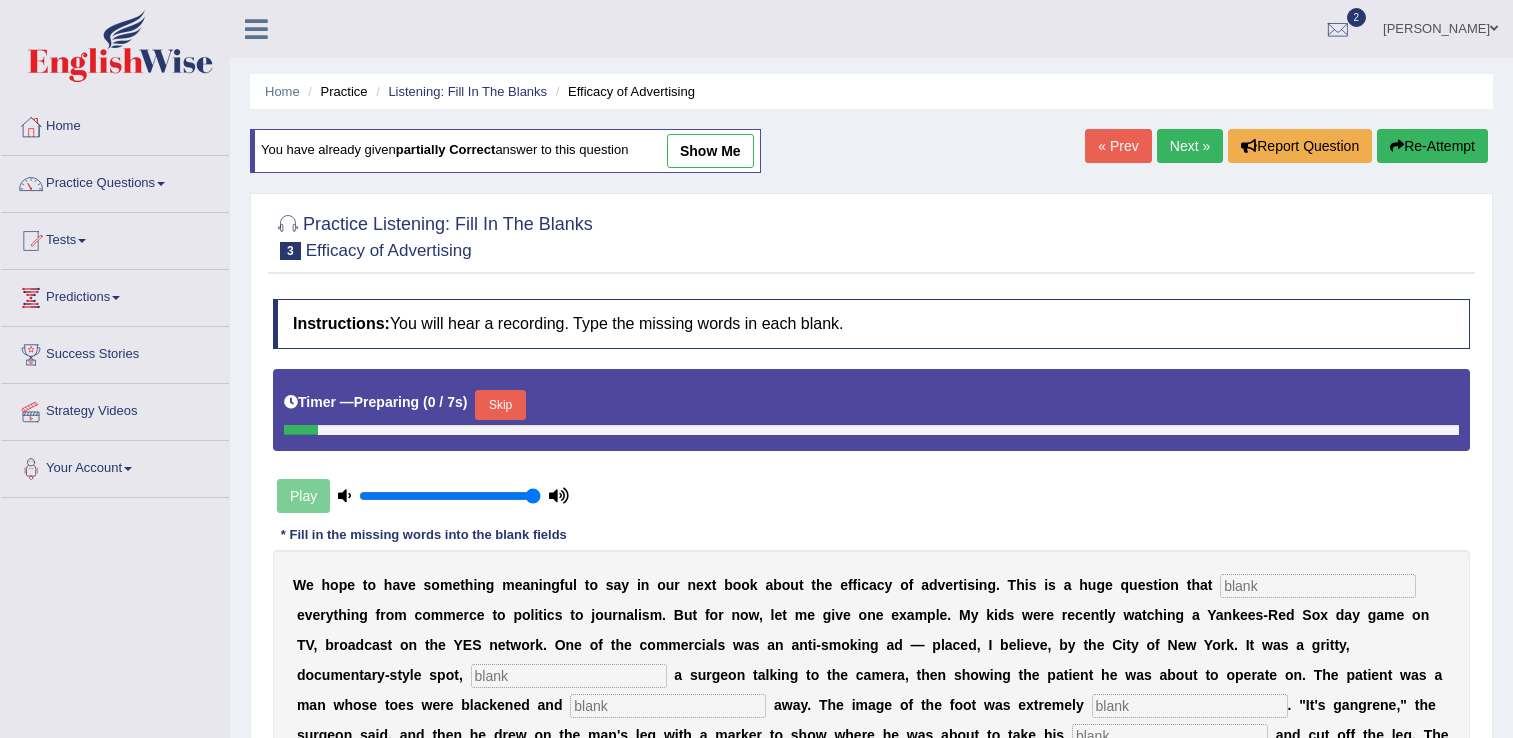 scroll, scrollTop: 0, scrollLeft: 0, axis: both 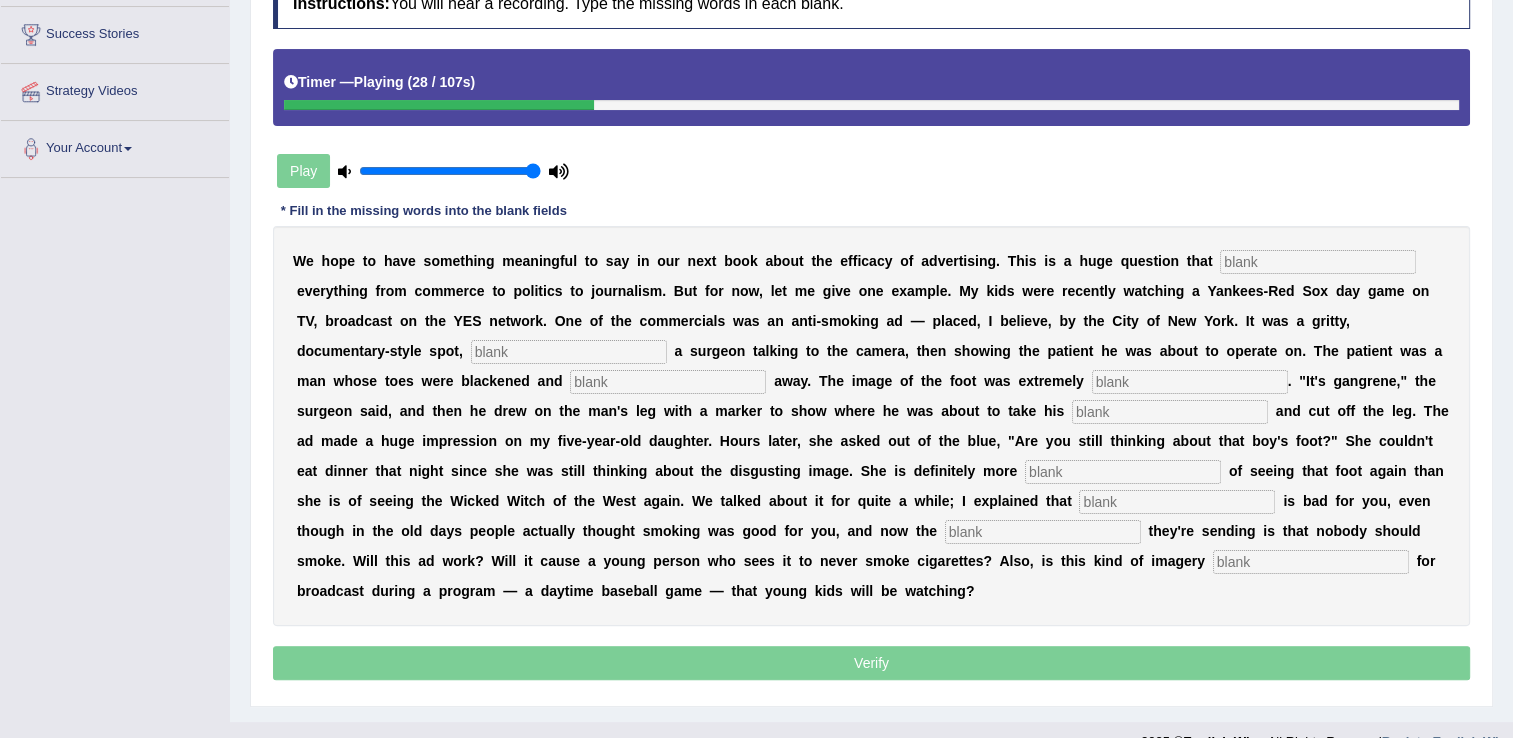 click at bounding box center [1318, 262] 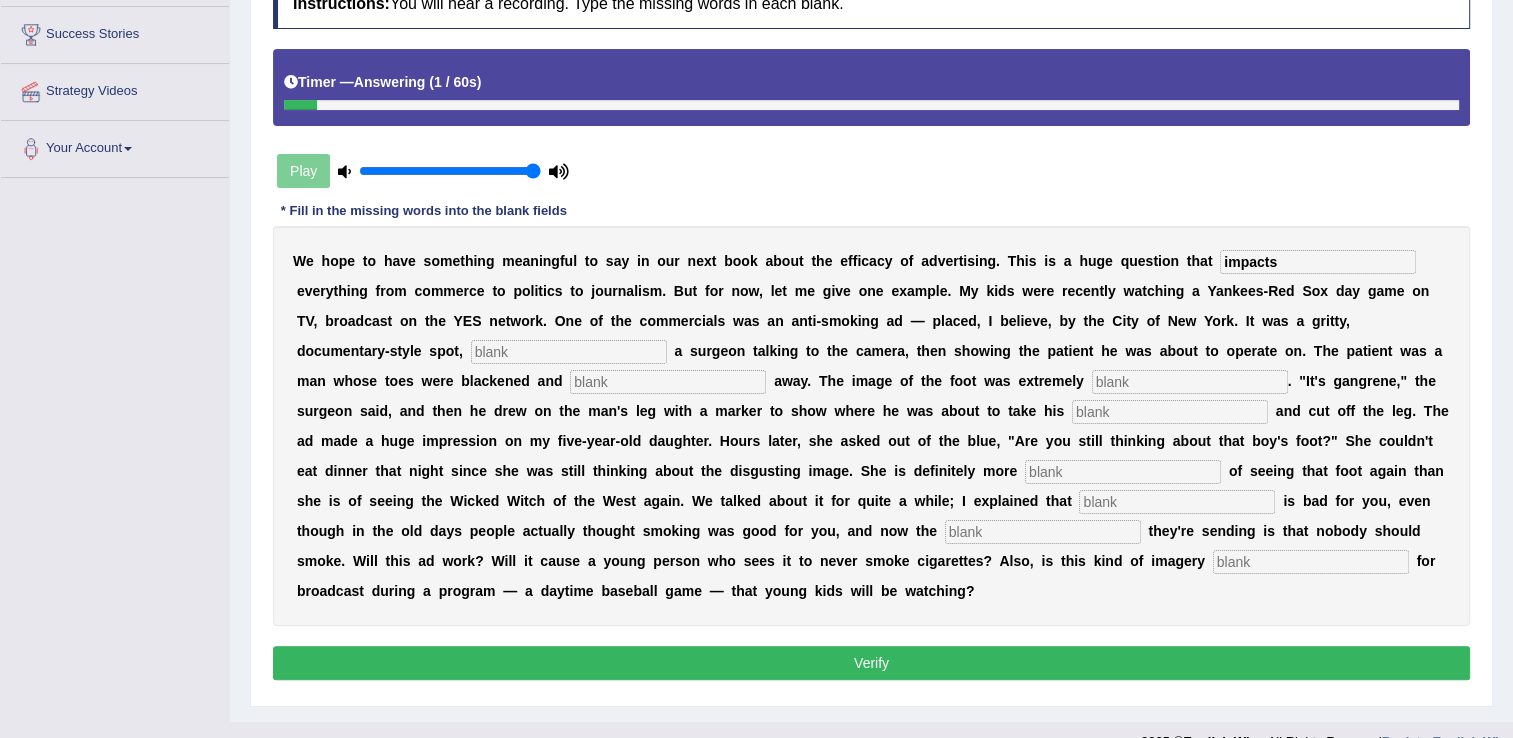 type on "impacts" 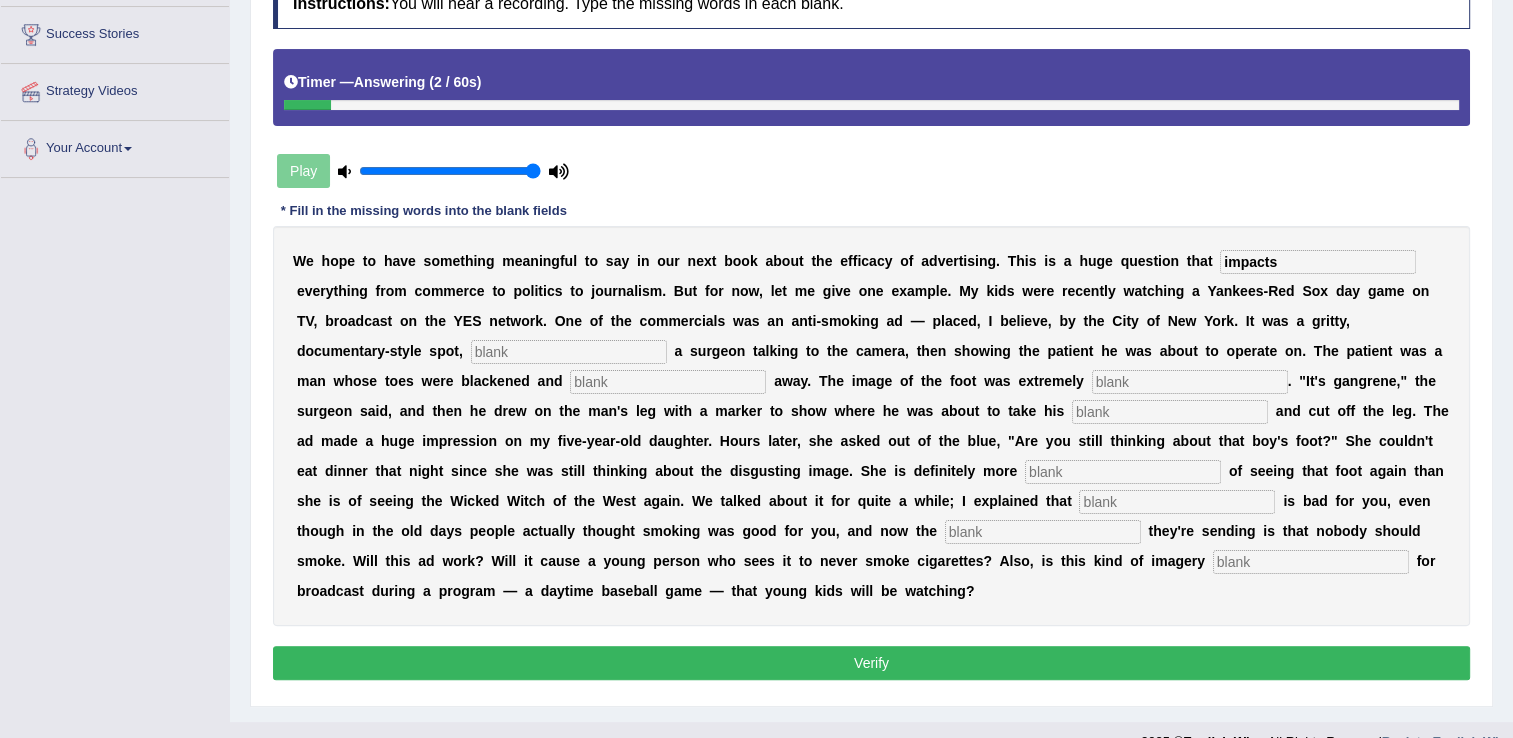 drag, startPoint x: 1290, startPoint y: 324, endPoint x: 1235, endPoint y: 423, distance: 113.25193 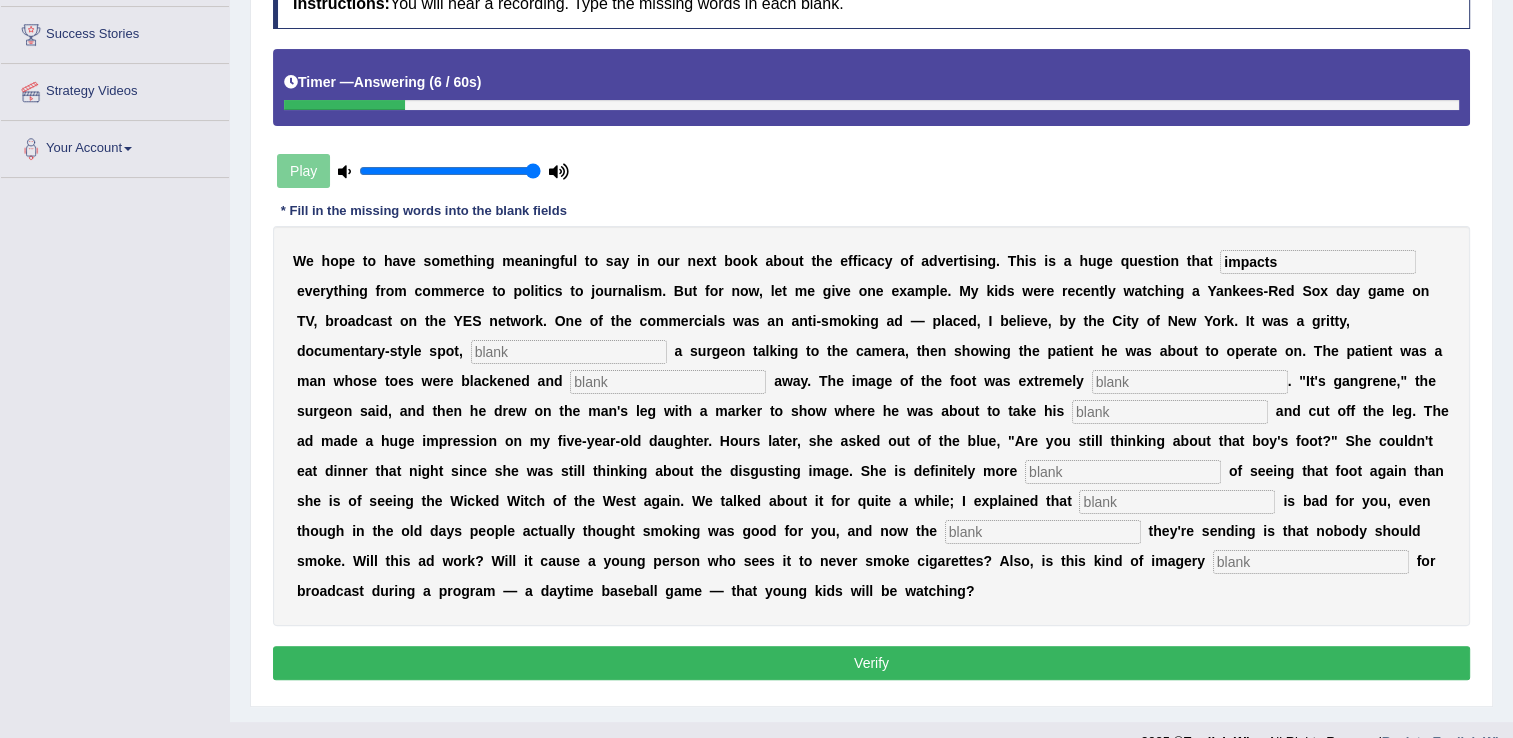 click at bounding box center (668, 382) 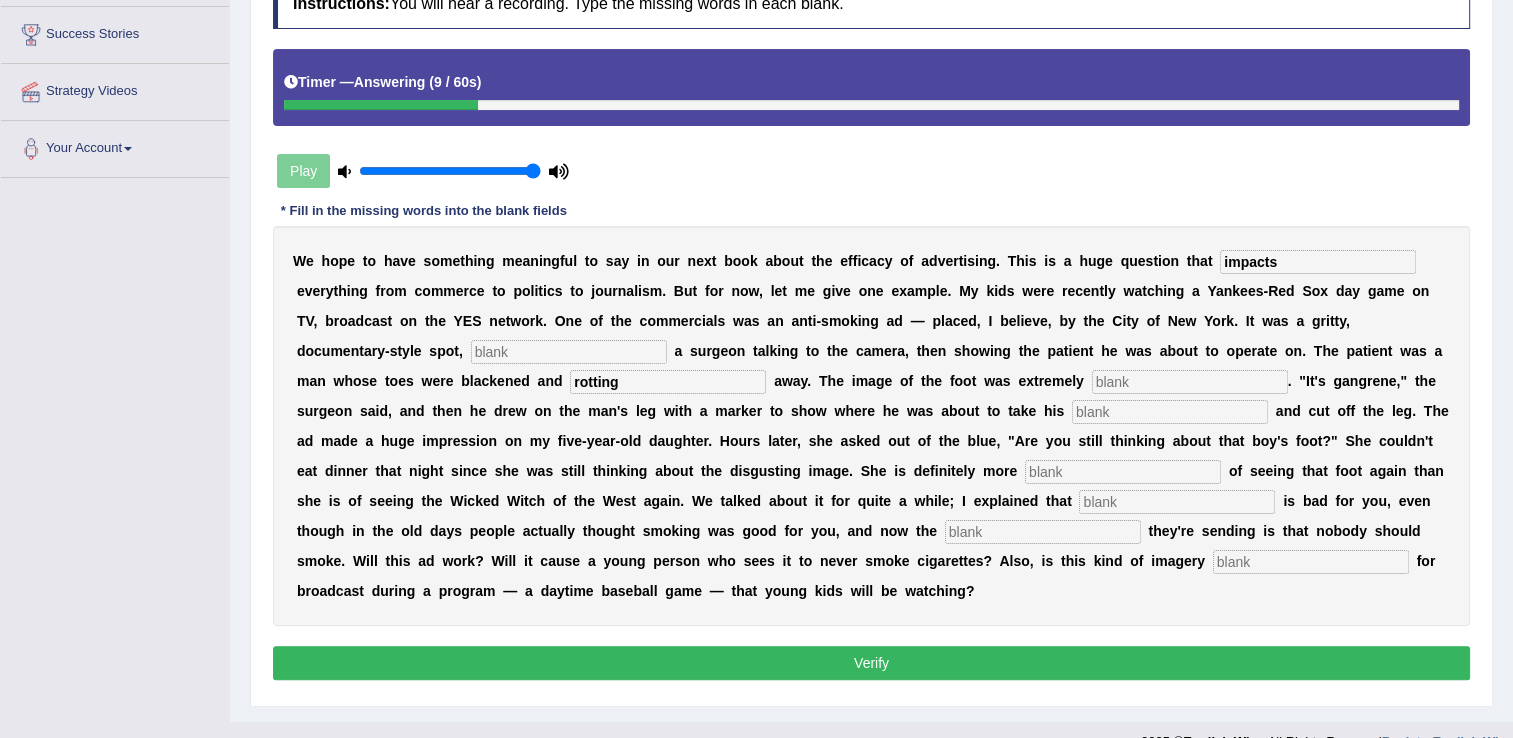 type on "rotting" 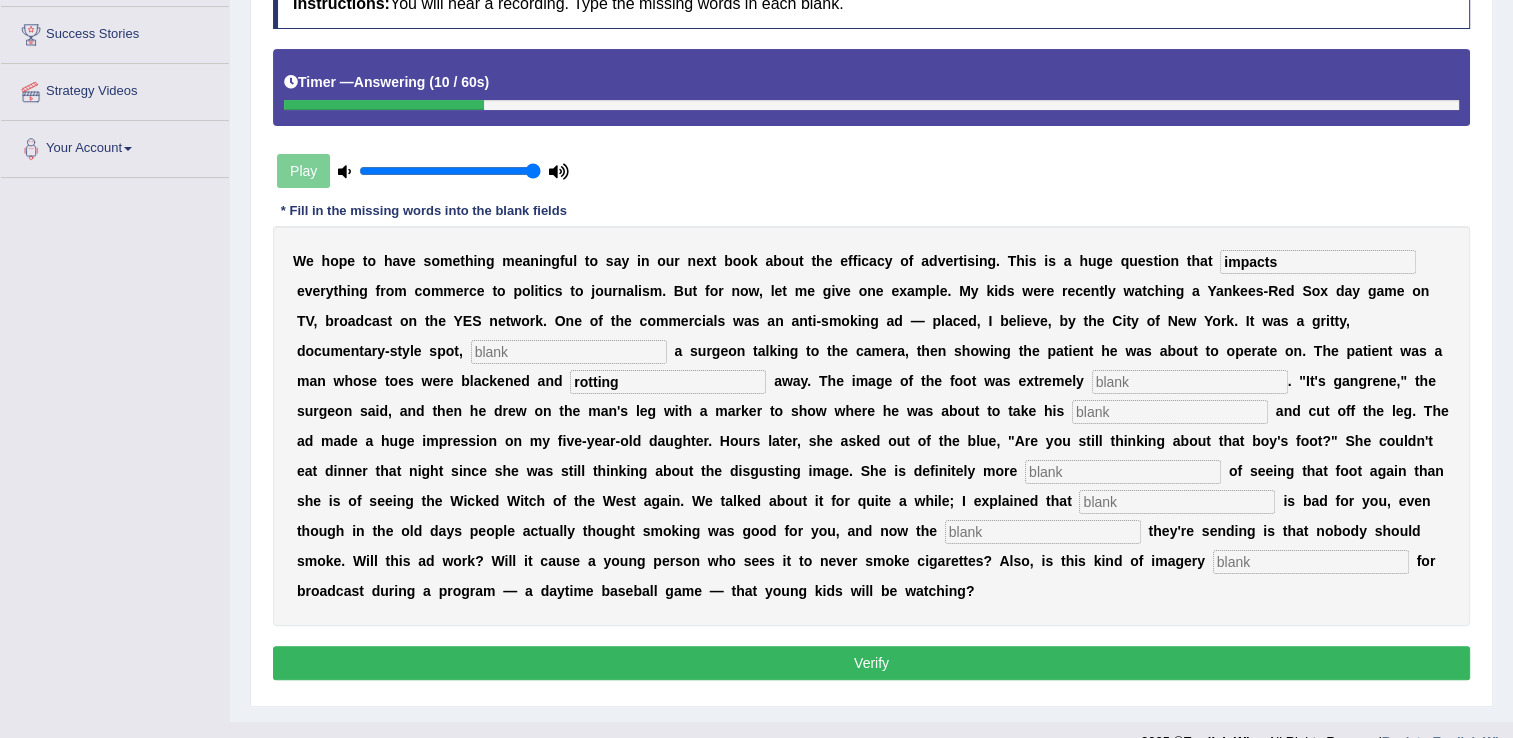 click at bounding box center [1190, 382] 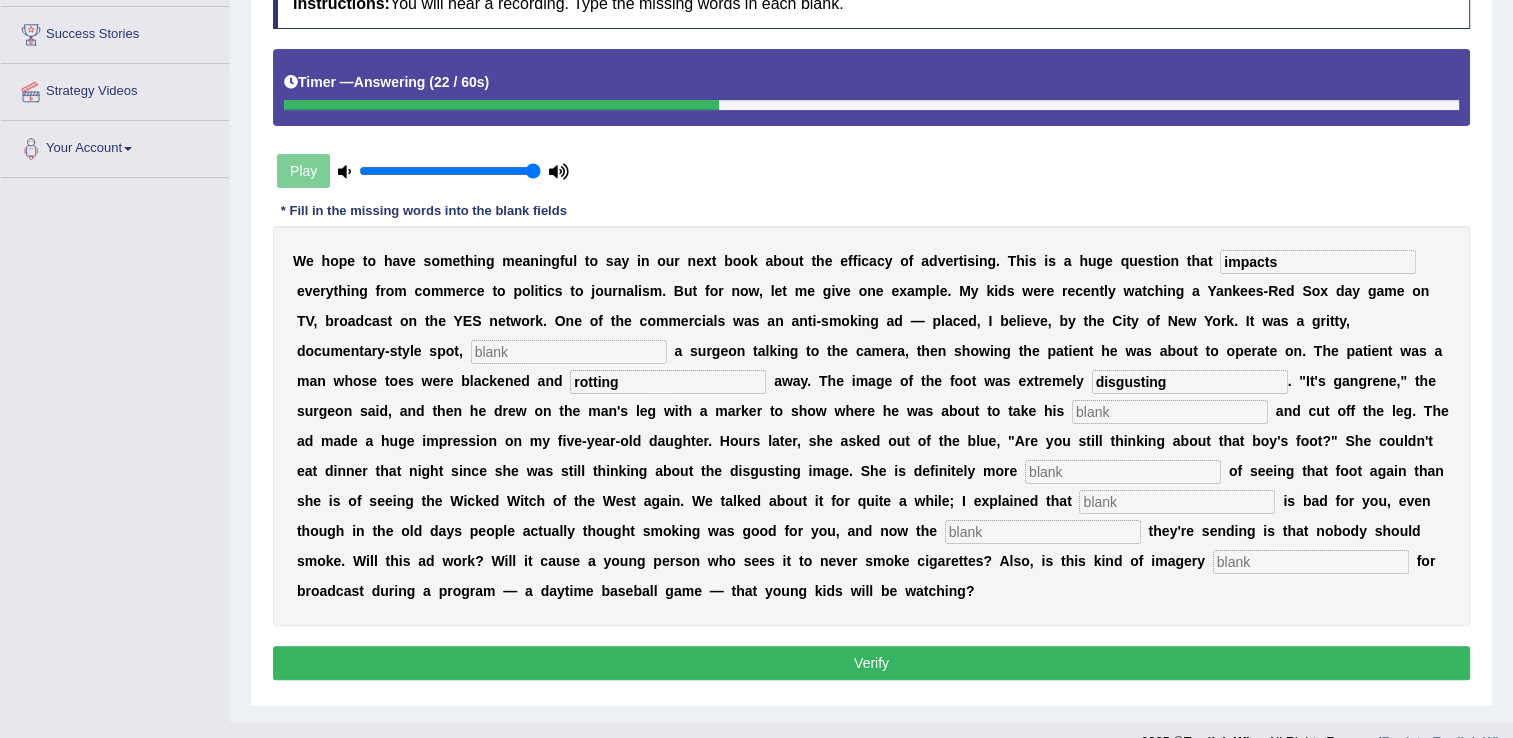 type on "disgusting" 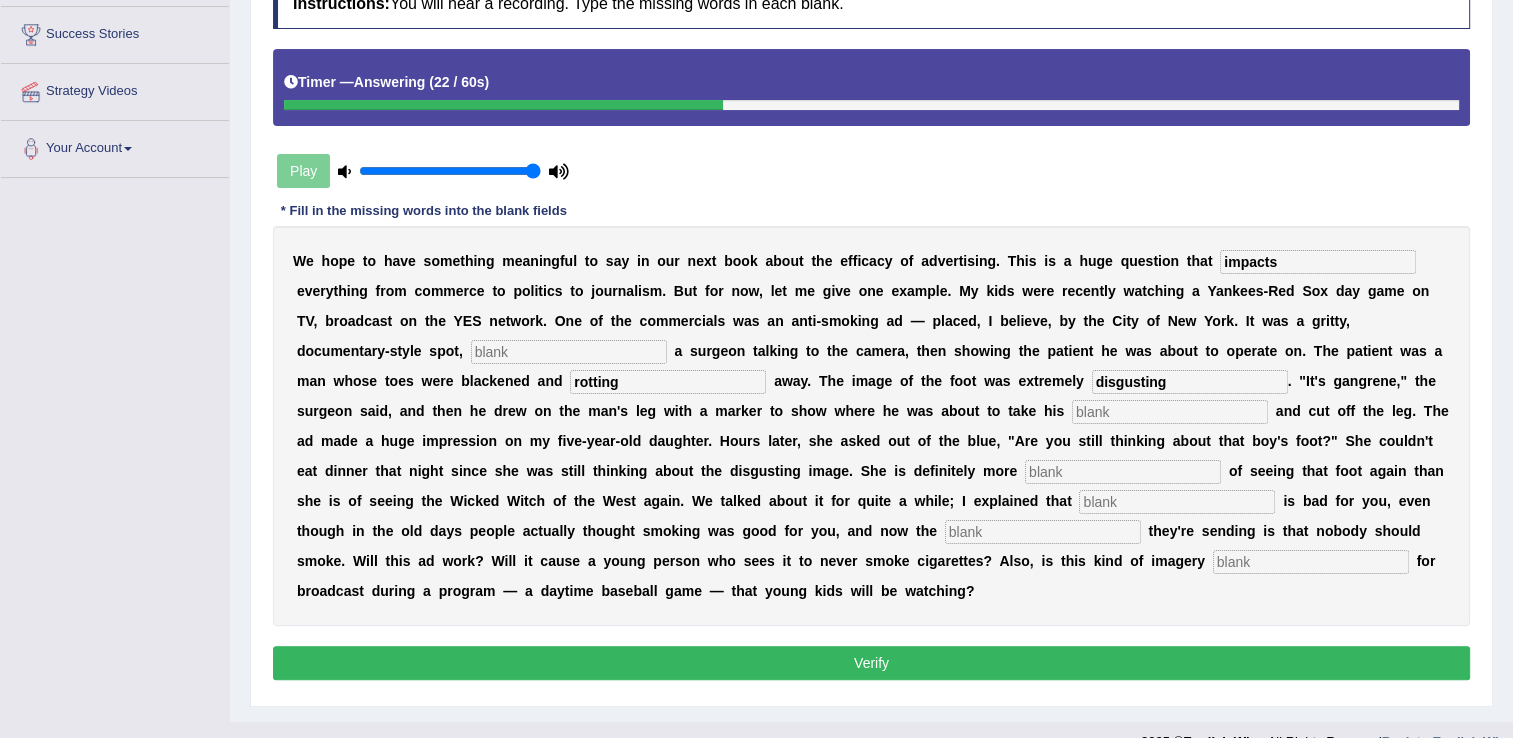 click at bounding box center [1170, 412] 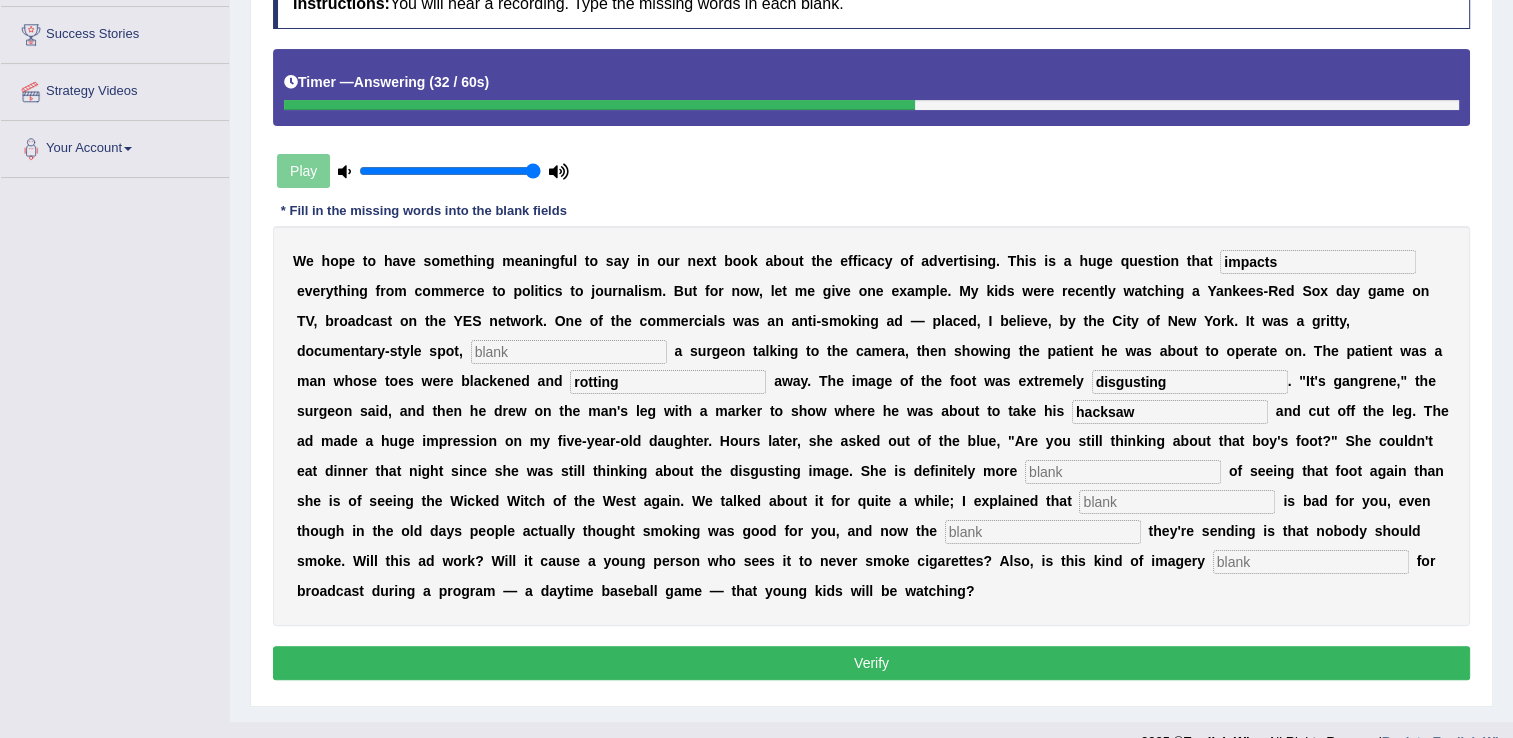 type on "hacksaw" 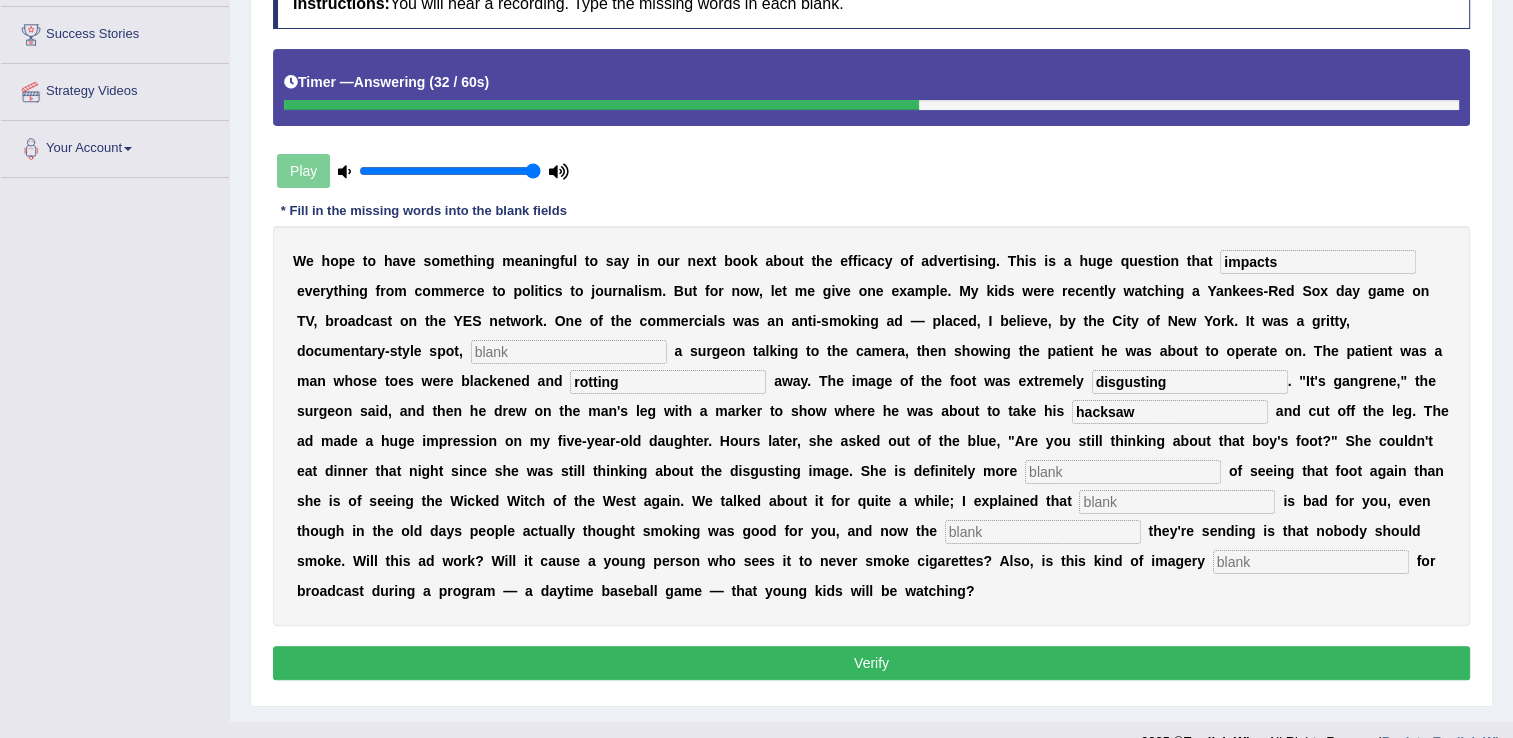 click at bounding box center [1123, 472] 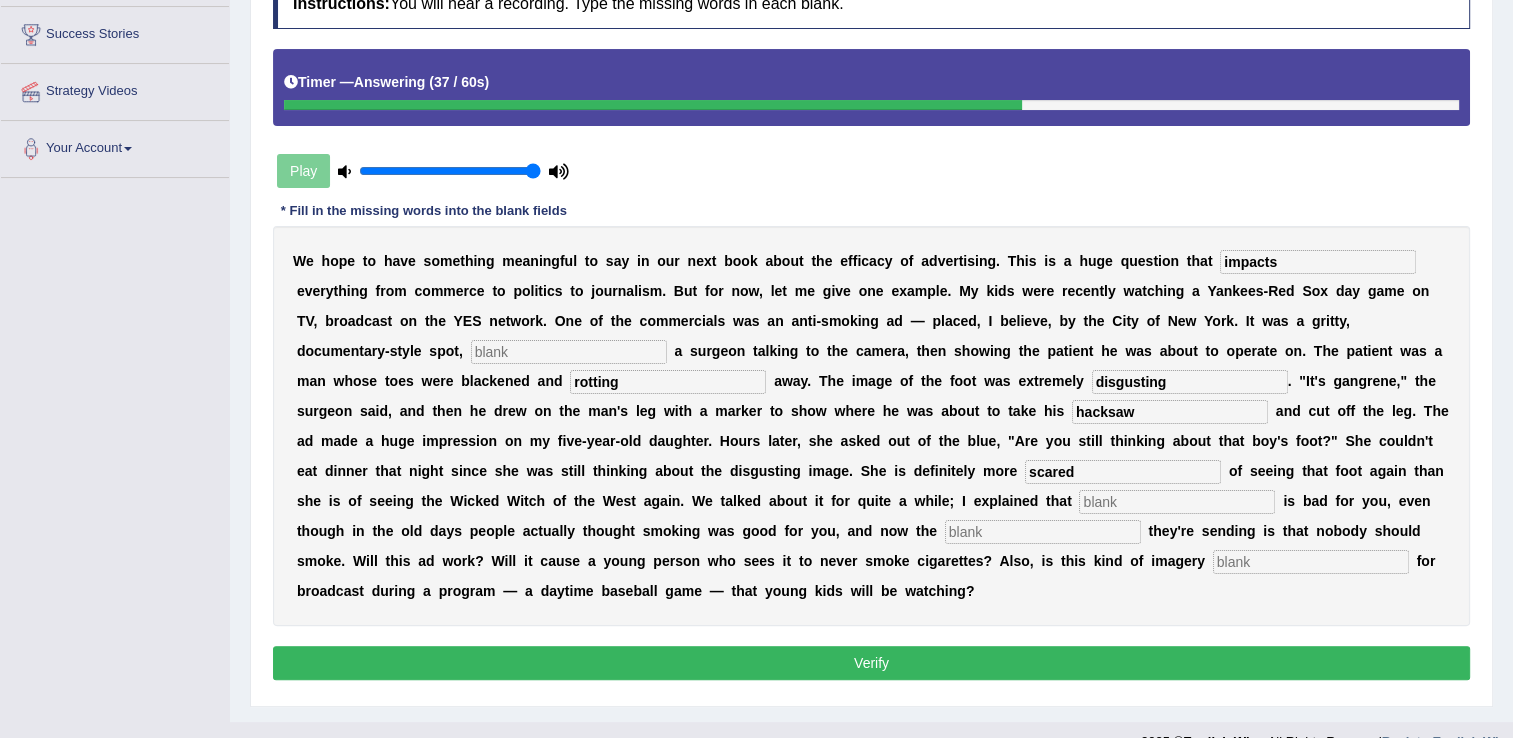 type on "scared" 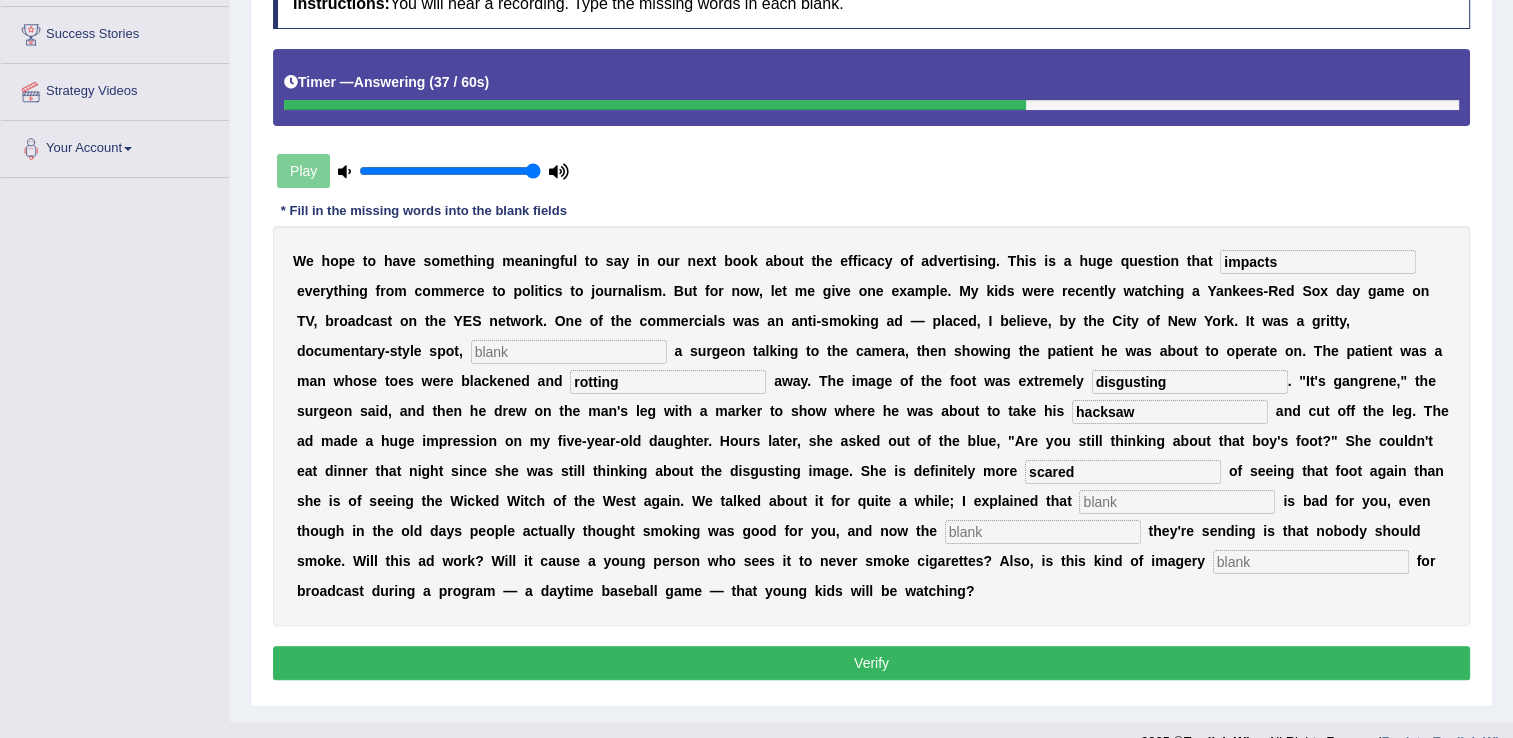 click at bounding box center [1177, 502] 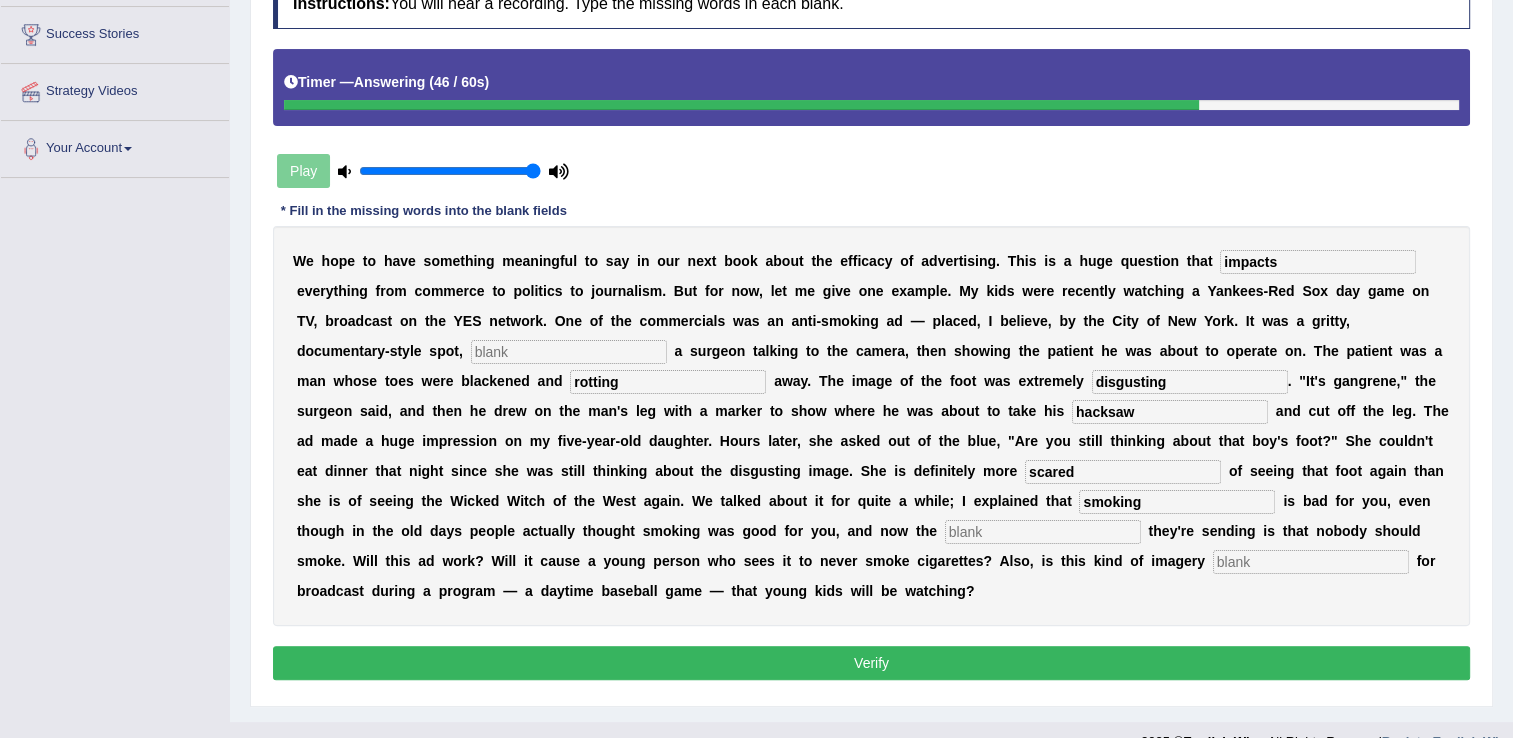 type on "smoking" 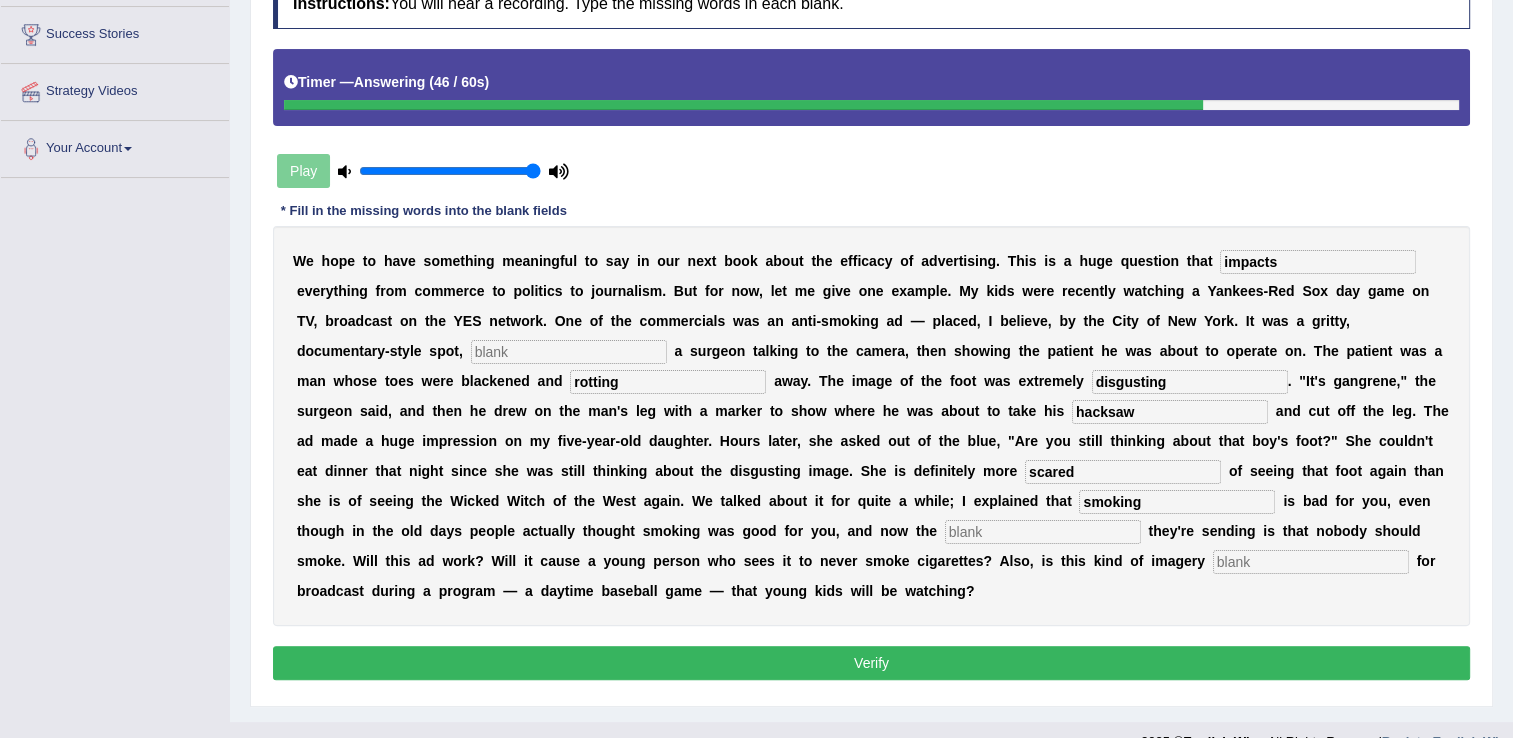 click at bounding box center [1043, 532] 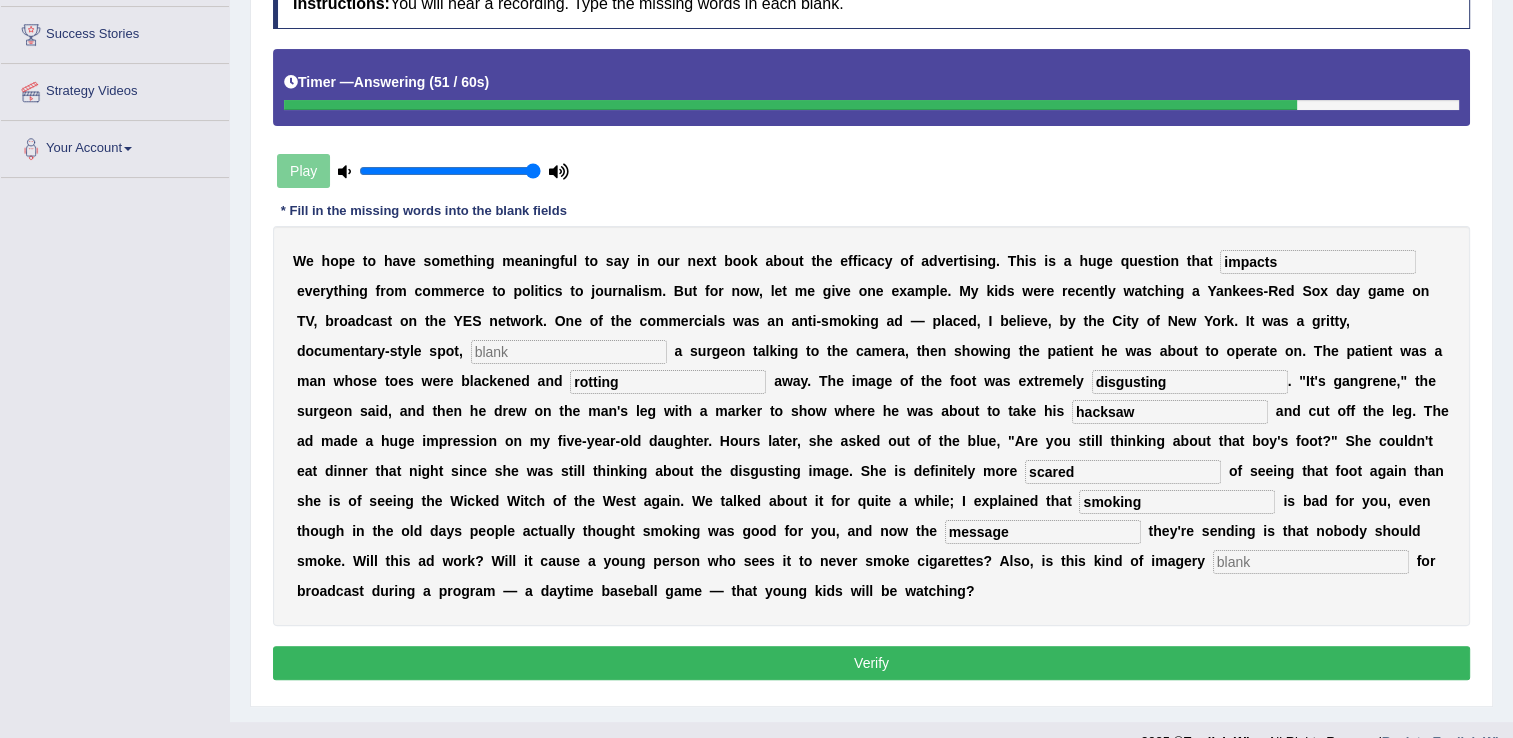type on "message" 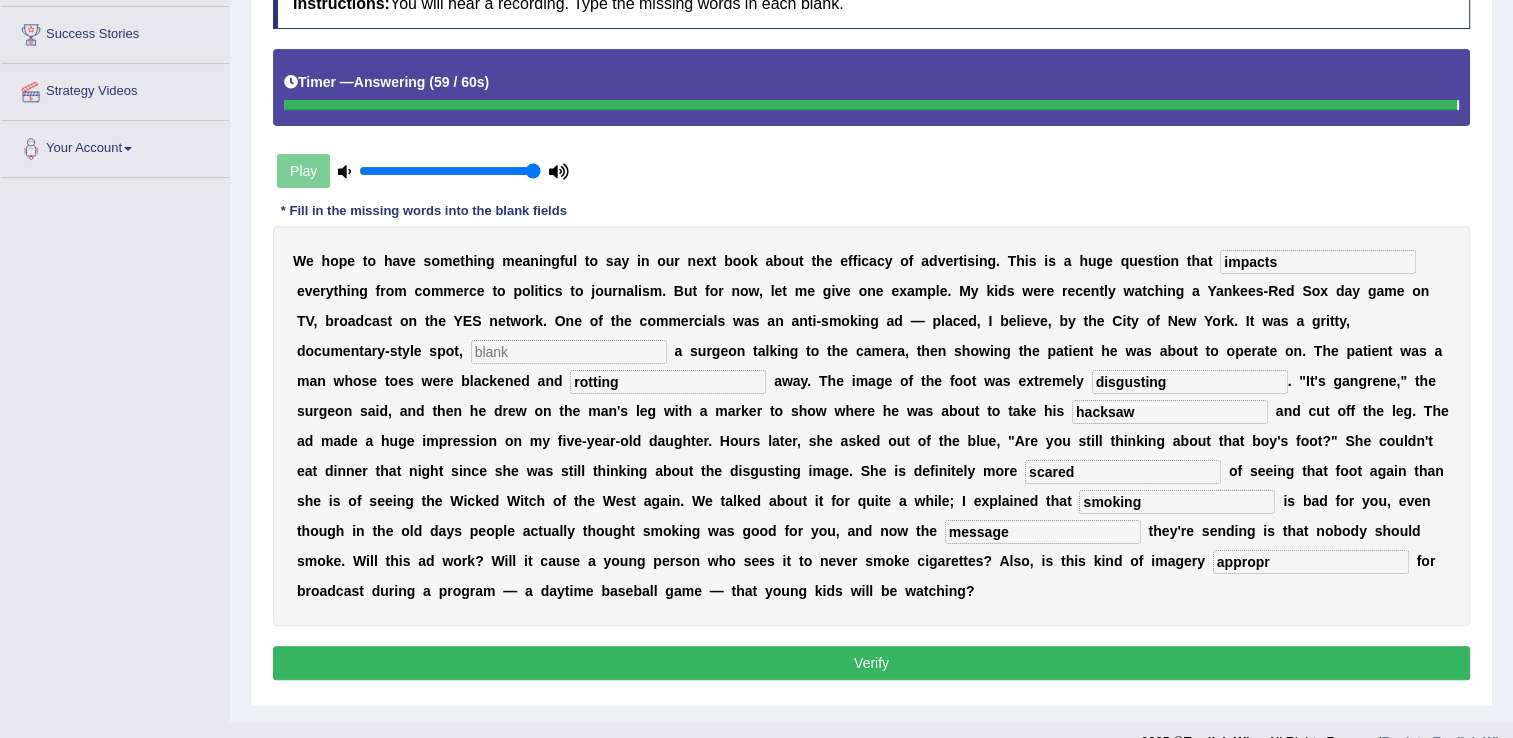 type on "appropr" 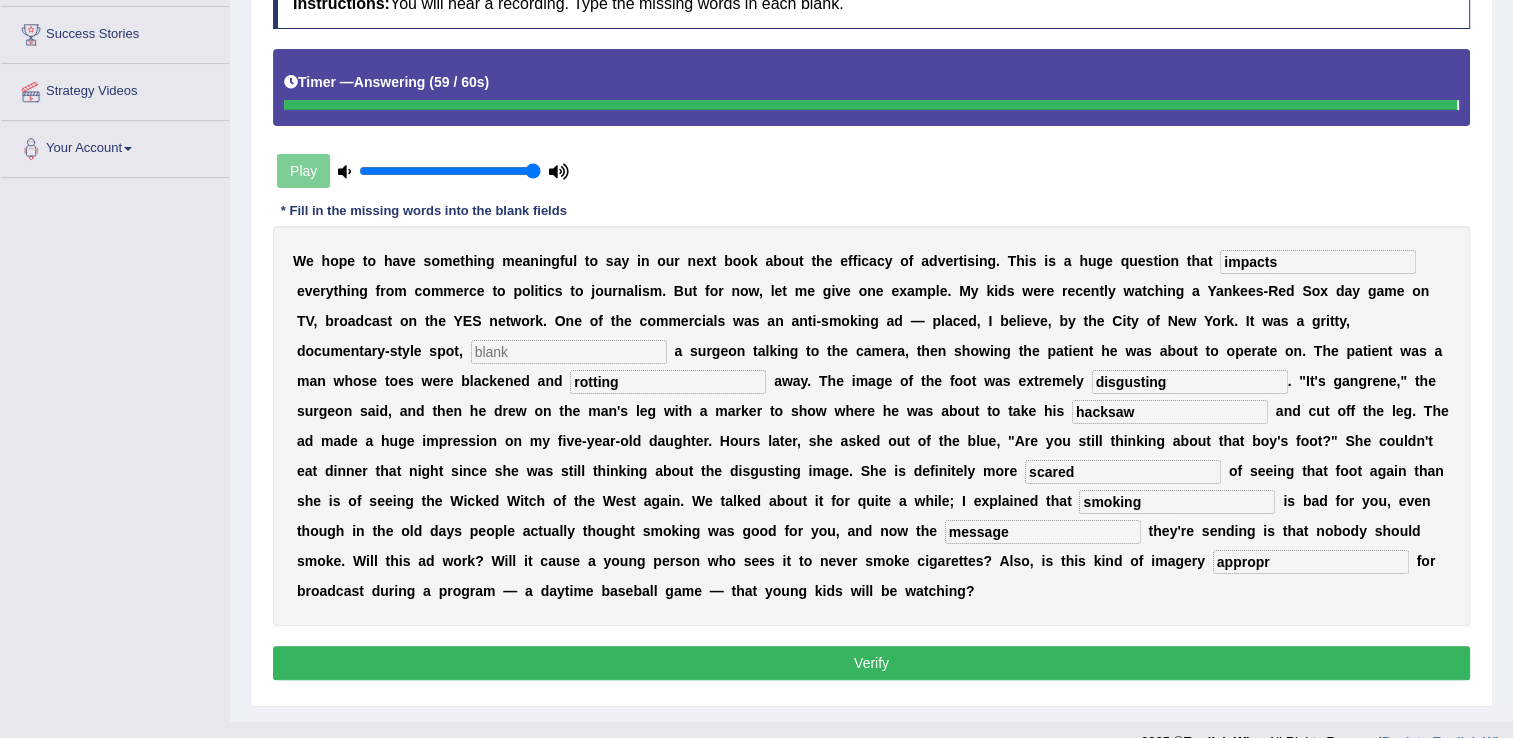 scroll, scrollTop: 312, scrollLeft: 0, axis: vertical 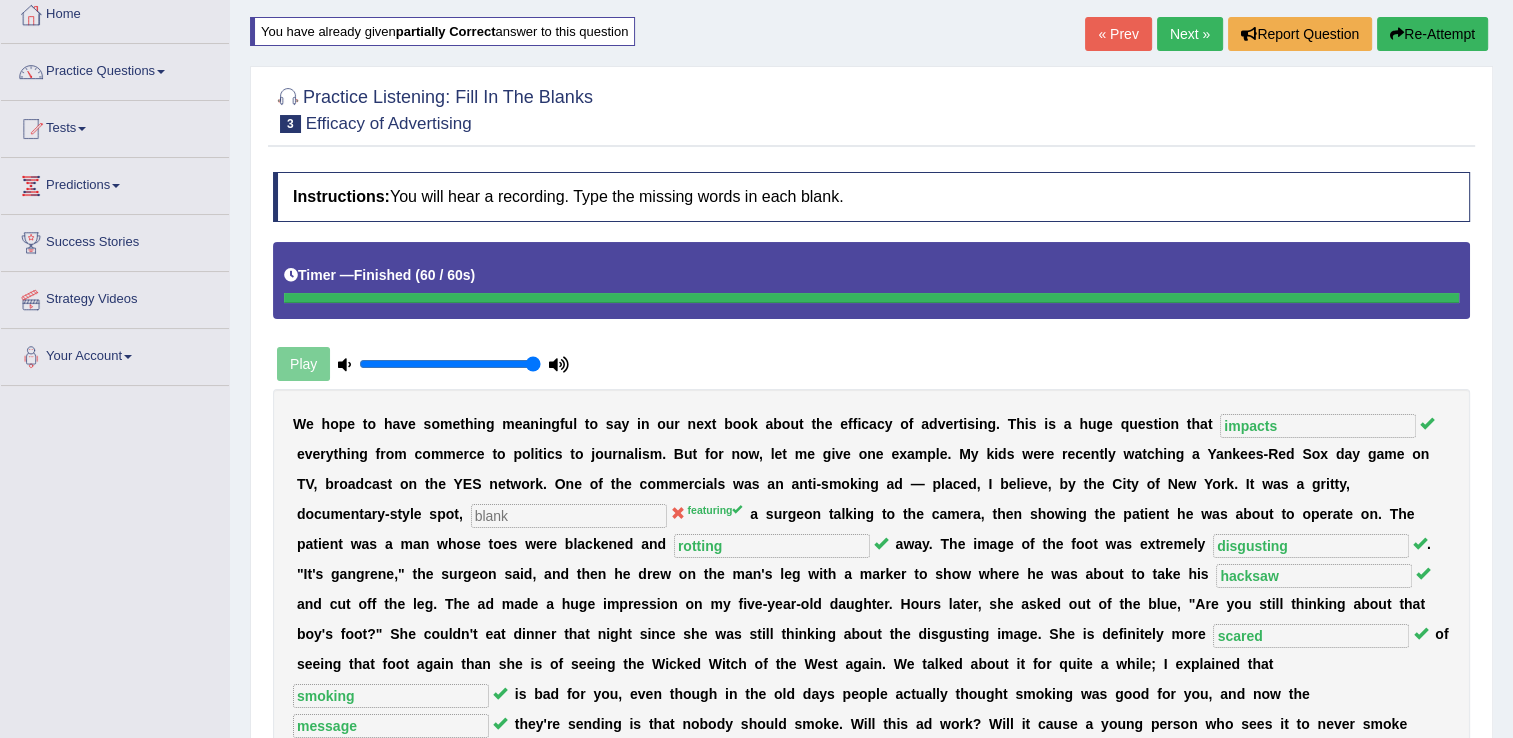 click on "Next »" at bounding box center (1190, 34) 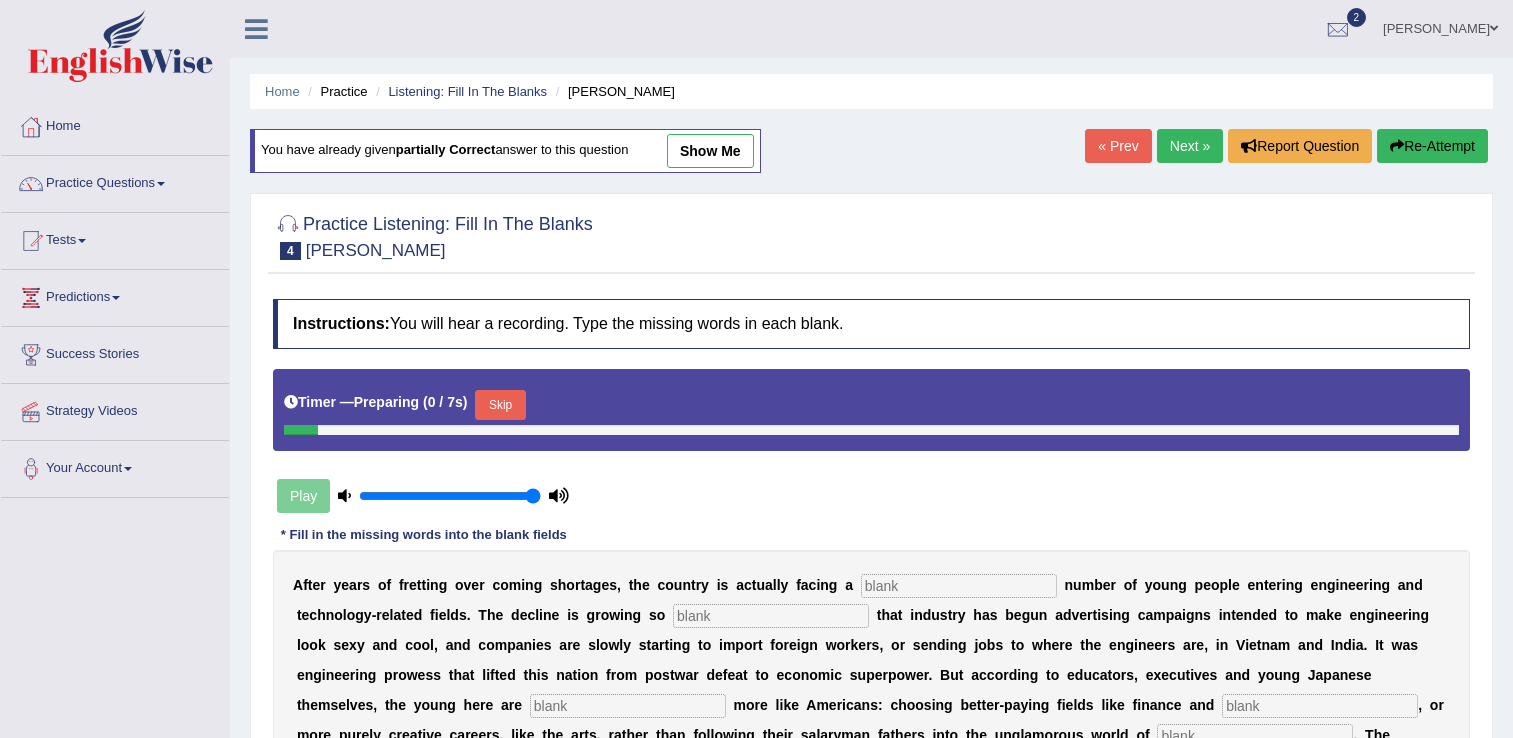 scroll, scrollTop: 0, scrollLeft: 0, axis: both 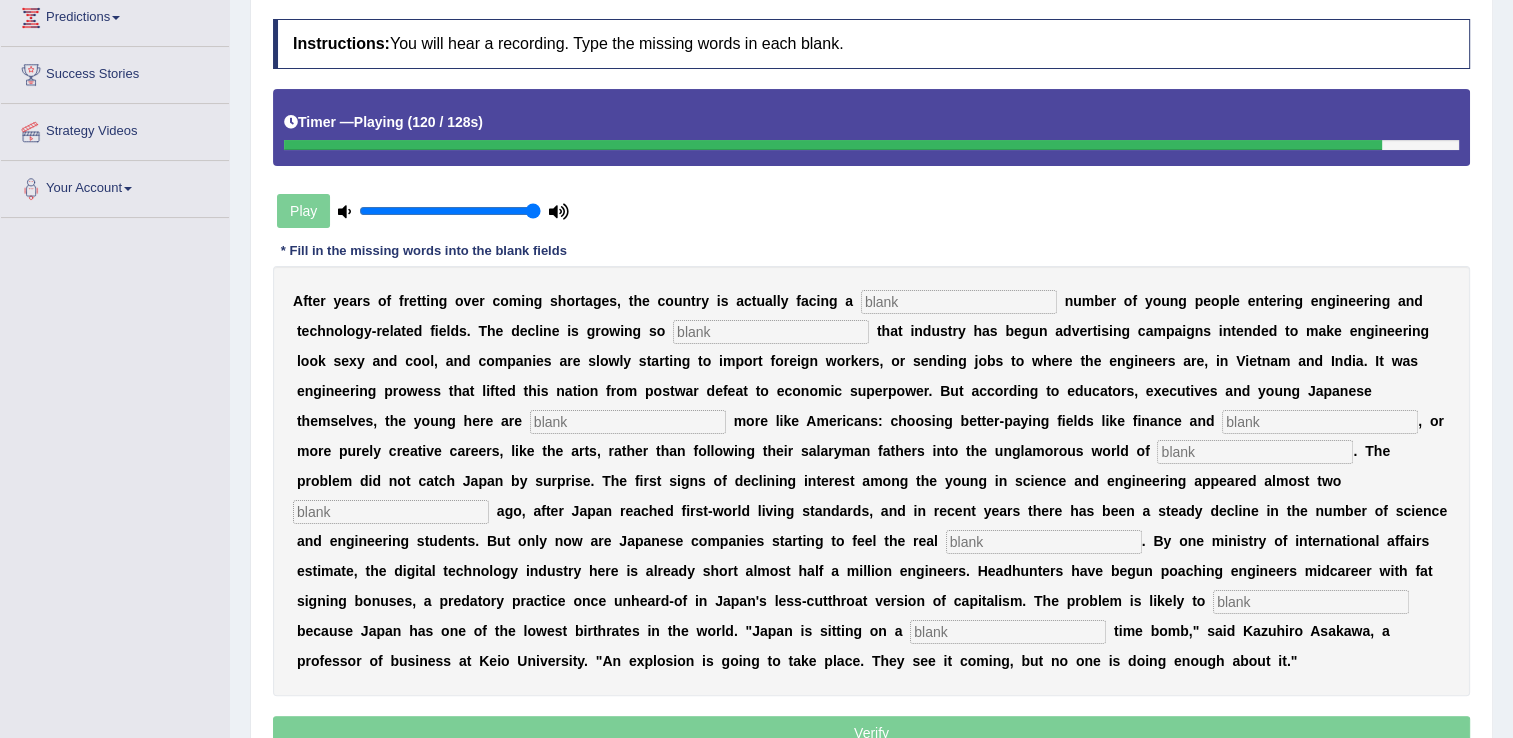 click at bounding box center (959, 302) 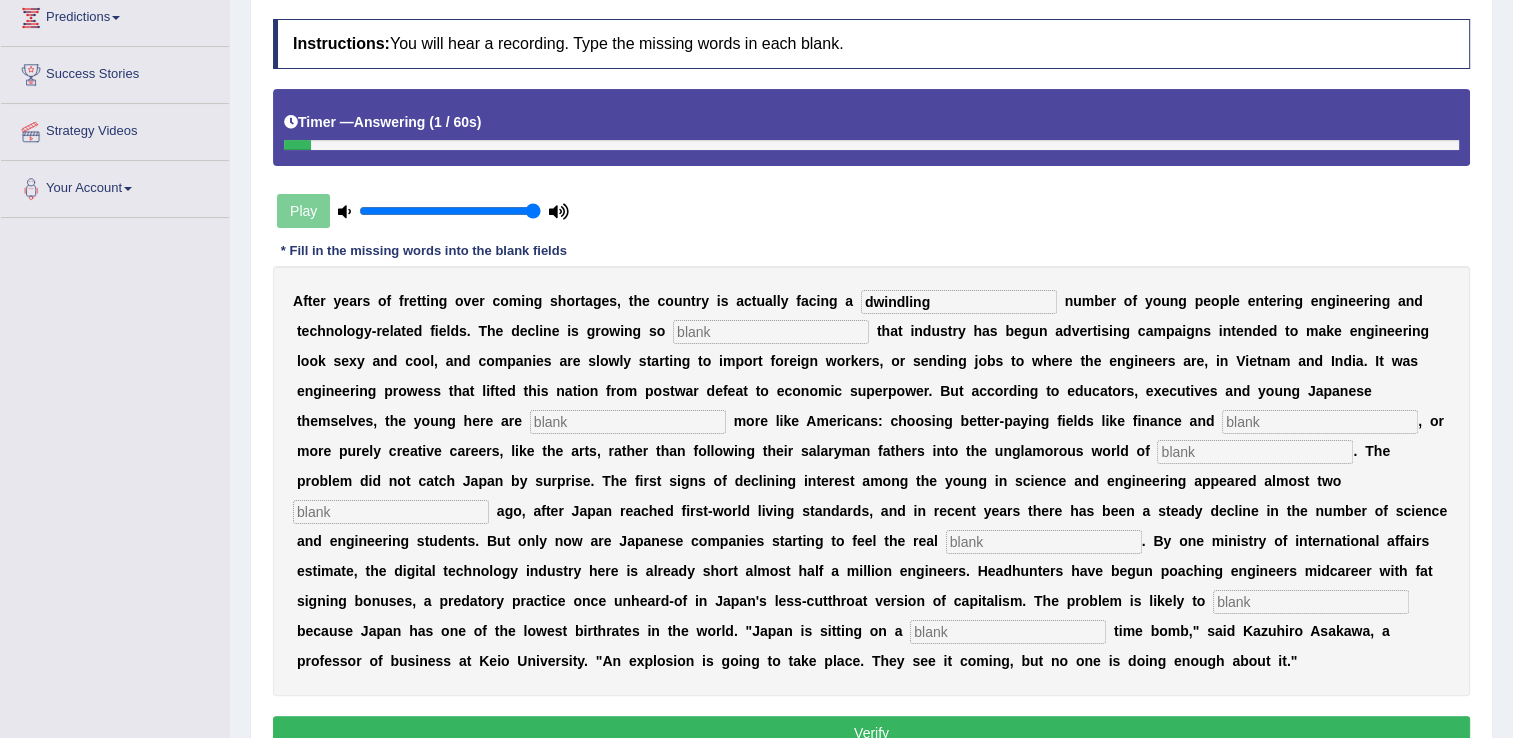 type on "dwindling" 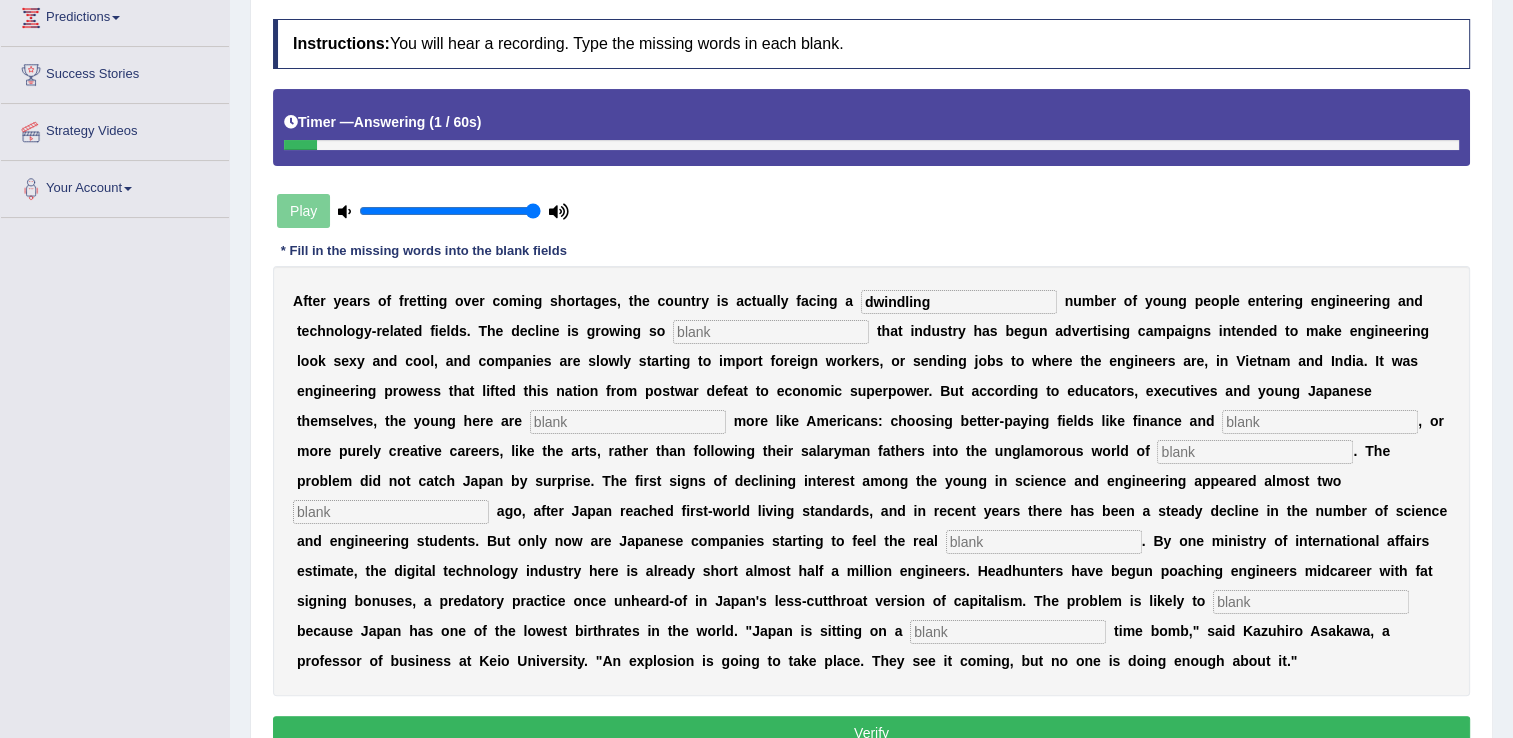 click at bounding box center (771, 332) 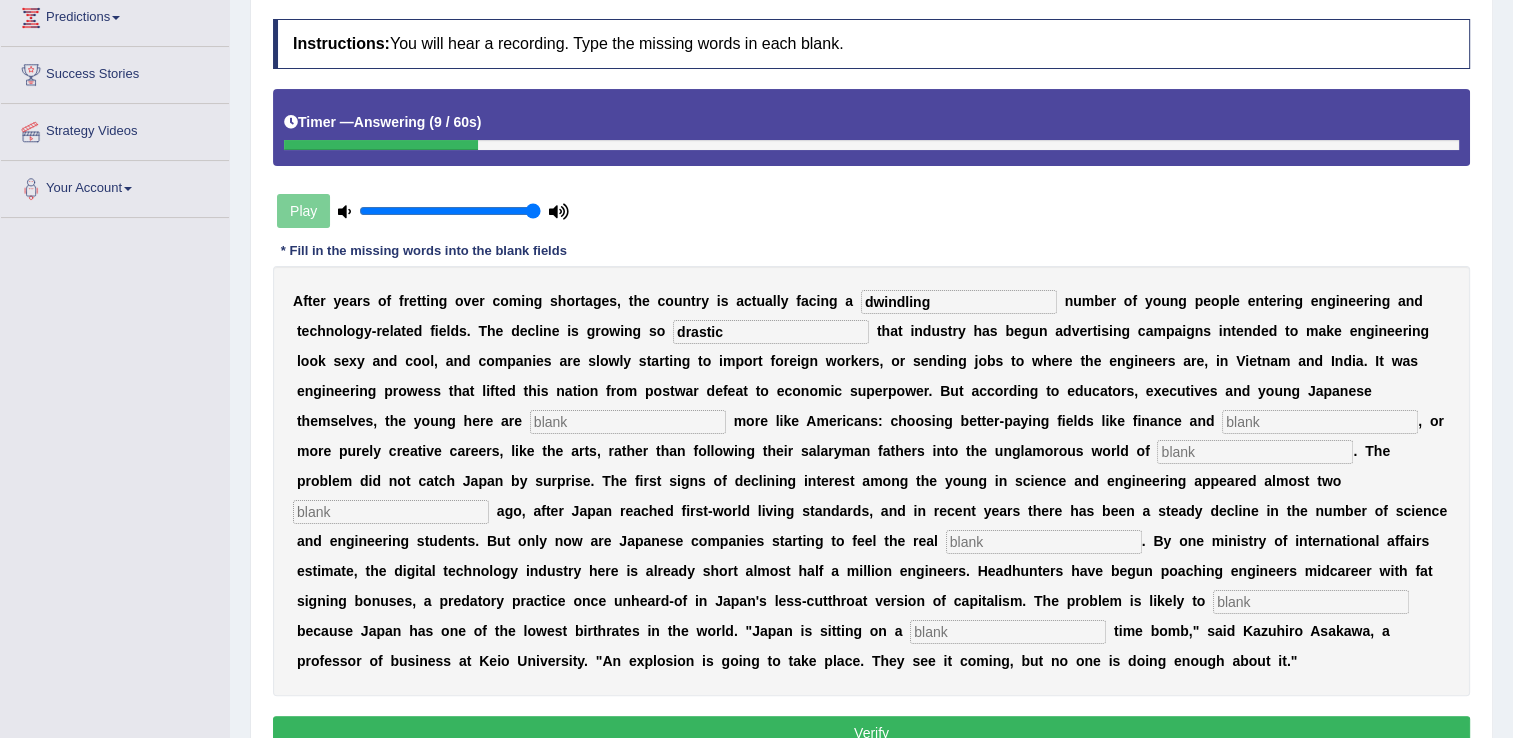 type on "drastic" 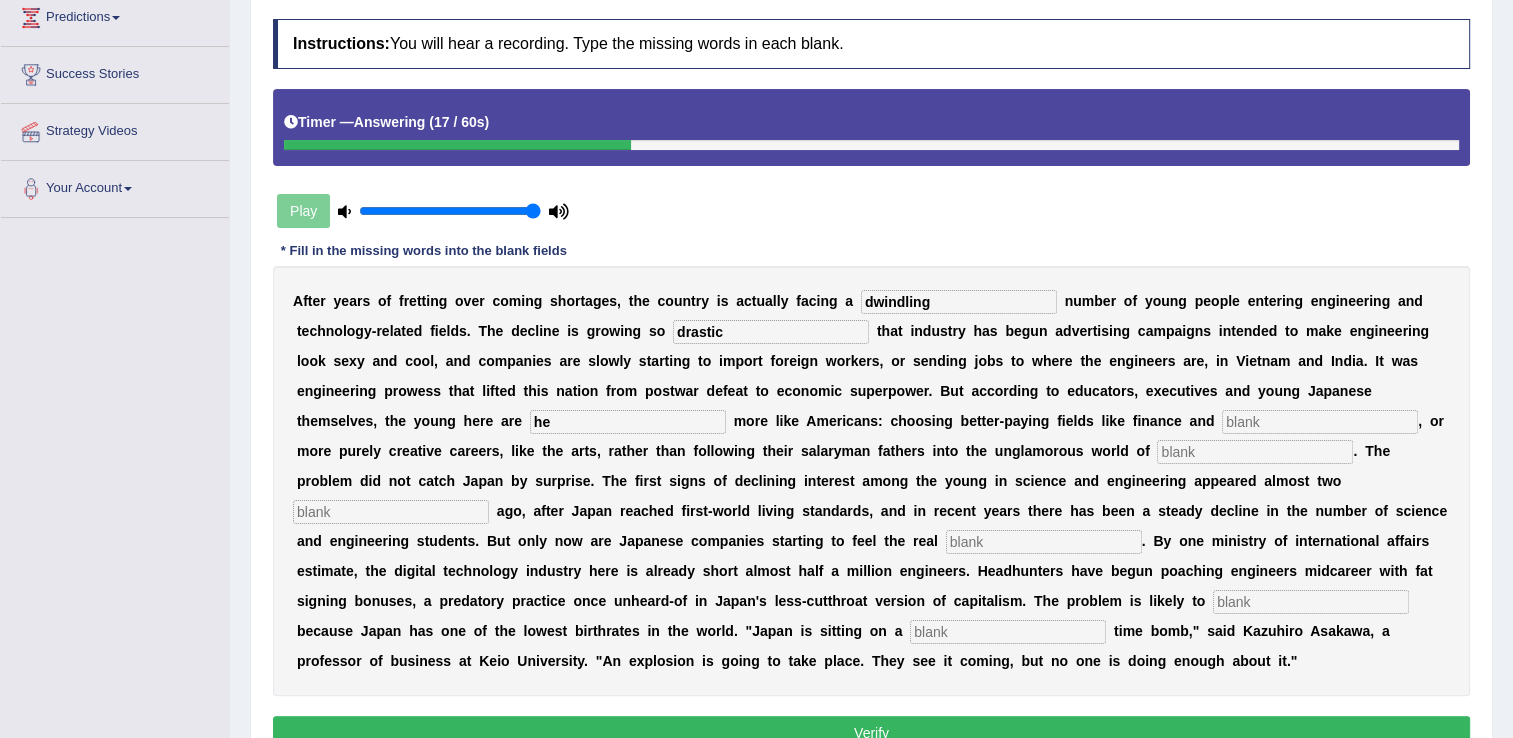 type on "h" 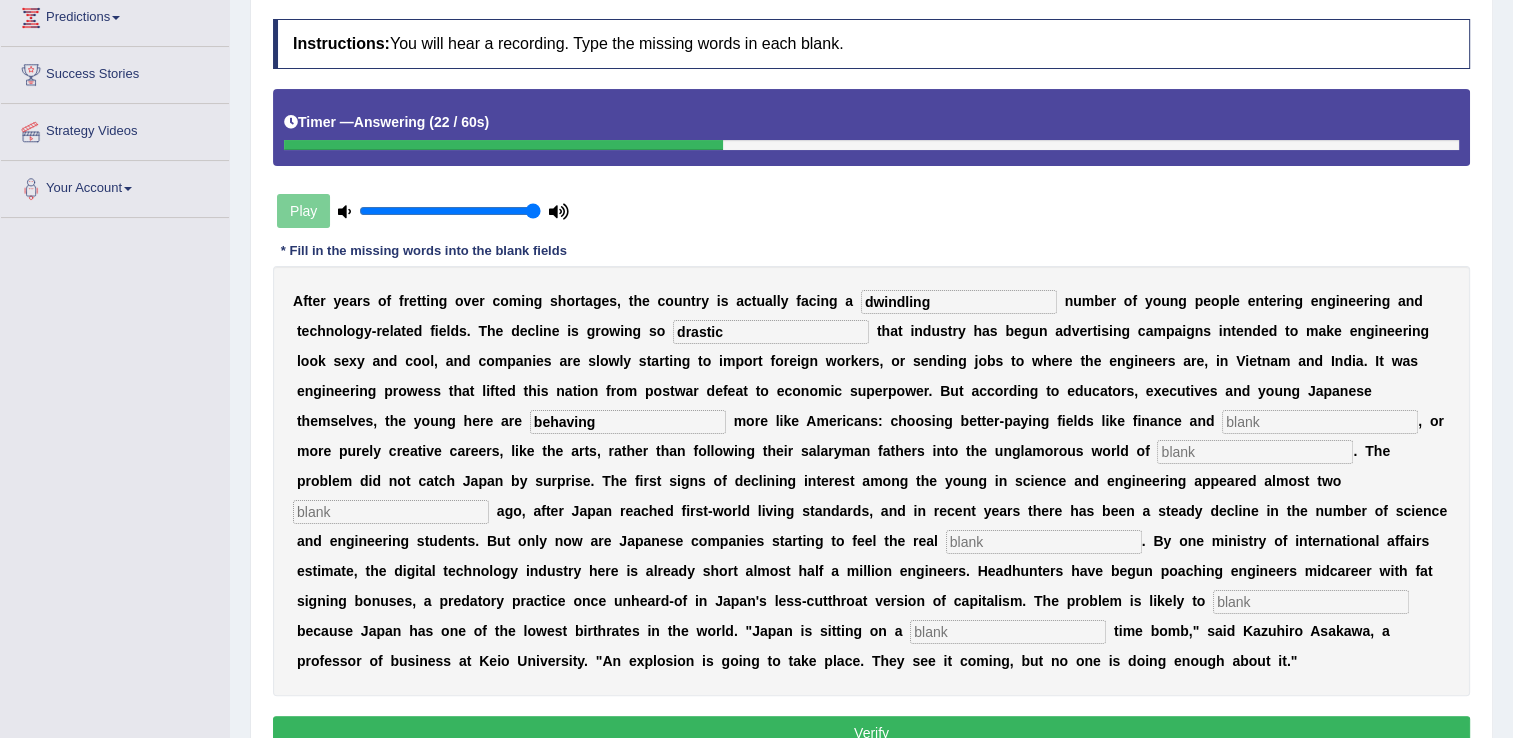 type on "behaving" 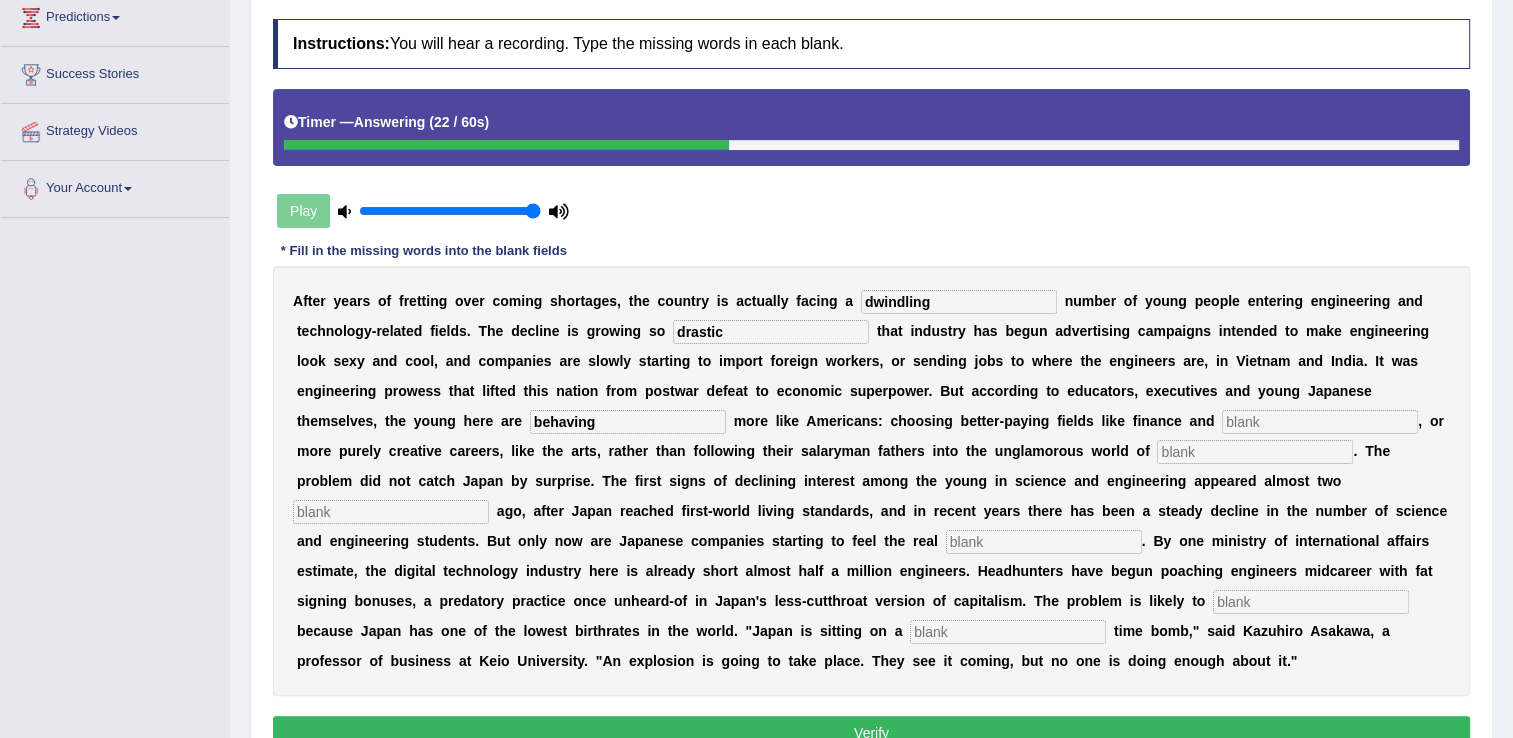 click at bounding box center (1320, 422) 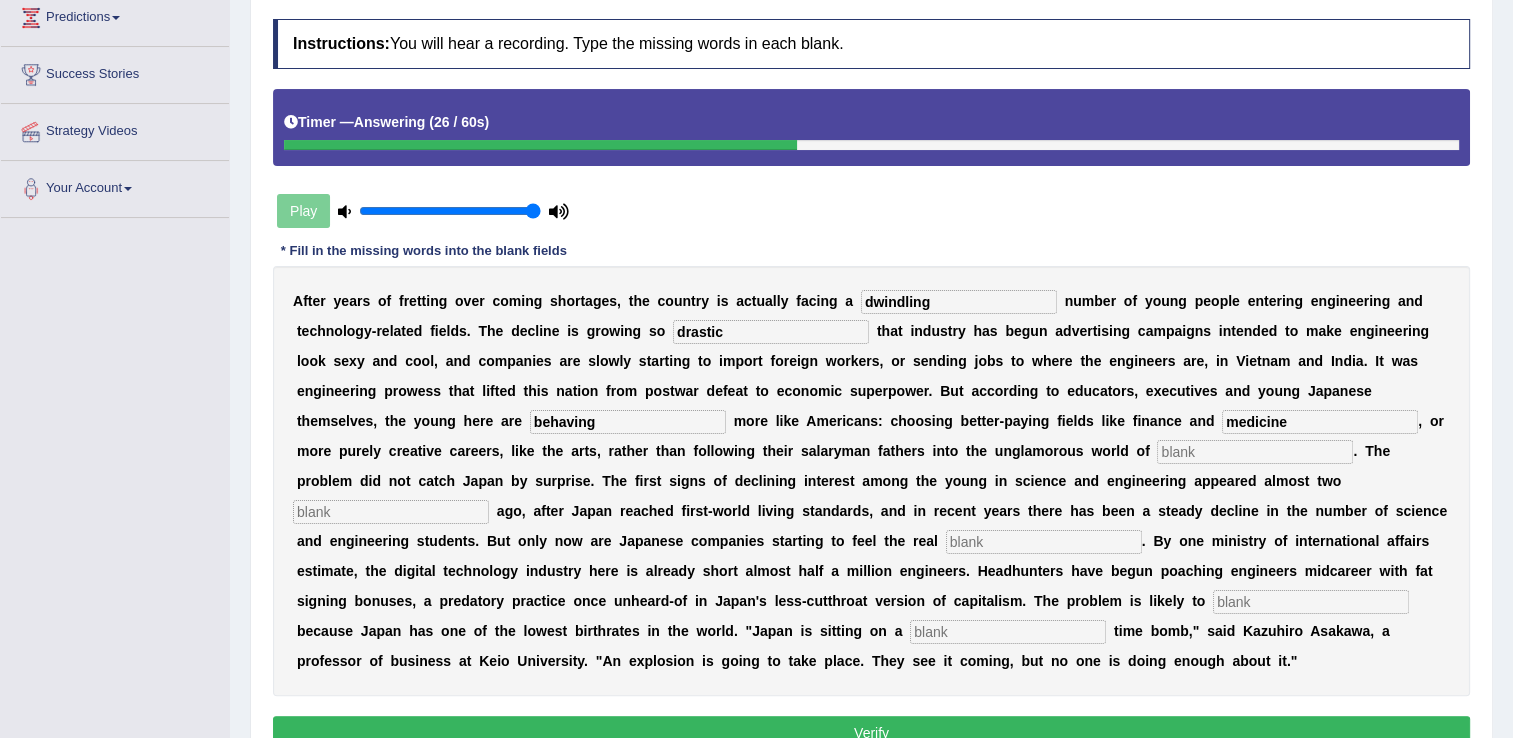 type on "medicine" 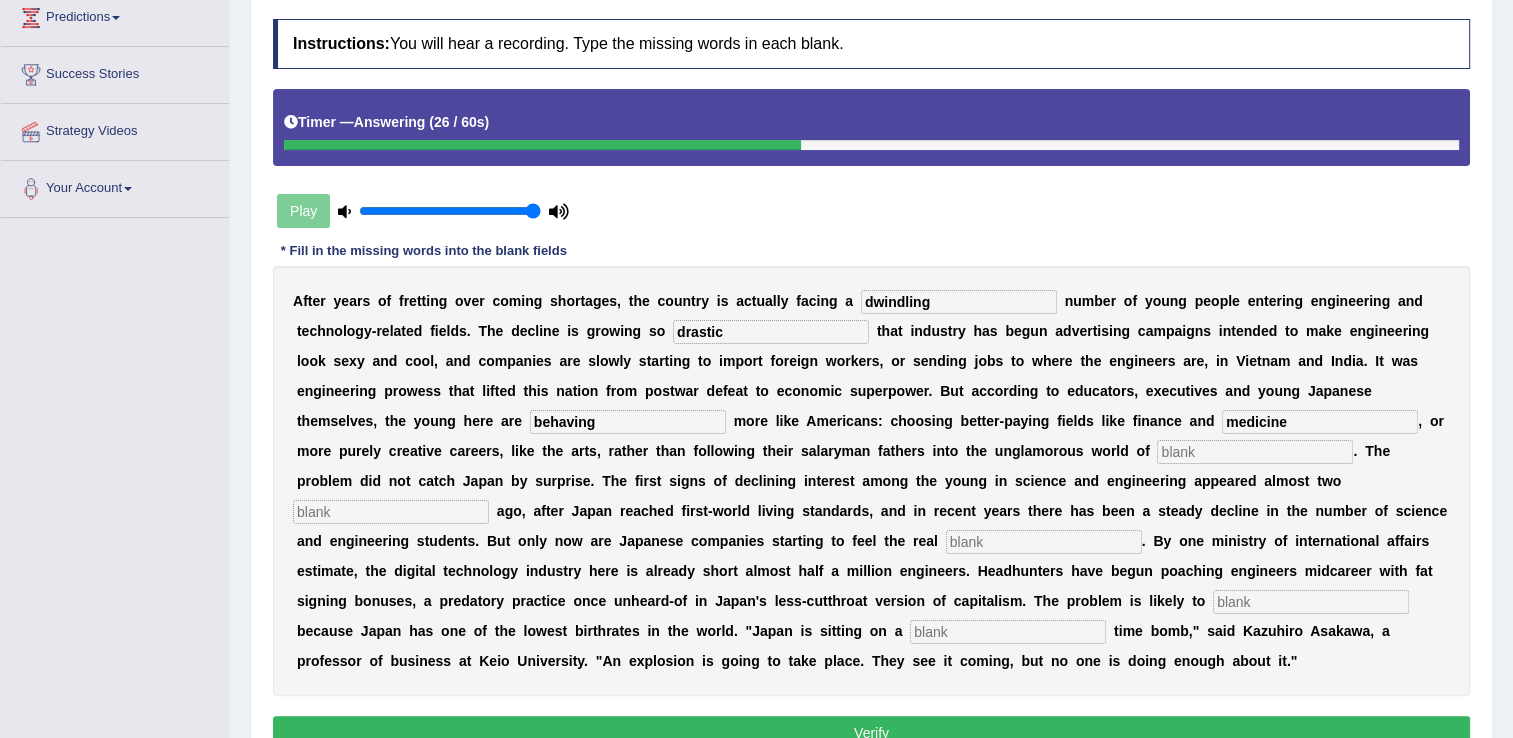 click at bounding box center (1255, 452) 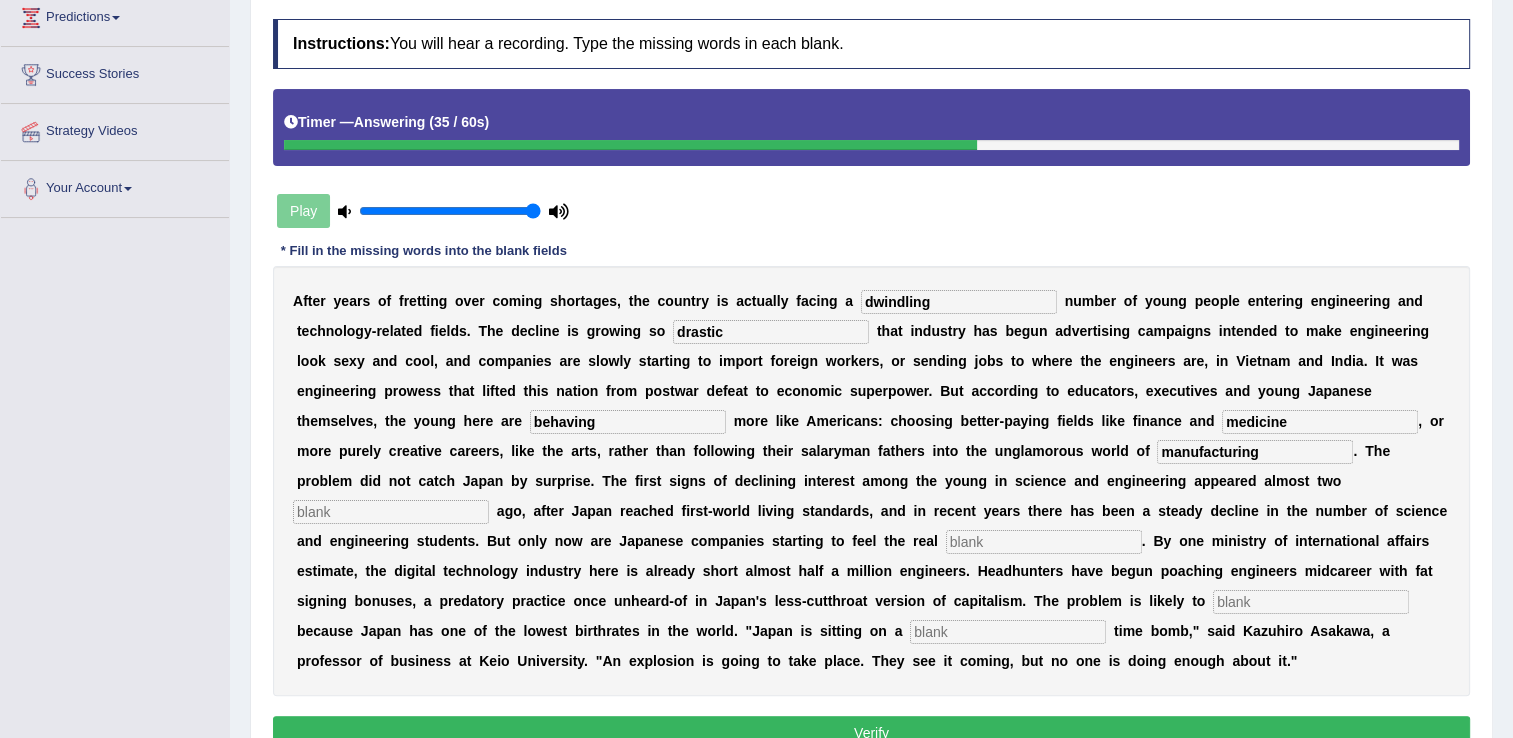 type on "manufacturing" 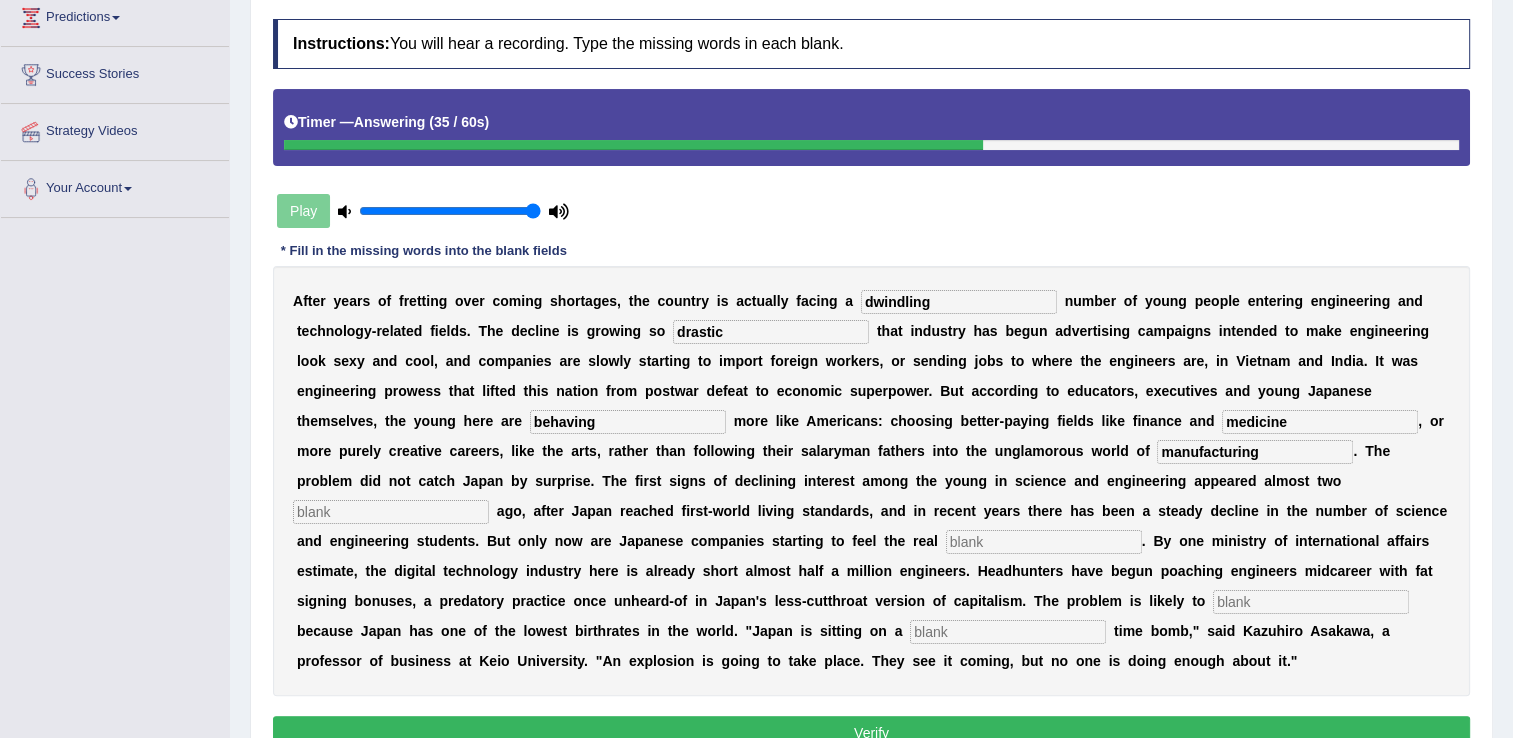click at bounding box center [391, 512] 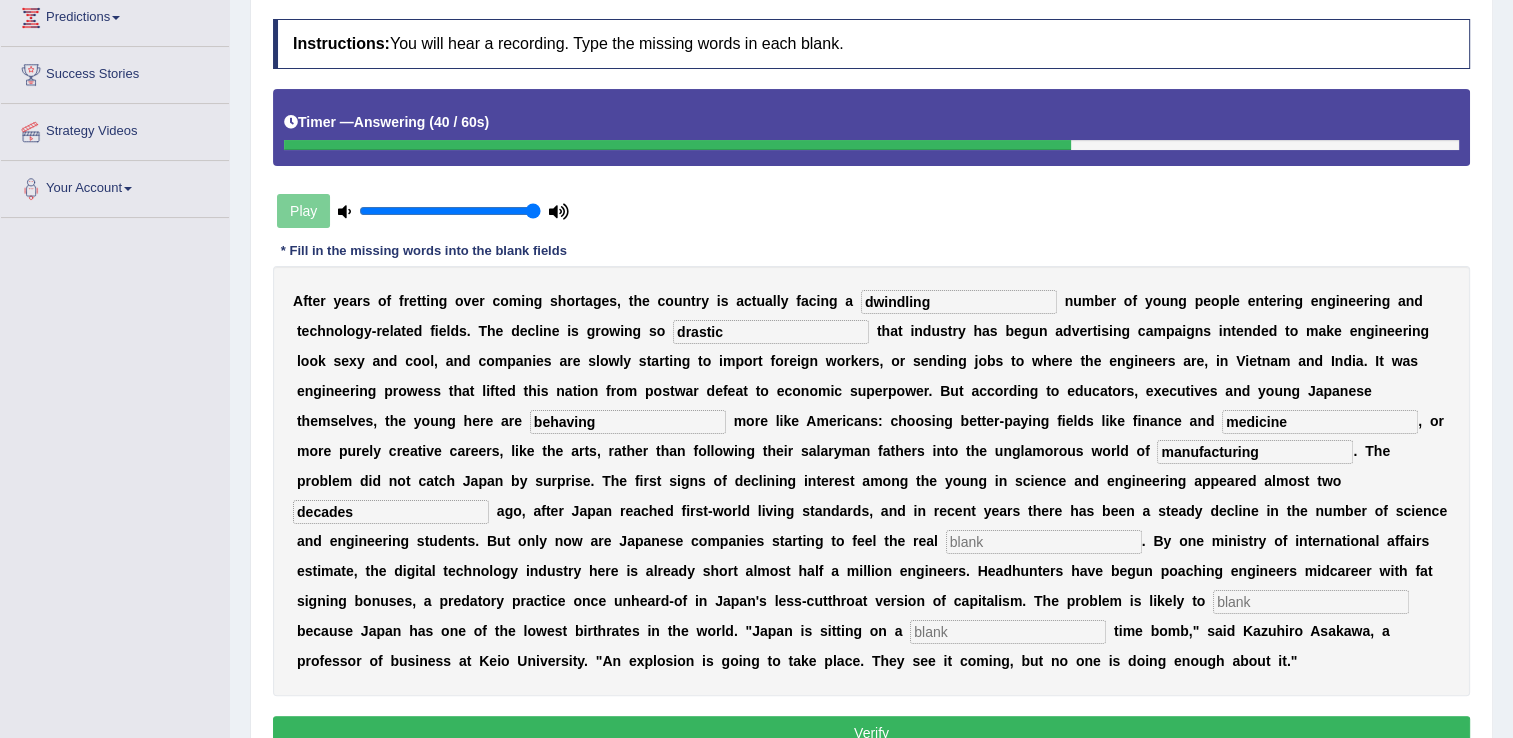 type on "decades" 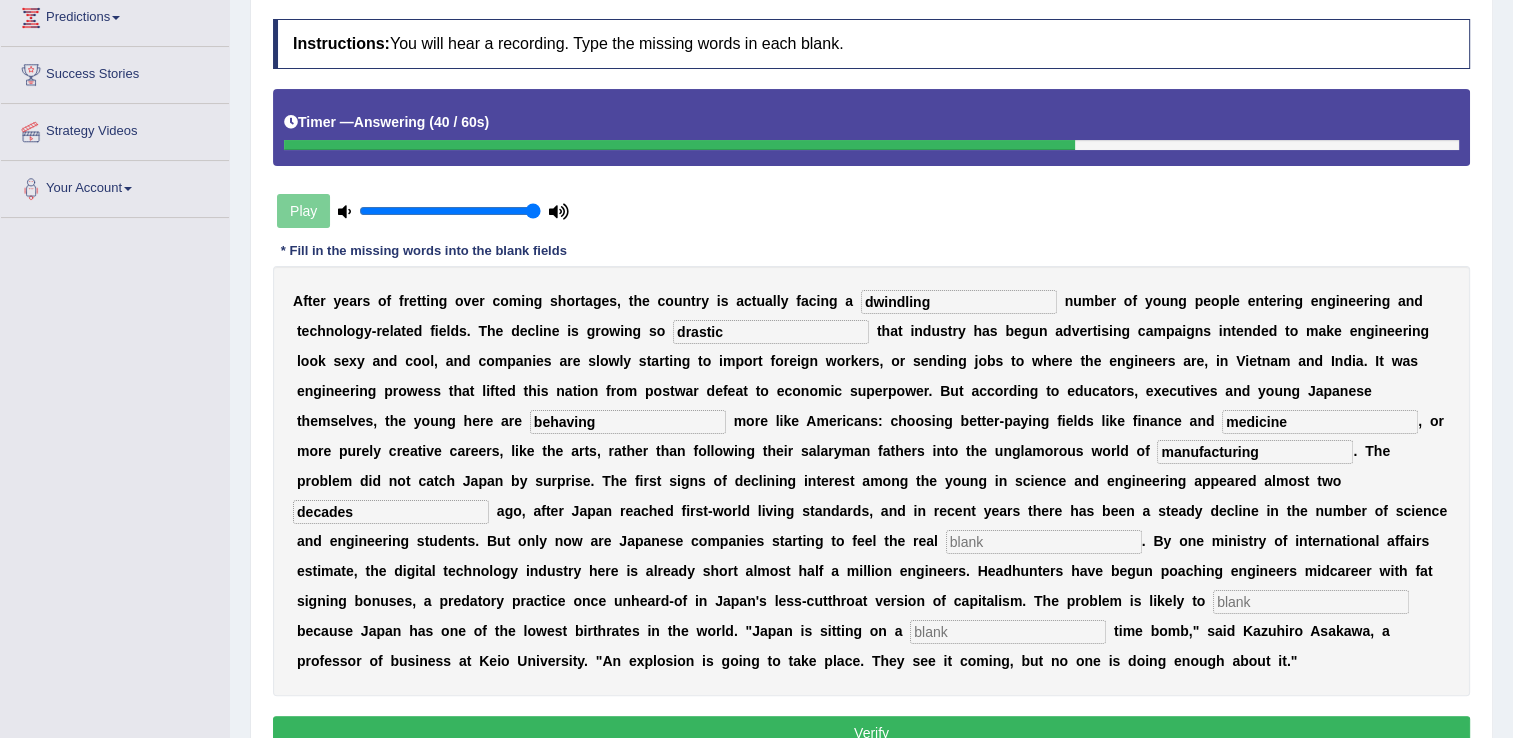 click at bounding box center (1044, 542) 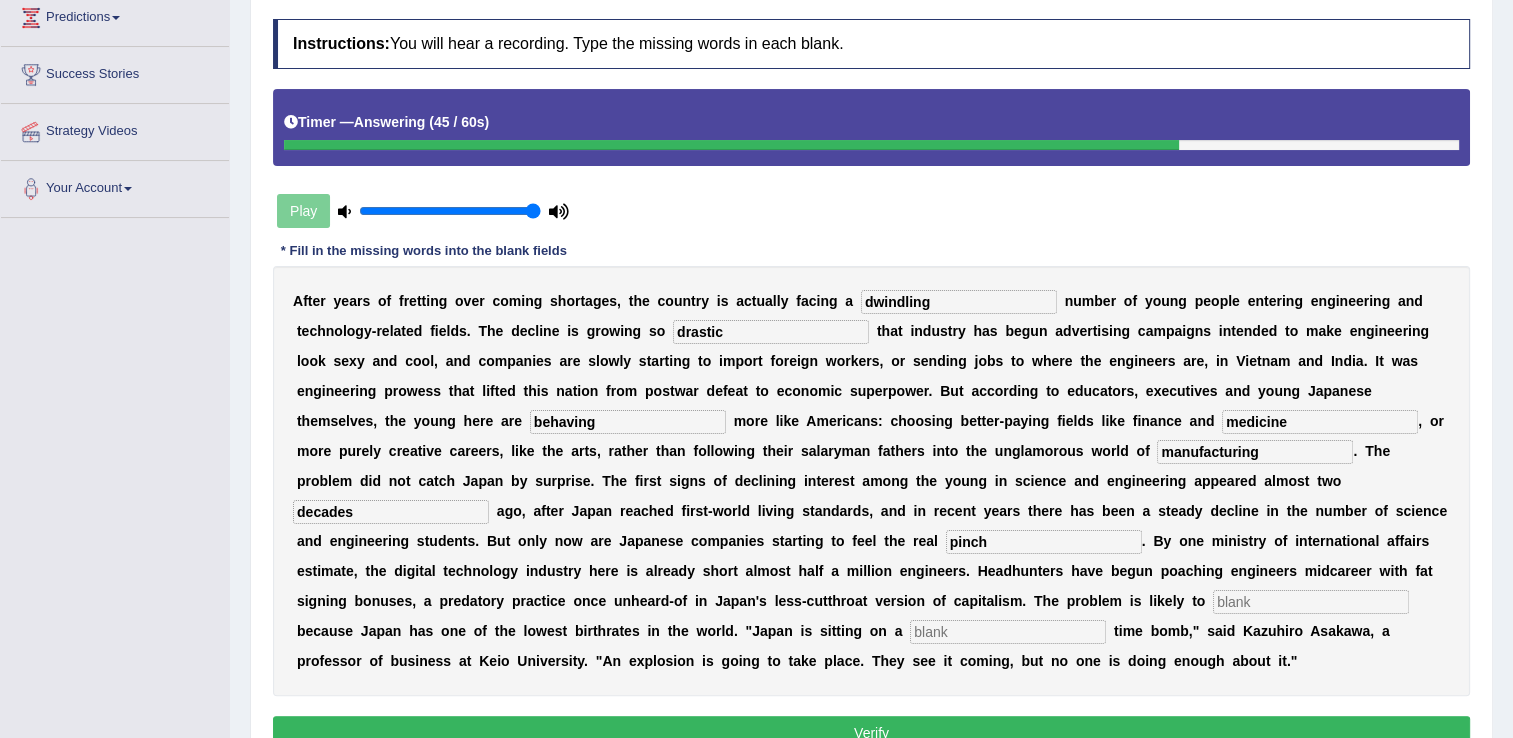 type on "pinch" 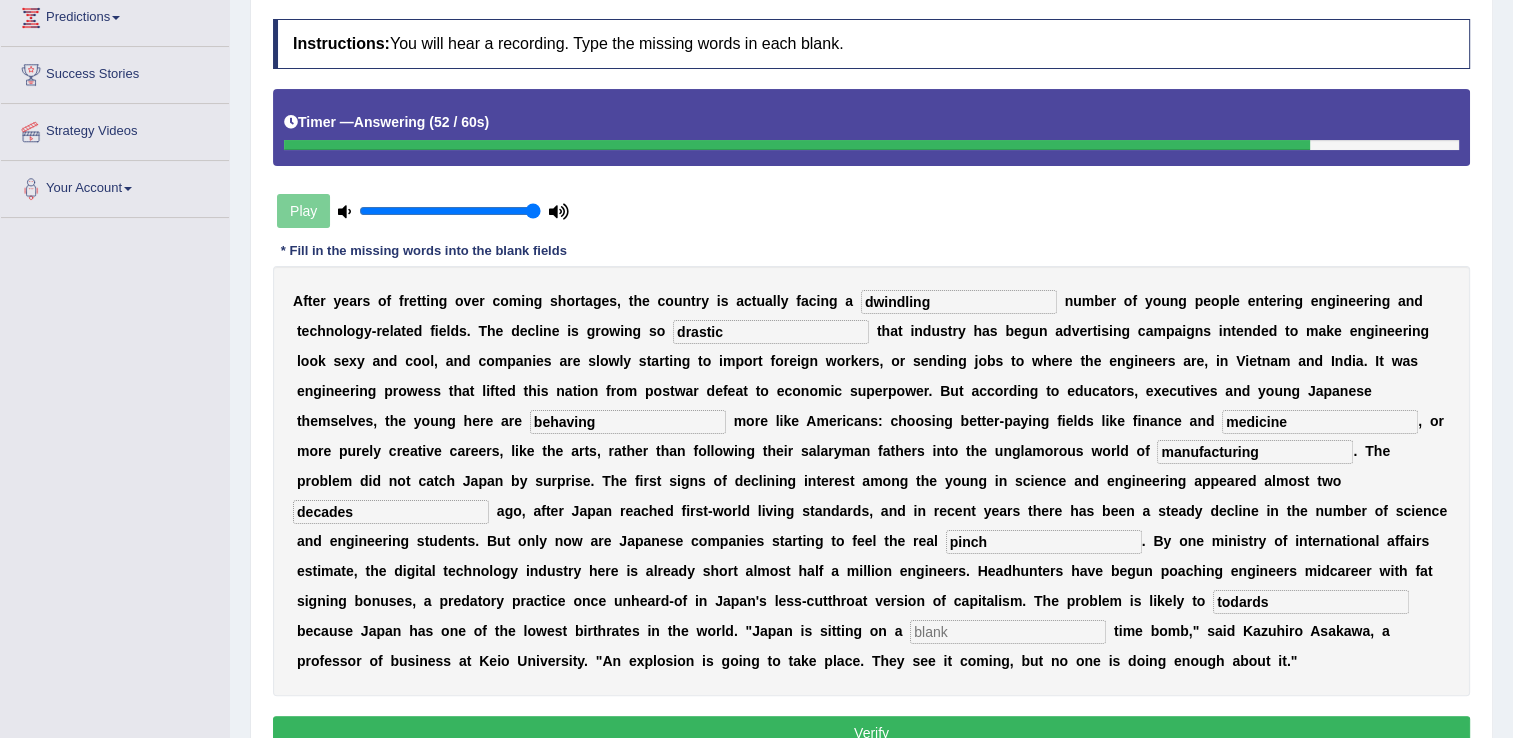 type on "todards" 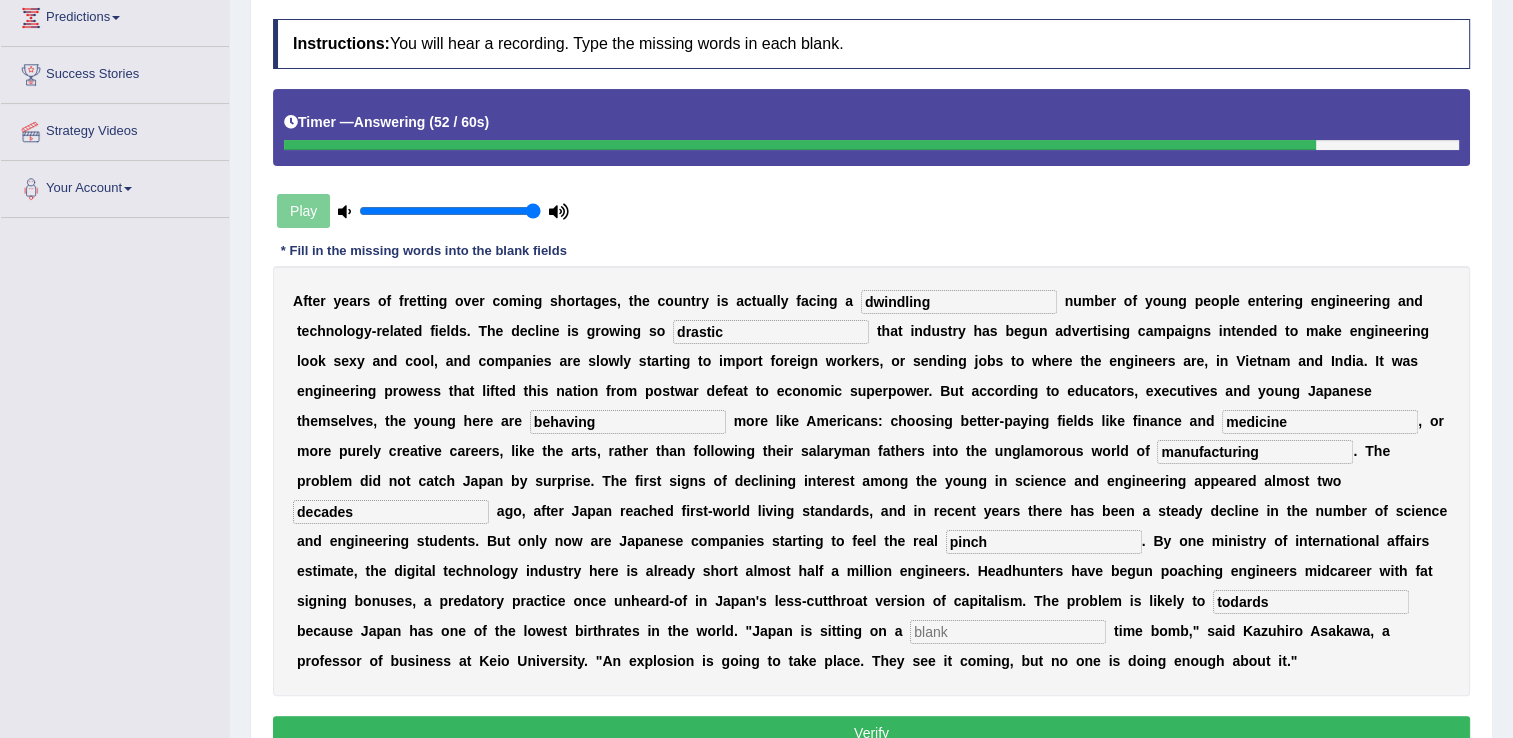 click at bounding box center [1008, 632] 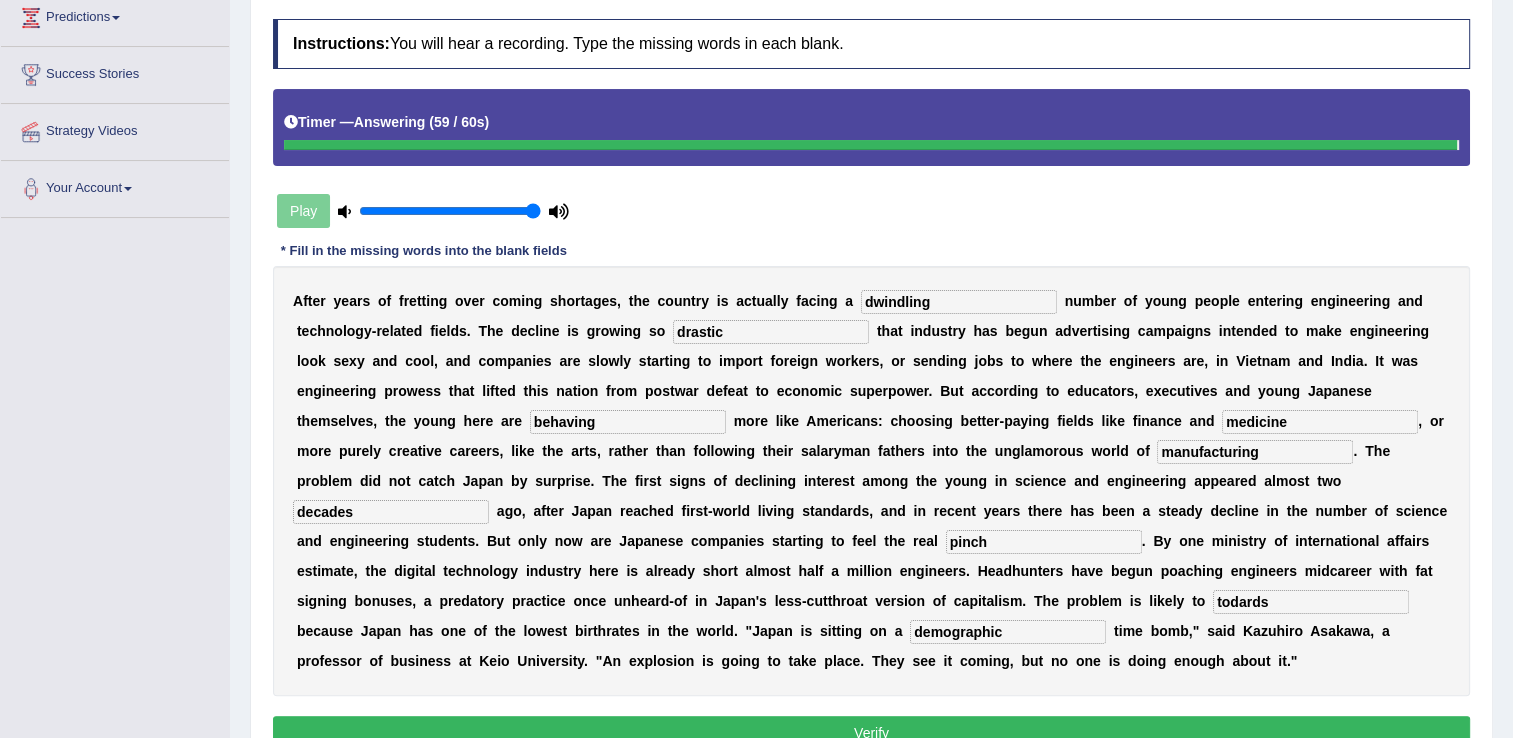type on "demographic" 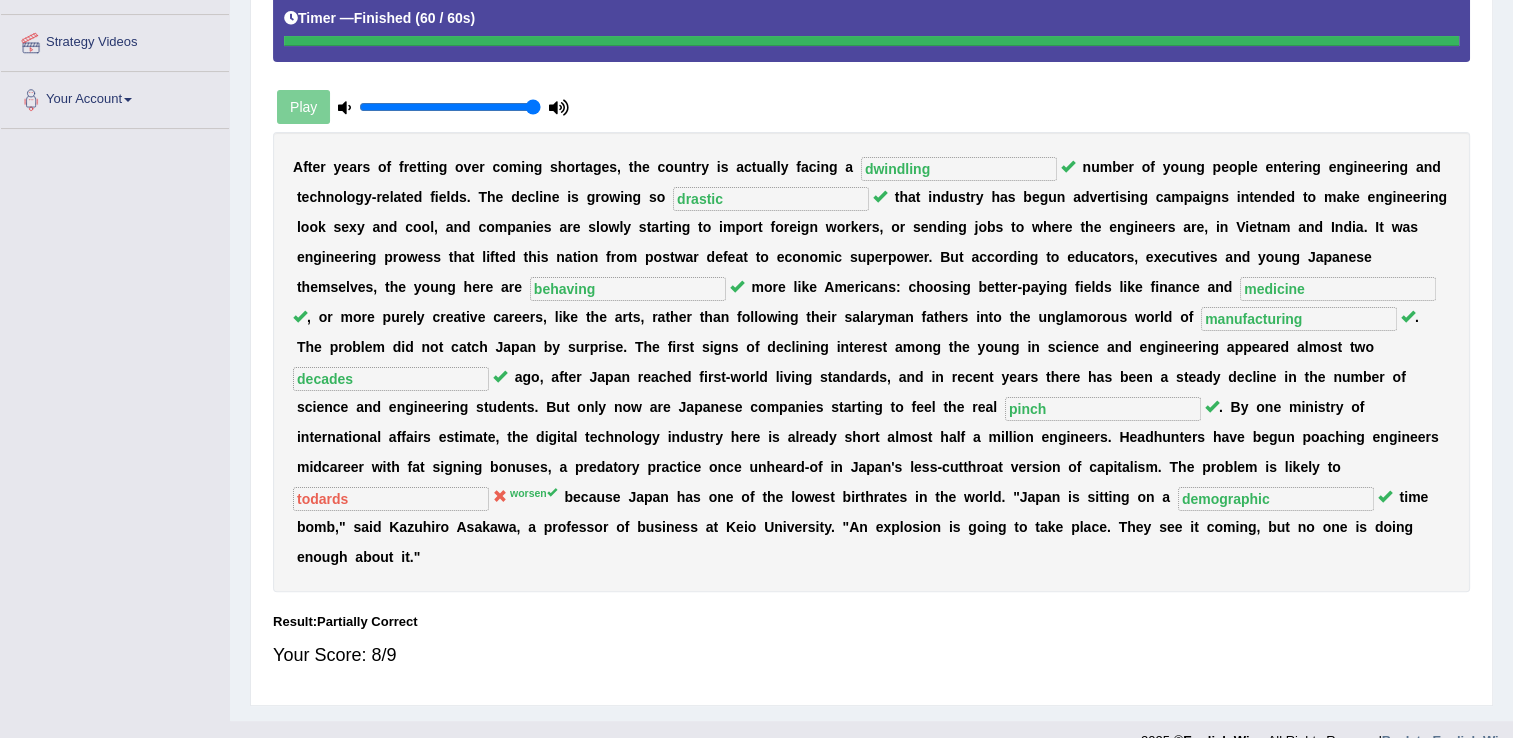 scroll, scrollTop: 370, scrollLeft: 0, axis: vertical 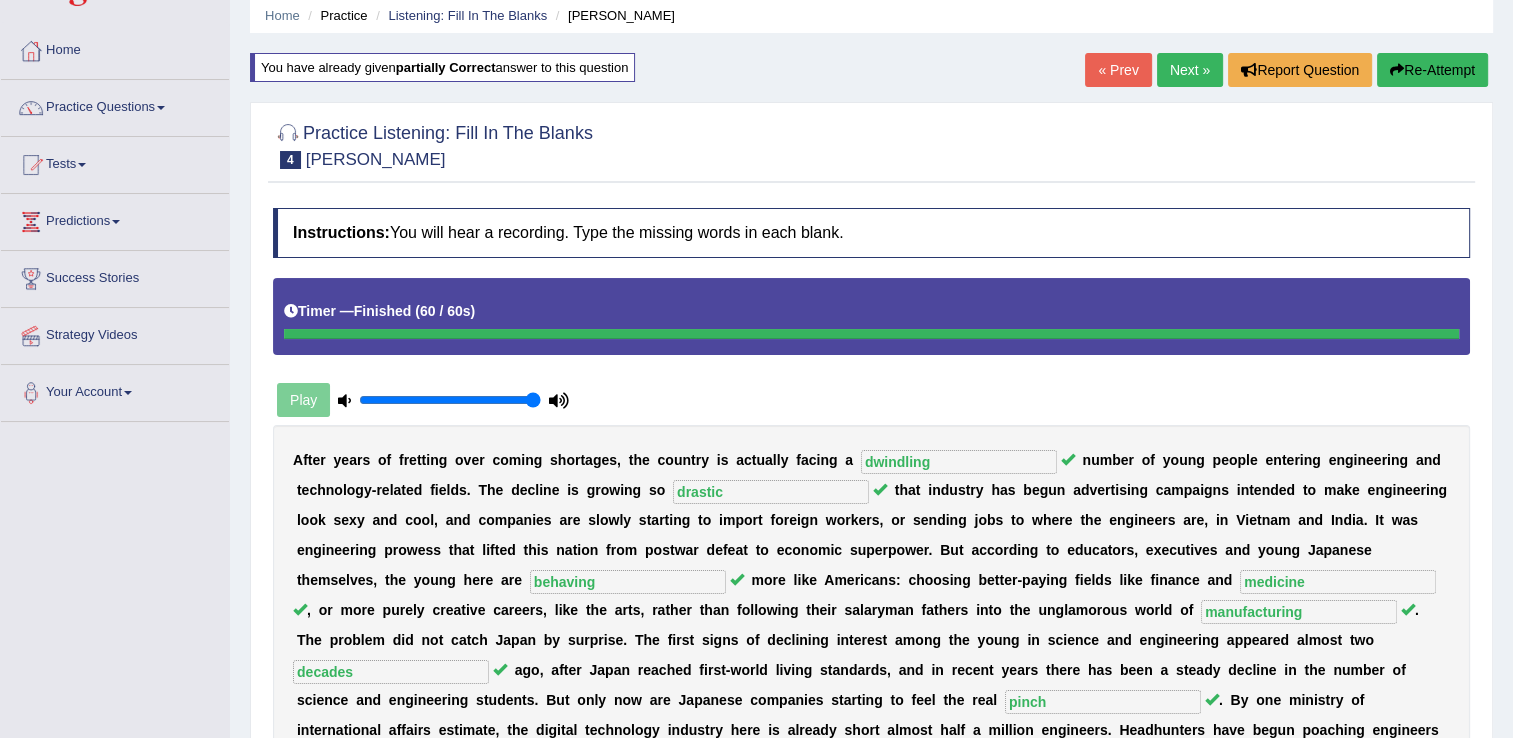 click on "Next »" at bounding box center (1190, 70) 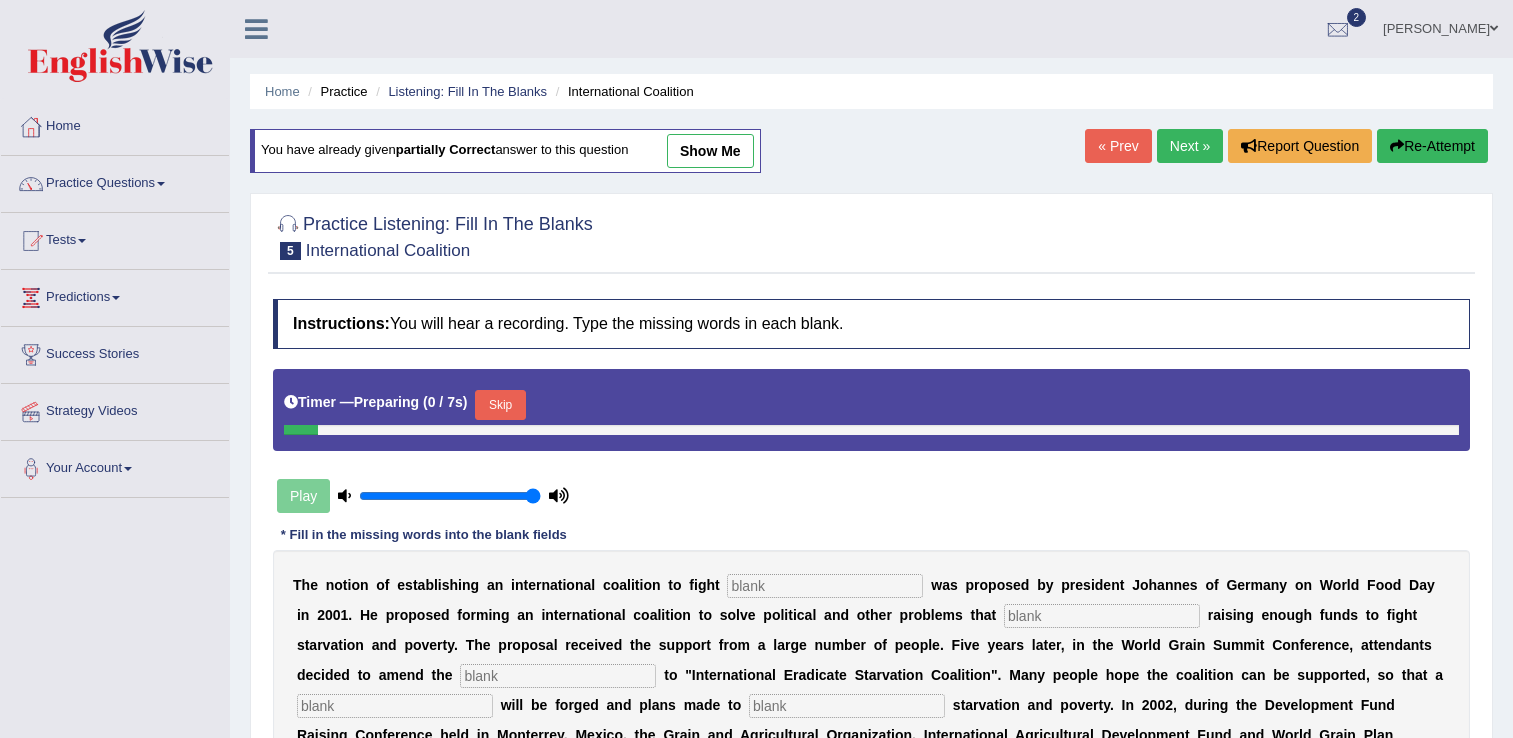 scroll, scrollTop: 0, scrollLeft: 0, axis: both 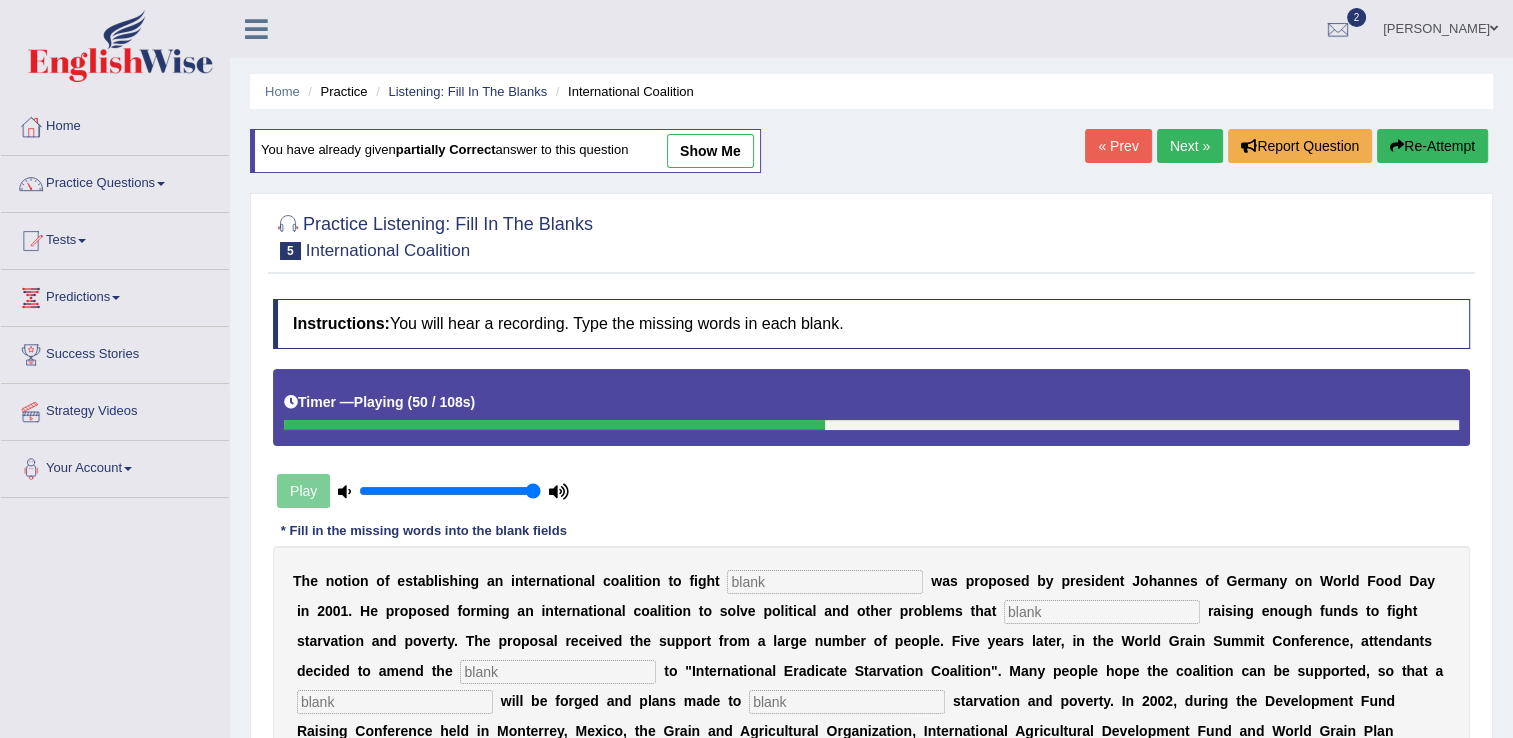 click on "Re-Attempt" at bounding box center (1432, 146) 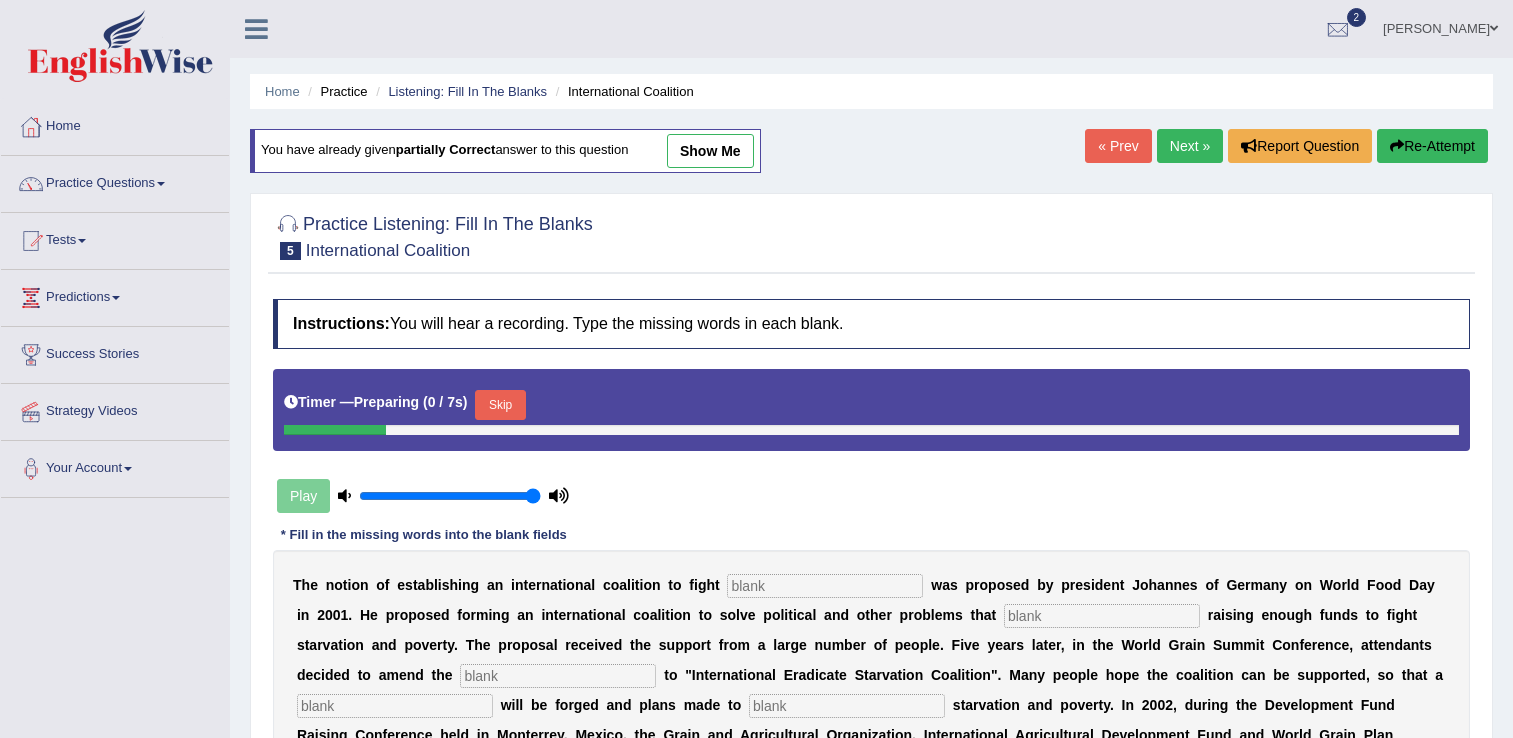 scroll, scrollTop: 0, scrollLeft: 0, axis: both 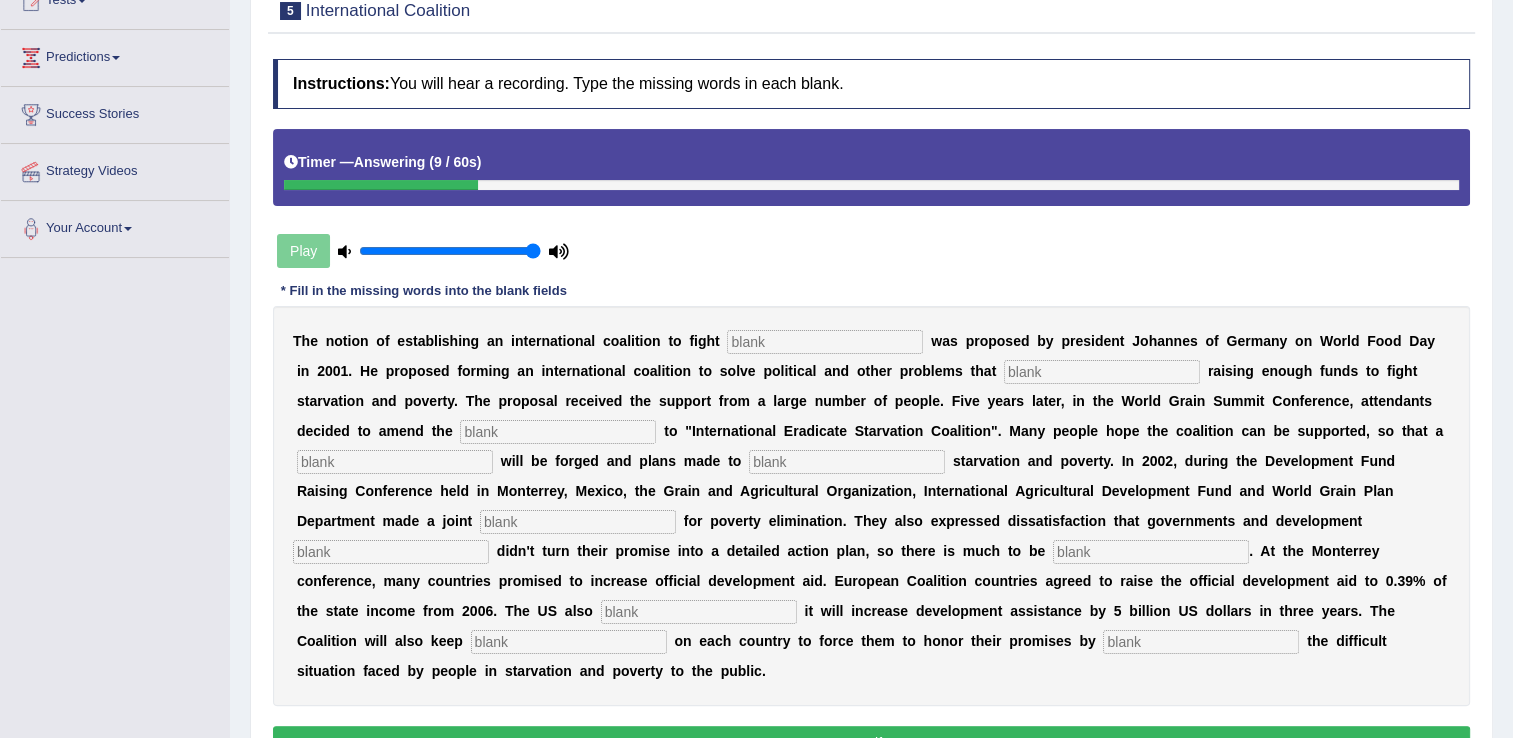 click at bounding box center (825, 342) 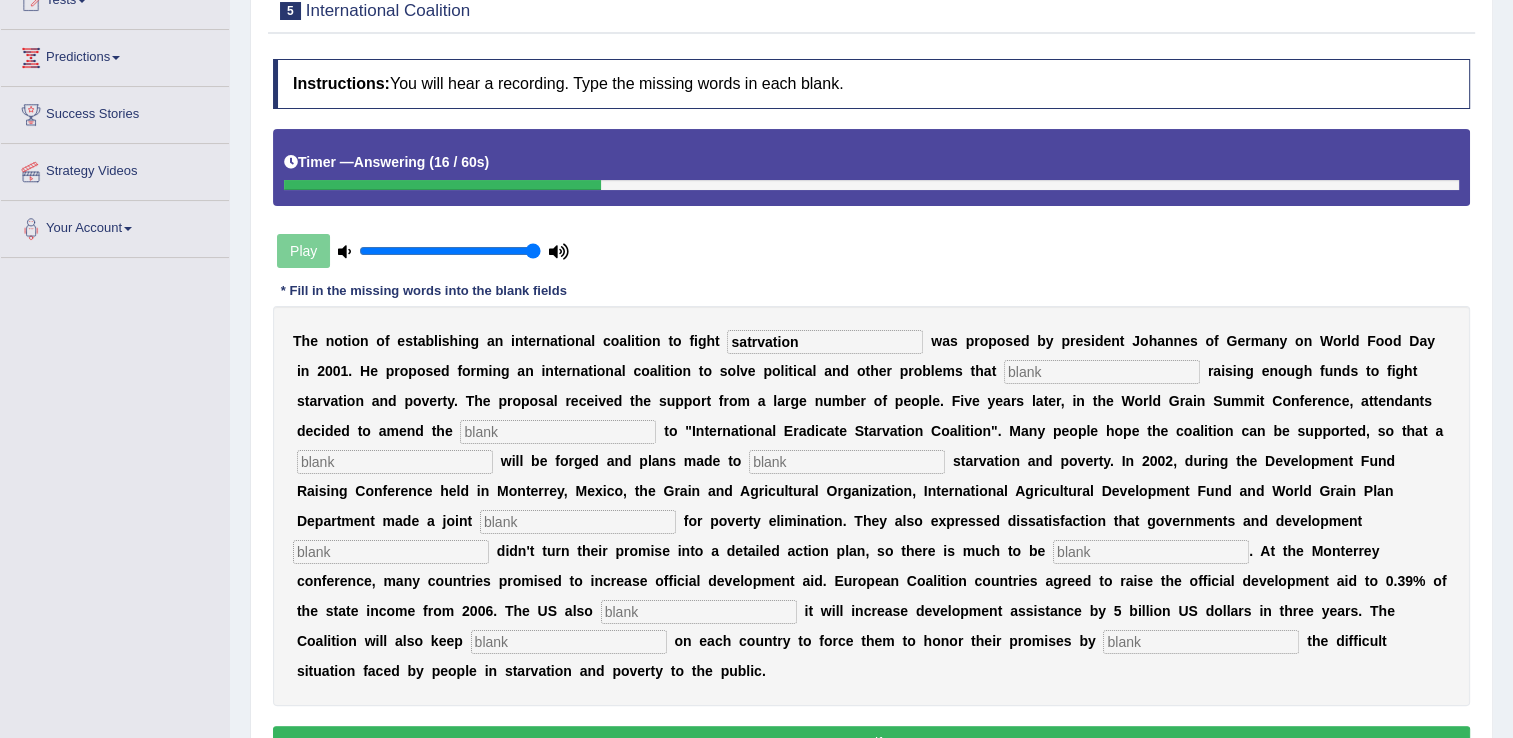type on "satrvation" 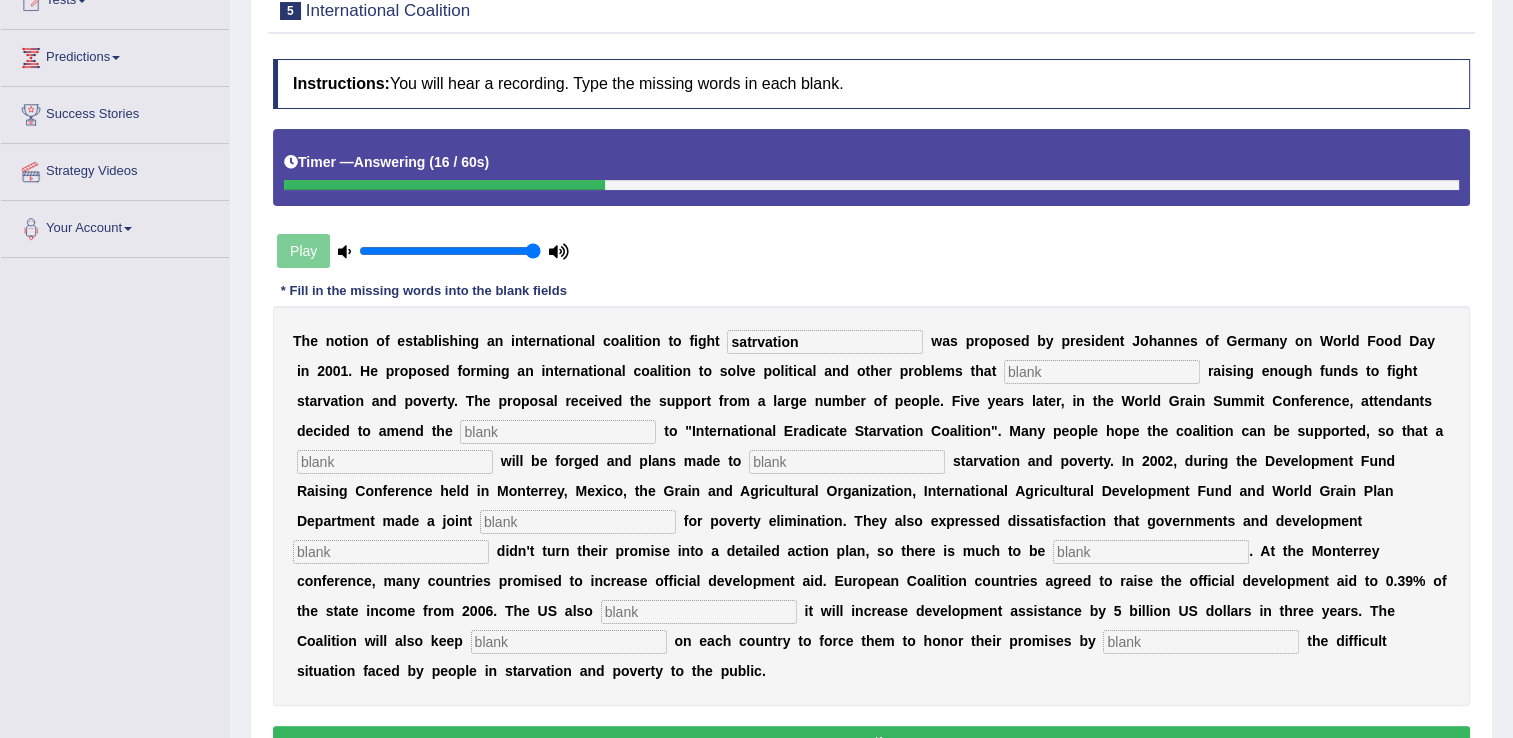 click at bounding box center [1102, 372] 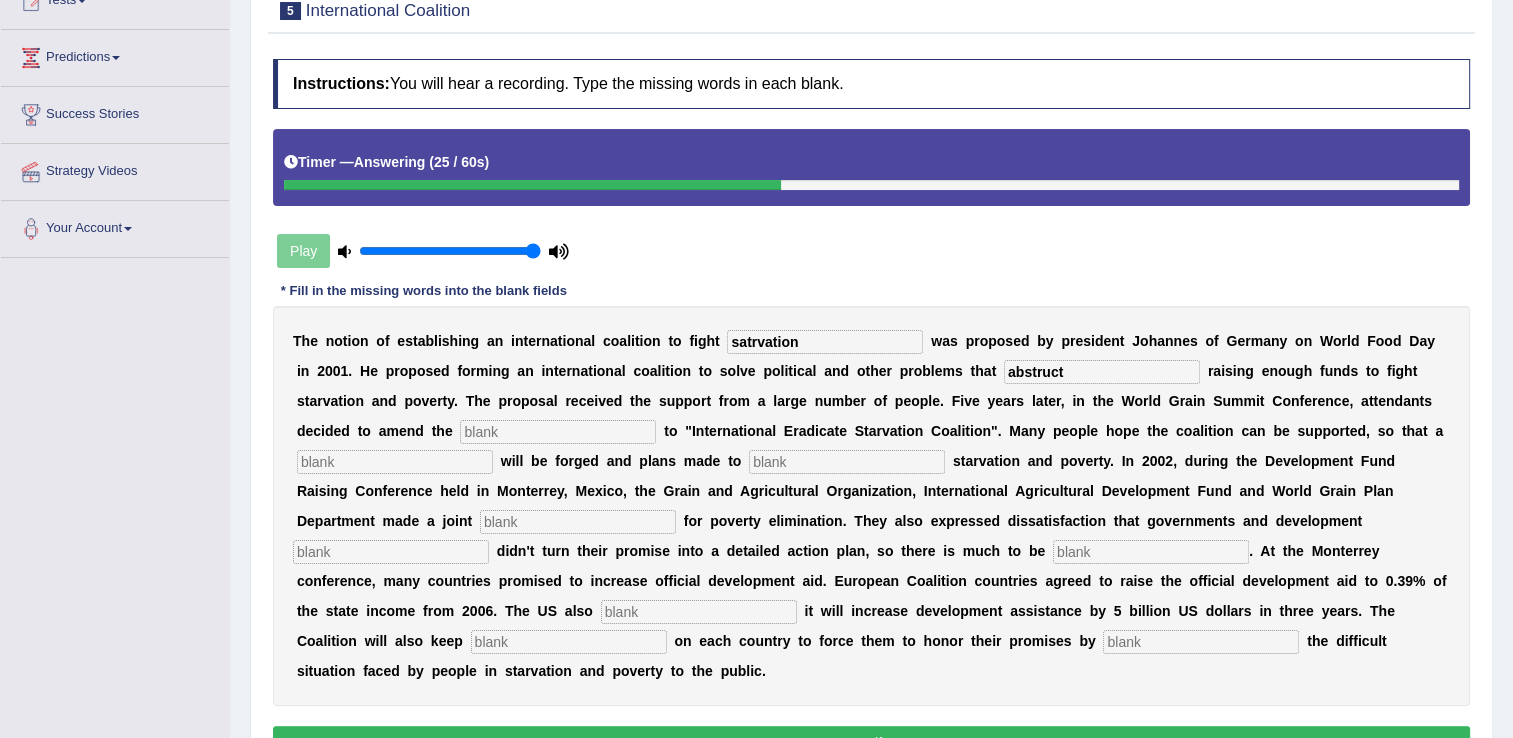 type on "abstruct" 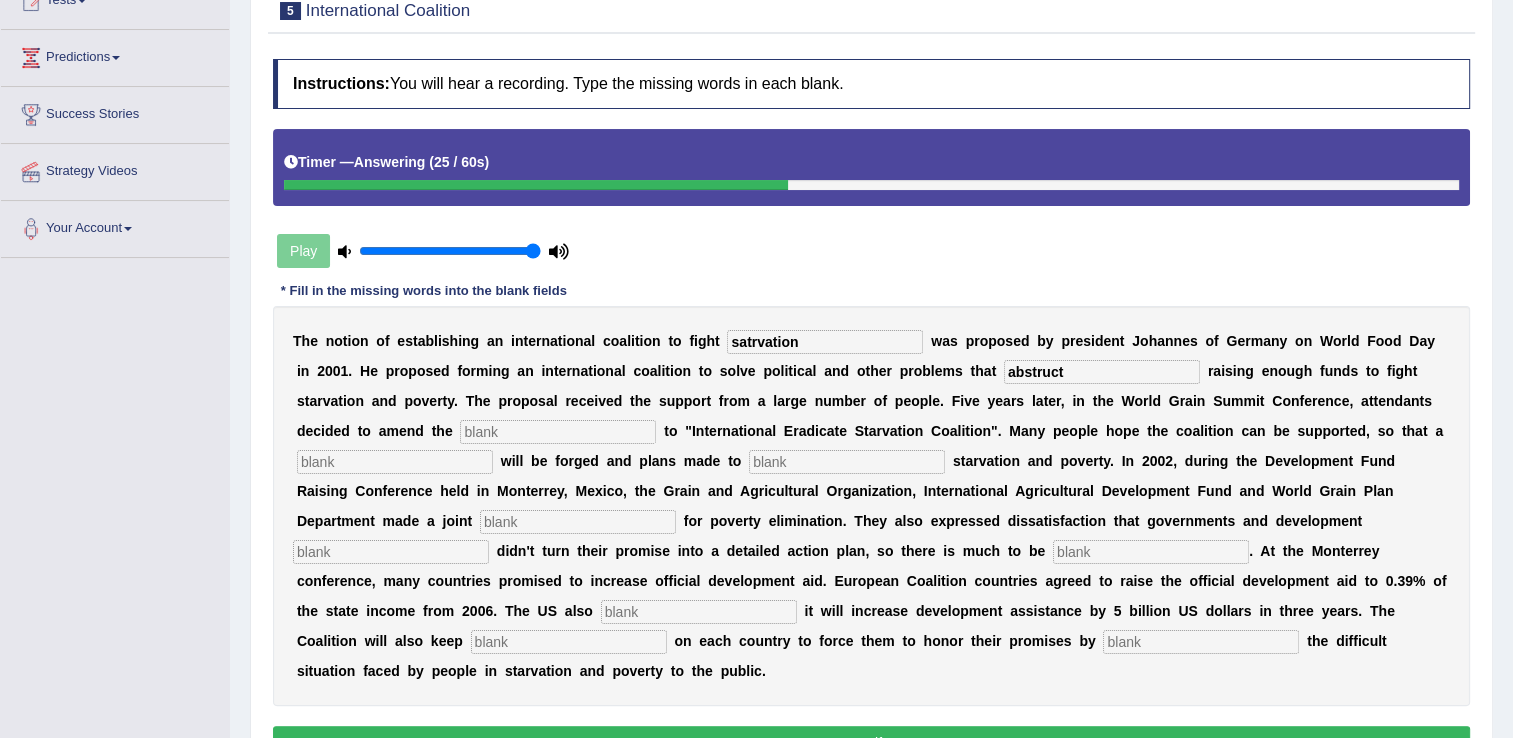 click at bounding box center [558, 432] 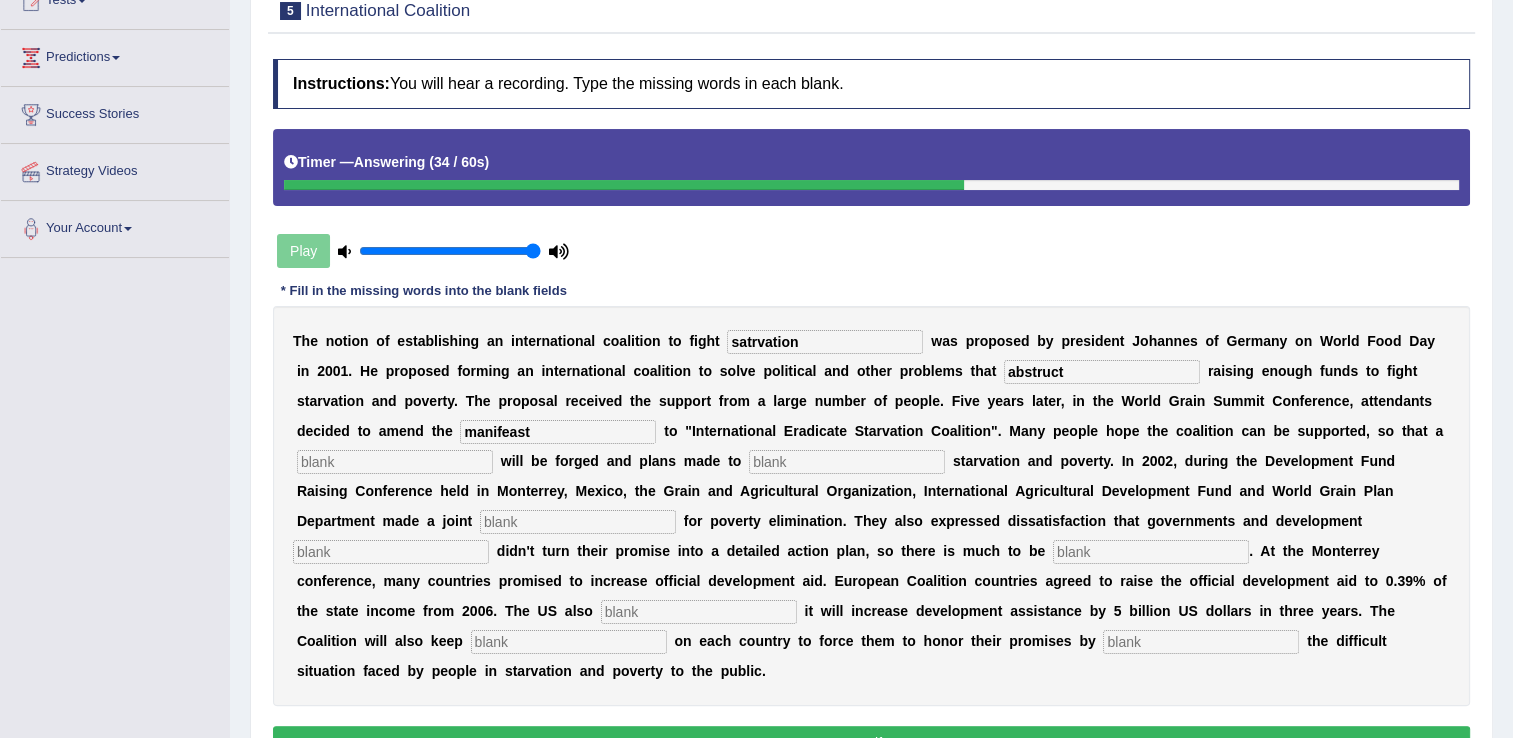 type on "manifeast" 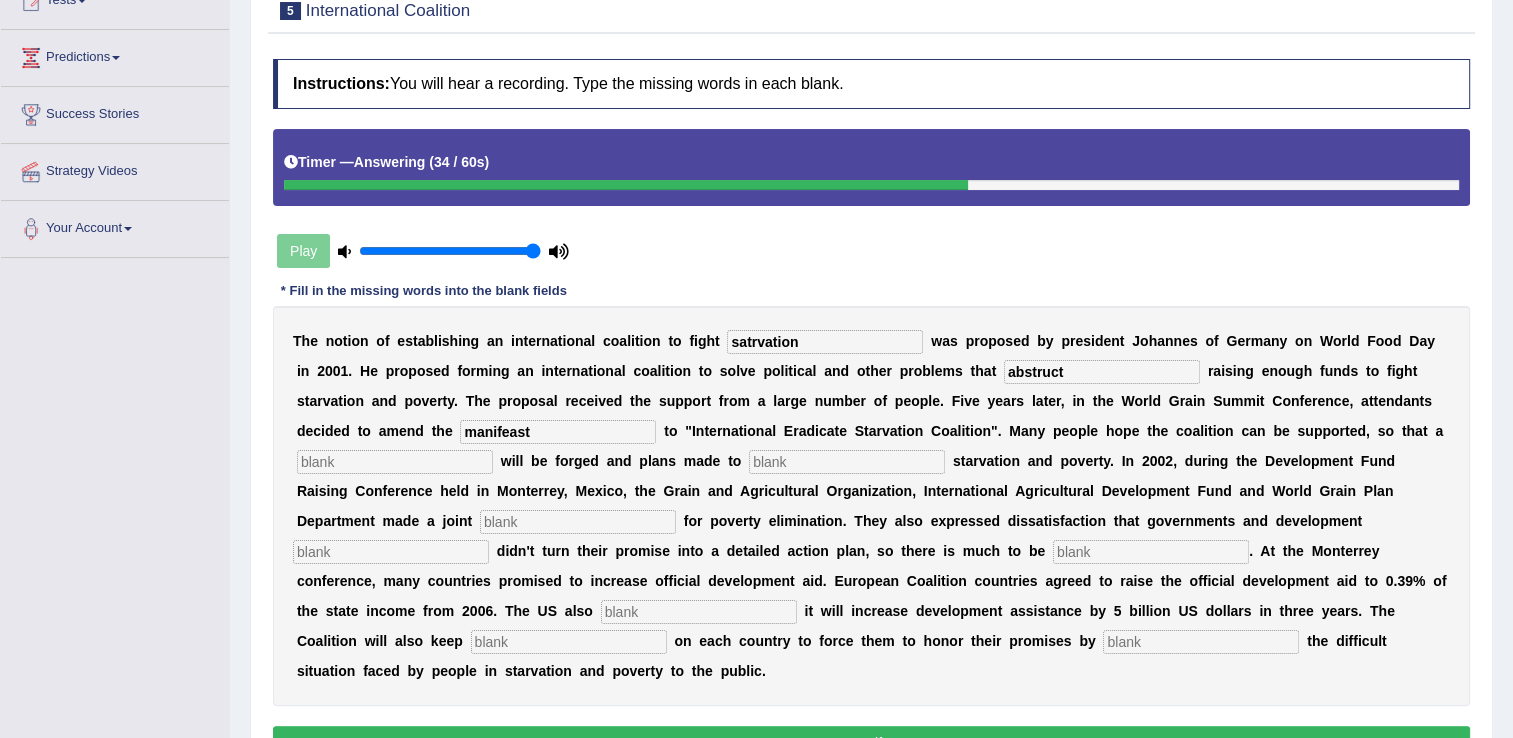 click at bounding box center (395, 462) 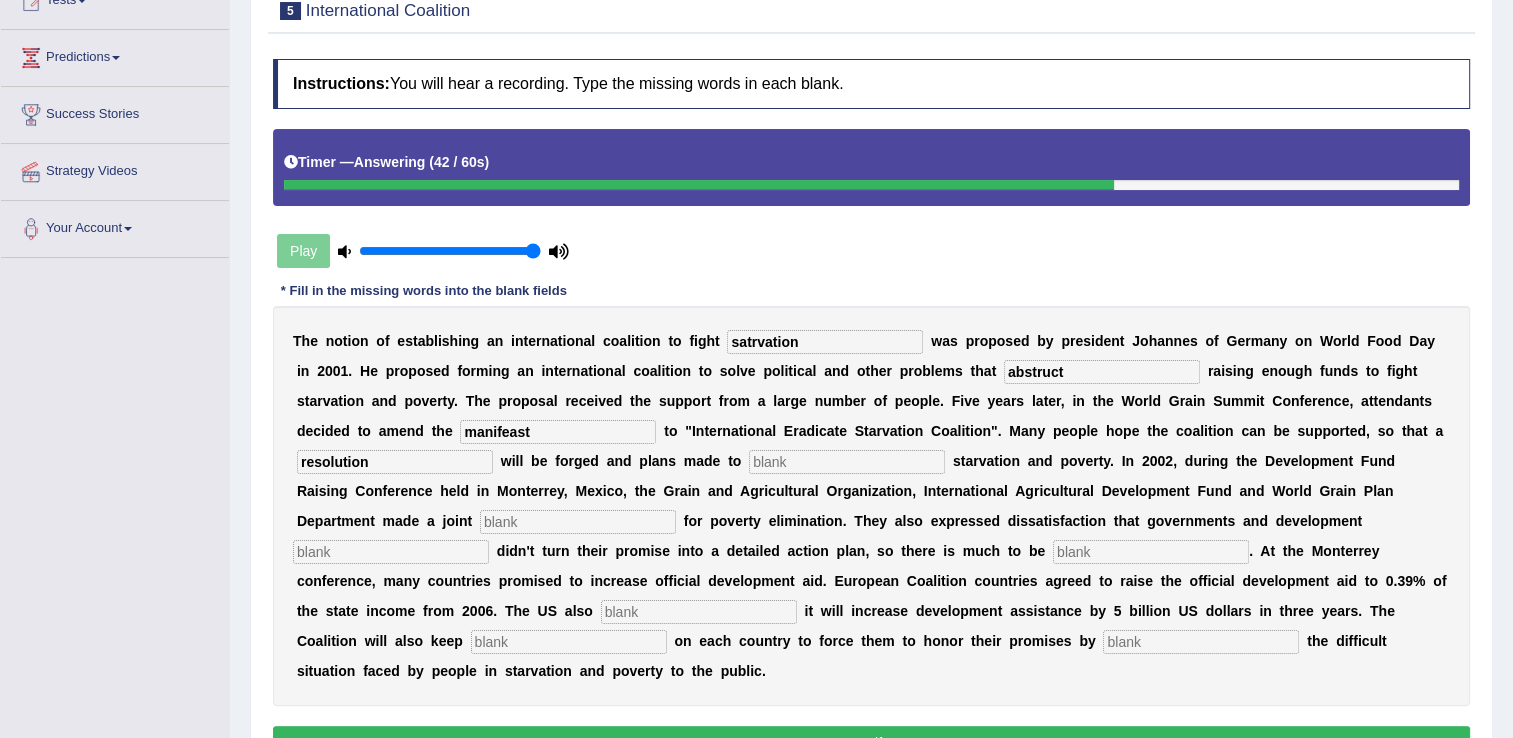 type on "resolution" 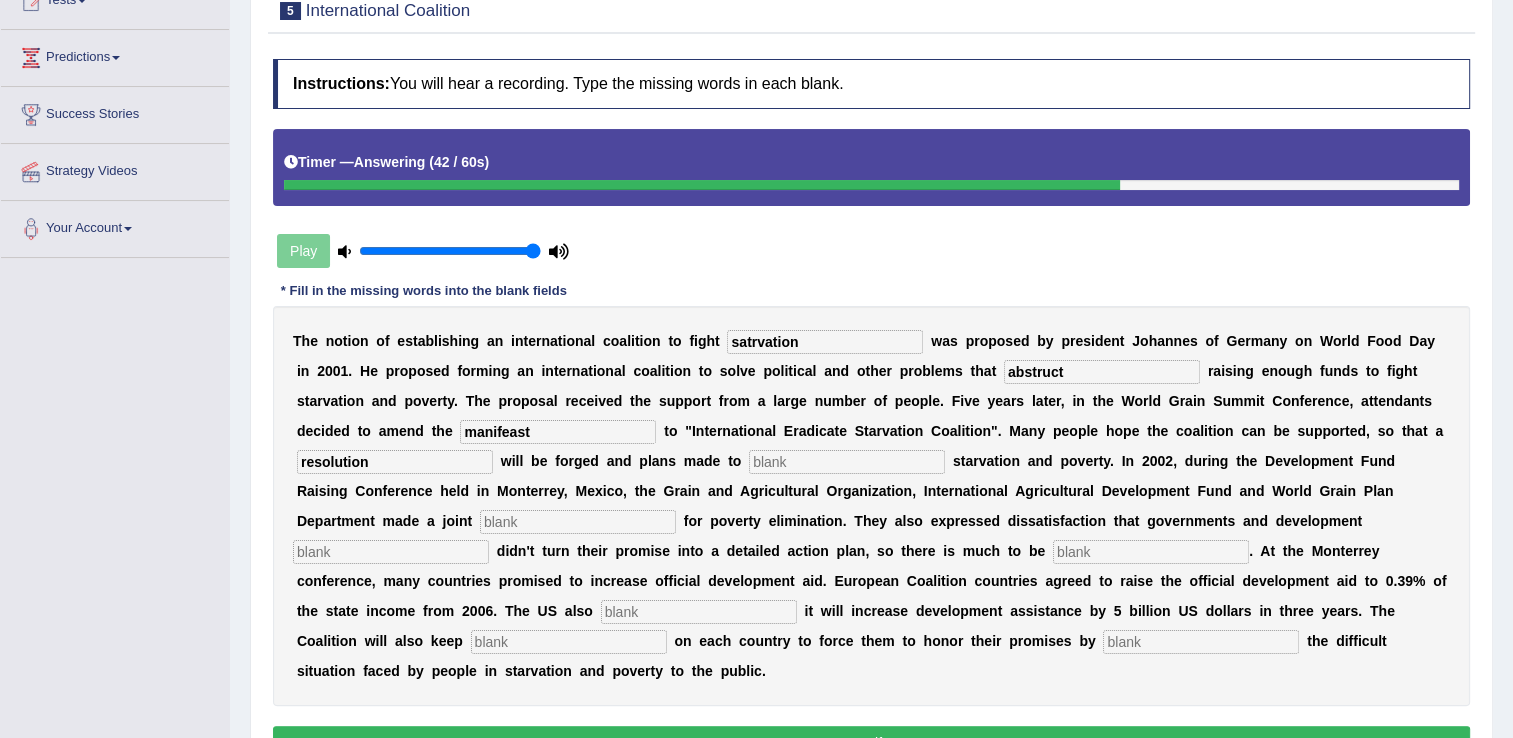 click at bounding box center (847, 462) 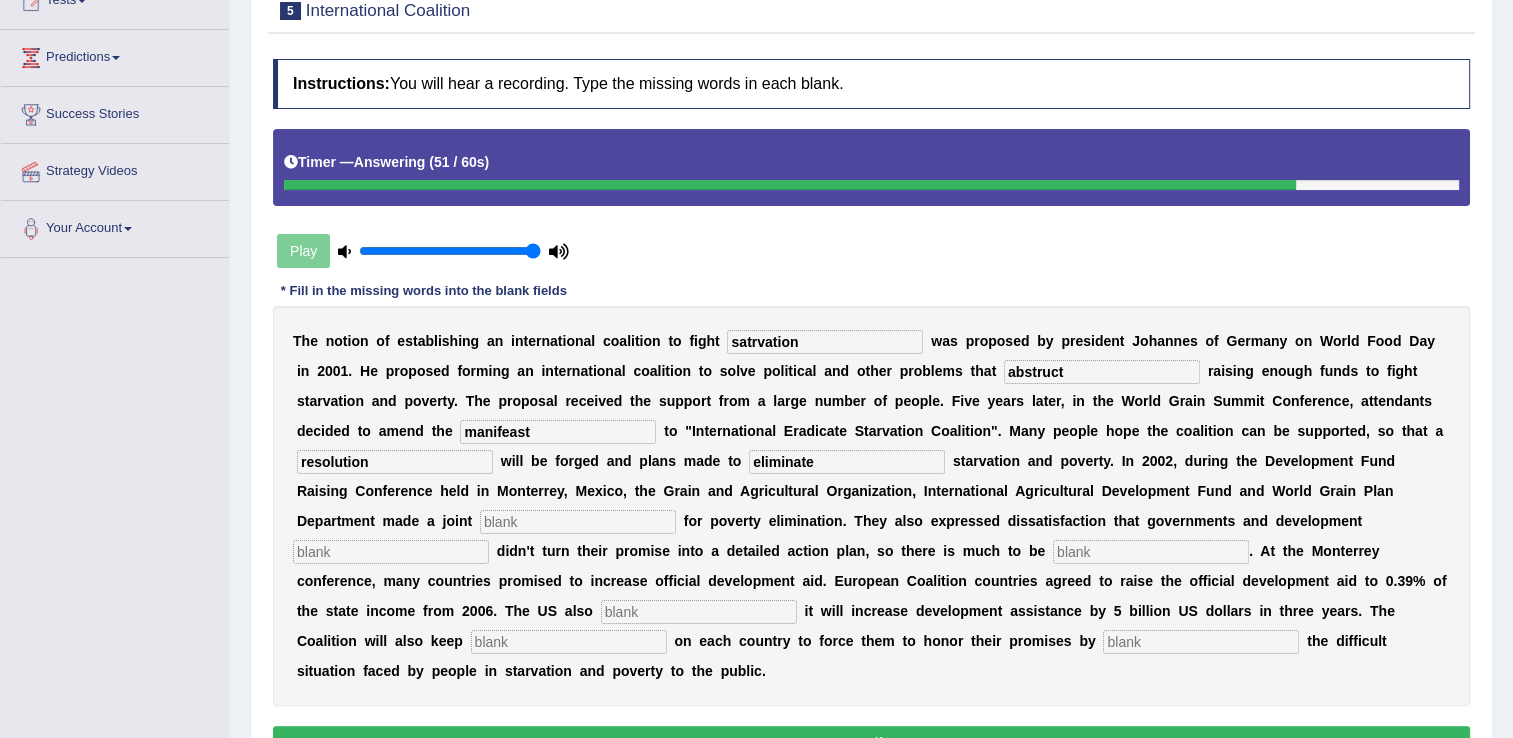 type on "eliminate" 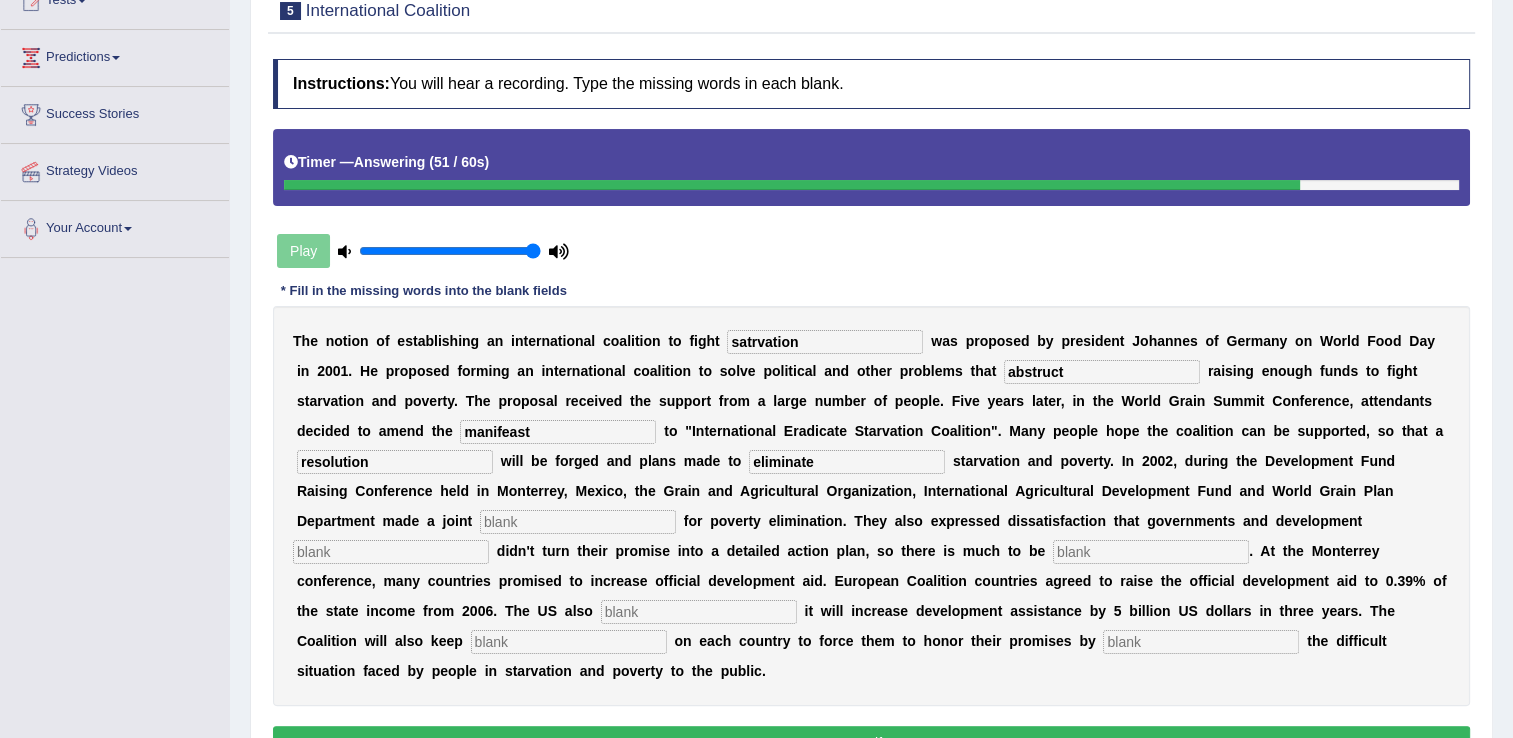 click at bounding box center (578, 522) 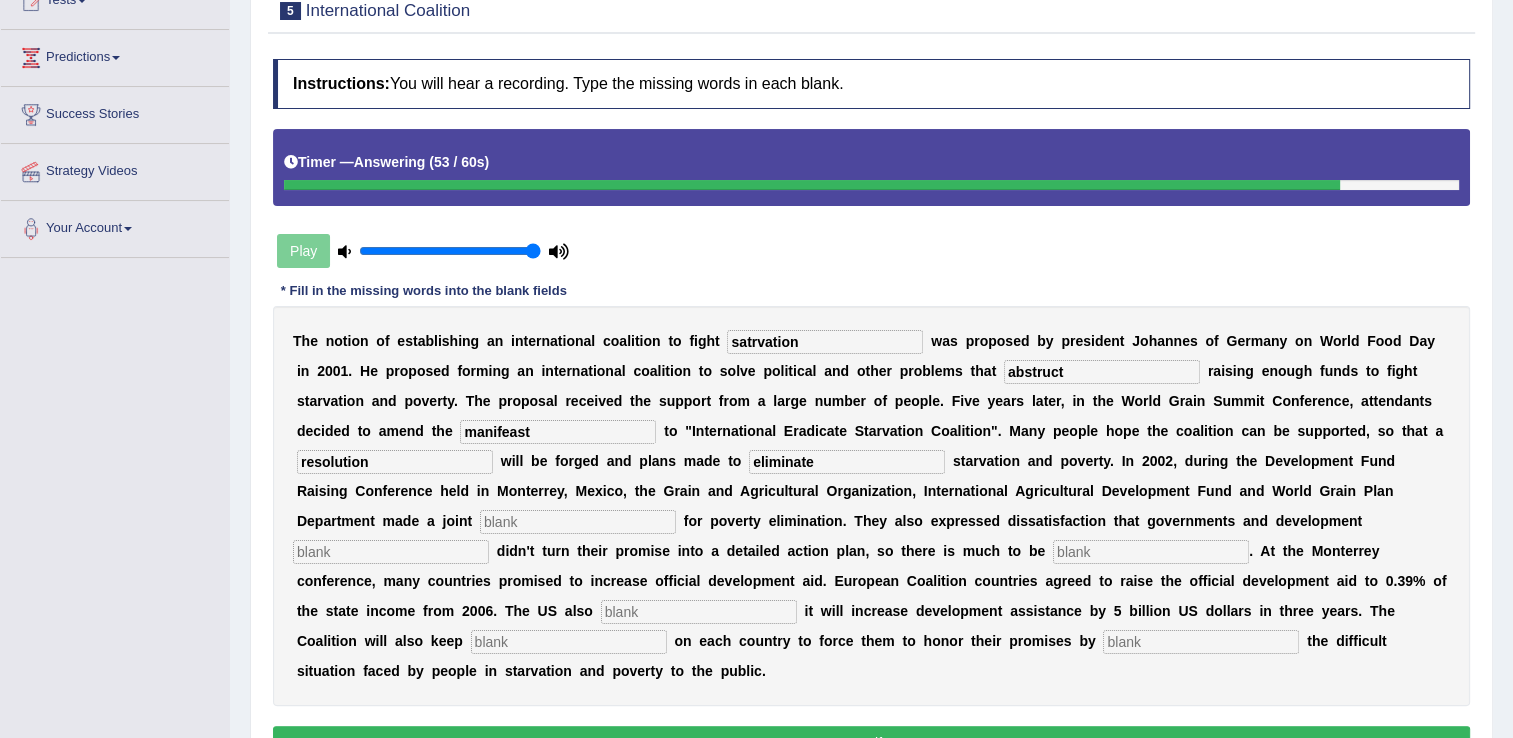 type on "p" 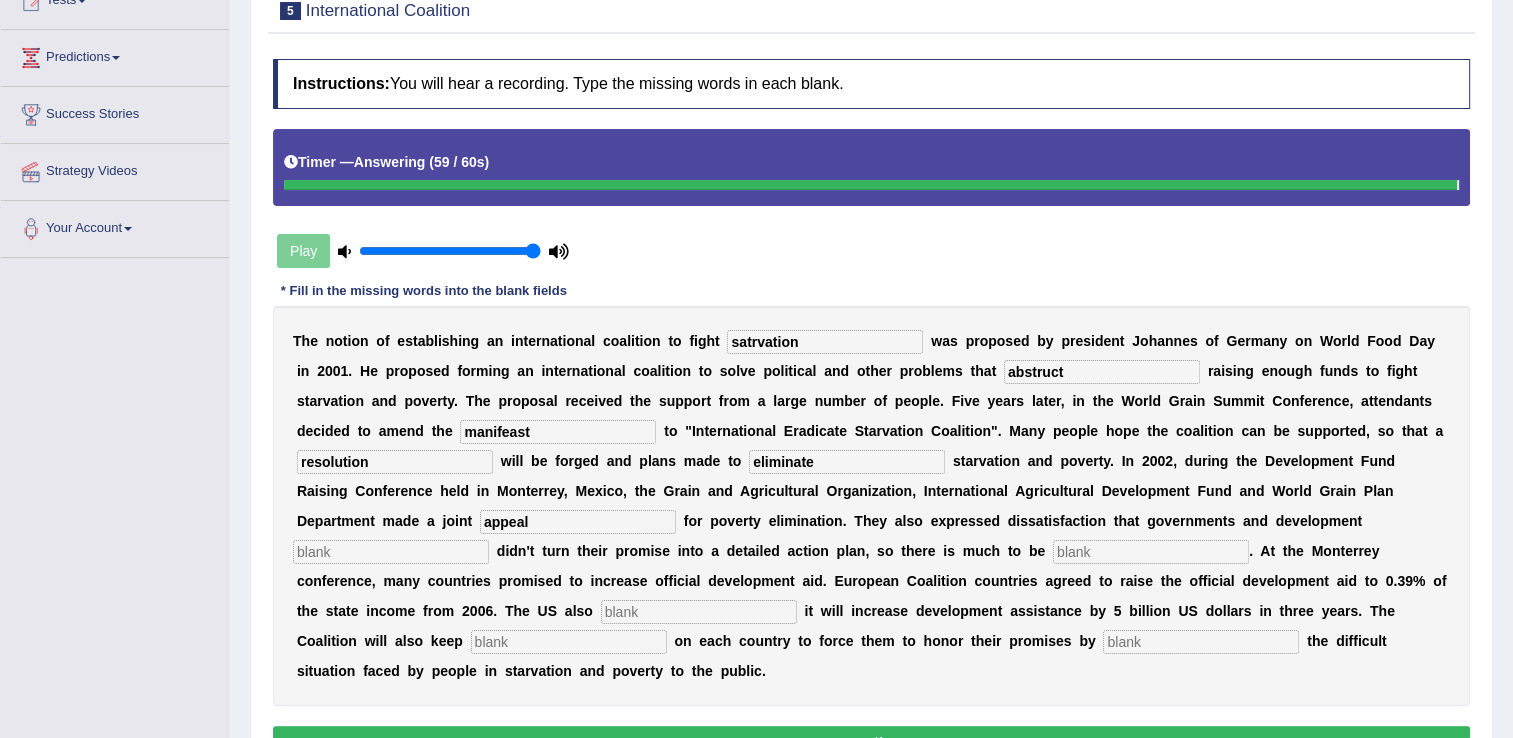 type on "appeal" 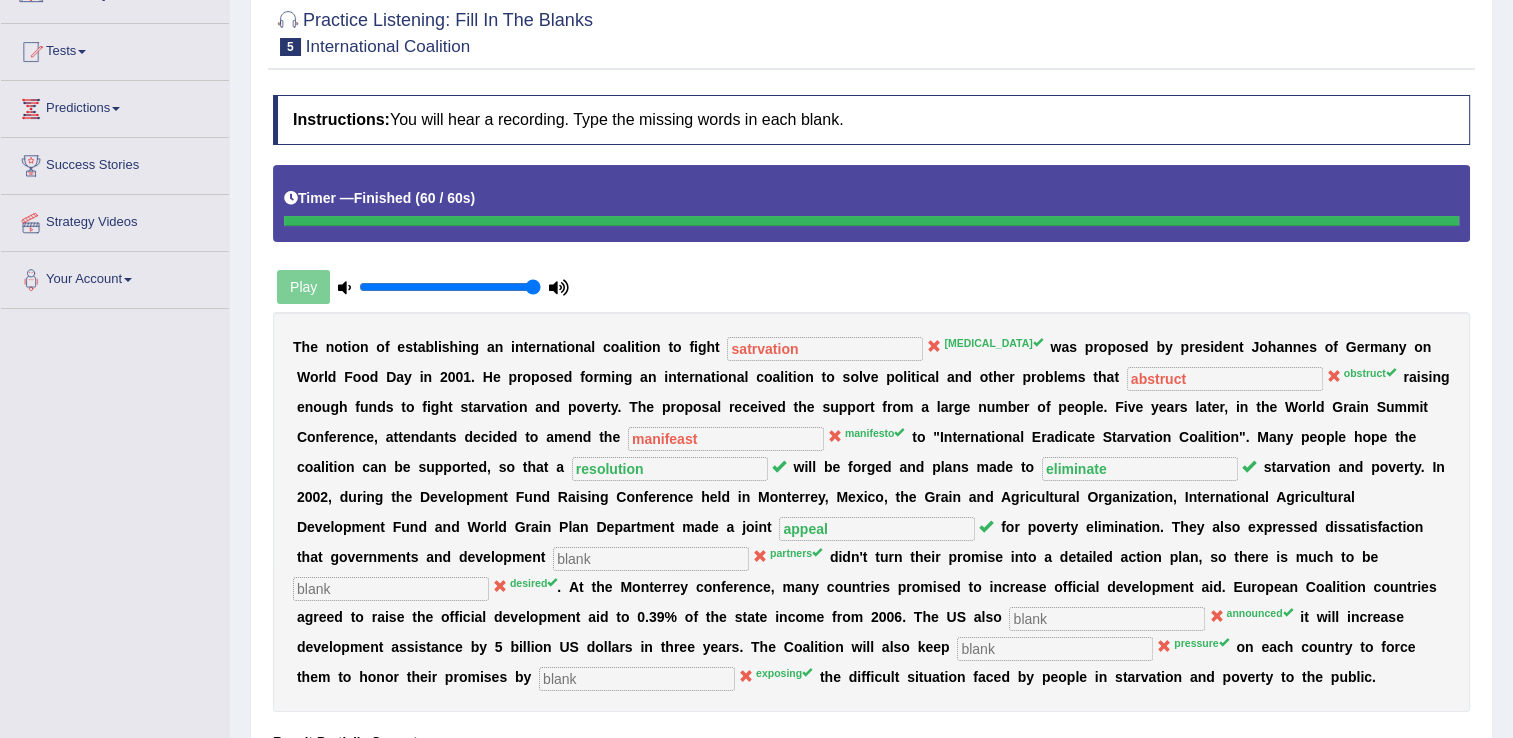 scroll, scrollTop: 160, scrollLeft: 0, axis: vertical 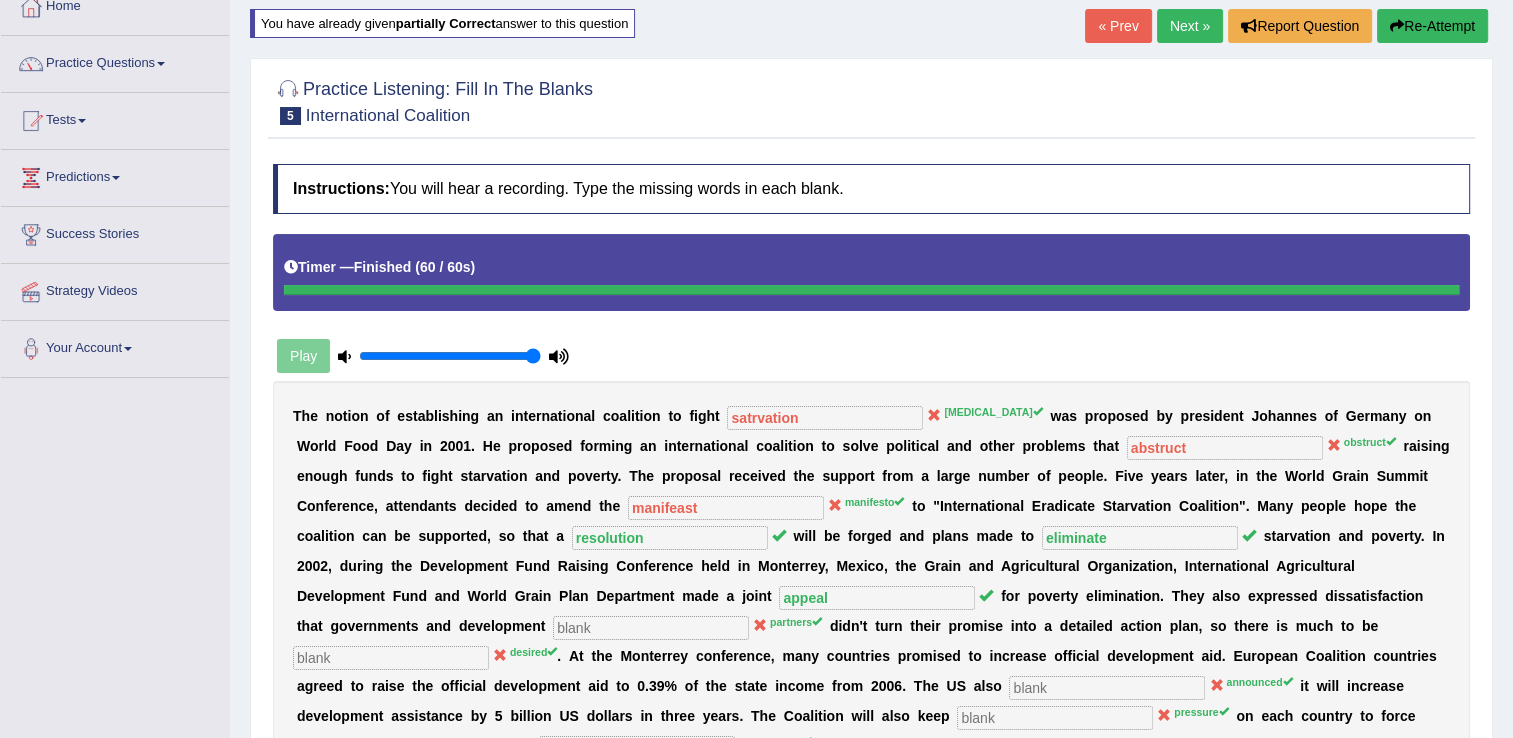click on "Next »" at bounding box center (1190, 26) 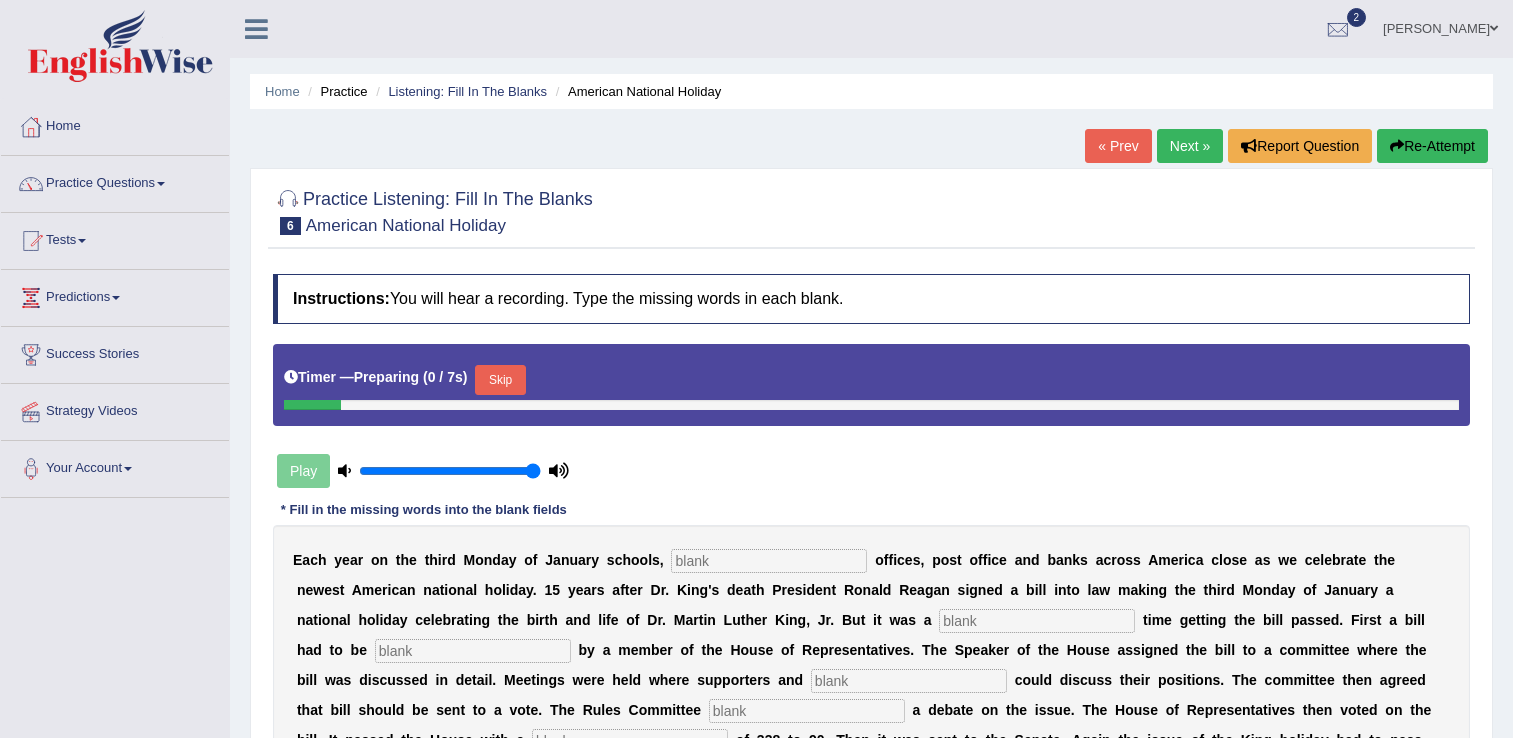 scroll, scrollTop: 0, scrollLeft: 0, axis: both 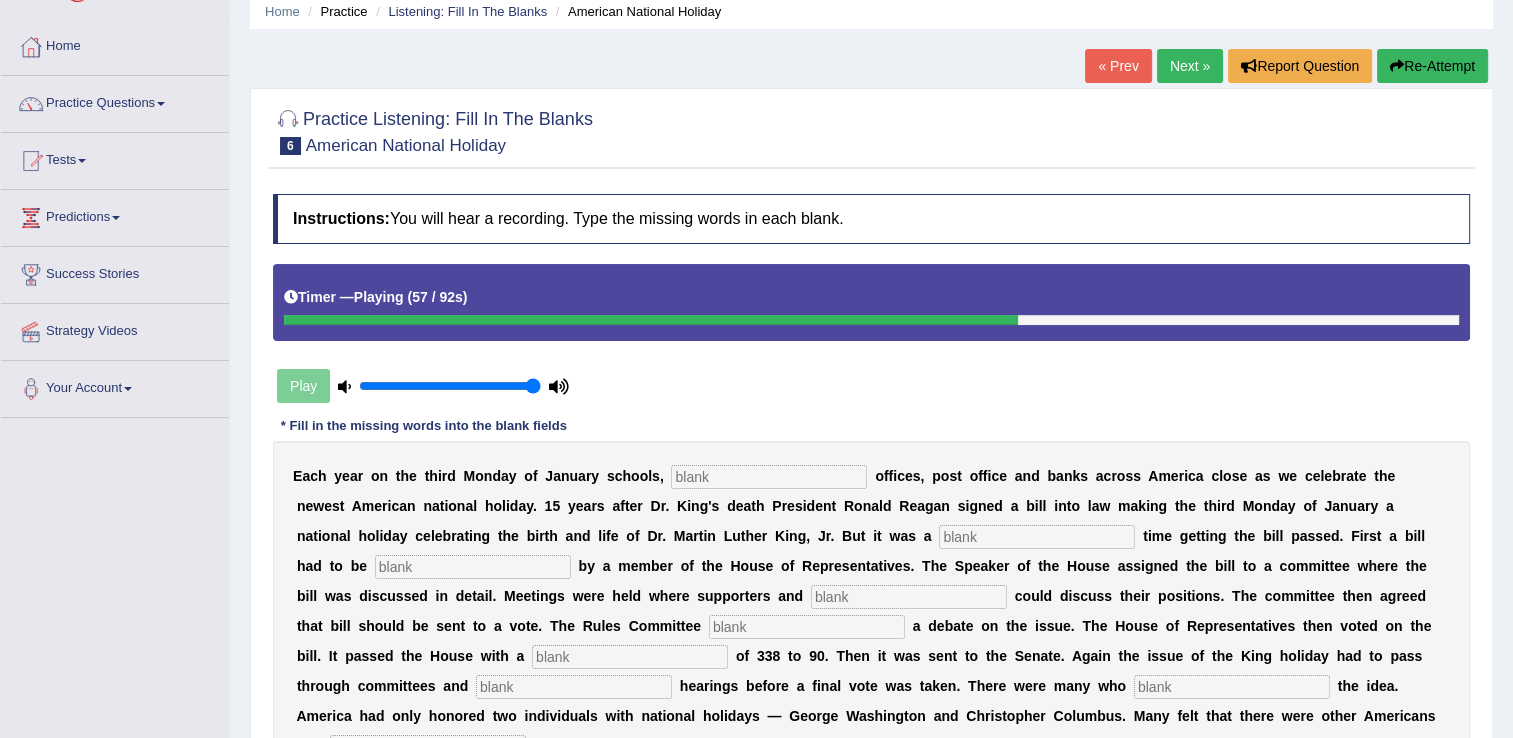 click on "Re-Attempt" at bounding box center [1432, 66] 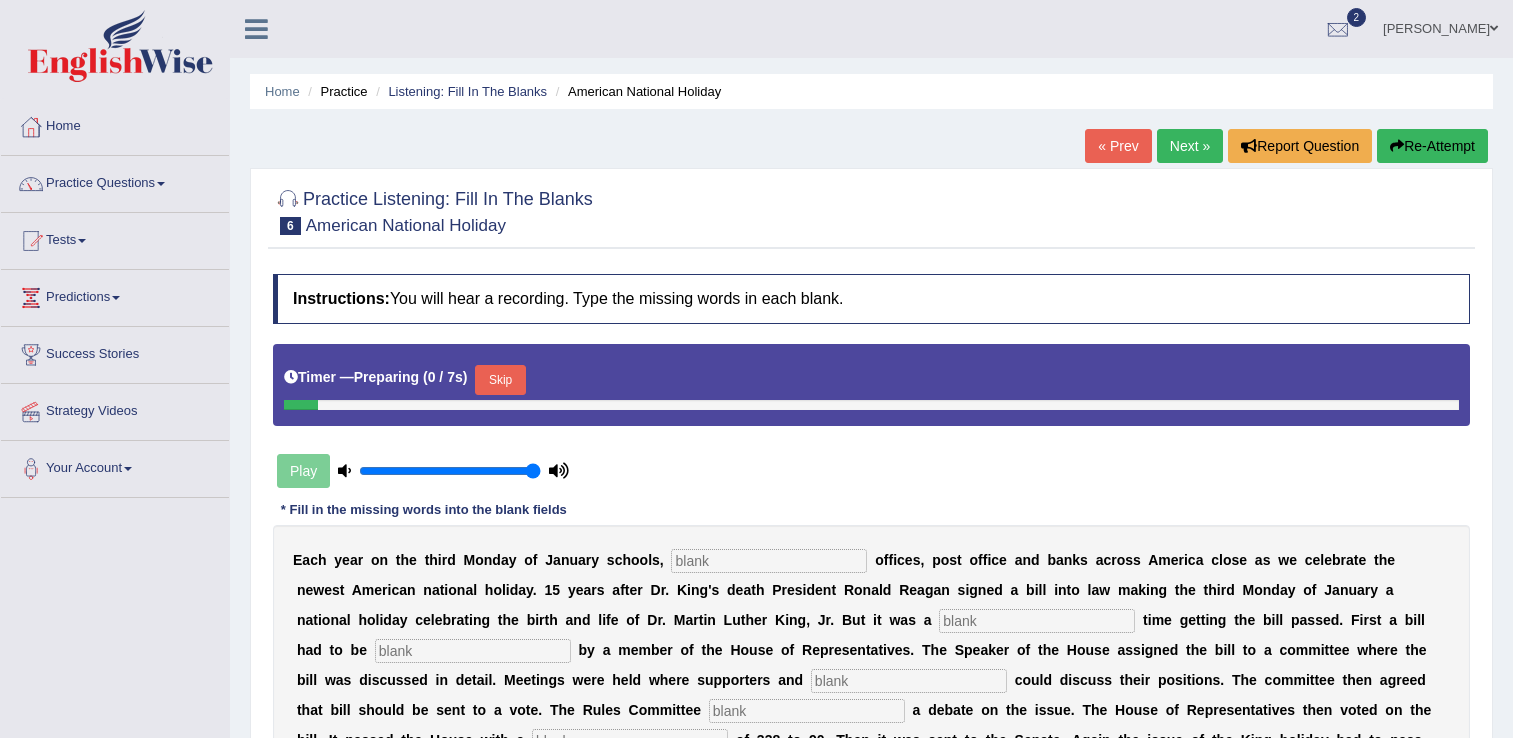 scroll, scrollTop: 80, scrollLeft: 0, axis: vertical 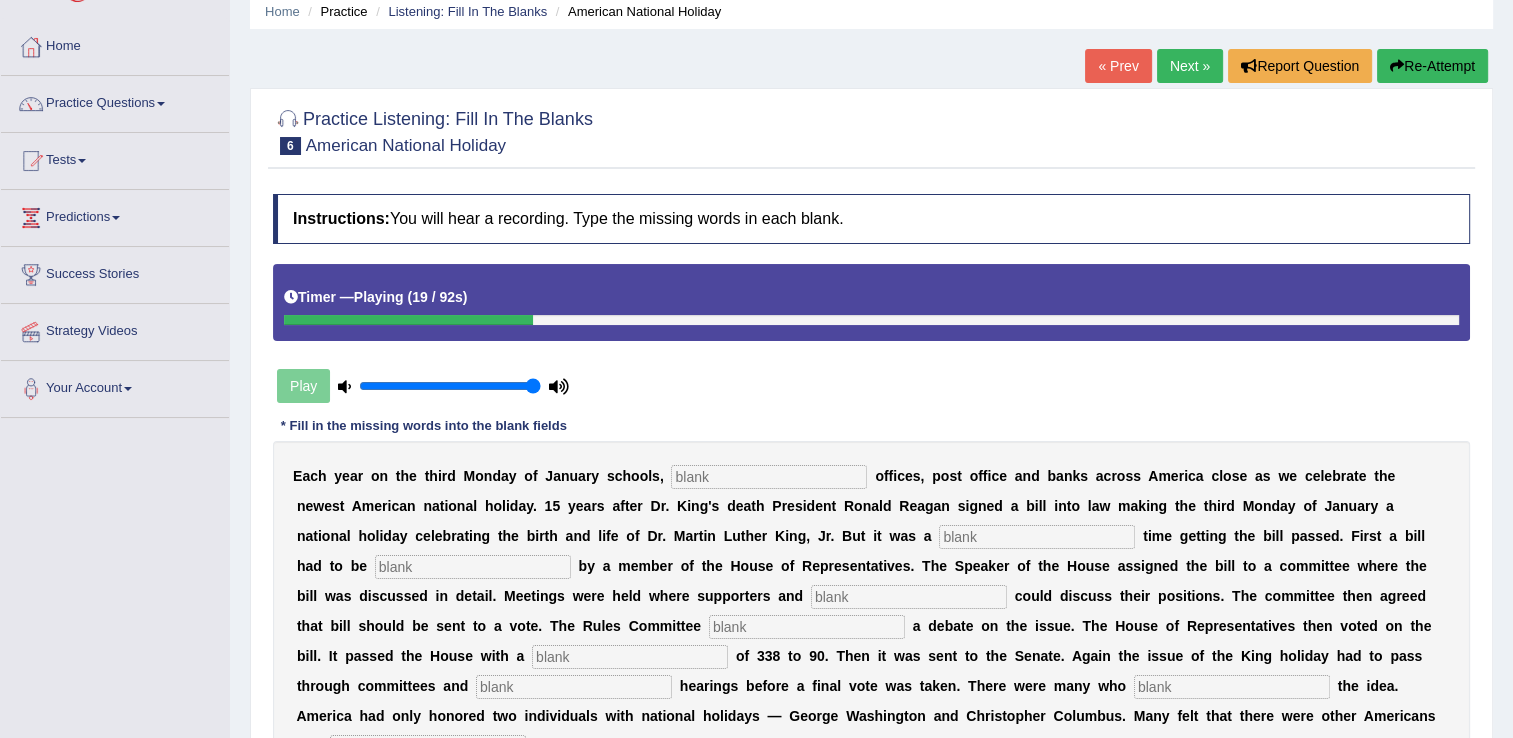 click at bounding box center (769, 477) 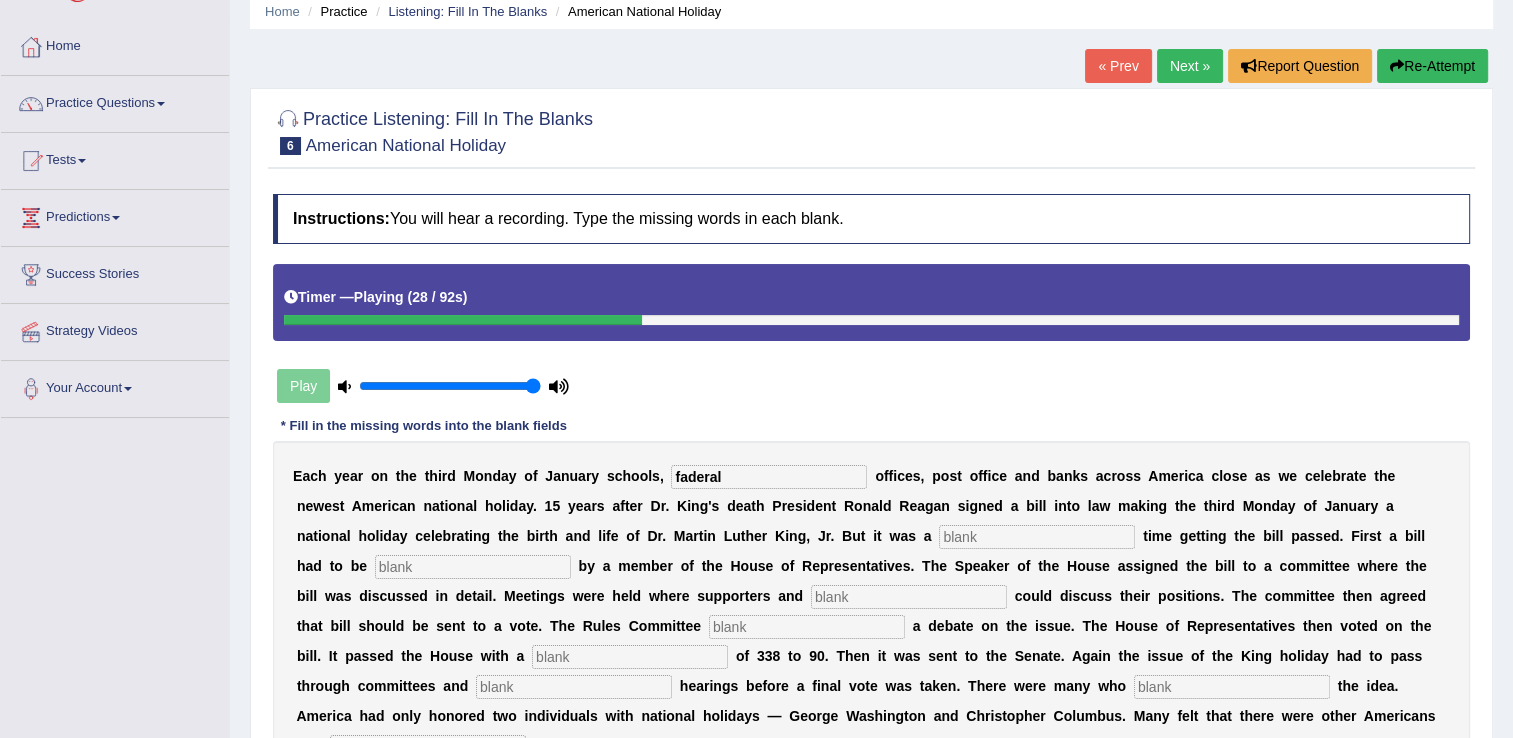 type on "faderal" 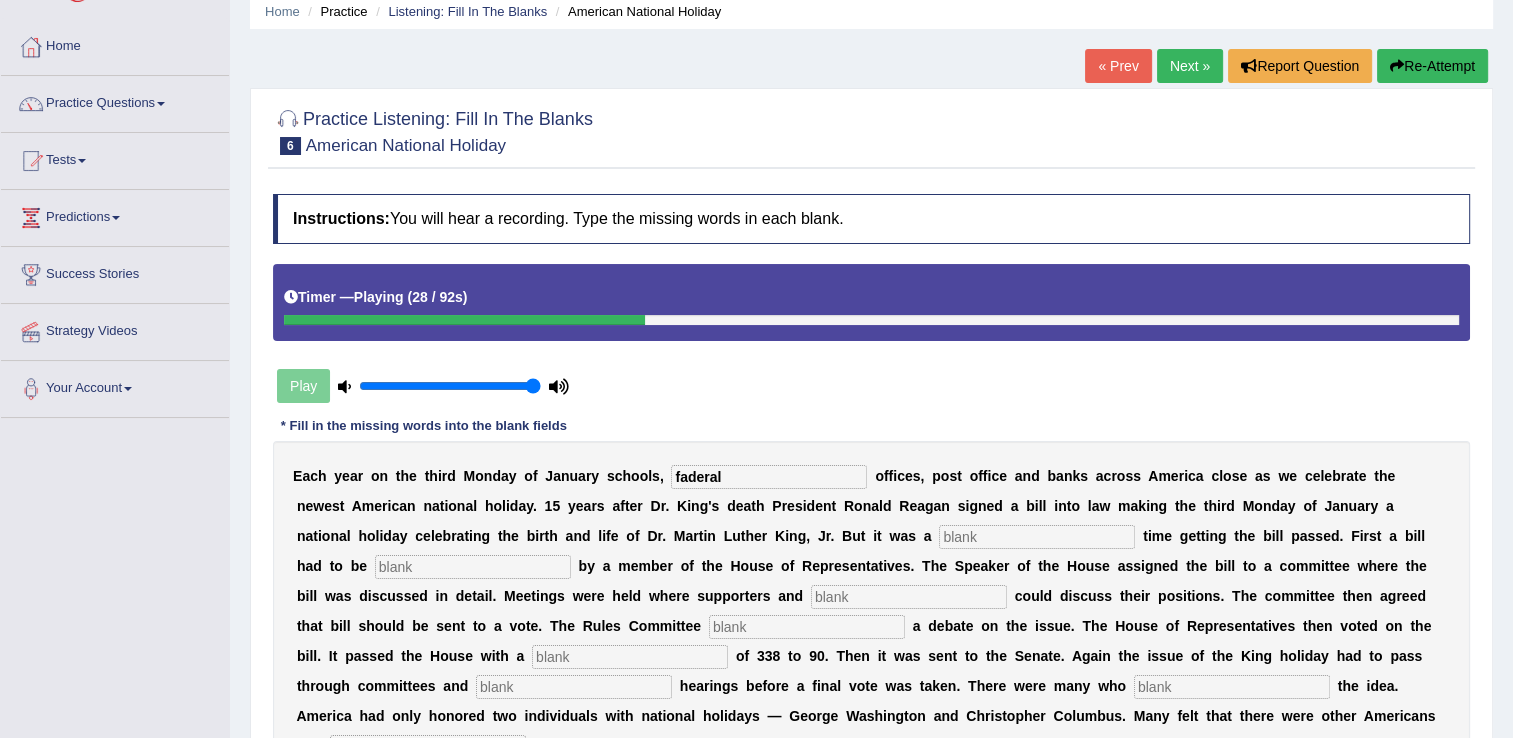 click at bounding box center (1037, 537) 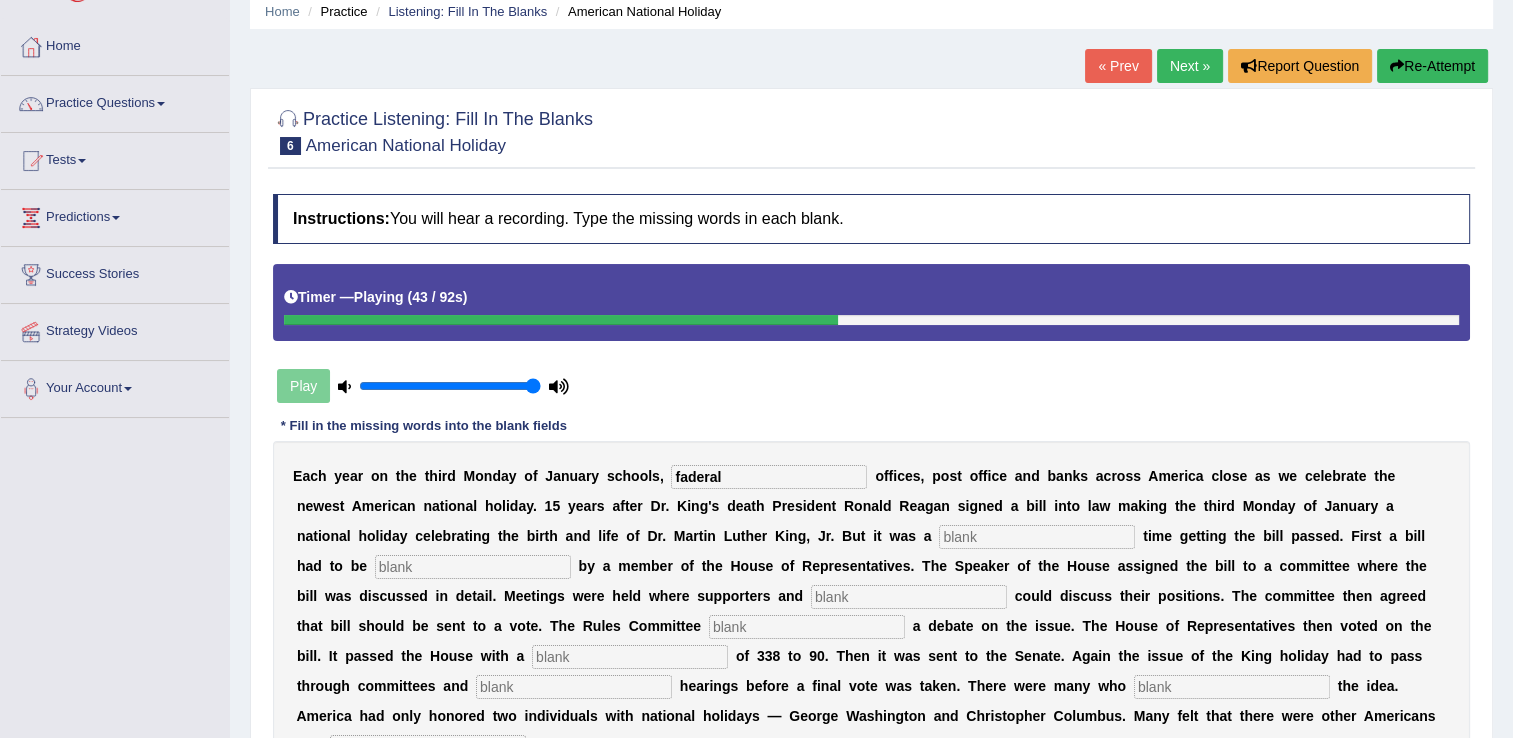 click on "Re-Attempt" at bounding box center (1432, 66) 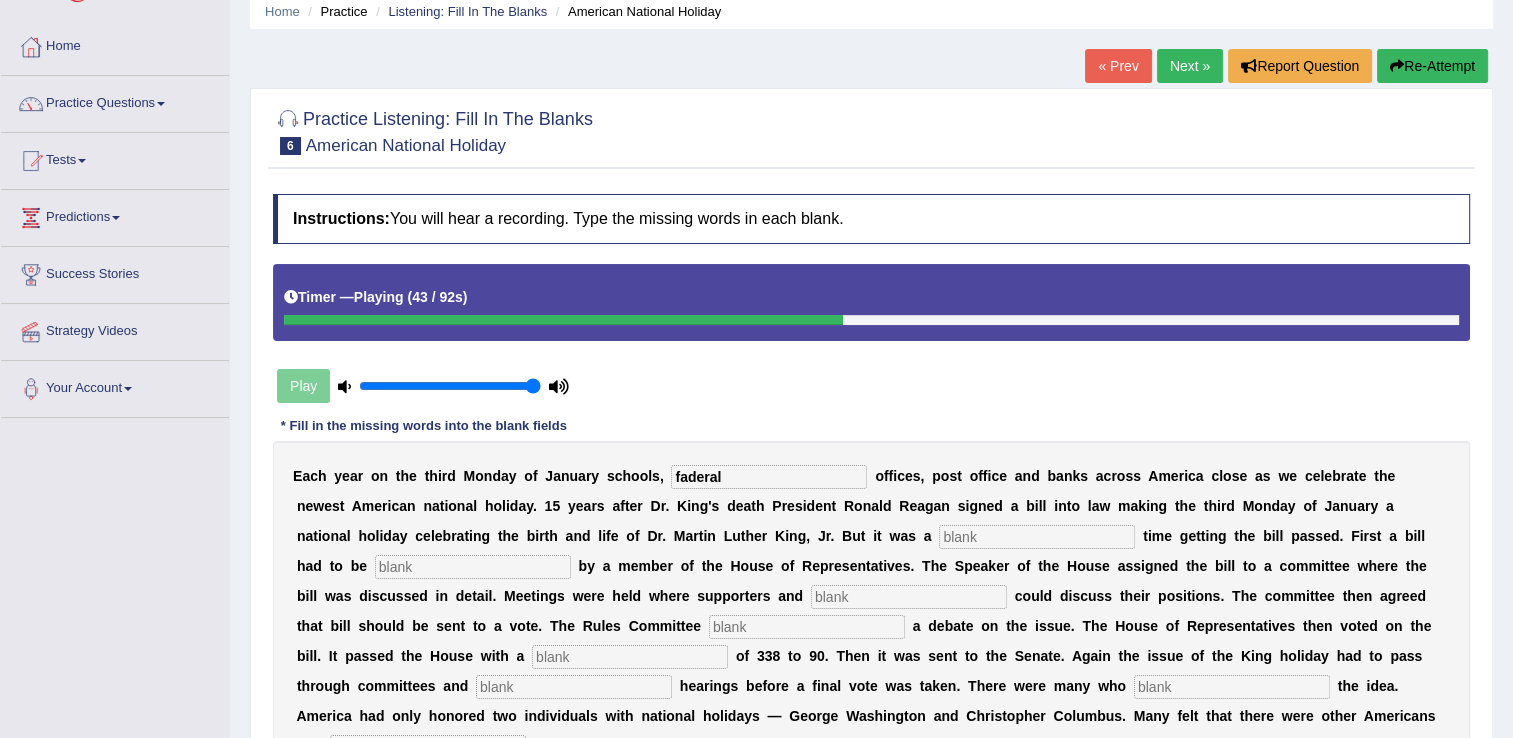 click on "Re-Attempt" at bounding box center (1432, 66) 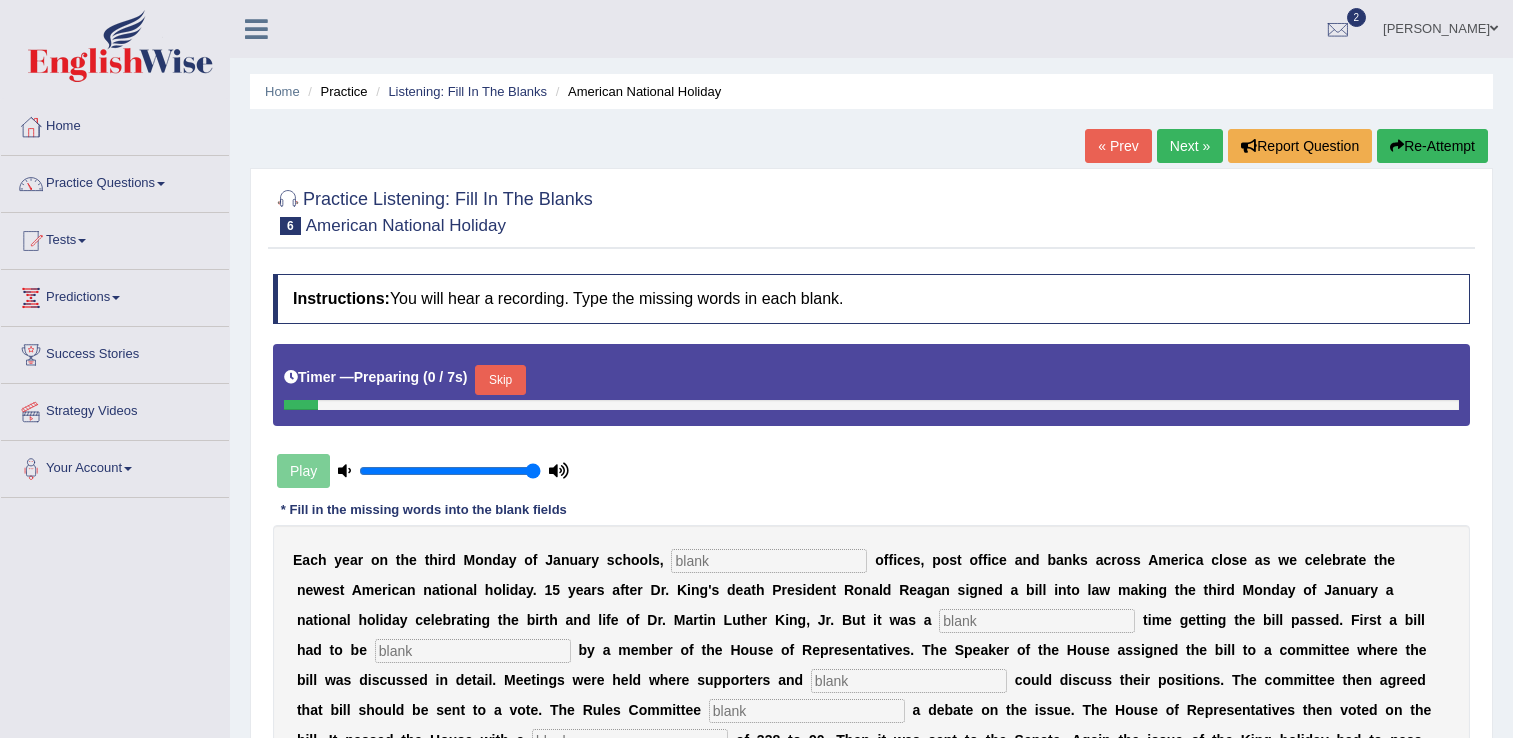 scroll, scrollTop: 80, scrollLeft: 0, axis: vertical 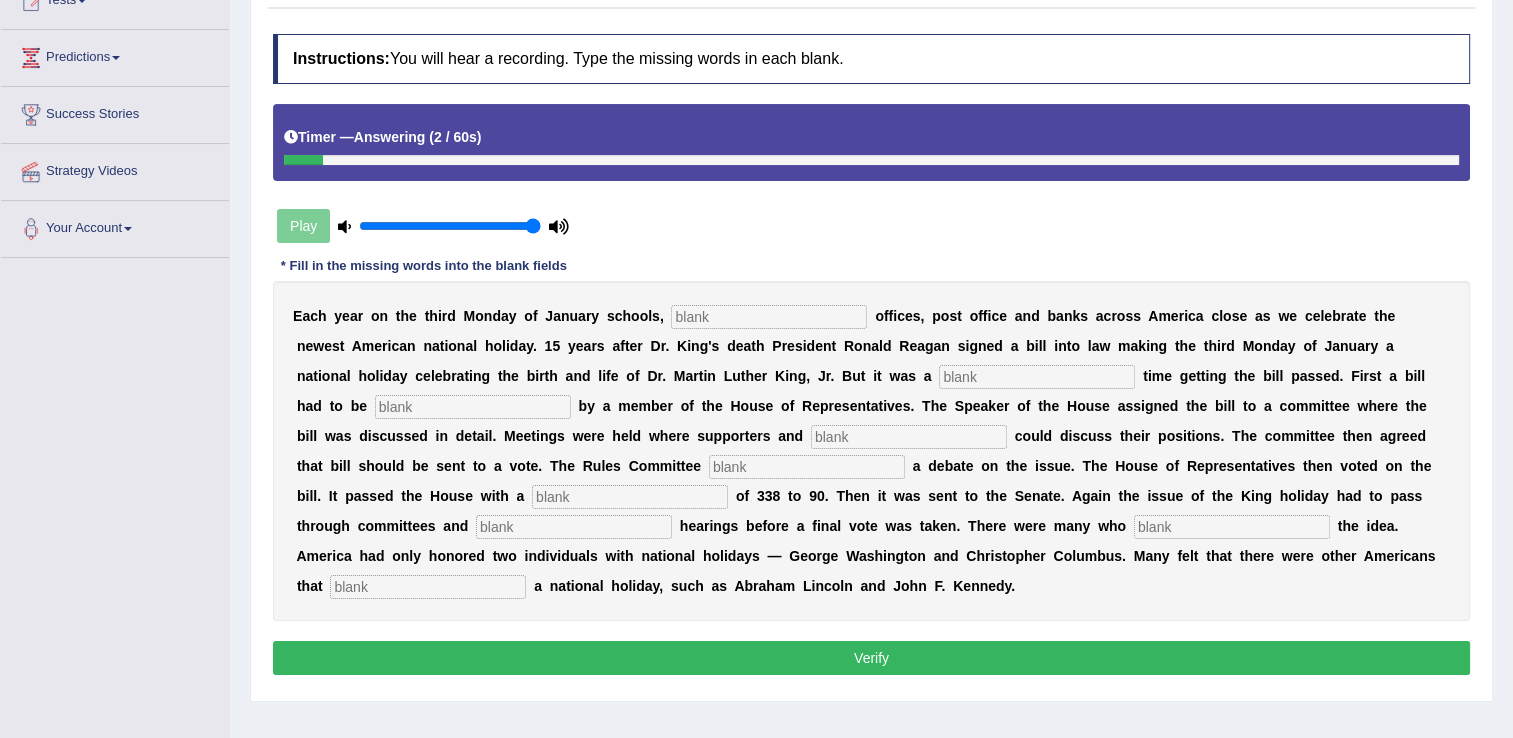 click at bounding box center (428, 587) 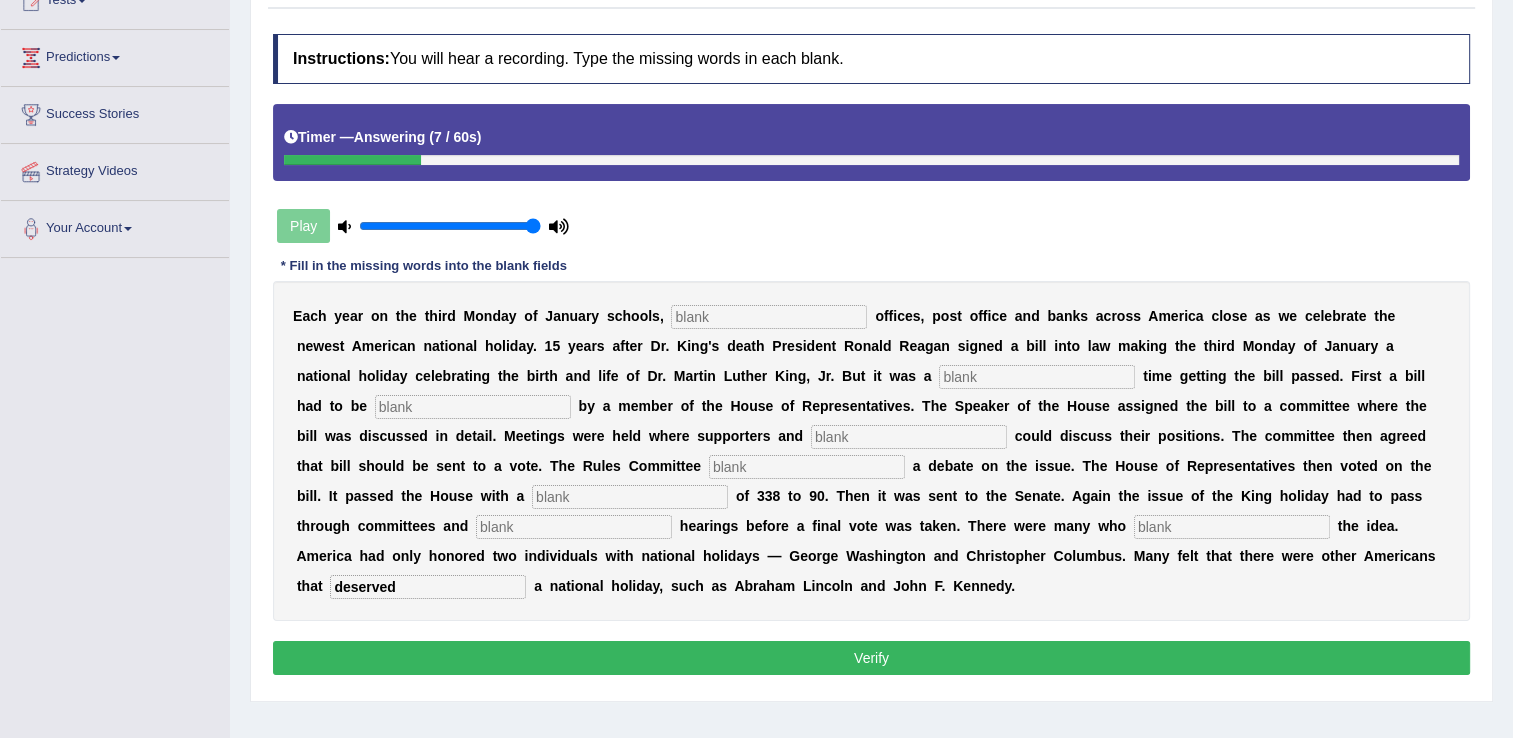 type on "deserved" 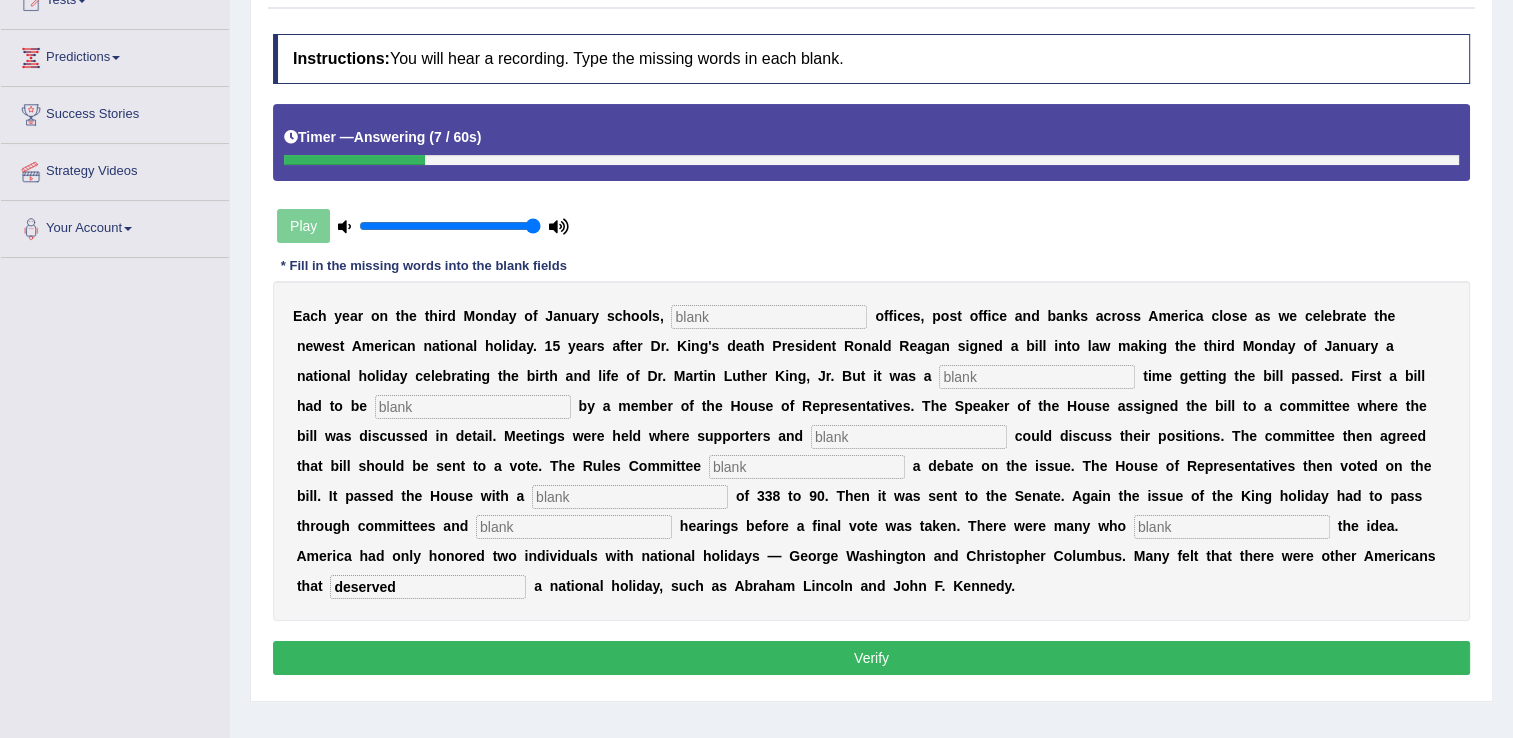 click at bounding box center (769, 317) 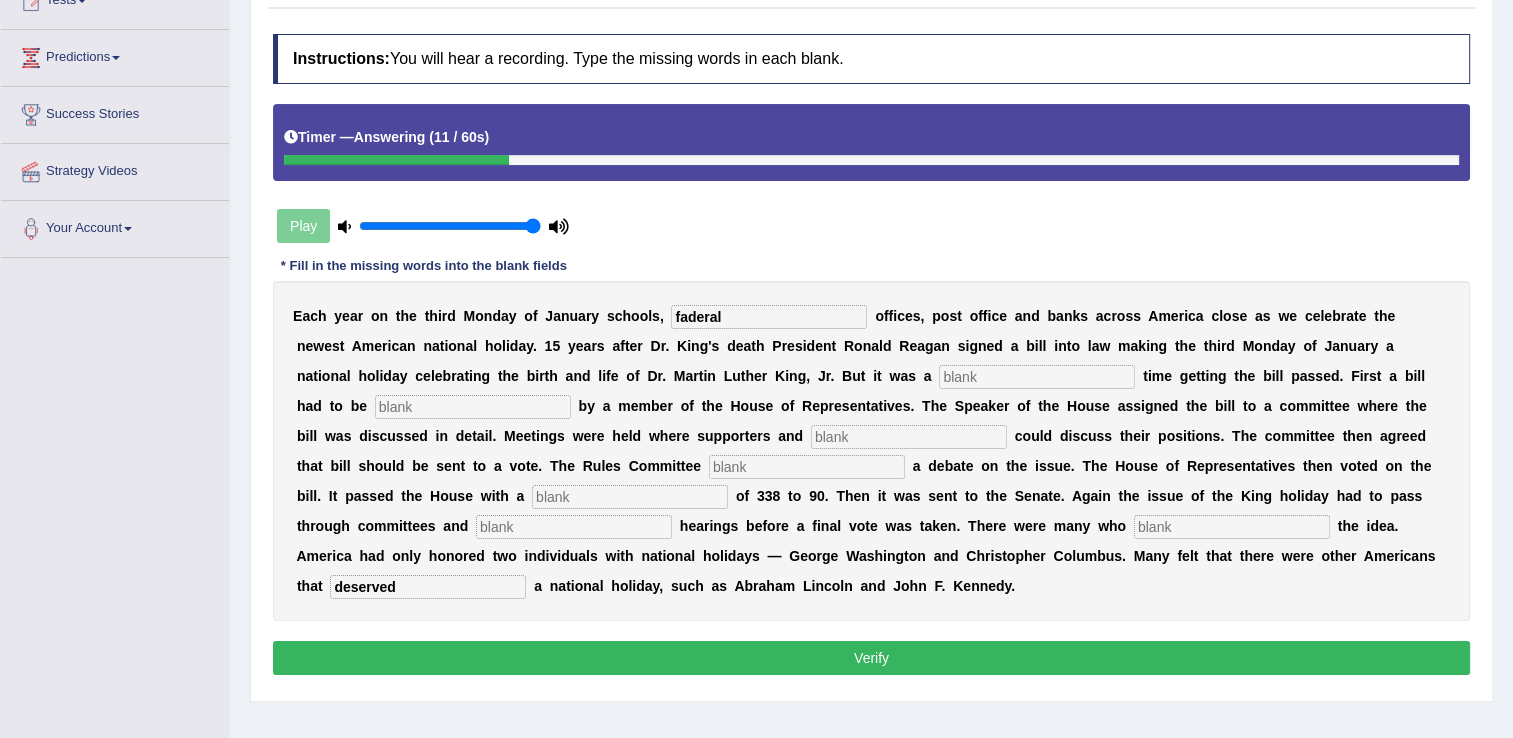 type on "faderal" 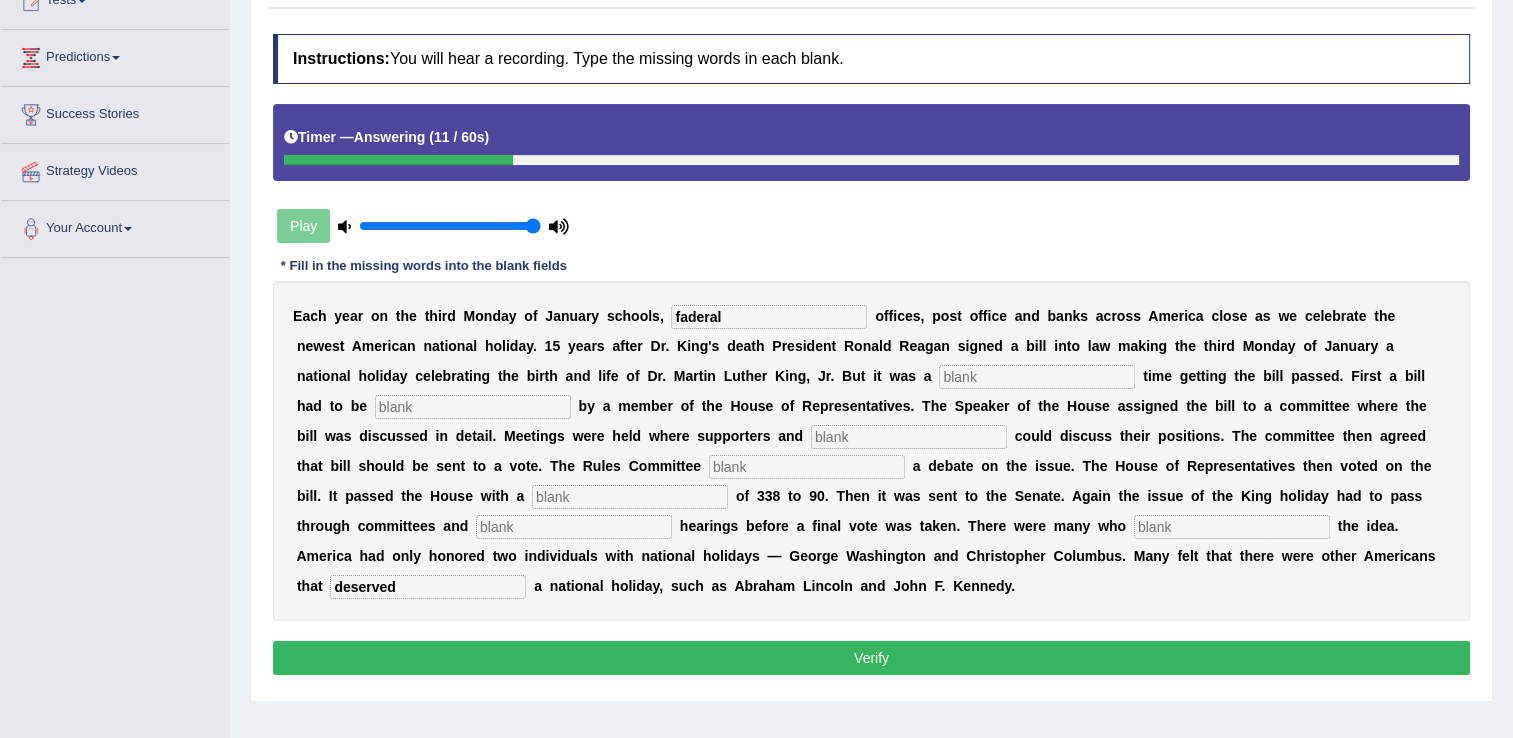click on "E a c h    y e a r    o n    t h e    t h i r d    M o n d a y    o f    J a n u a r y    s c h o o l s ,    faderal    o f f i c e s ,    p o s t    o f f i c e    a n d    b a n k s    a c r o s s    A m e r i c a    c l o s e    a s    w e    c e l e b r a t e    t h e    n e w e s t    A m e r i c a n    n a t i o n a l    h o l i d a y .    1 5    y e a r s    a f t e r    D r .    K i n g ' s    d e a t h    P r e s i d e n t    R o n a l d    R e a g a n    s i g n e d    a    b i l l    i n t o    l a w    m a k i n g    t h e    t h i r d    M o n d a y    o f    J a n u a r y    a    n a t i o n a l    h o l i d a y    c e l e b r a t i n g    t h e    b i r t h    a n d    l i f e    o f    D r .    M a r t i n    L u t h e r    K i n g ,    J r .    B u t    i t    w a s    a       t i m e    g e t t i n g    t h e    b i l l    p a s s e d .    F i r s t    a    b i l l    h a d    t o    b e       b y    a    m e m b" at bounding box center (871, 451) 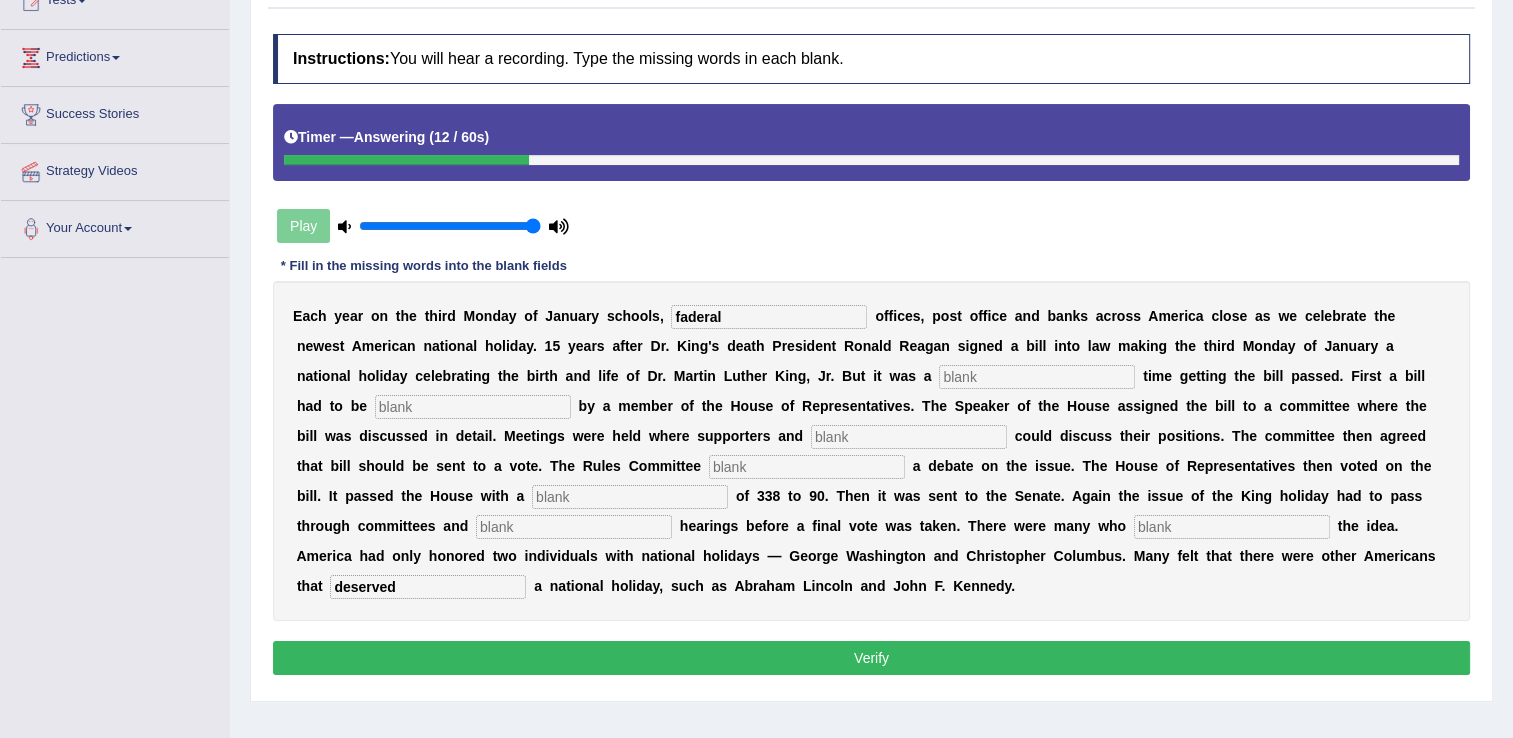 click at bounding box center (1037, 377) 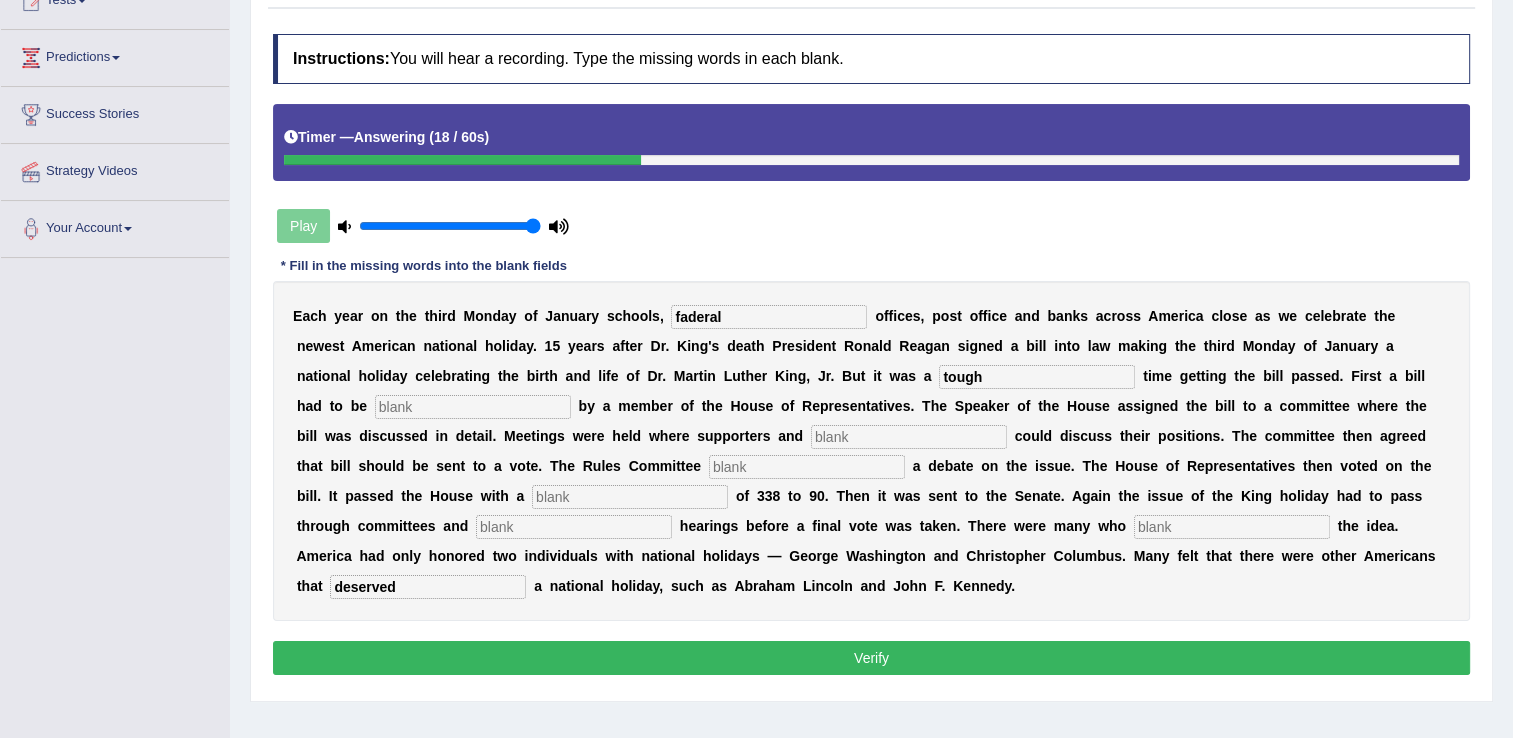 type on "tough" 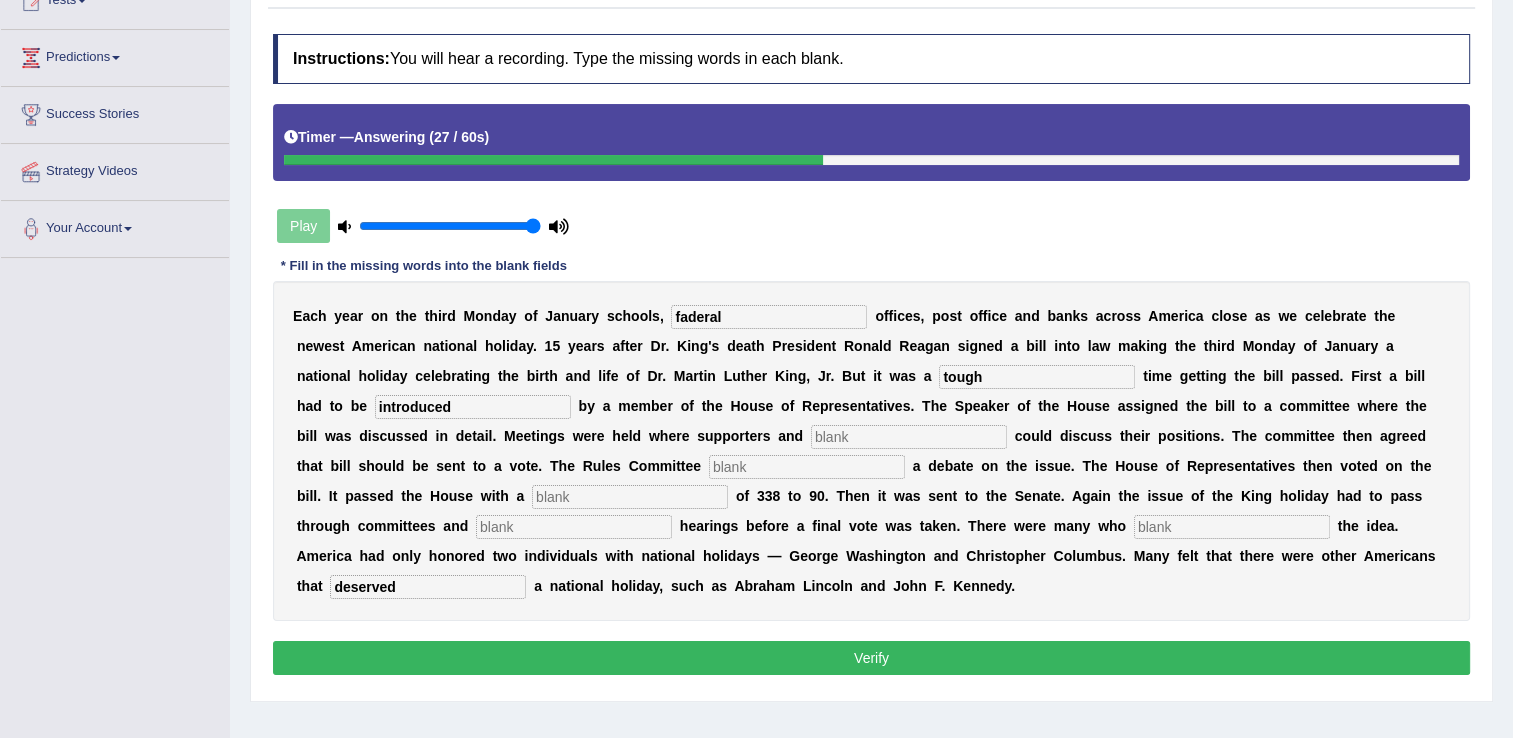 type on "introduced" 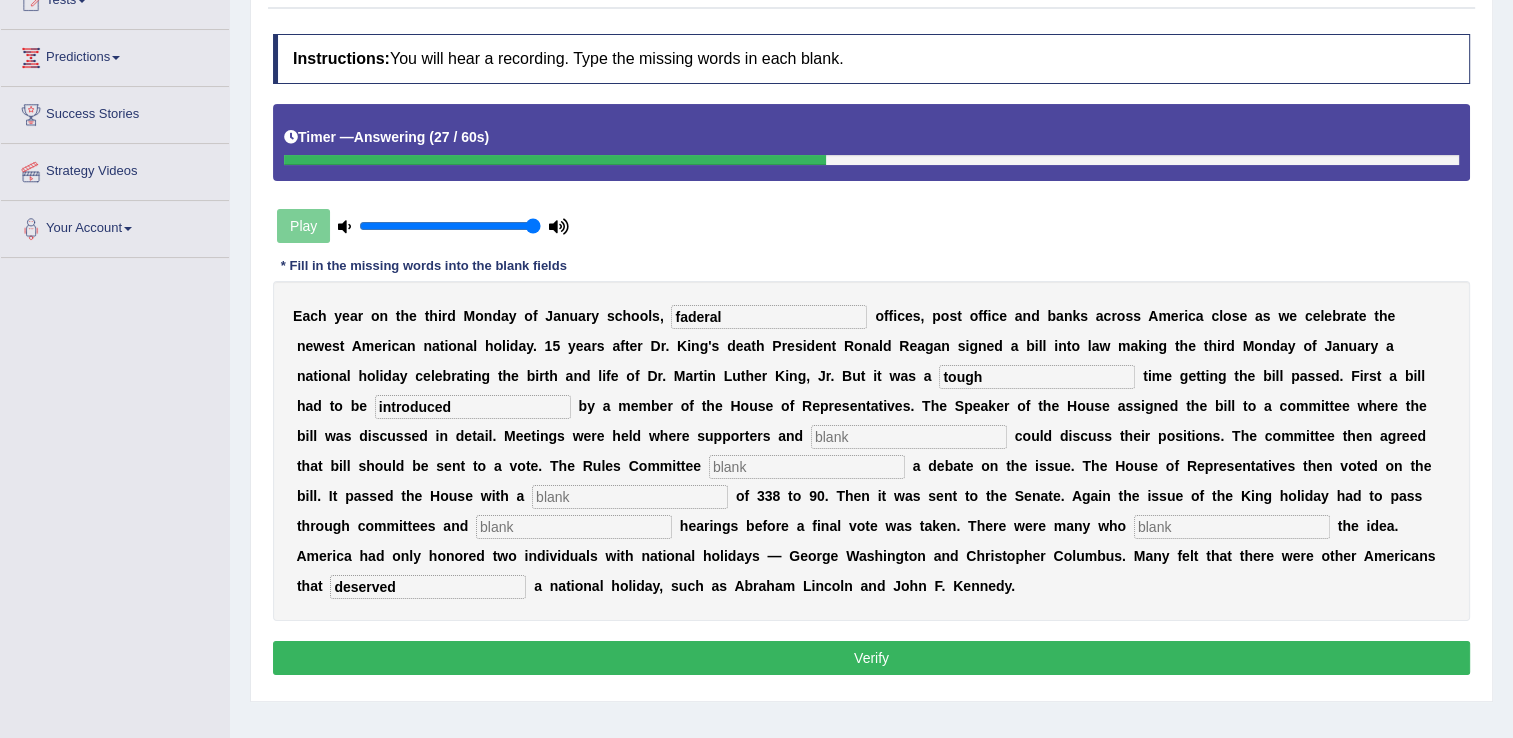 click at bounding box center (909, 437) 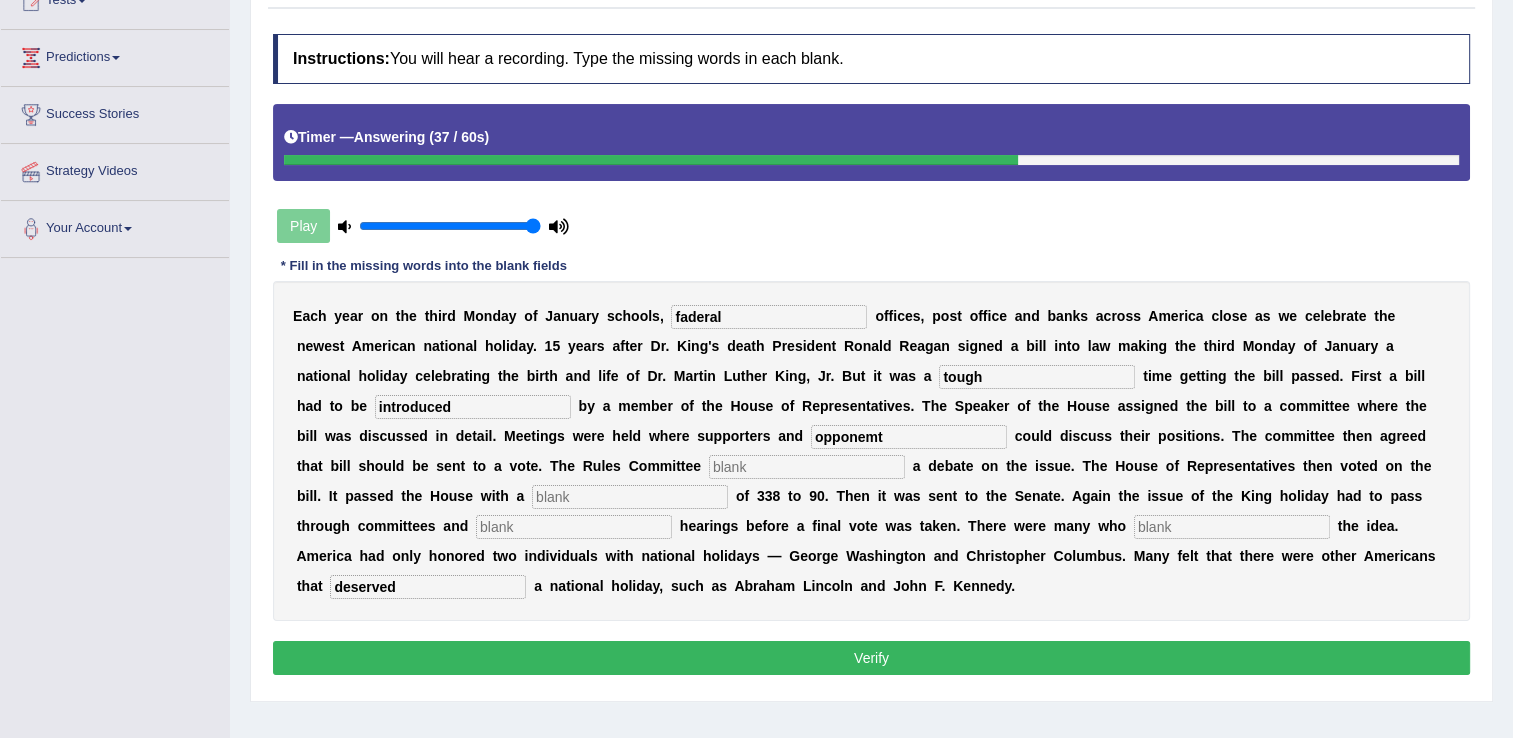 type on "opponemt" 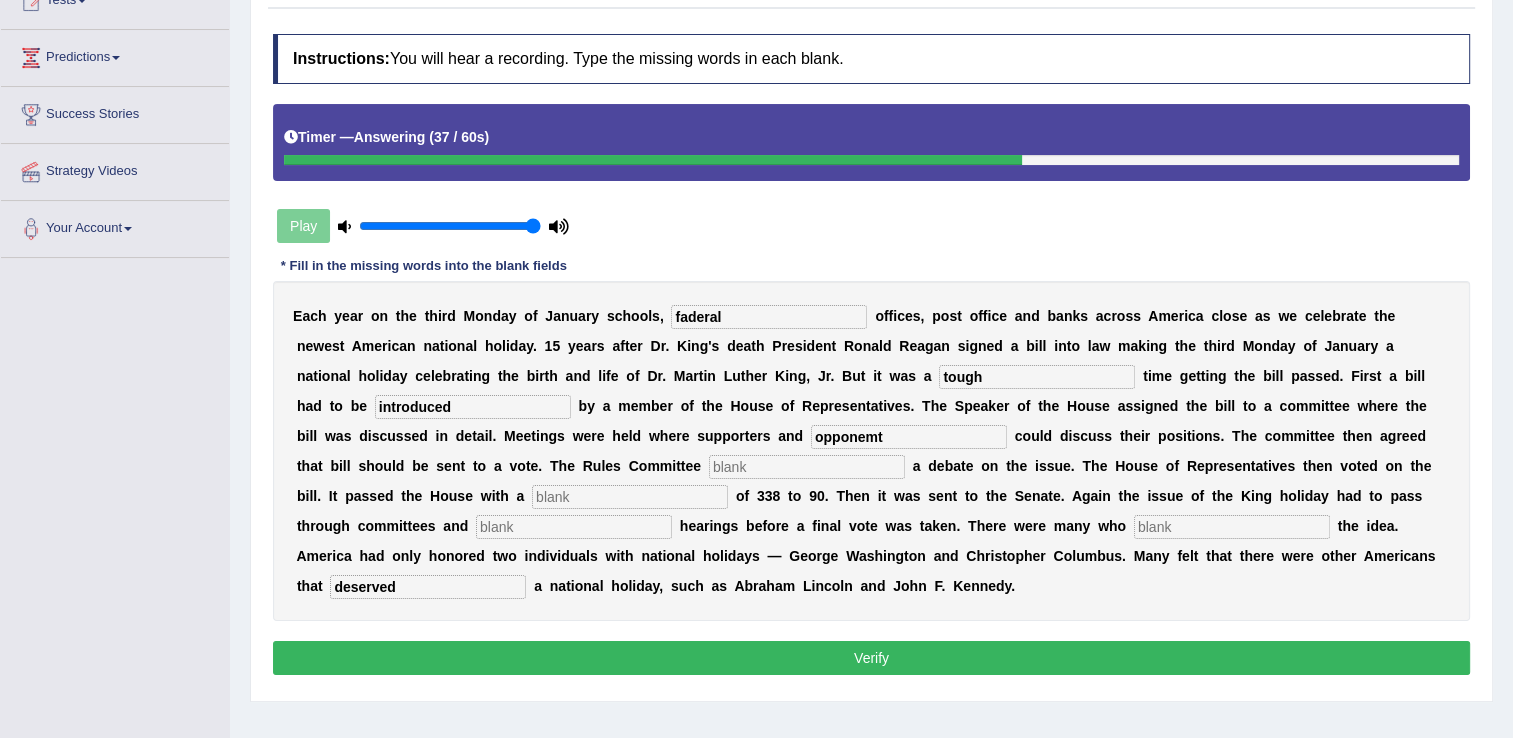 click at bounding box center [807, 467] 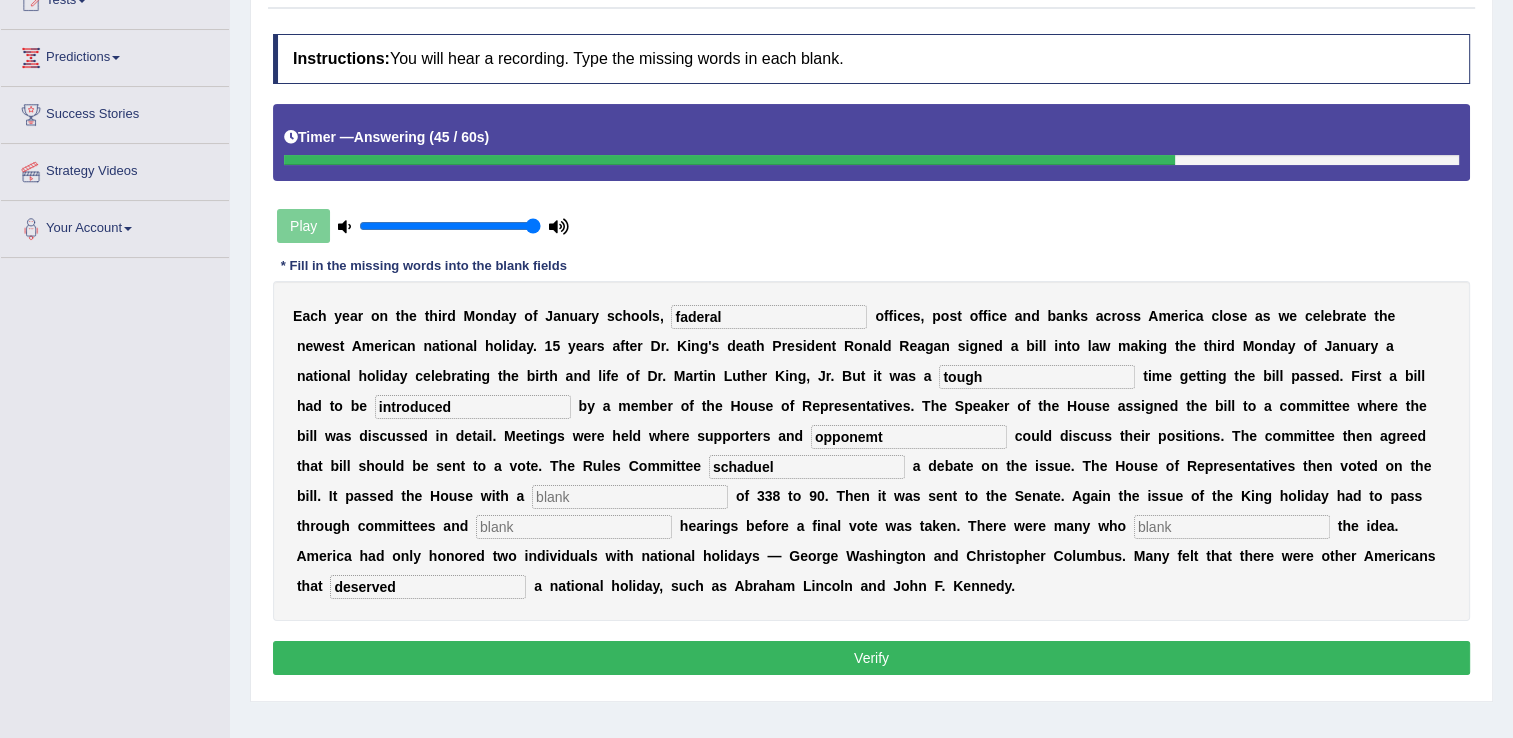 type on "schaduel" 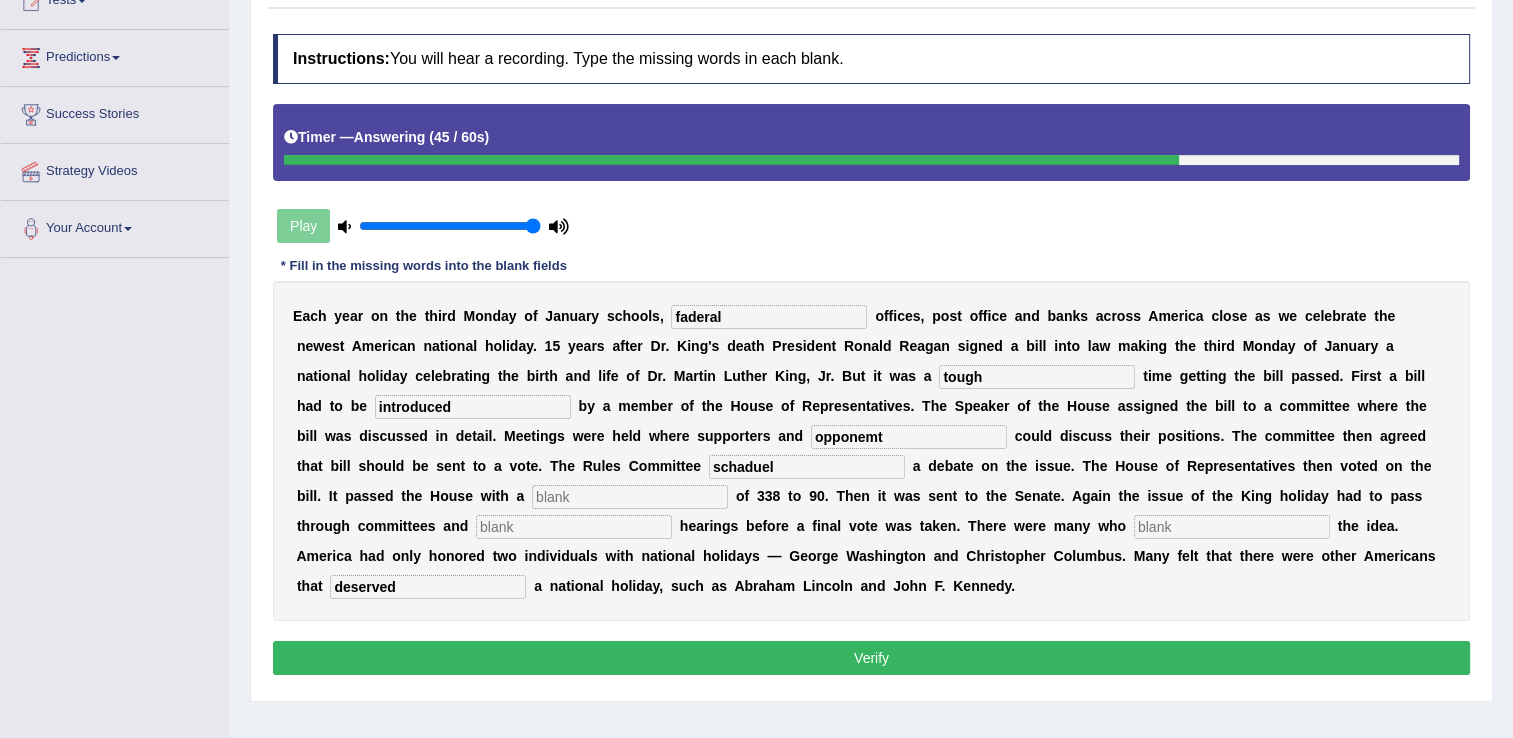 click at bounding box center [630, 497] 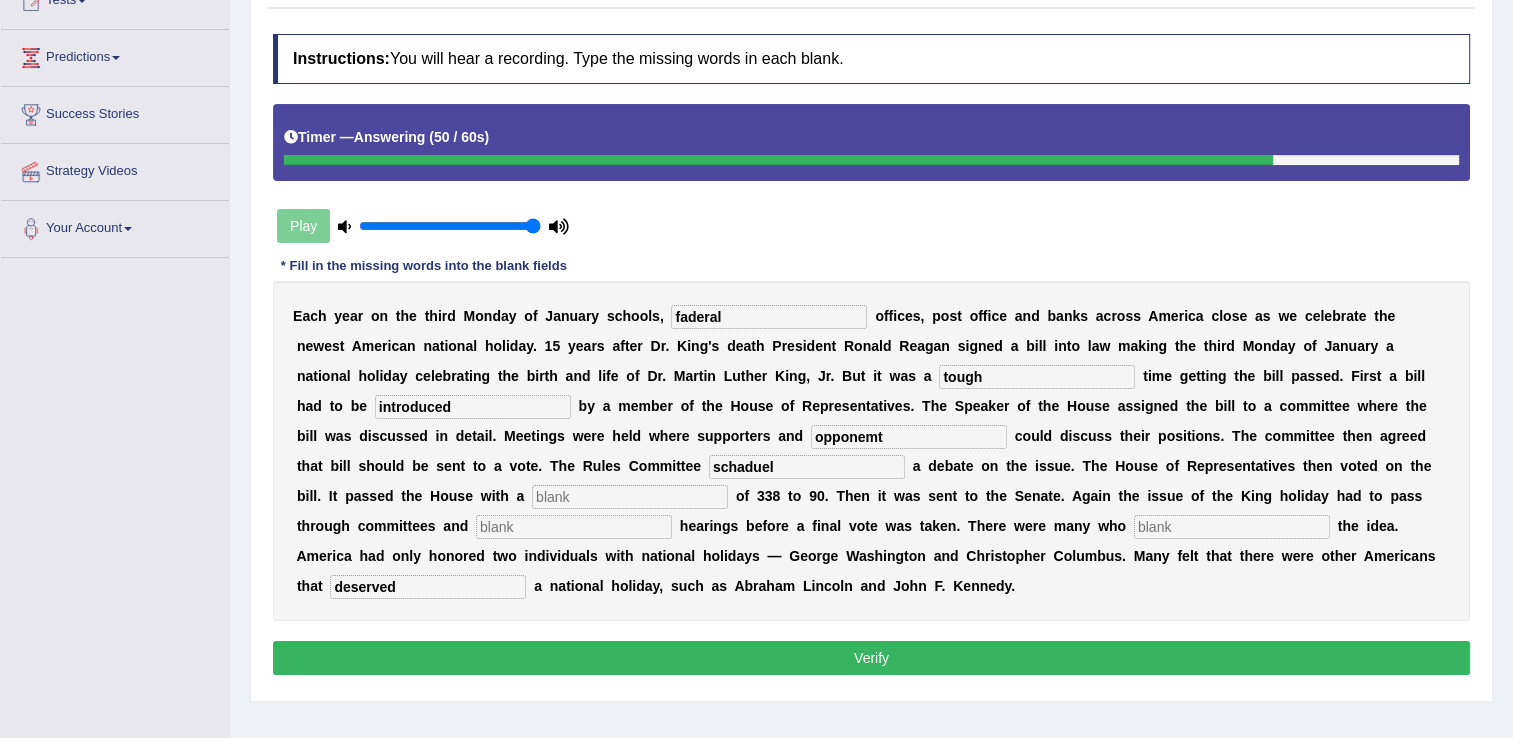 click at bounding box center (574, 527) 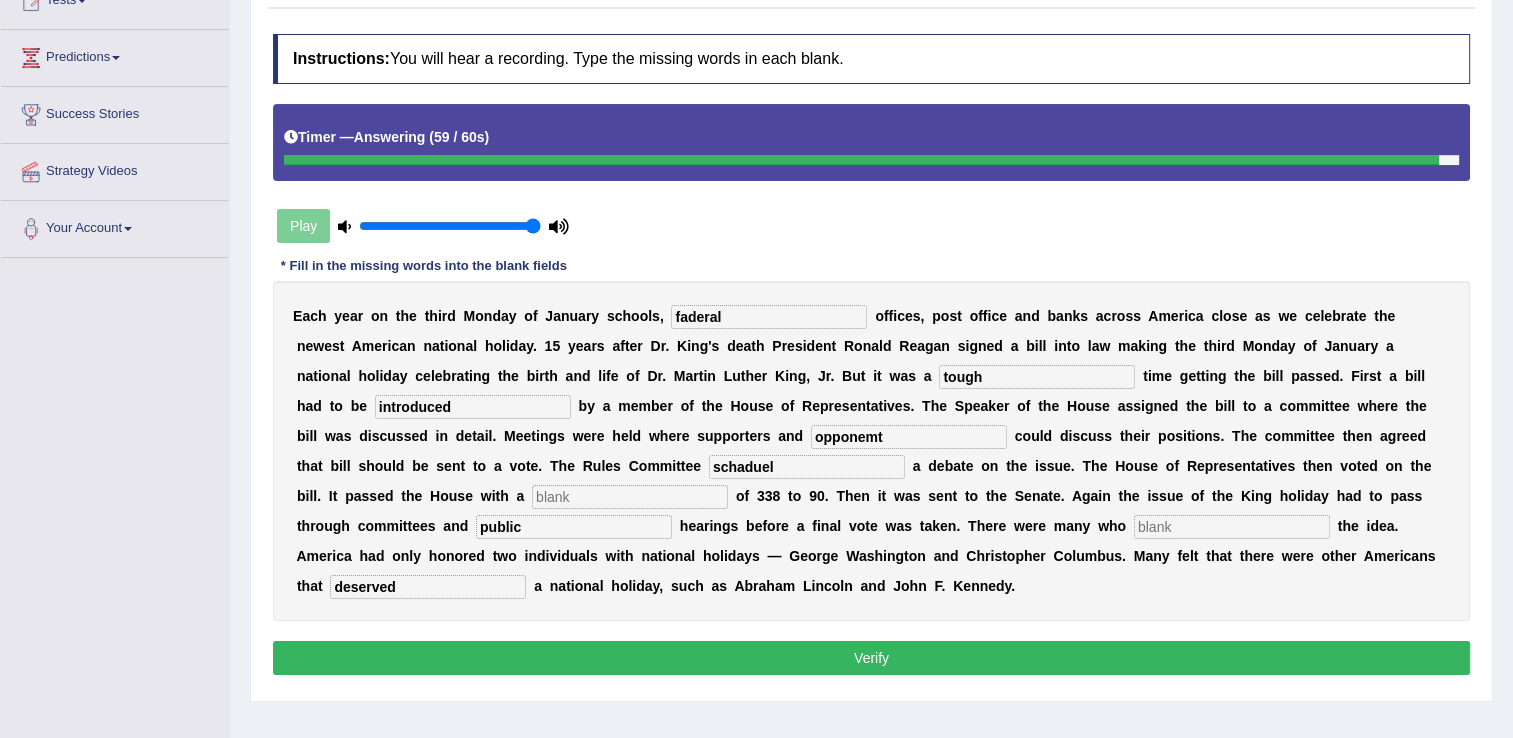 type on "public" 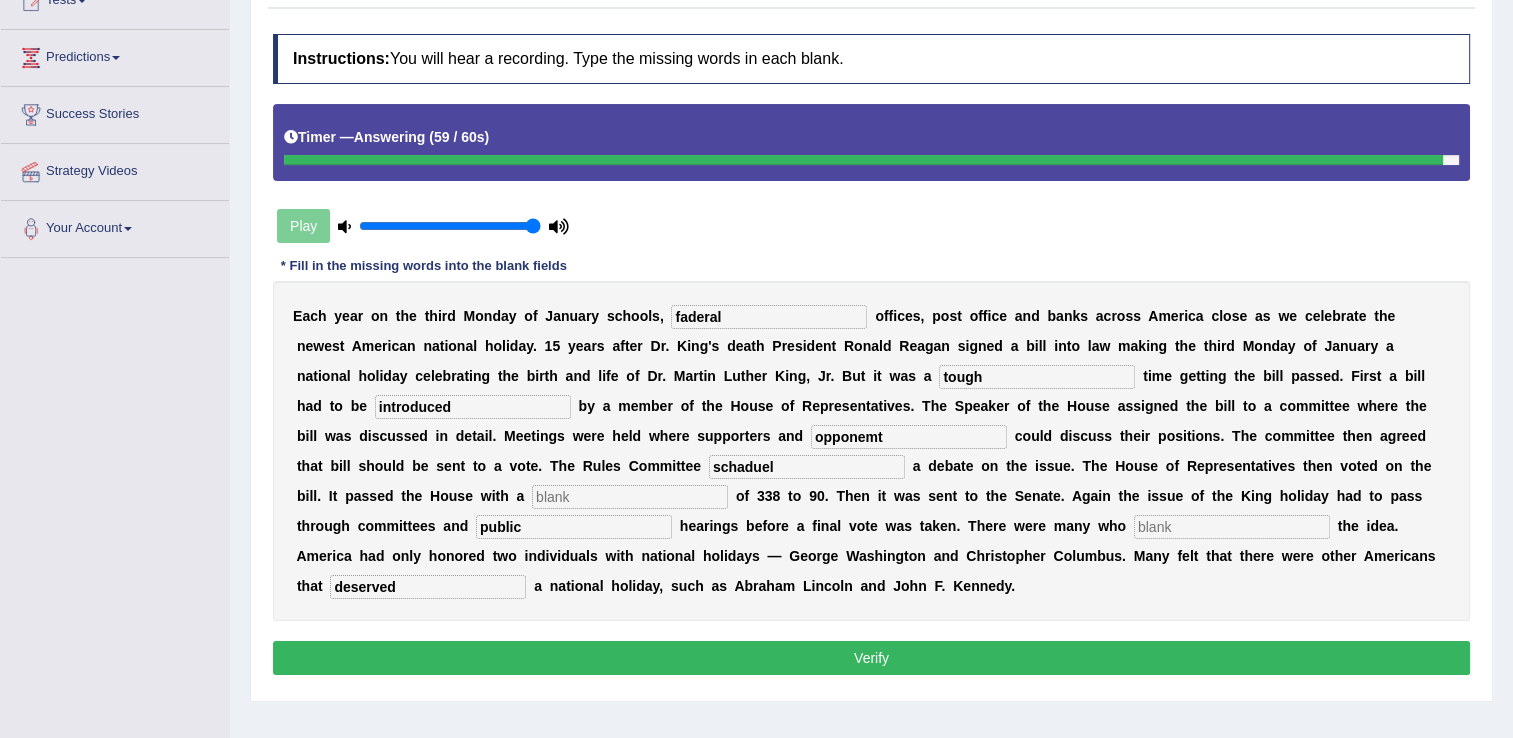 click at bounding box center (1232, 527) 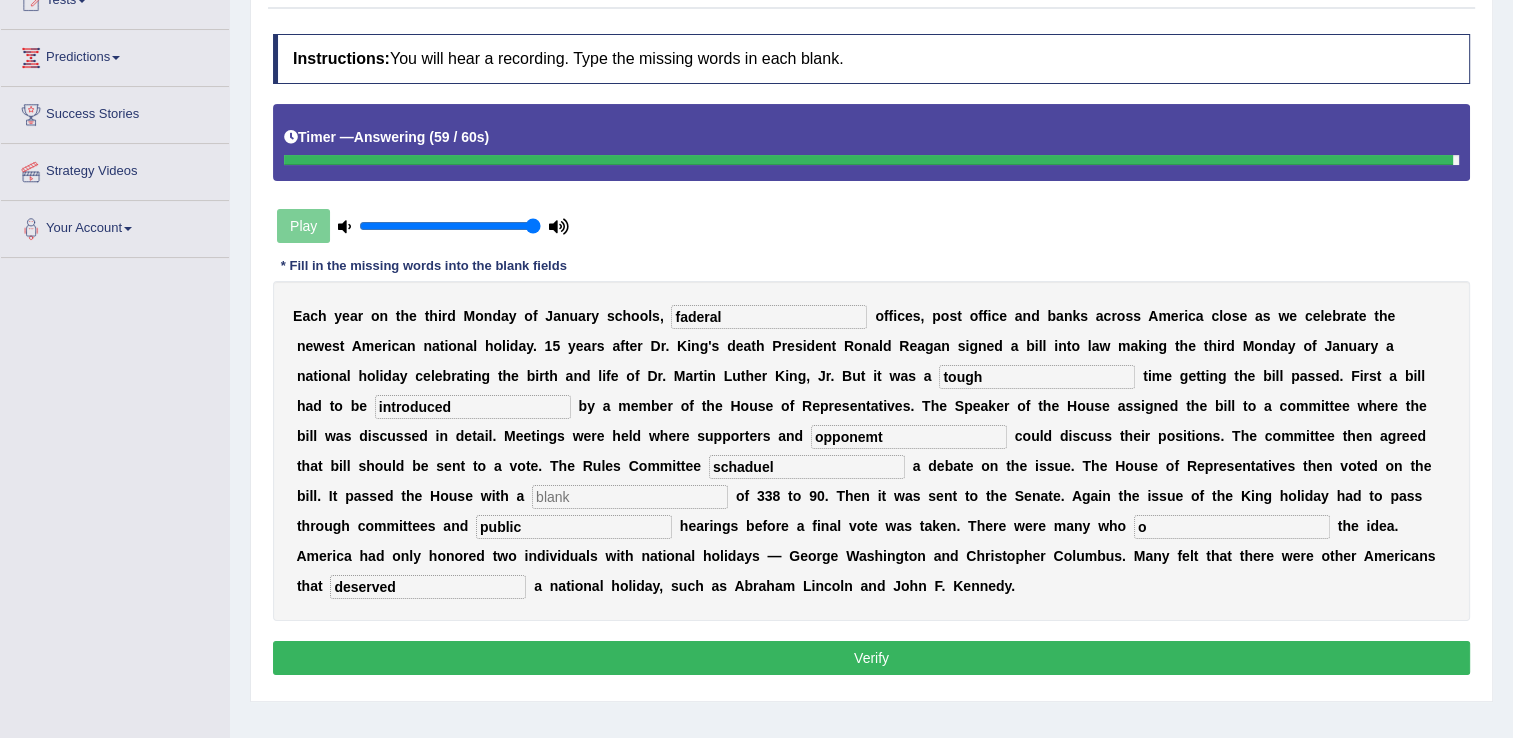 type on "o" 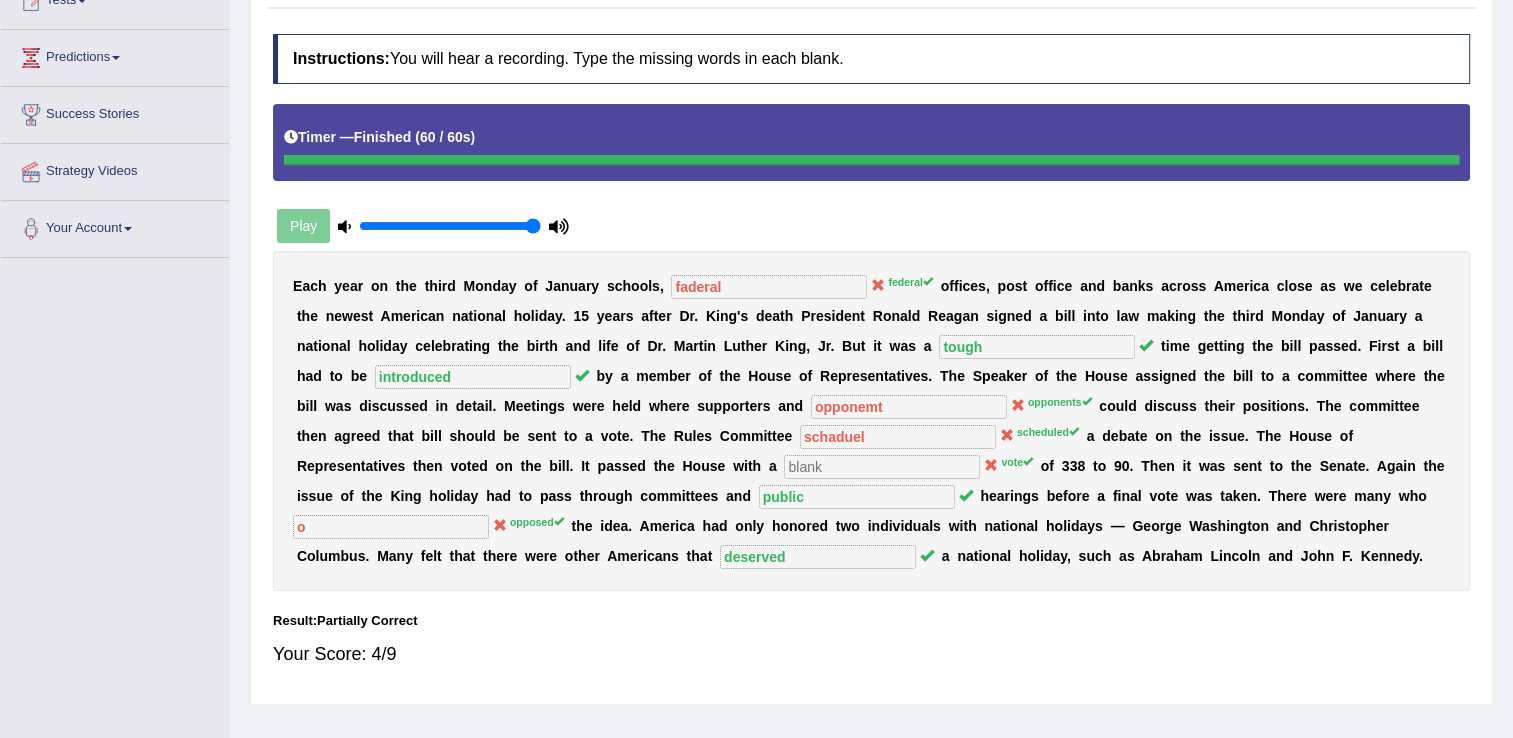 click on "W" at bounding box center (1195, 526) 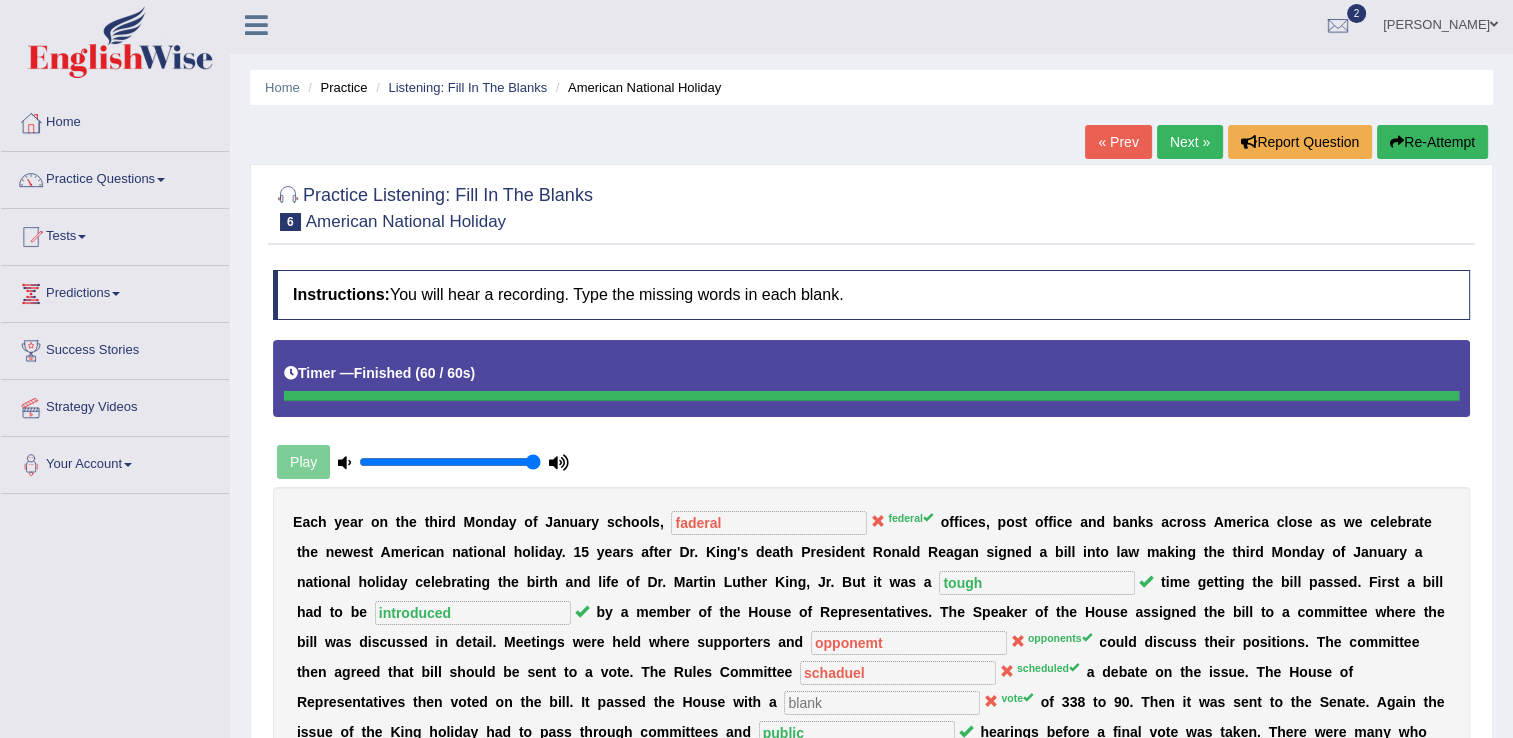 scroll, scrollTop: 0, scrollLeft: 0, axis: both 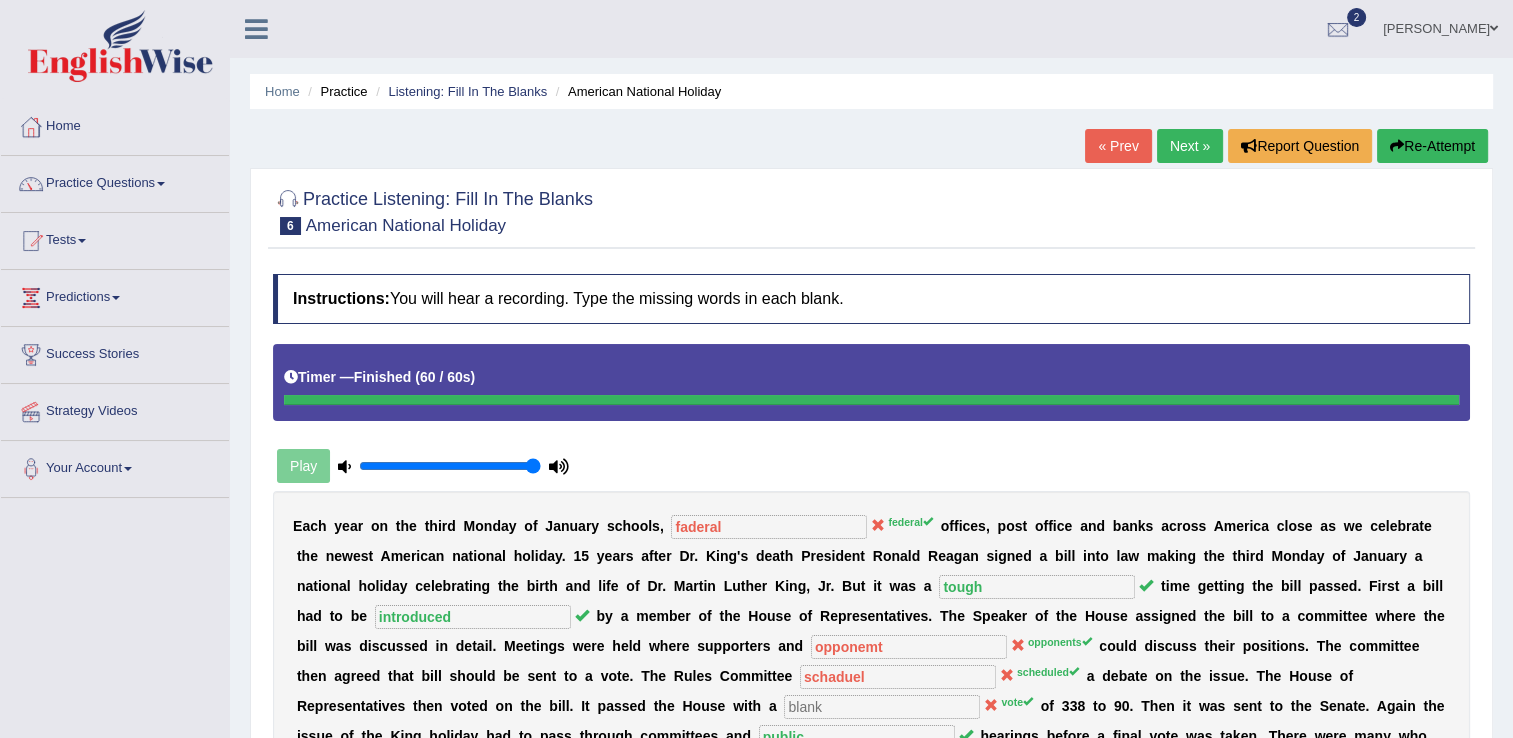 click on "Re-Attempt" at bounding box center (1432, 146) 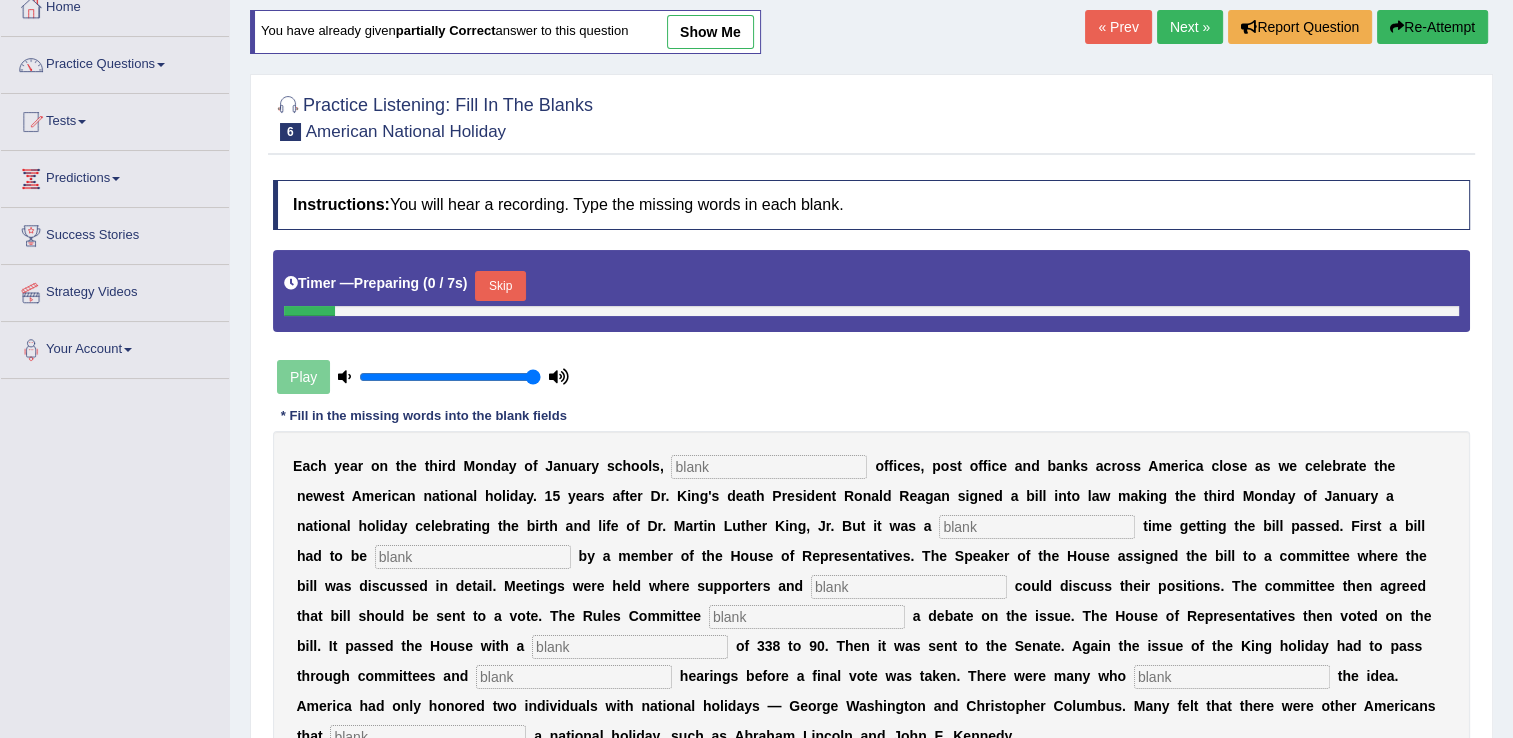 scroll, scrollTop: 0, scrollLeft: 0, axis: both 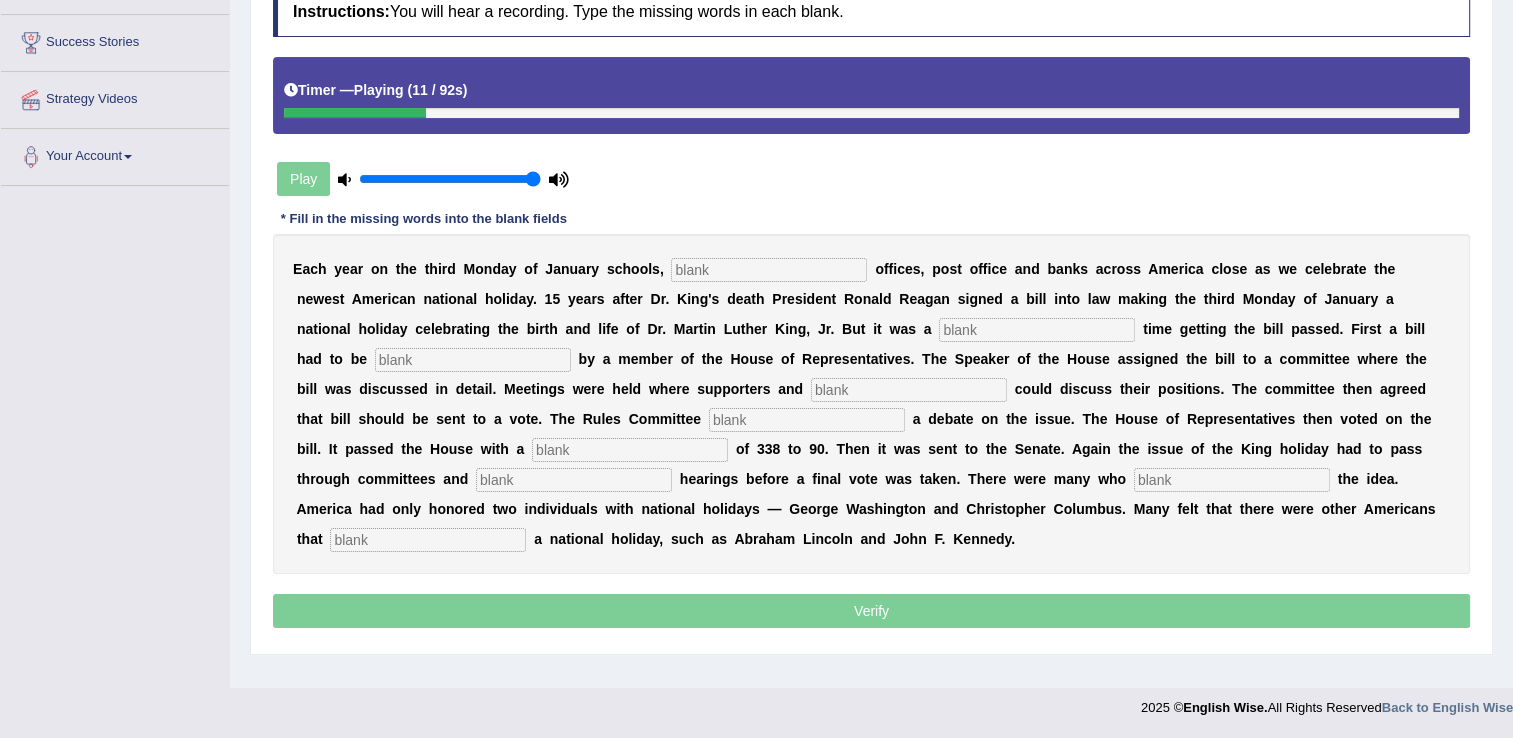 click at bounding box center (769, 270) 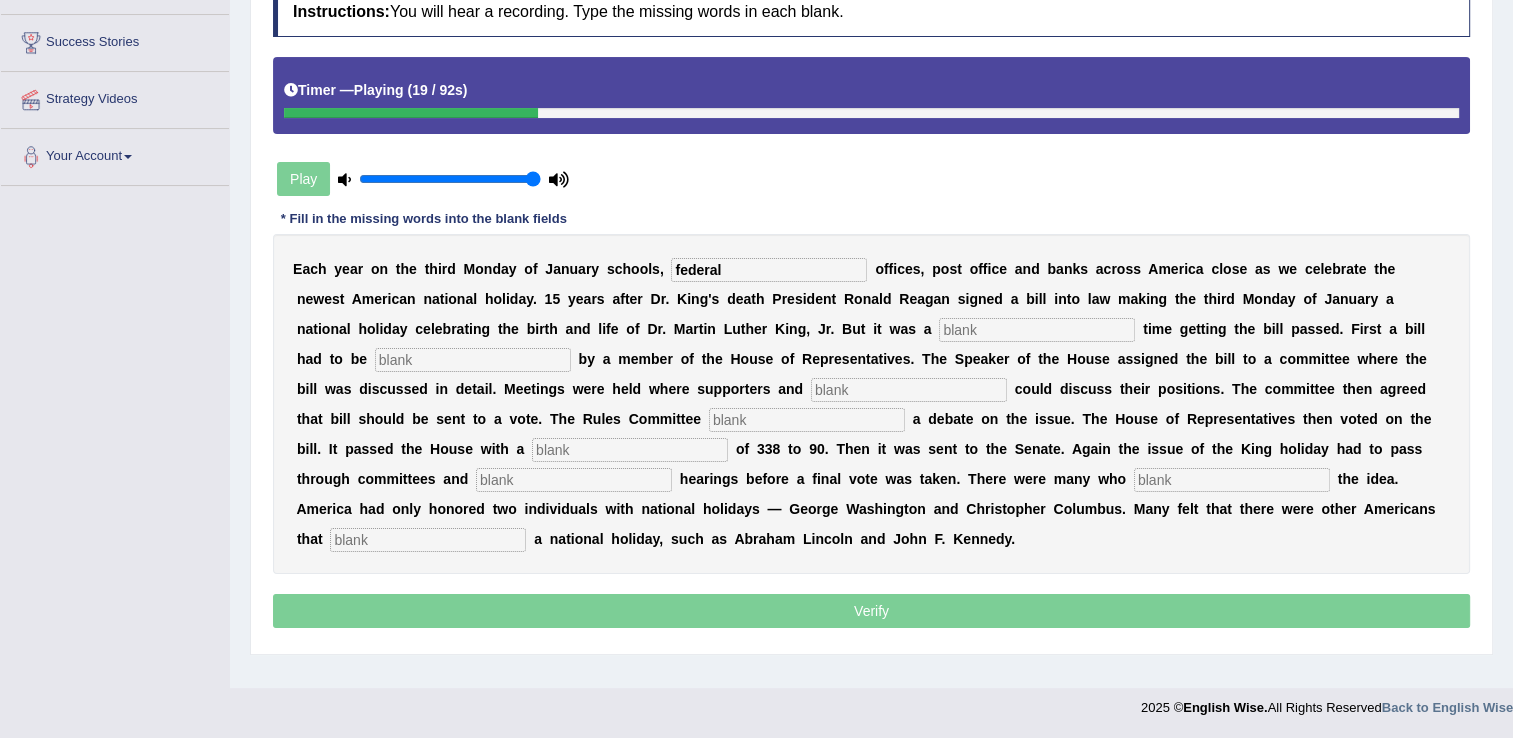 type on "federal" 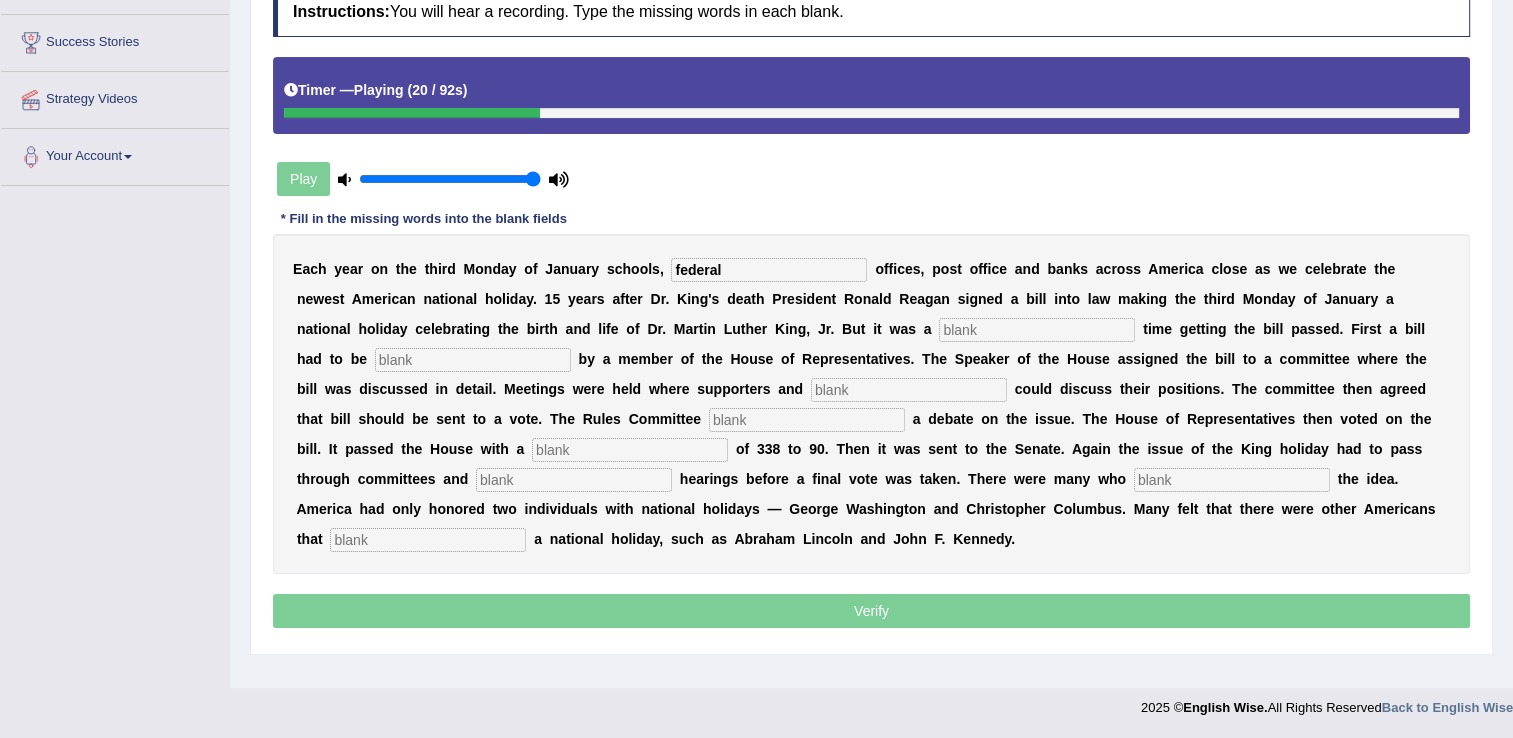 click at bounding box center [1037, 330] 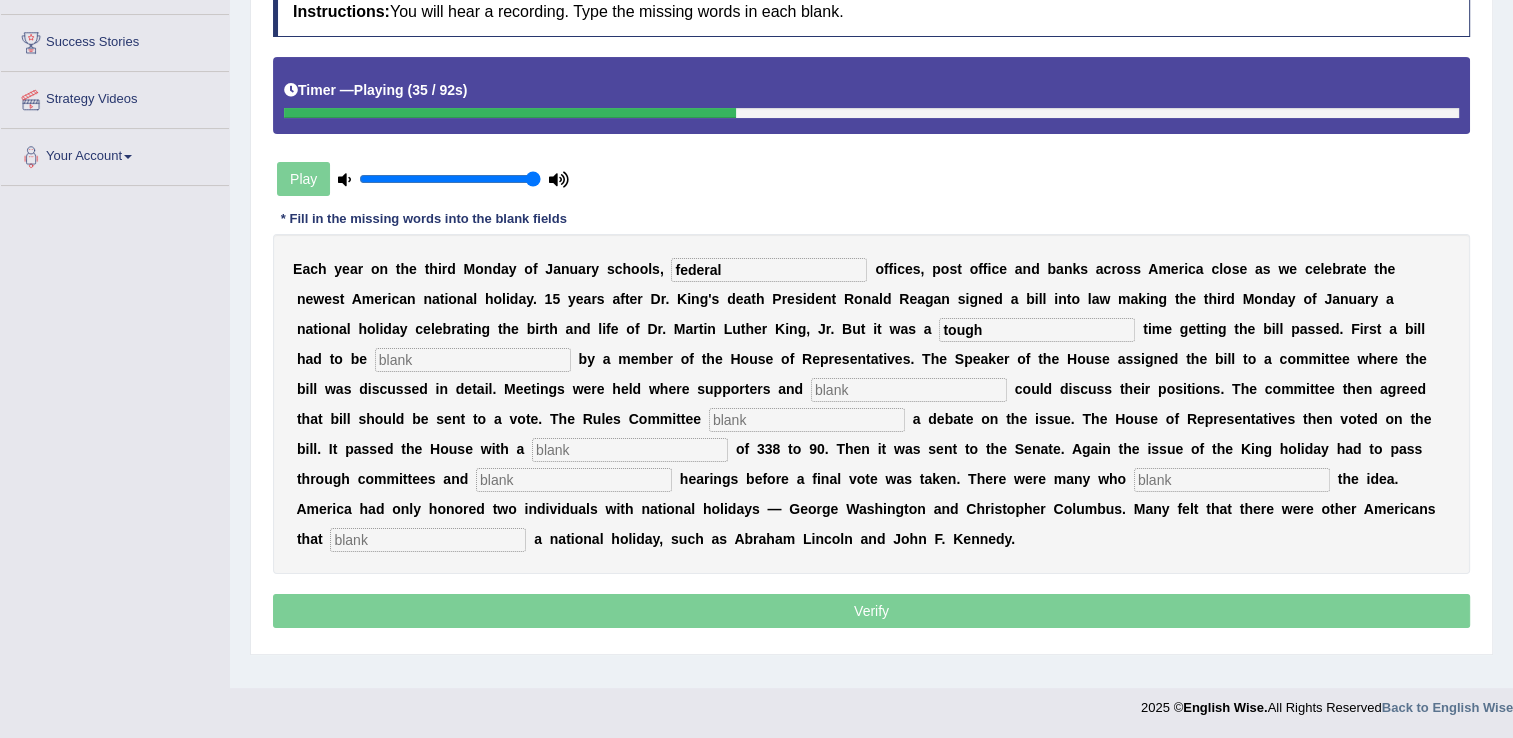 type on "tough" 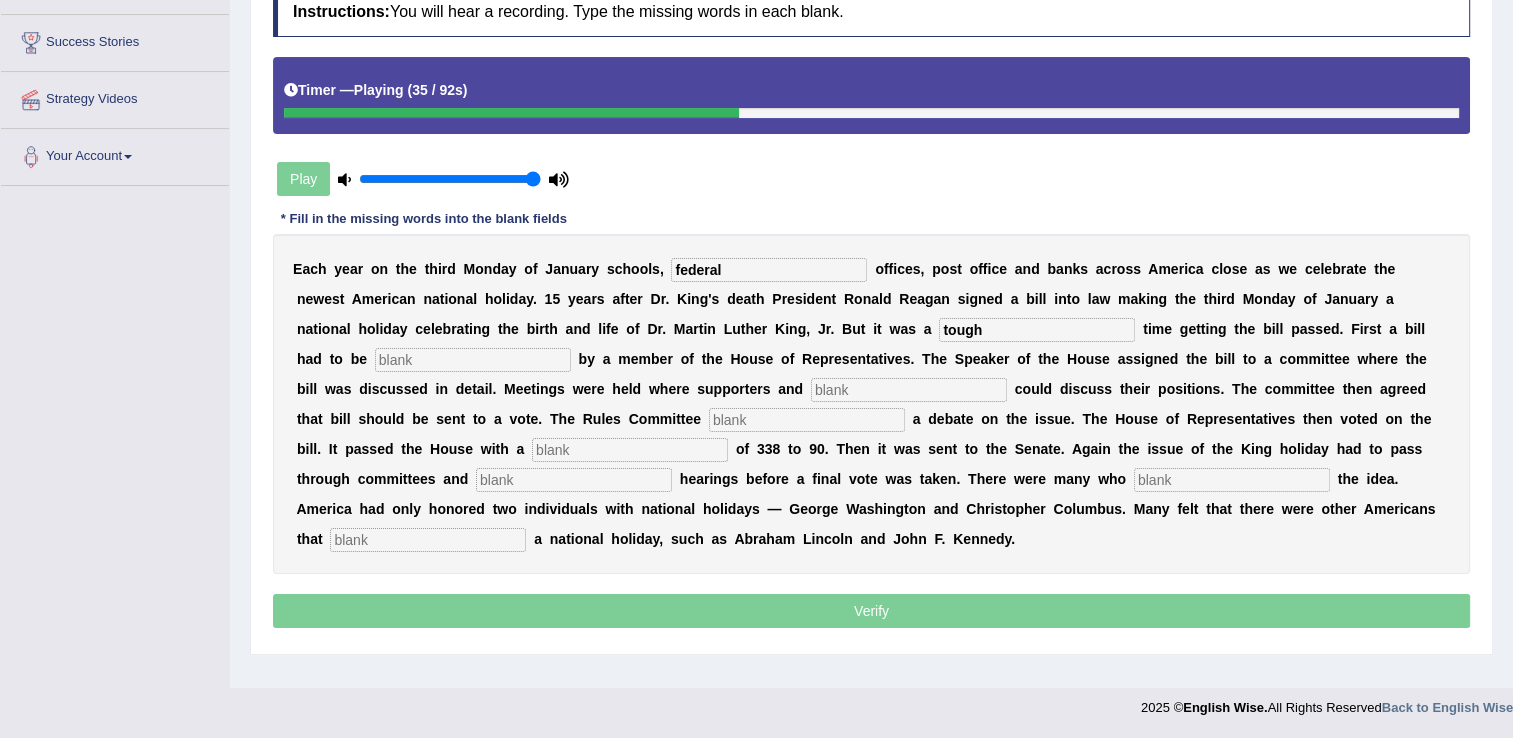click at bounding box center [473, 360] 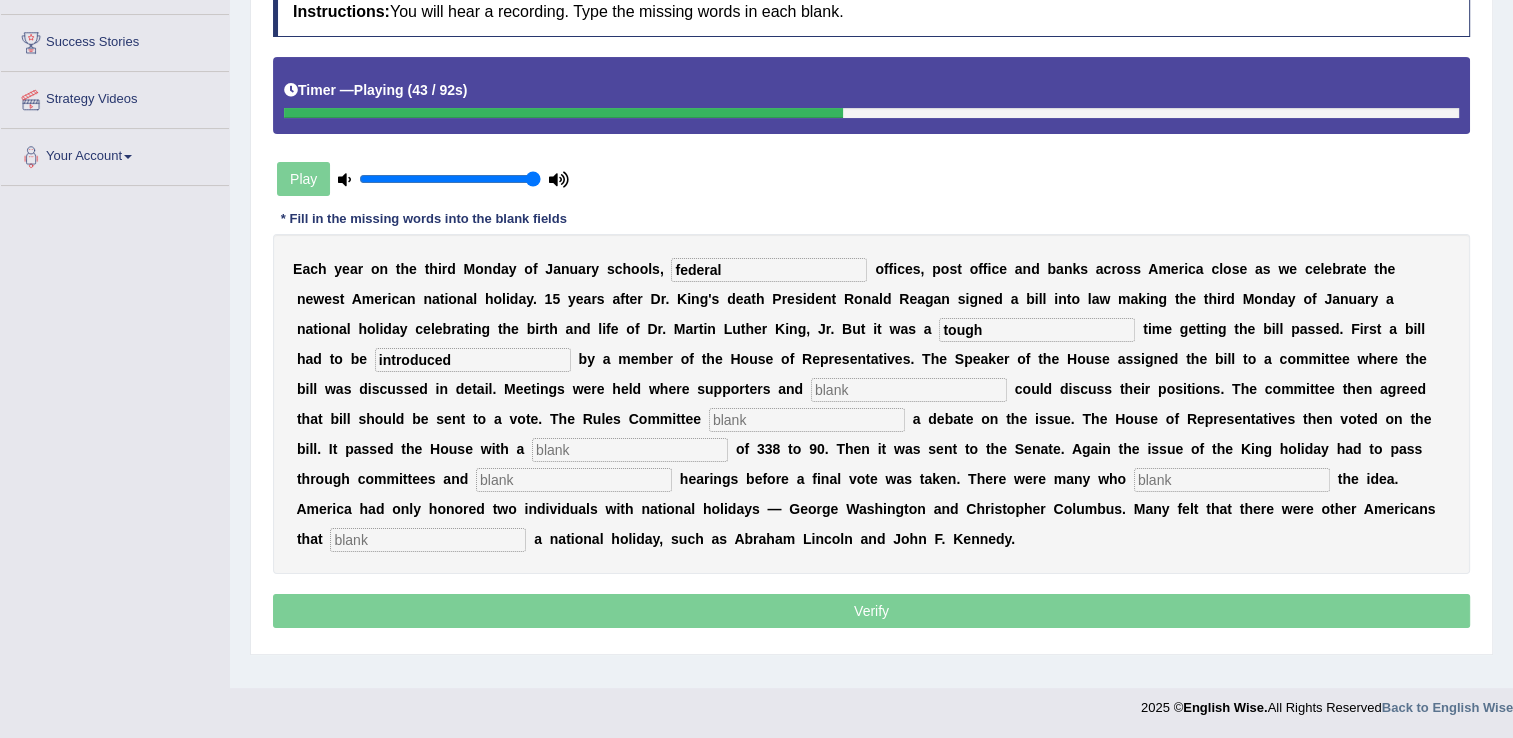 type on "introduced" 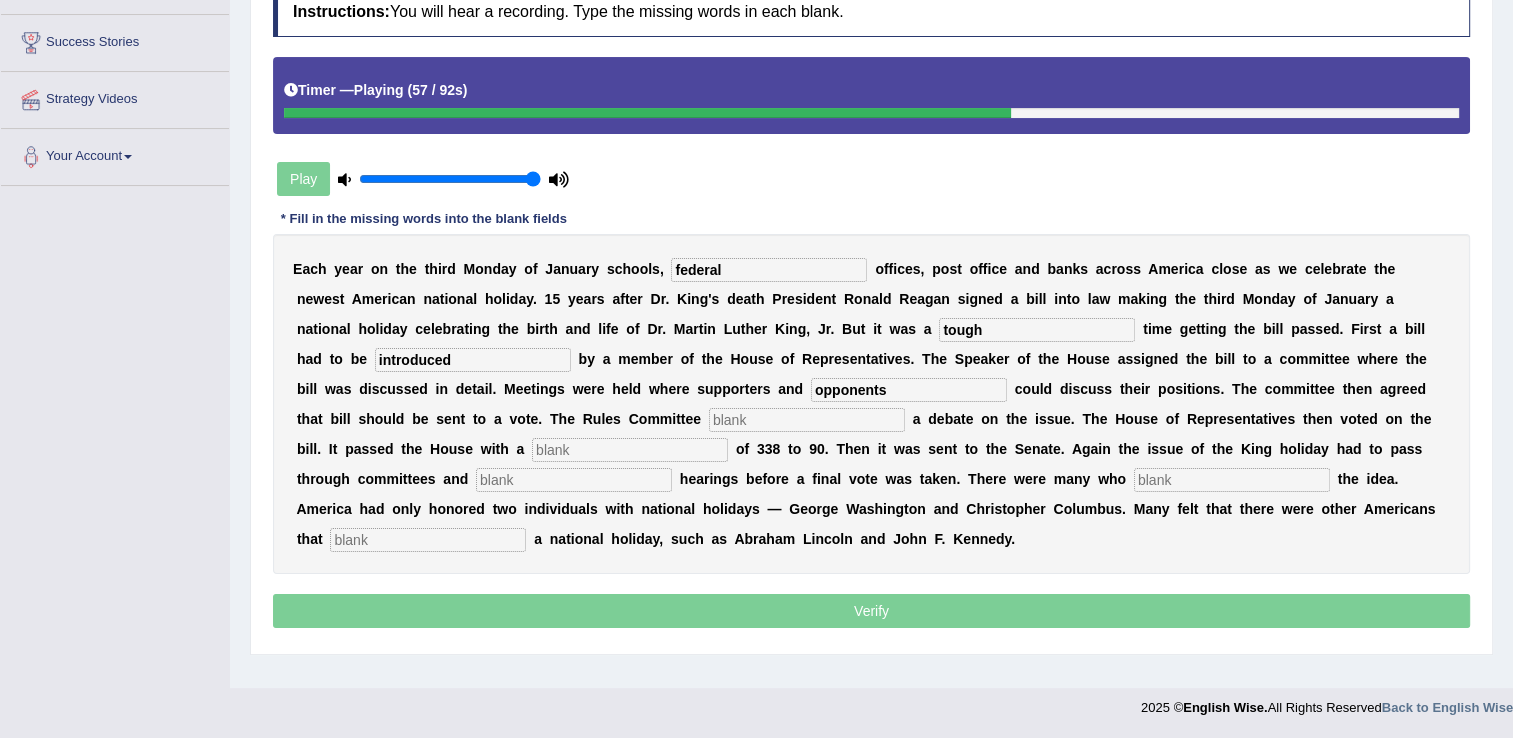 type on "opponents" 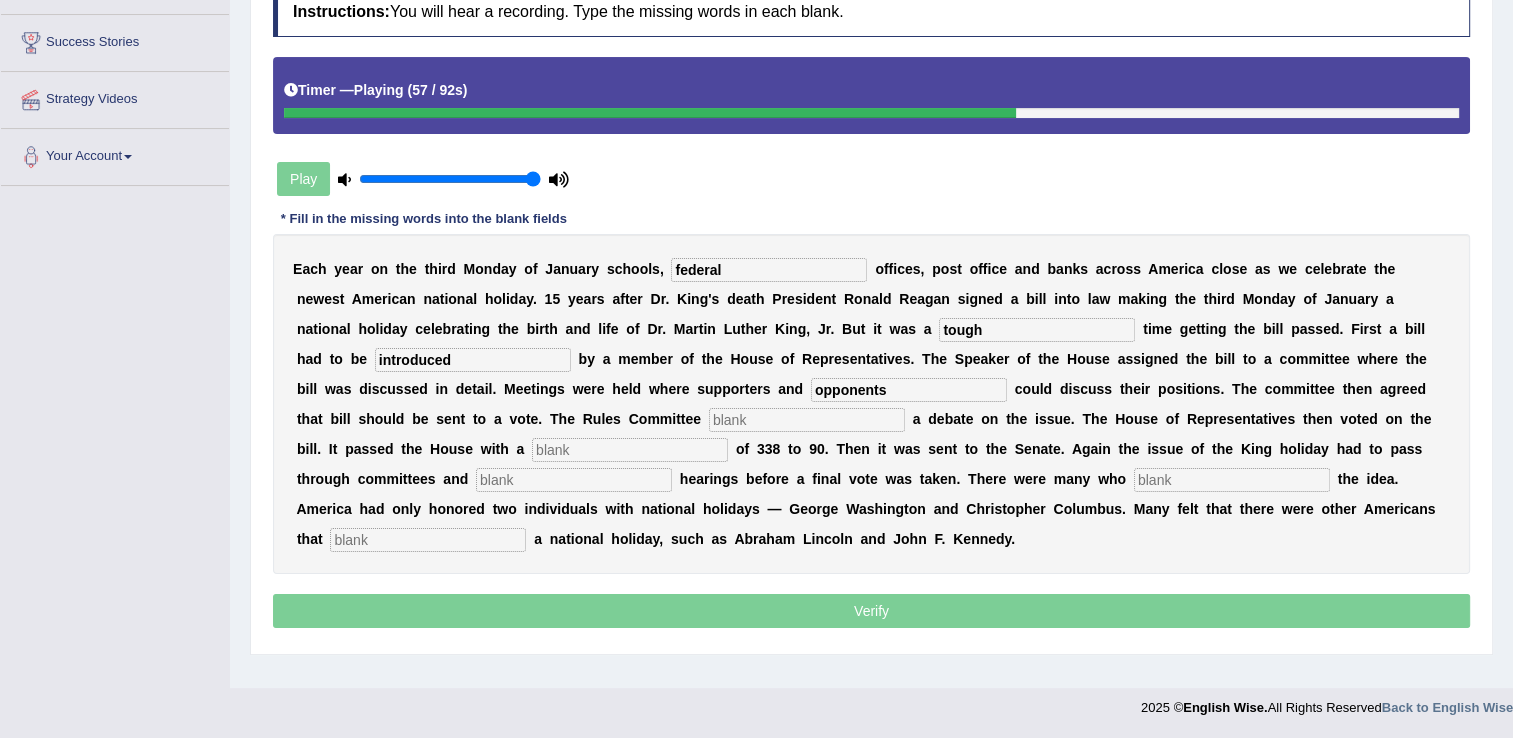 click at bounding box center (807, 420) 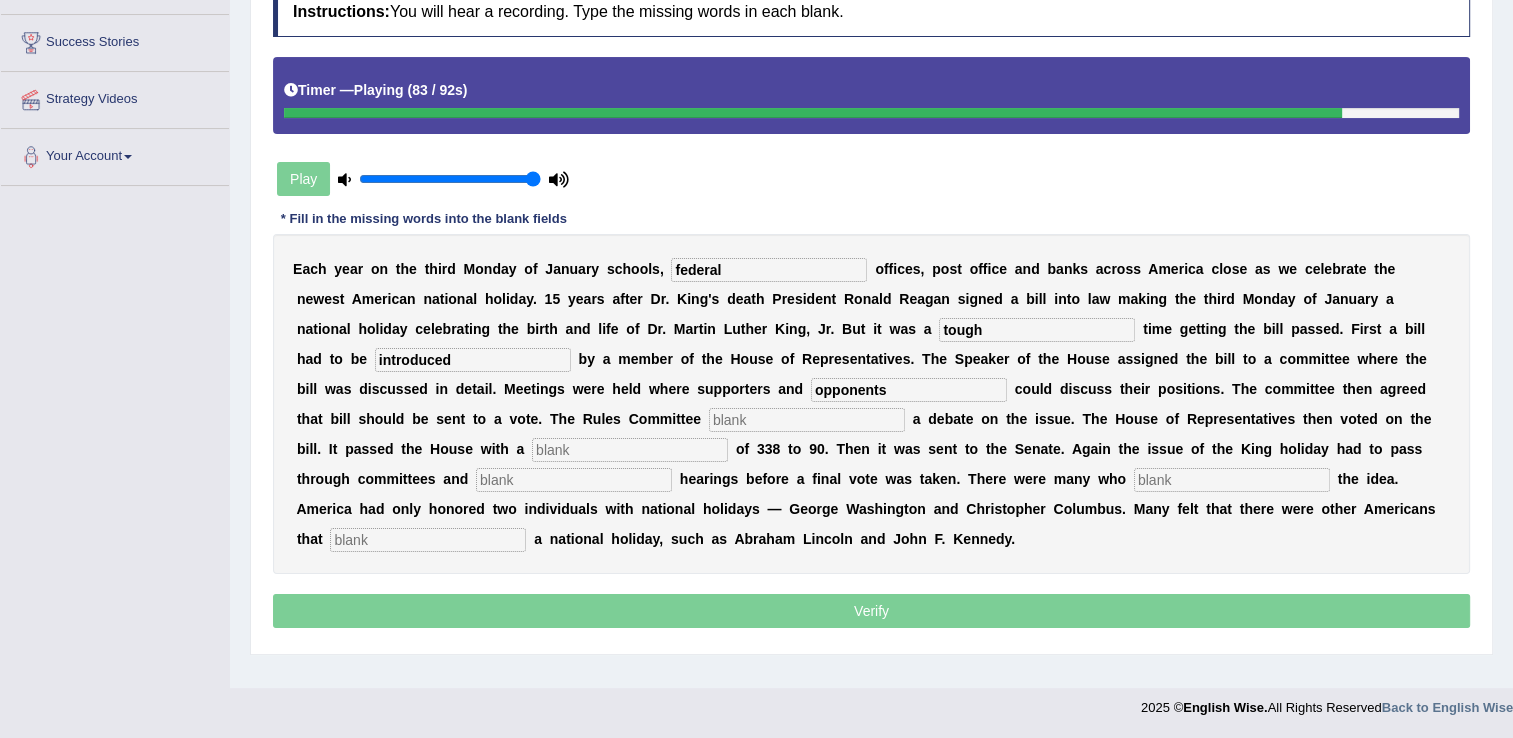 click at bounding box center [428, 540] 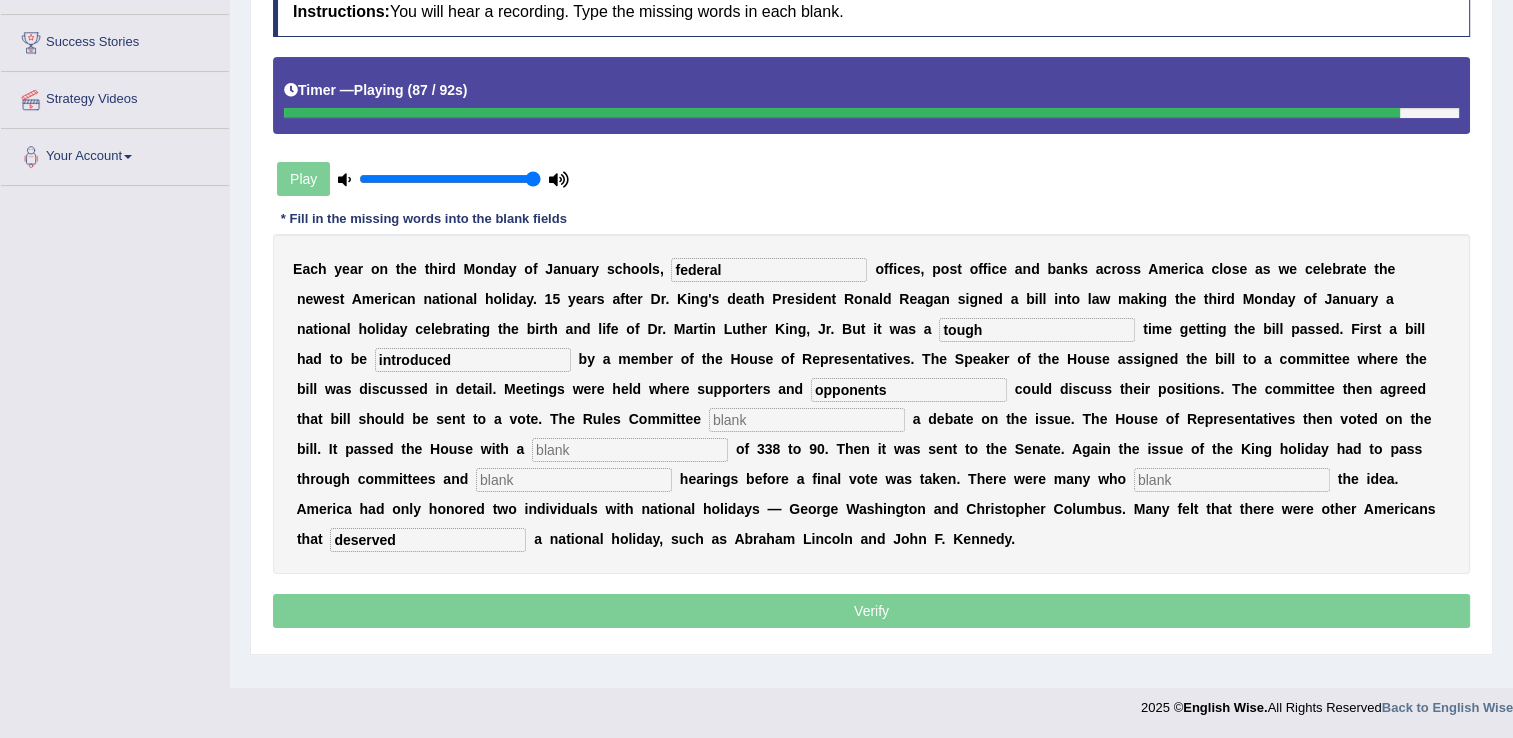 type on "deserved" 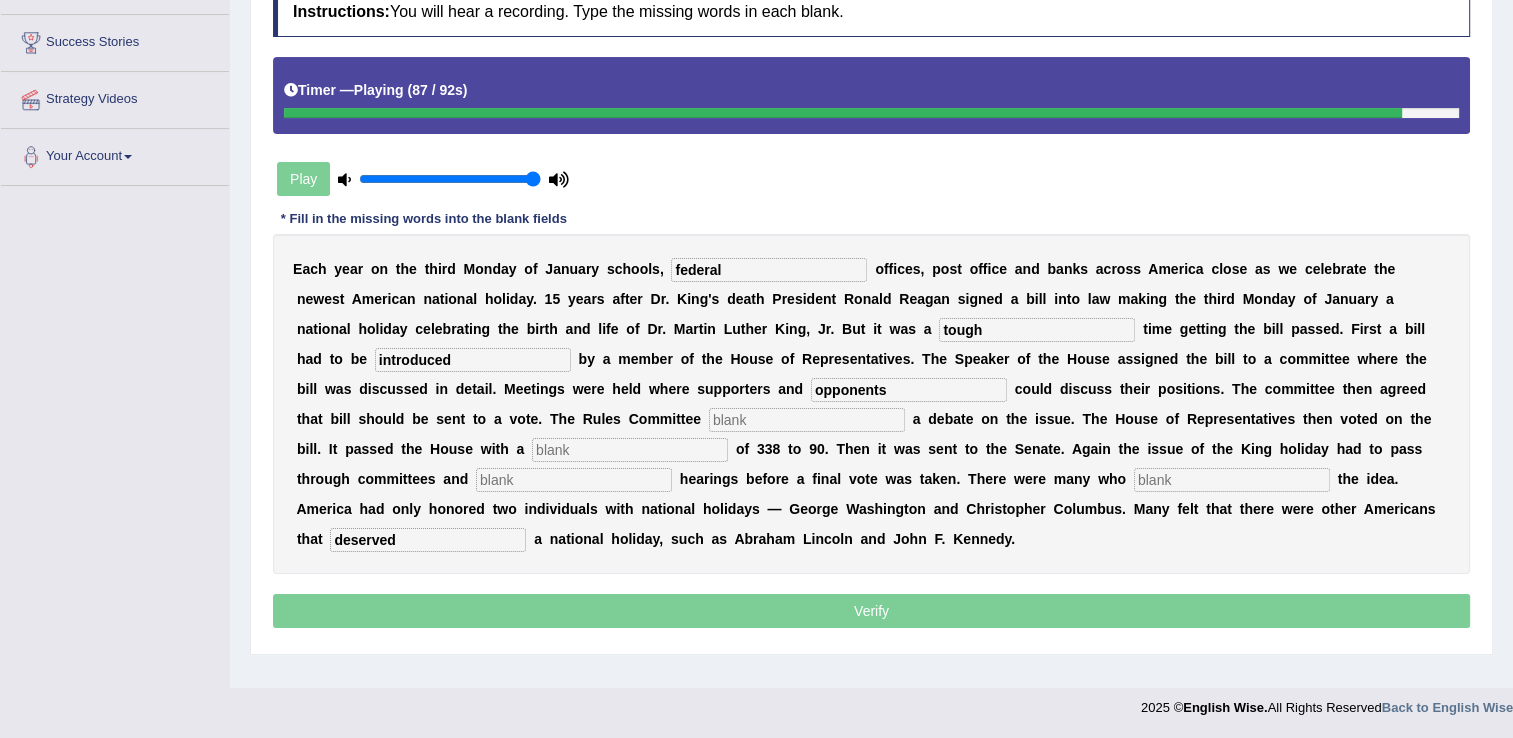 click at bounding box center [1232, 480] 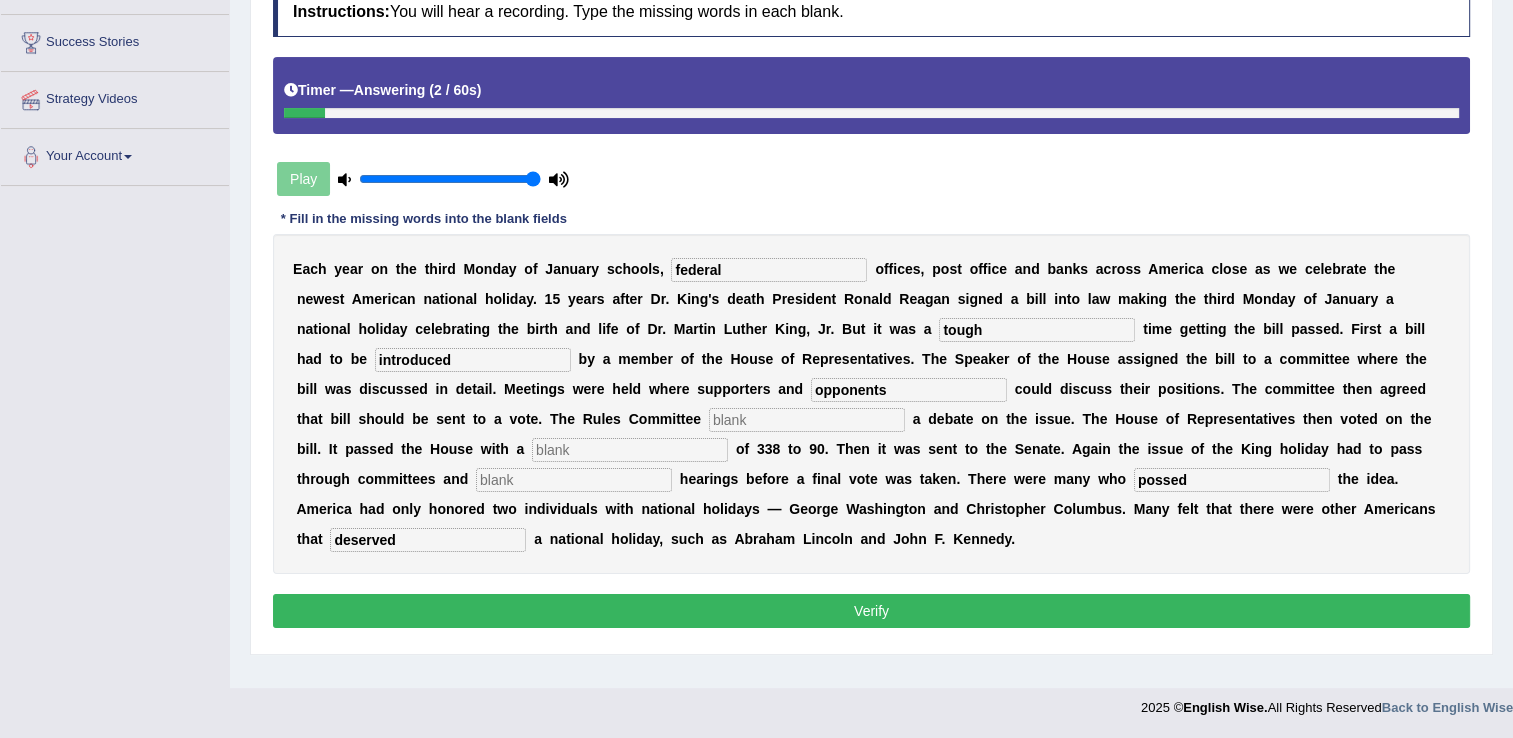 type on "possed" 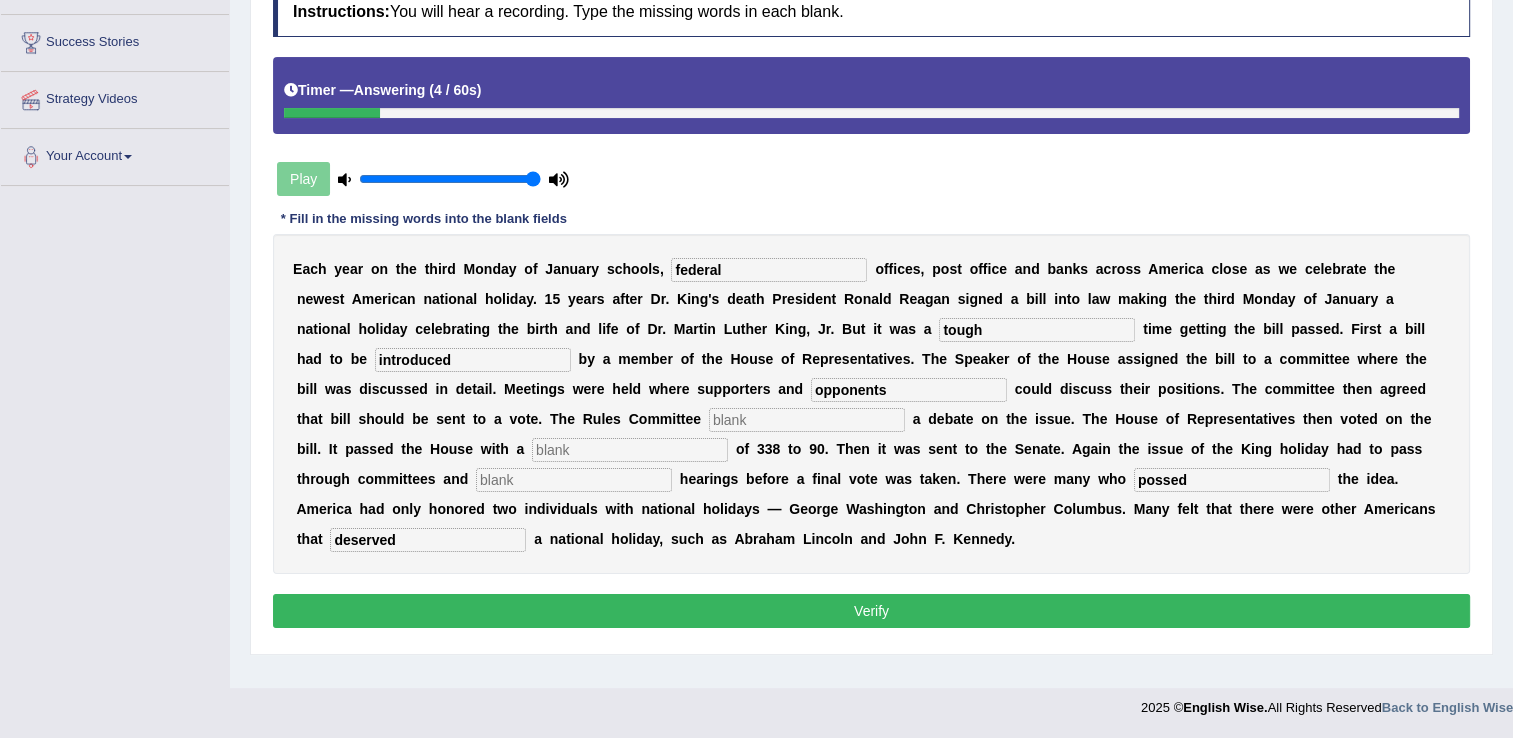 click at bounding box center [807, 420] 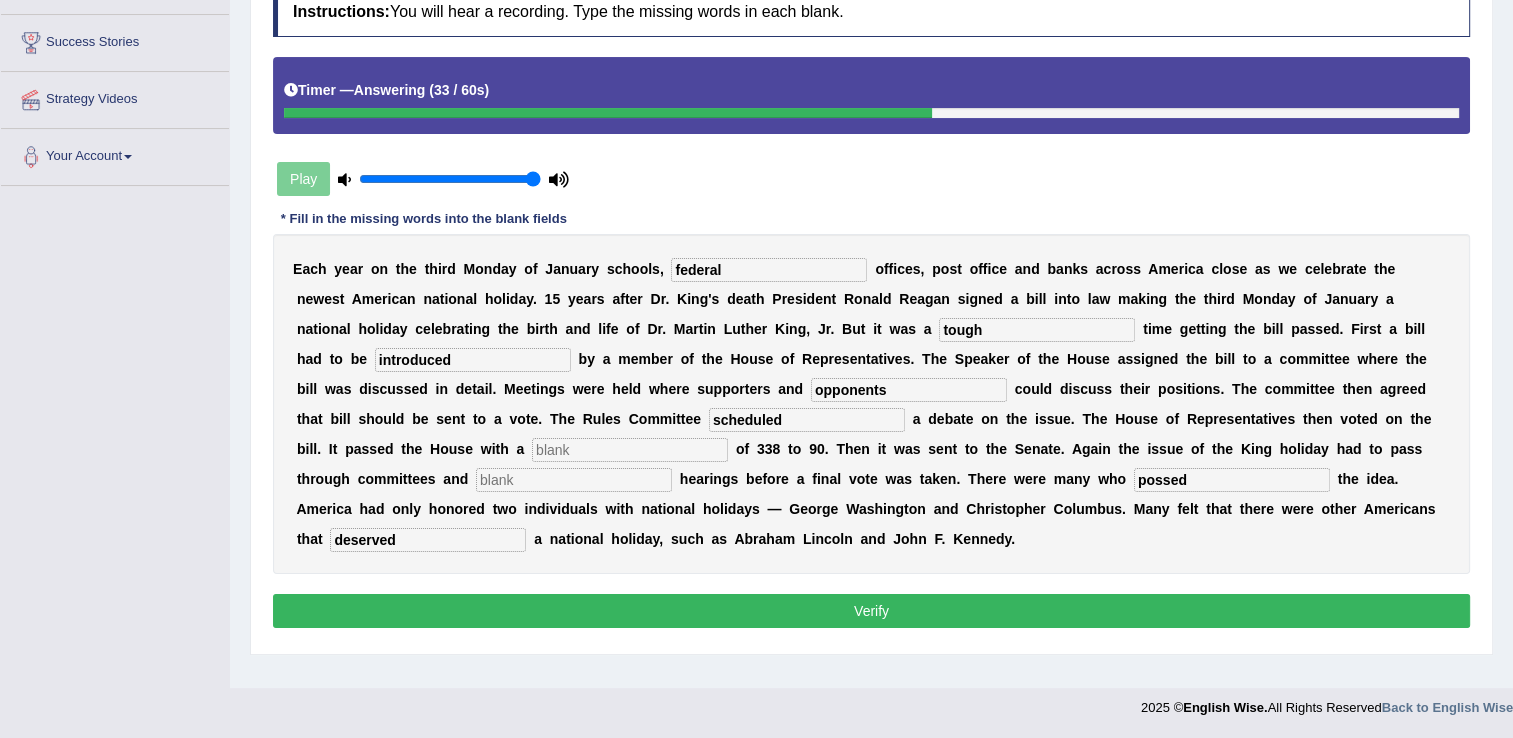 type on "scheduled" 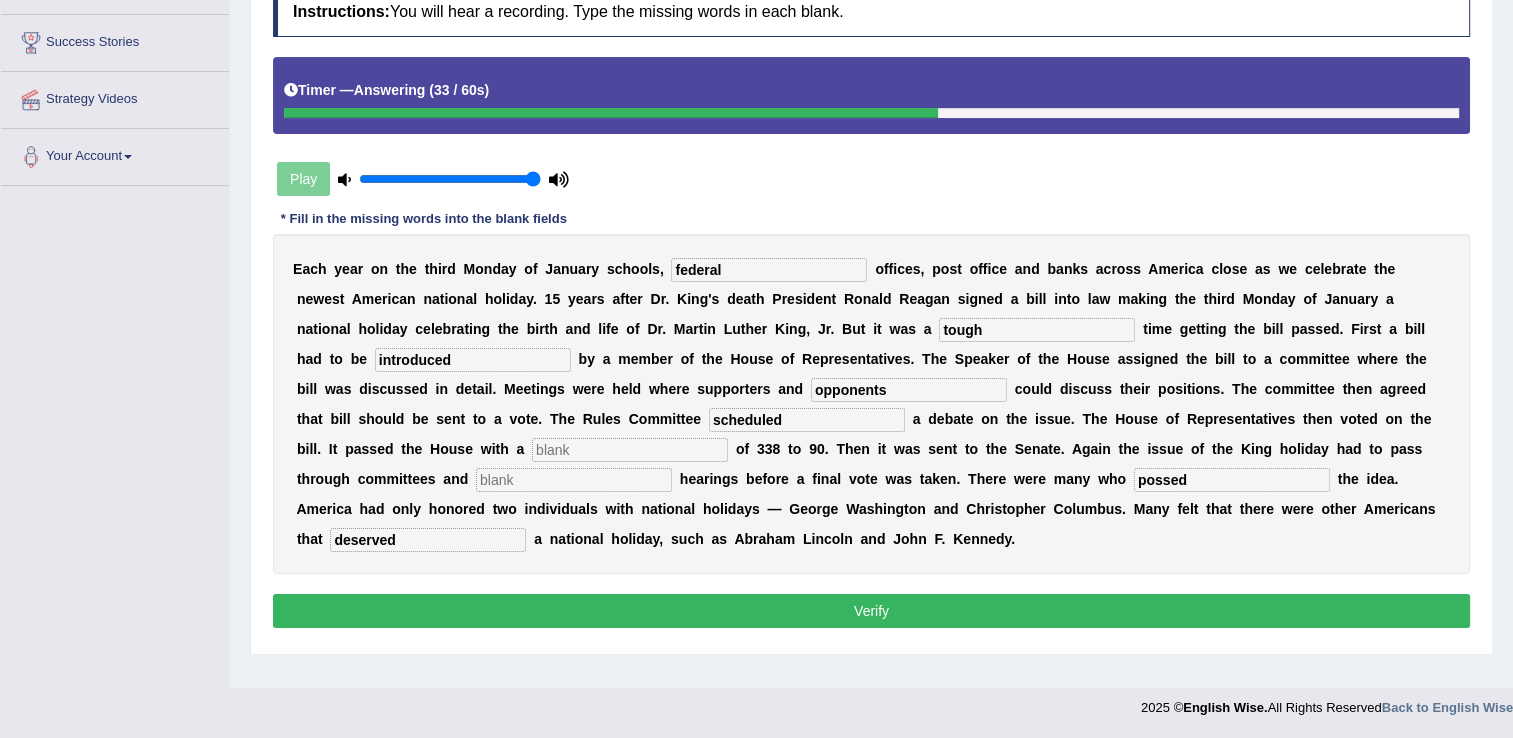 click at bounding box center [574, 480] 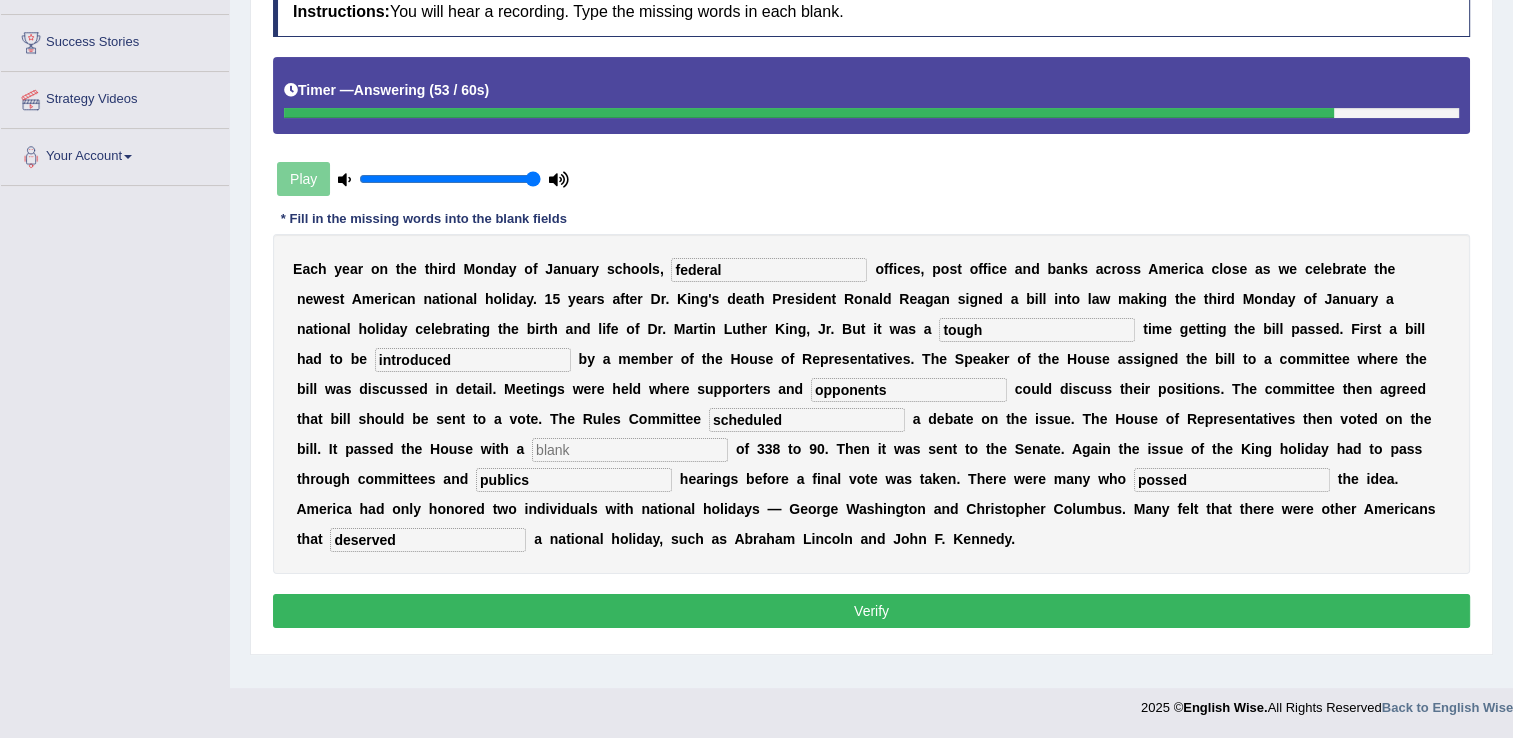 type on "publics" 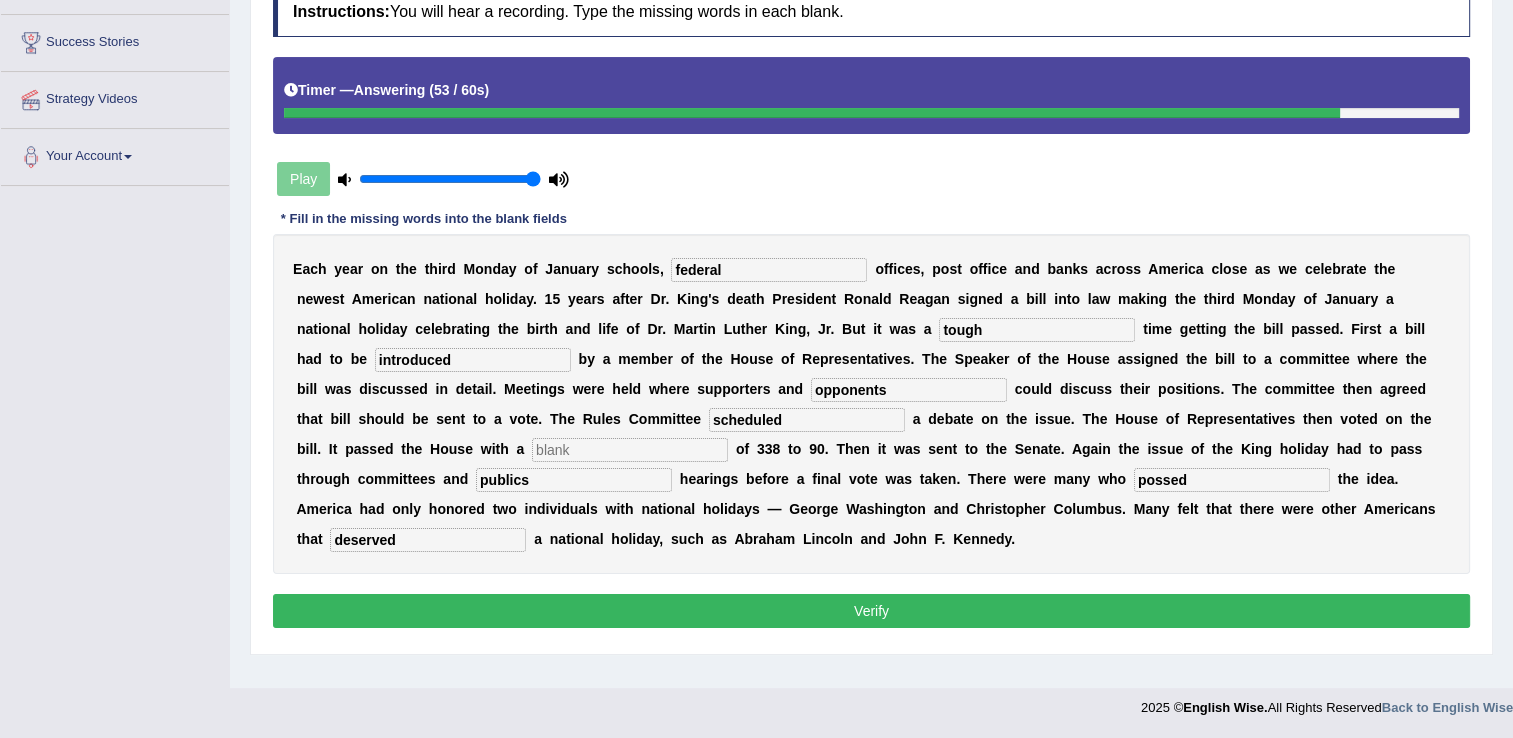 click on "Verify" at bounding box center [871, 611] 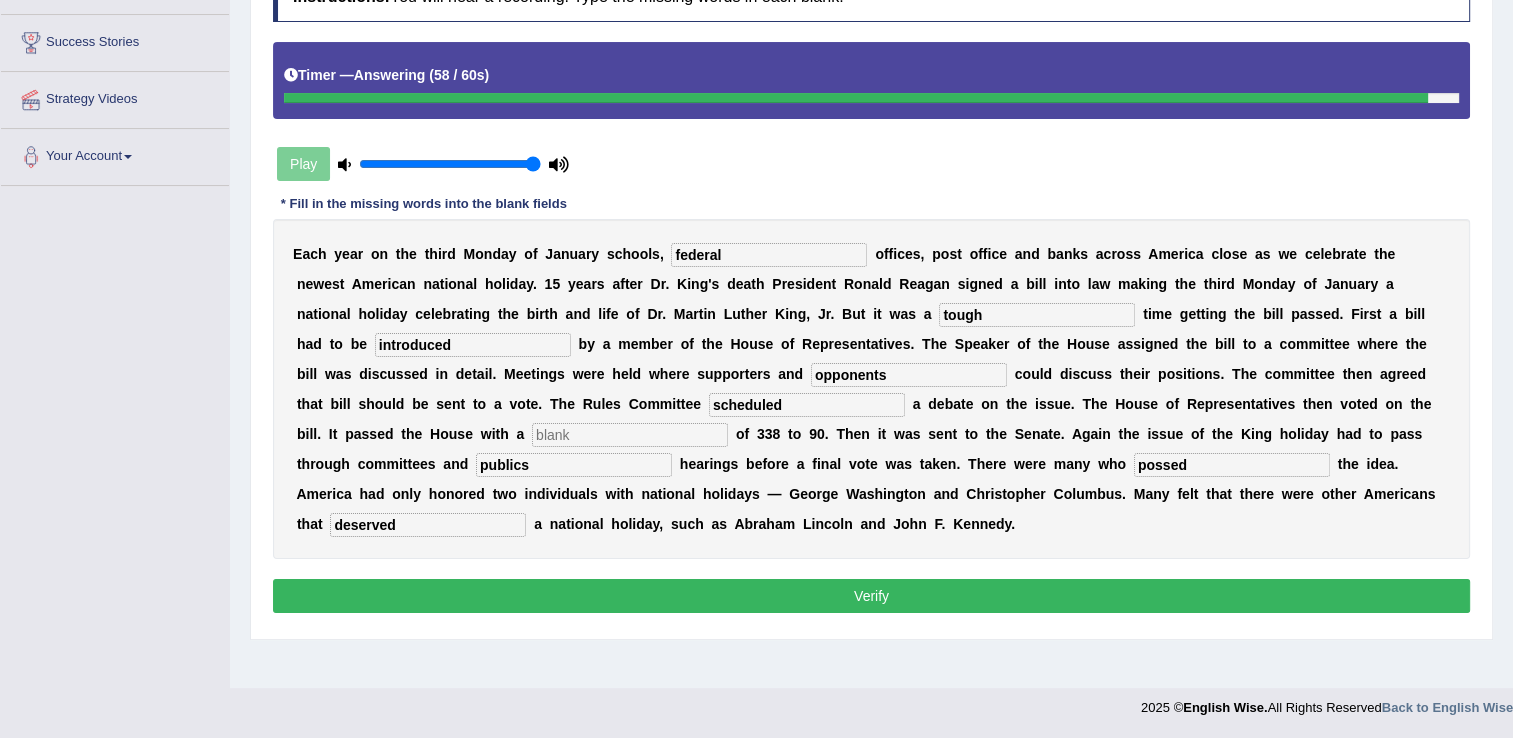 click at bounding box center (630, 435) 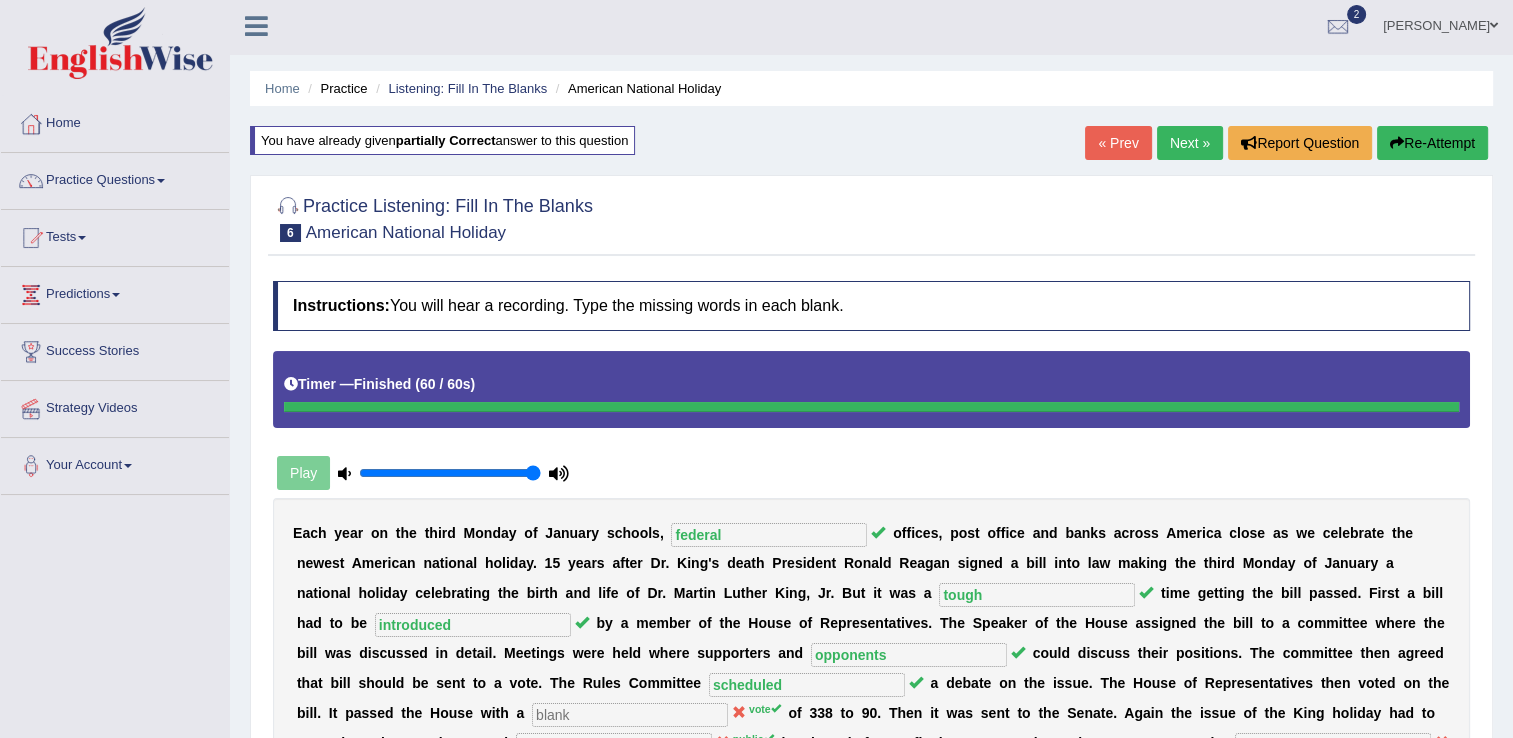 scroll, scrollTop: 0, scrollLeft: 0, axis: both 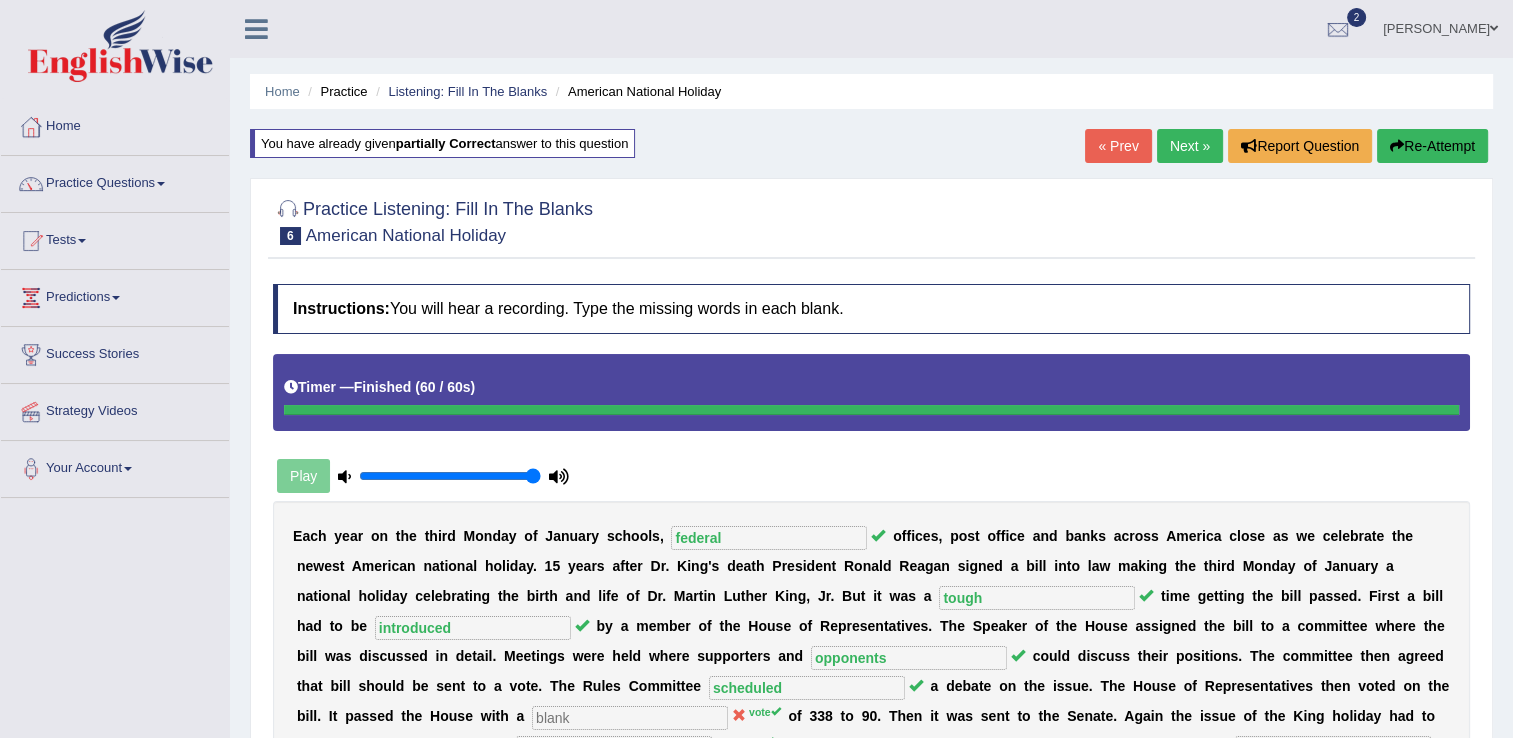 click on "Next »" at bounding box center [1190, 146] 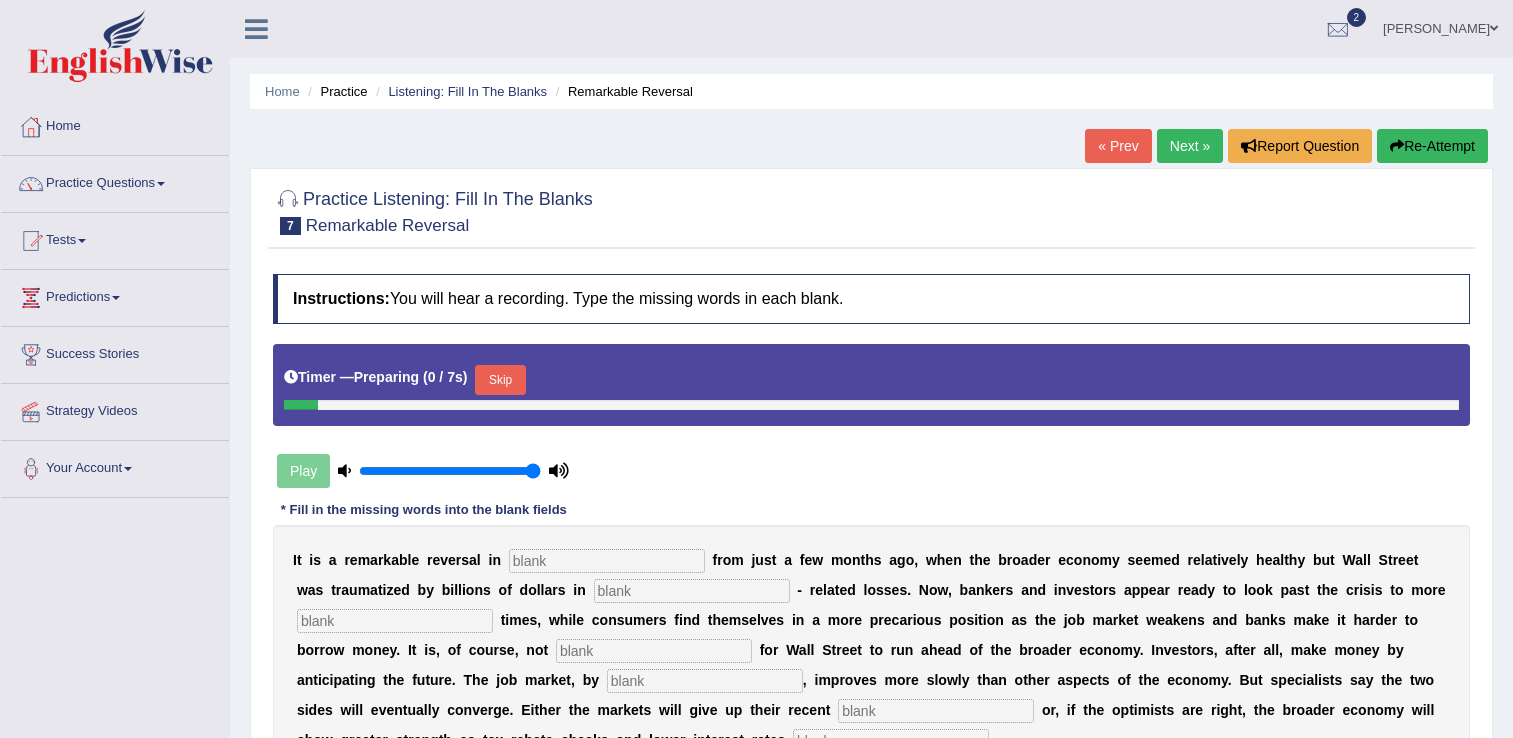 scroll, scrollTop: 0, scrollLeft: 0, axis: both 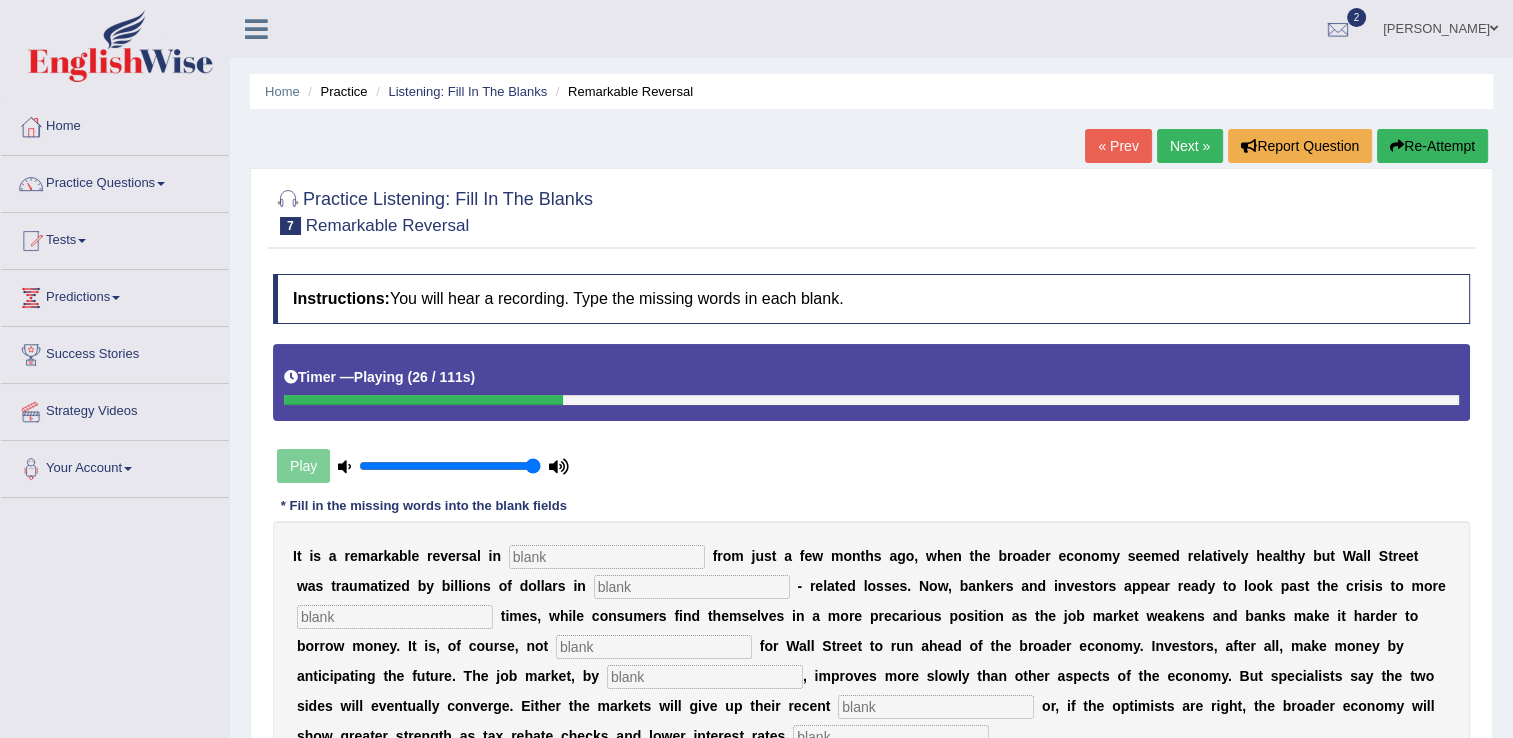 click on "Re-Attempt" at bounding box center [1432, 146] 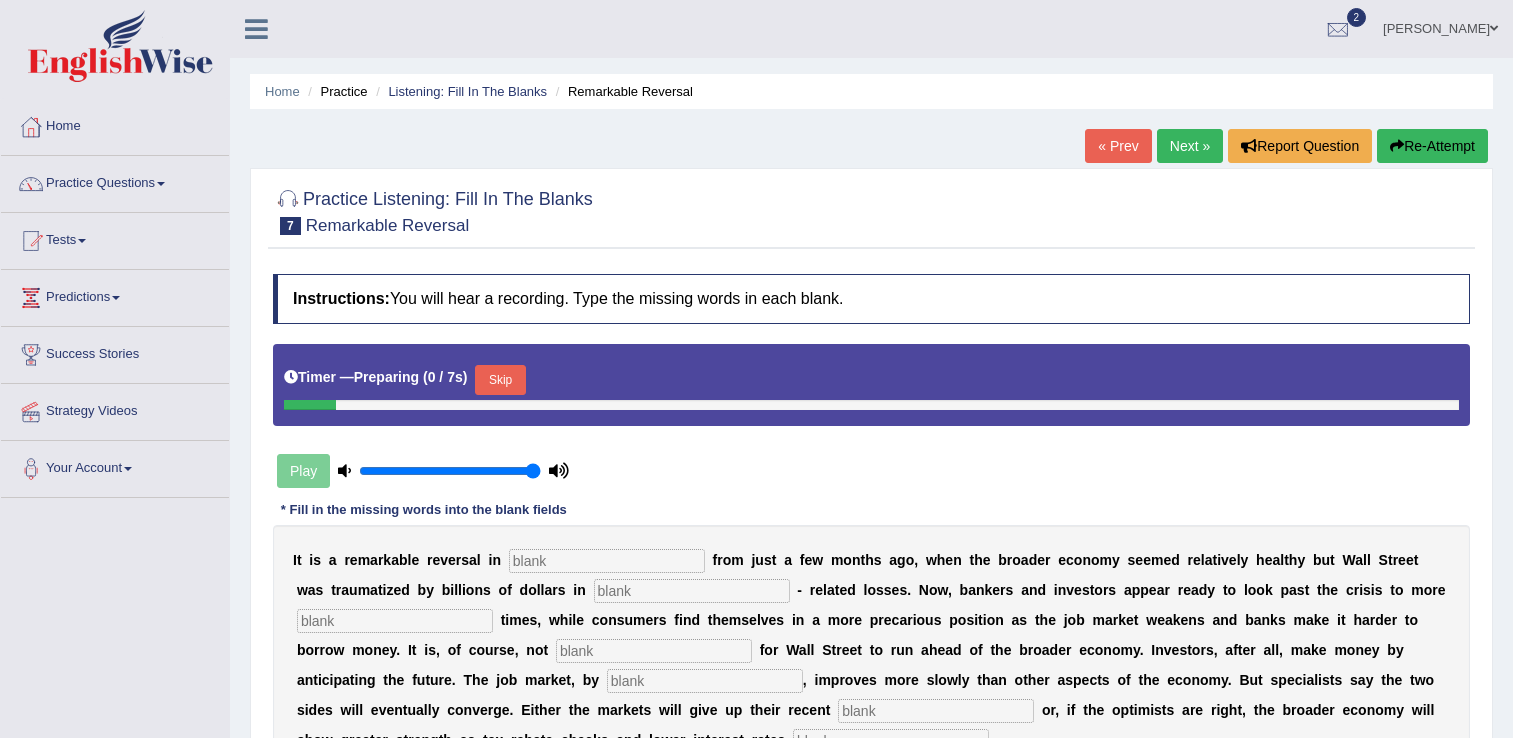 scroll, scrollTop: 0, scrollLeft: 0, axis: both 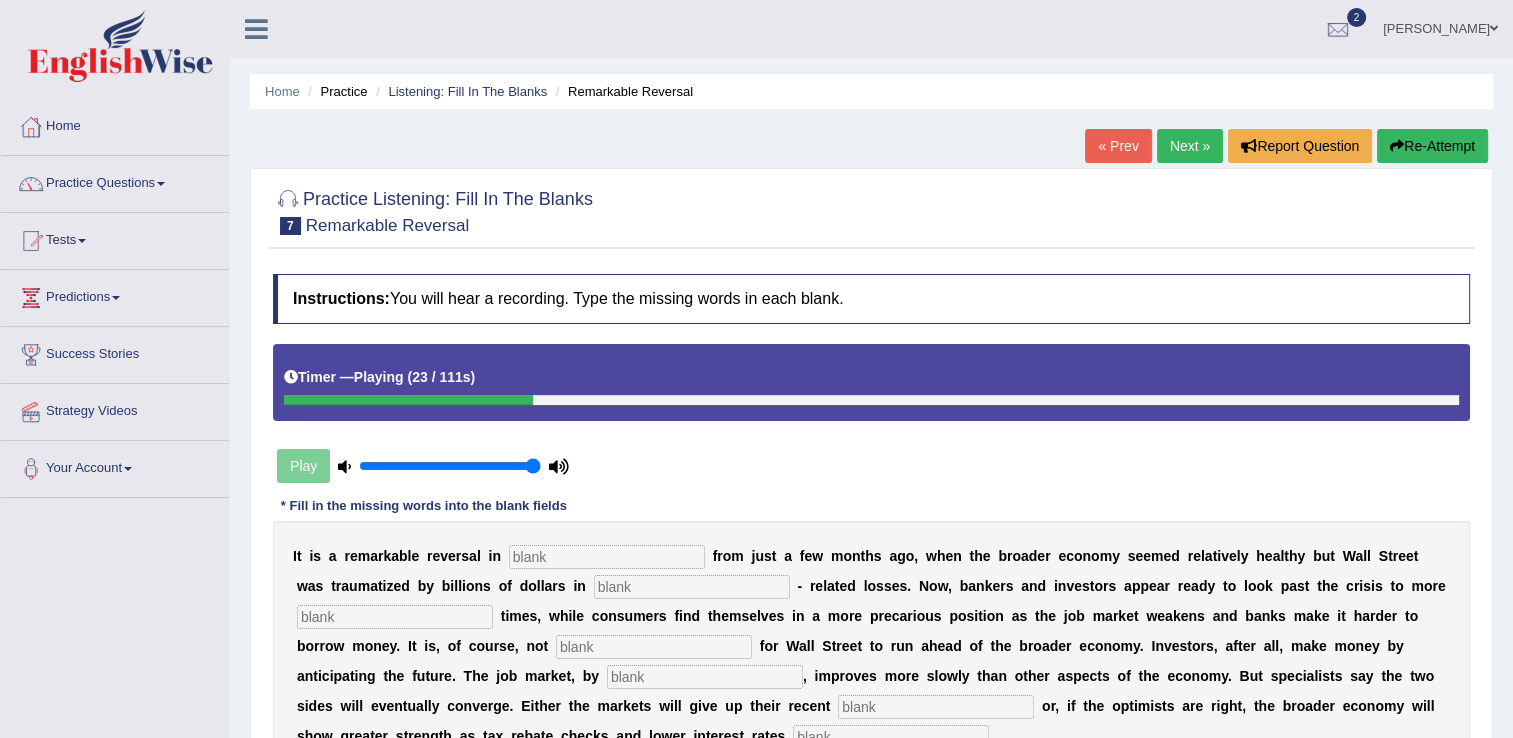 click at bounding box center [395, 617] 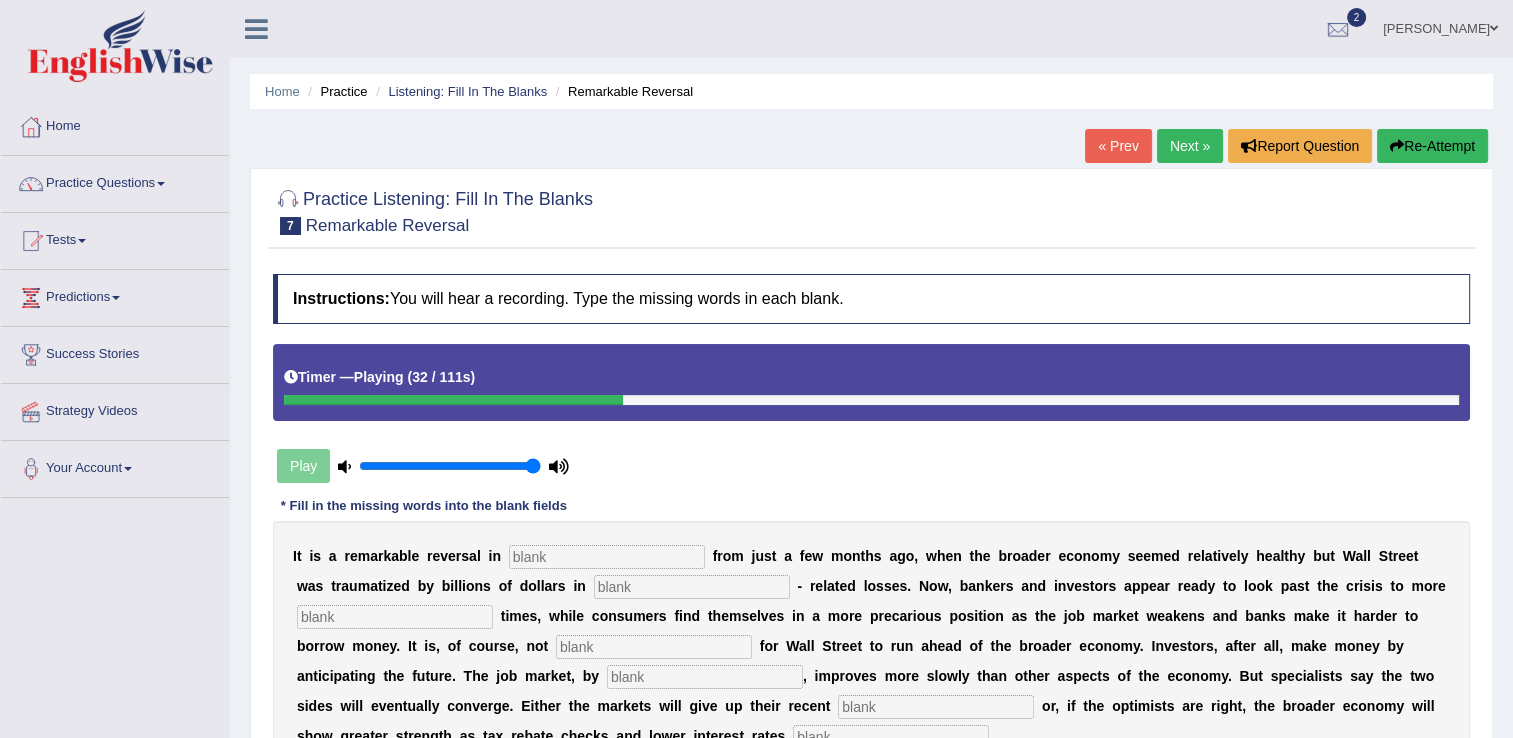 click at bounding box center [654, 647] 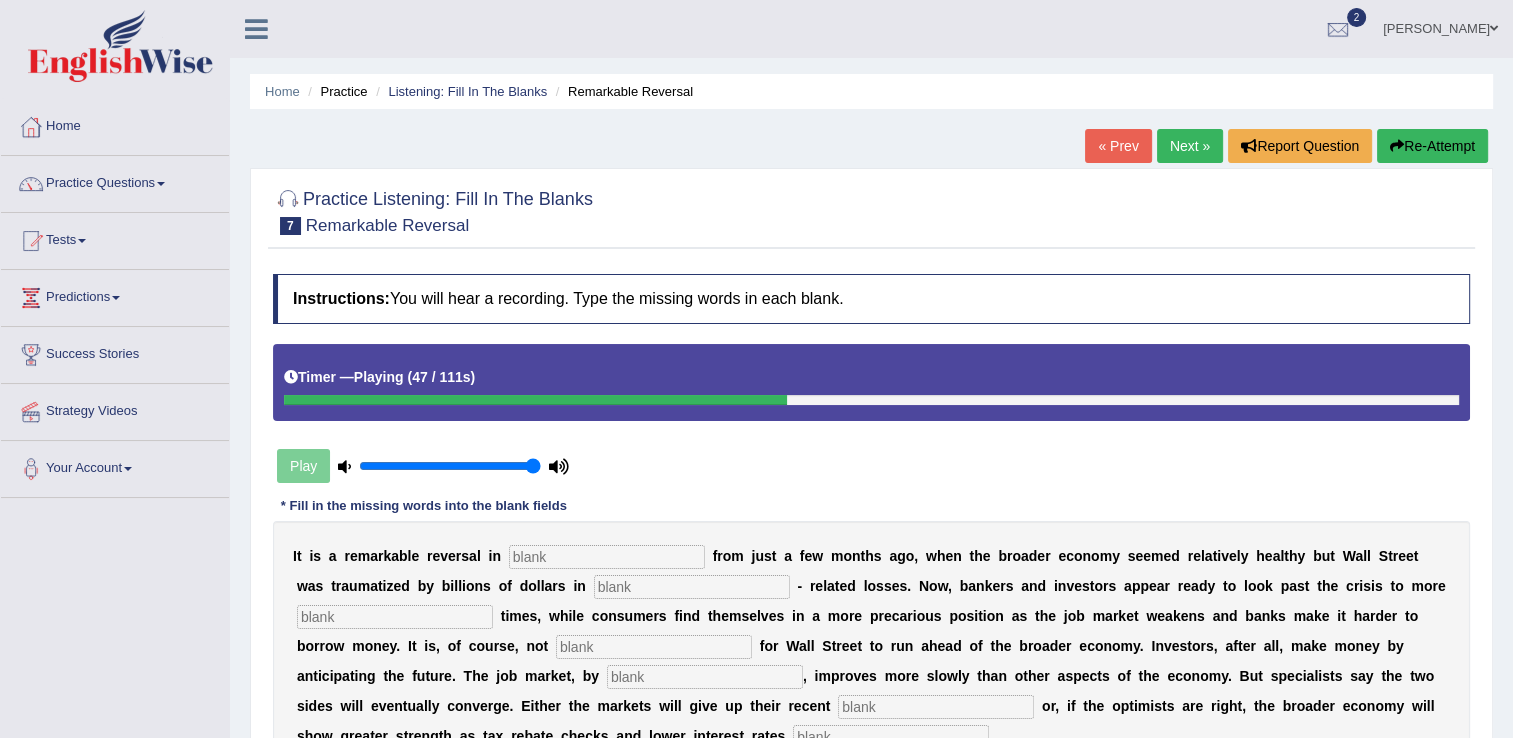 click at bounding box center [936, 707] 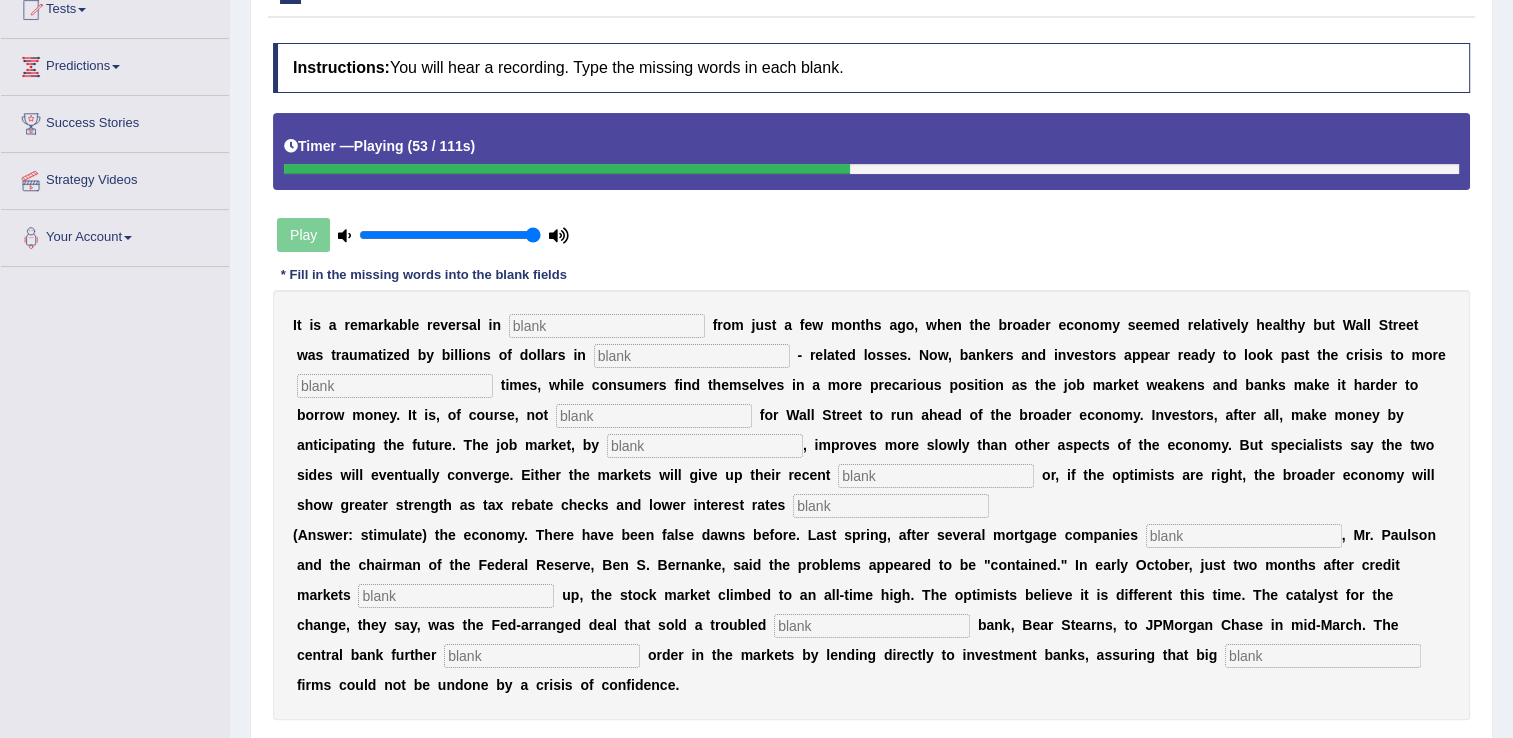 scroll, scrollTop: 240, scrollLeft: 0, axis: vertical 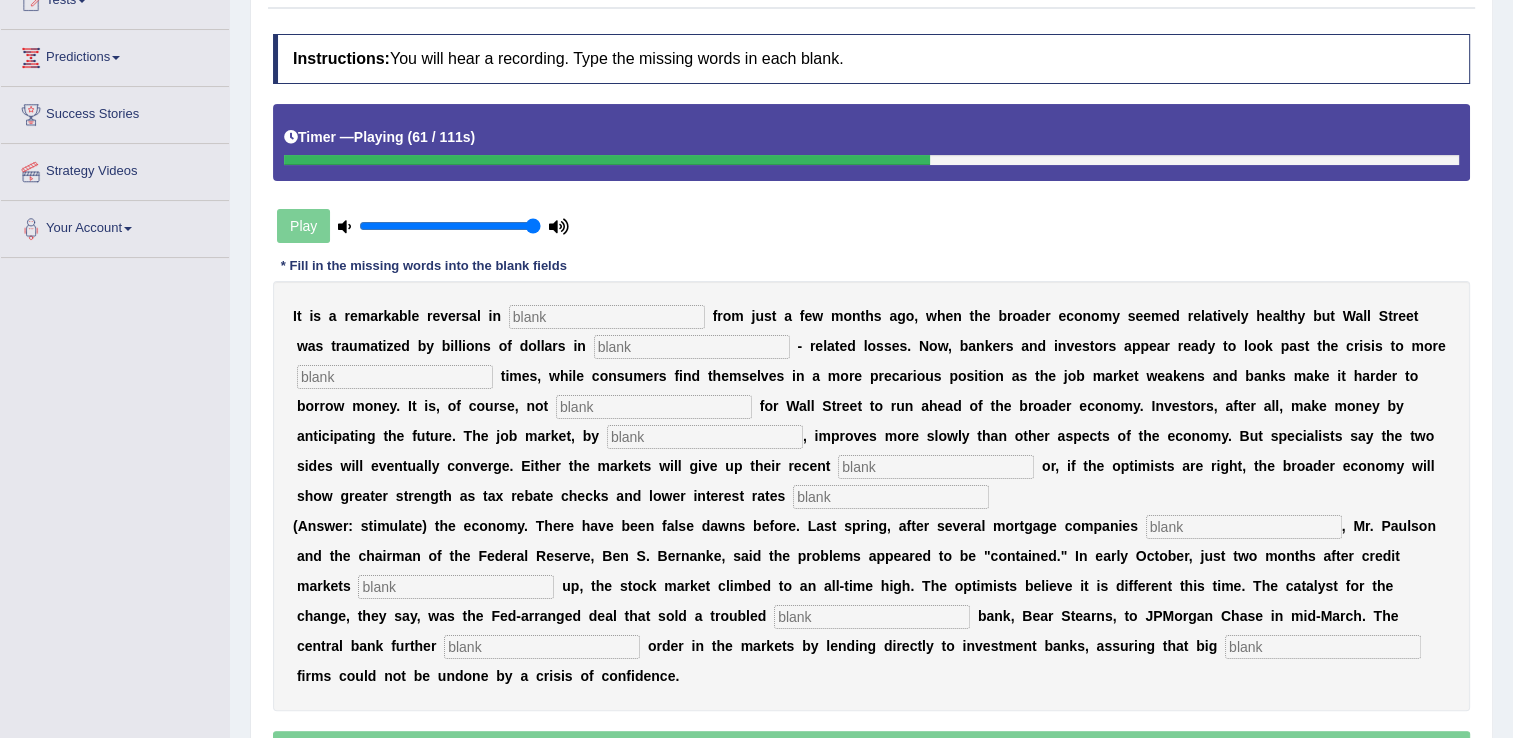 click at bounding box center [891, 497] 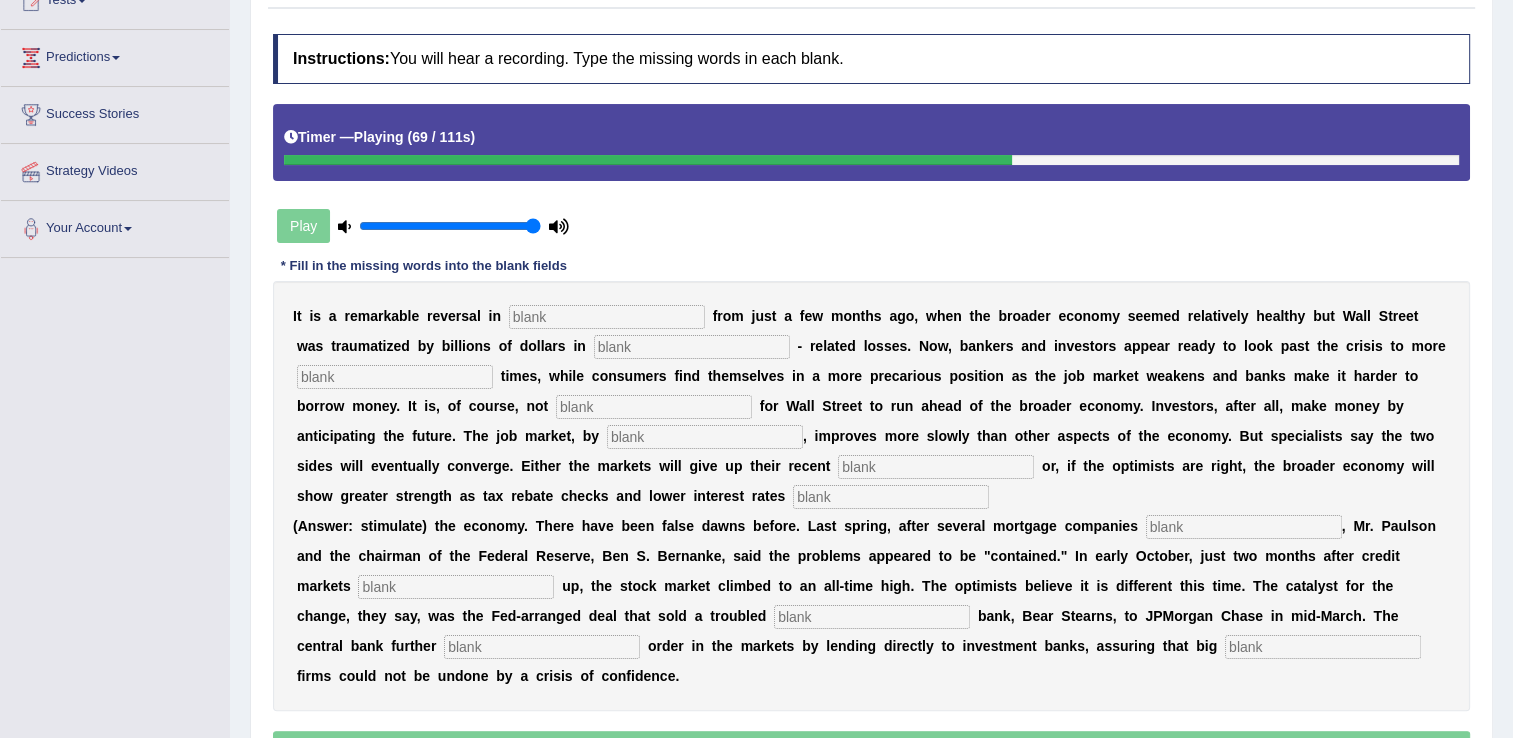 click at bounding box center (1244, 527) 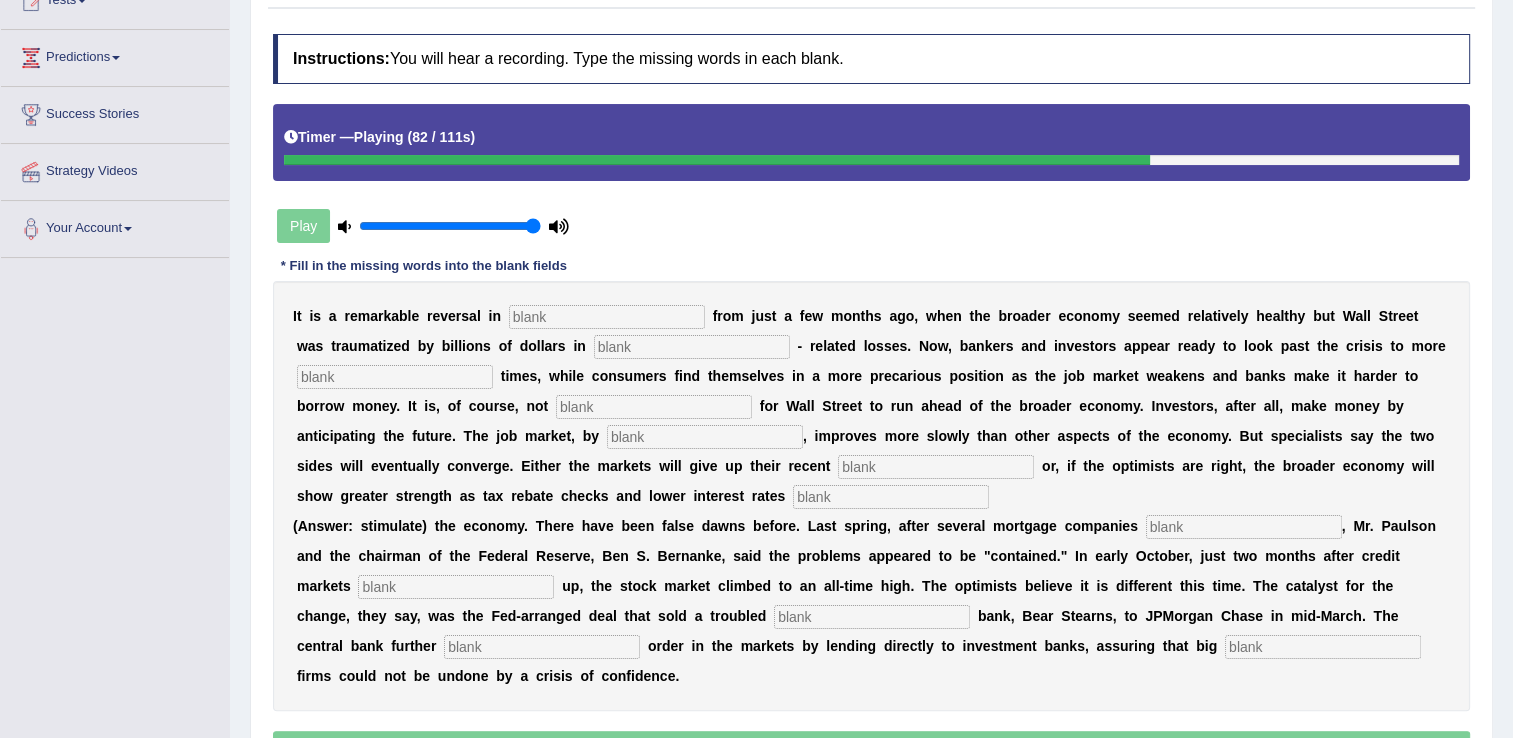 click at bounding box center (456, 587) 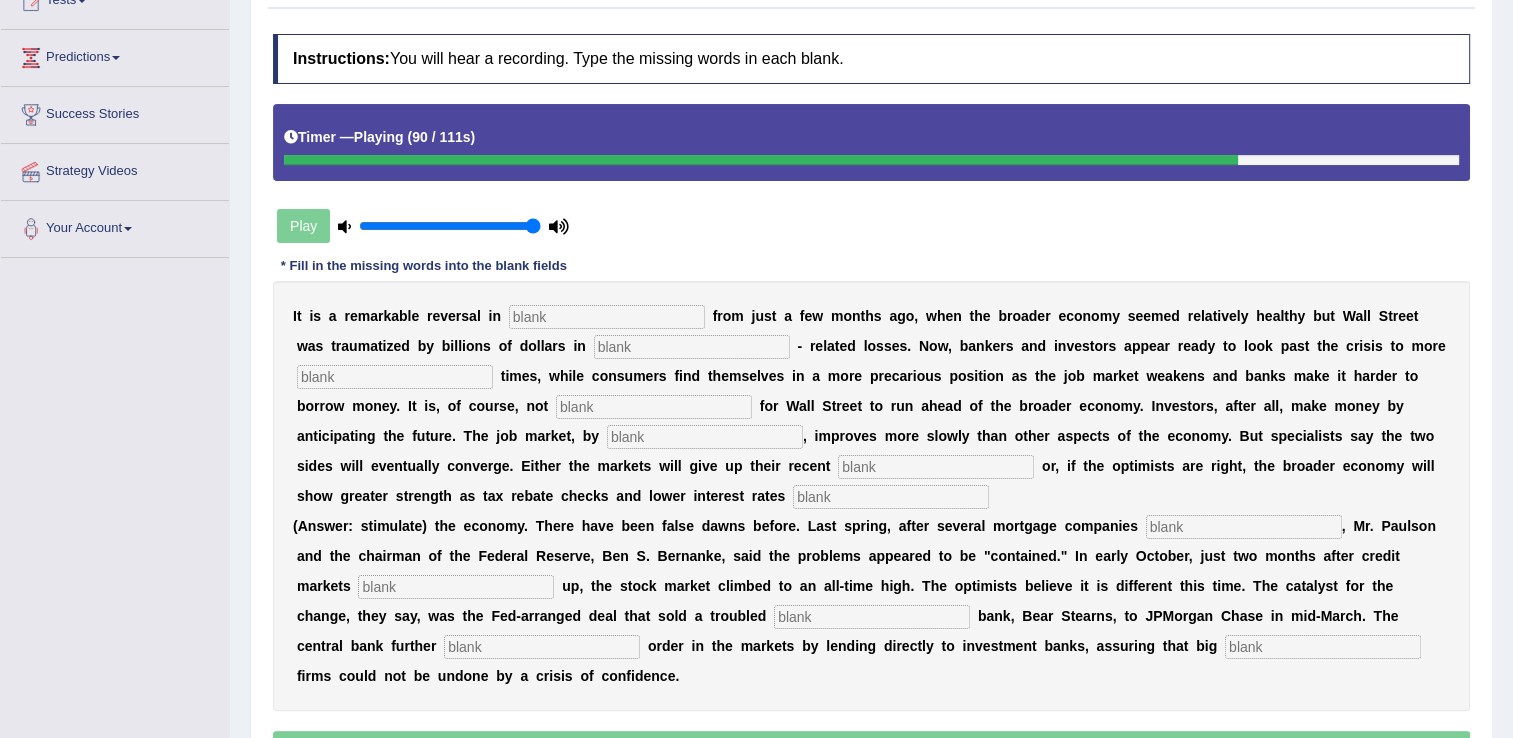 click at bounding box center [872, 617] 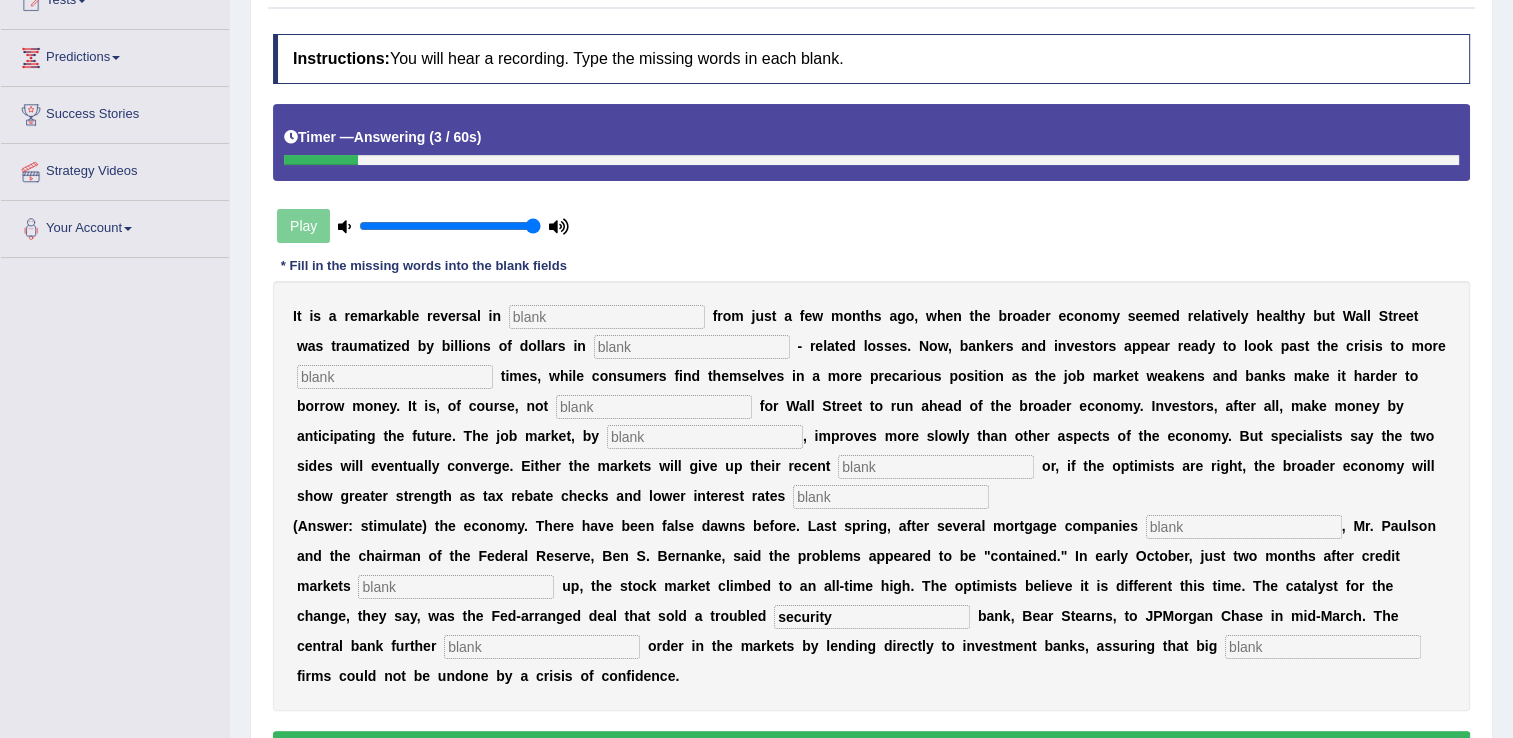 type on "security" 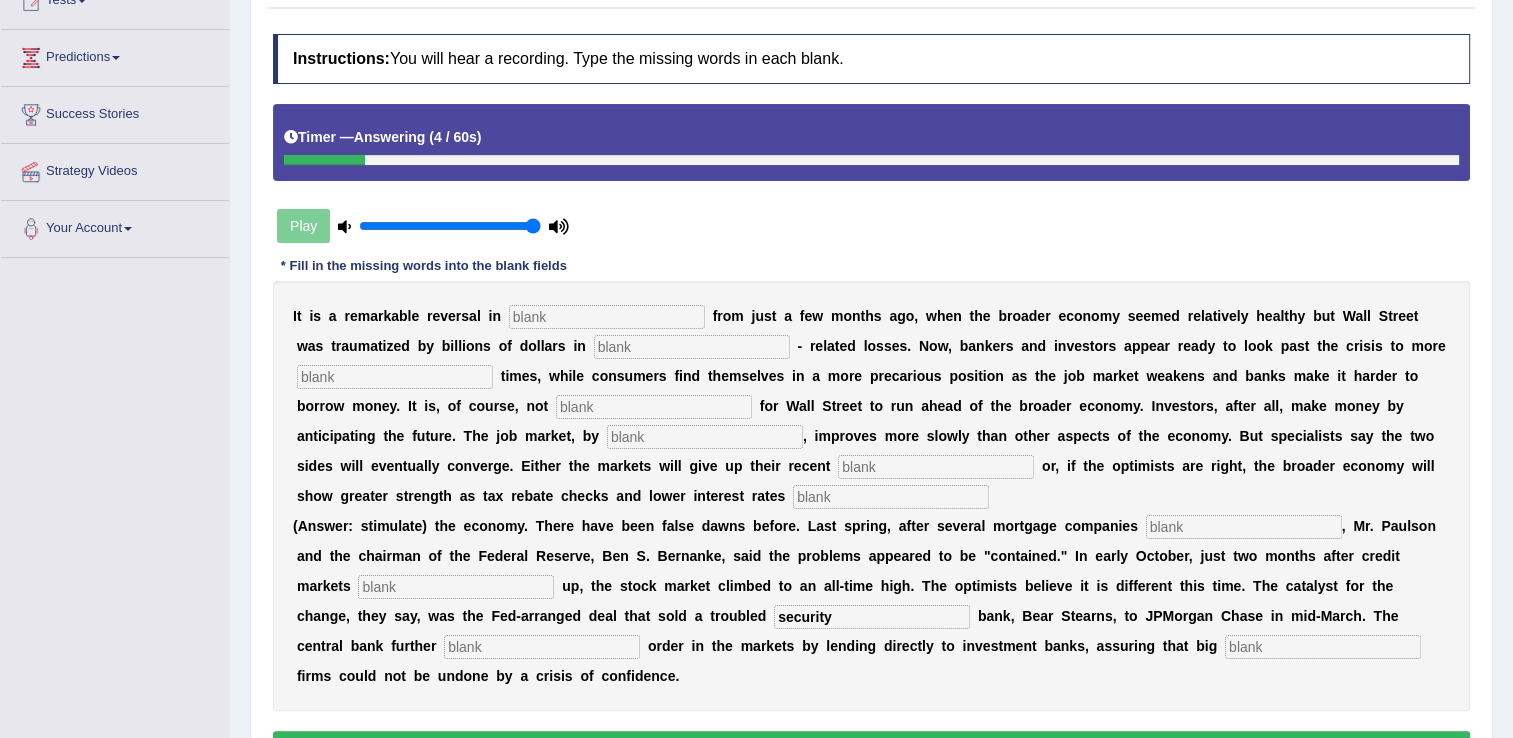 click at bounding box center (1323, 647) 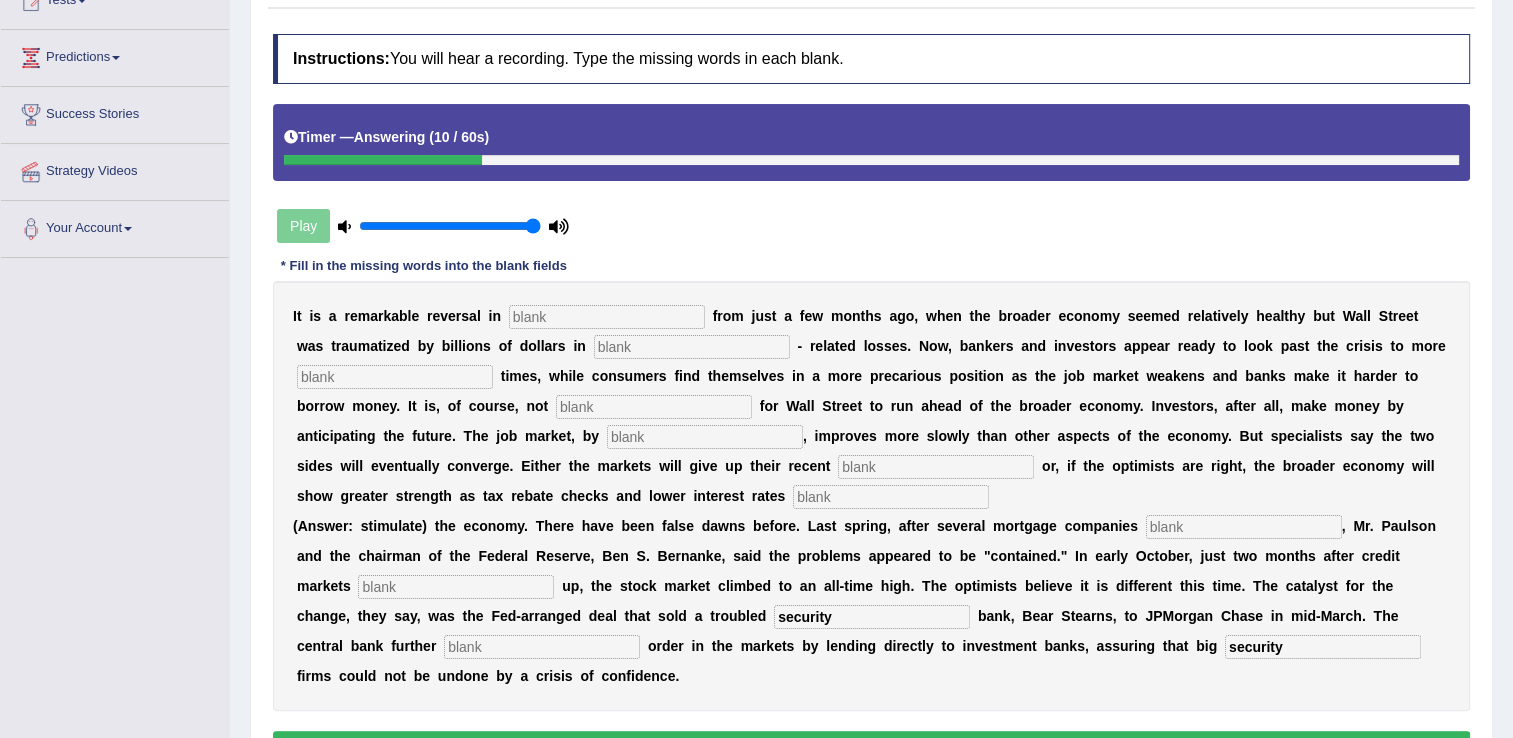 type on "security" 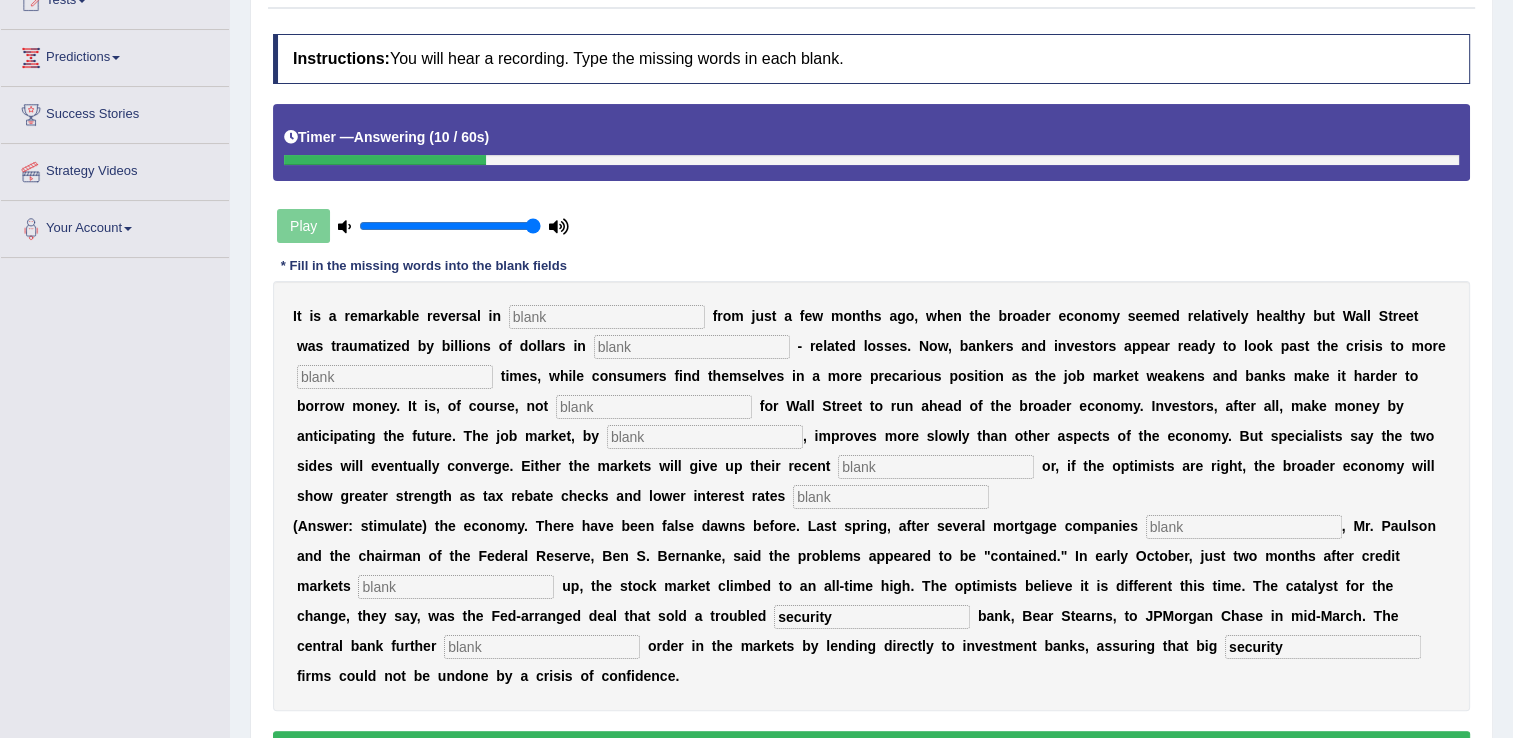 click on "security" at bounding box center [872, 617] 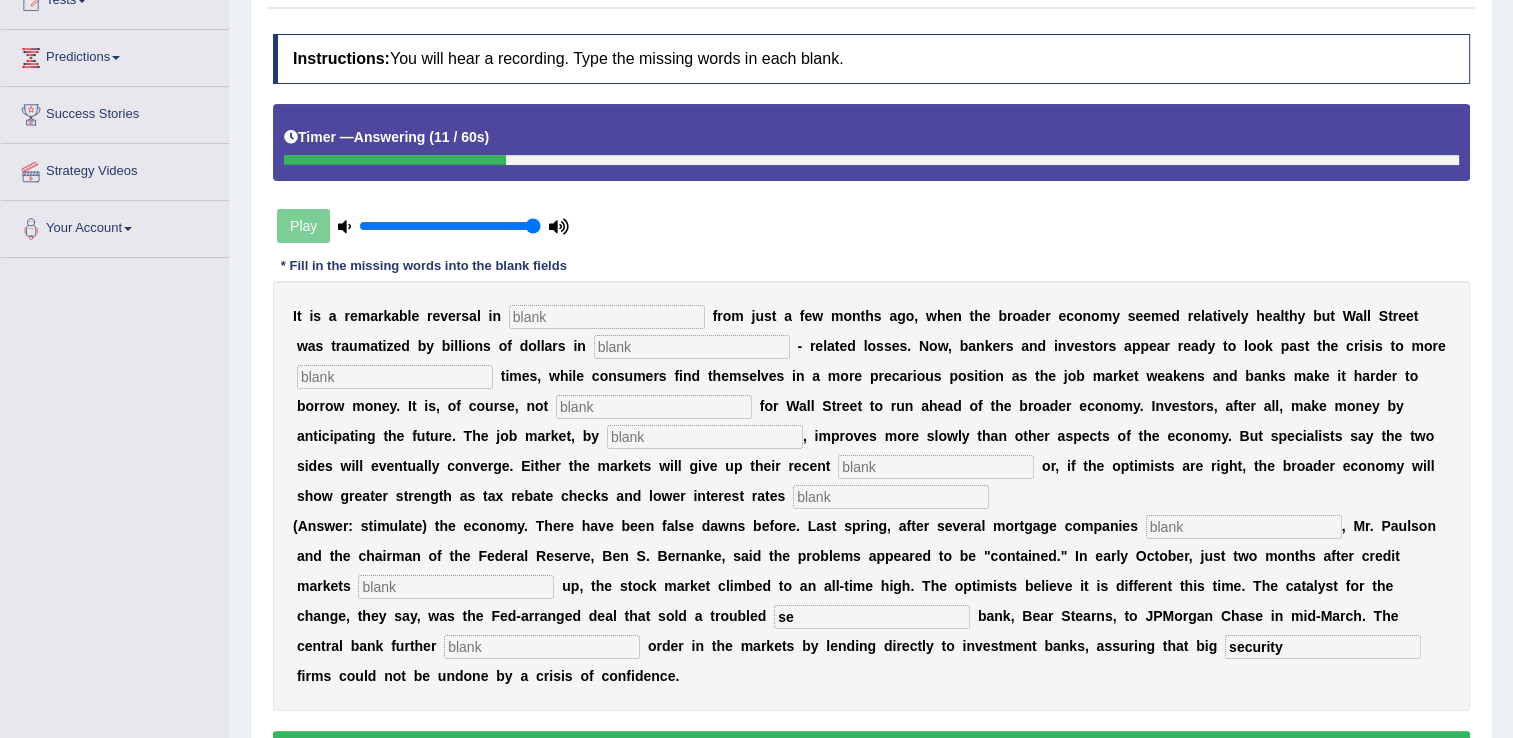 type on "s" 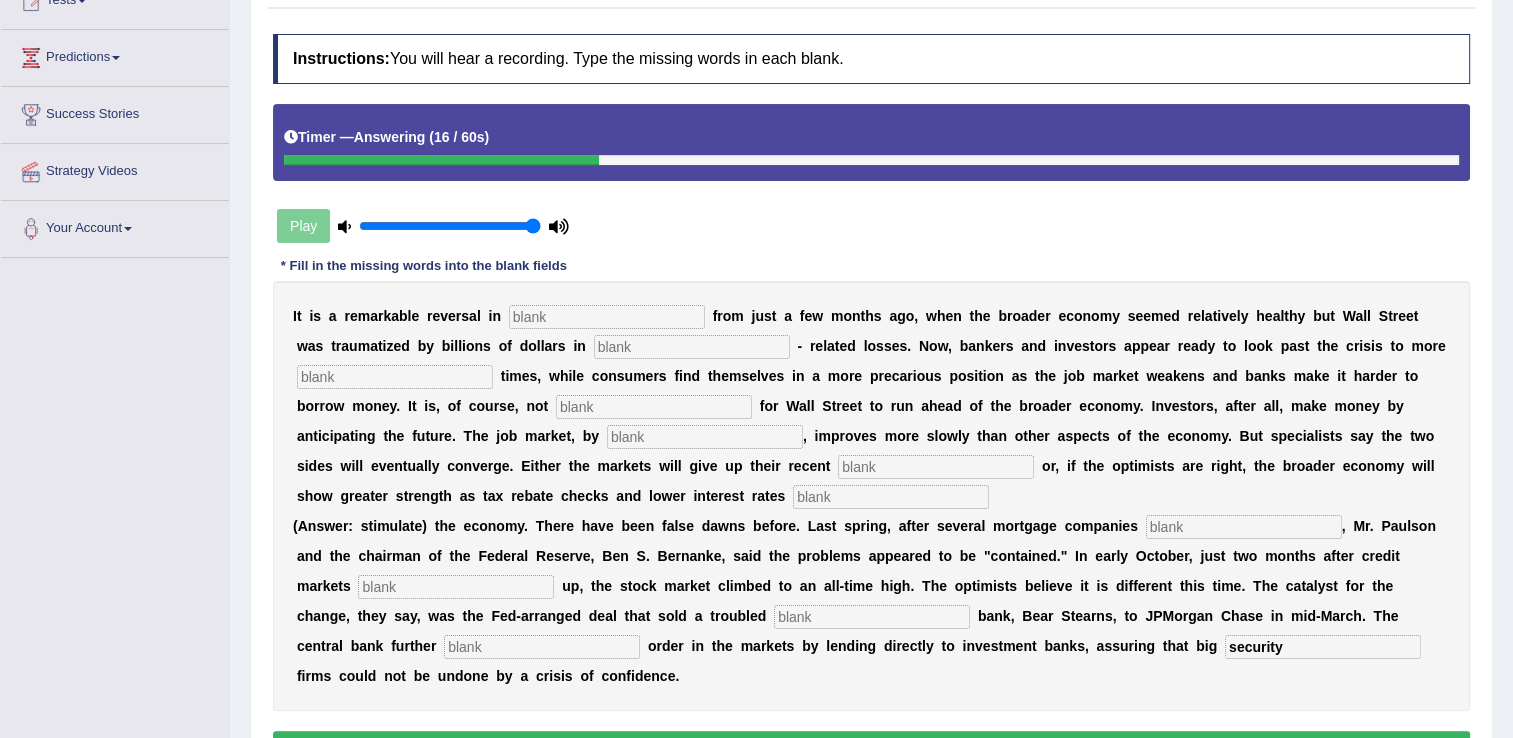 type 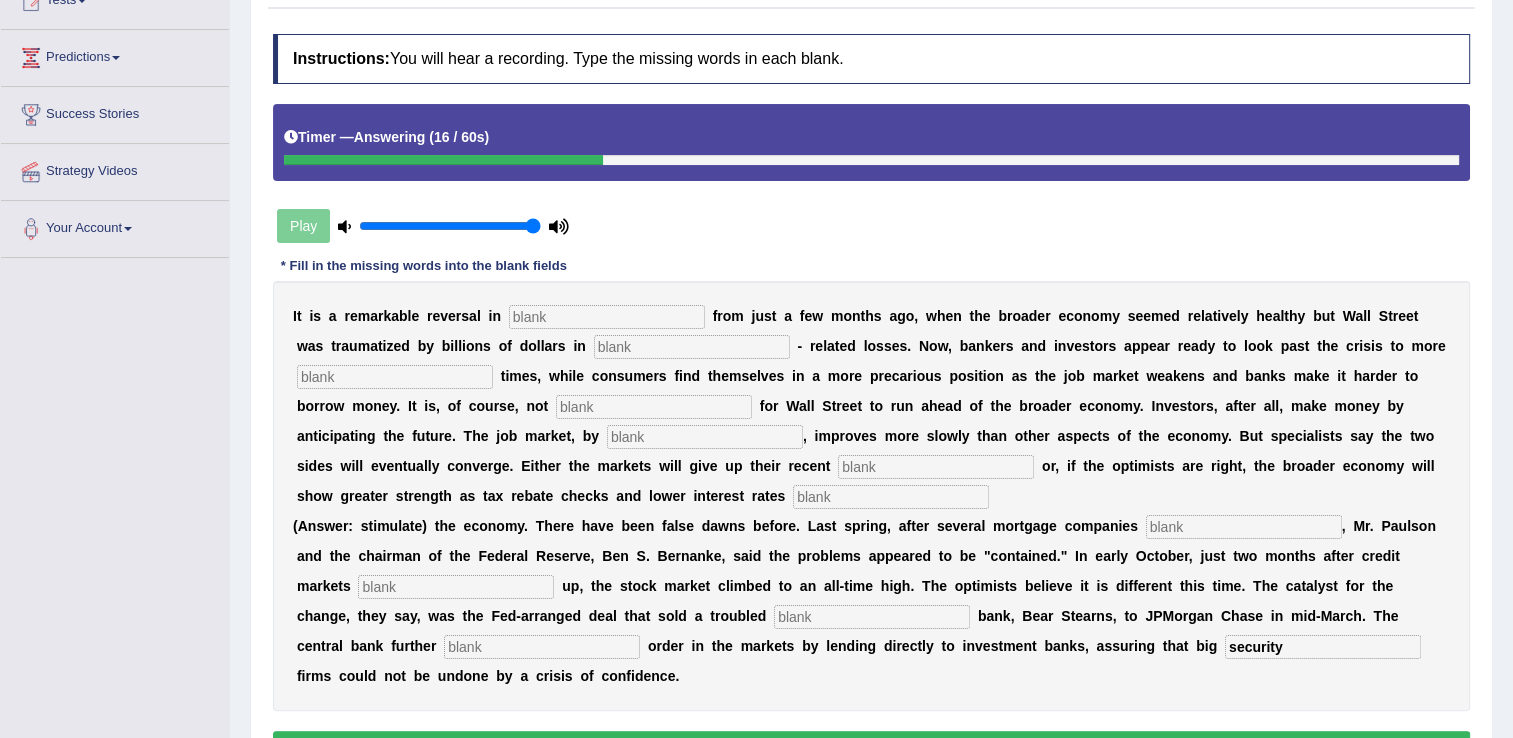 click at bounding box center [456, 587] 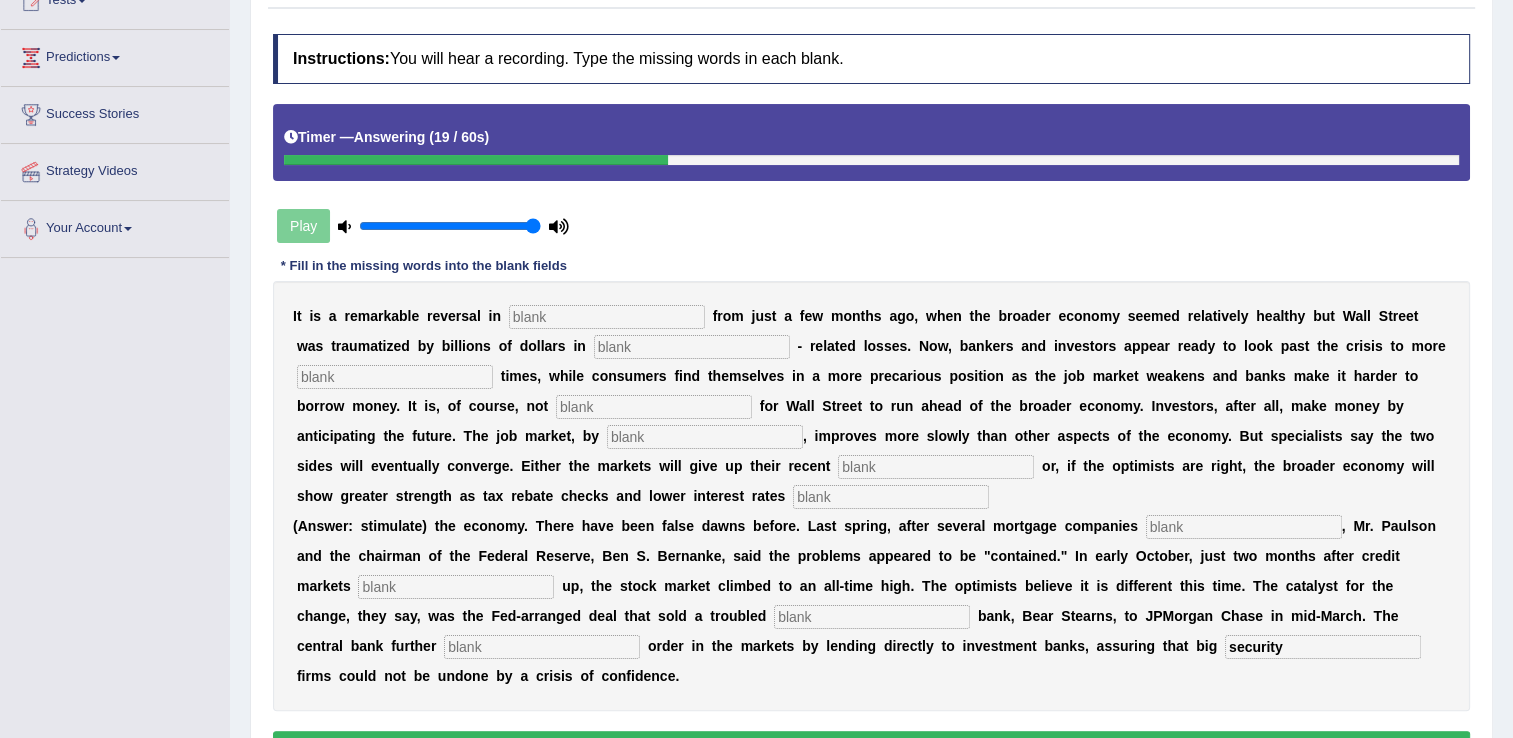 click at bounding box center [542, 647] 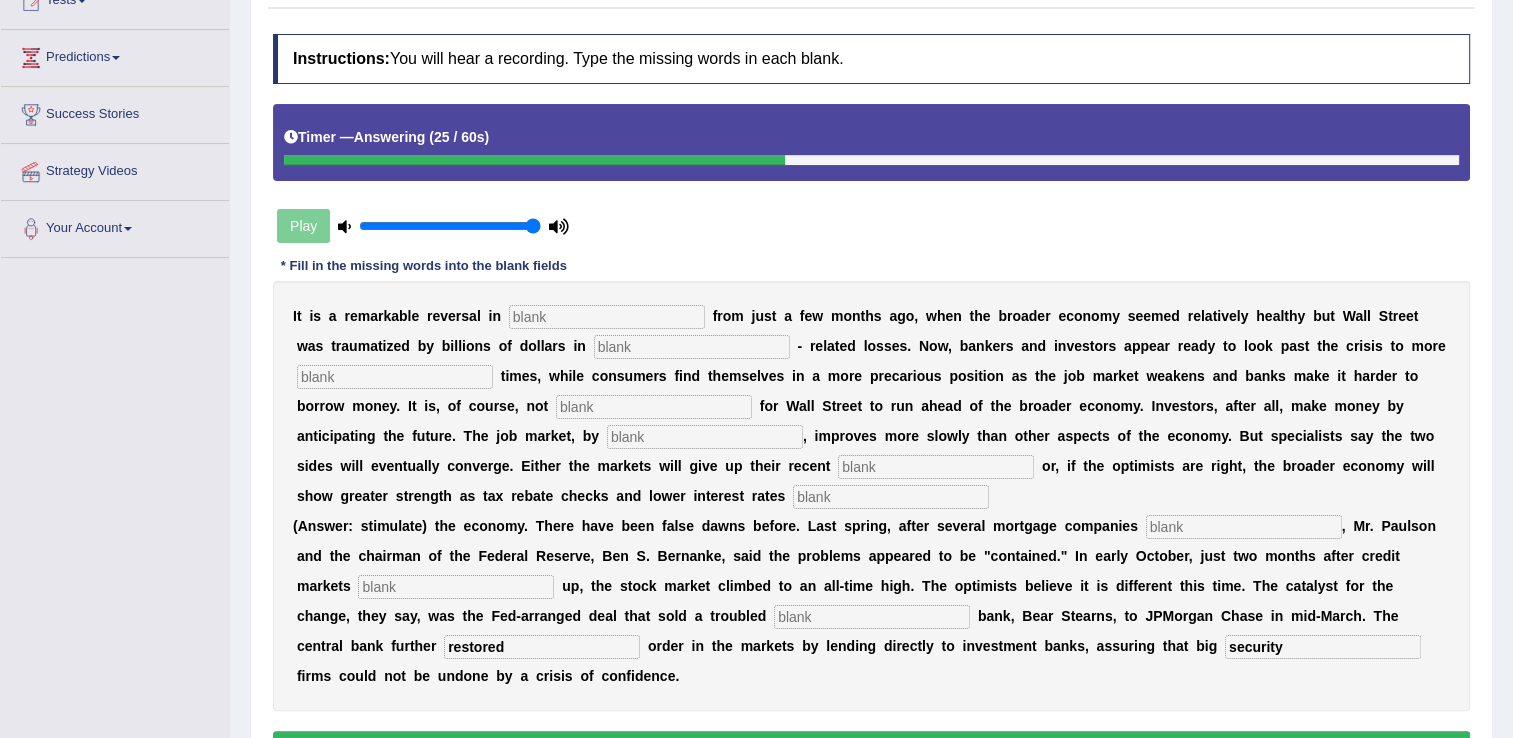 type on "restored" 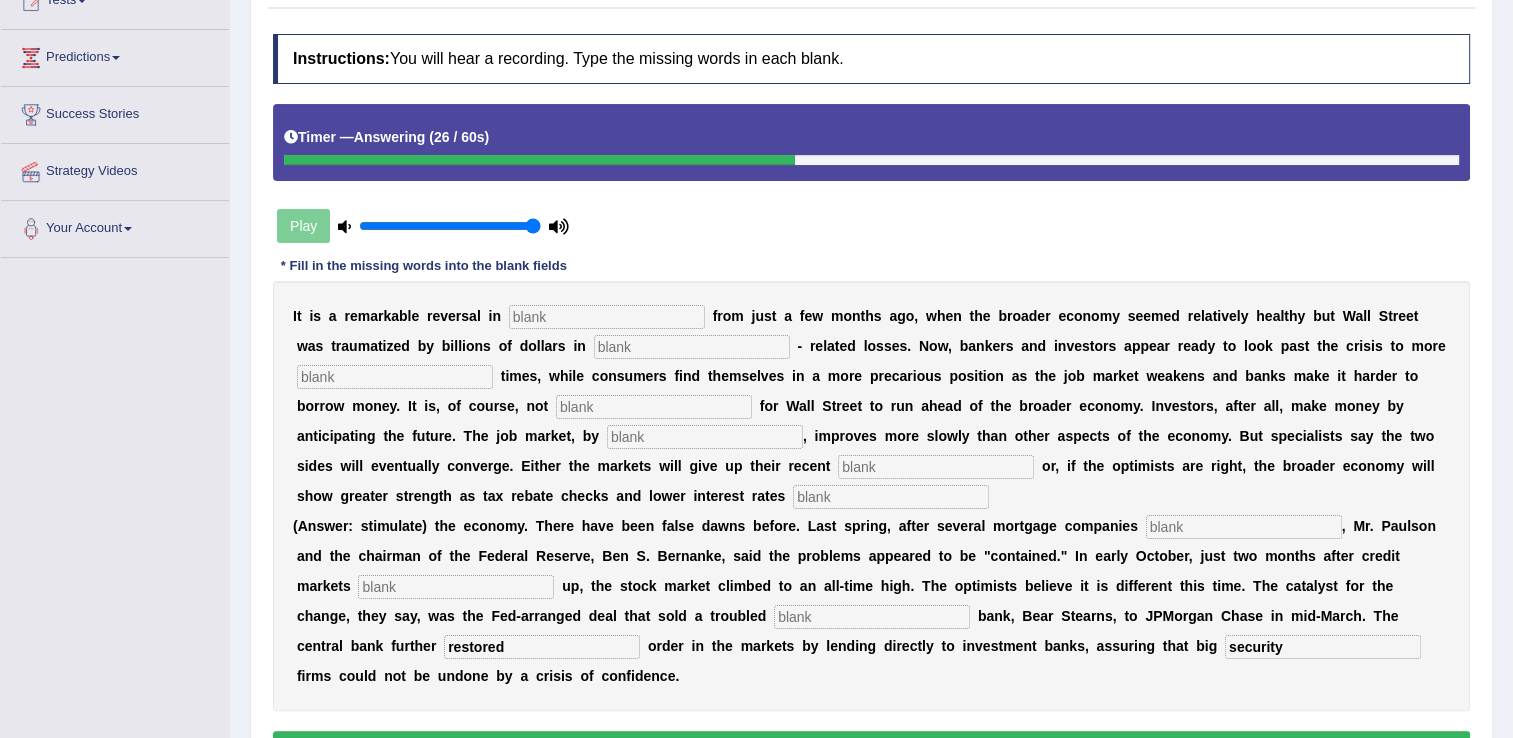 click at bounding box center (607, 317) 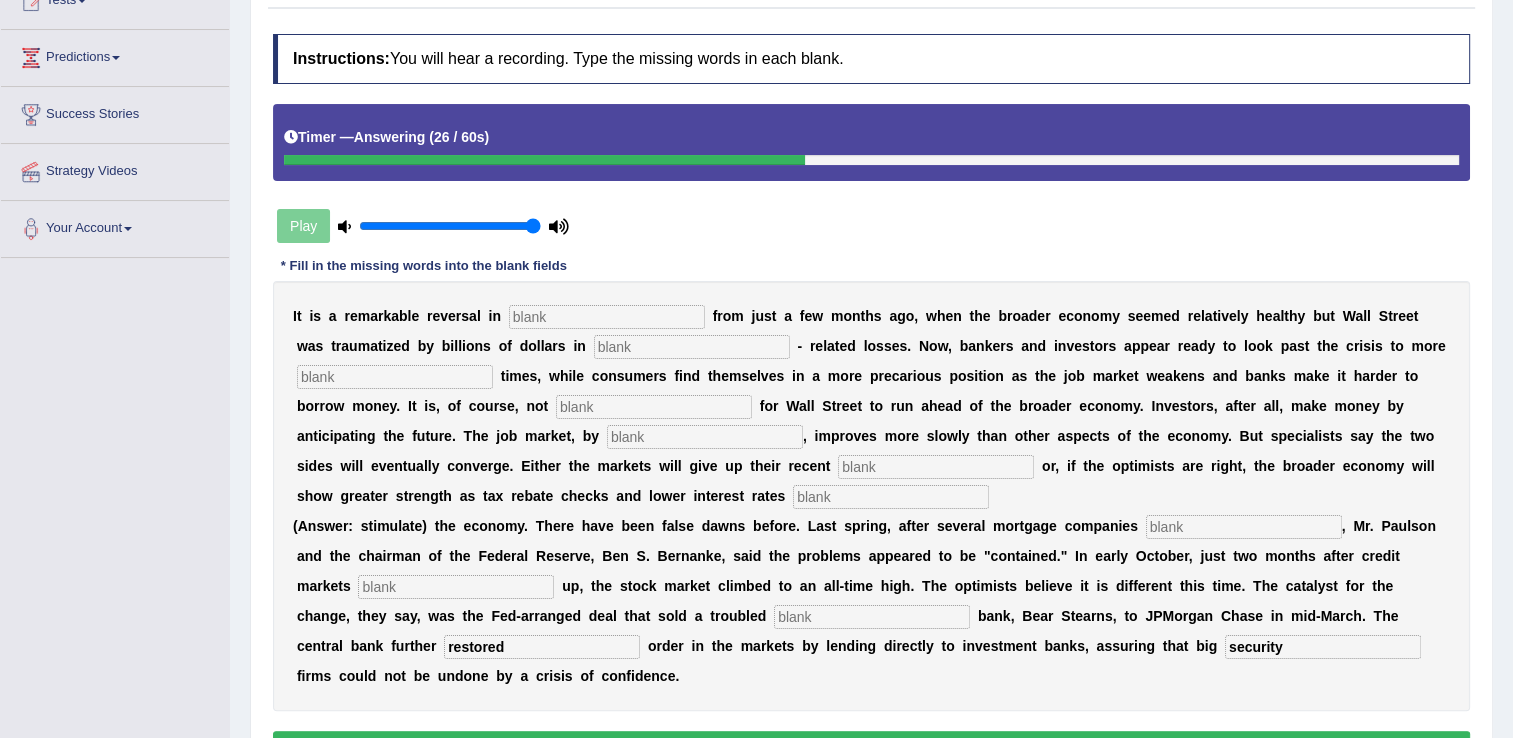 click at bounding box center (607, 317) 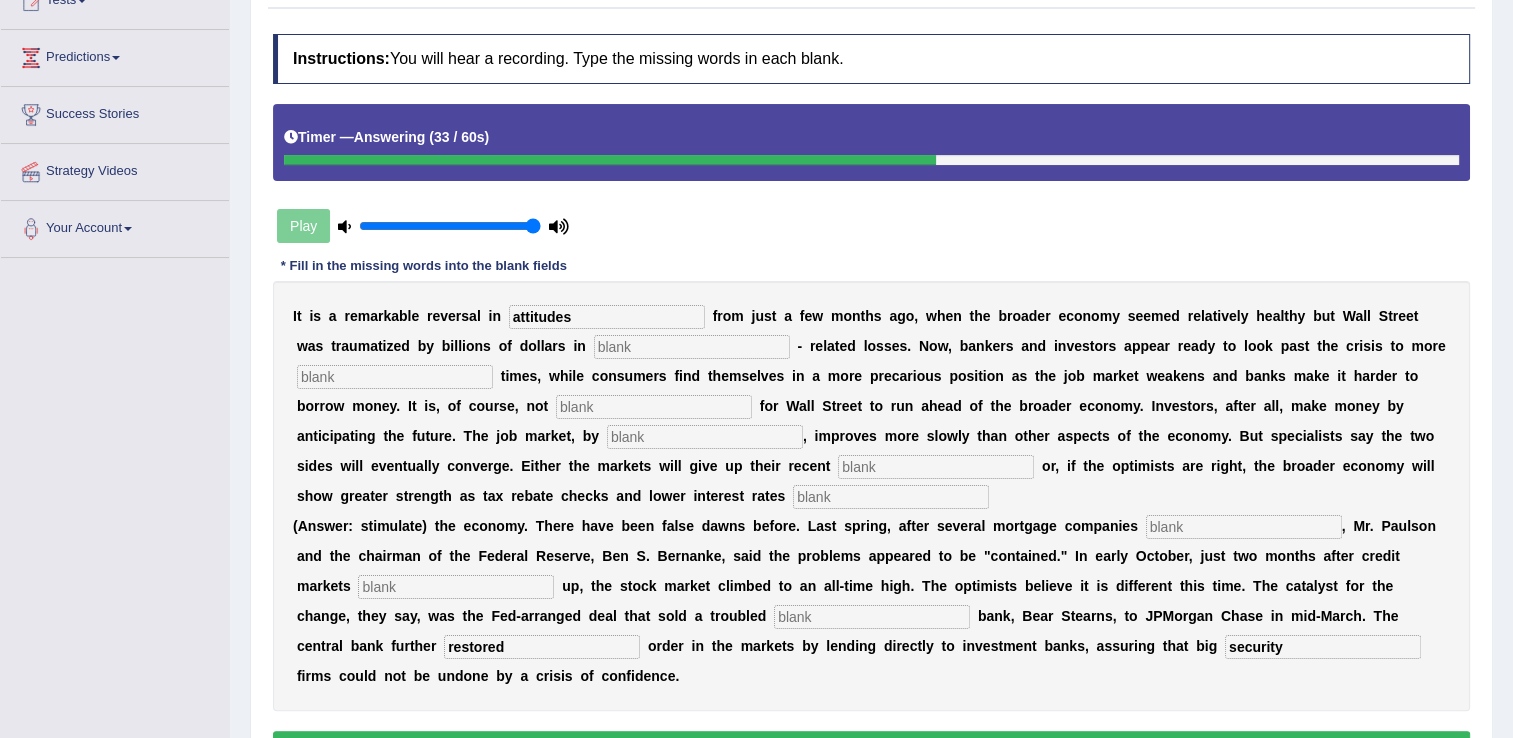 type on "attitudes" 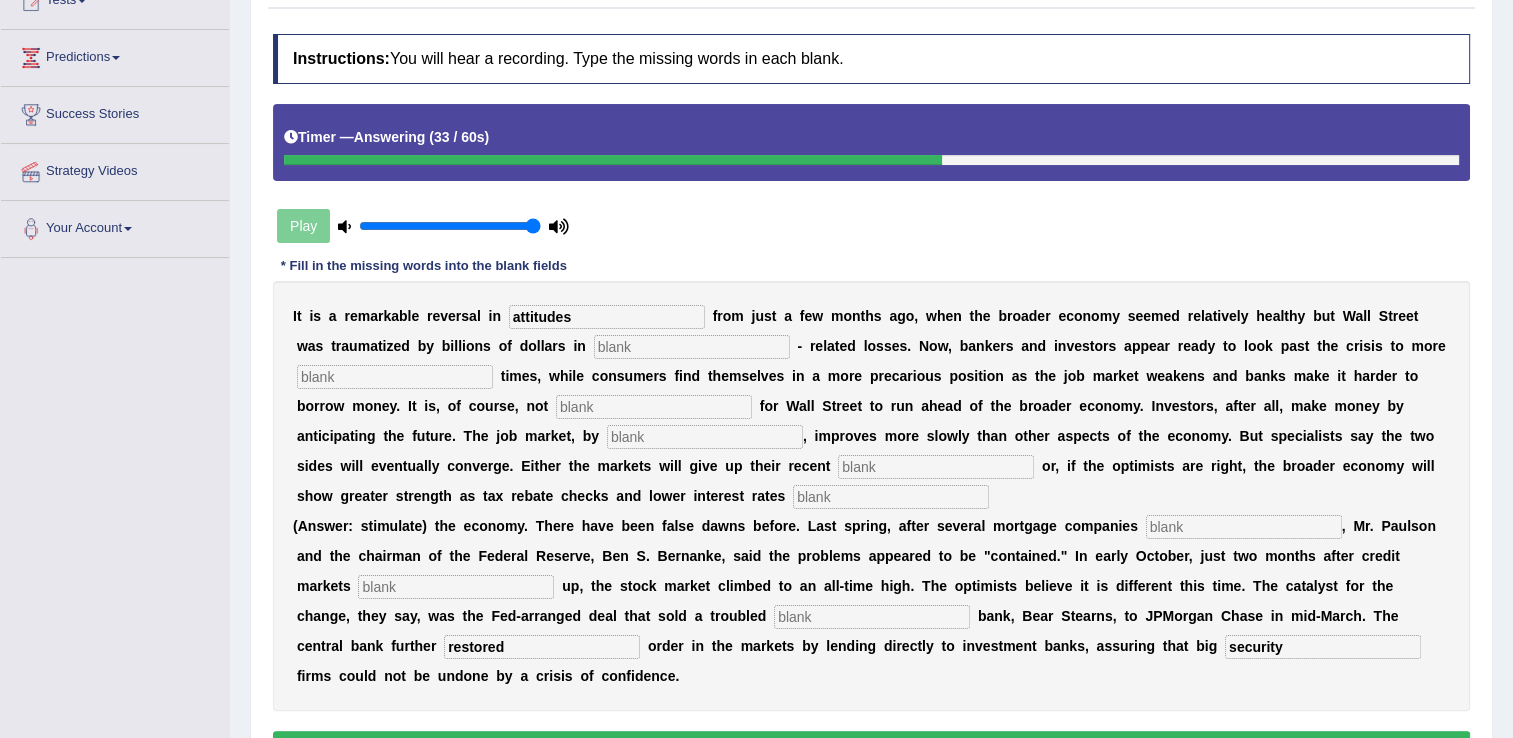 click at bounding box center [692, 347] 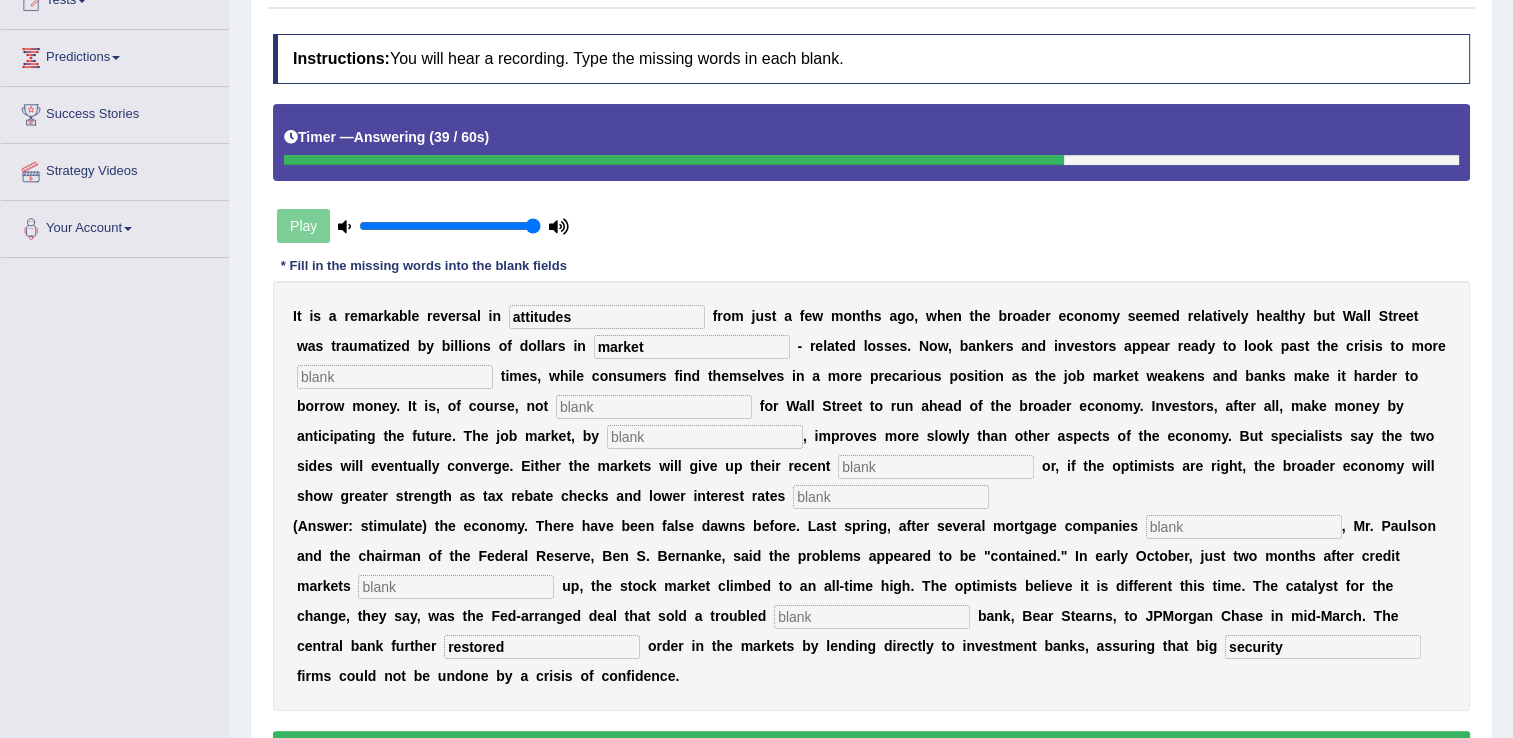 type on "market" 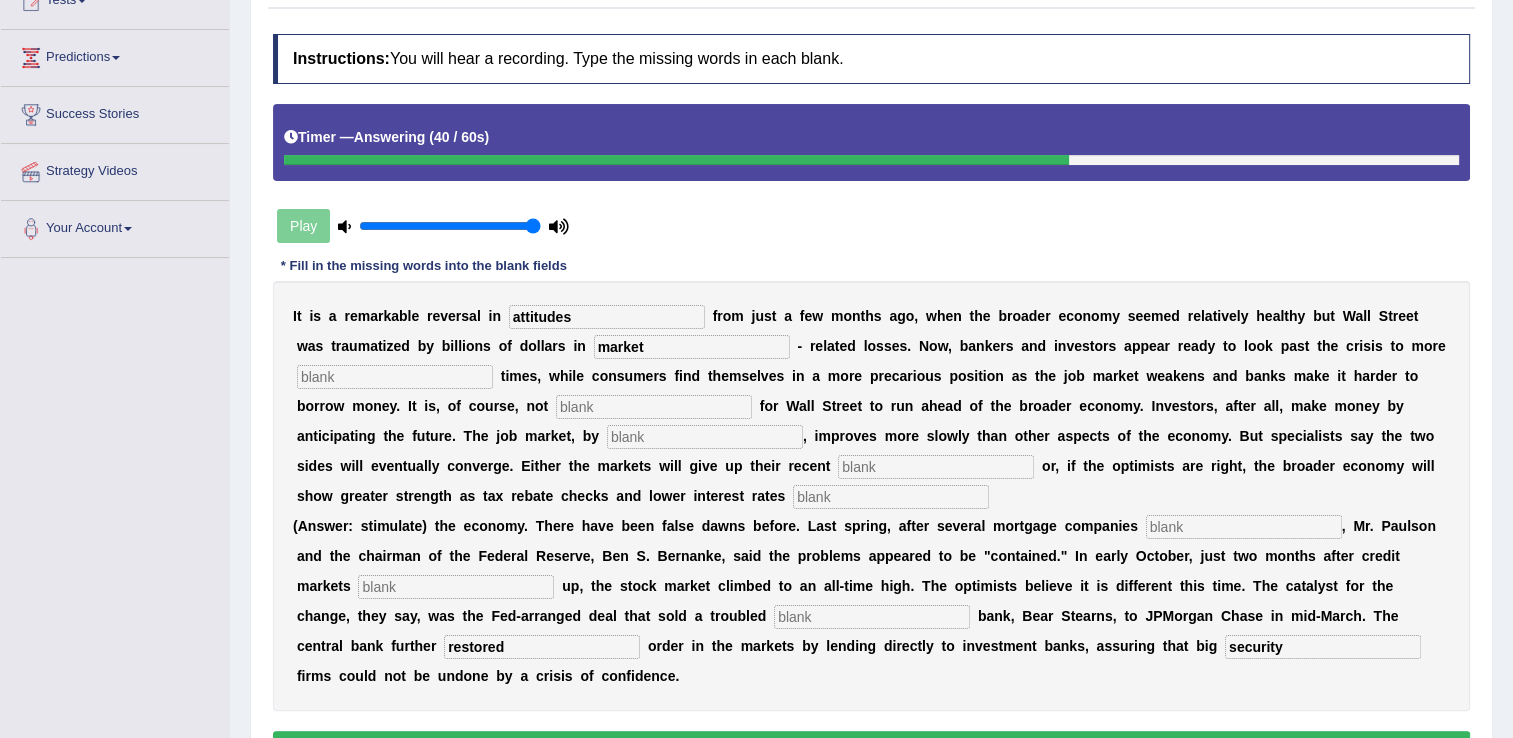 click at bounding box center [395, 377] 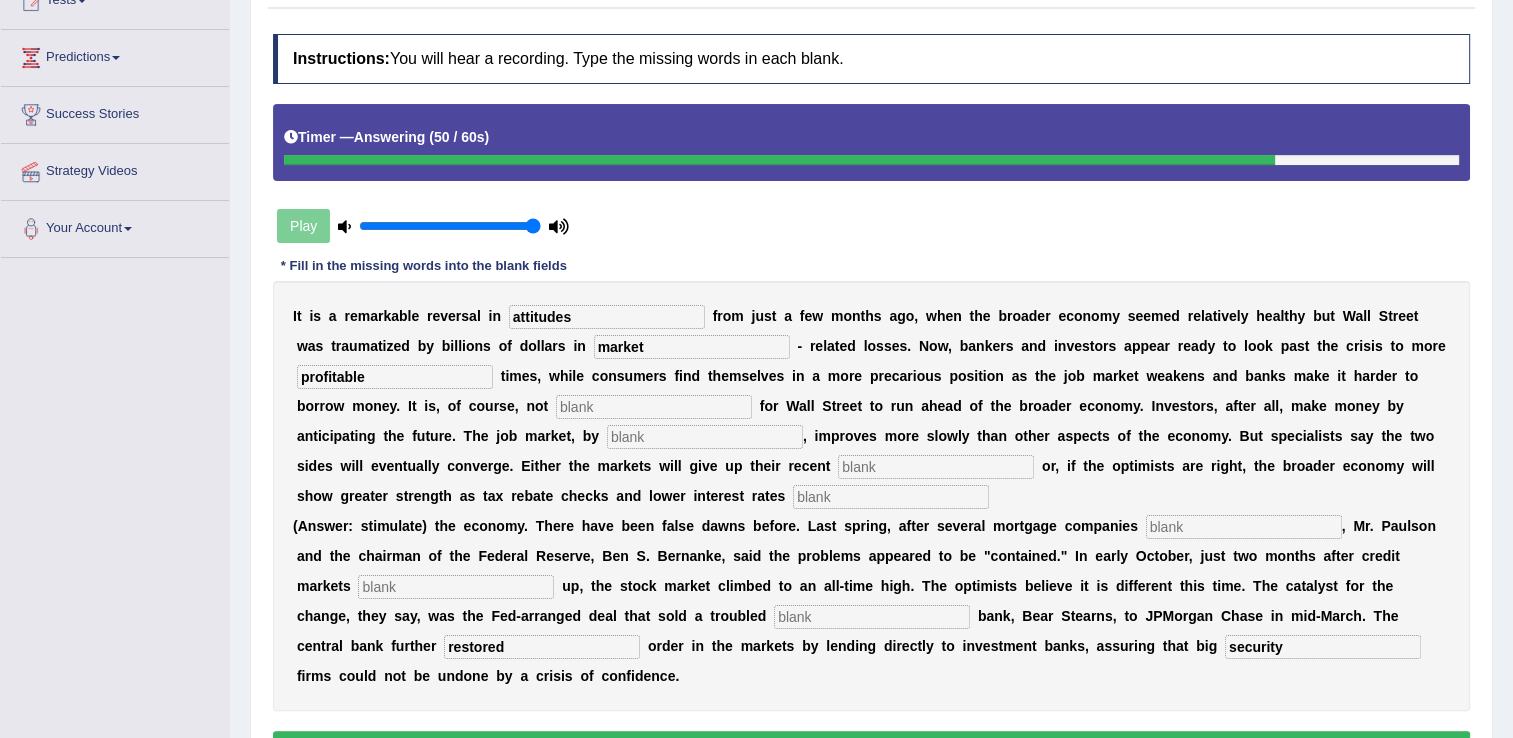 type on "profitable" 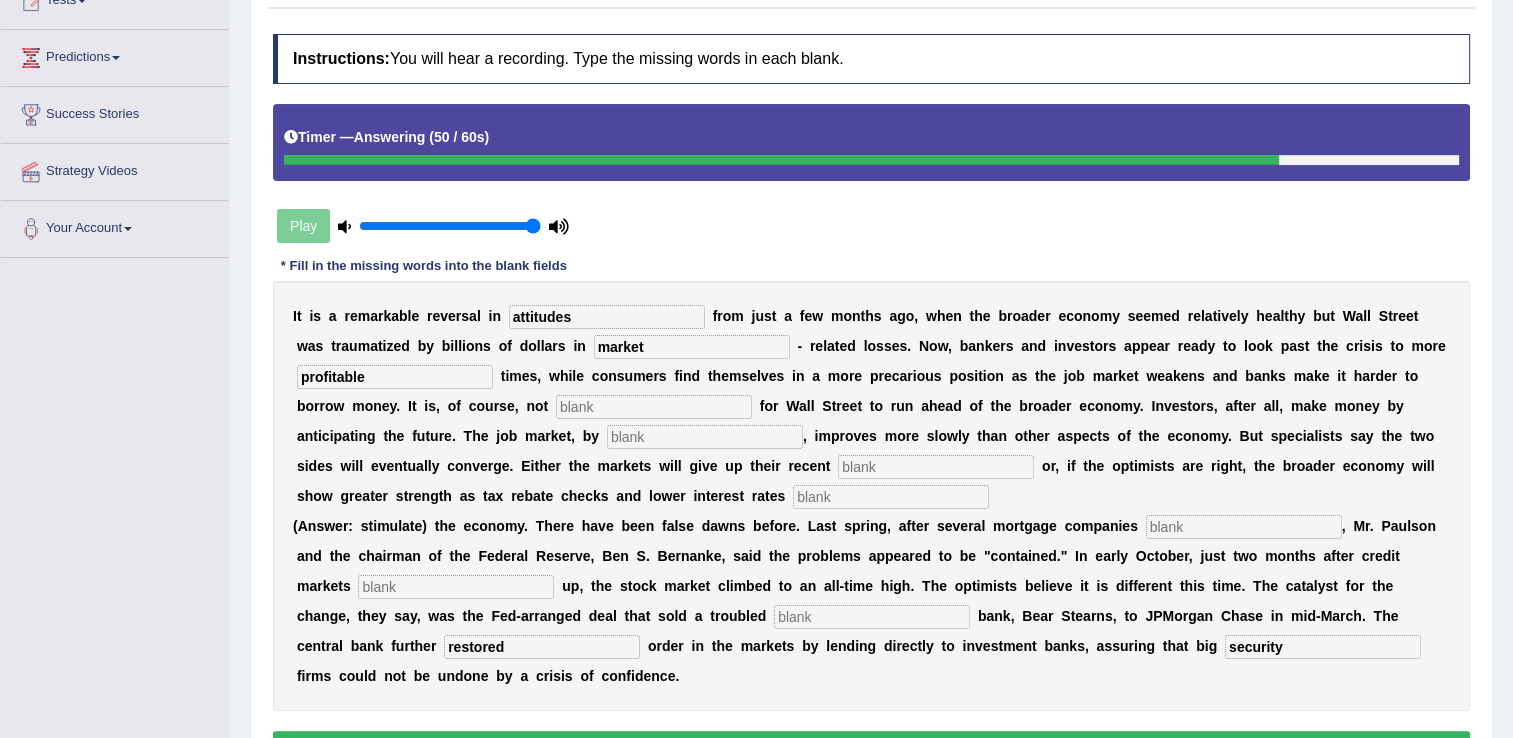 click at bounding box center [654, 407] 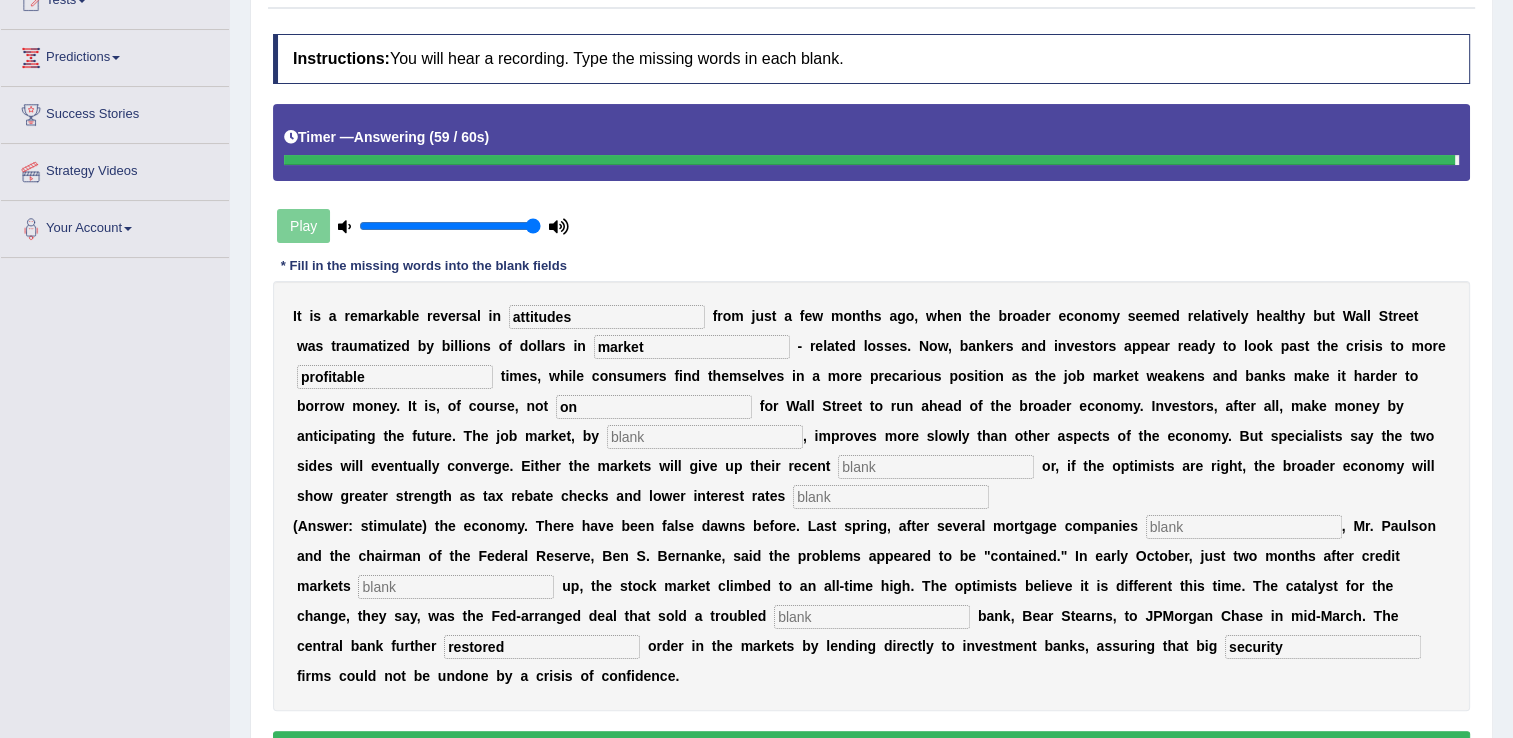 type on "on" 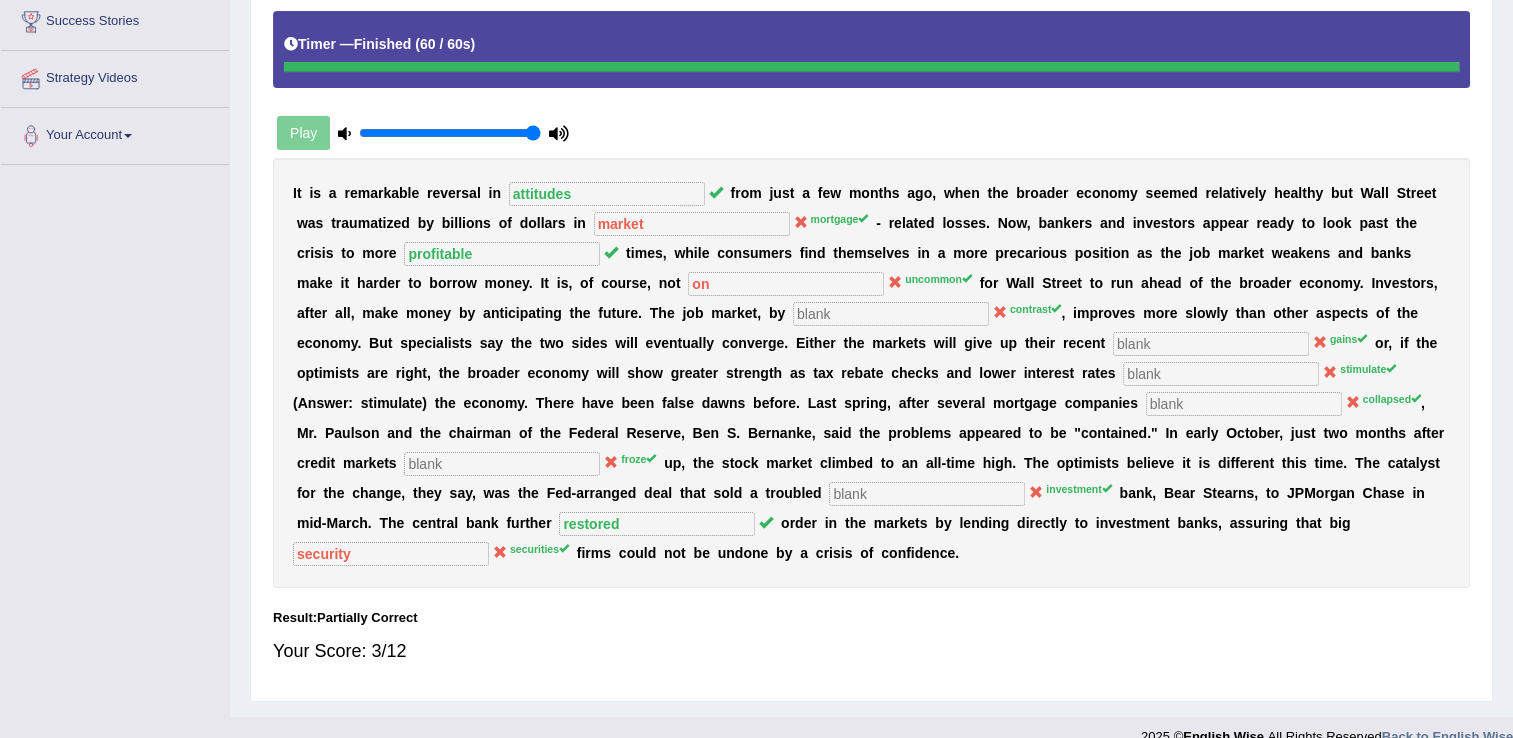 scroll, scrollTop: 360, scrollLeft: 0, axis: vertical 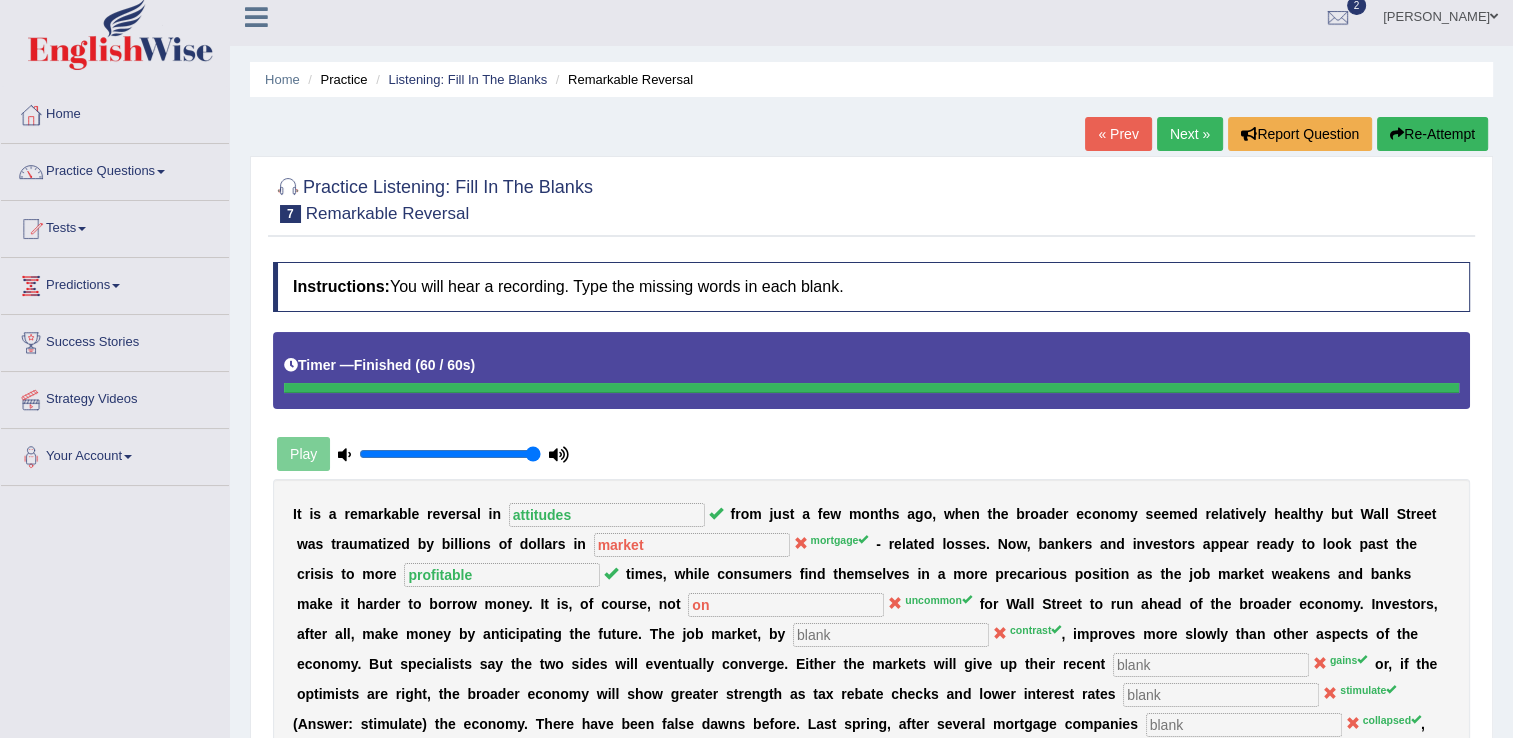 click on "Re-Attempt" at bounding box center (1432, 134) 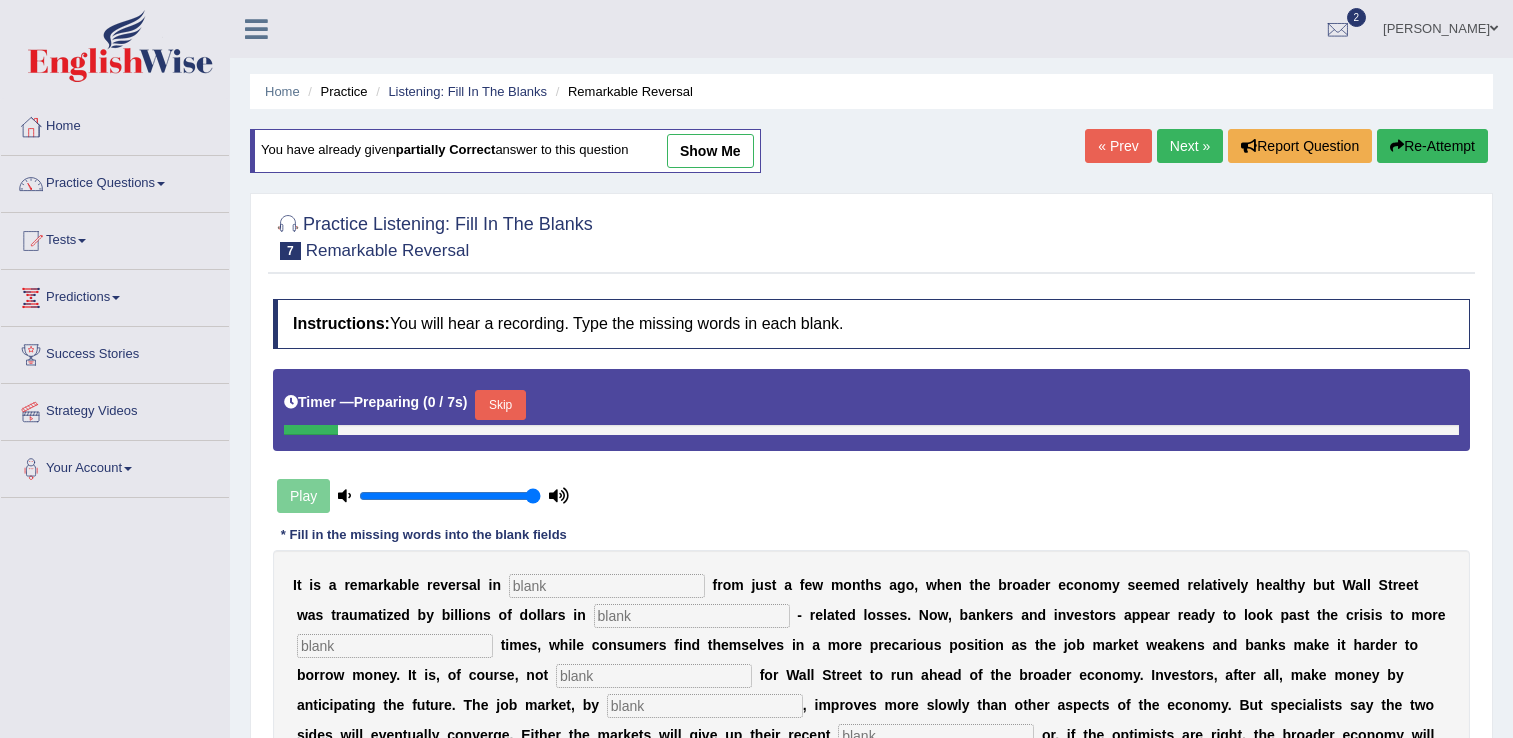 scroll, scrollTop: 12, scrollLeft: 0, axis: vertical 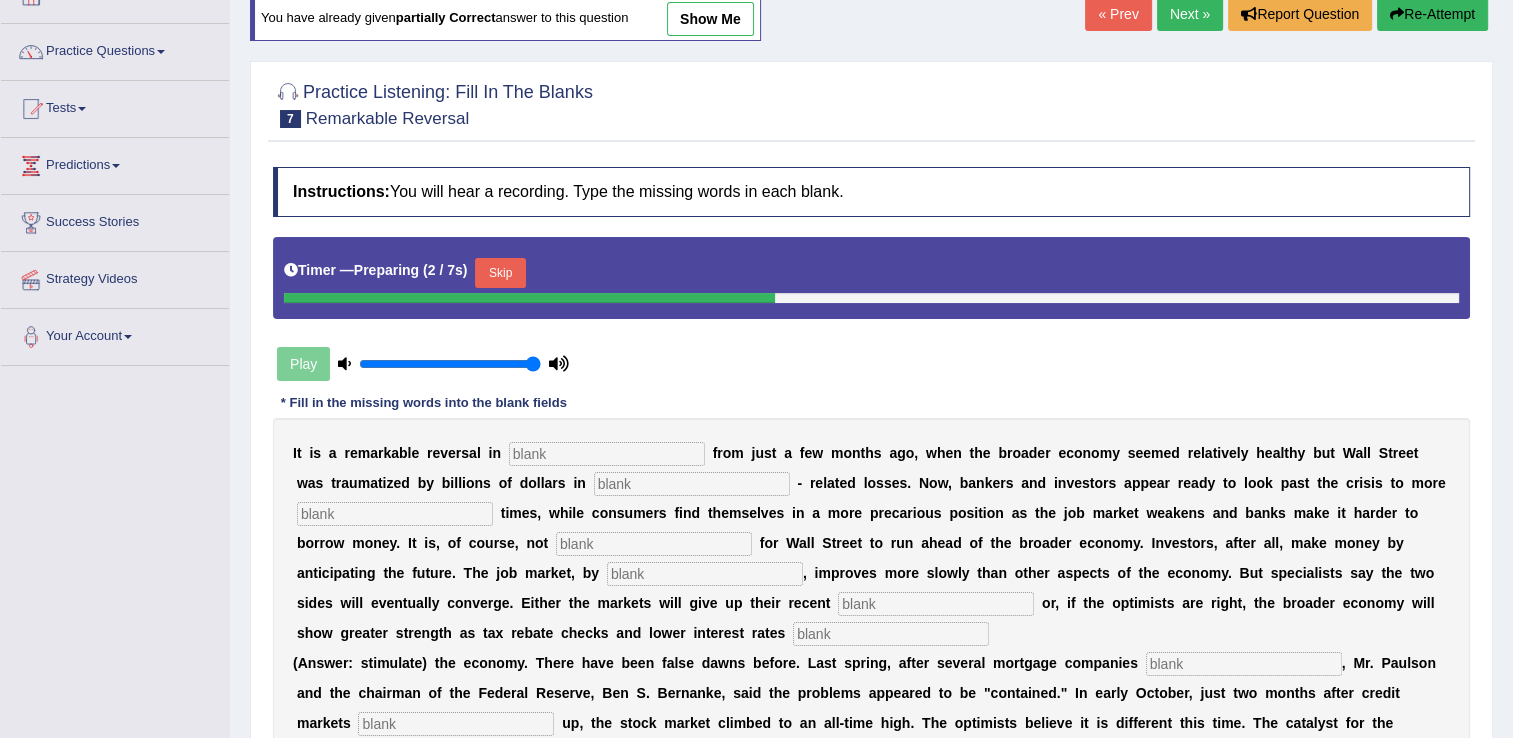 click at bounding box center [607, 454] 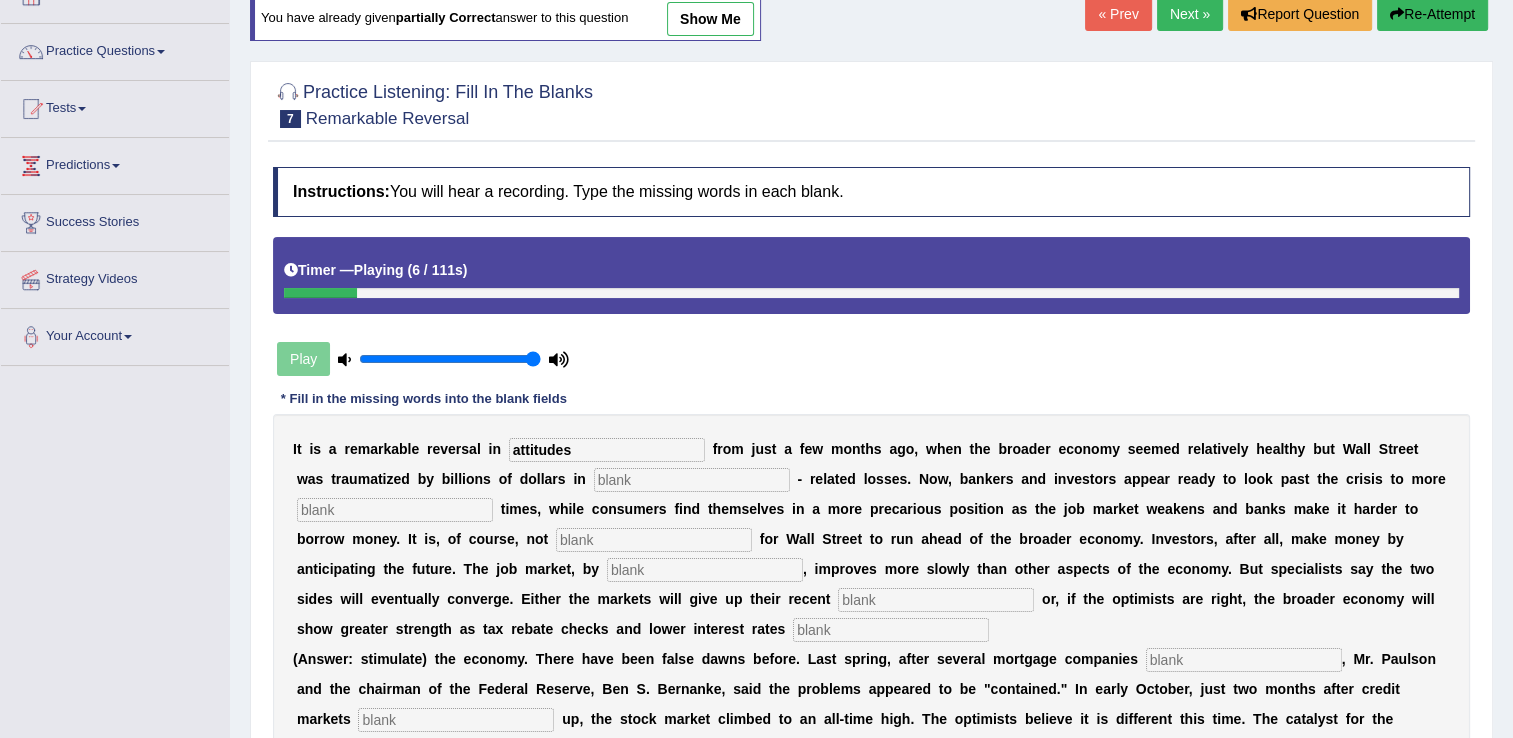type on "attitudes" 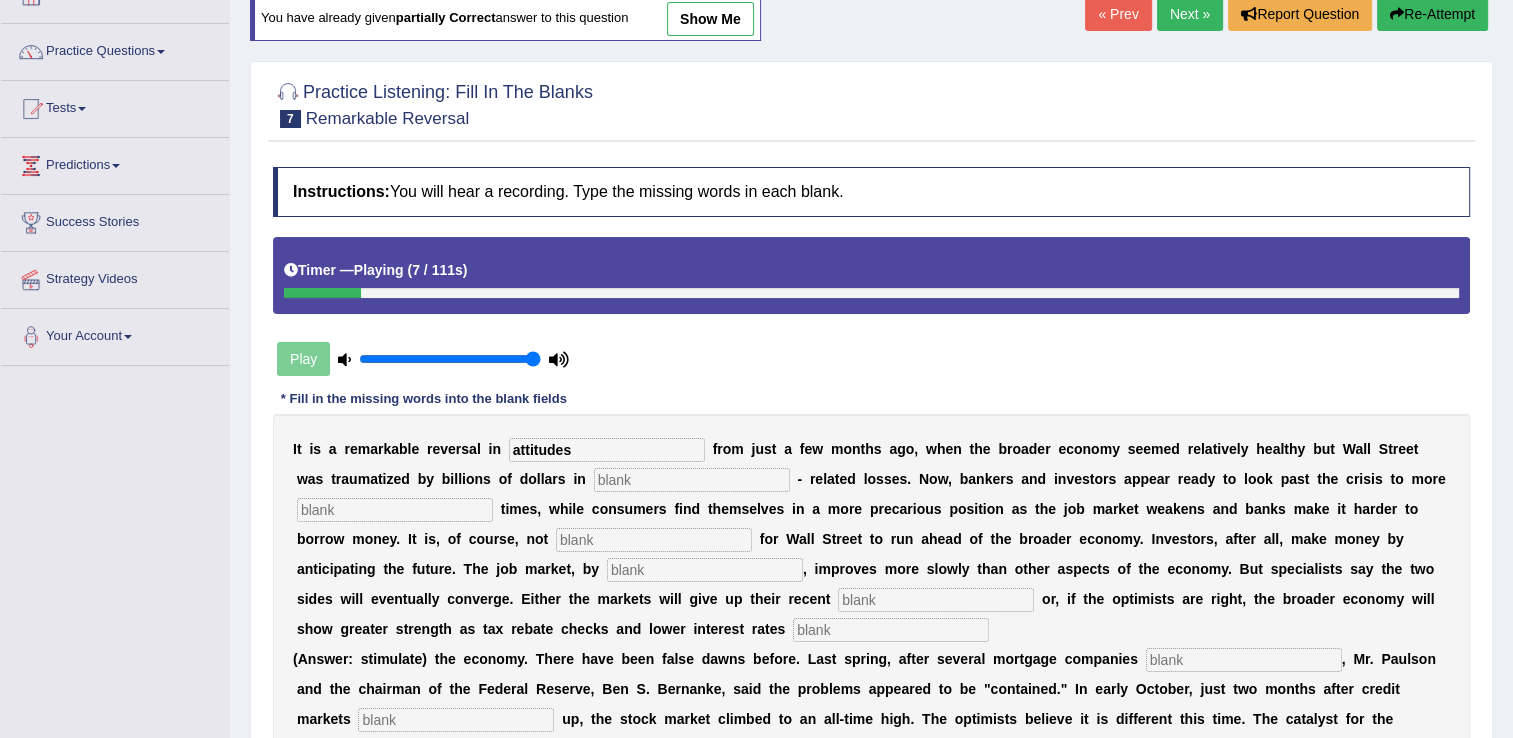 click at bounding box center [692, 480] 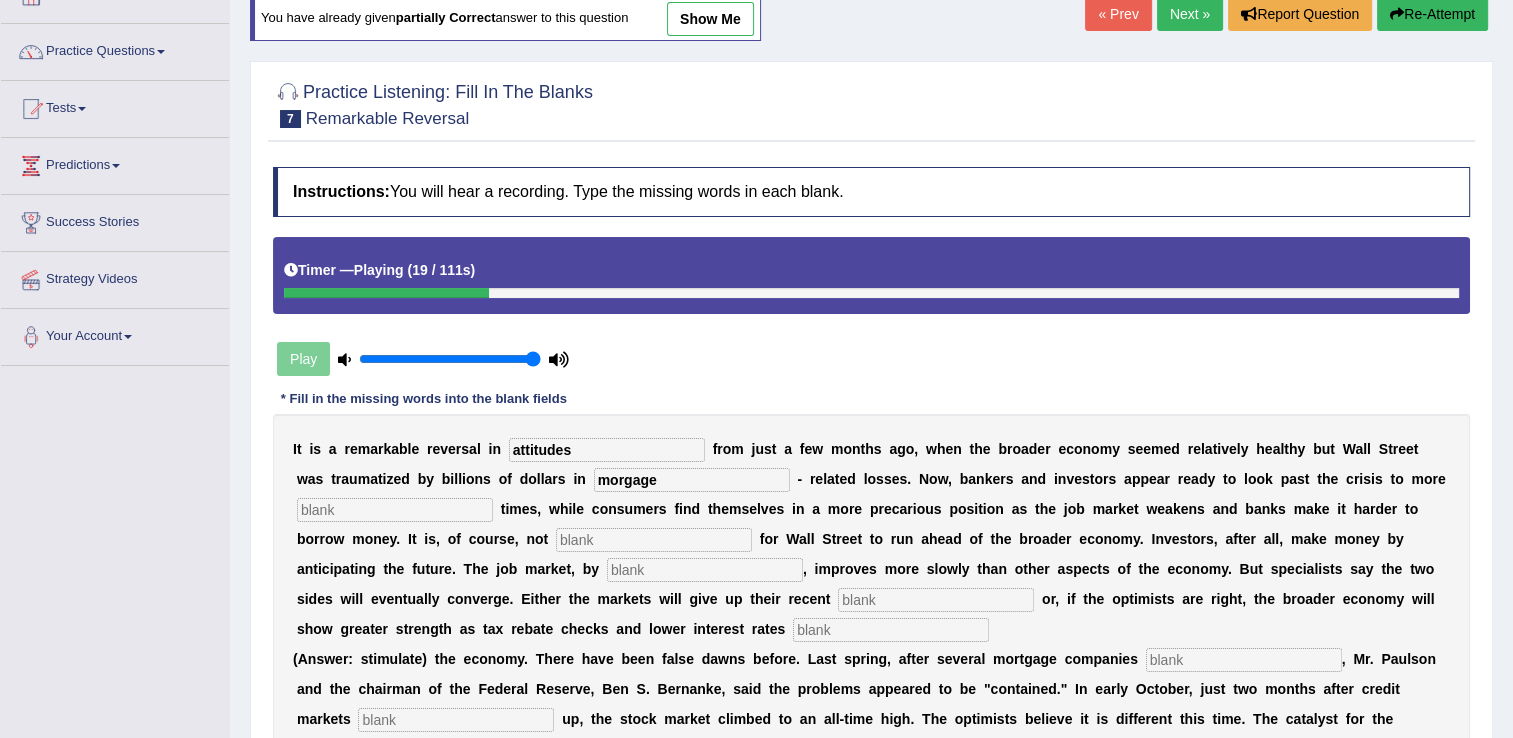 type on "morgage" 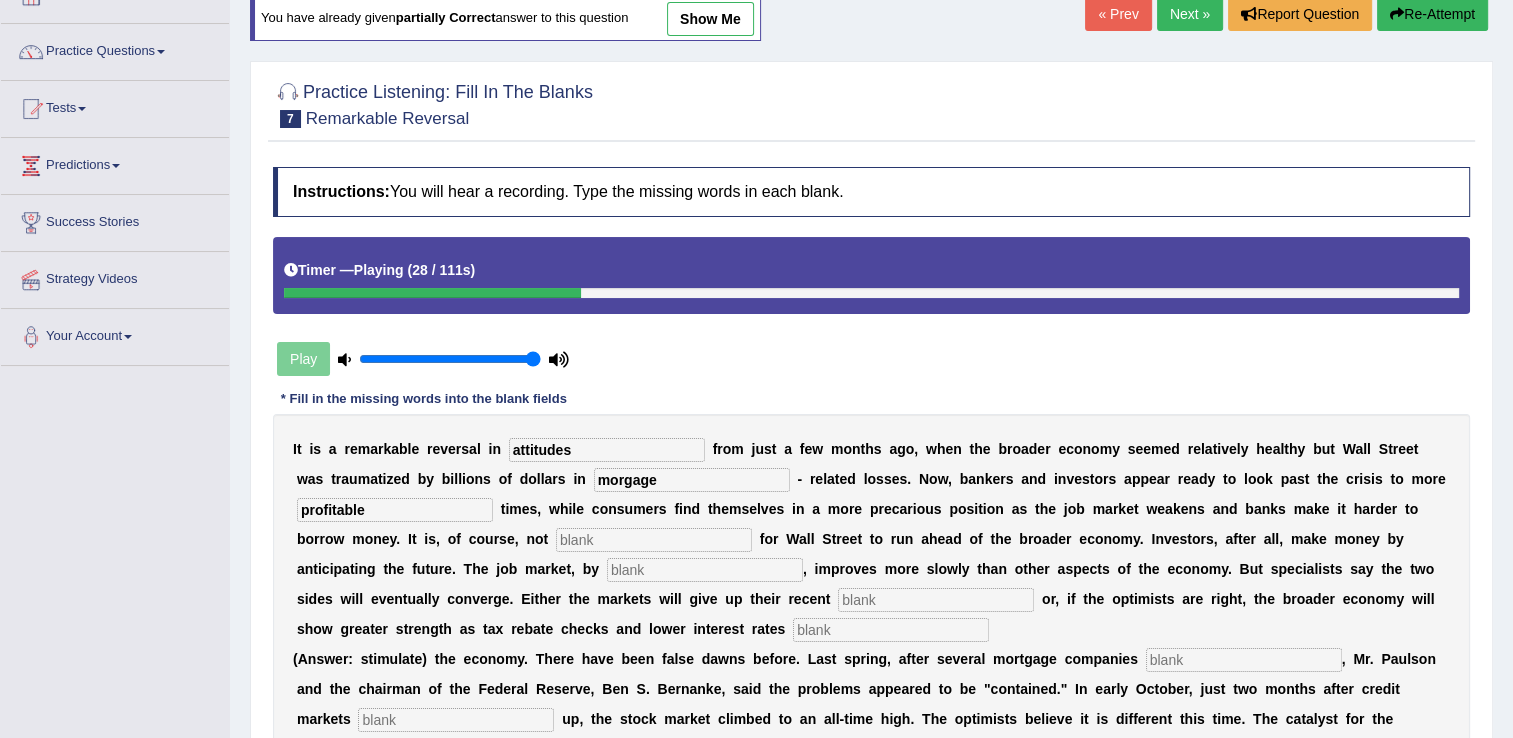 type on "profitable" 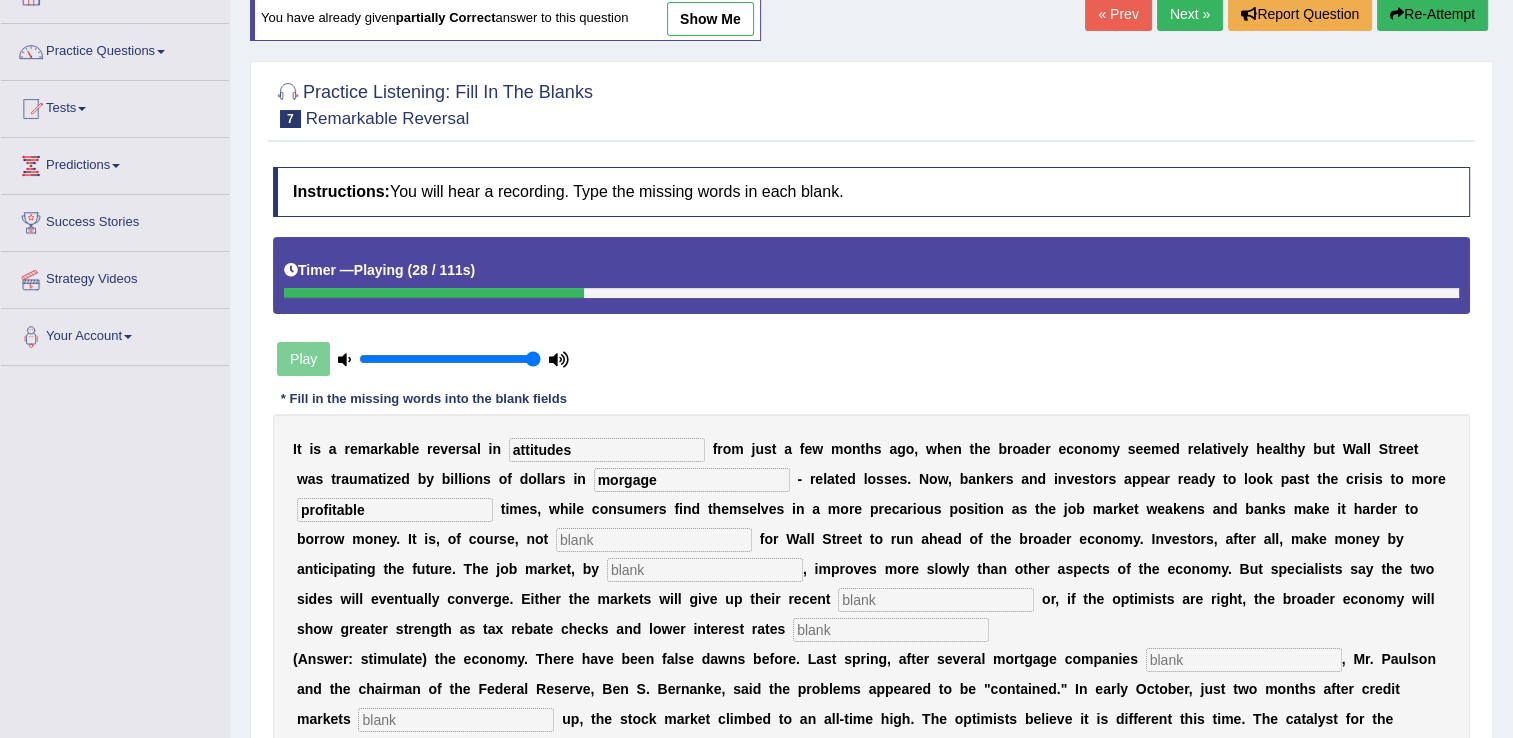 click at bounding box center (654, 540) 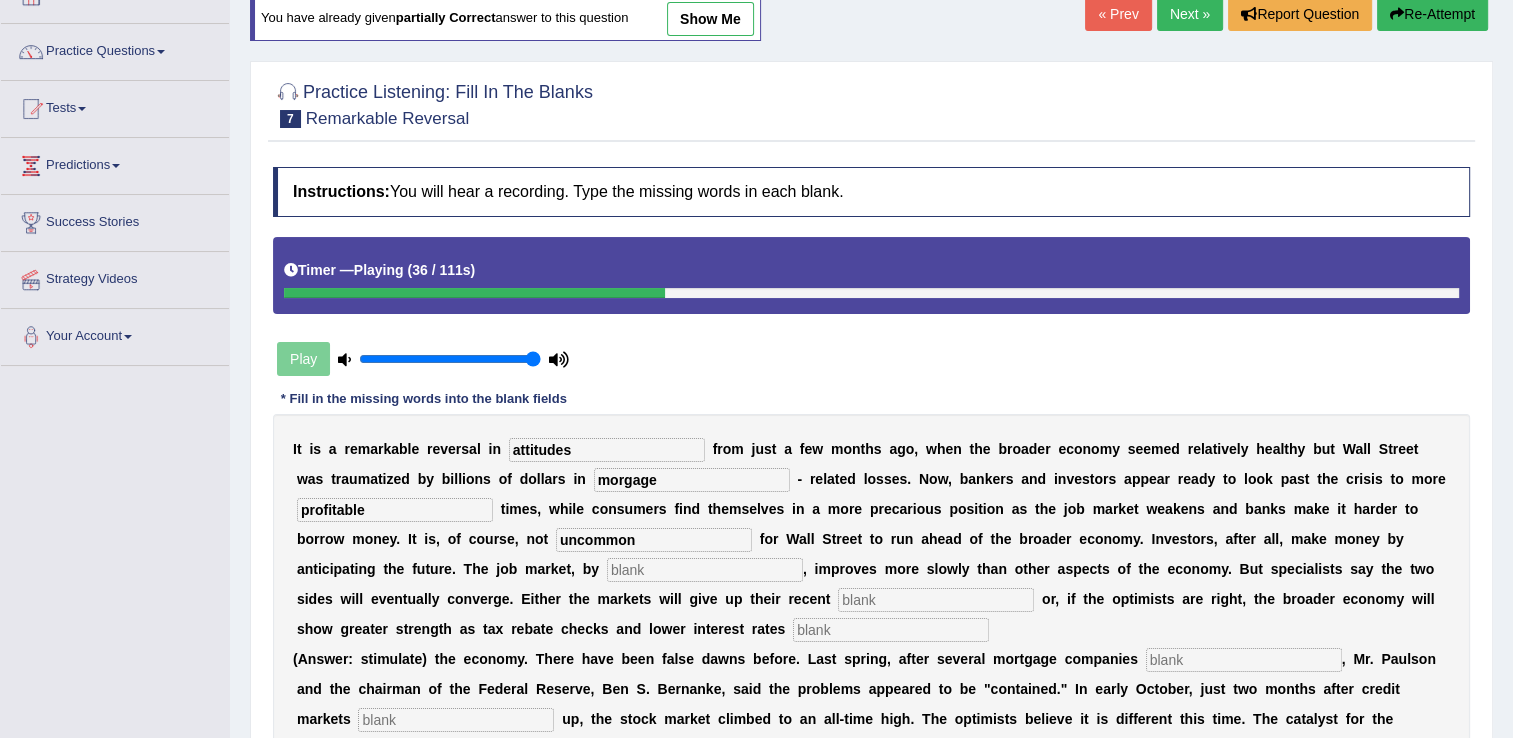 type on "uncommon" 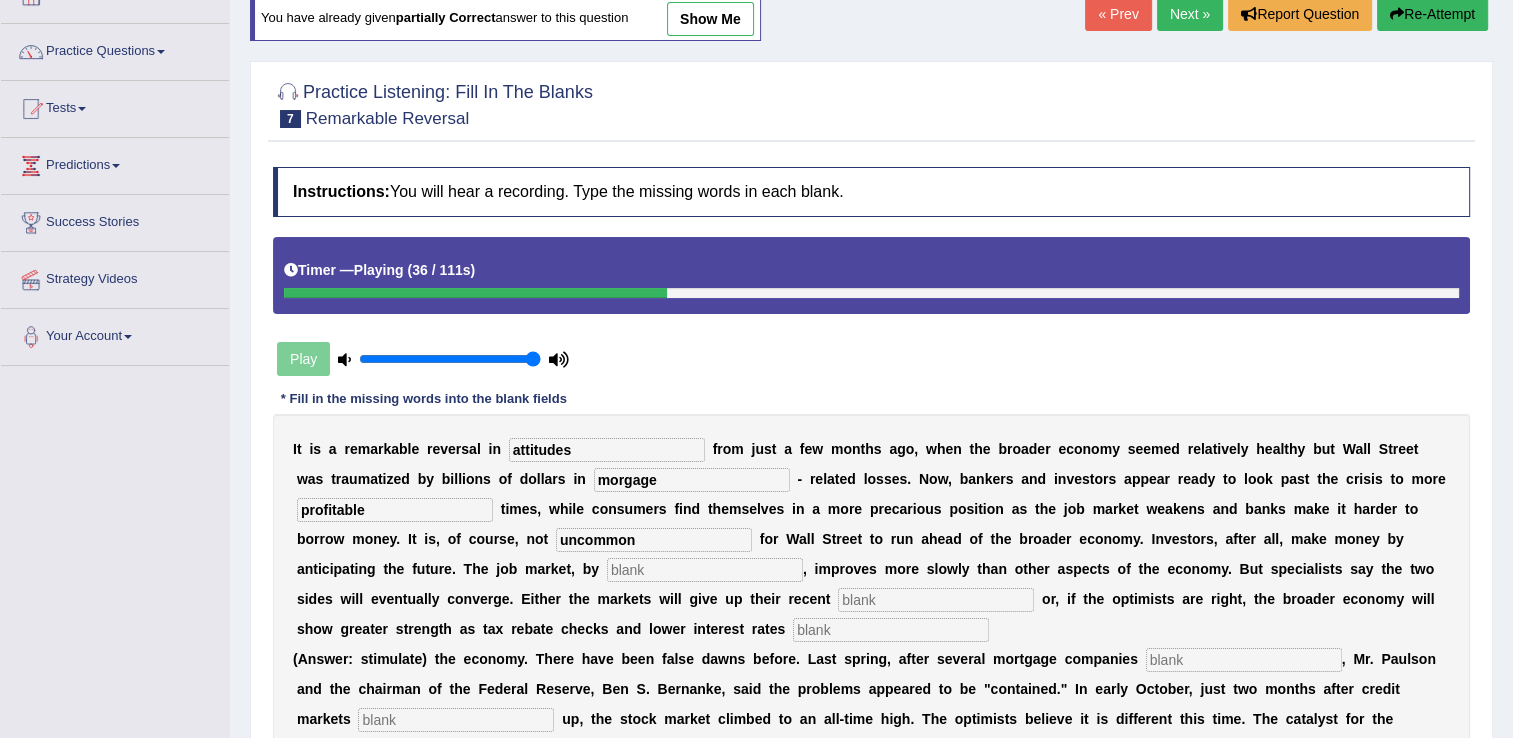 click at bounding box center (705, 570) 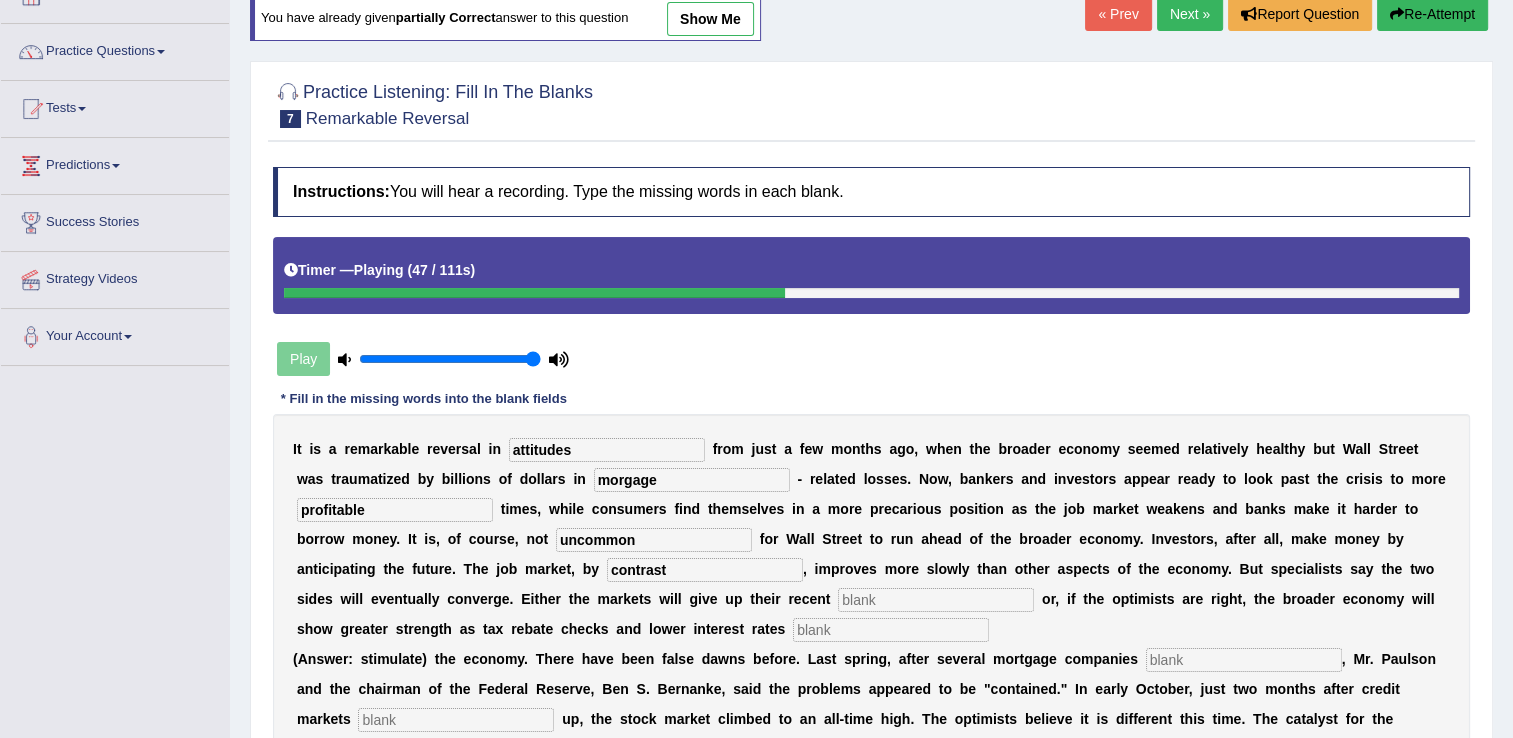 type on "contrast" 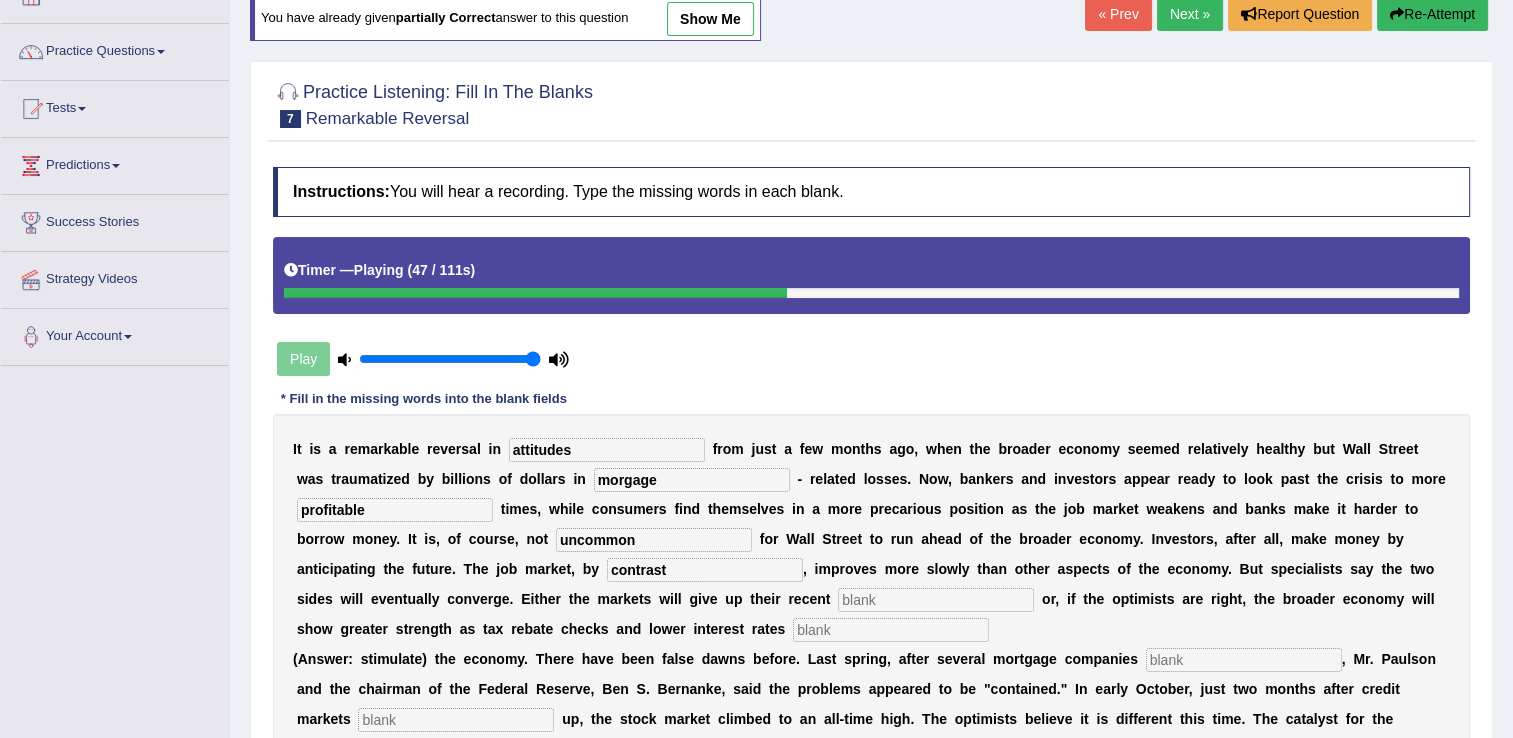 click at bounding box center [936, 600] 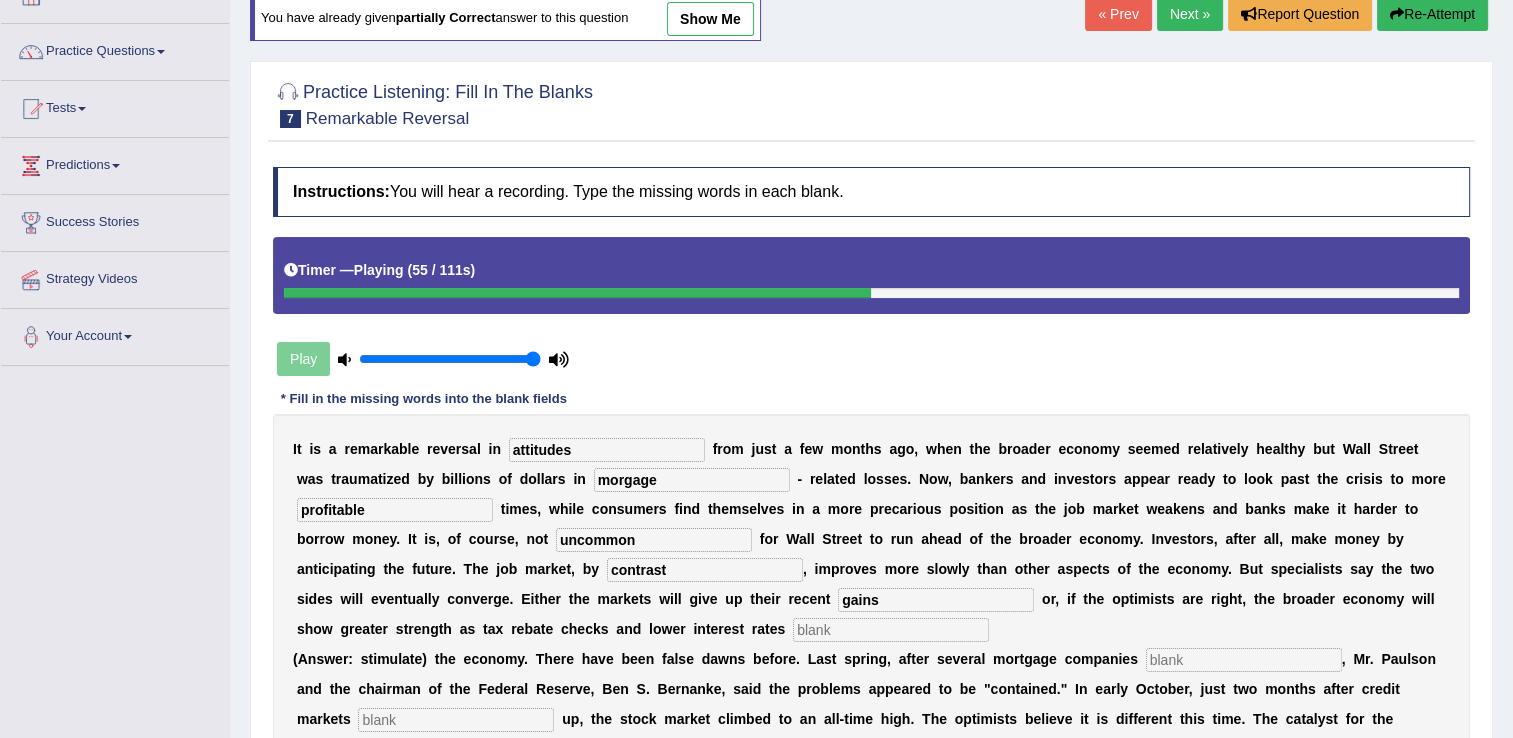 type on "gains" 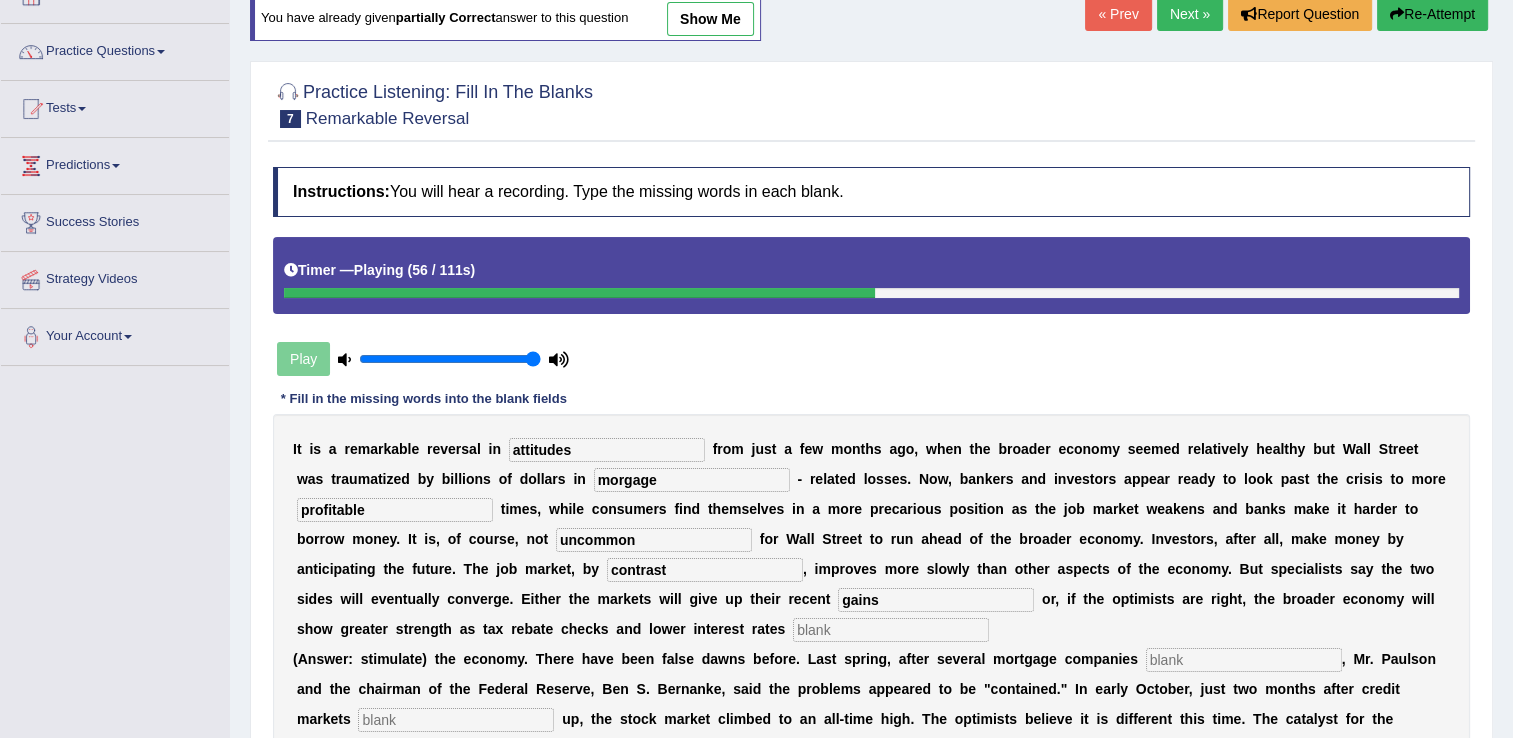 click at bounding box center (891, 630) 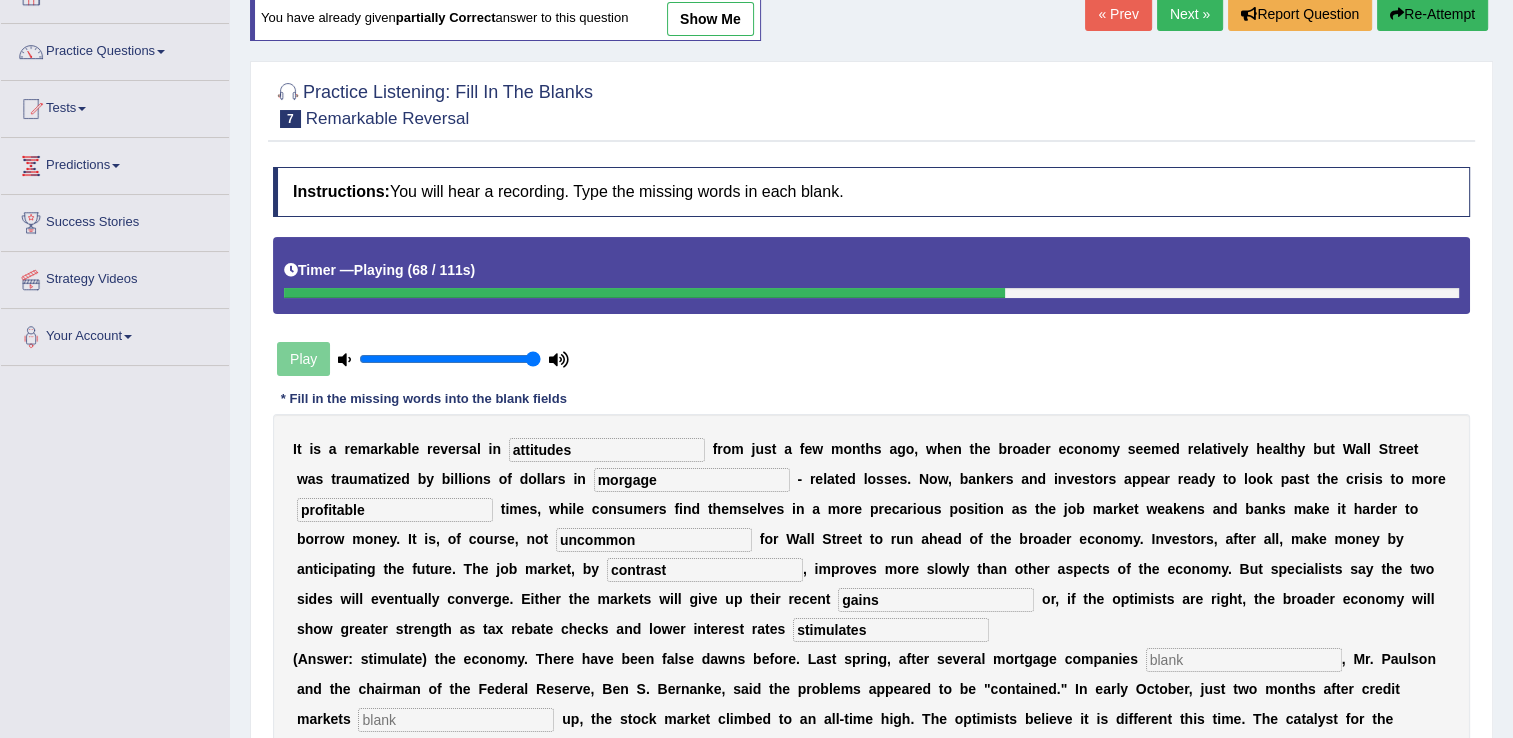 type on "stimulates" 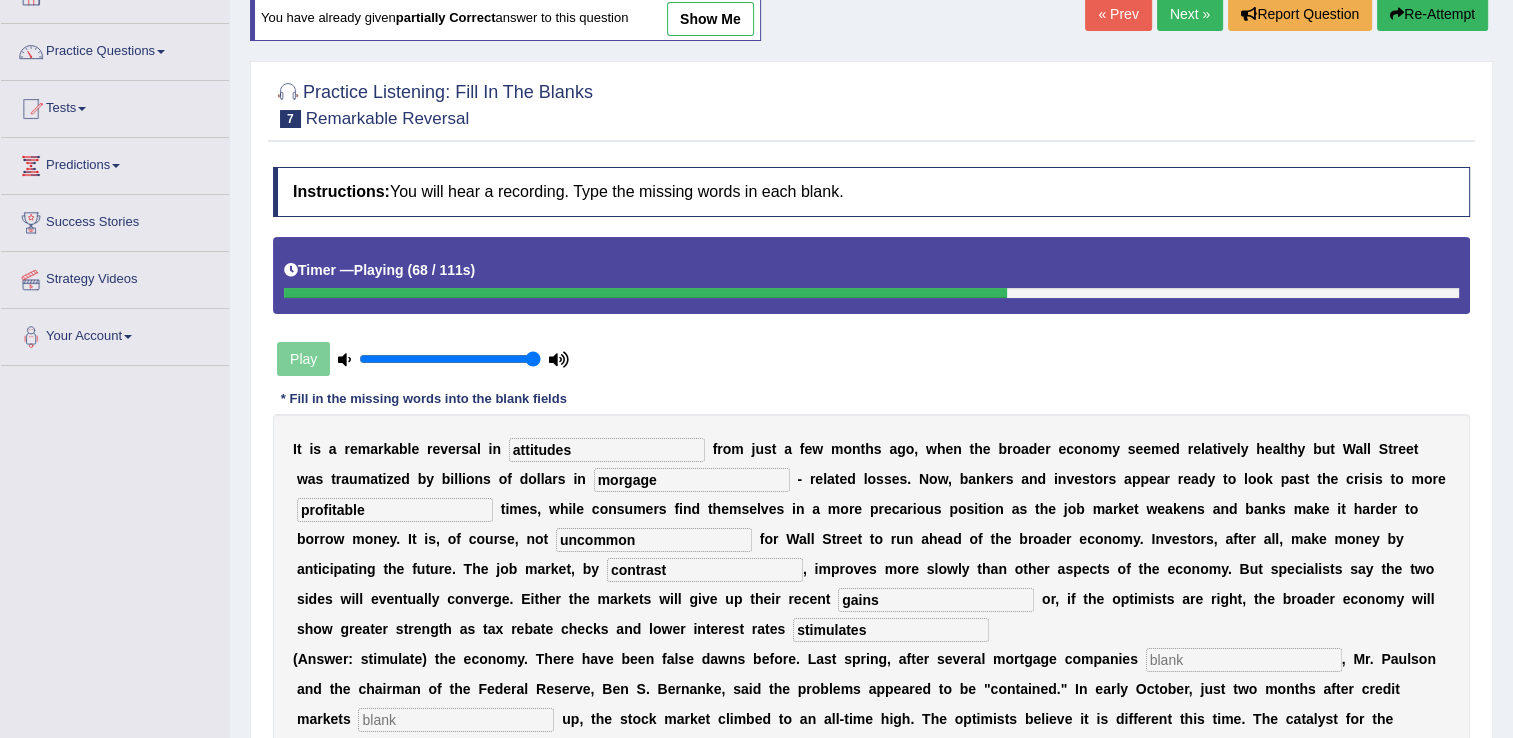 click at bounding box center (1244, 660) 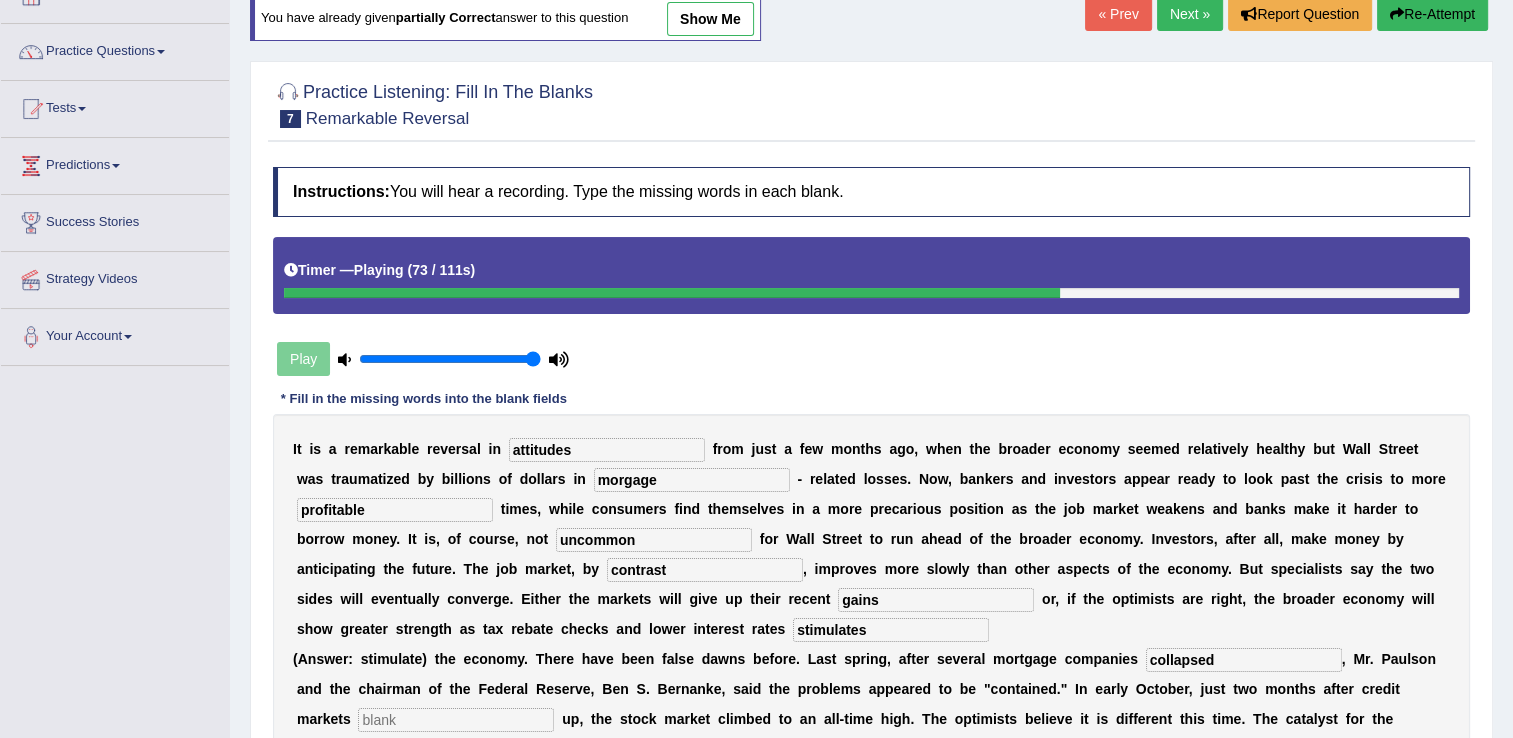 type on "collapsed" 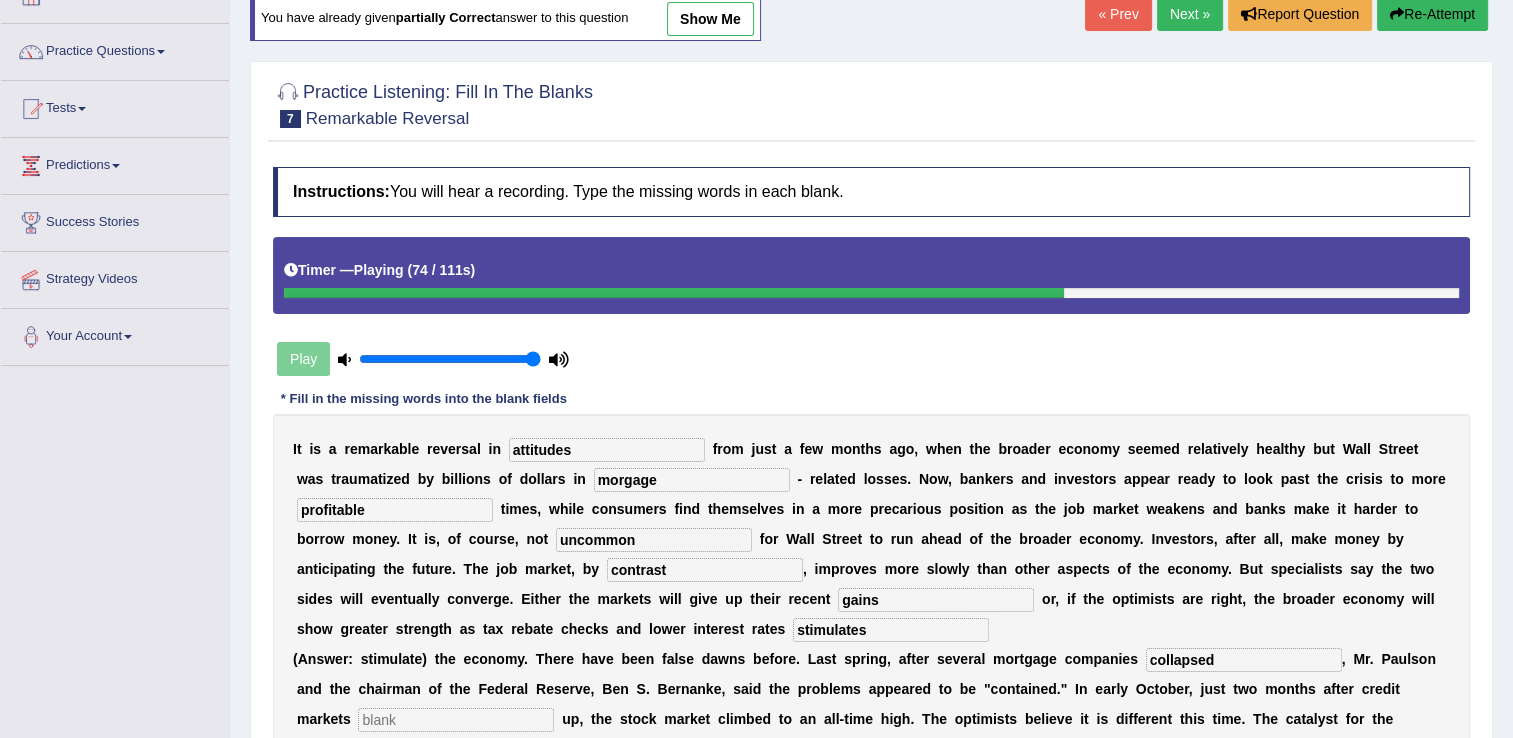click at bounding box center [456, 720] 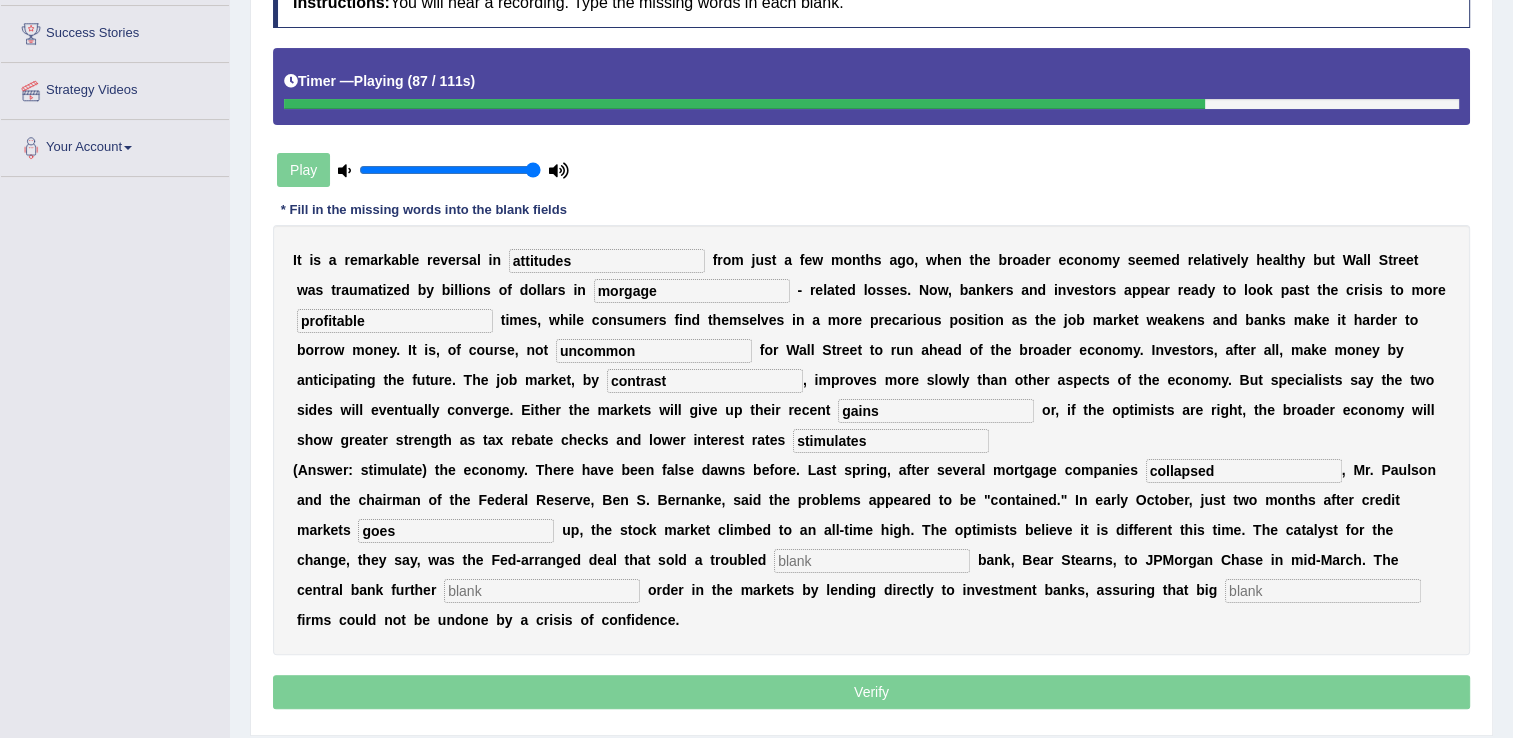 scroll, scrollTop: 332, scrollLeft: 0, axis: vertical 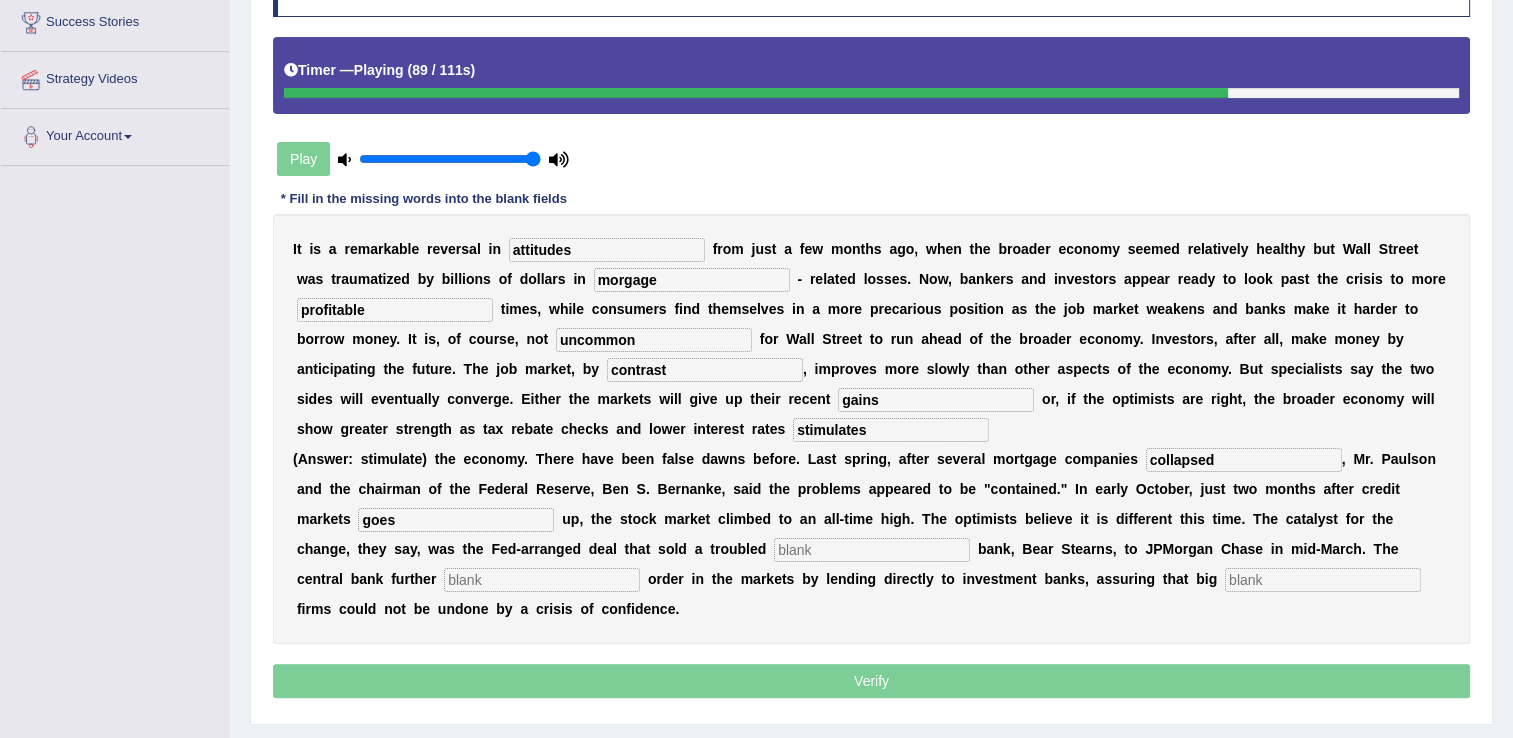 type on "goes" 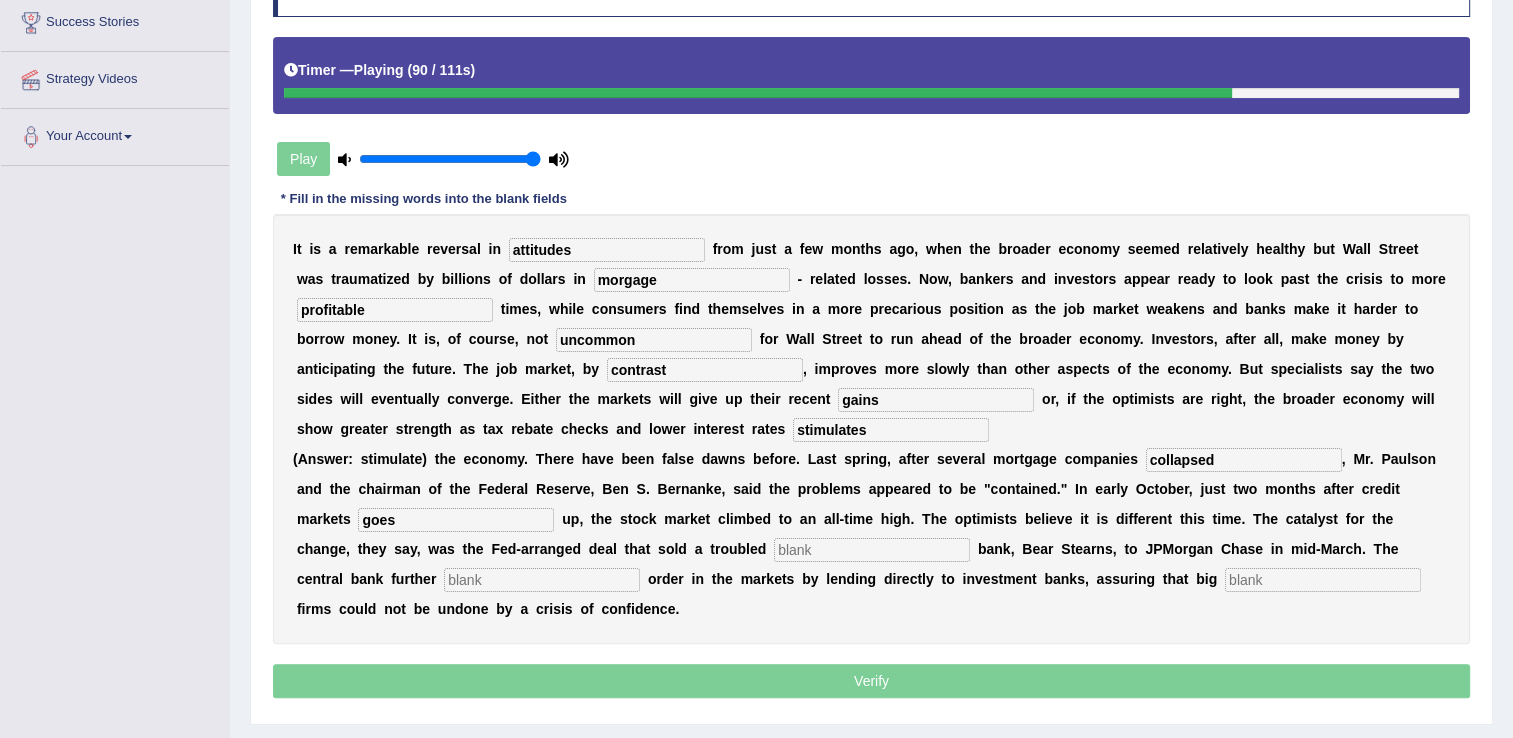 click at bounding box center (872, 550) 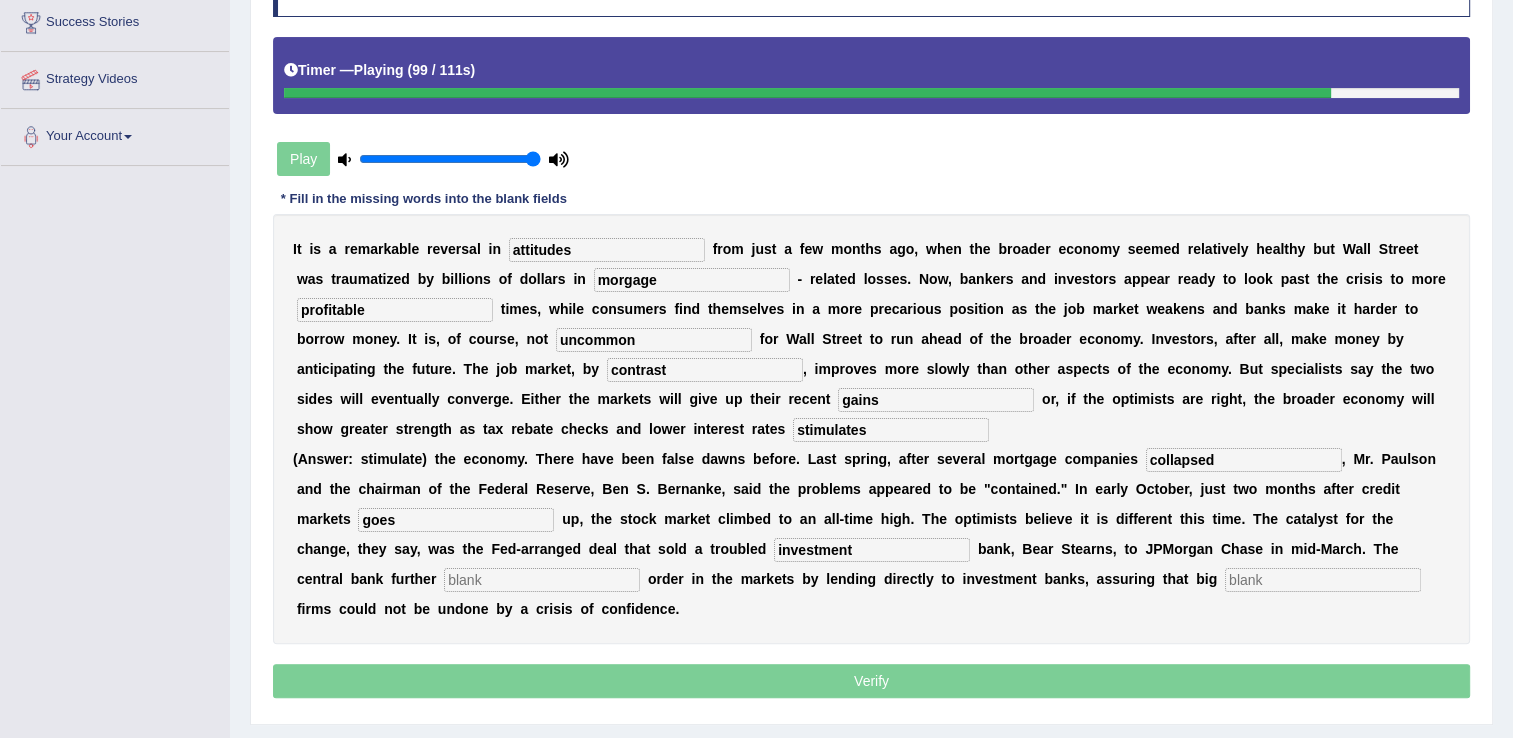 type on "investment" 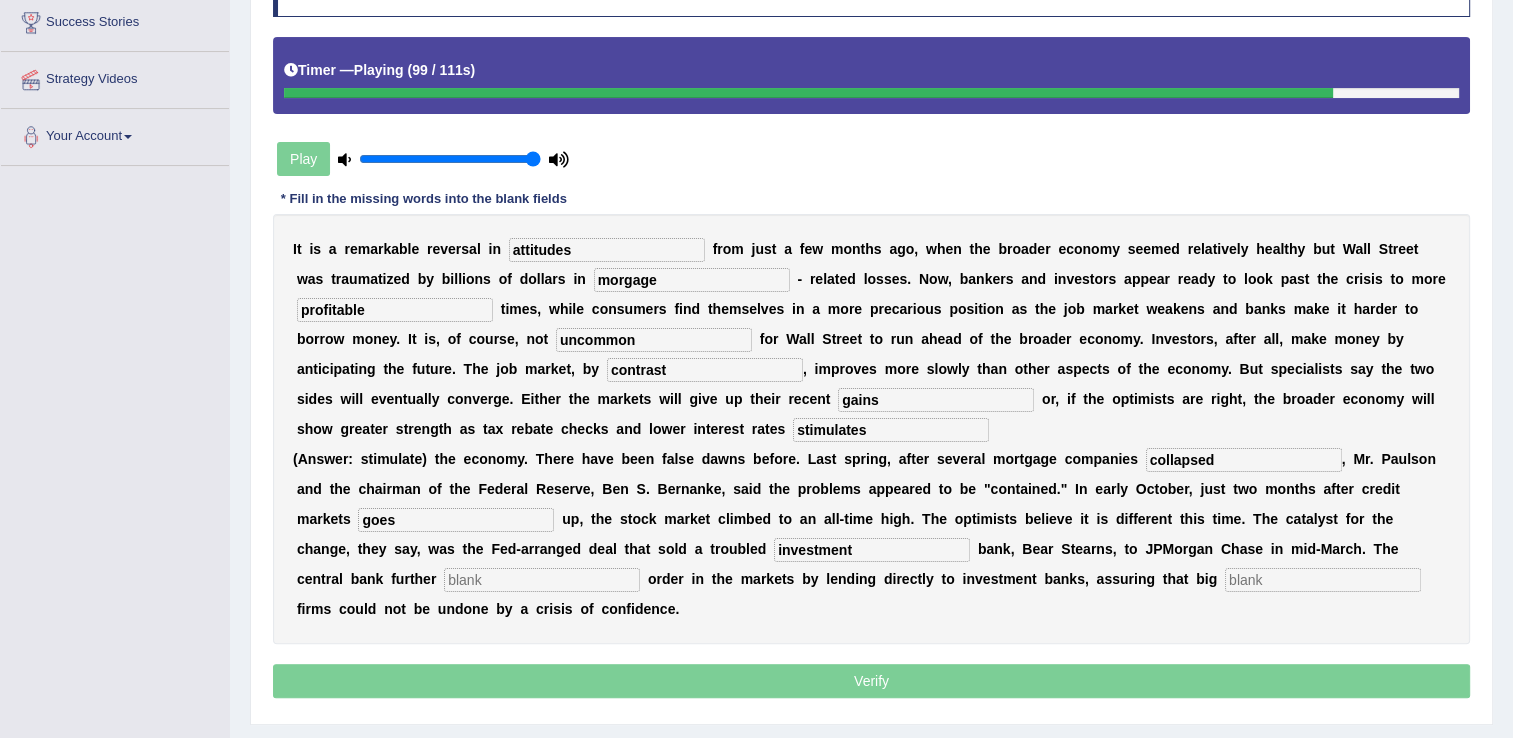 click at bounding box center [542, 580] 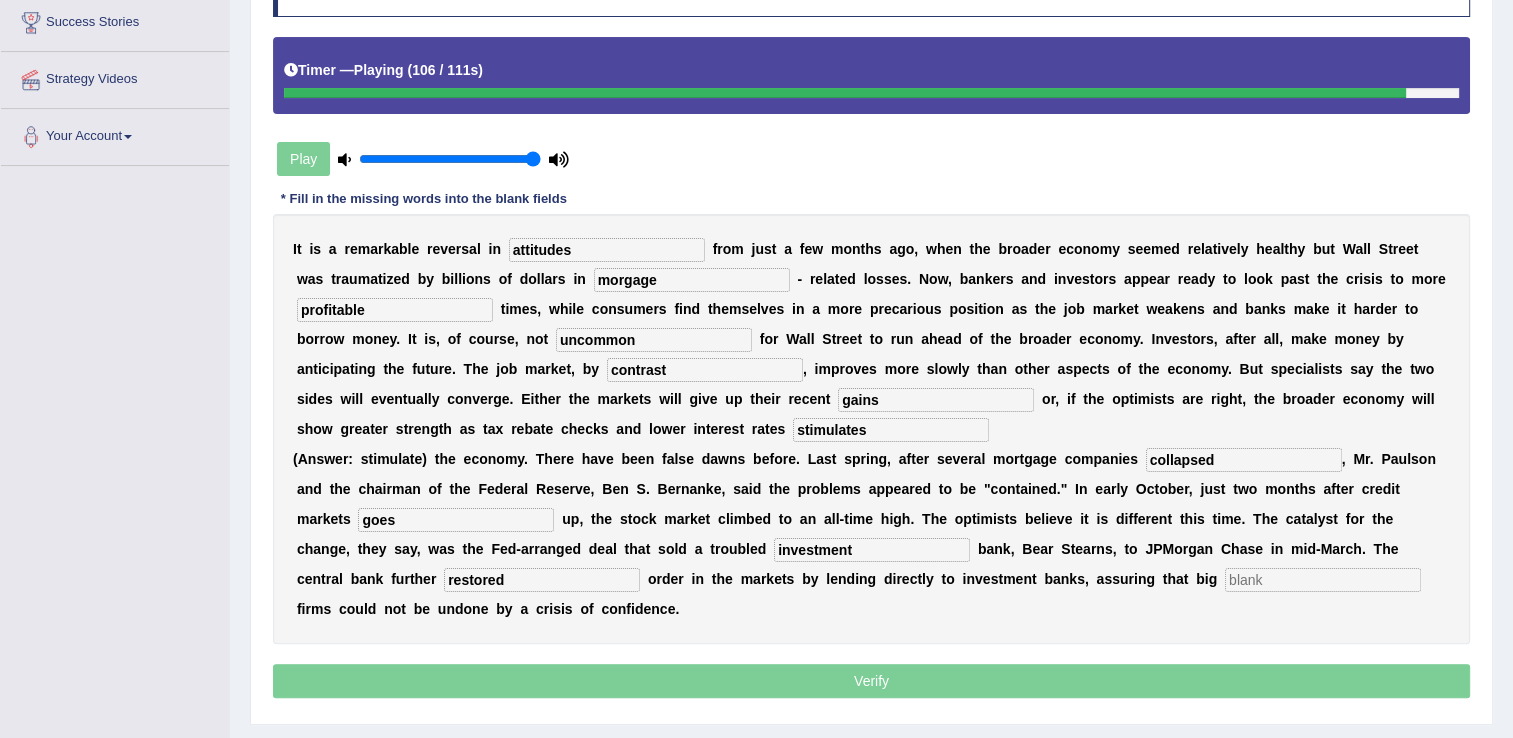 type on "restored" 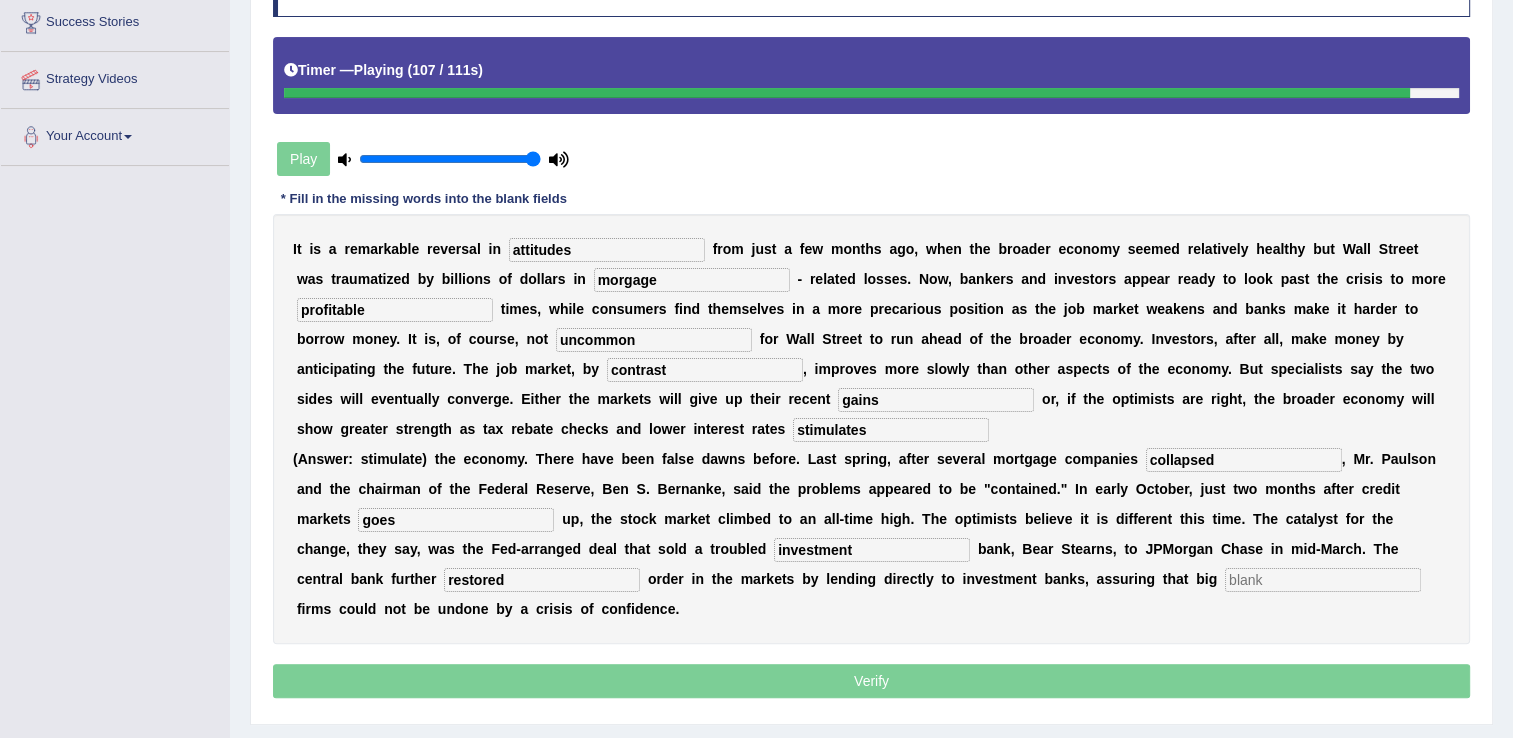 click at bounding box center (1323, 580) 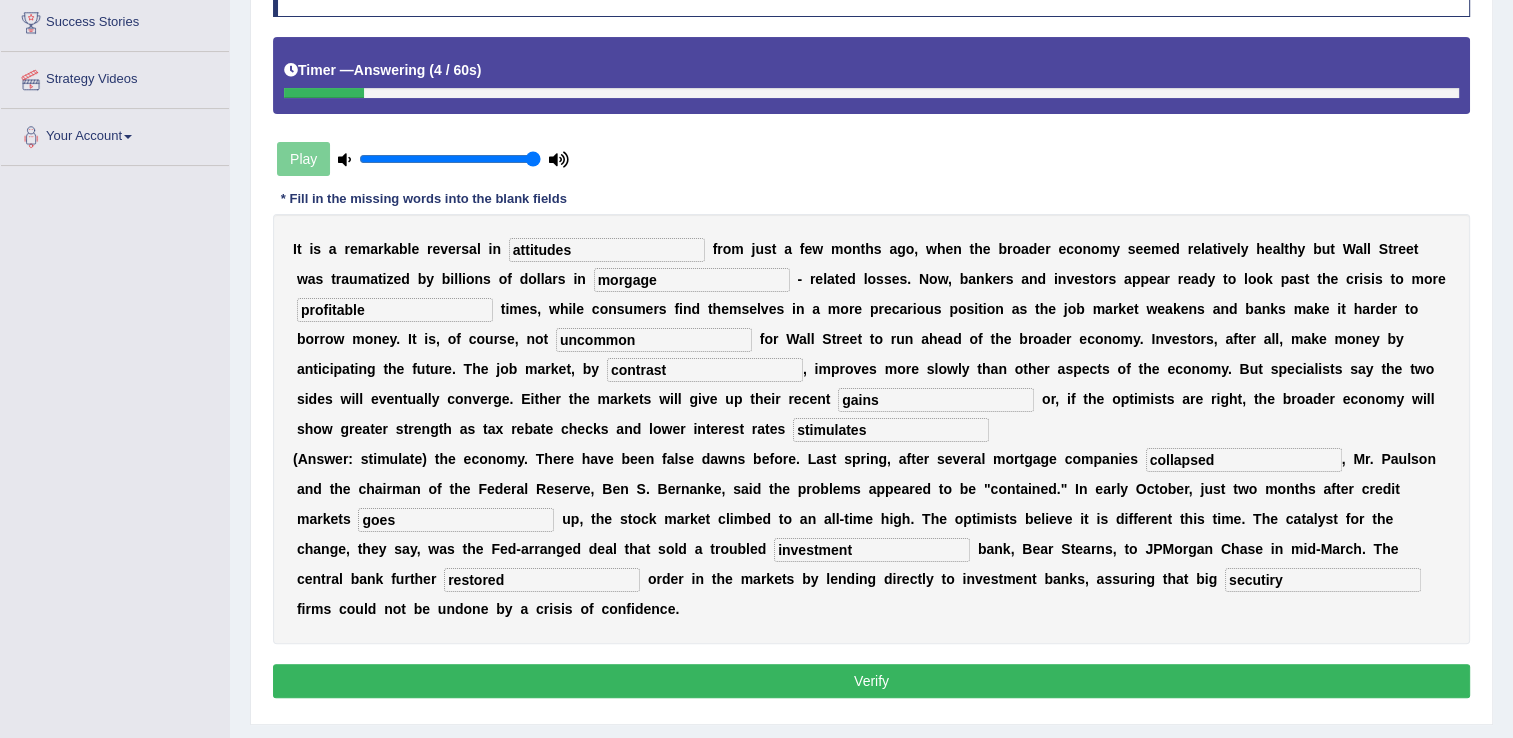 click on "secutiry" at bounding box center [1323, 580] 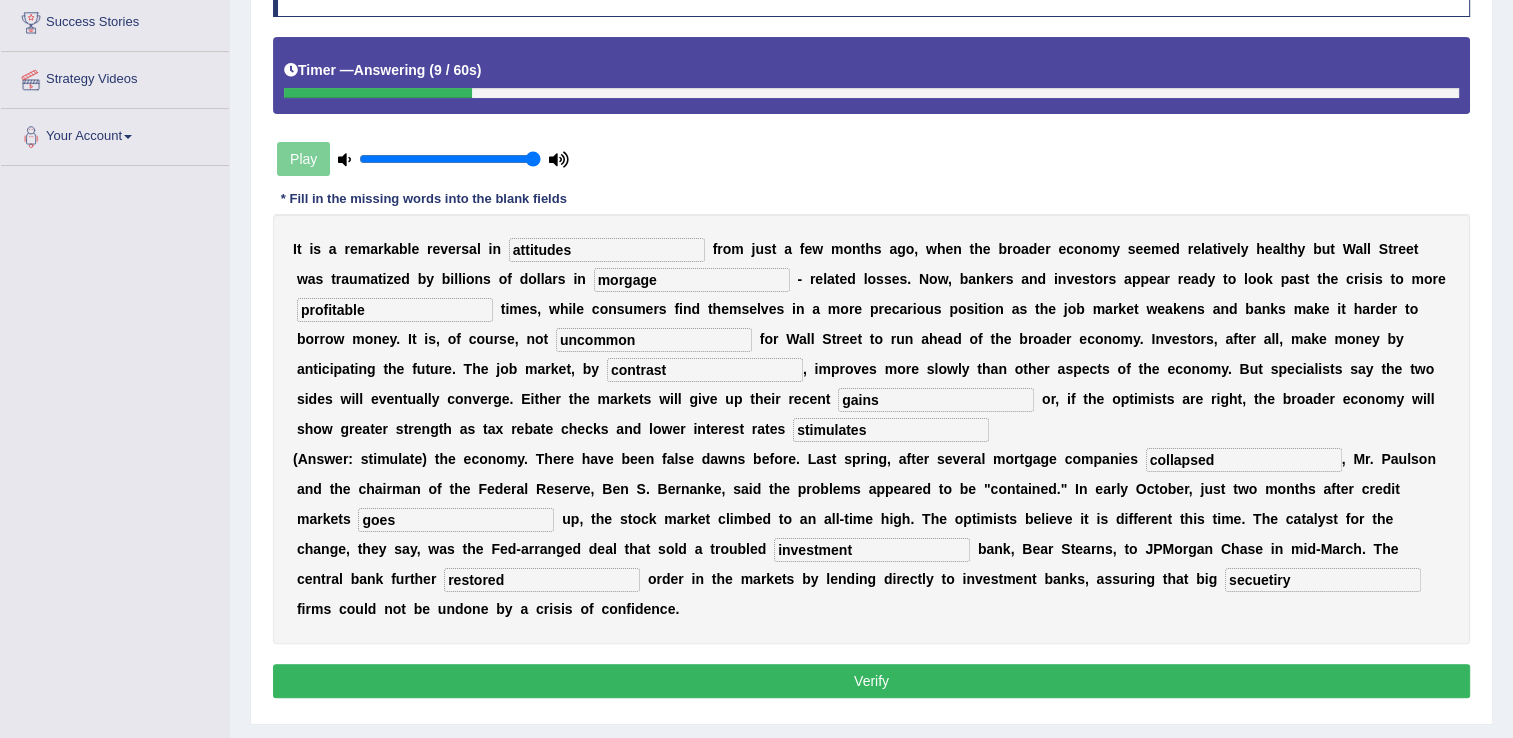 click on "secuetiry" at bounding box center [1323, 580] 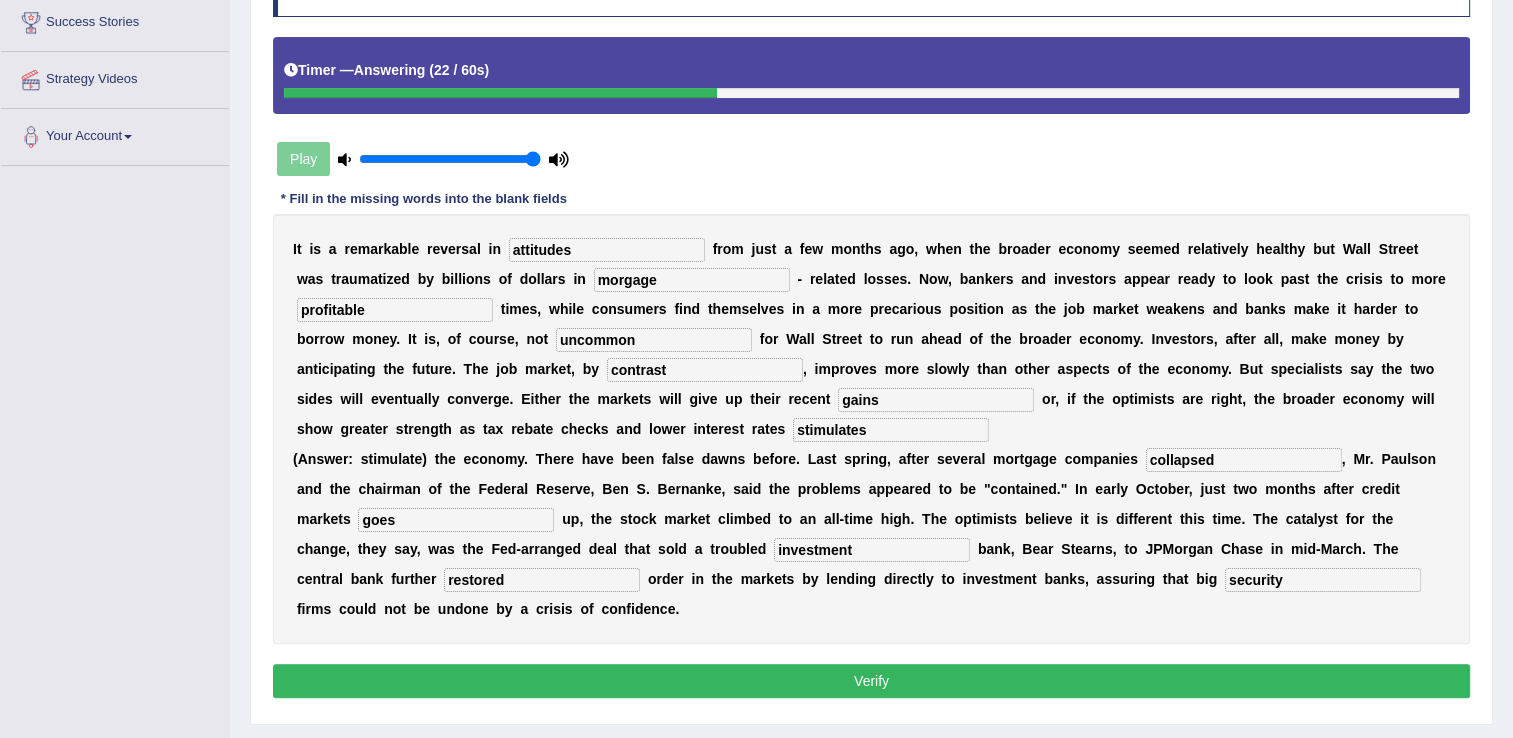 type on "security" 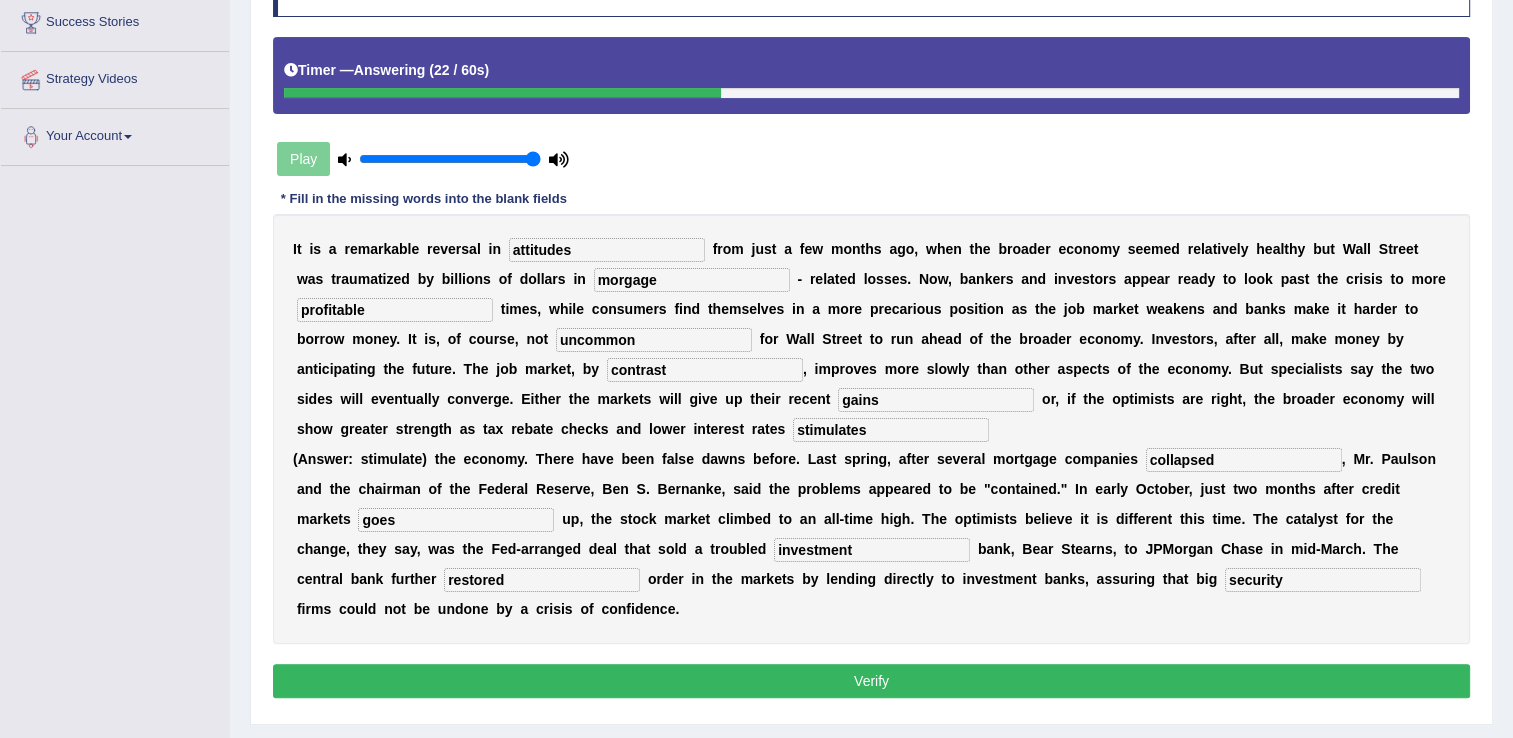 click on "morgage" at bounding box center (692, 280) 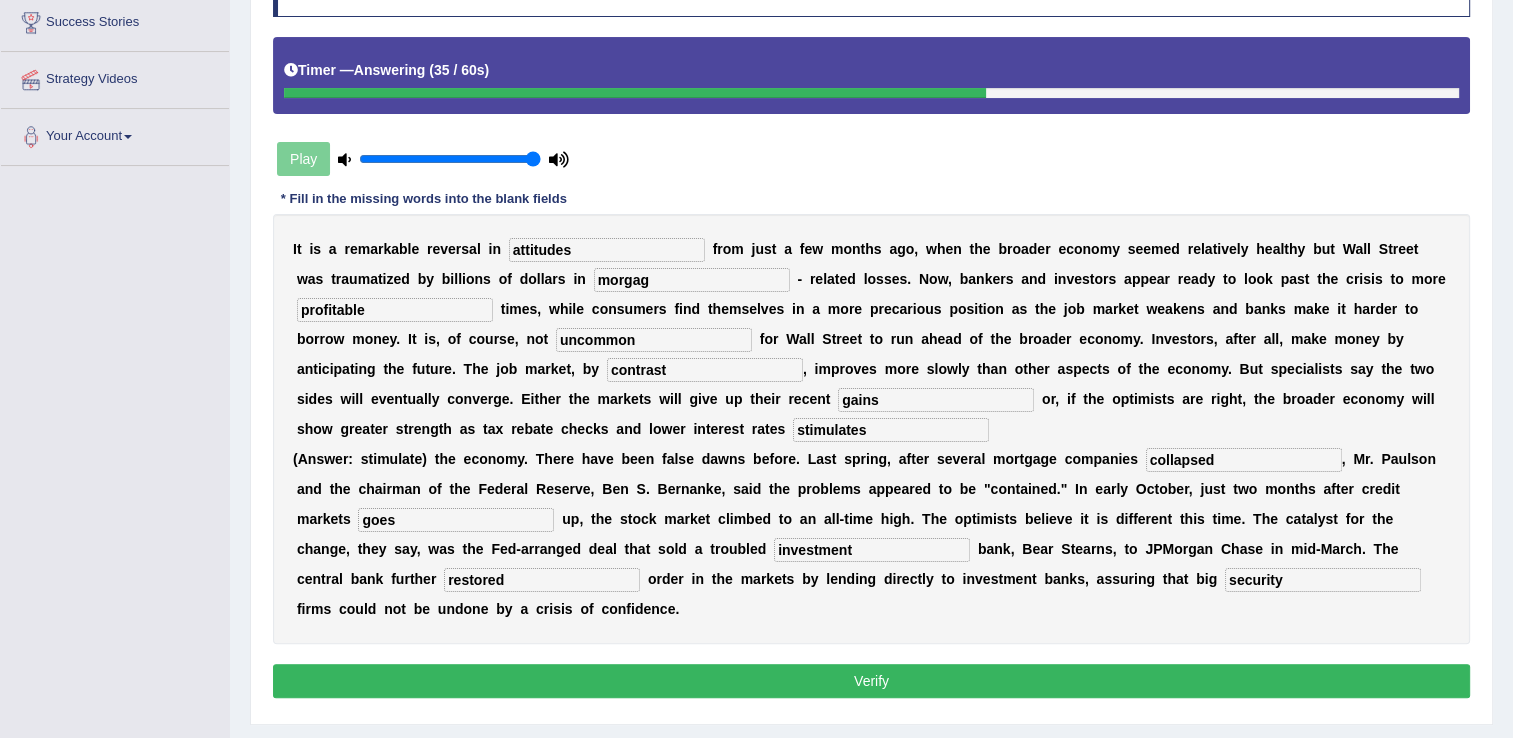 type on "morgage" 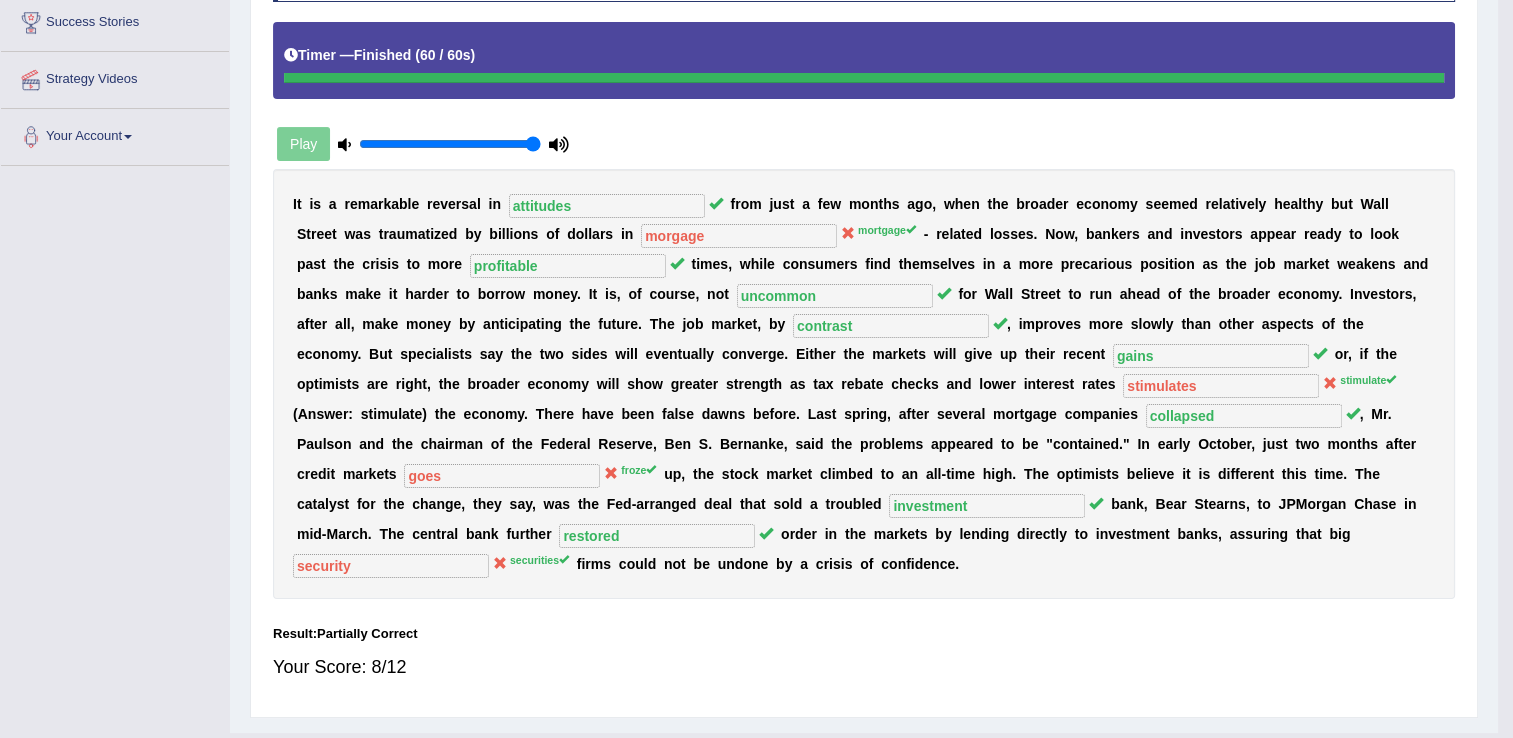 scroll, scrollTop: 312, scrollLeft: 0, axis: vertical 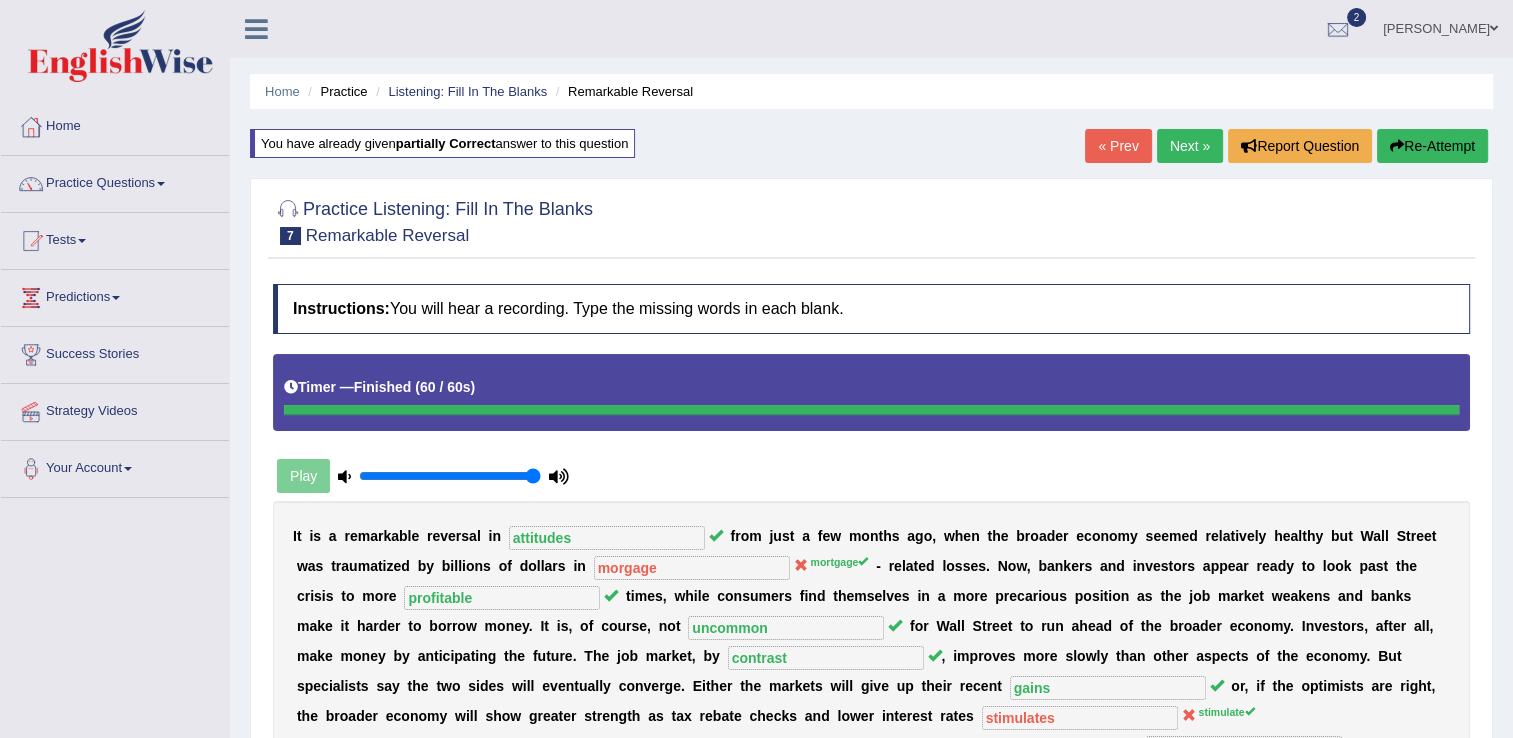 click on "Re-Attempt" at bounding box center (1432, 146) 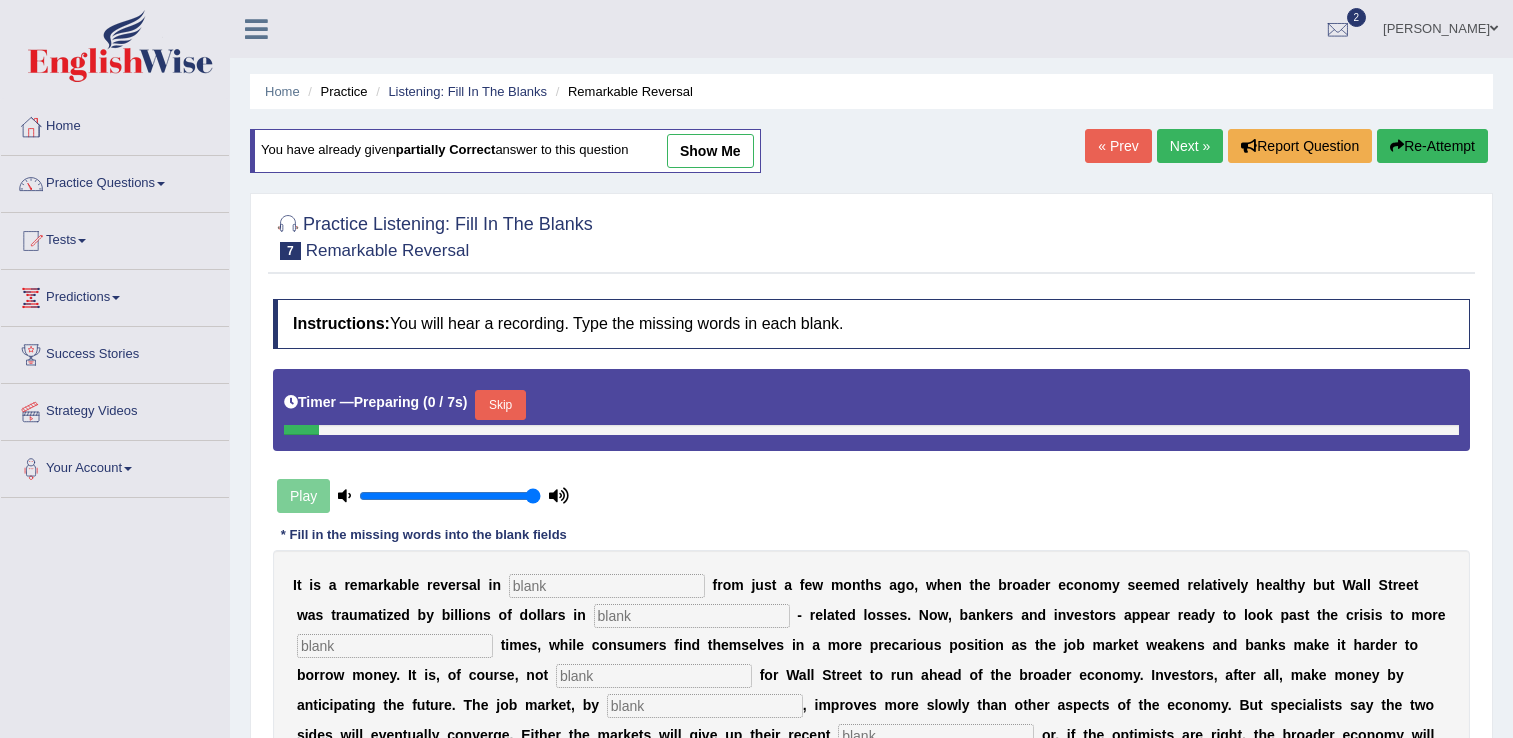 scroll, scrollTop: 0, scrollLeft: 0, axis: both 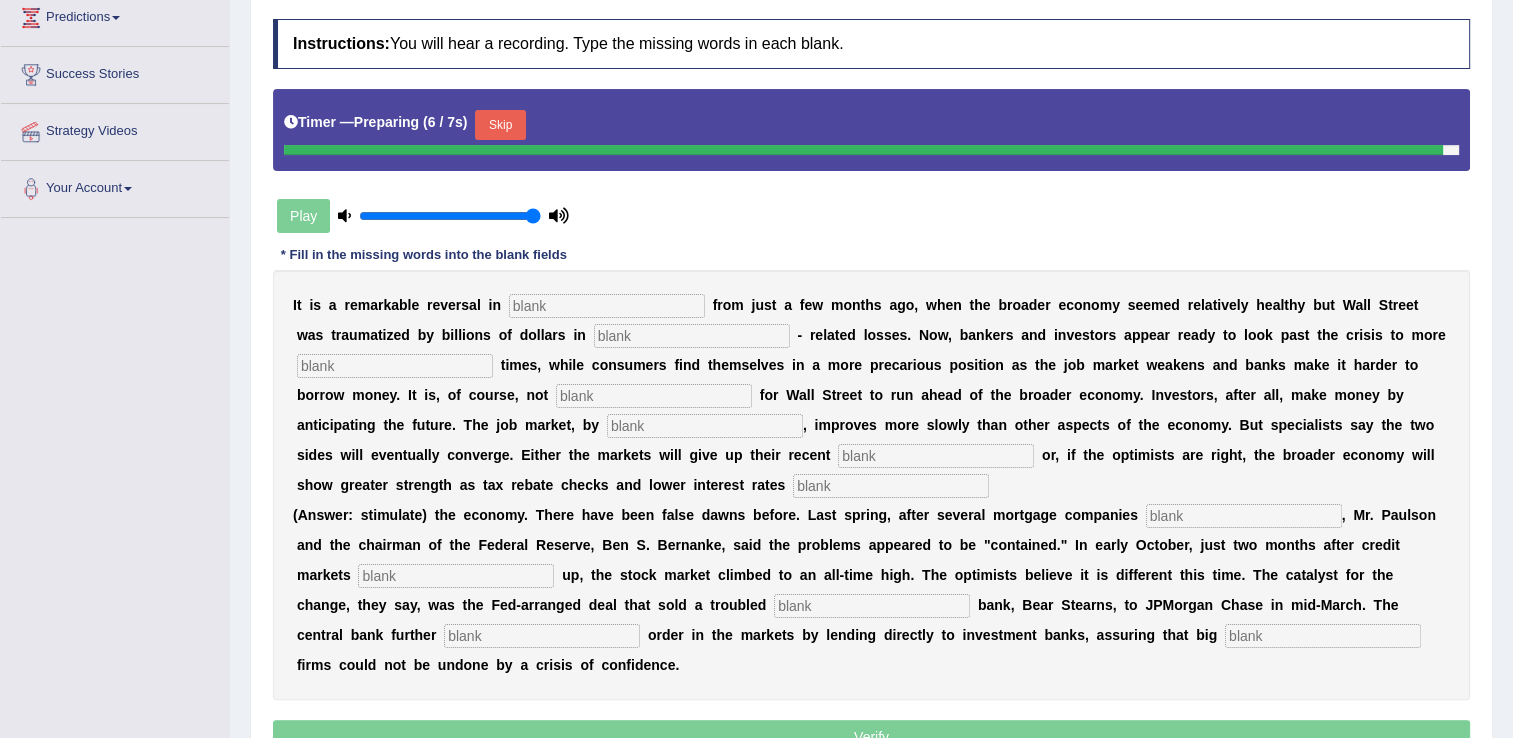 click at bounding box center (607, 306) 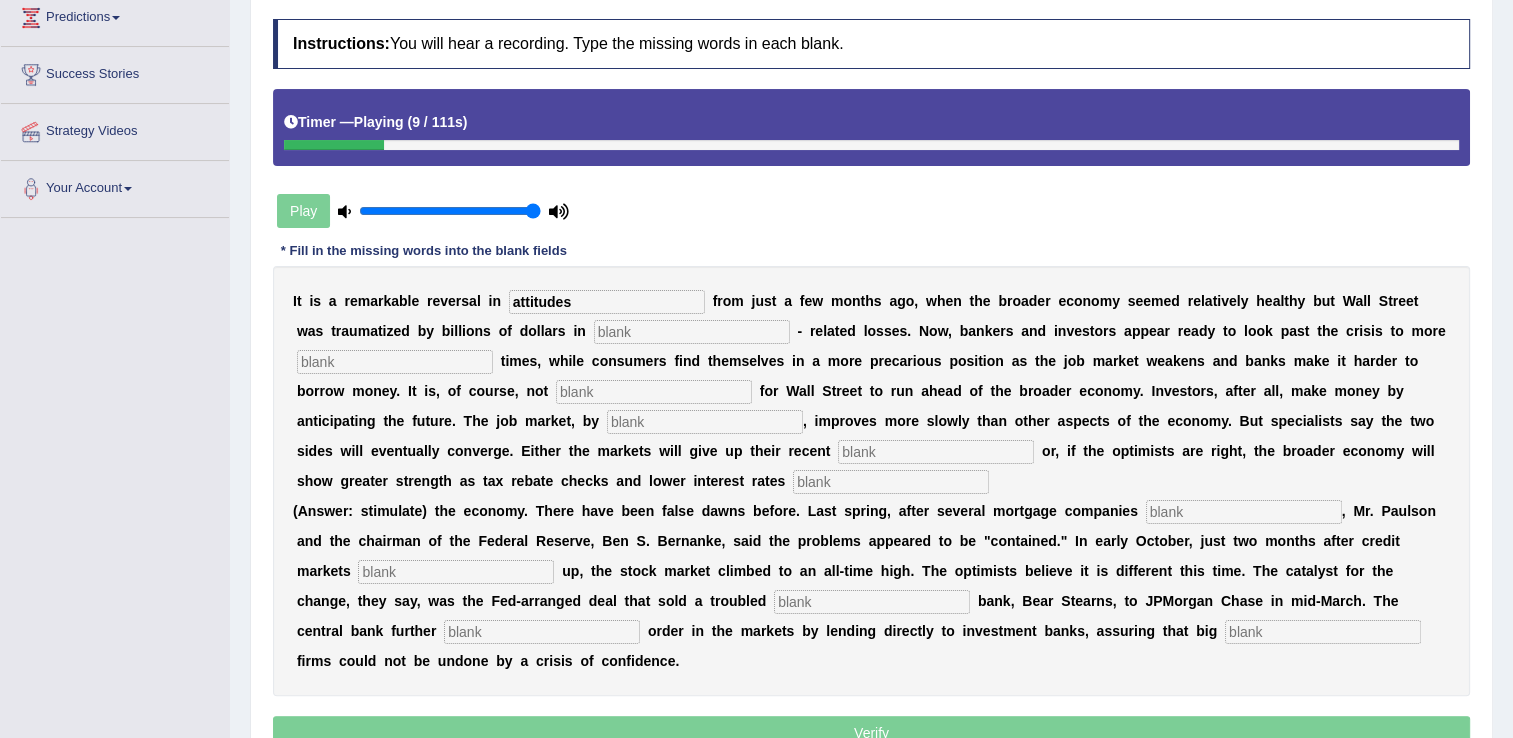 type on "attitudes" 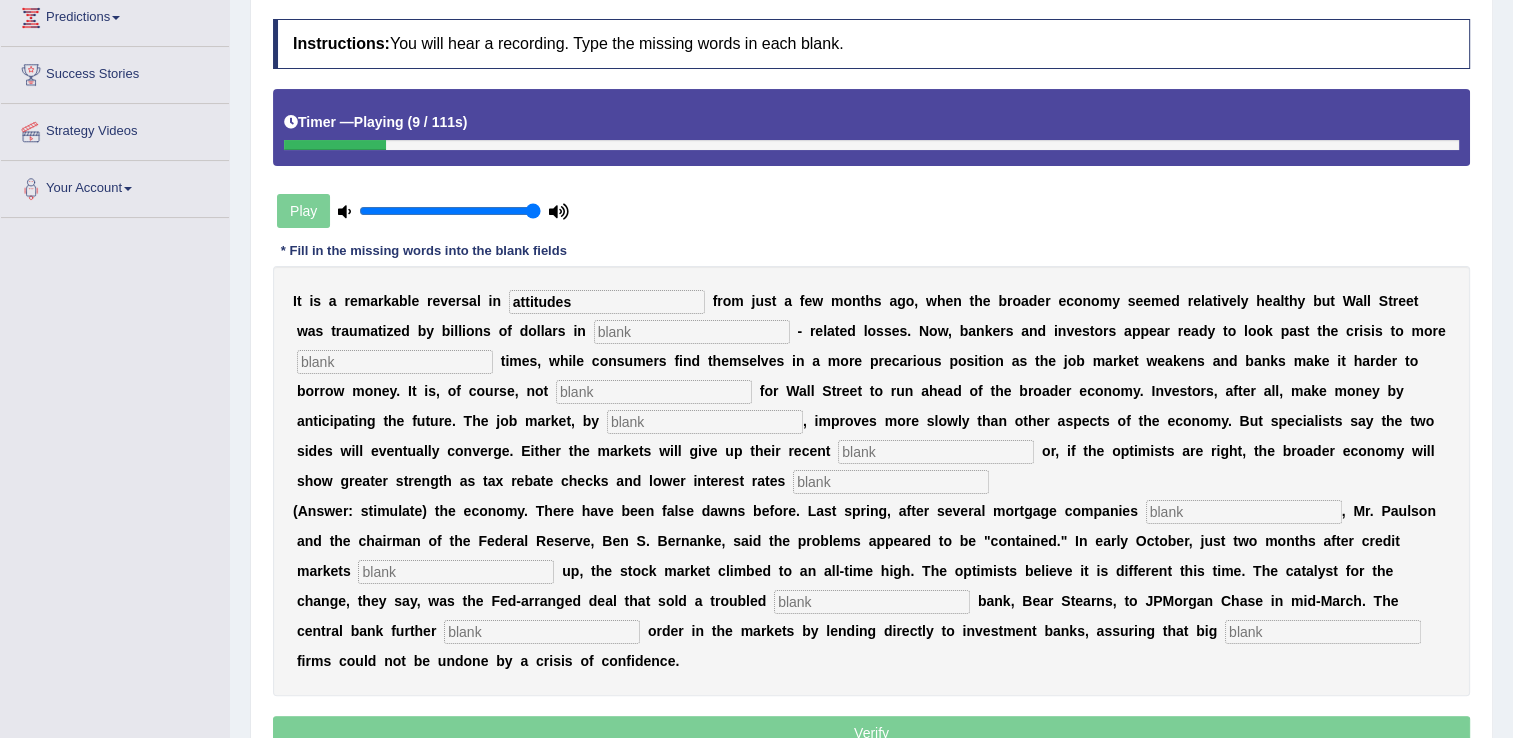 click at bounding box center (692, 332) 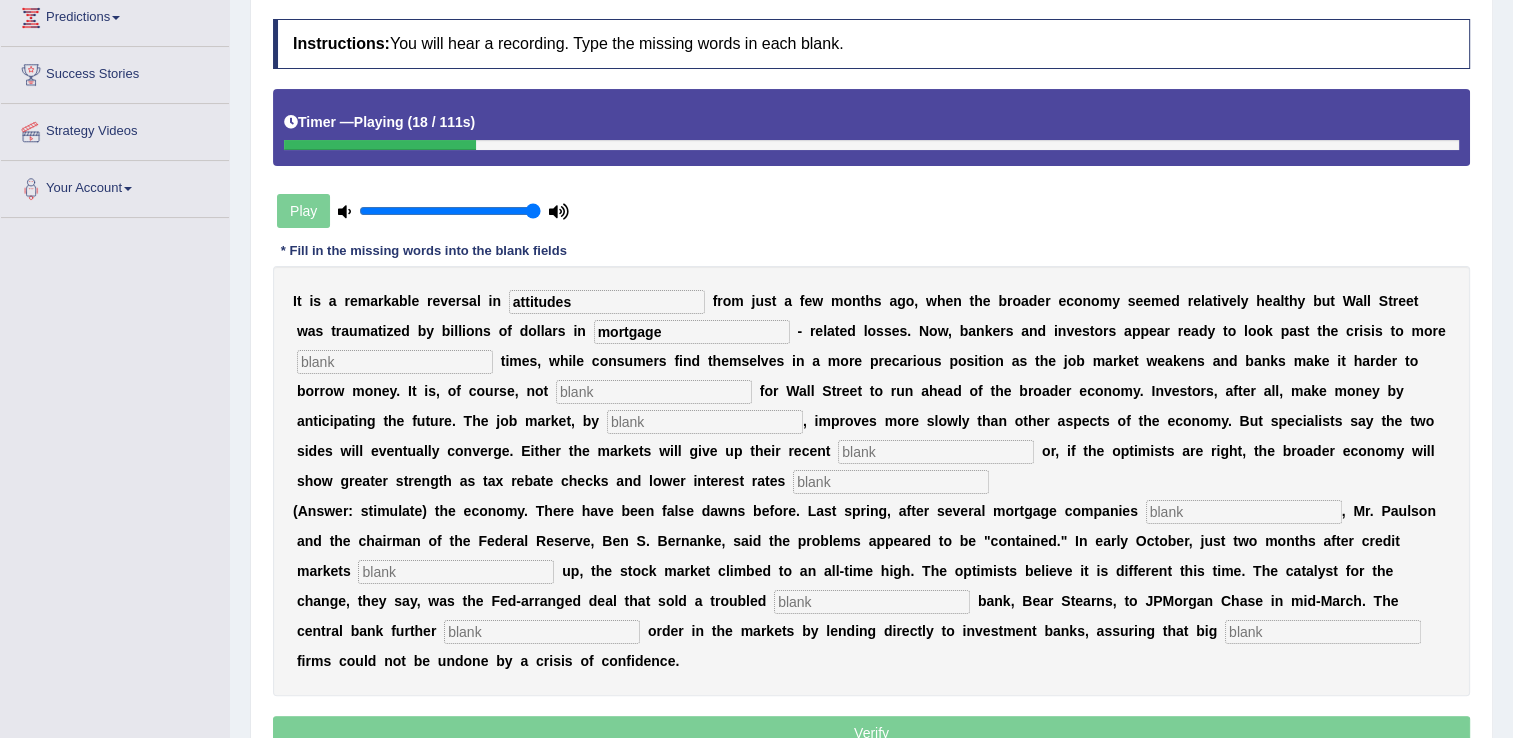type on "mortgage" 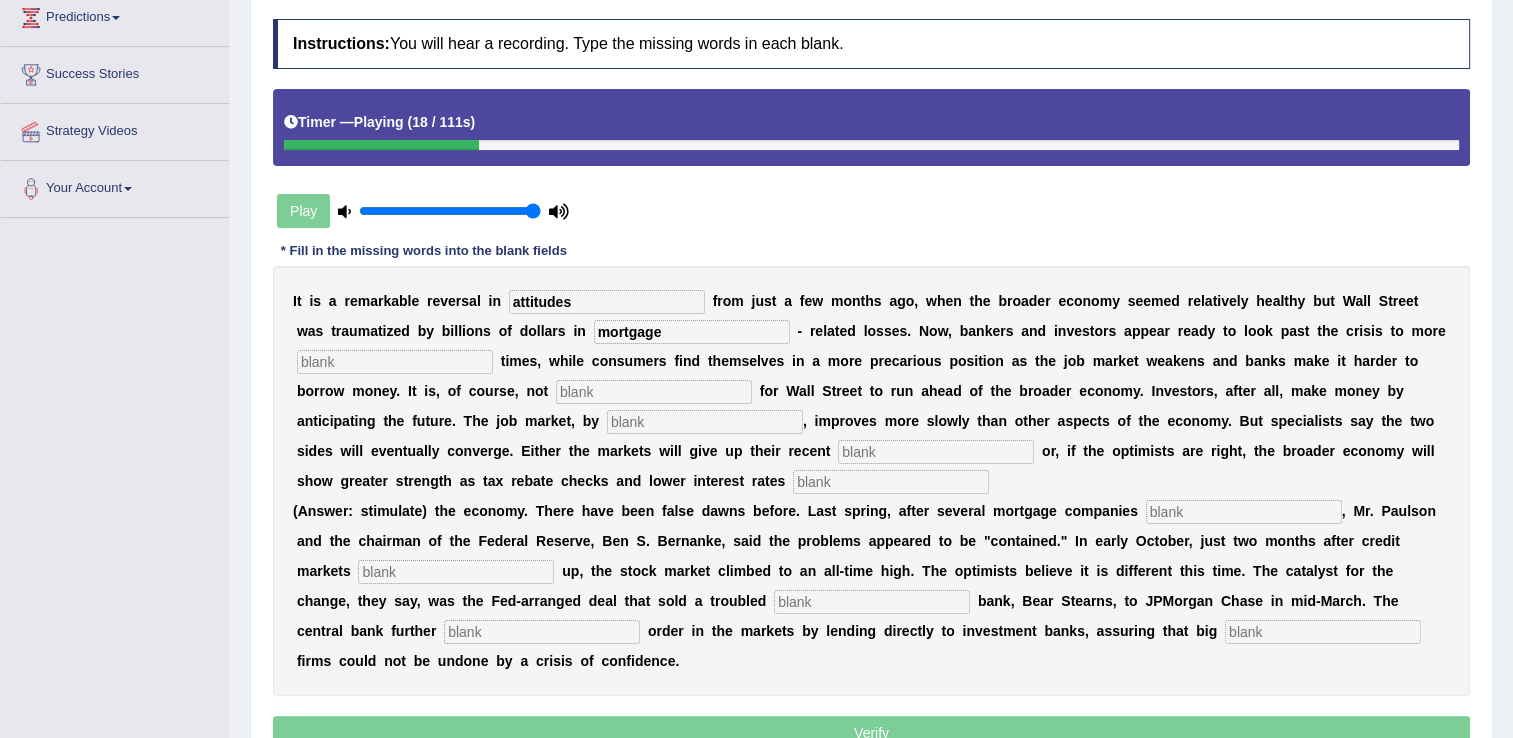 click at bounding box center (395, 362) 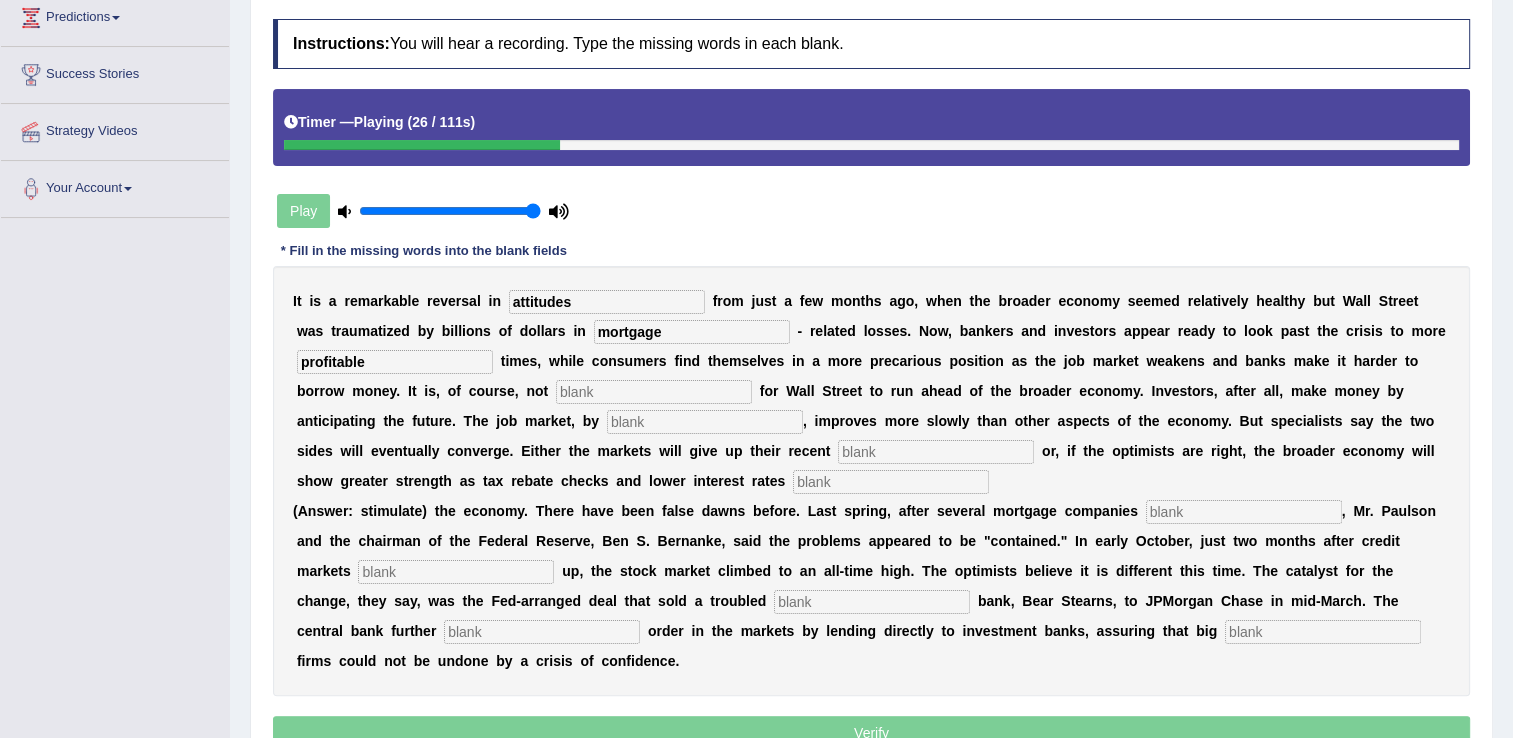 type on "profitable" 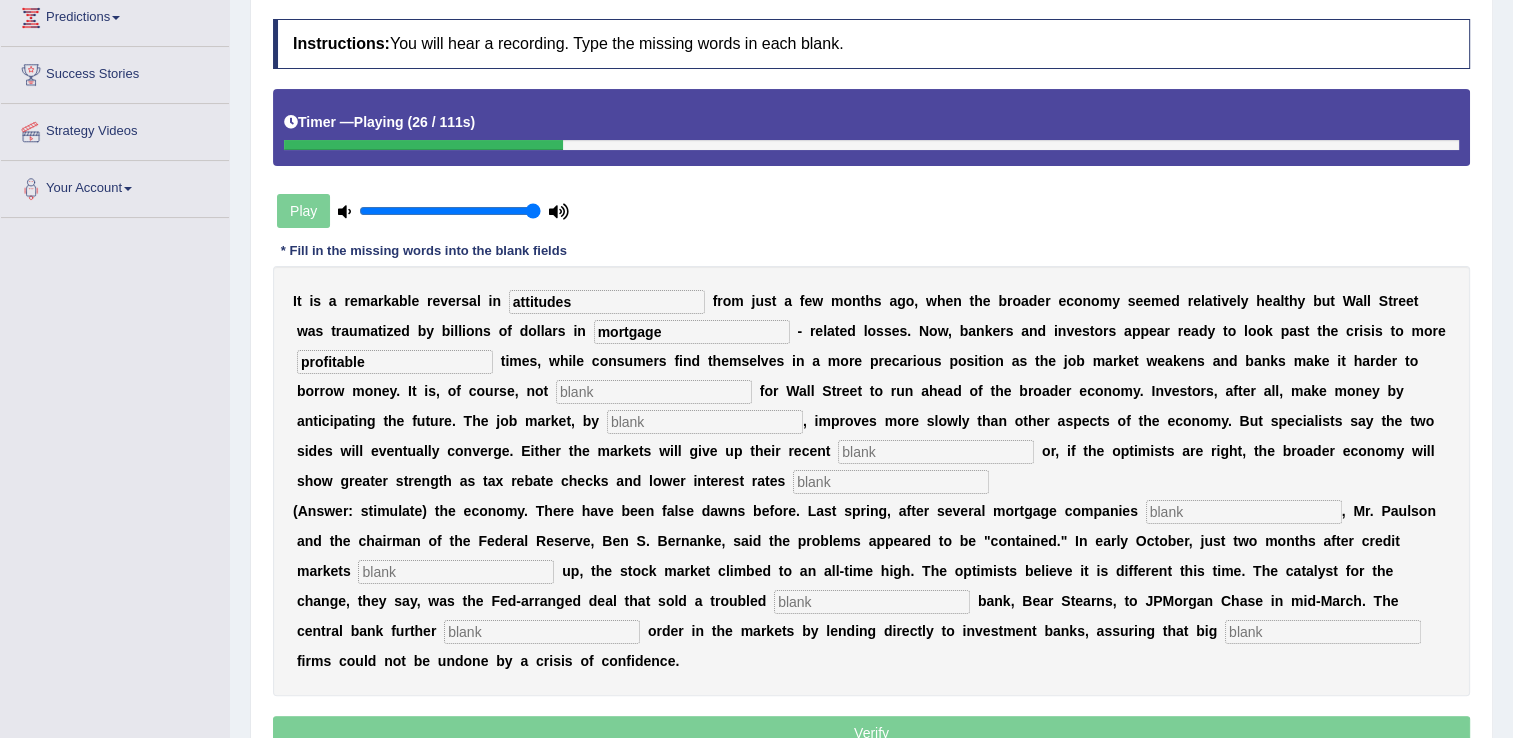 click at bounding box center [654, 392] 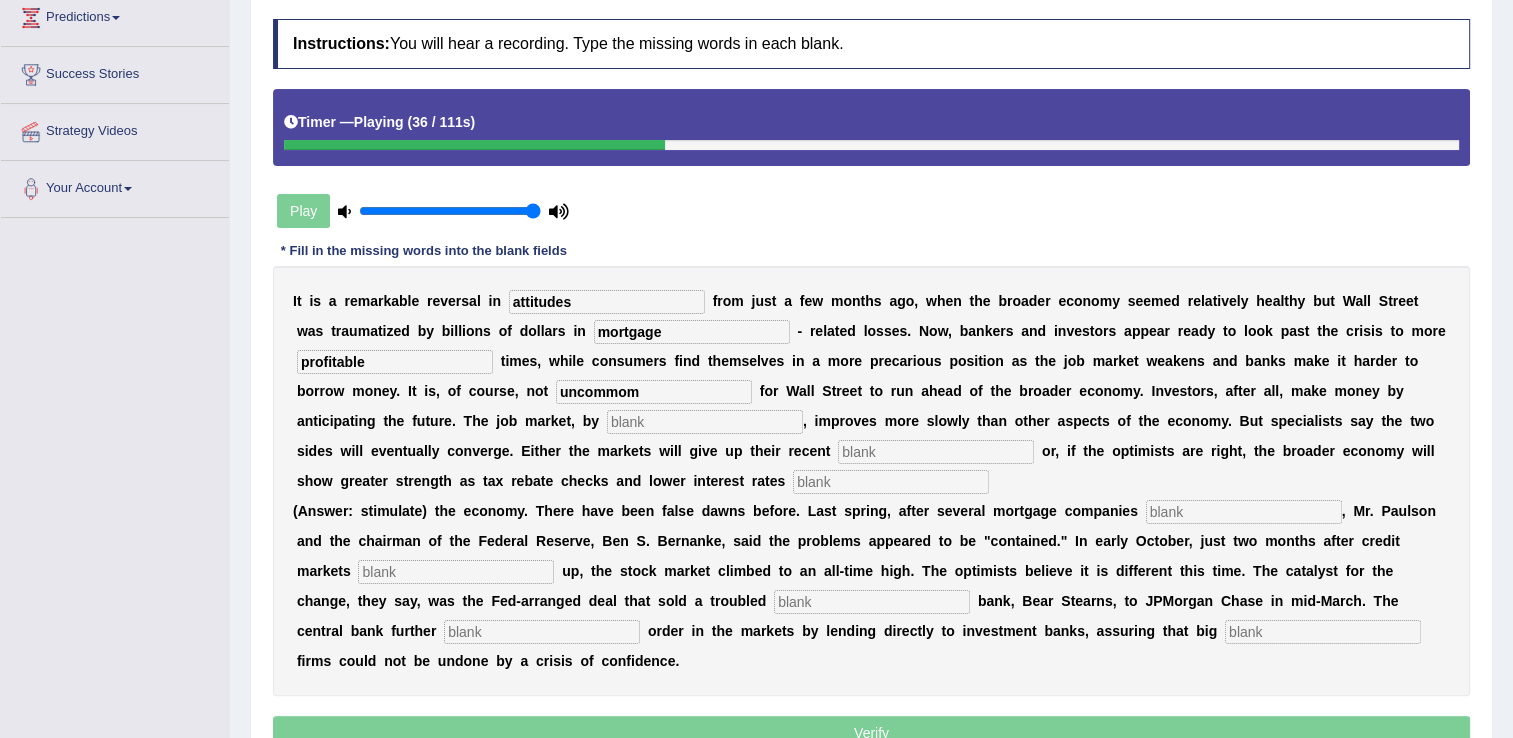 type on "uncommom" 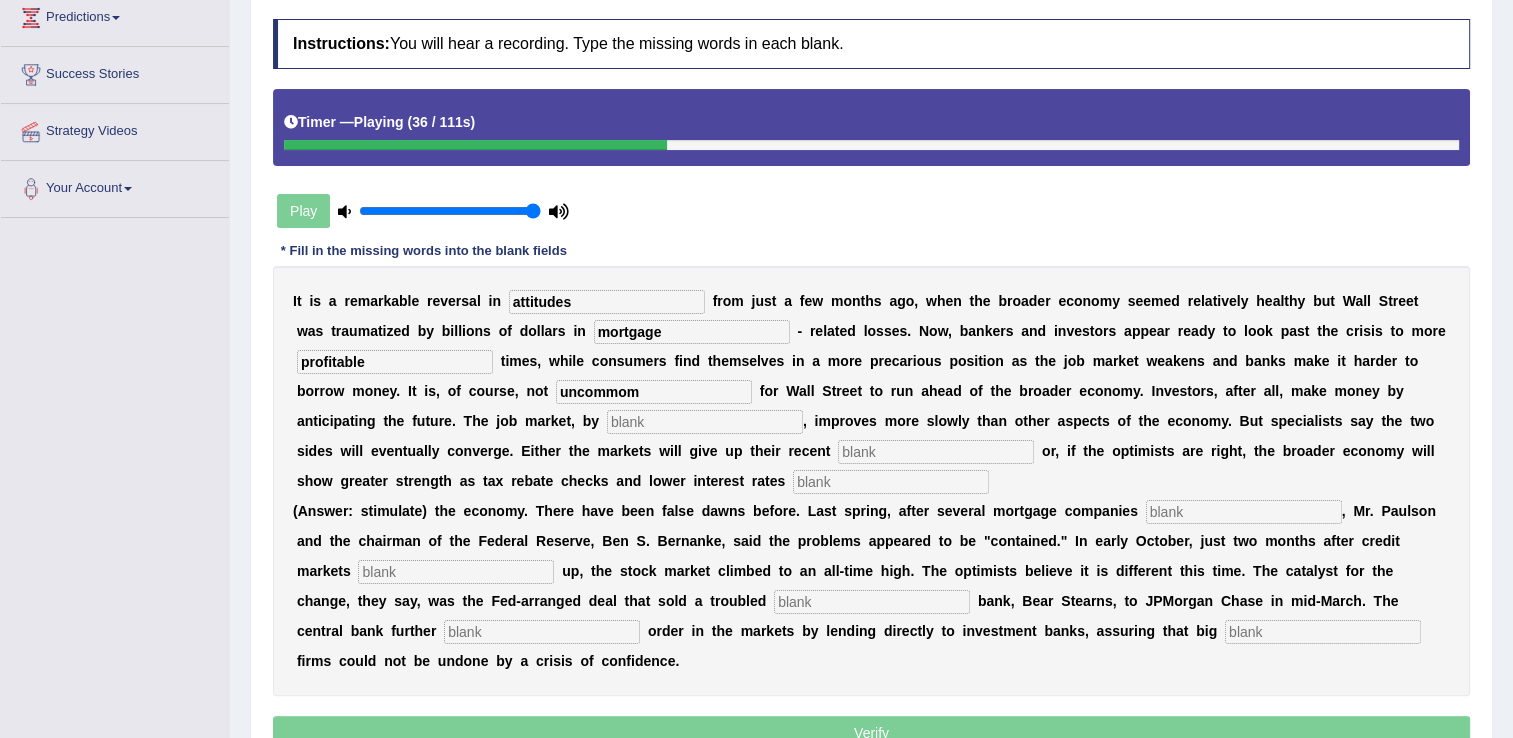 click at bounding box center (705, 422) 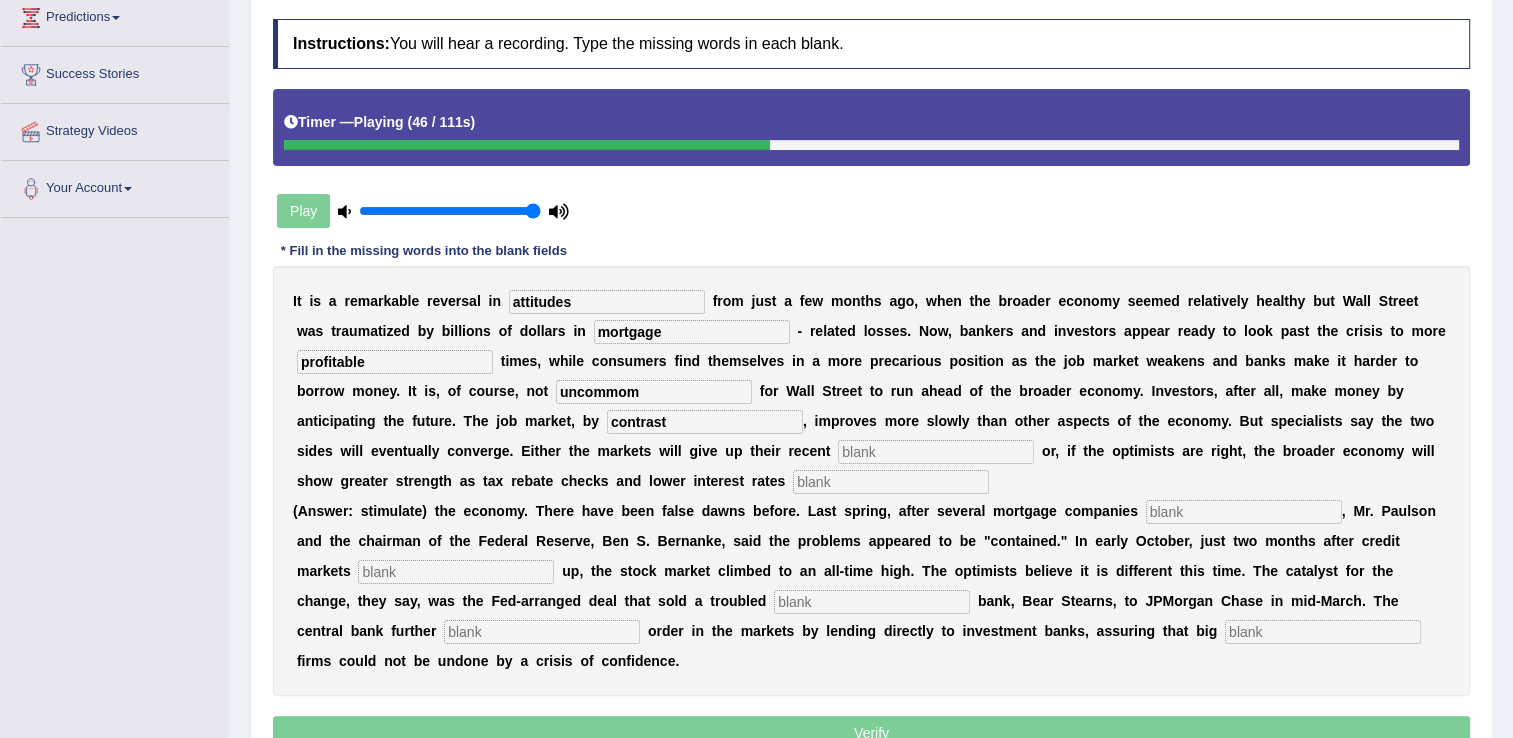 type on "contrast" 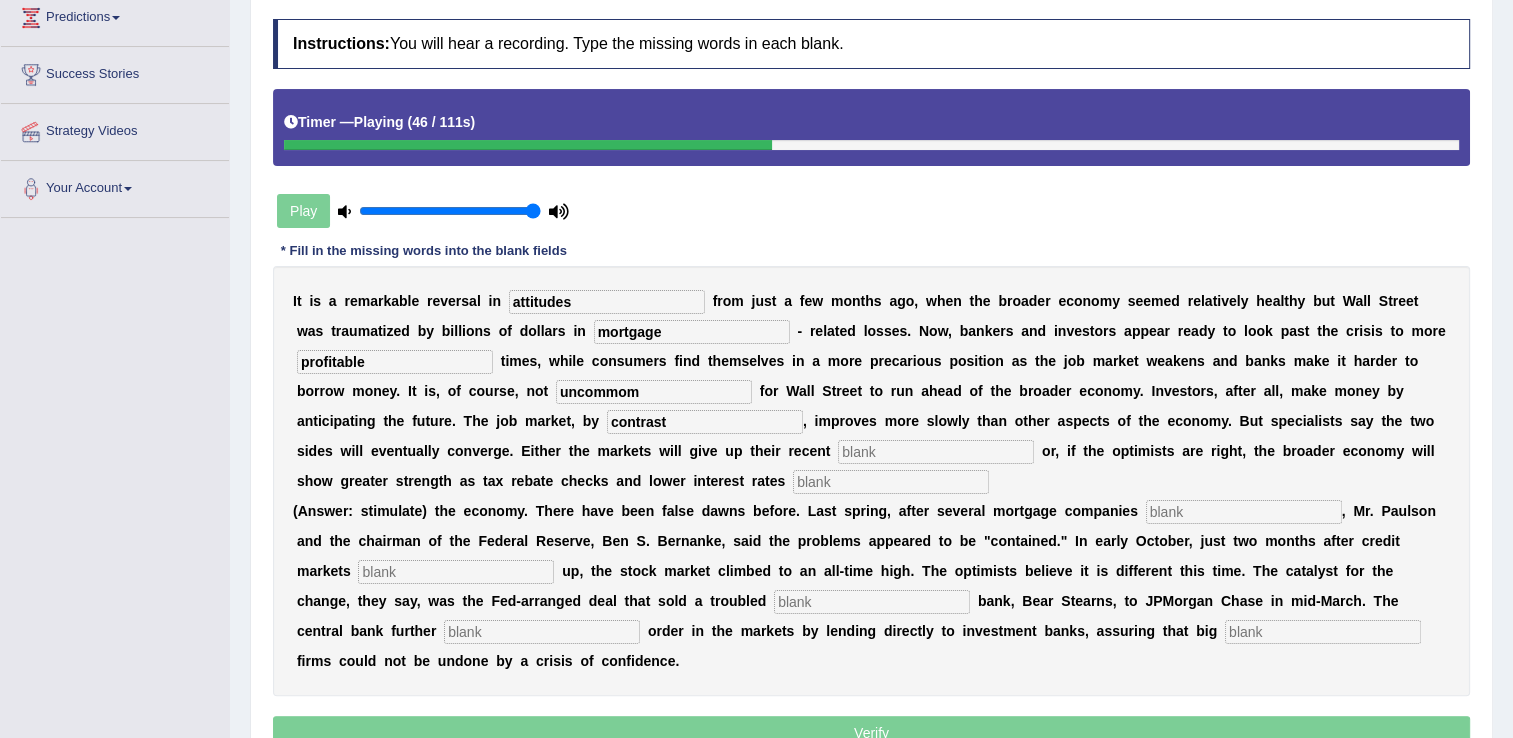 click at bounding box center (936, 452) 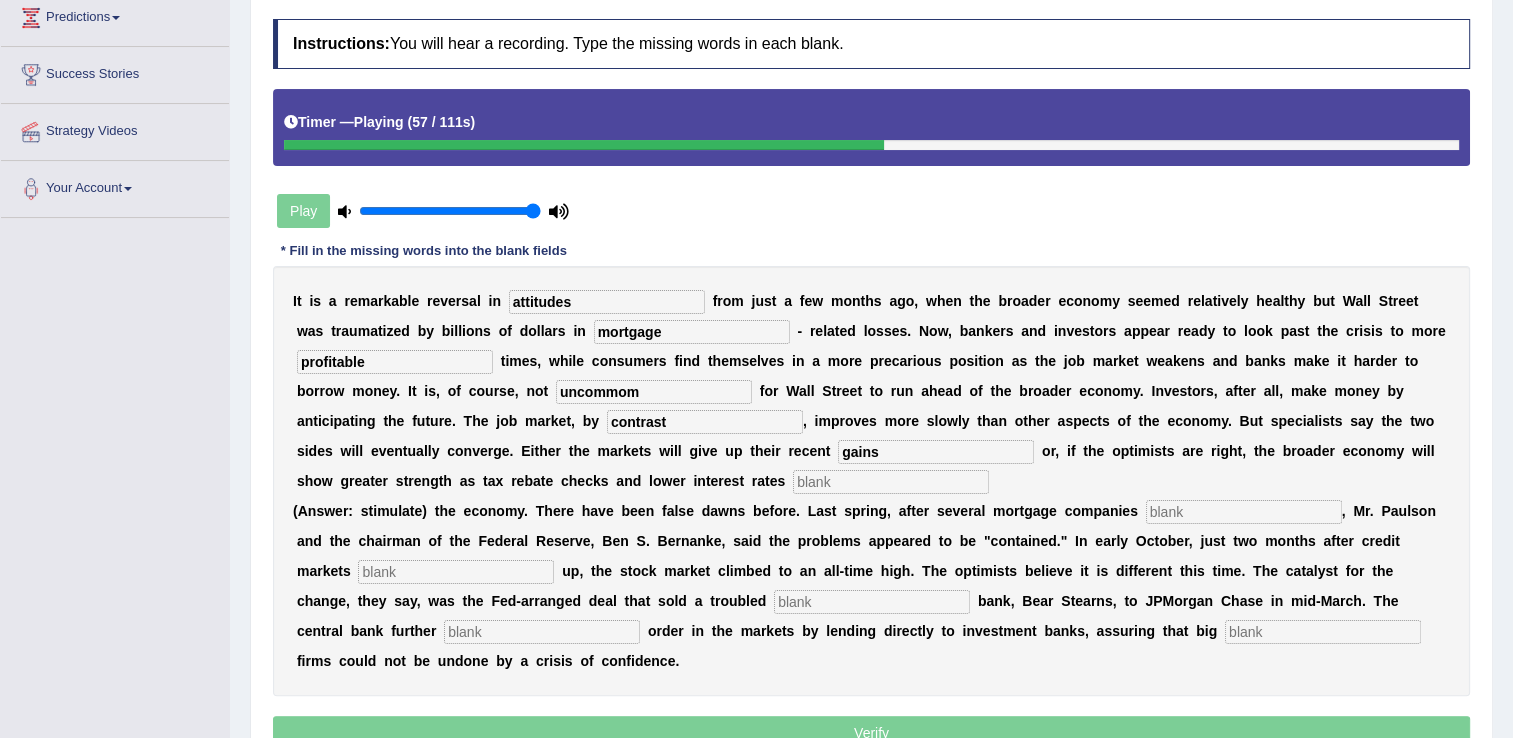type on "gains" 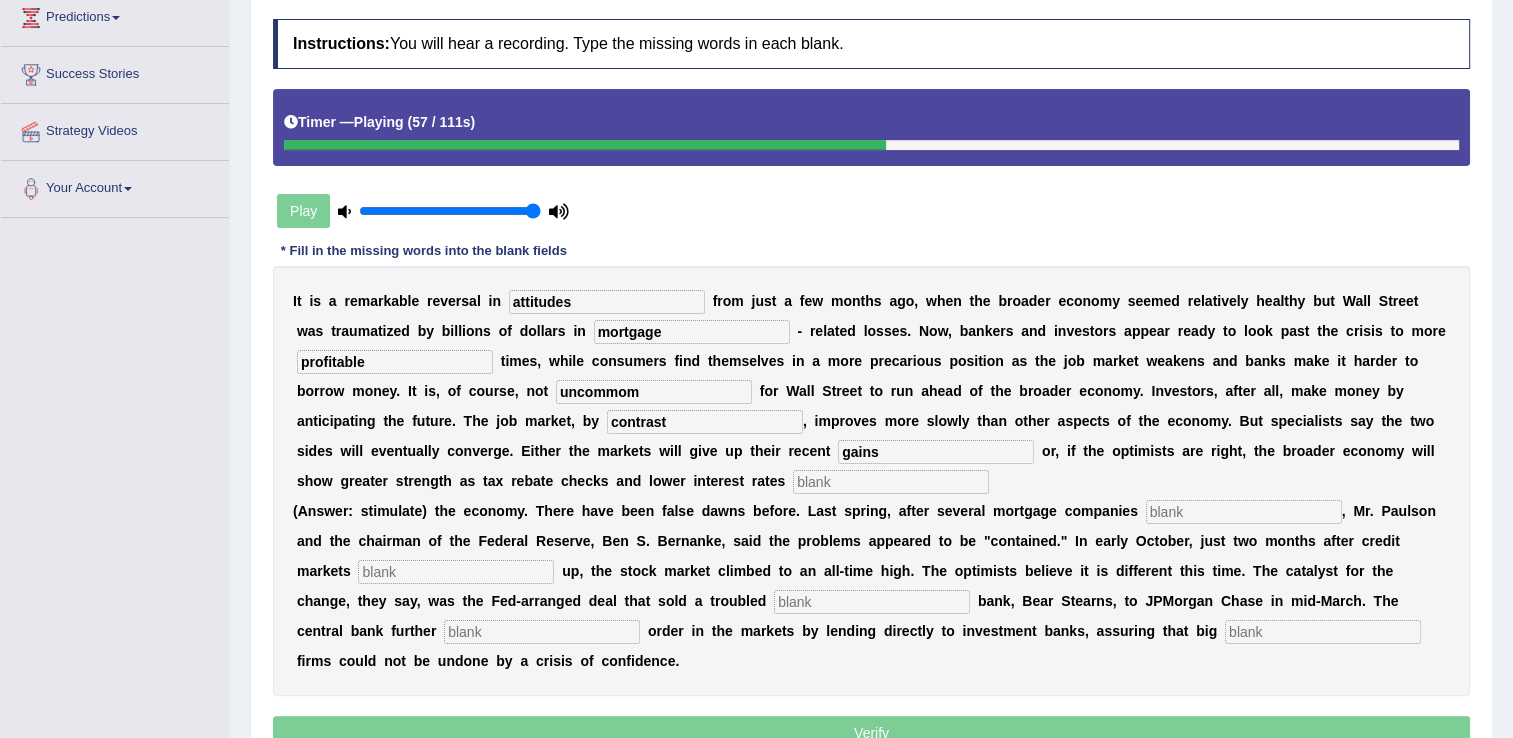 click at bounding box center [891, 482] 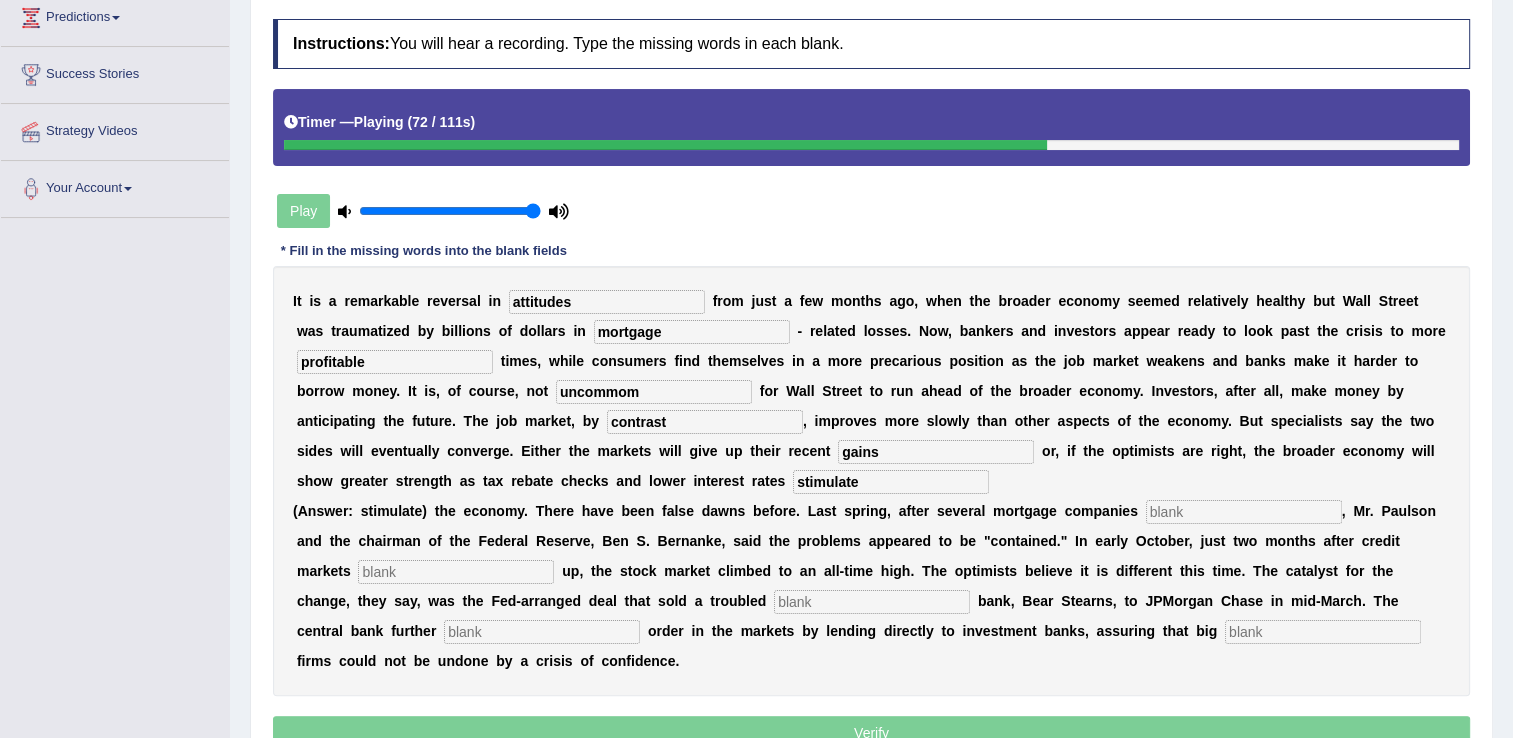 type on "stimulate" 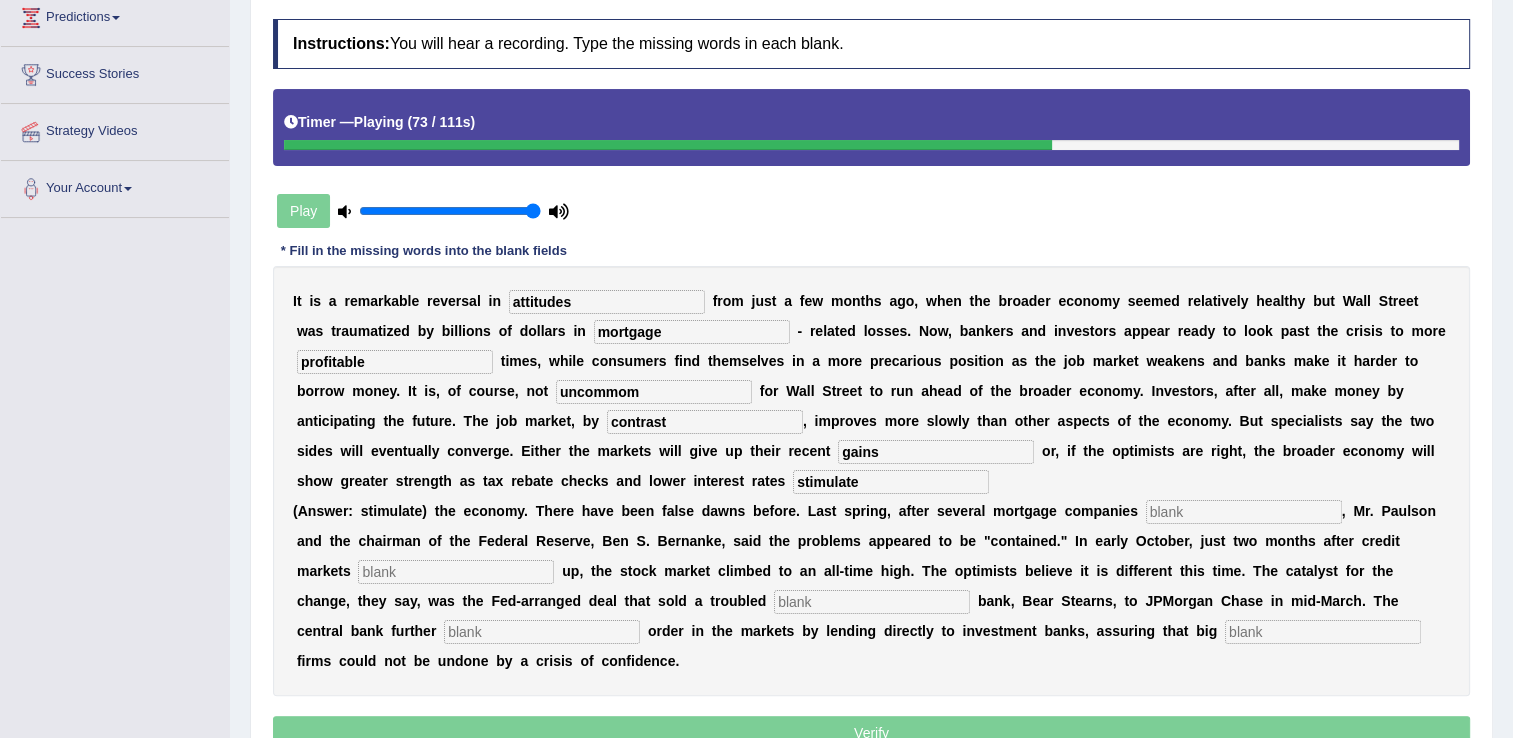 click at bounding box center (1244, 512) 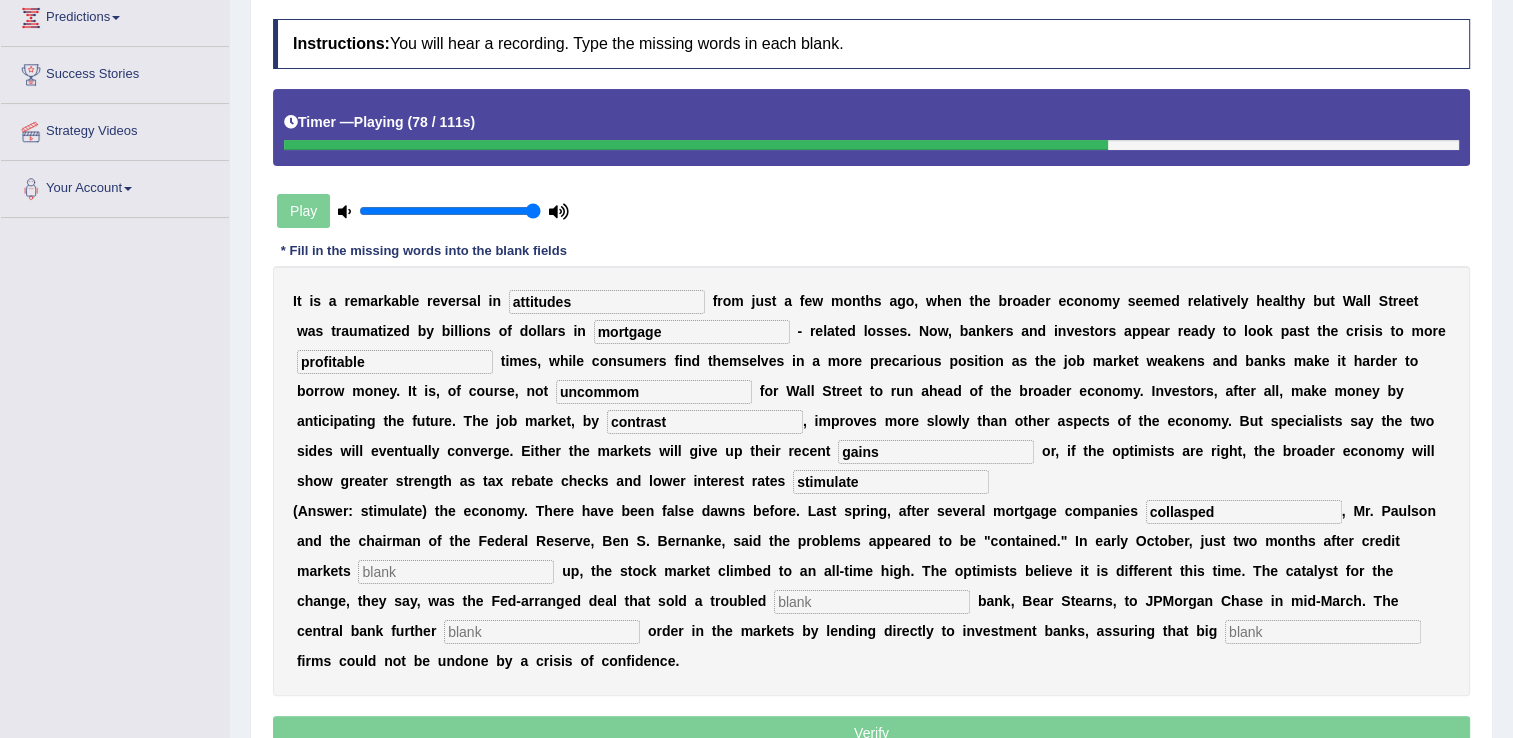 type on "collasped" 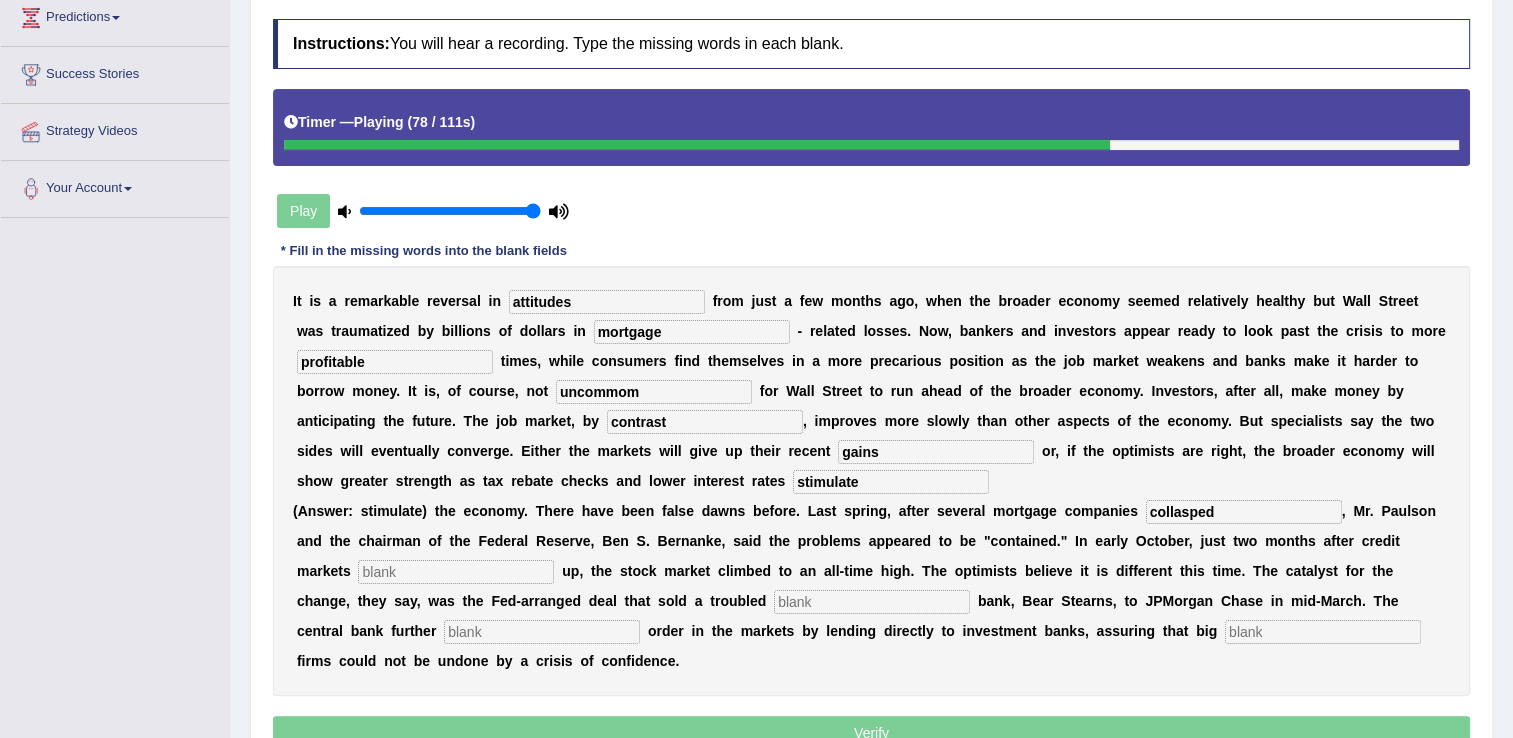 click on "I t    i s    a    r e m a r k a b l e    r e v e r s a l    i n    attitudes    f r o m    j u s t    a    f e w    m o n t h s    a g o ,    w h e n    t h e    b r o a d e r    e c o n o m y    s e e m e d    r e l a t i v e l y    h e a l t h y    b u t    W a l l    S t r e e t    w a s    t r a u m a t i z e d    b y    b i l l i o n s    o f    d o l l a r s    i n    mortgage    -    r e l a t e d    l o s s e s .    N o w ,    b a n k e r s    a n d    i n v e s t o r s    a p p e a r    r e a d y    t o    l o o k    p a s t    t h e    c r i s i s    t o    m o r e    profitable    t i m e s ,    w h i l e    c o n s u m e r s    f i n d    t h e m s e l v e s    i n    a    m o r e    p r e c a r i o u s    p o s i t i o n    a s    t h e    j o b    m a r k e t    w e a k e n s    a n d    b a n k s    m a k e    i t    h a r d e r    t o    b o r r o w    m o n e y .    I t    i s ,    o f    c o u r s e ,    n o t    f" at bounding box center (871, 481) 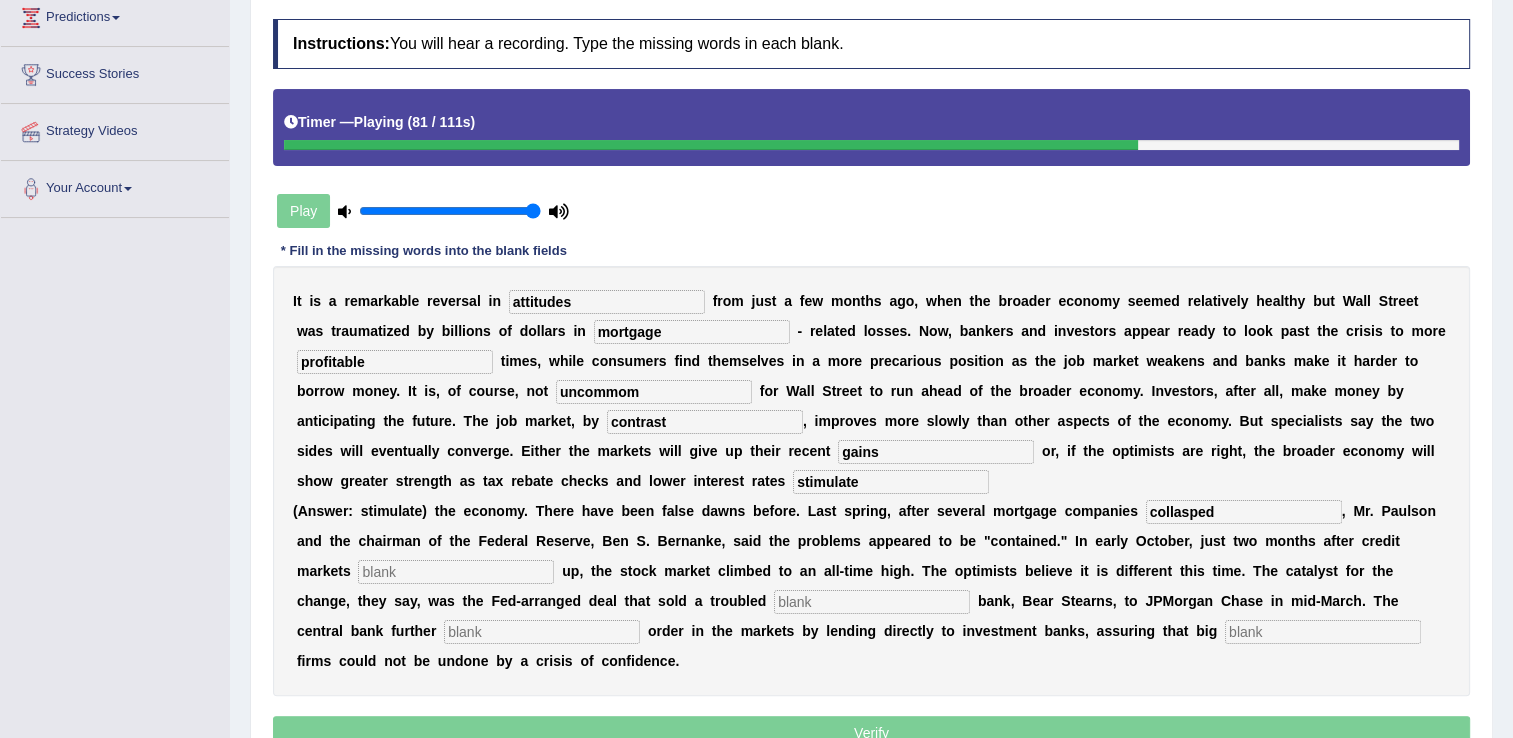 click at bounding box center (456, 572) 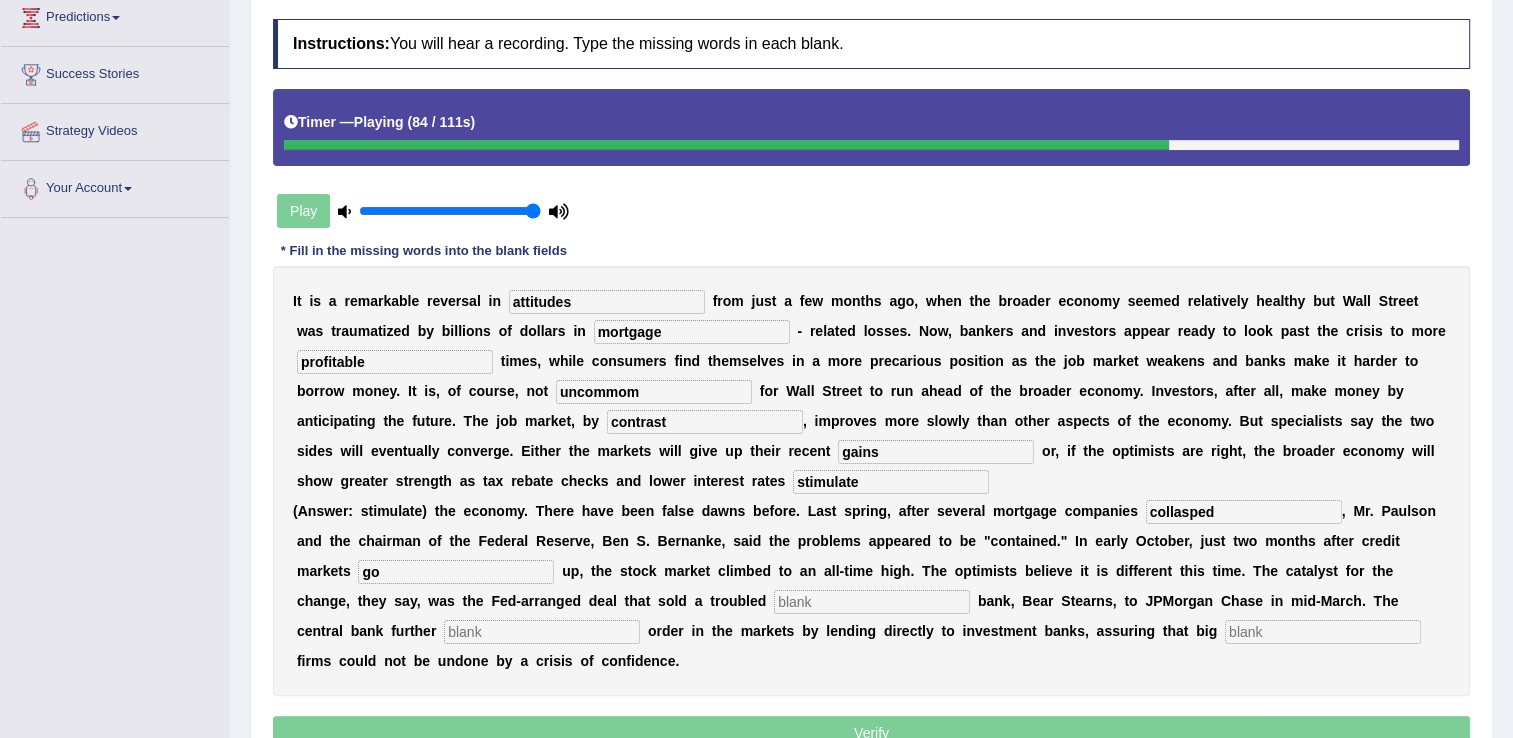 type on "g" 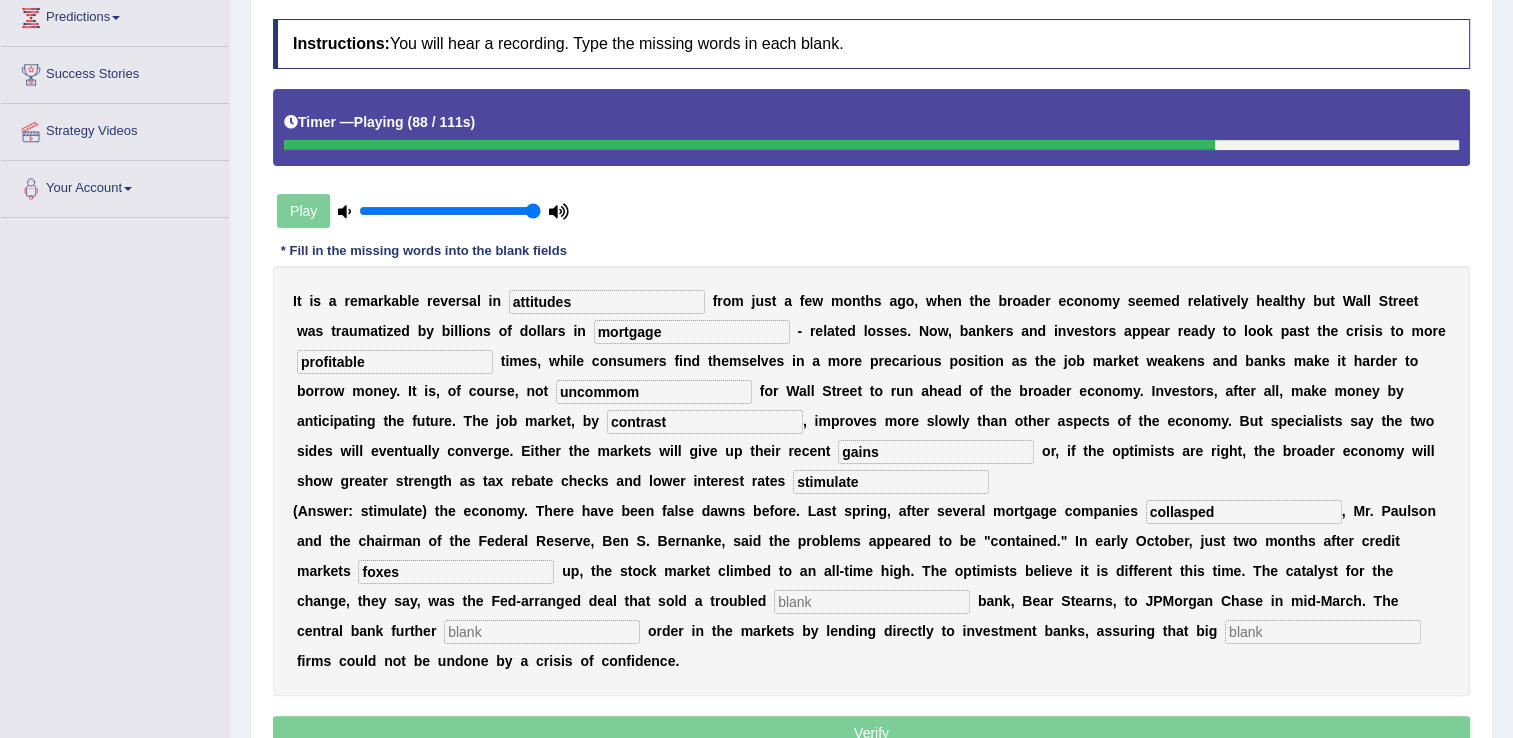 type on "foxes" 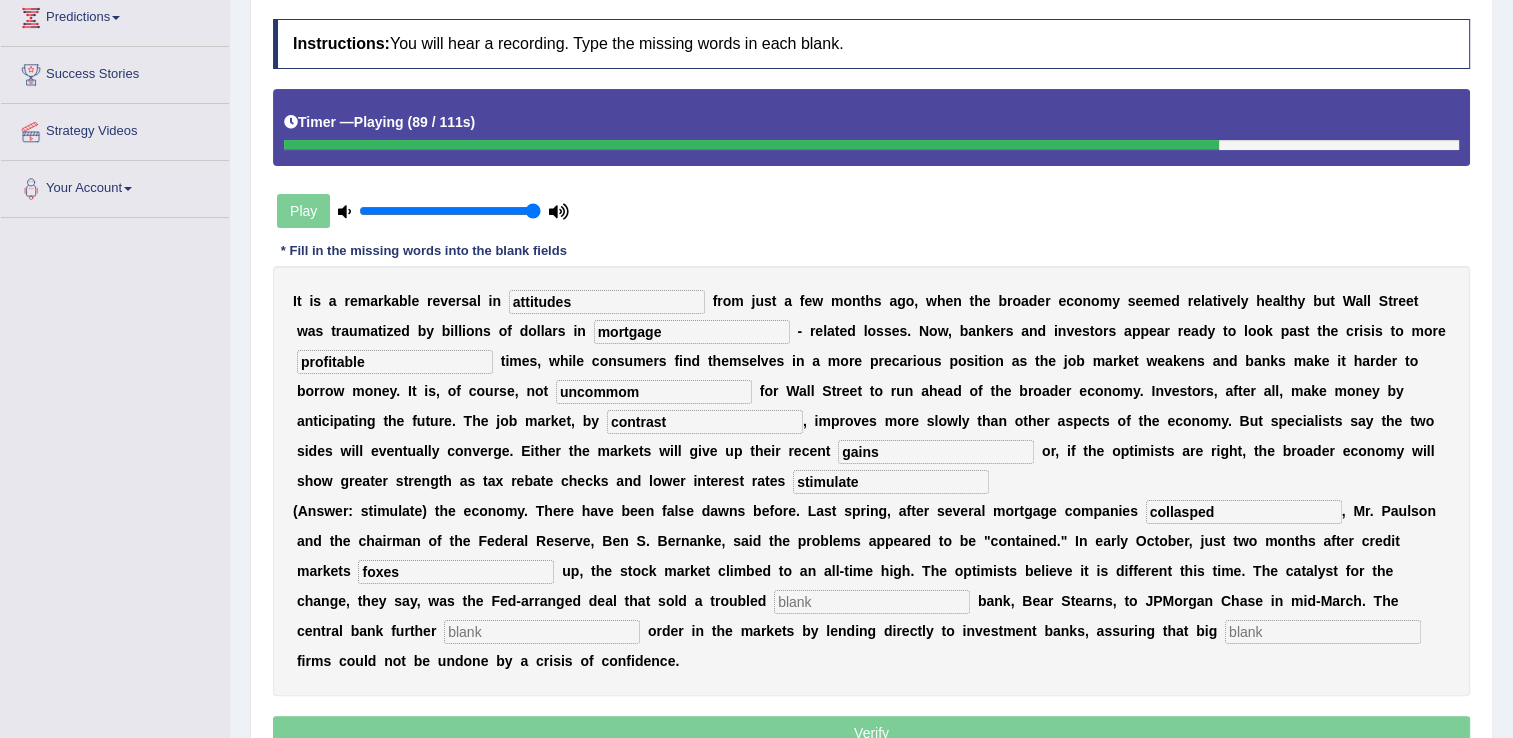 click at bounding box center [872, 602] 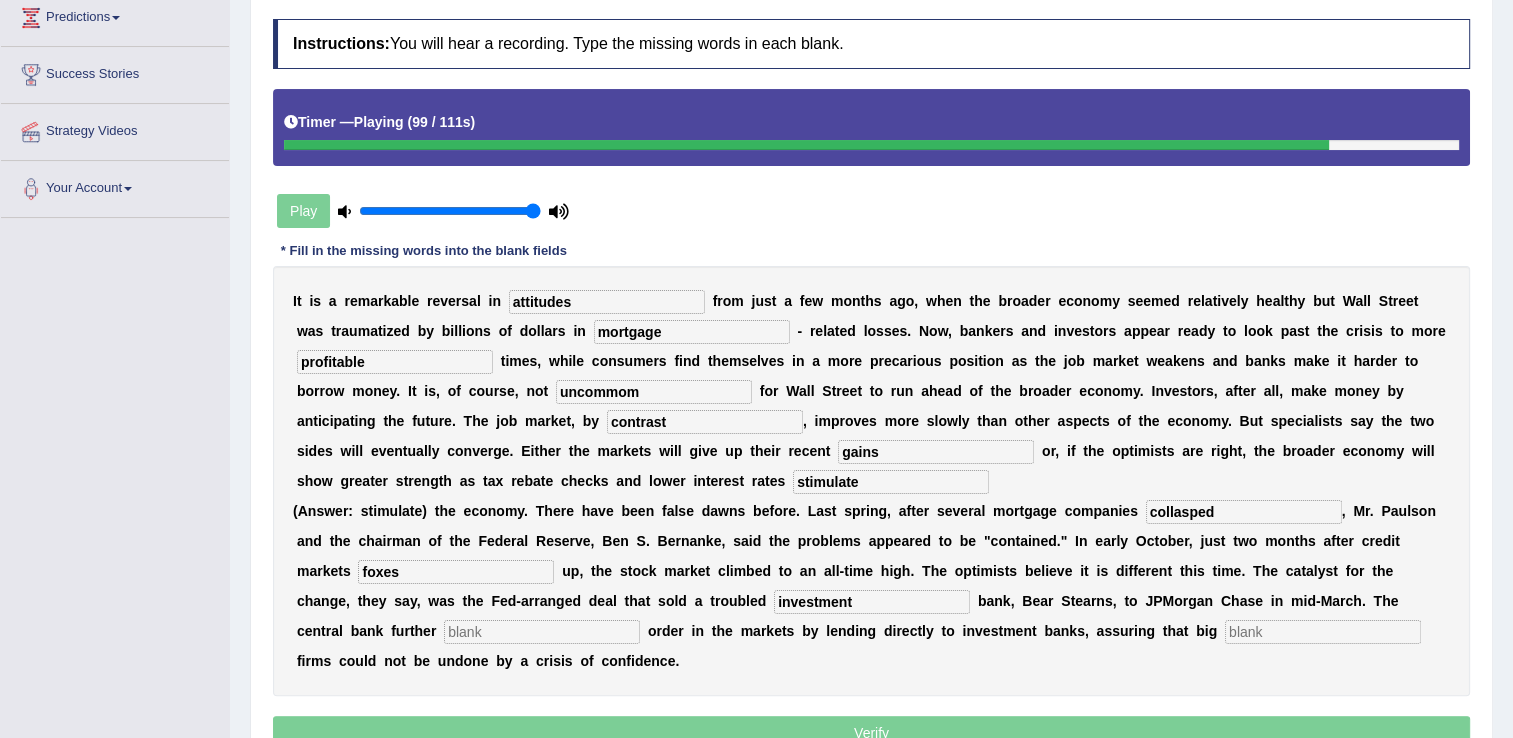 type on "investment" 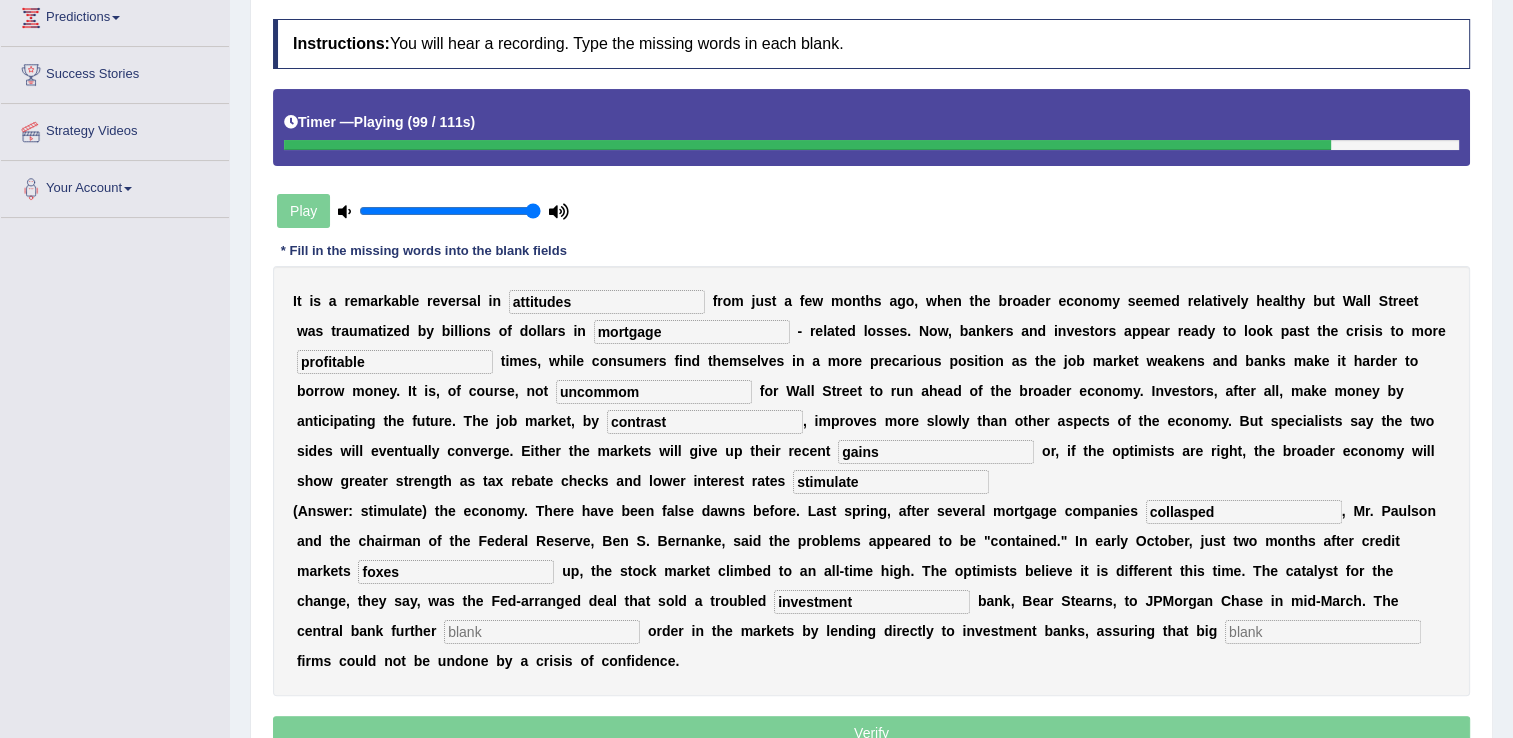 click at bounding box center [542, 632] 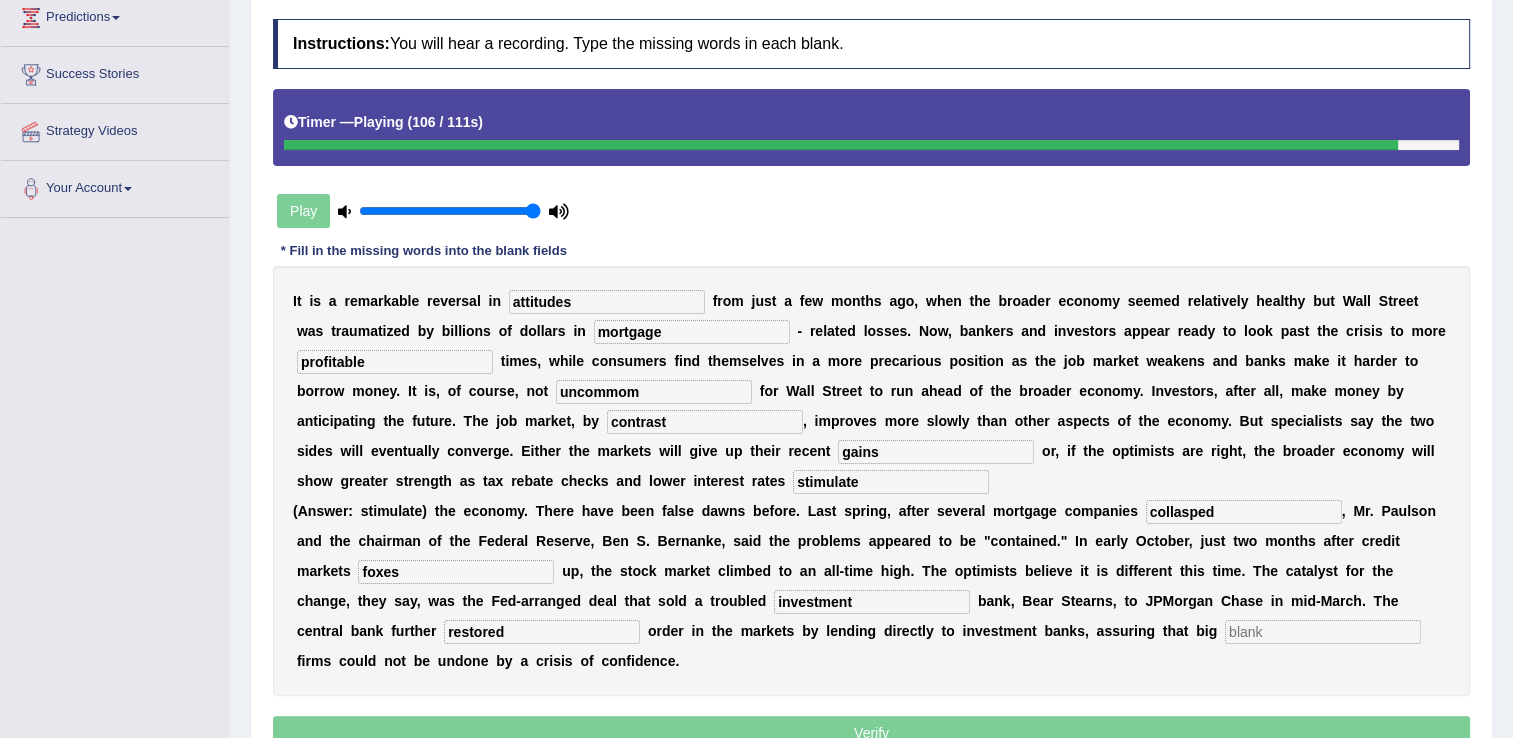 type on "restored" 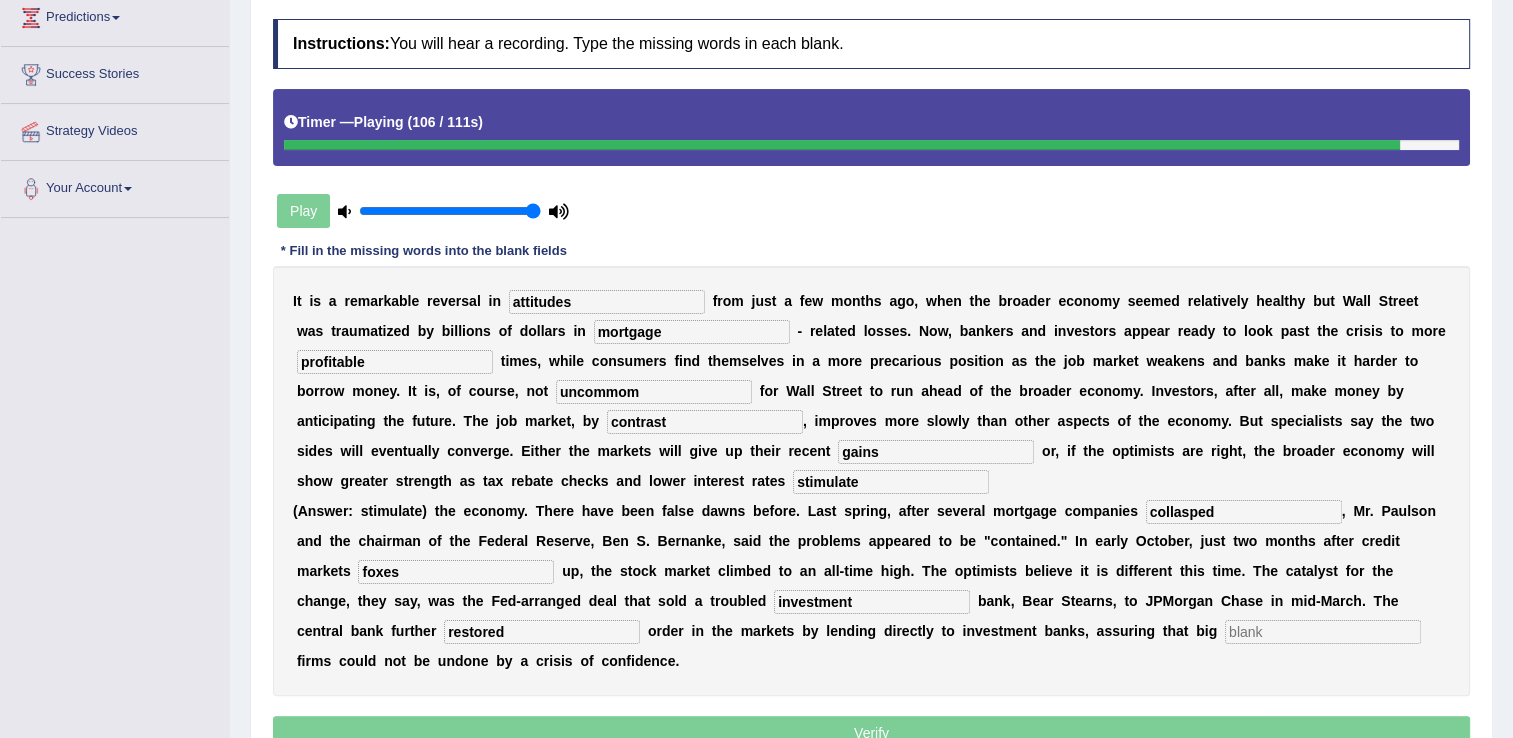 click at bounding box center (1323, 632) 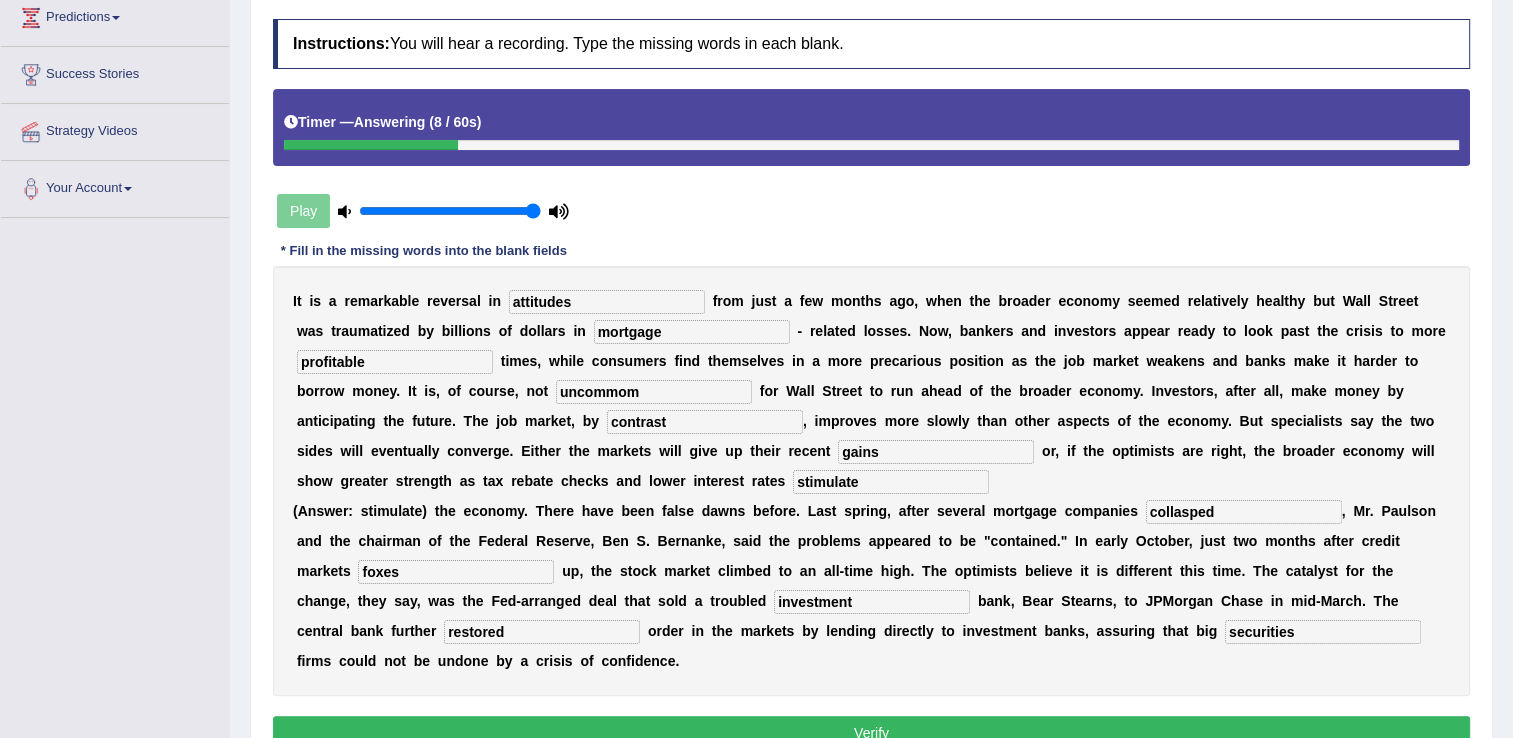 type on "securities" 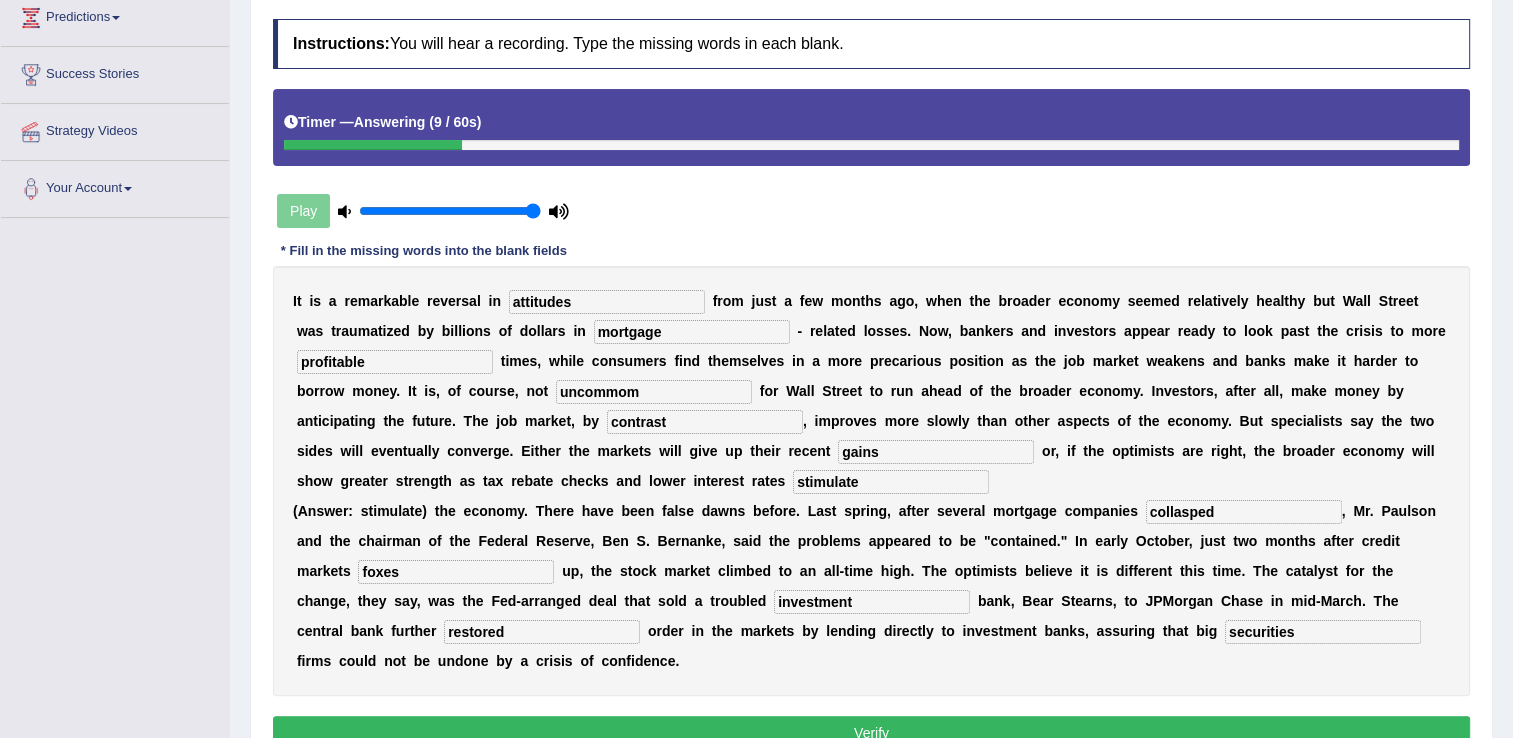 click on "foxes" at bounding box center [456, 572] 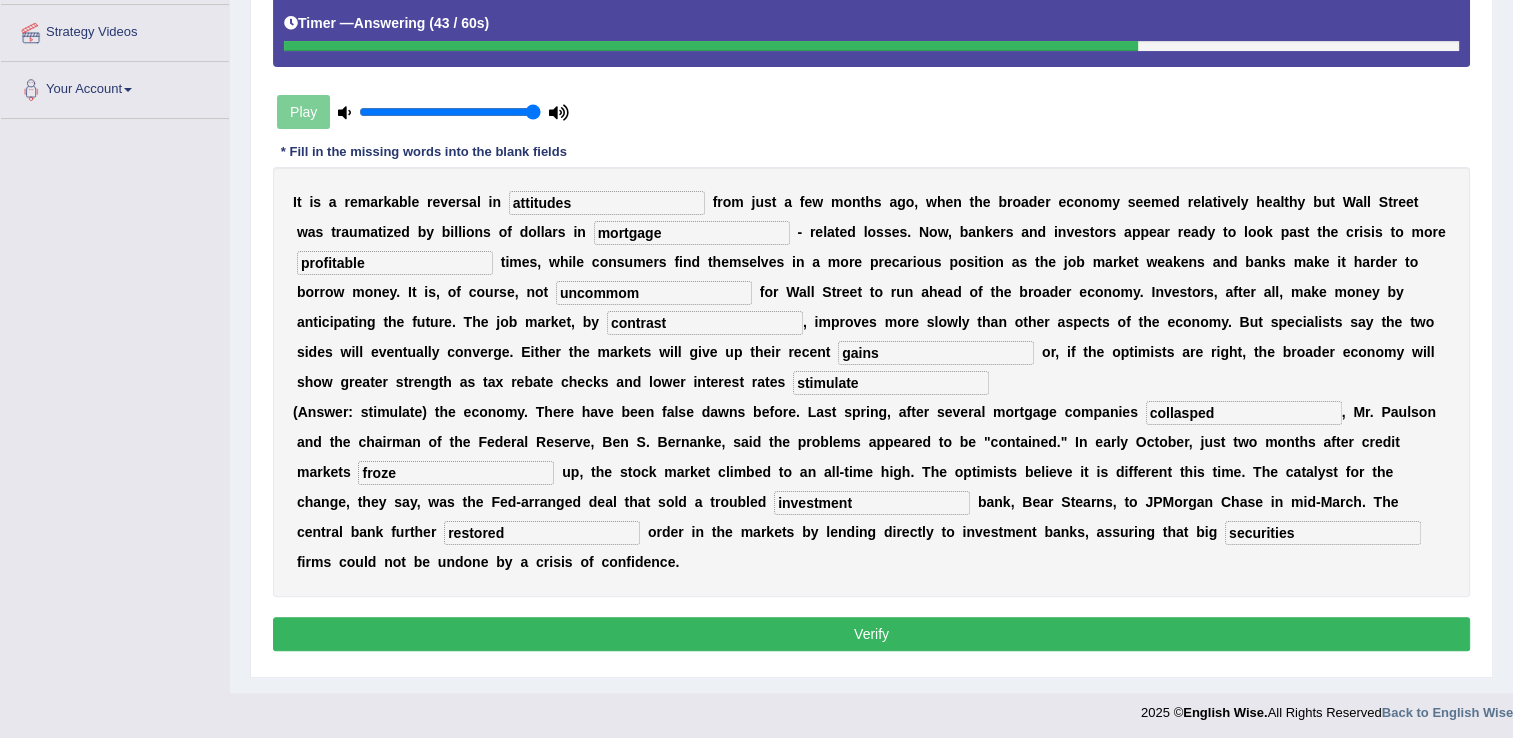 scroll, scrollTop: 380, scrollLeft: 0, axis: vertical 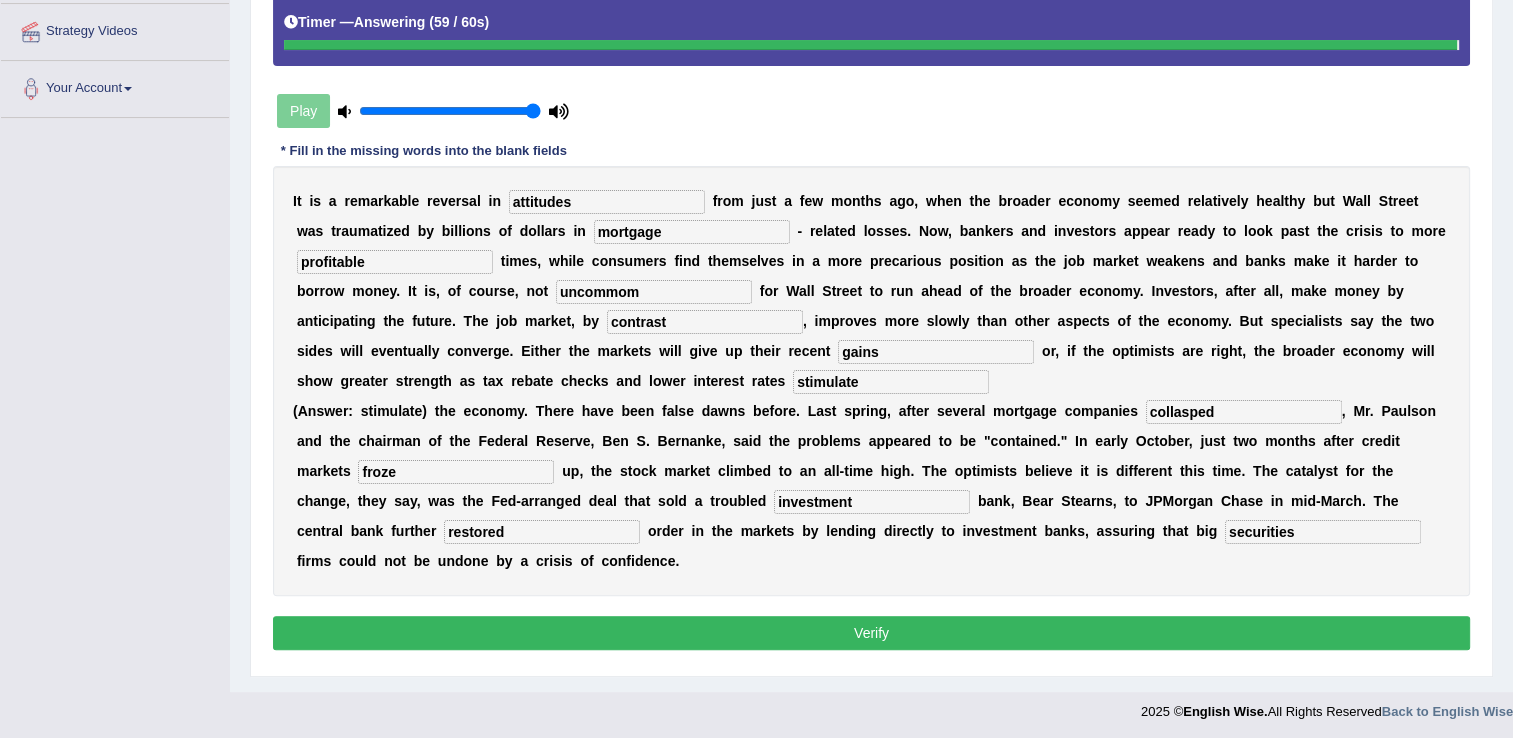 type on "froze" 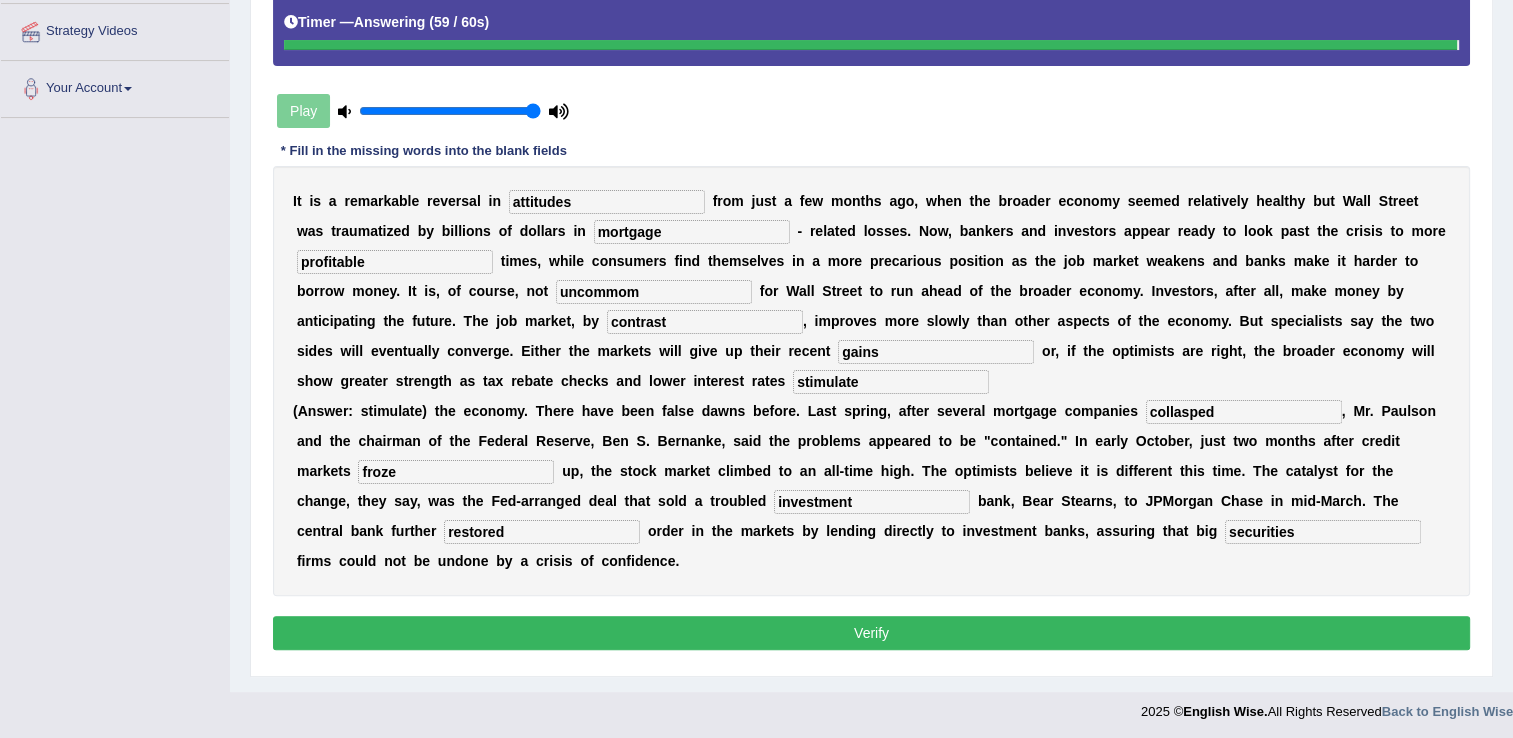 scroll, scrollTop: 312, scrollLeft: 0, axis: vertical 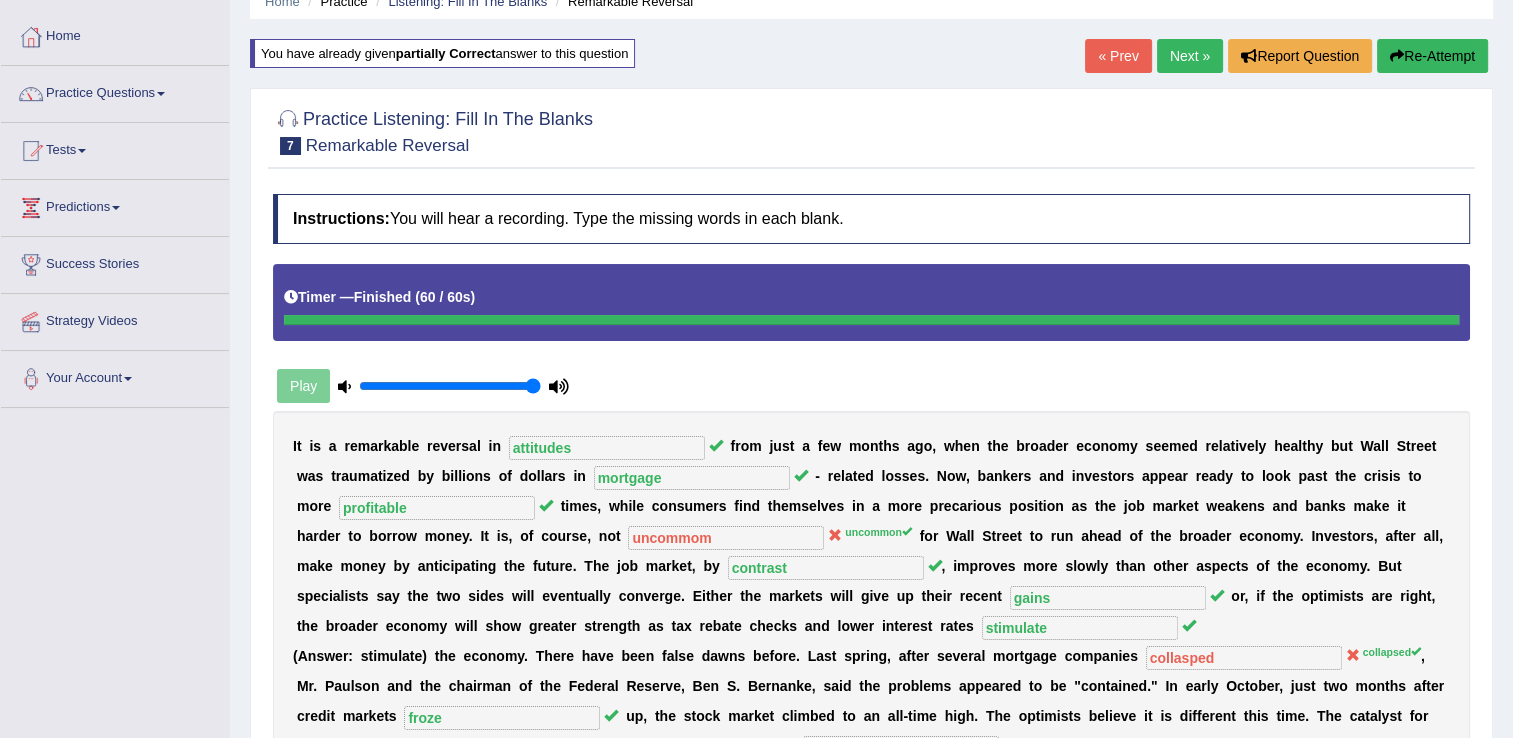 click on "Next »" at bounding box center [1190, 56] 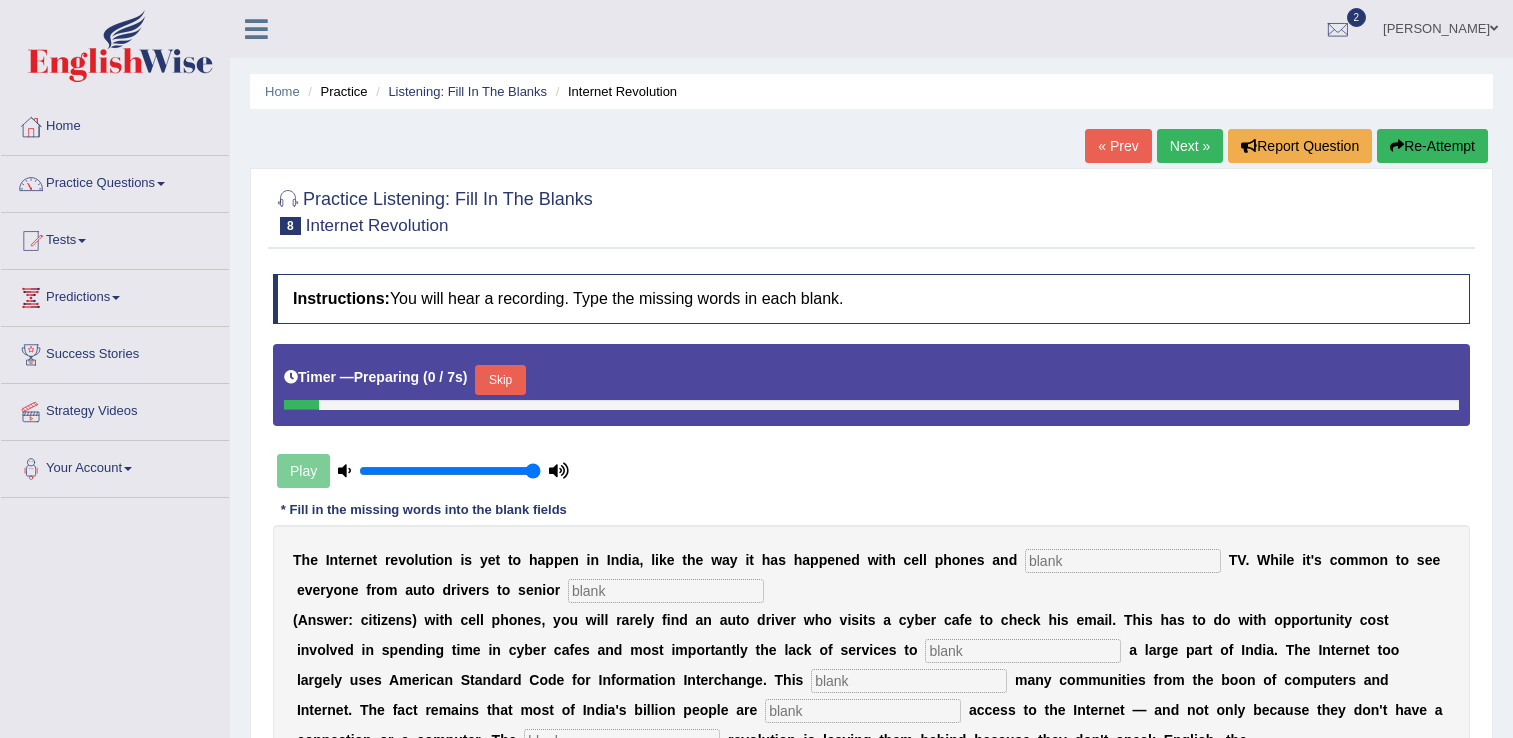 scroll, scrollTop: 0, scrollLeft: 0, axis: both 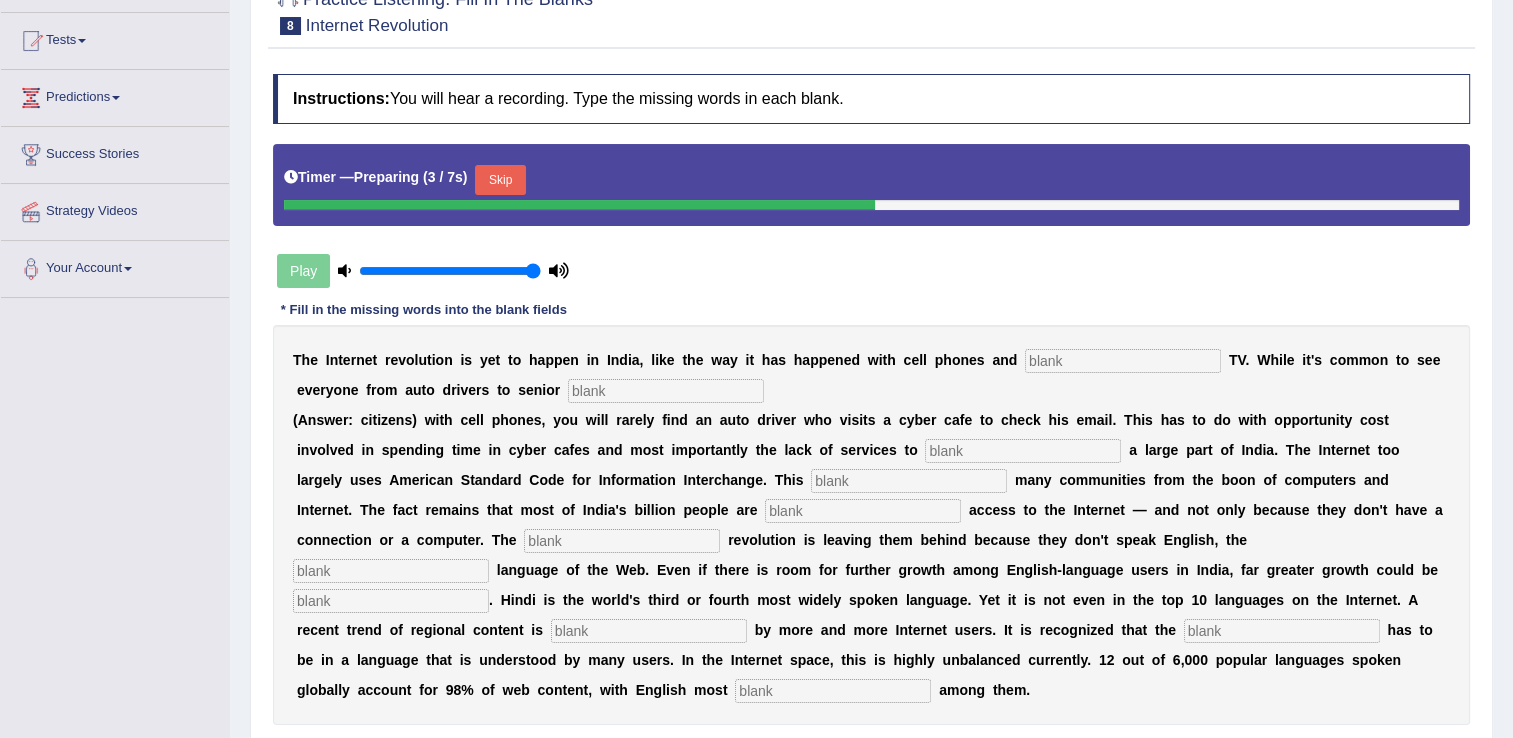 click at bounding box center (1123, 361) 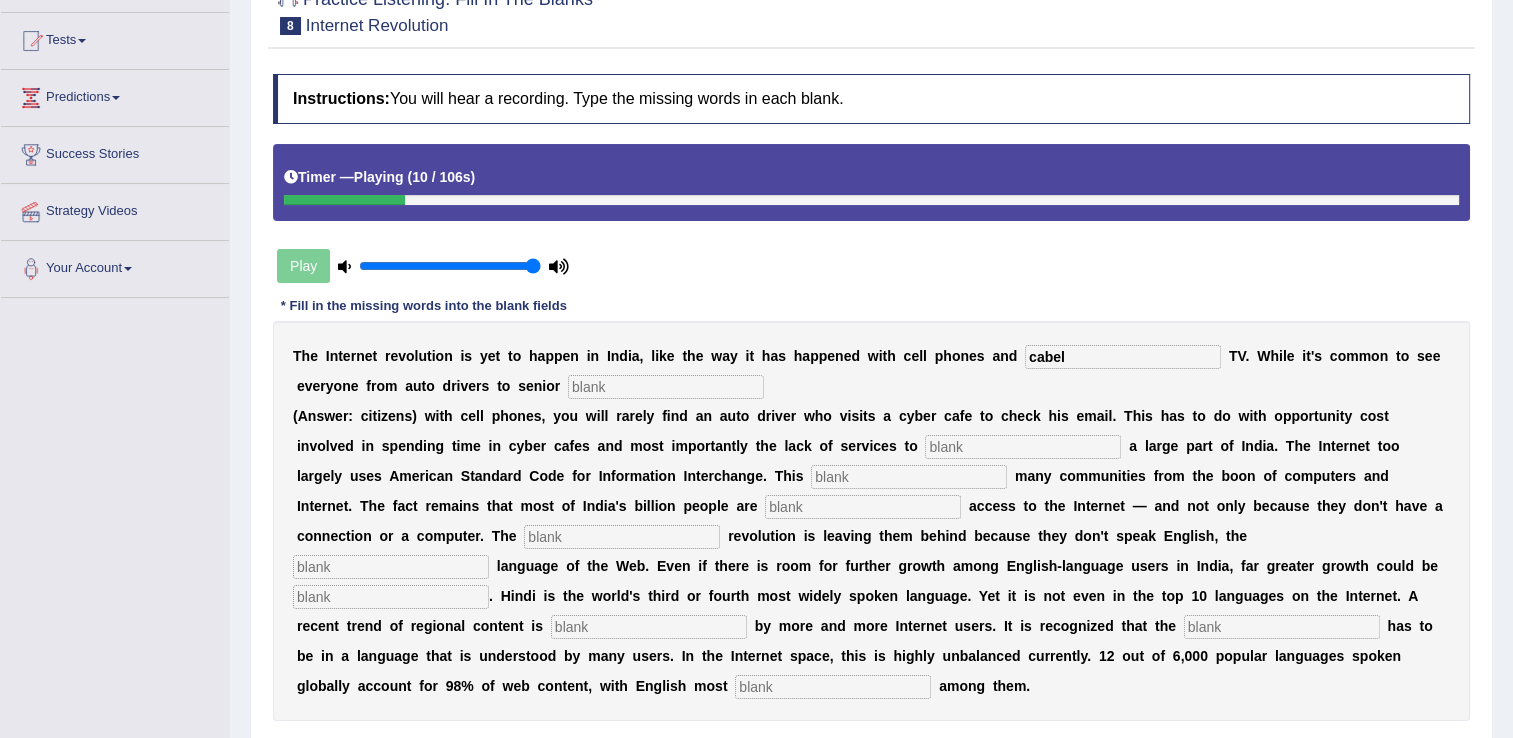 type on "cabel" 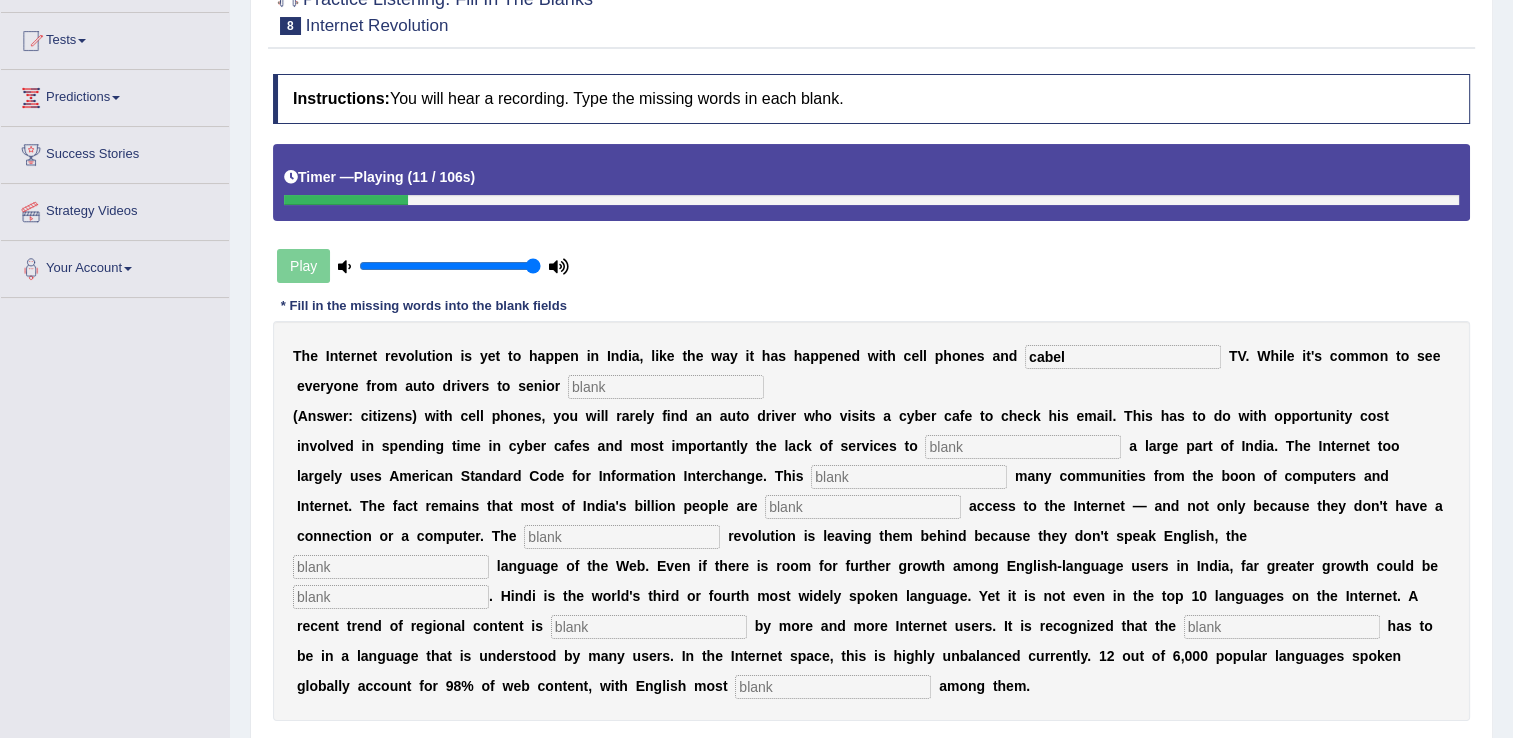 click at bounding box center [666, 387] 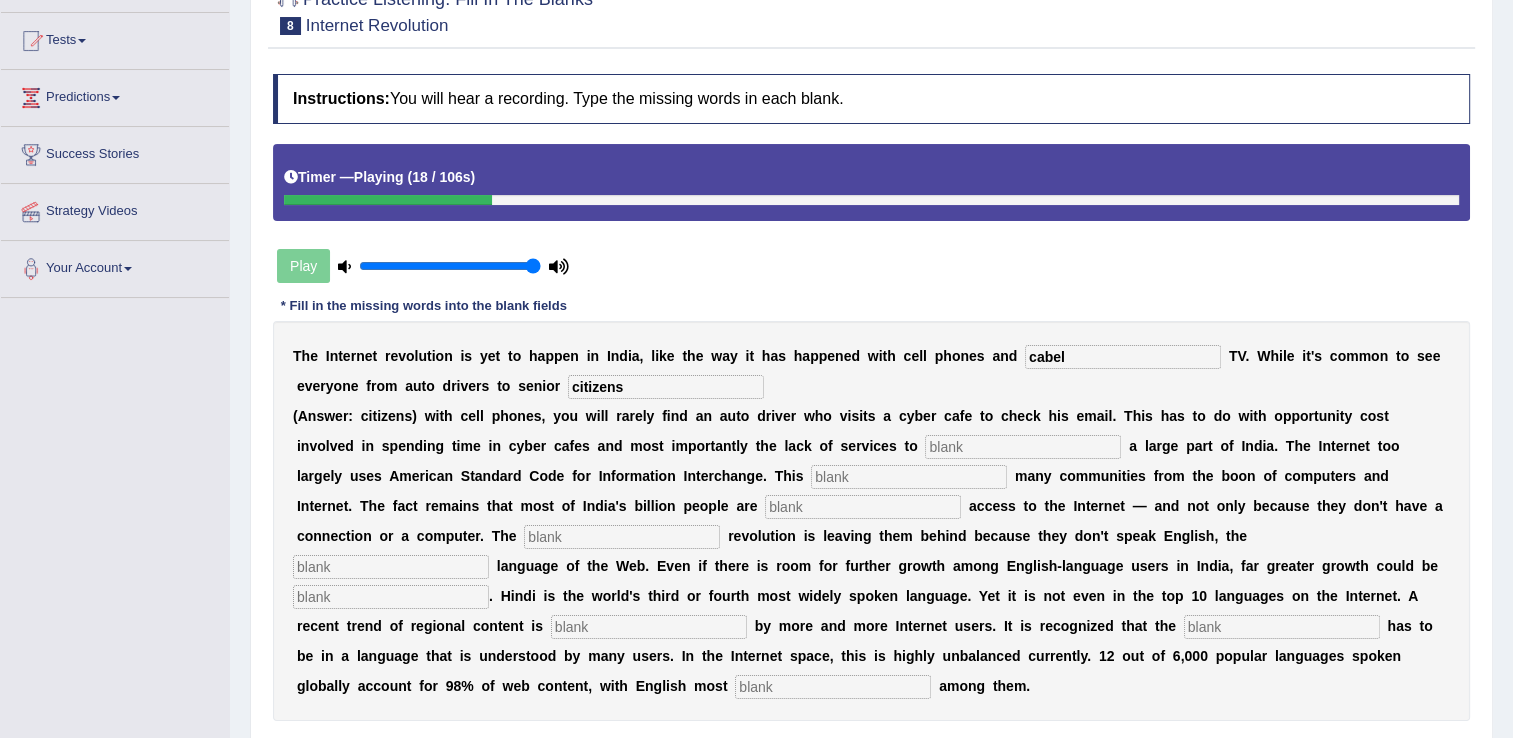 type on "citizens" 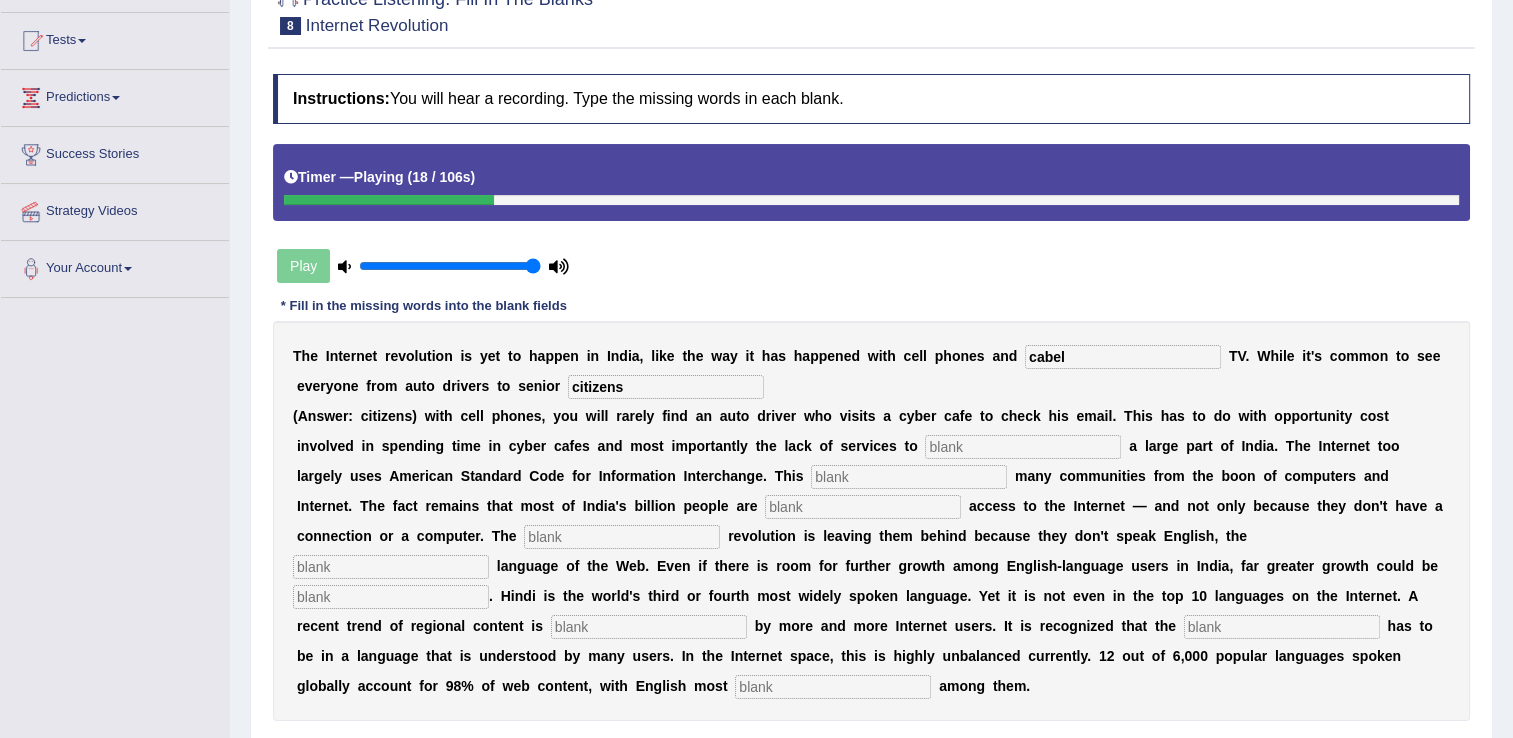 click at bounding box center [1023, 447] 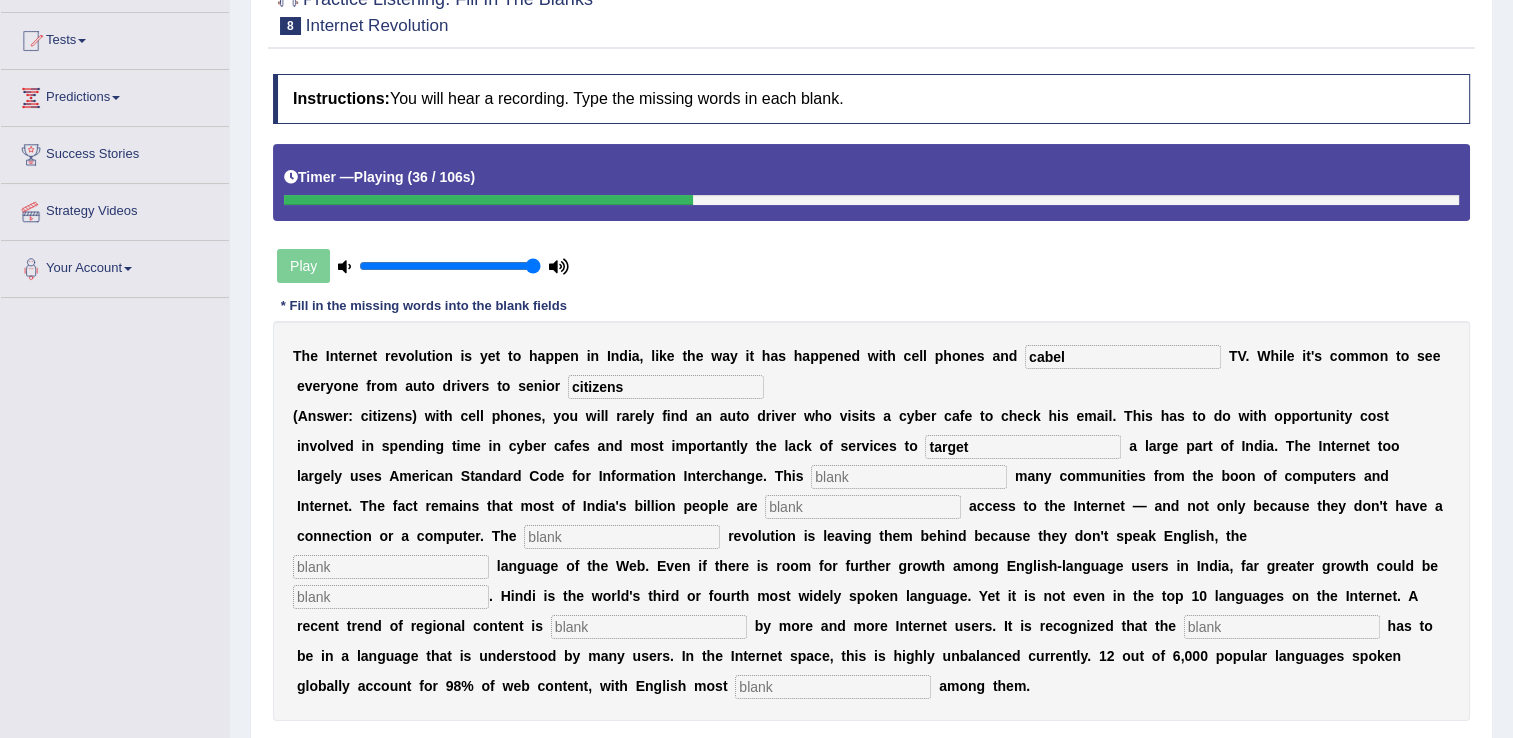 type on "target" 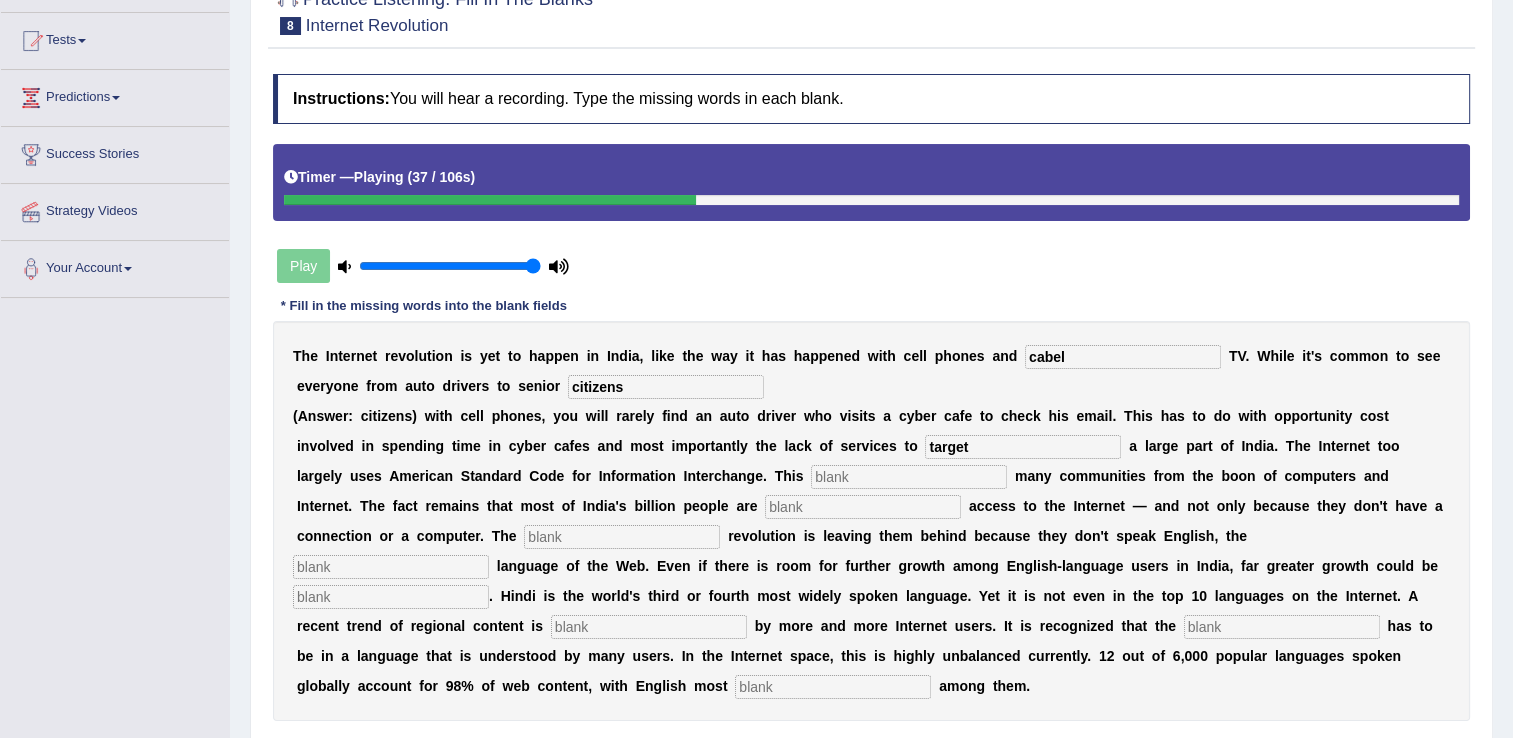 click at bounding box center [909, 477] 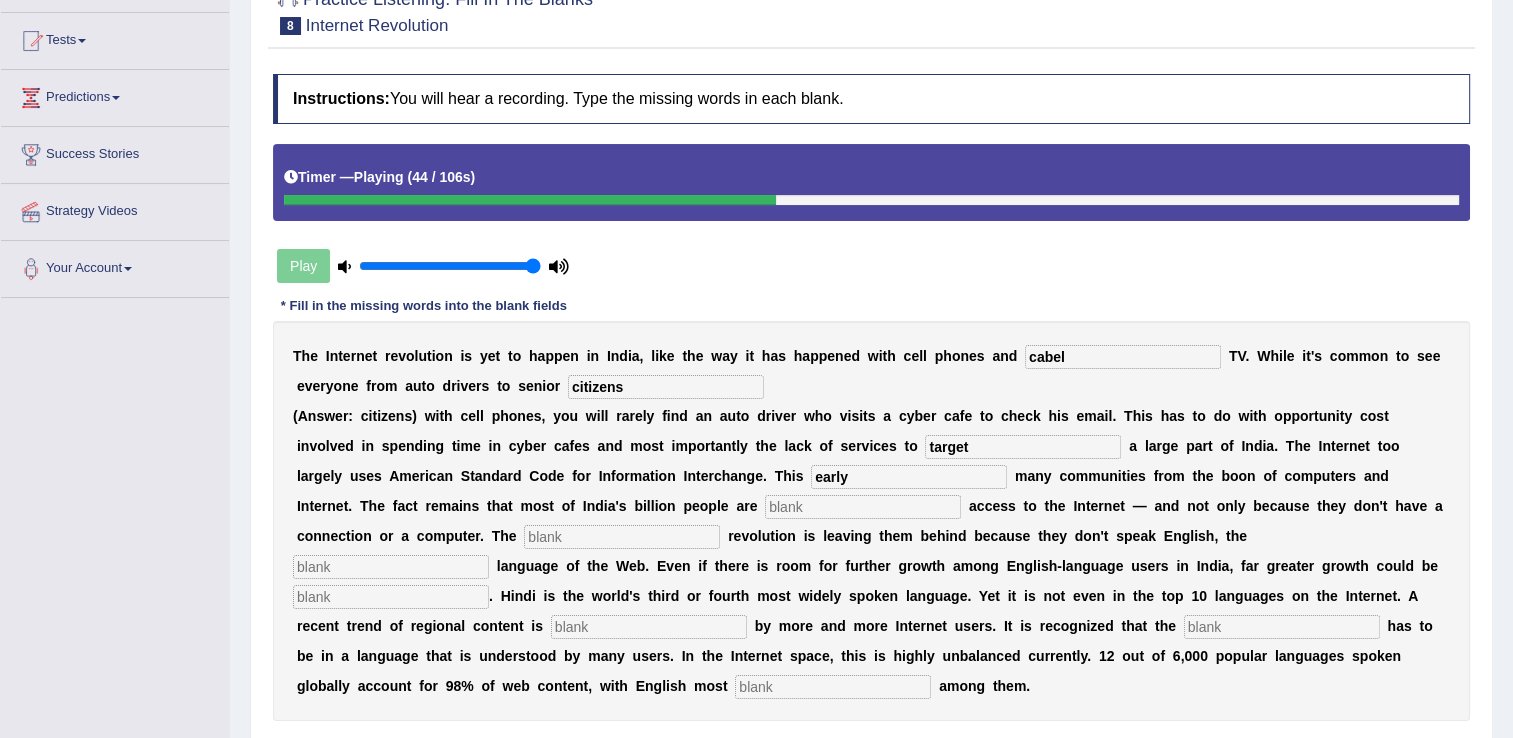type on "early" 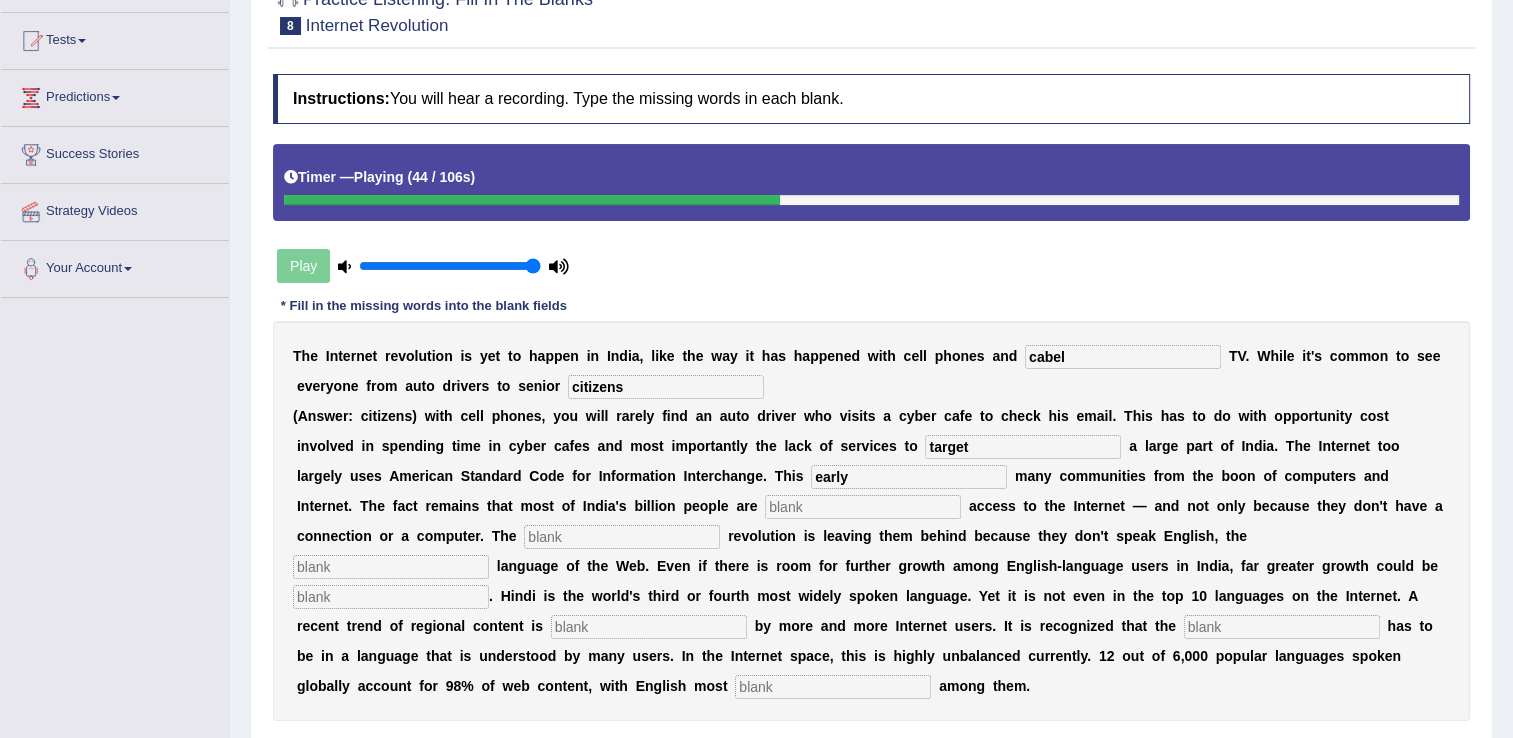 click at bounding box center [863, 507] 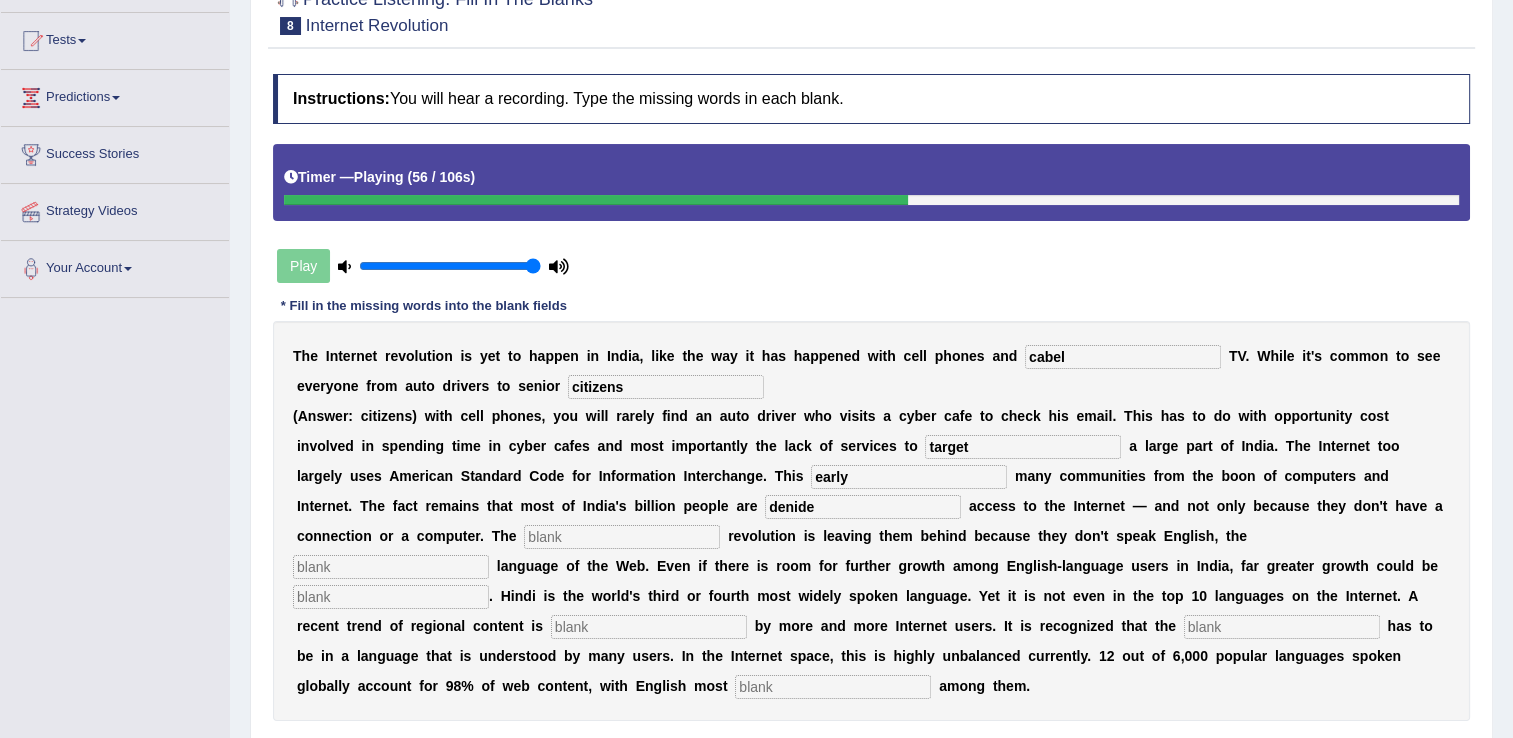 type on "denide" 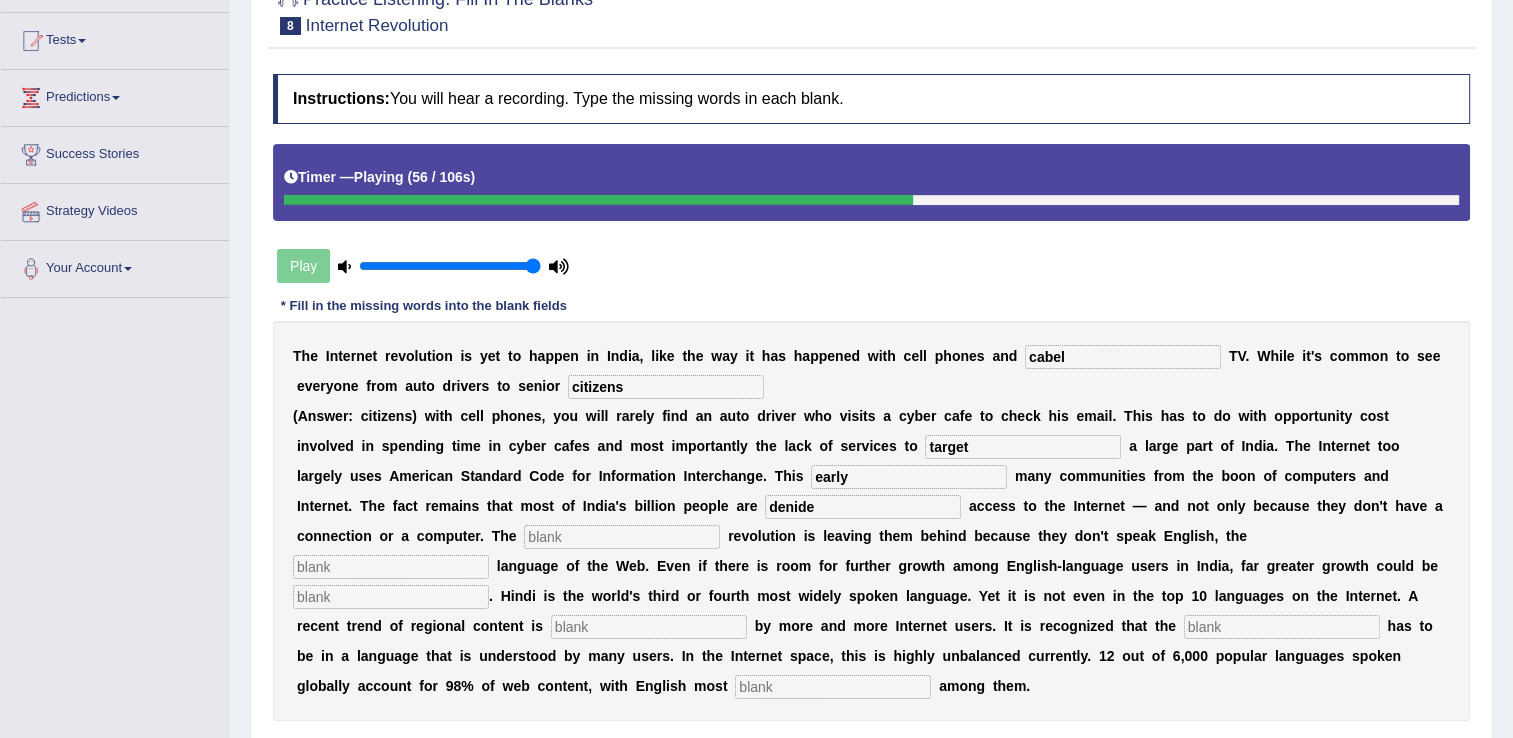 click at bounding box center [622, 537] 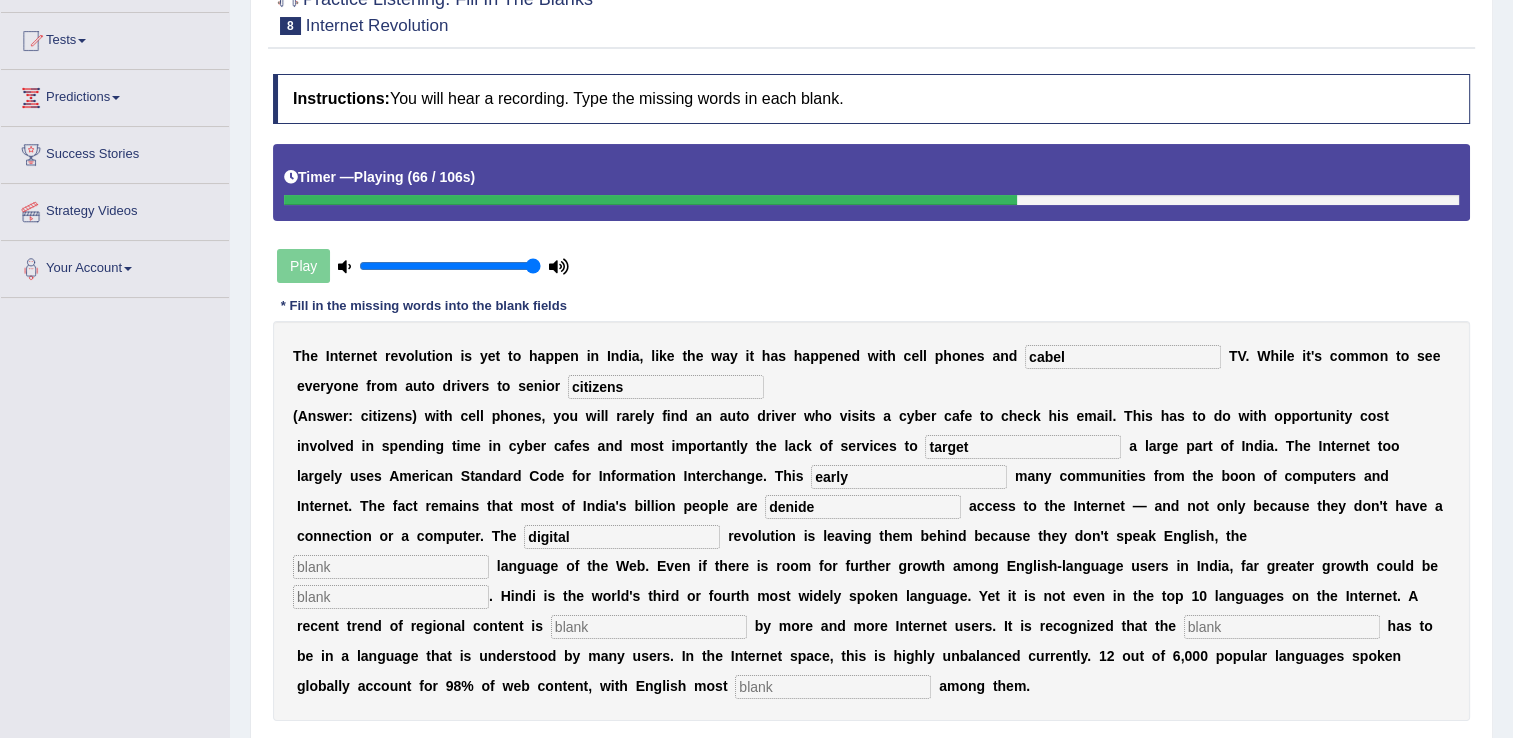 type on "digital" 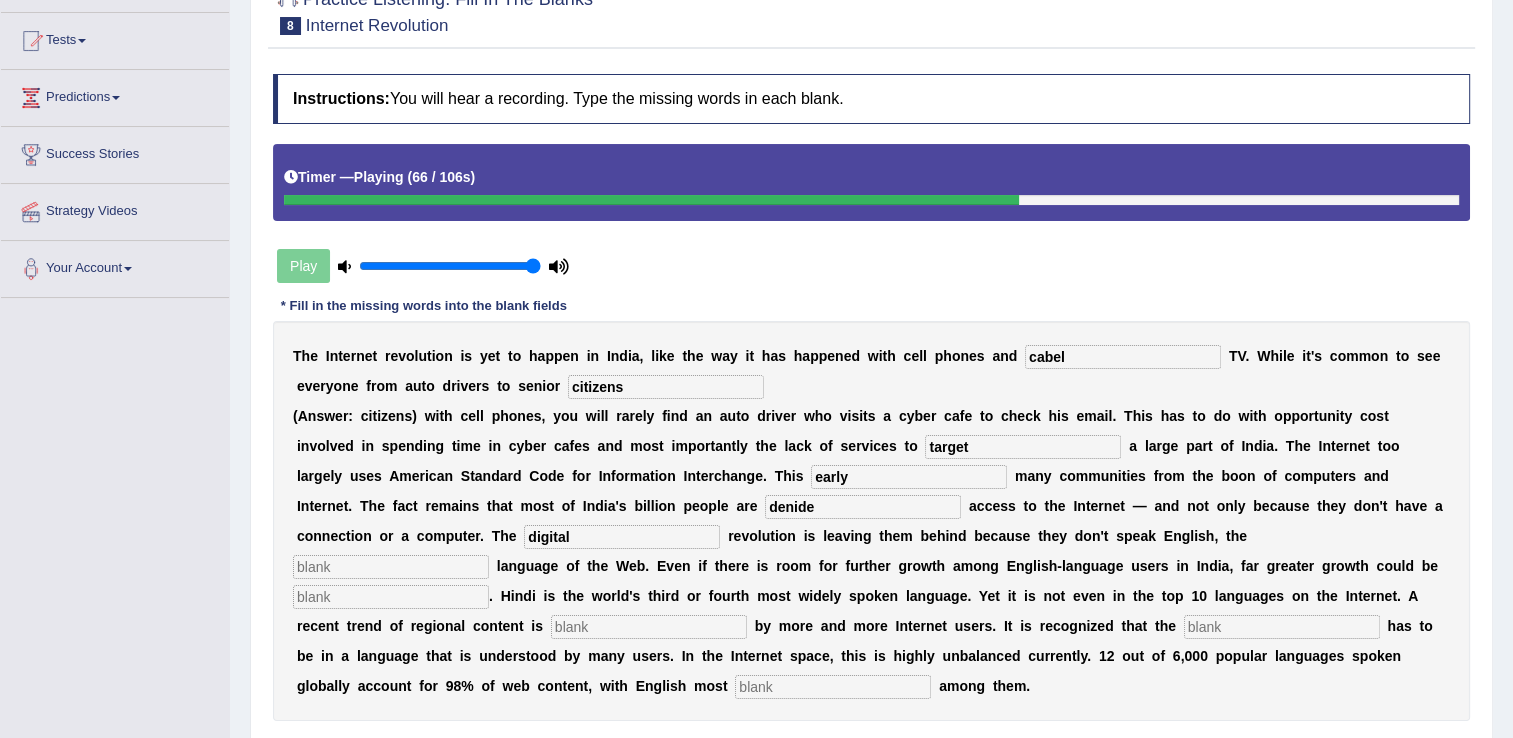 click at bounding box center [391, 597] 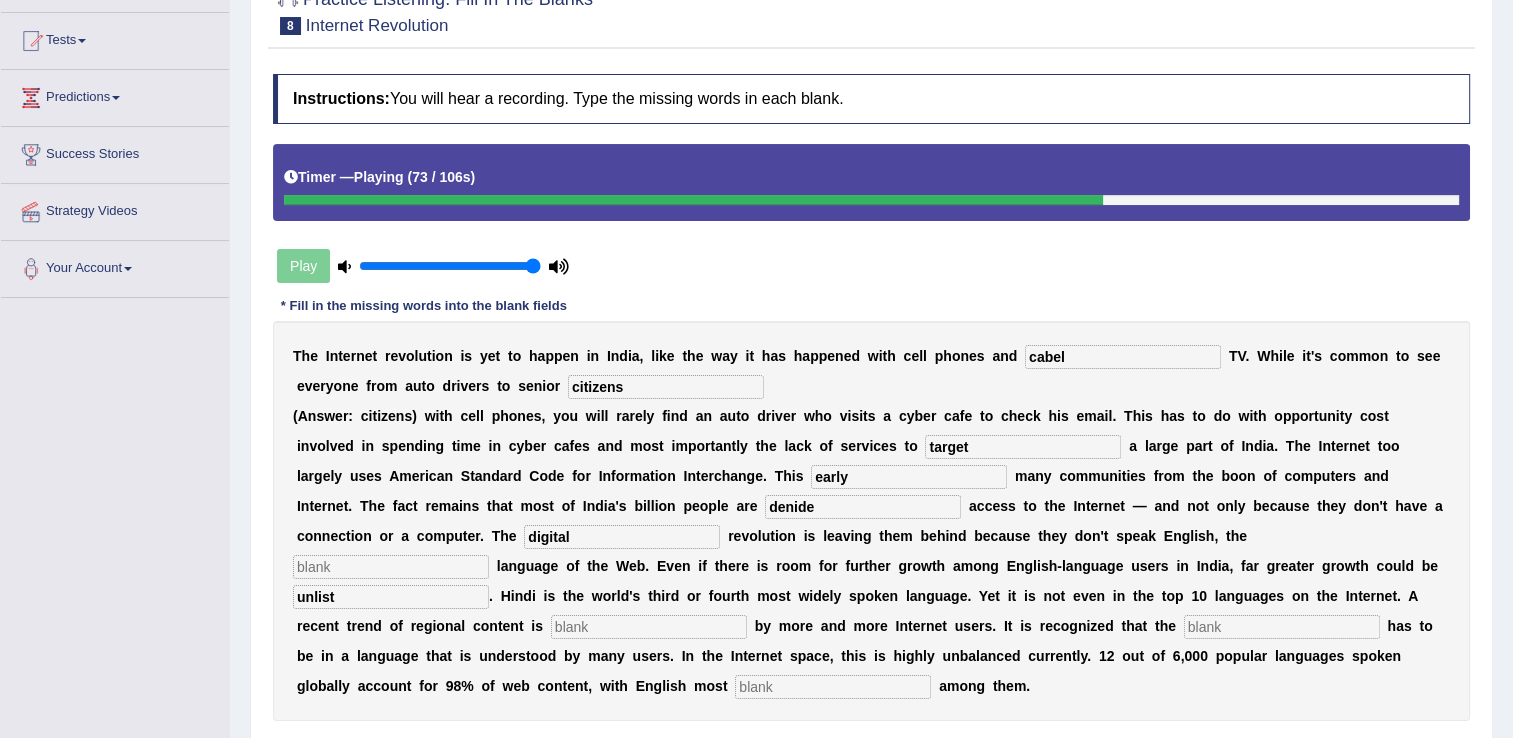 type on "unlist" 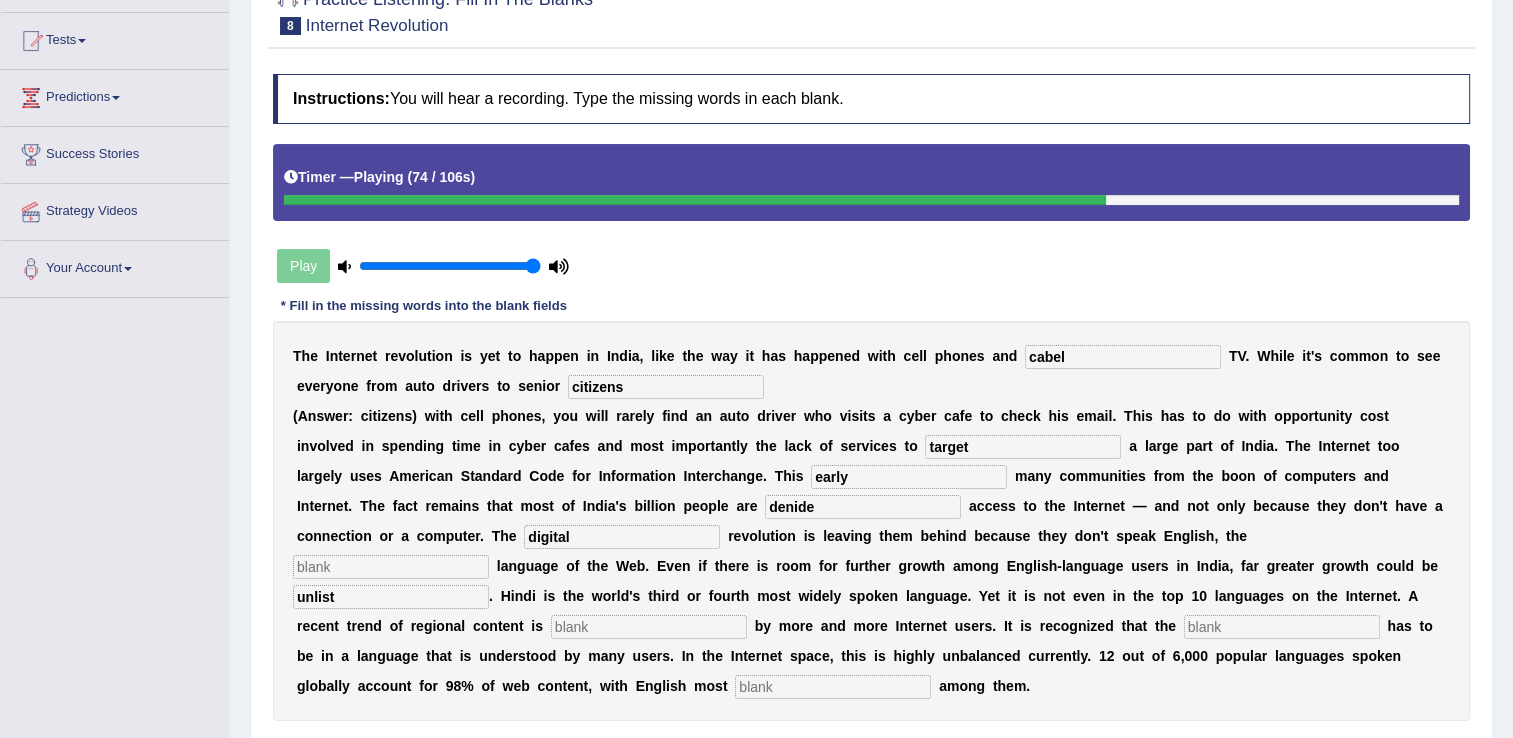 click at bounding box center [649, 627] 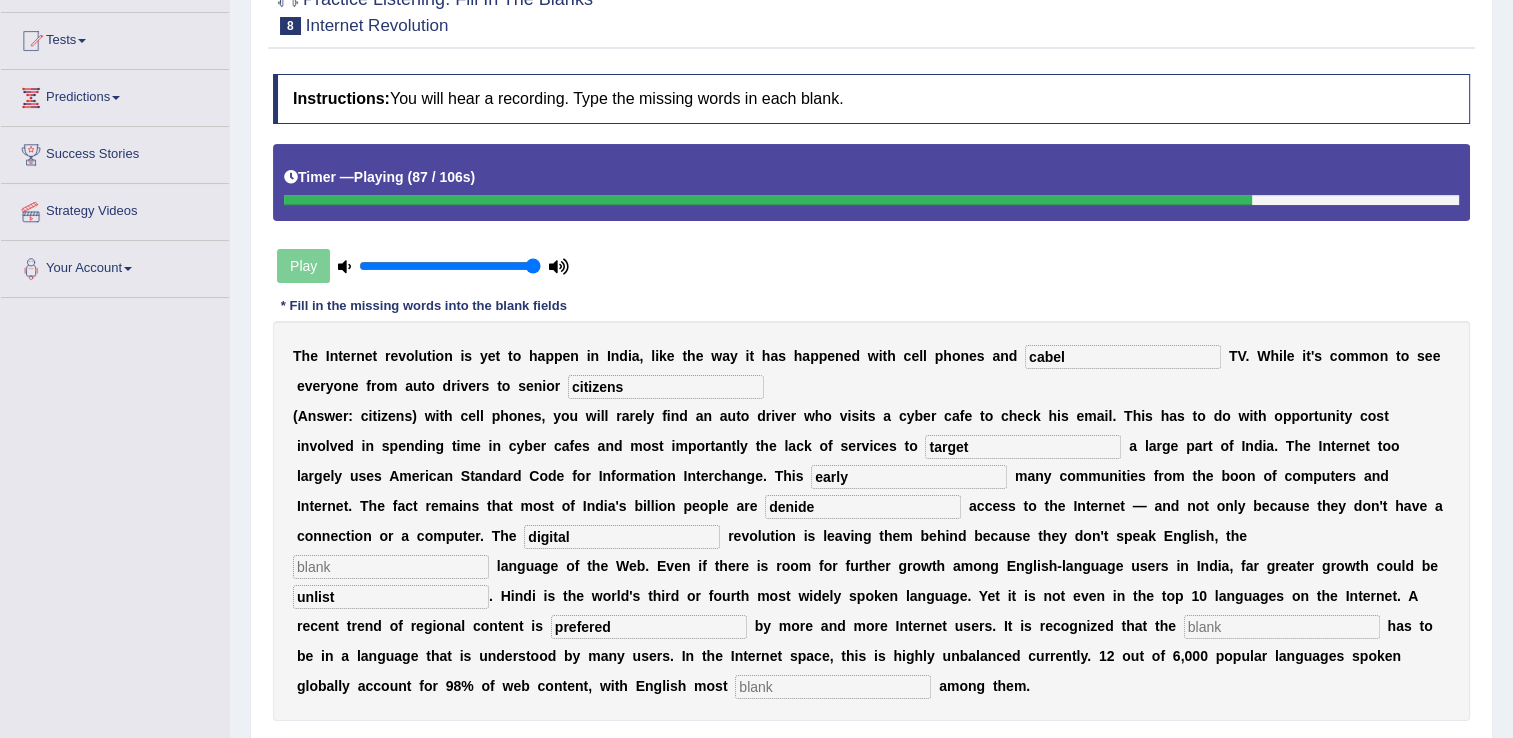 type on "prefered" 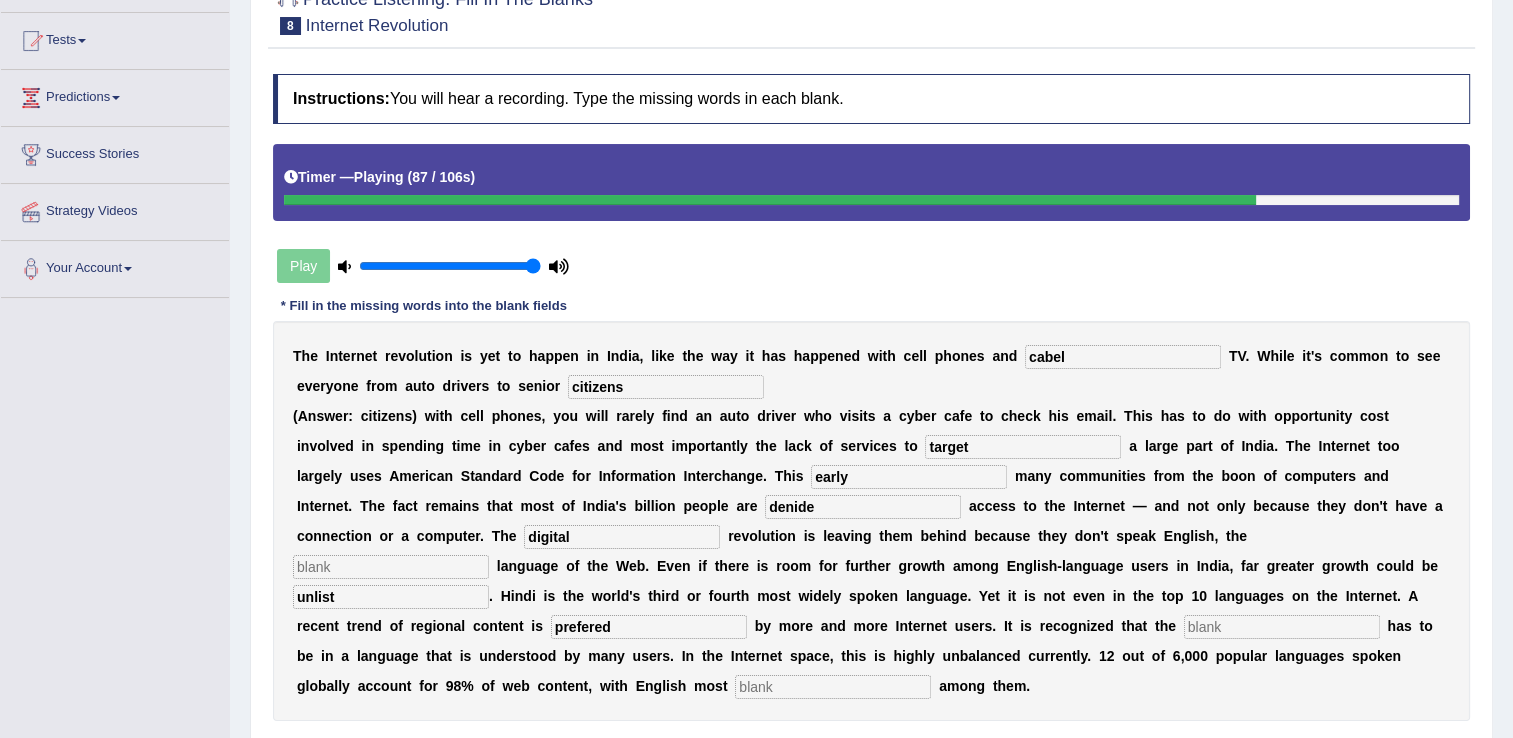 click at bounding box center [1282, 627] 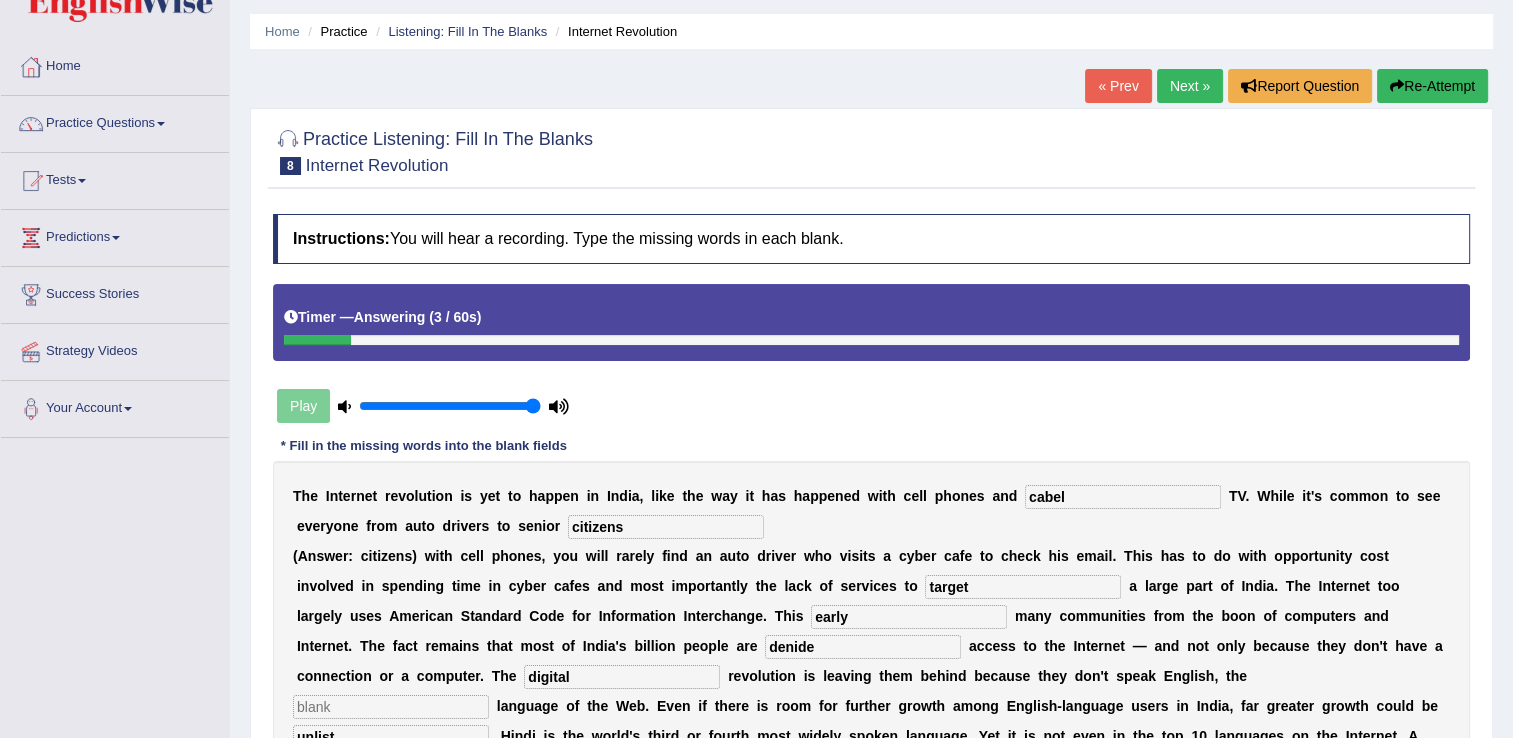 scroll, scrollTop: 40, scrollLeft: 0, axis: vertical 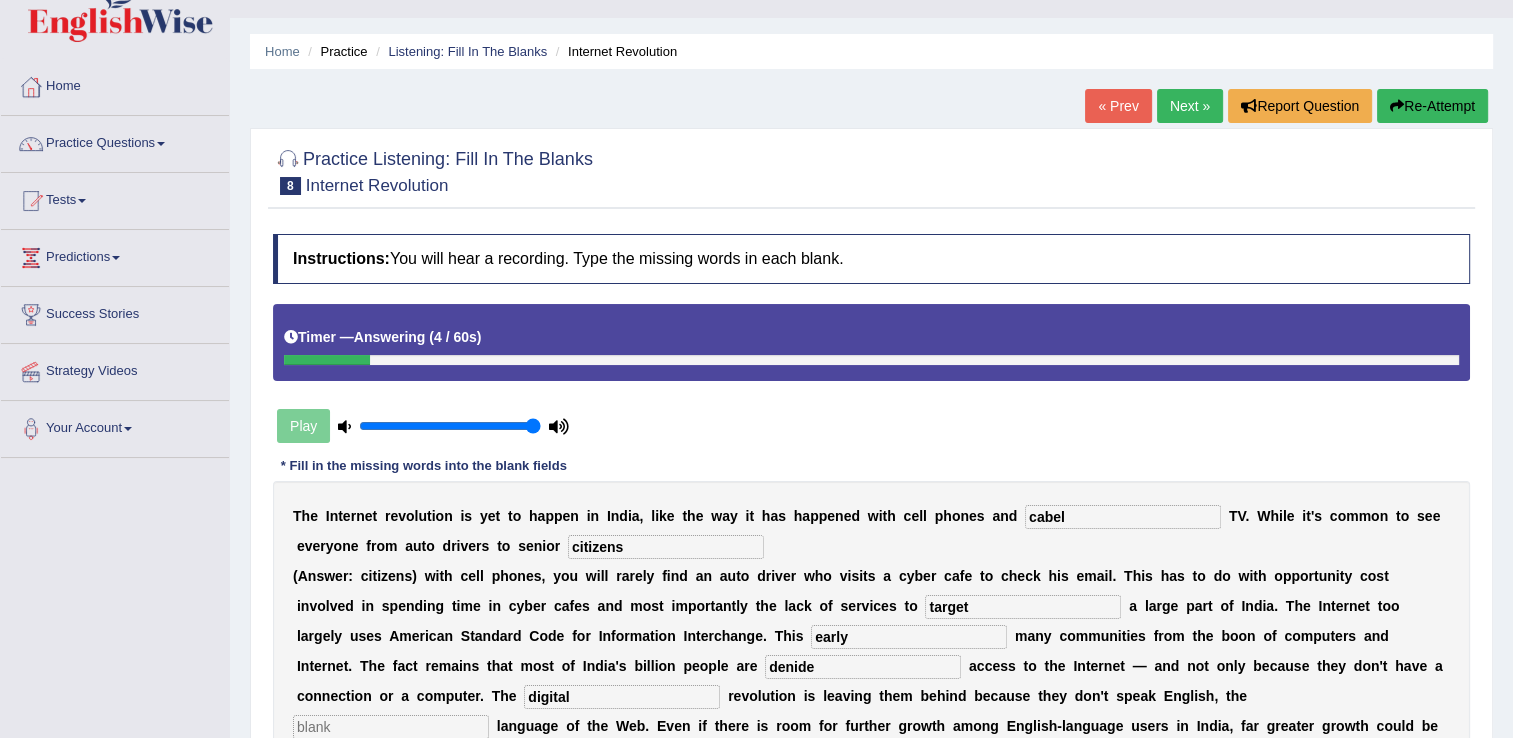click on "Re-Attempt" at bounding box center [1432, 106] 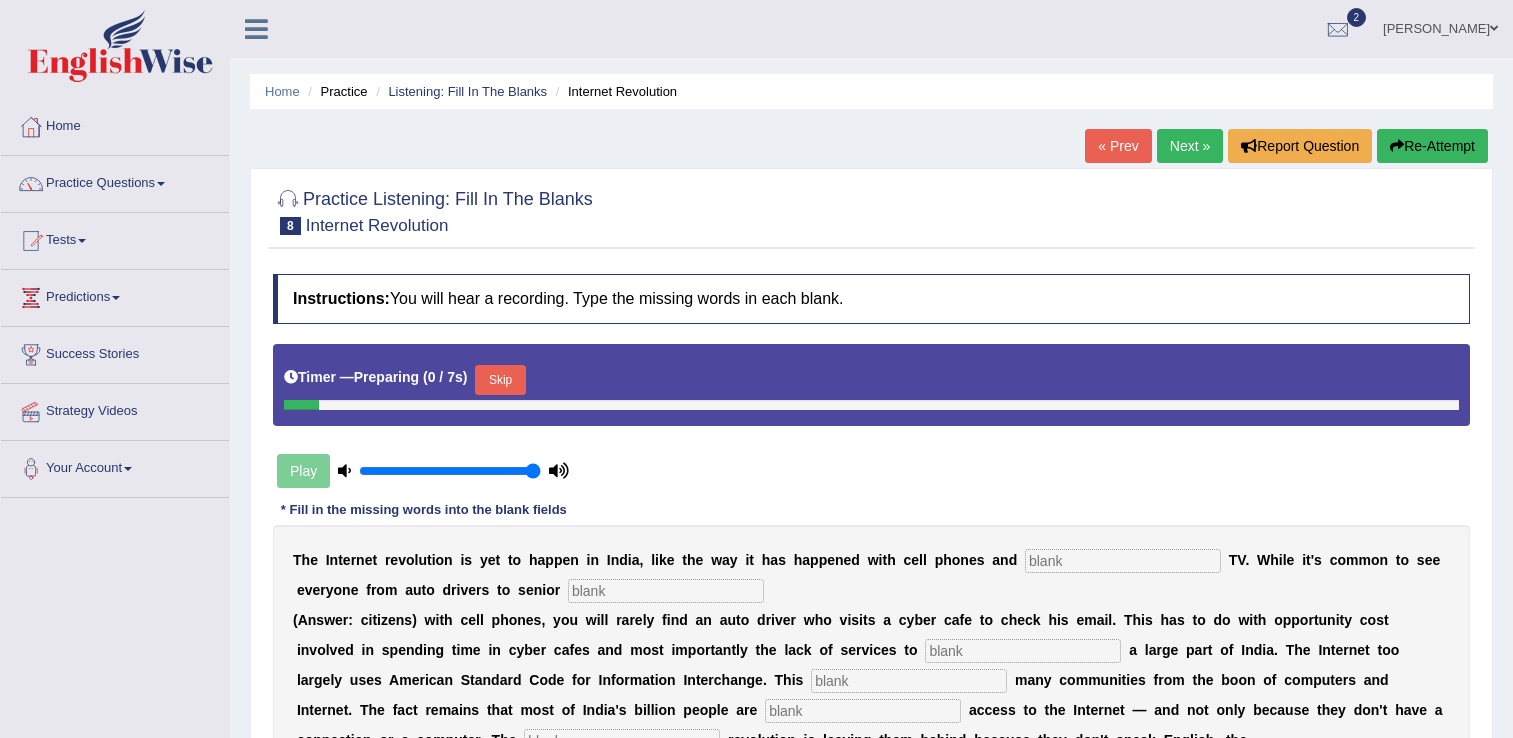 scroll, scrollTop: 40, scrollLeft: 0, axis: vertical 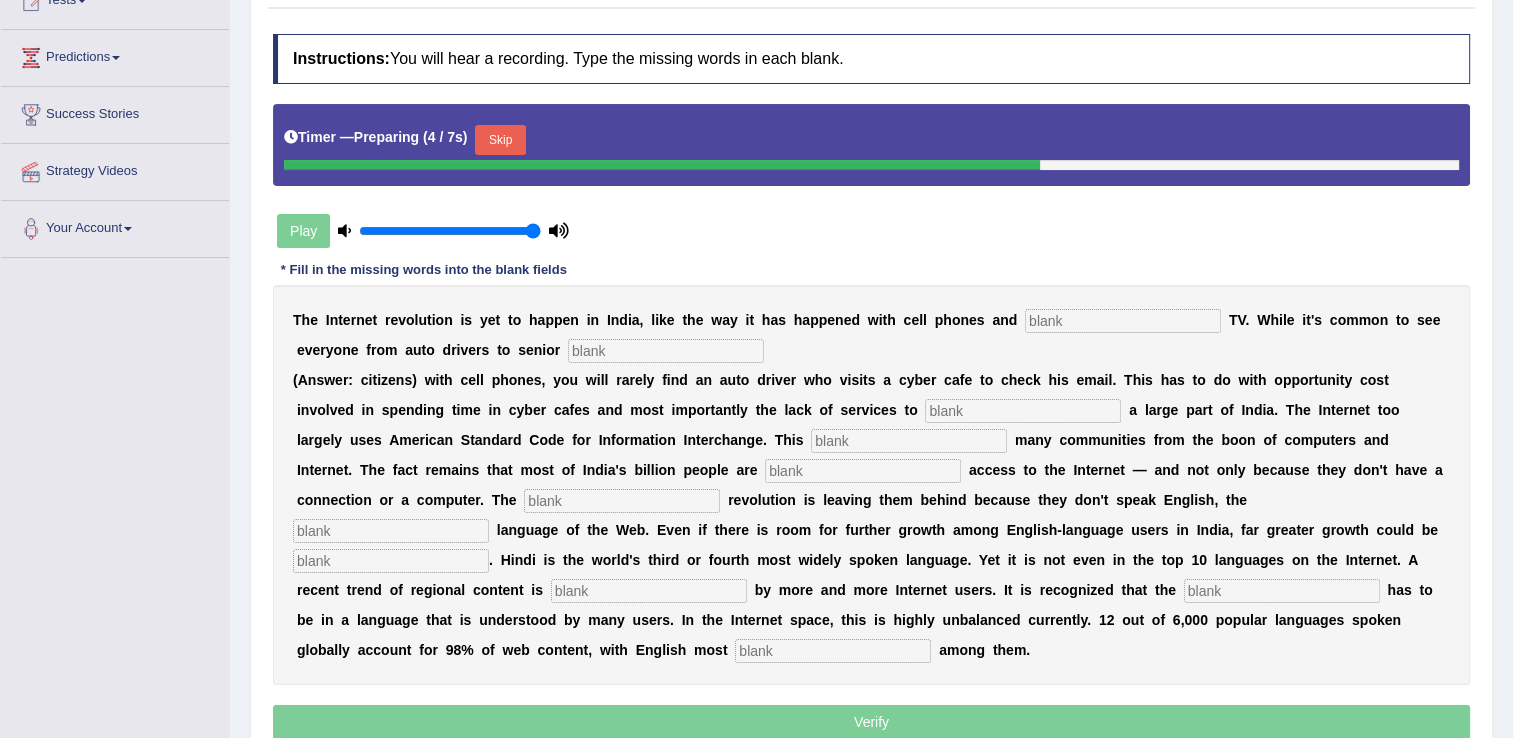 click at bounding box center [1123, 321] 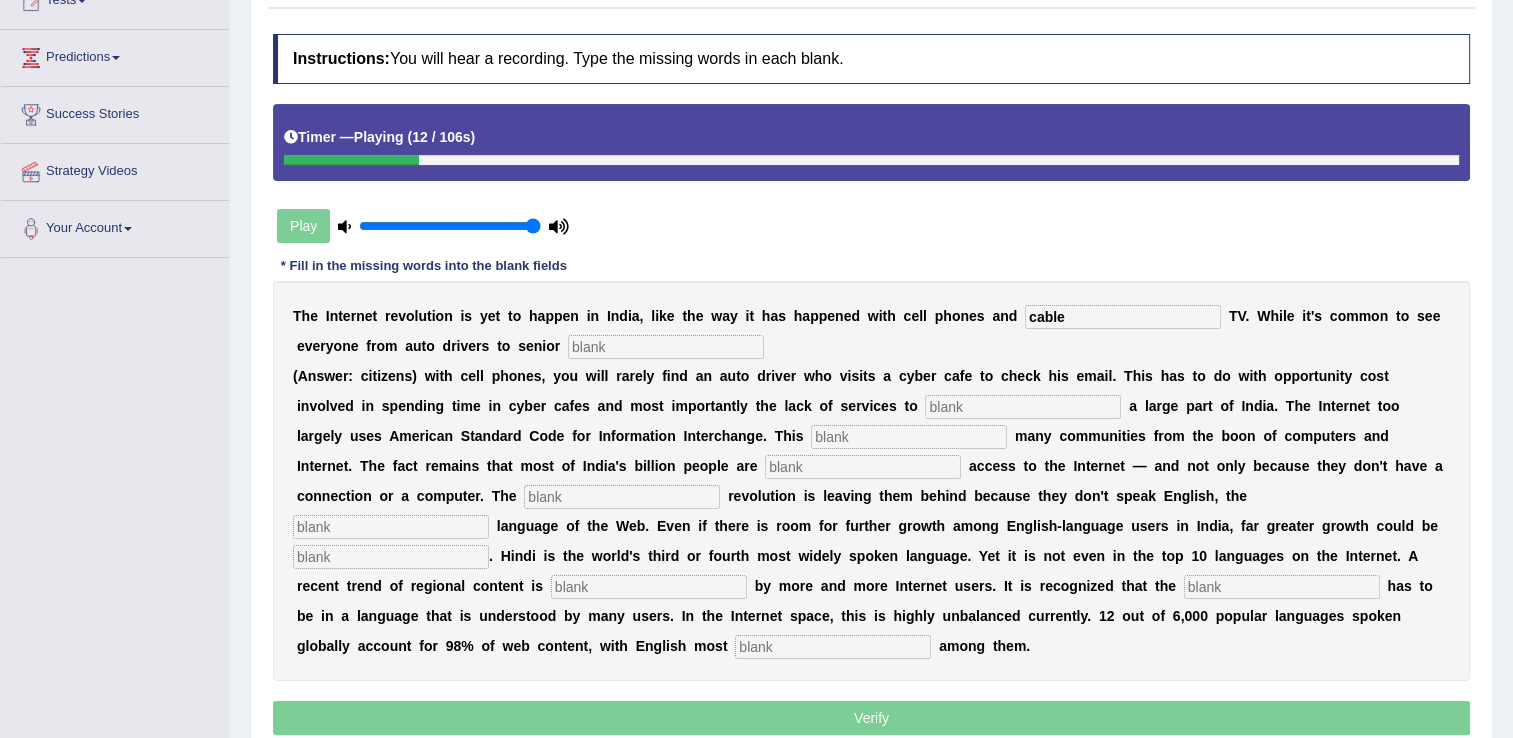 type on "cable" 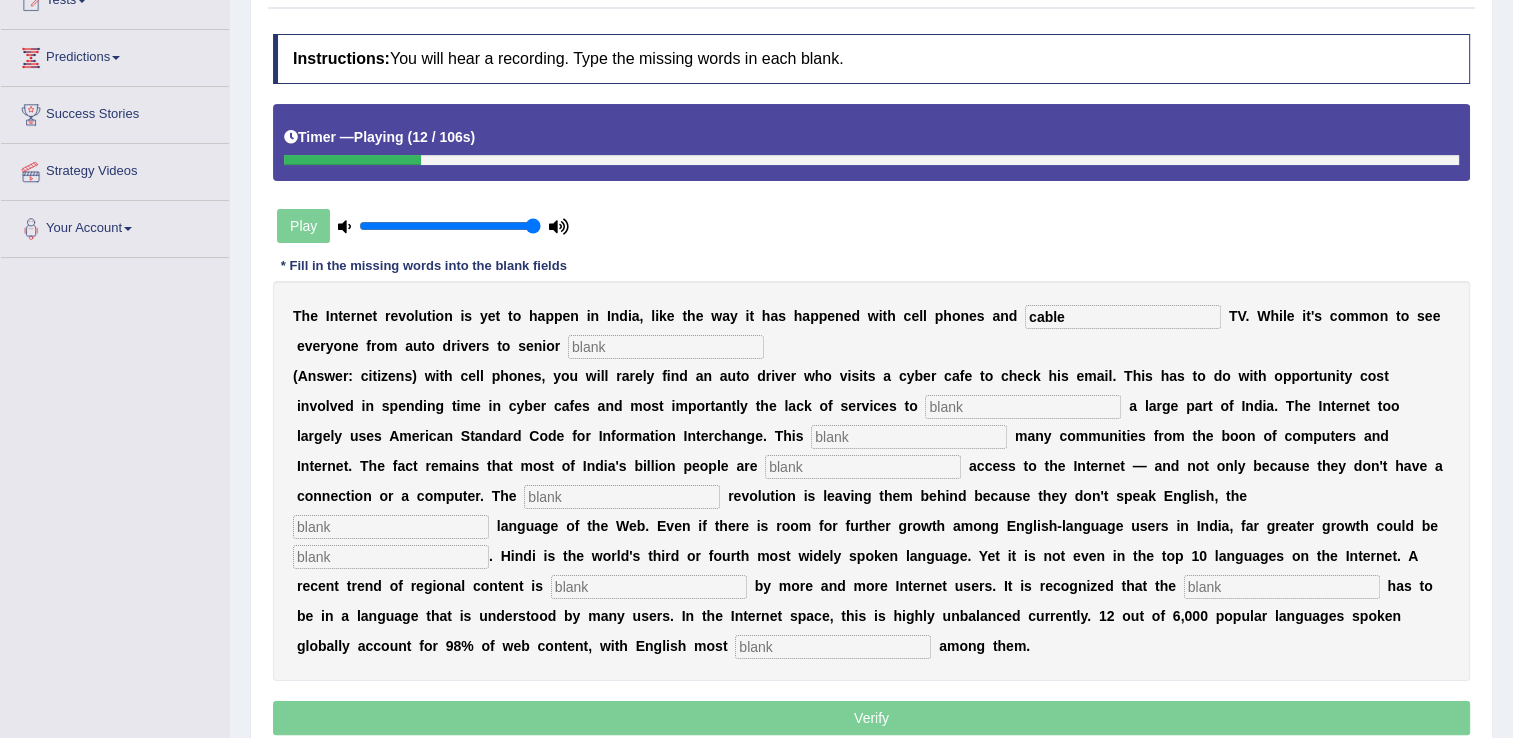 click at bounding box center (666, 347) 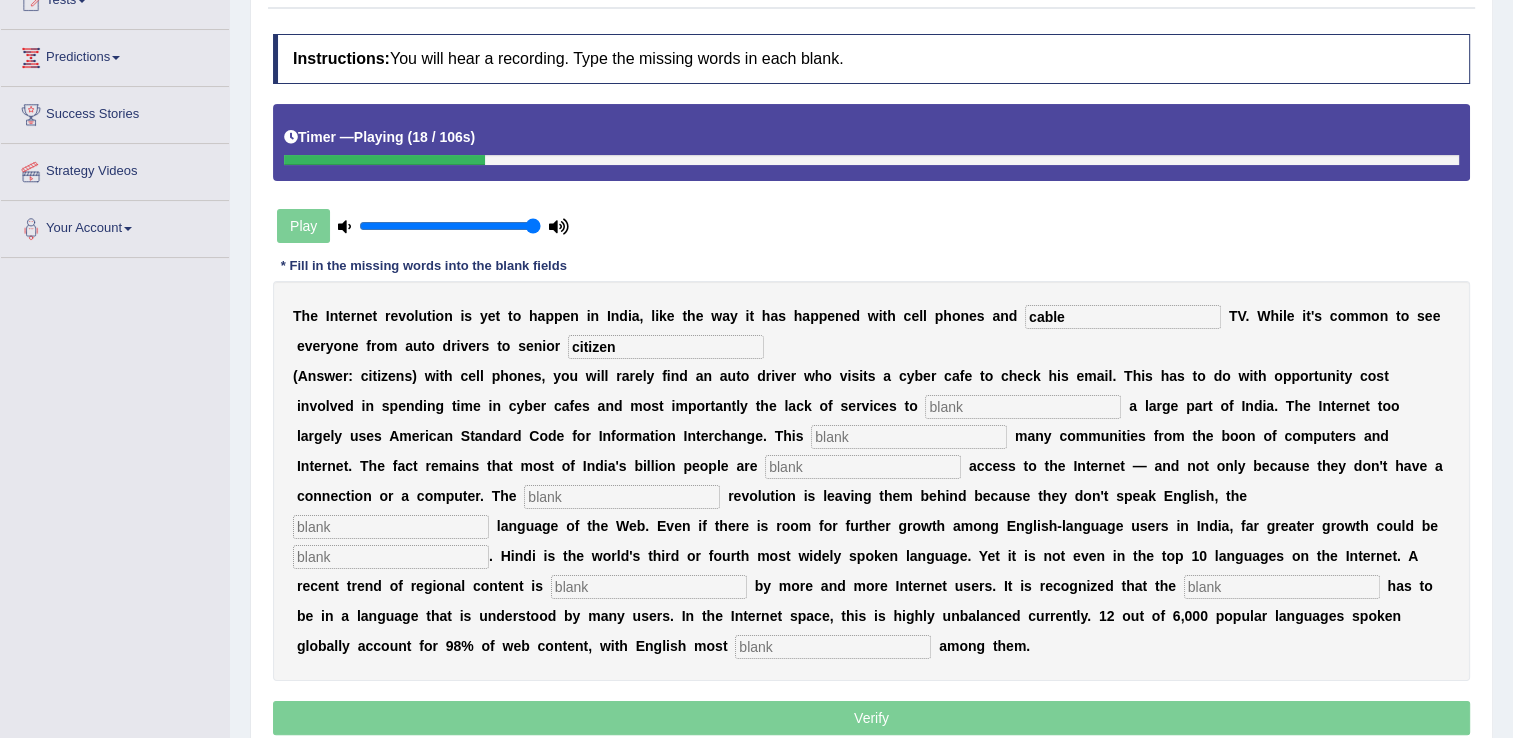 click at bounding box center [1023, 407] 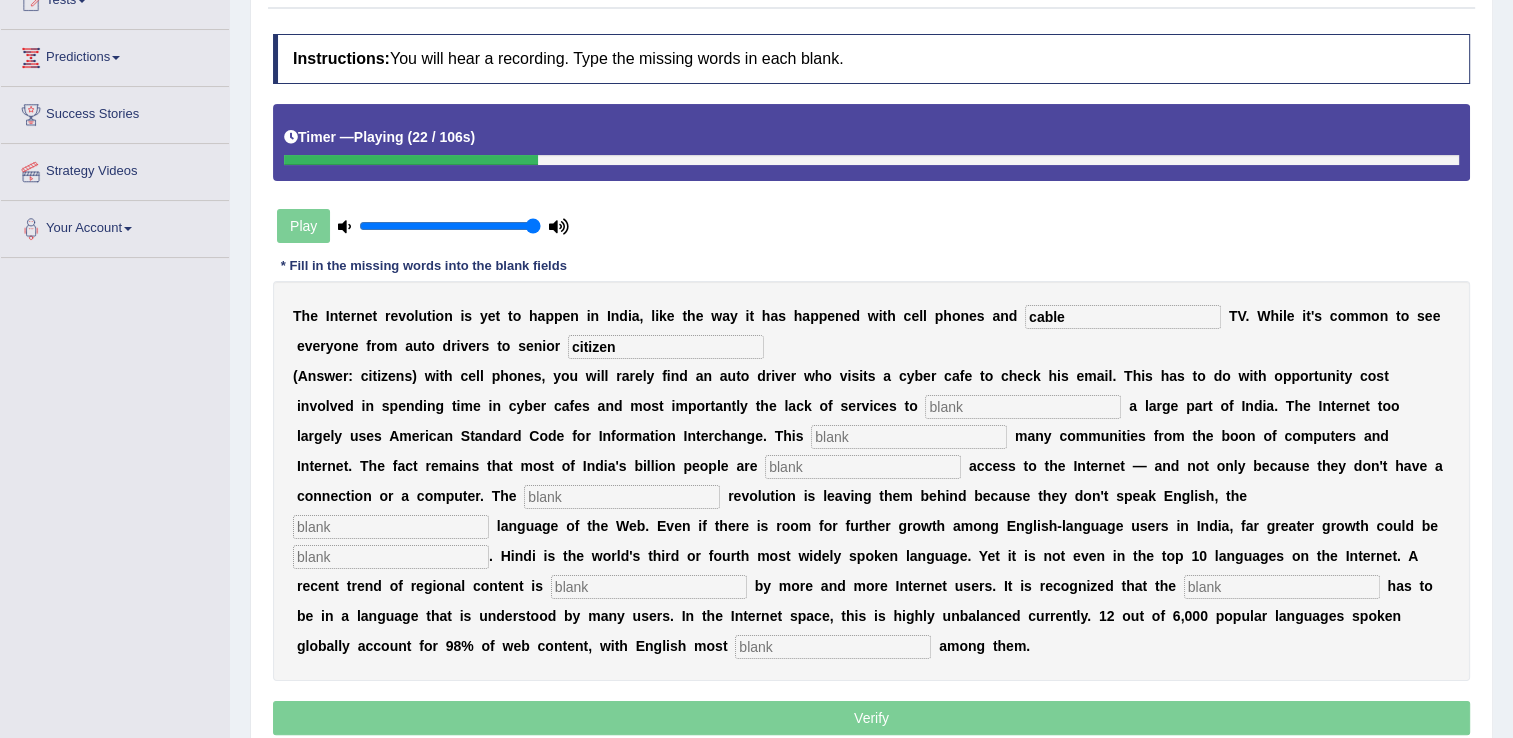click on "citizen" at bounding box center [666, 347] 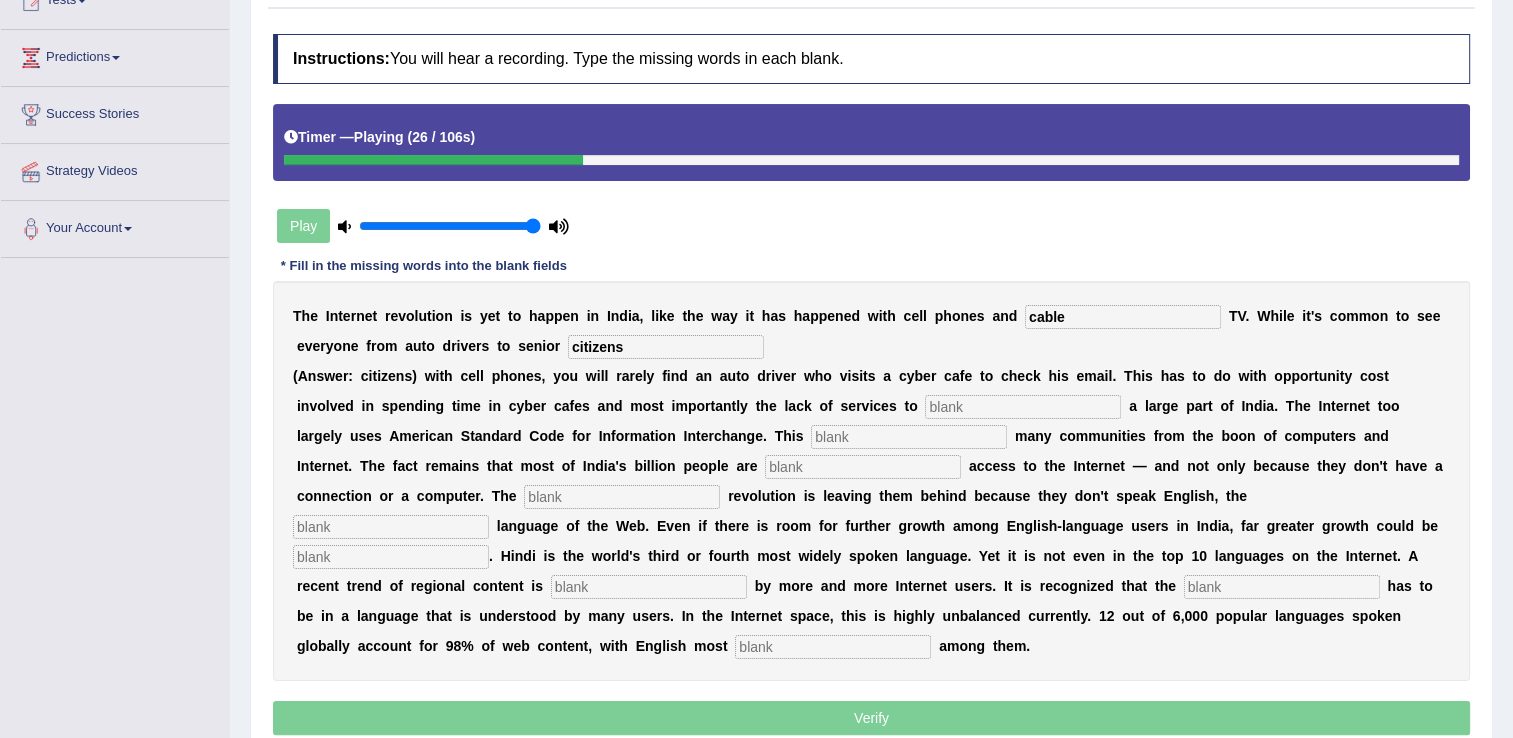 type on "citizens" 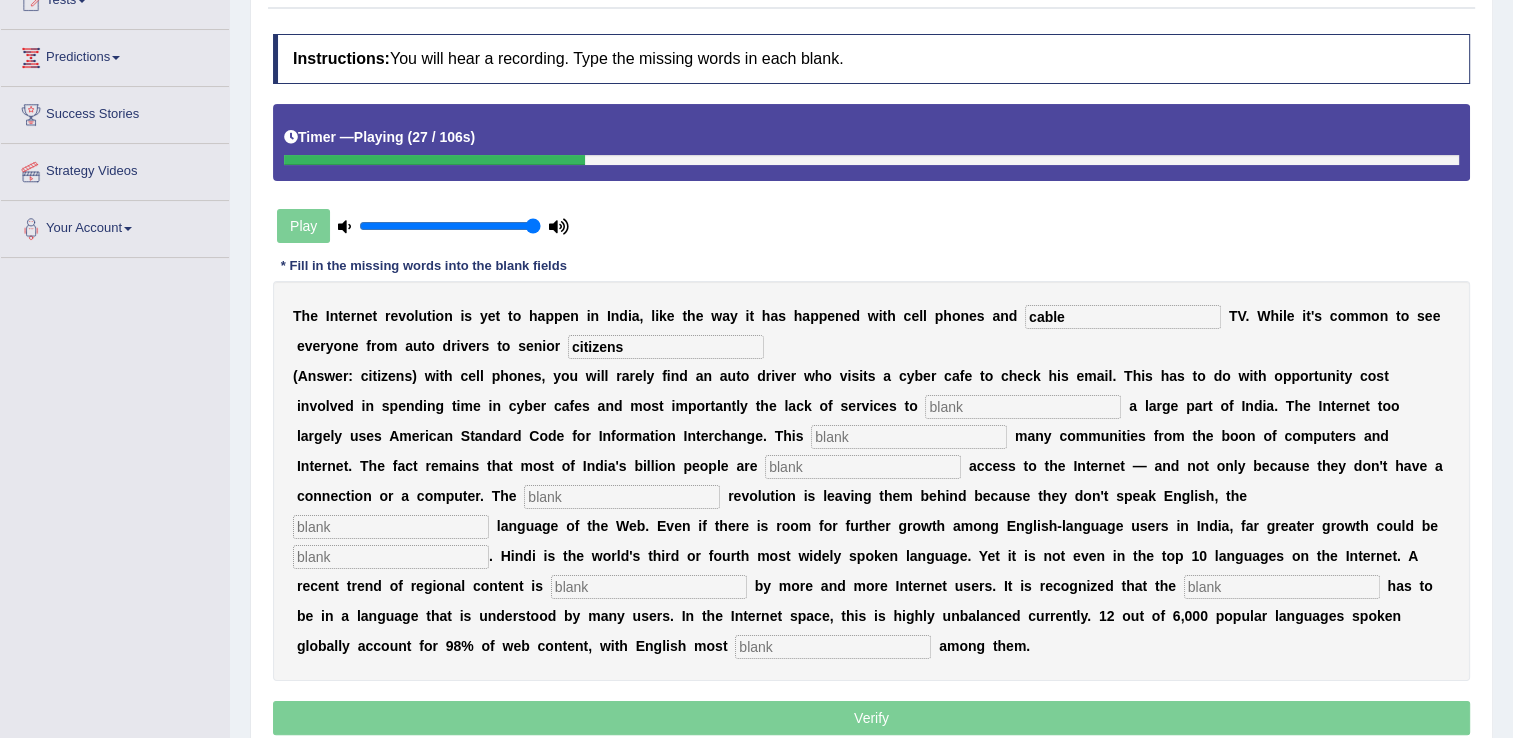 click at bounding box center (1023, 407) 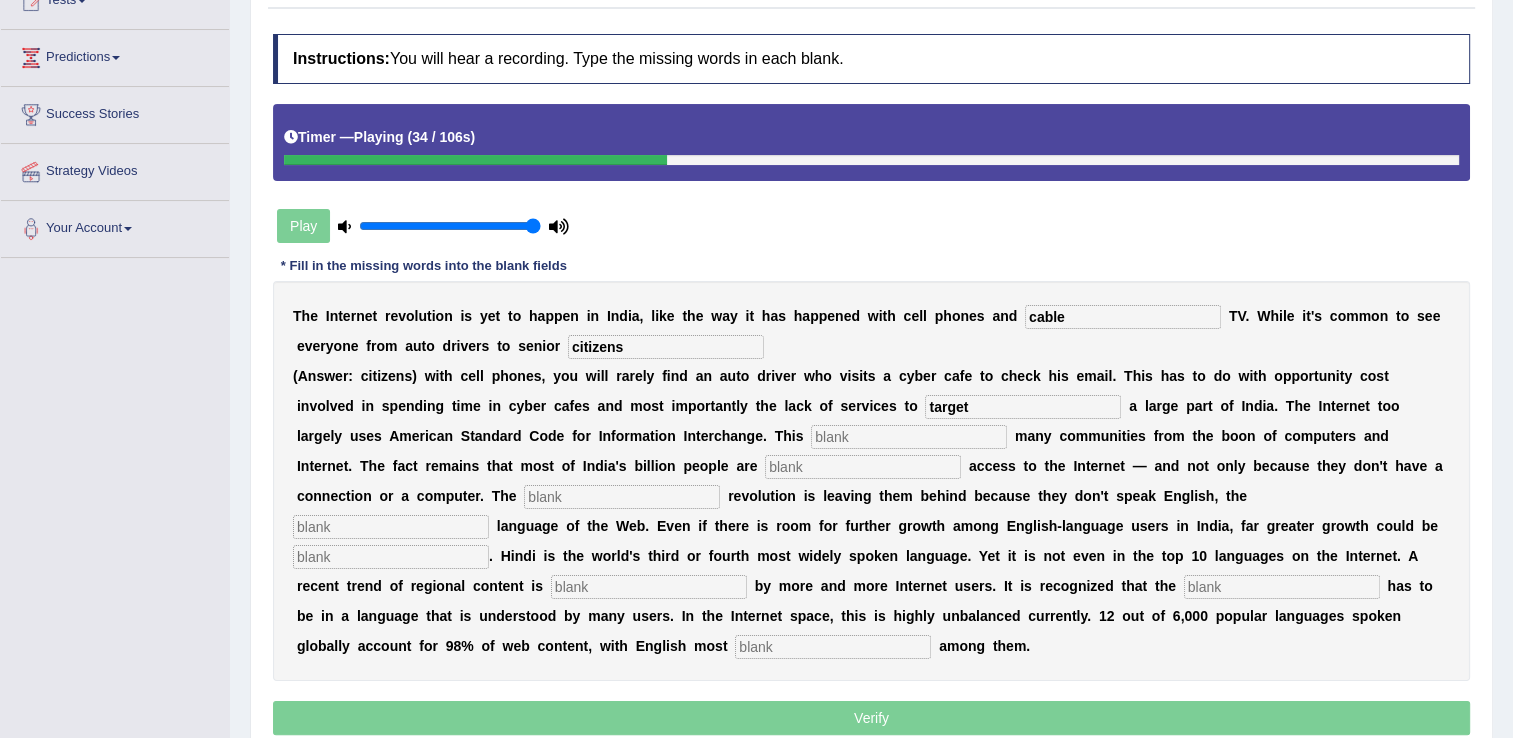 type on "target" 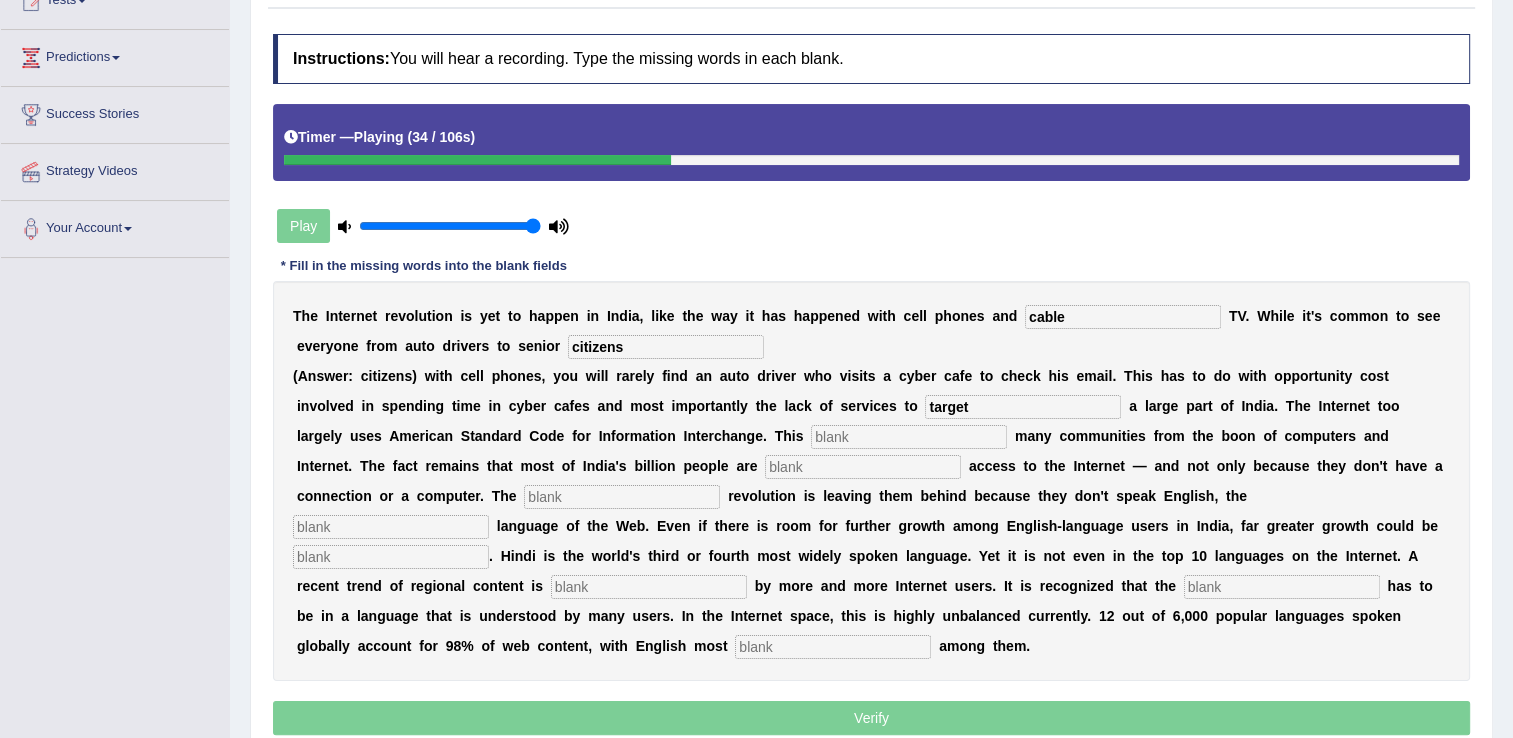 click at bounding box center [909, 437] 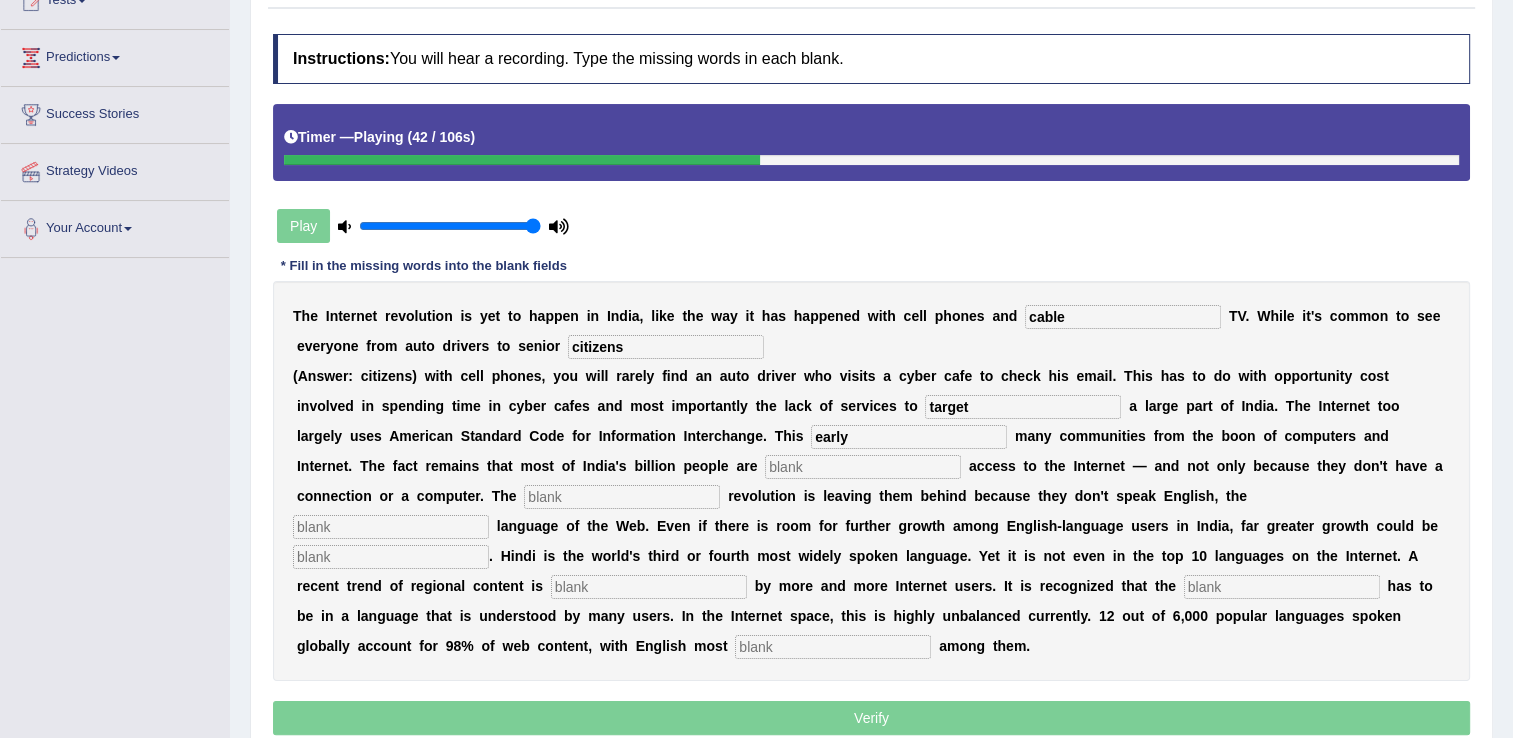 type on "early" 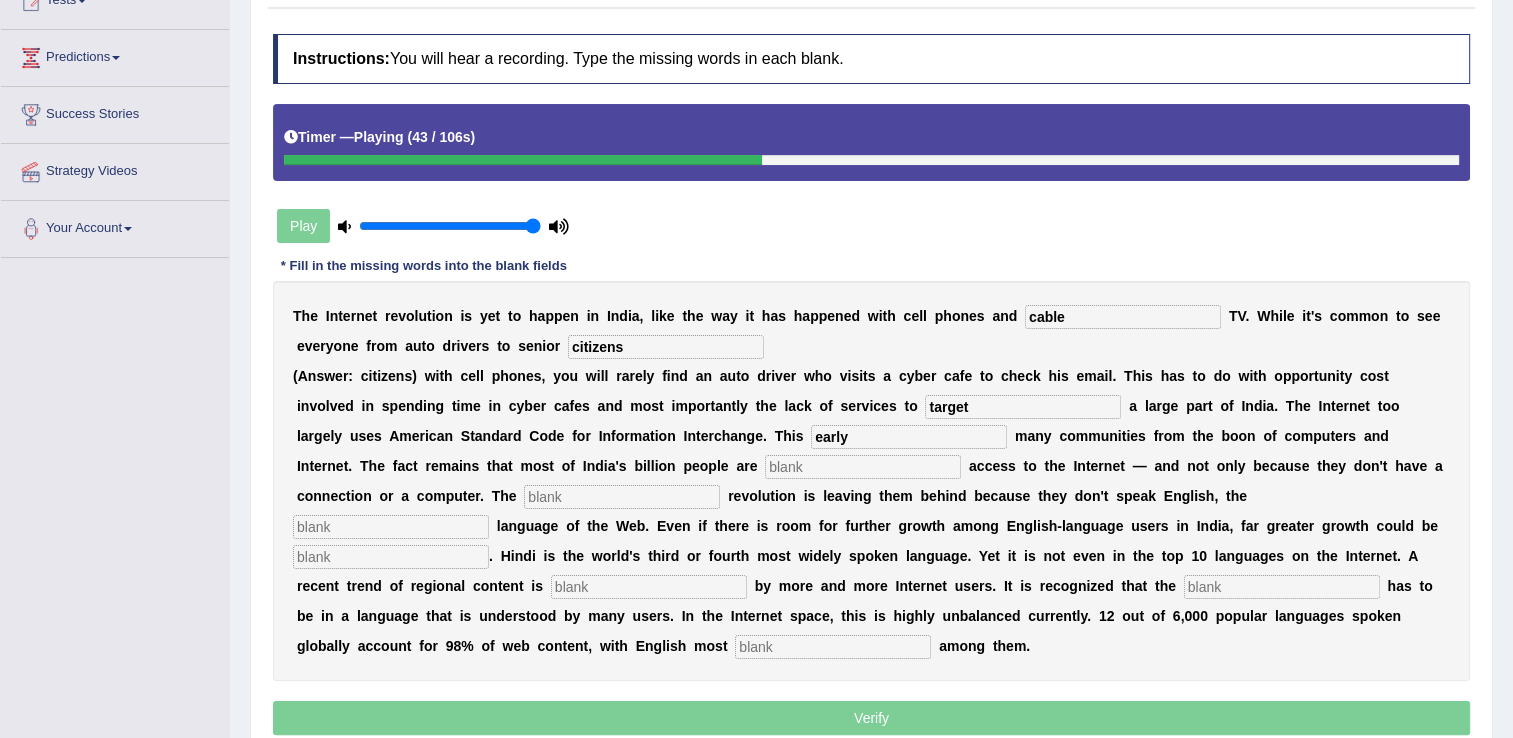 click at bounding box center [863, 467] 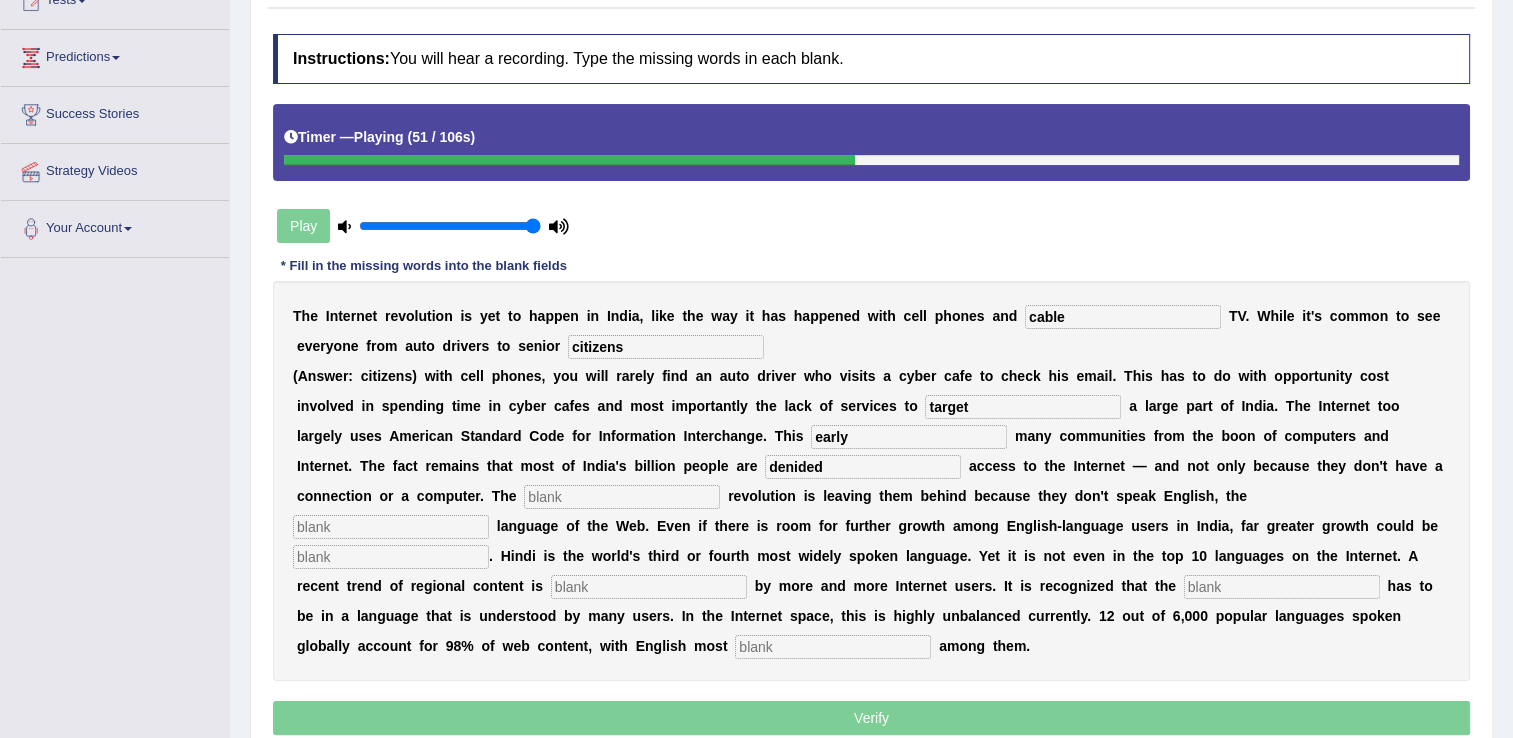 type on "denided" 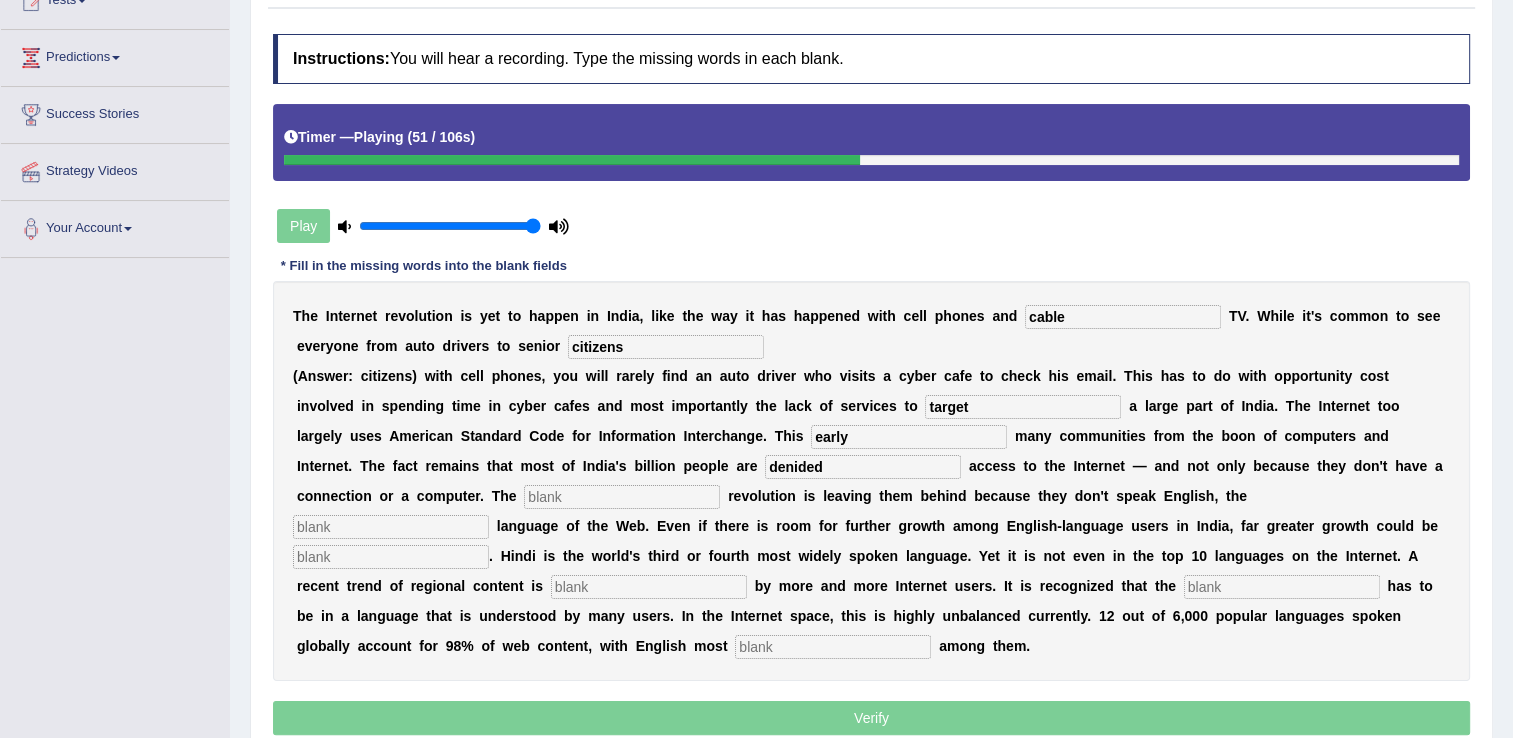 click at bounding box center (622, 497) 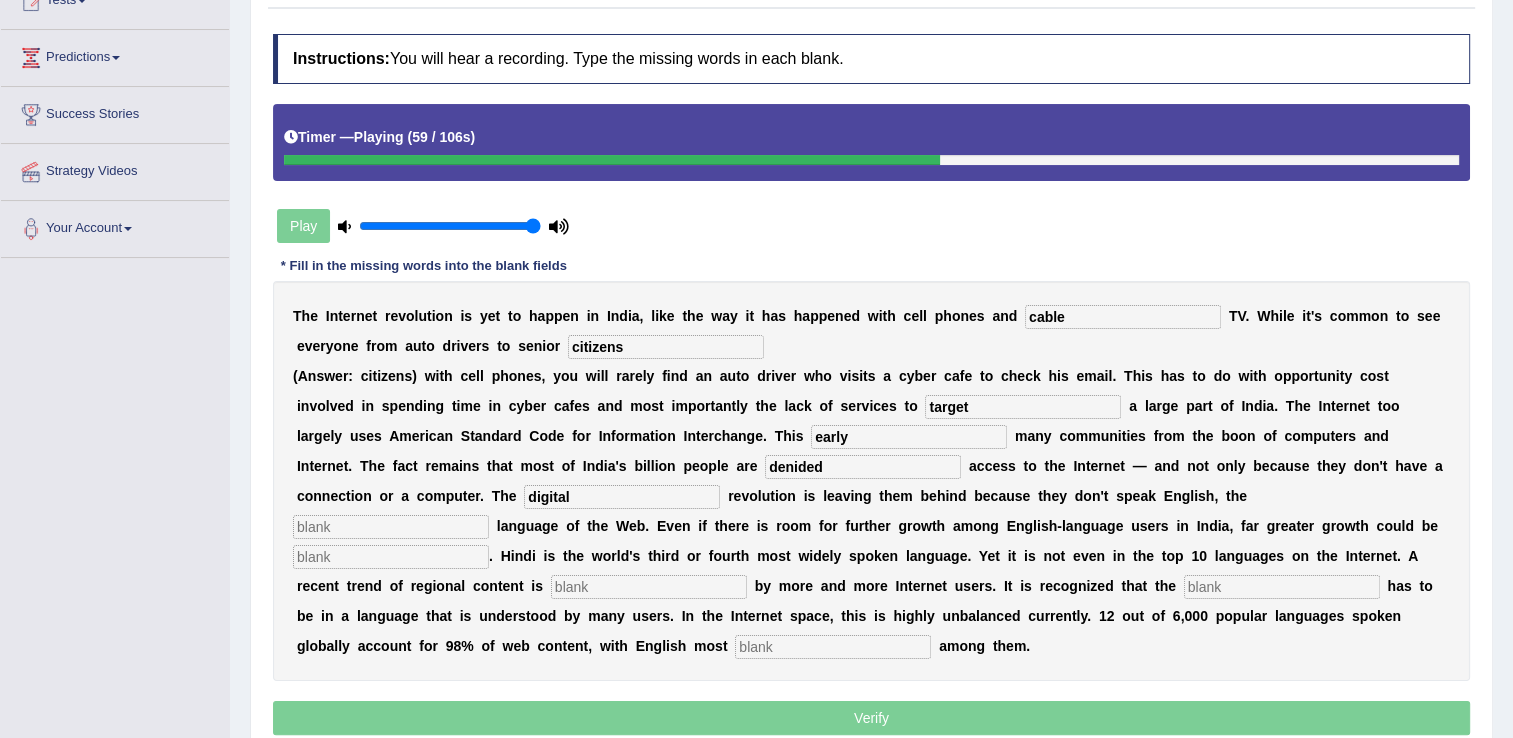 type on "digital" 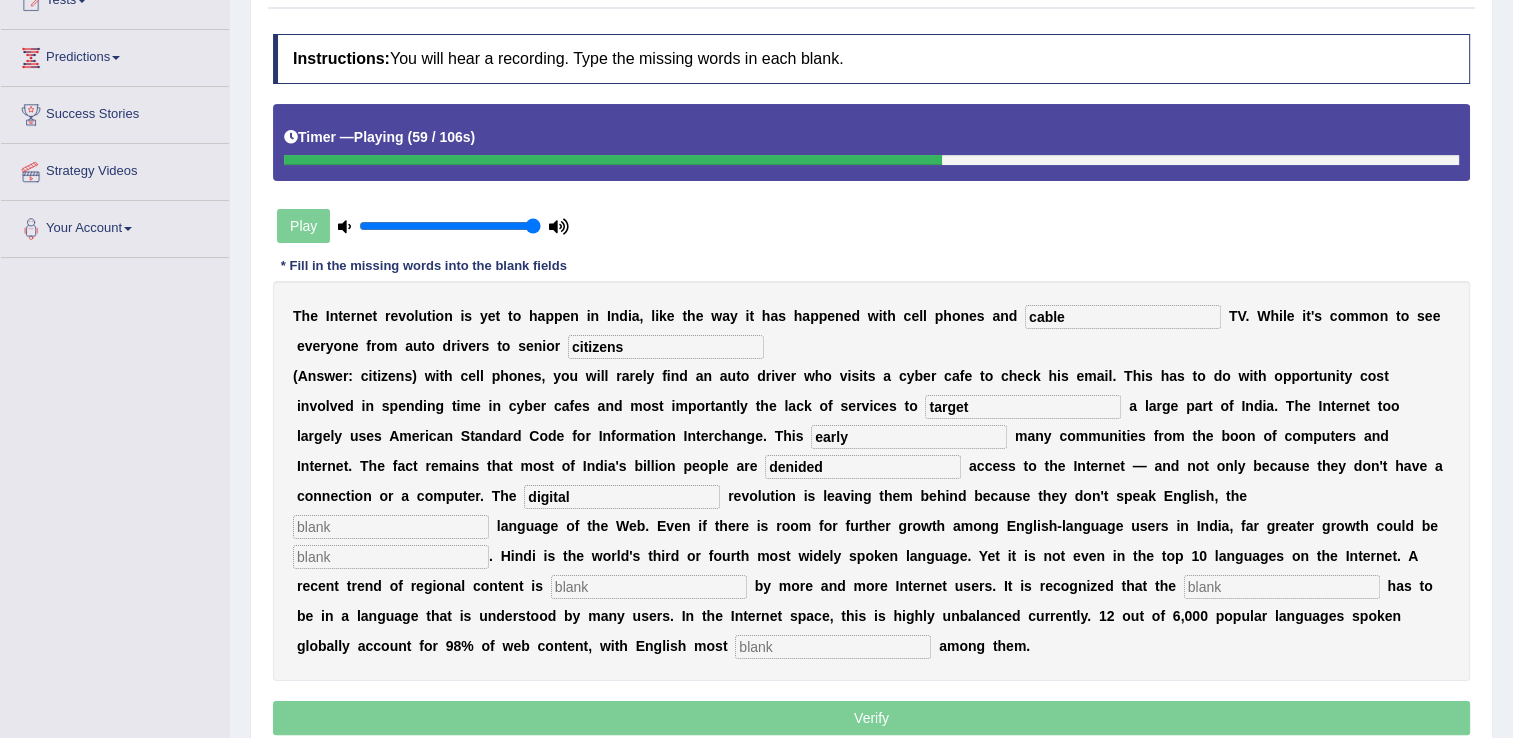 click at bounding box center [391, 527] 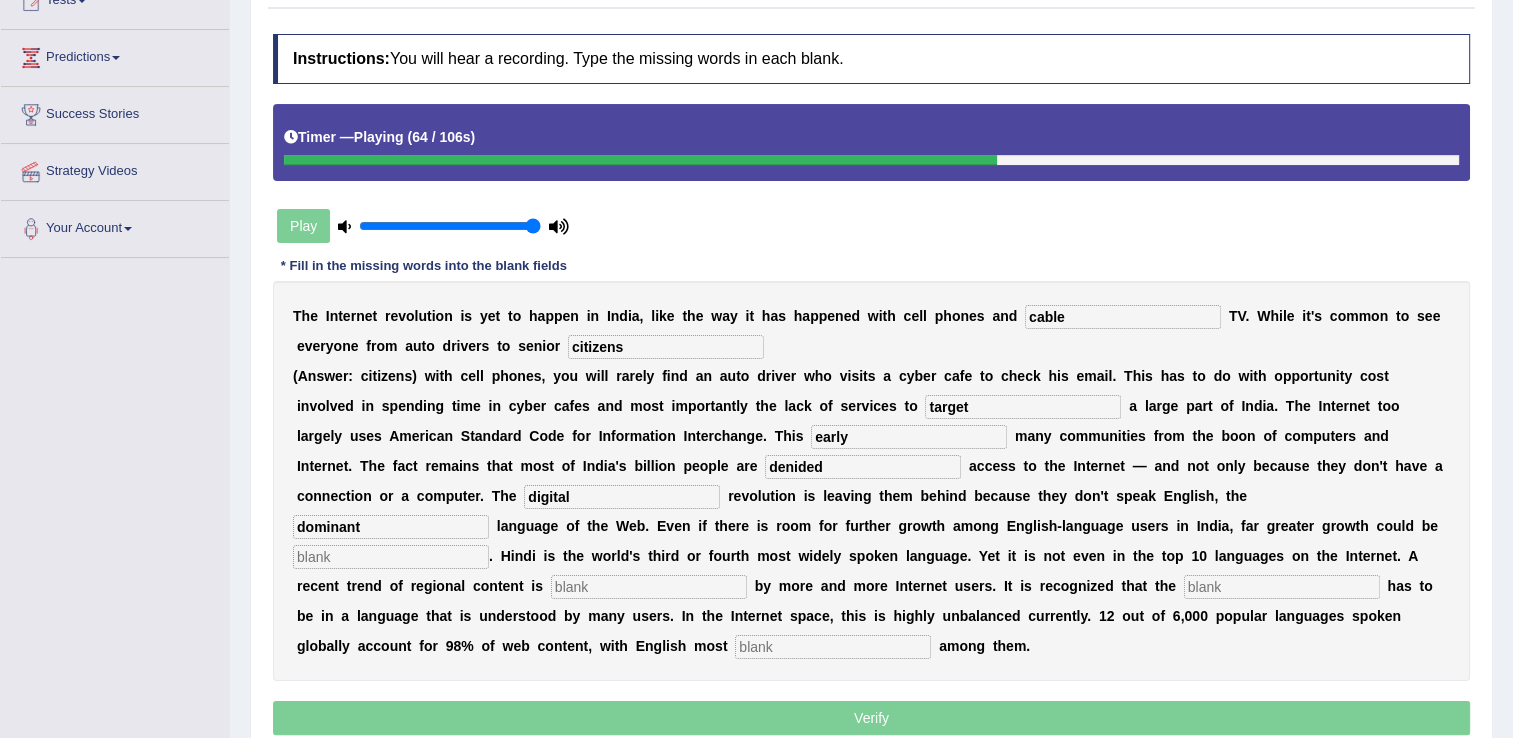 type on "dominant" 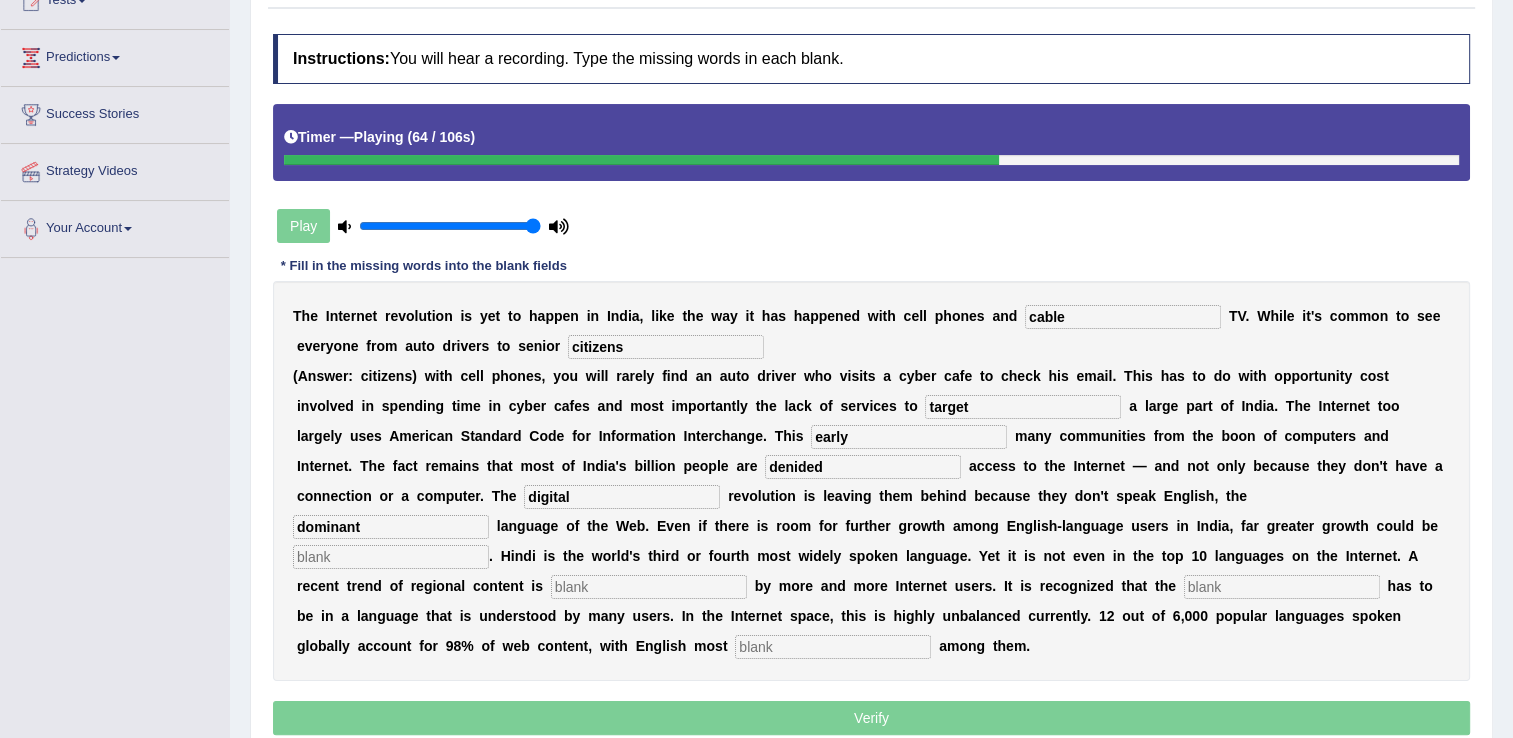 click at bounding box center [391, 557] 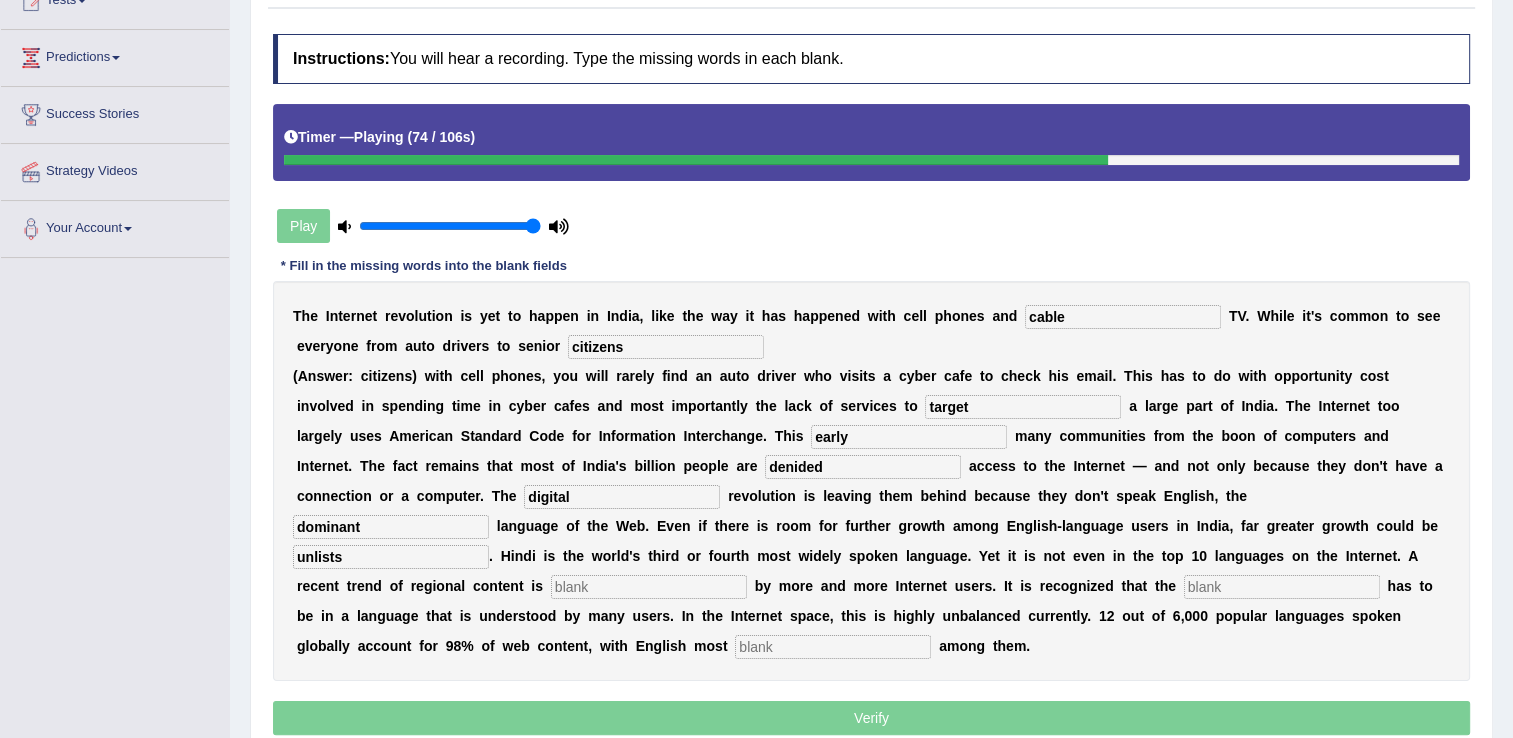 type on "unlists" 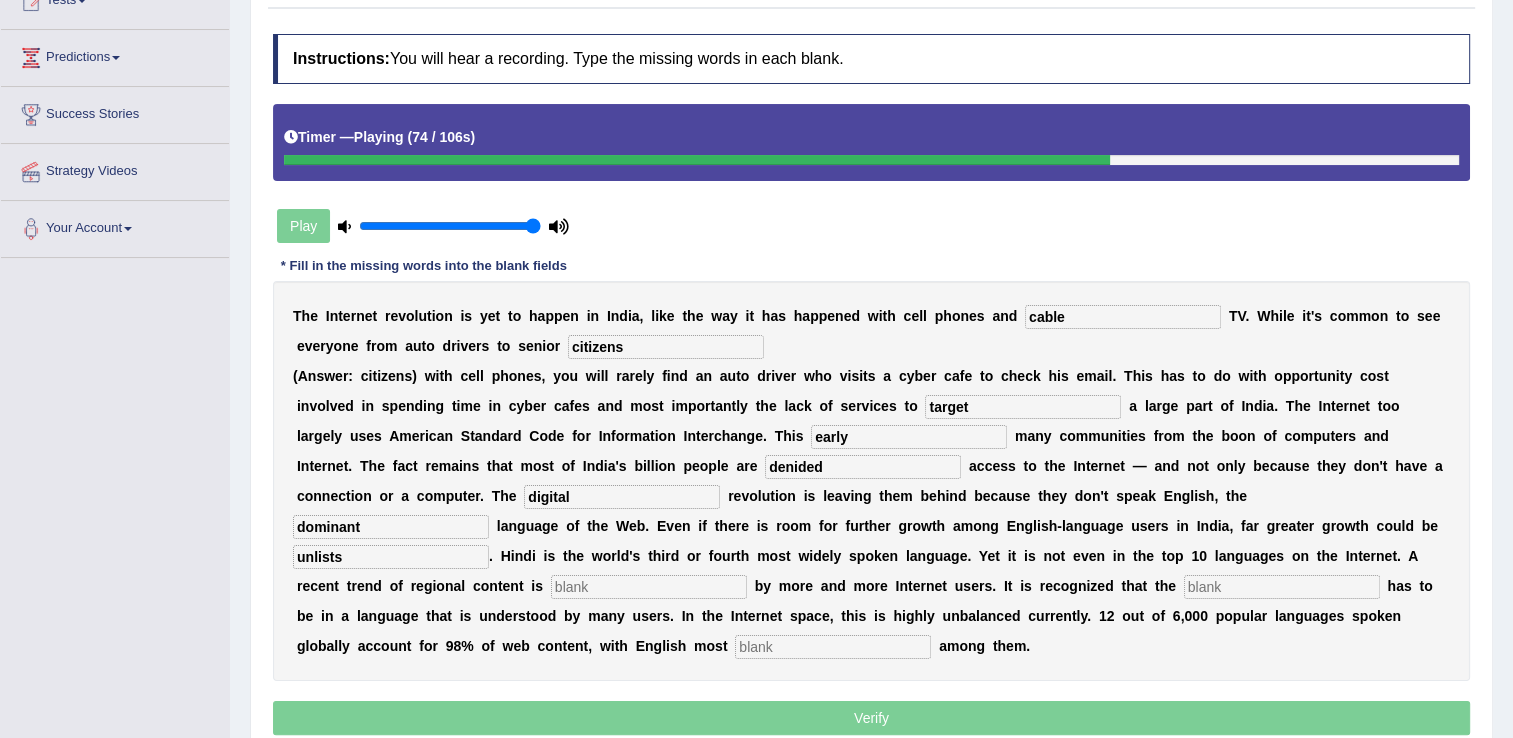 click at bounding box center [649, 587] 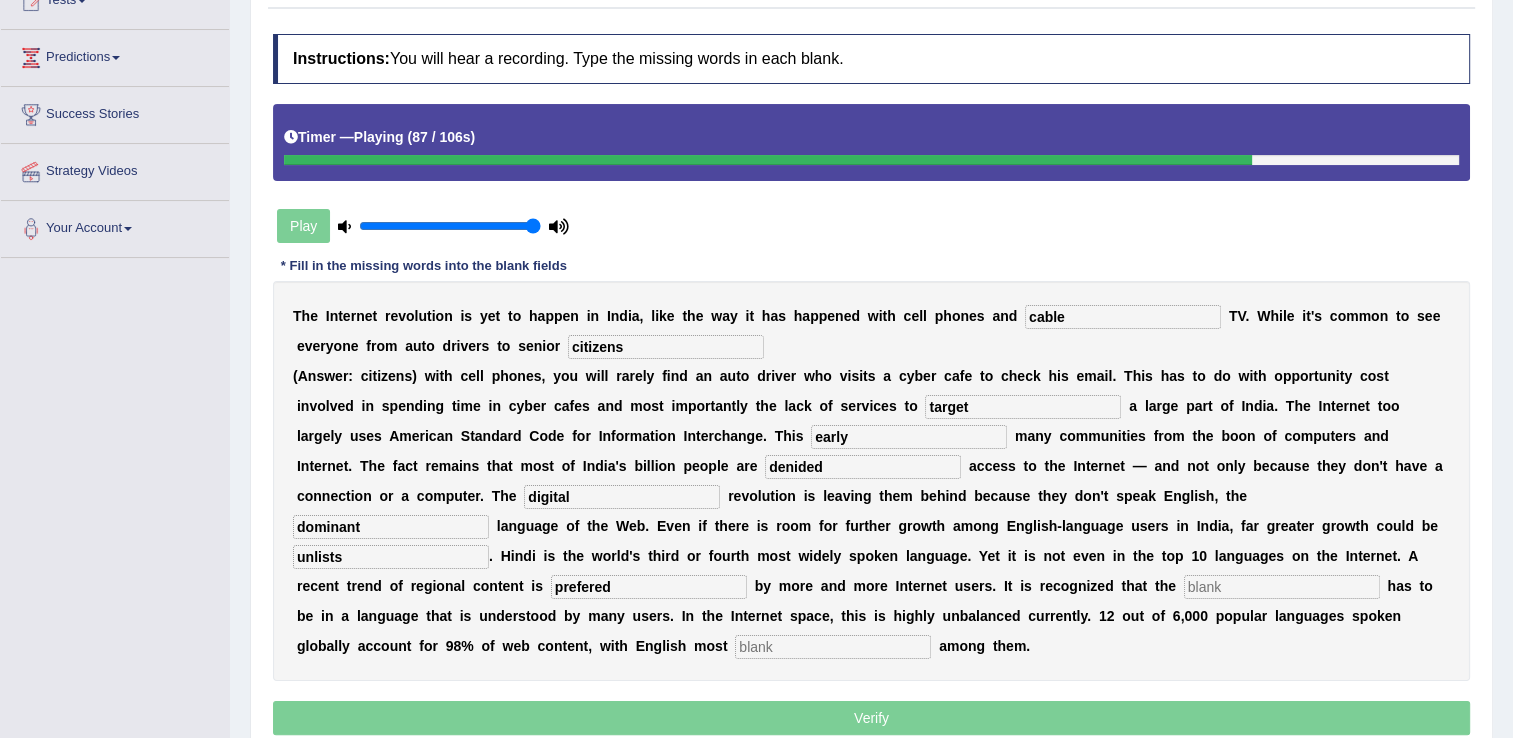 type on "prefered" 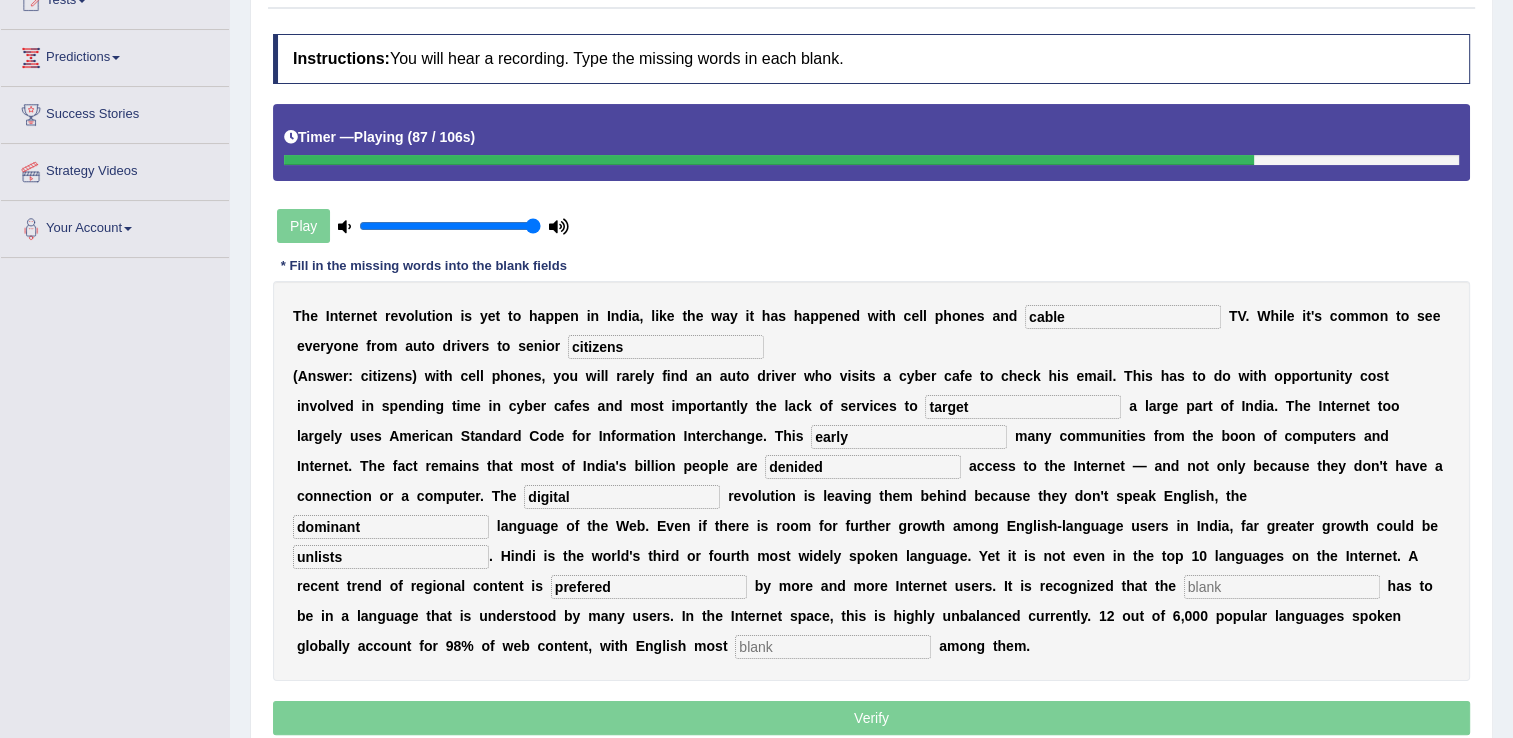 click at bounding box center (1282, 587) 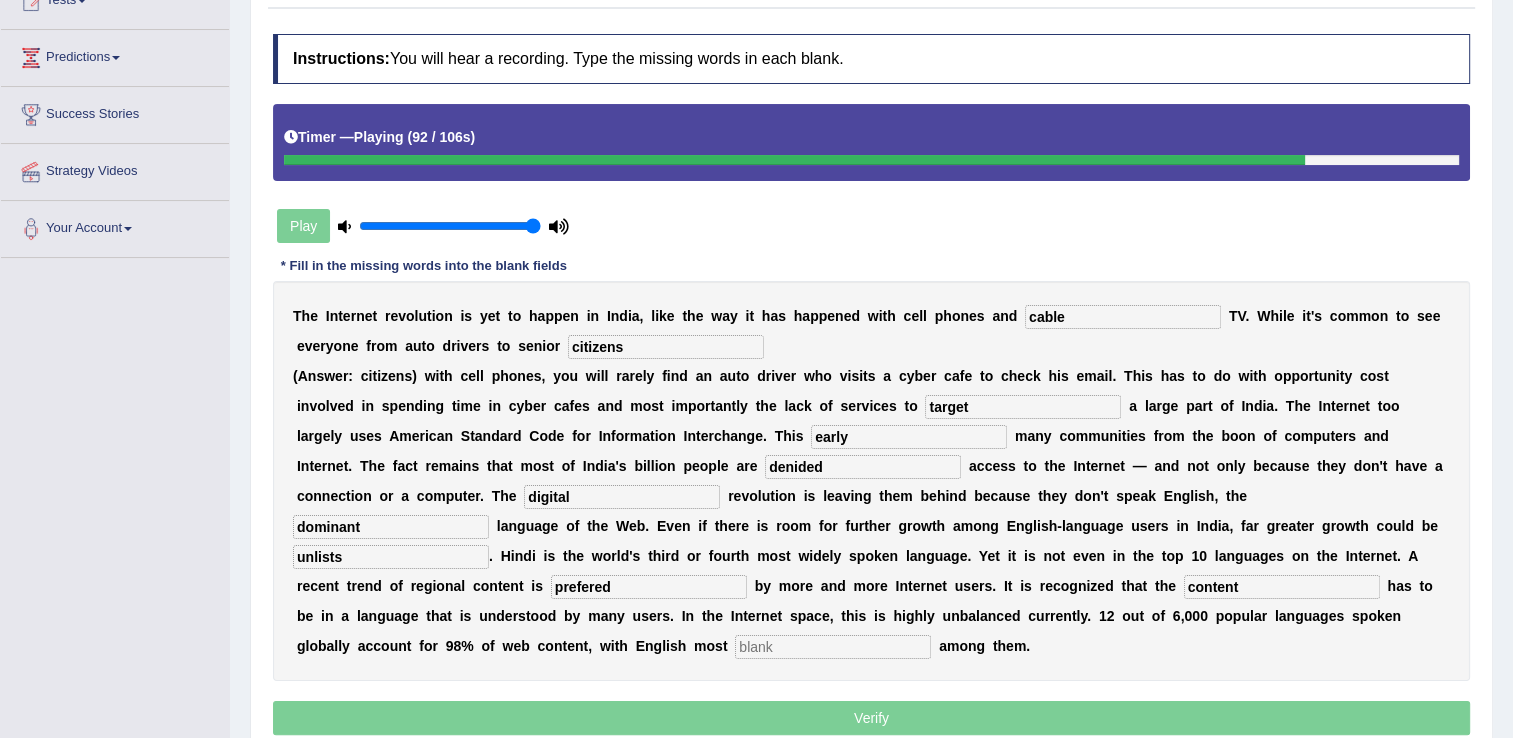 type on "content" 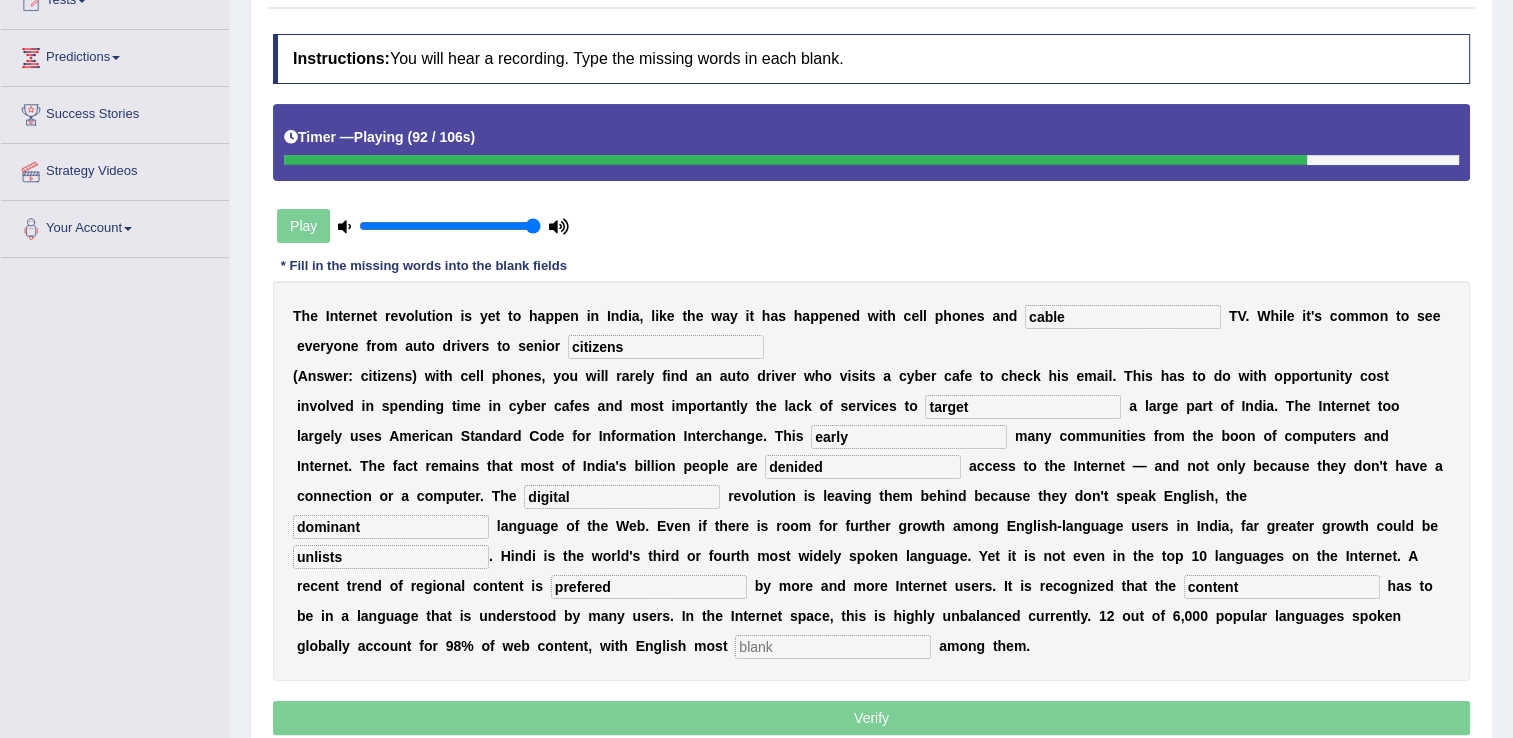 click at bounding box center (833, 647) 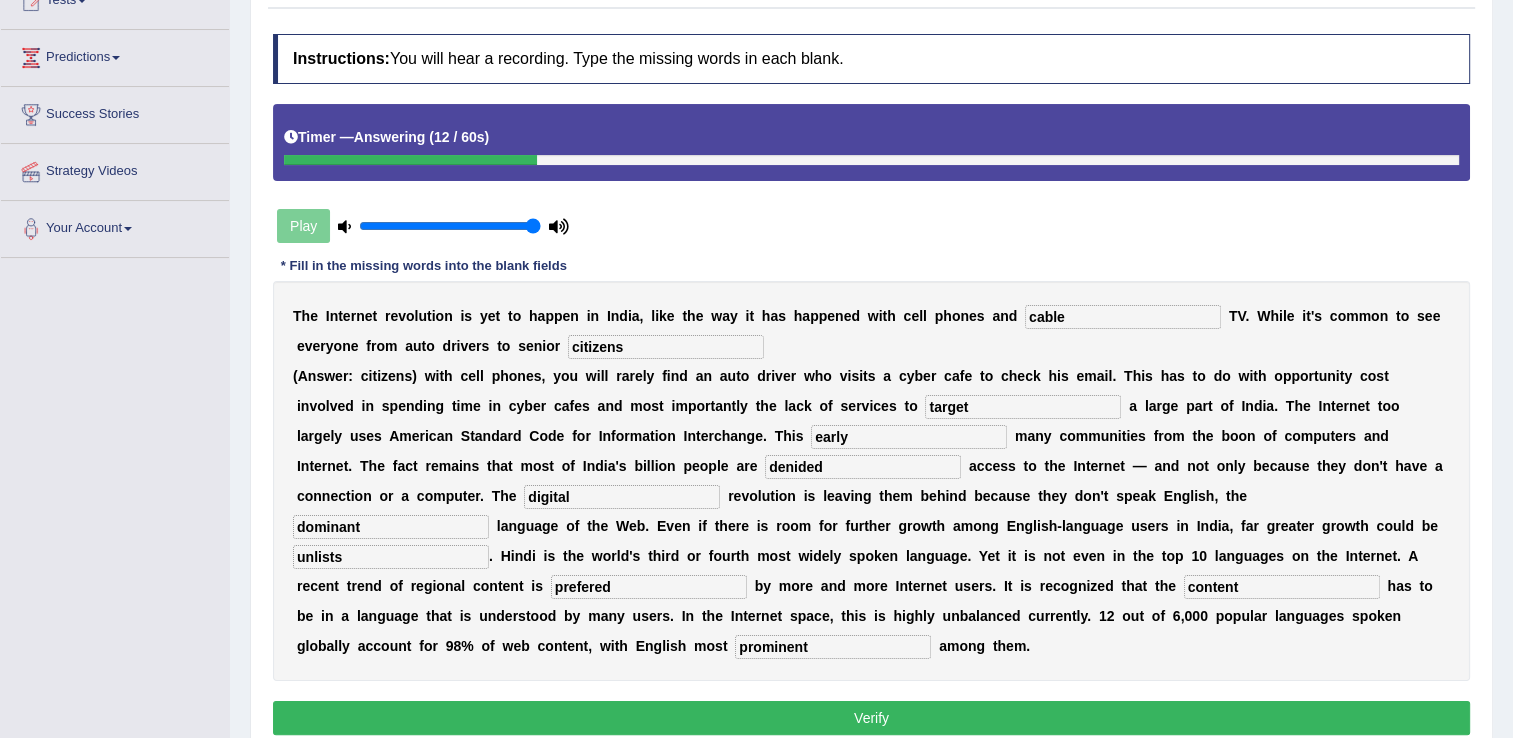 type on "prominent" 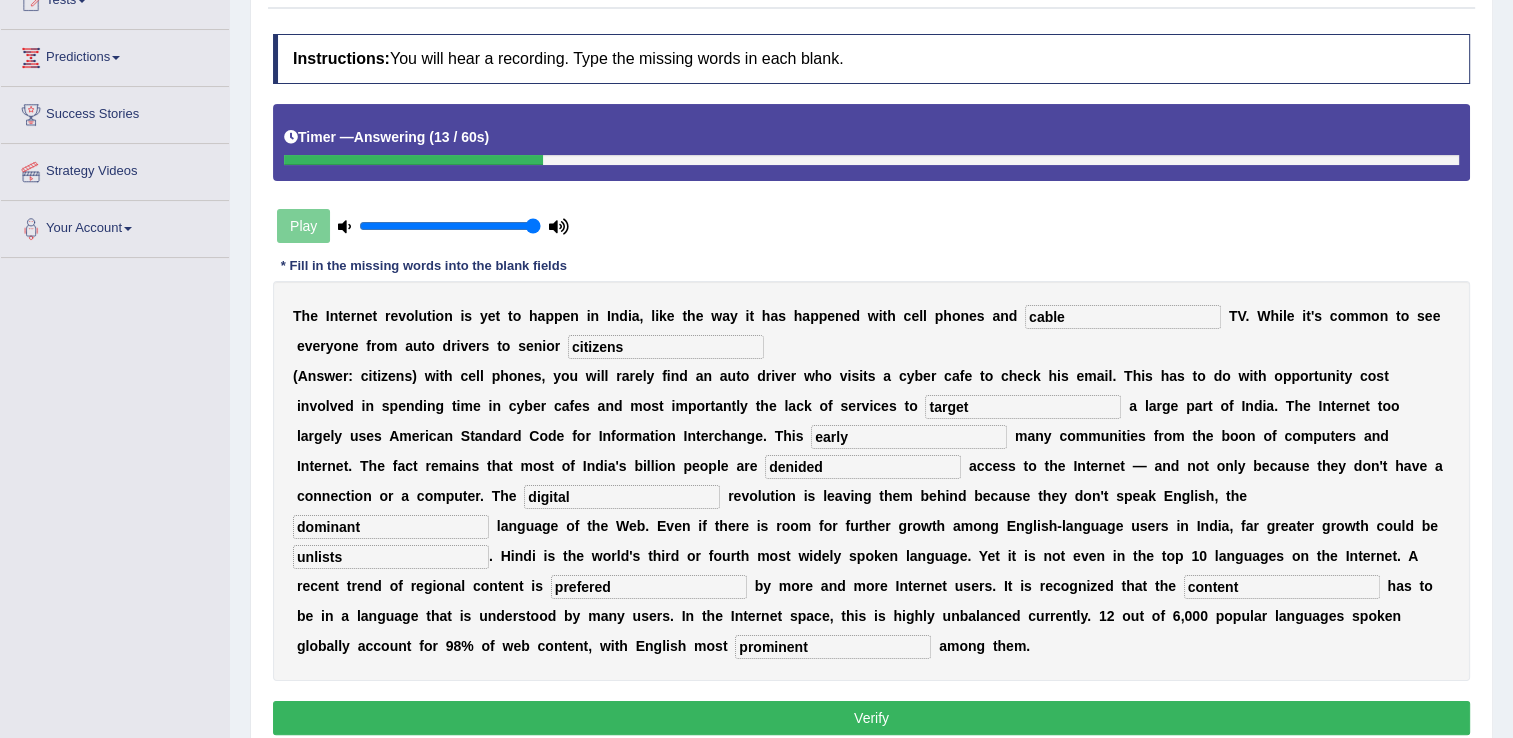 click on "prefered" at bounding box center (649, 587) 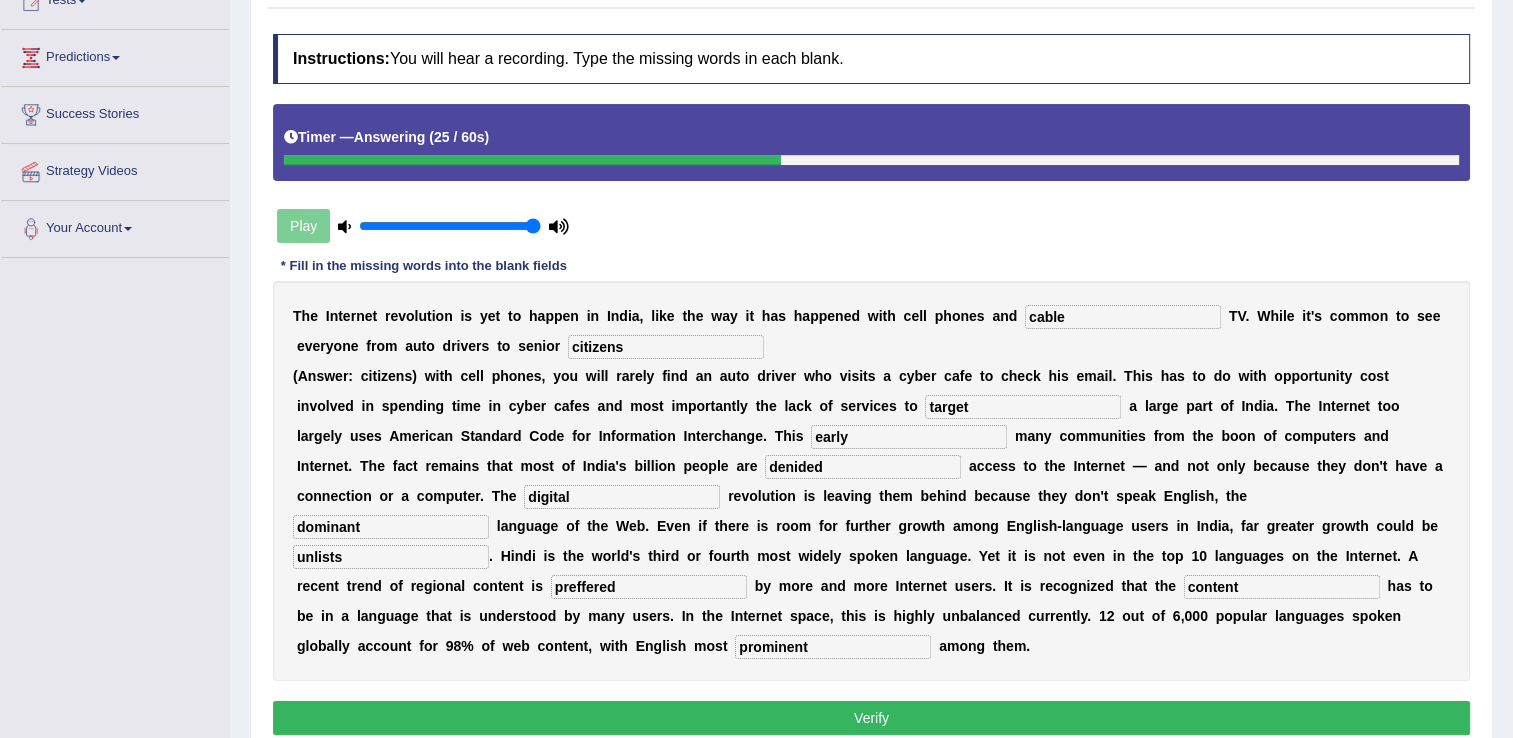 type on "preffered" 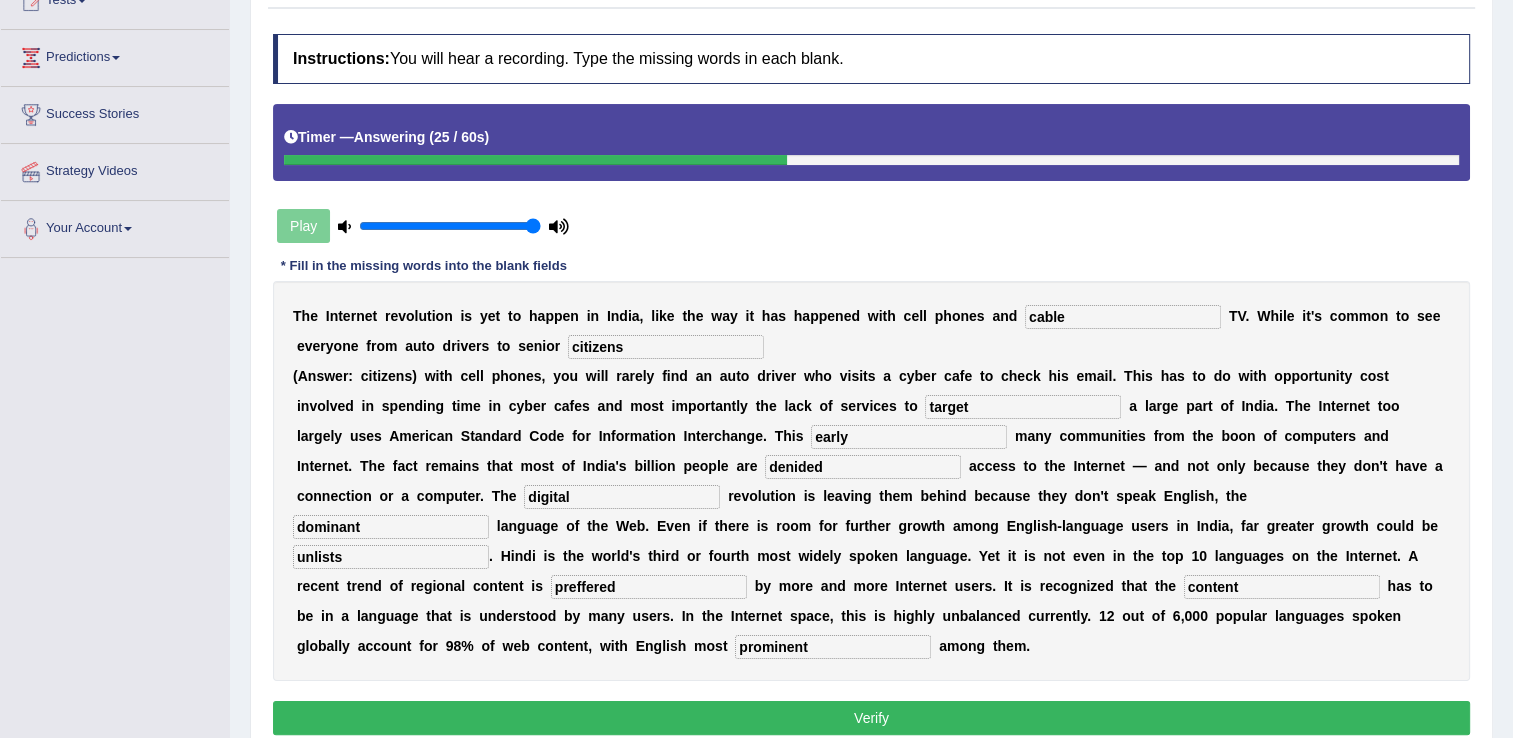 click on "unlists" at bounding box center (391, 557) 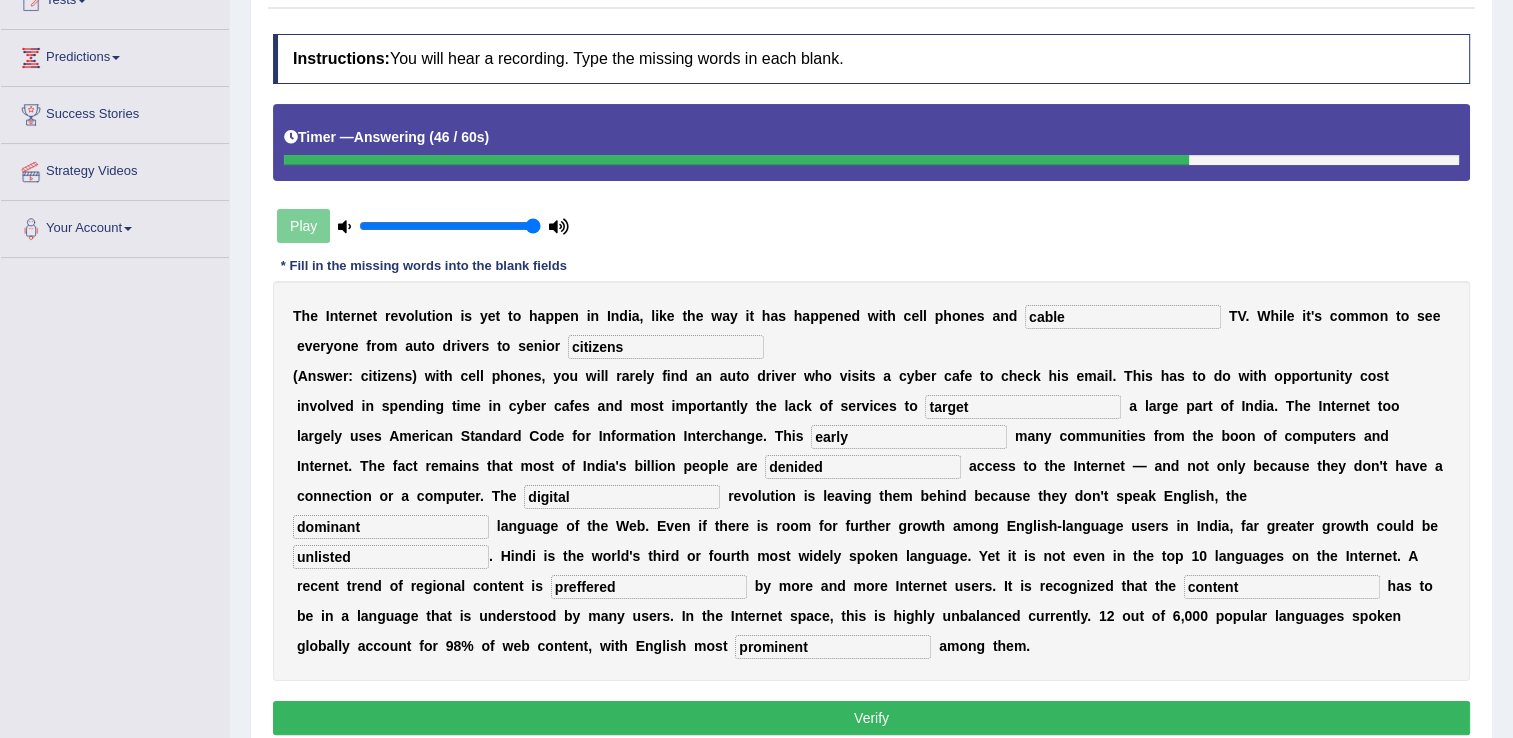 type on "unlisted" 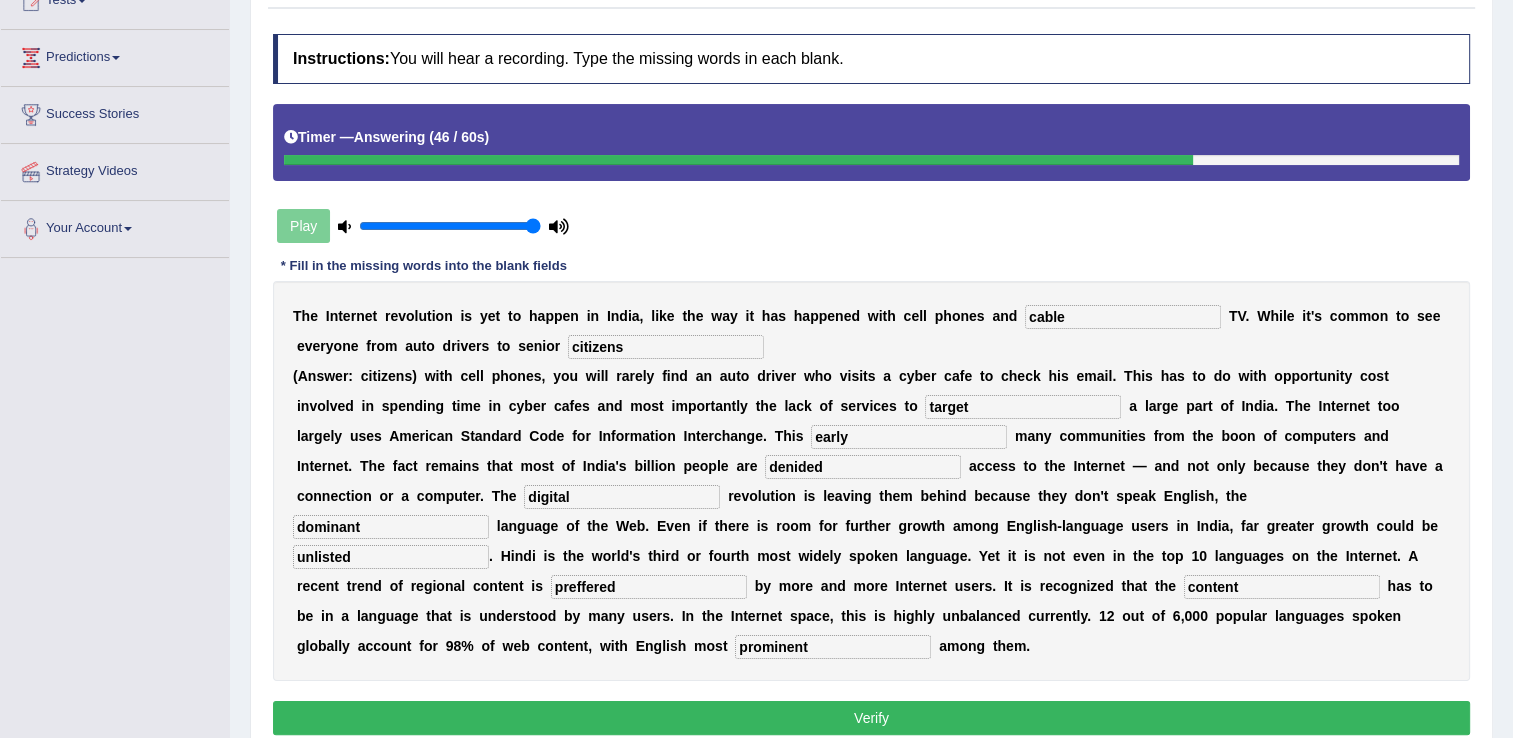 click on "cable" at bounding box center [1123, 317] 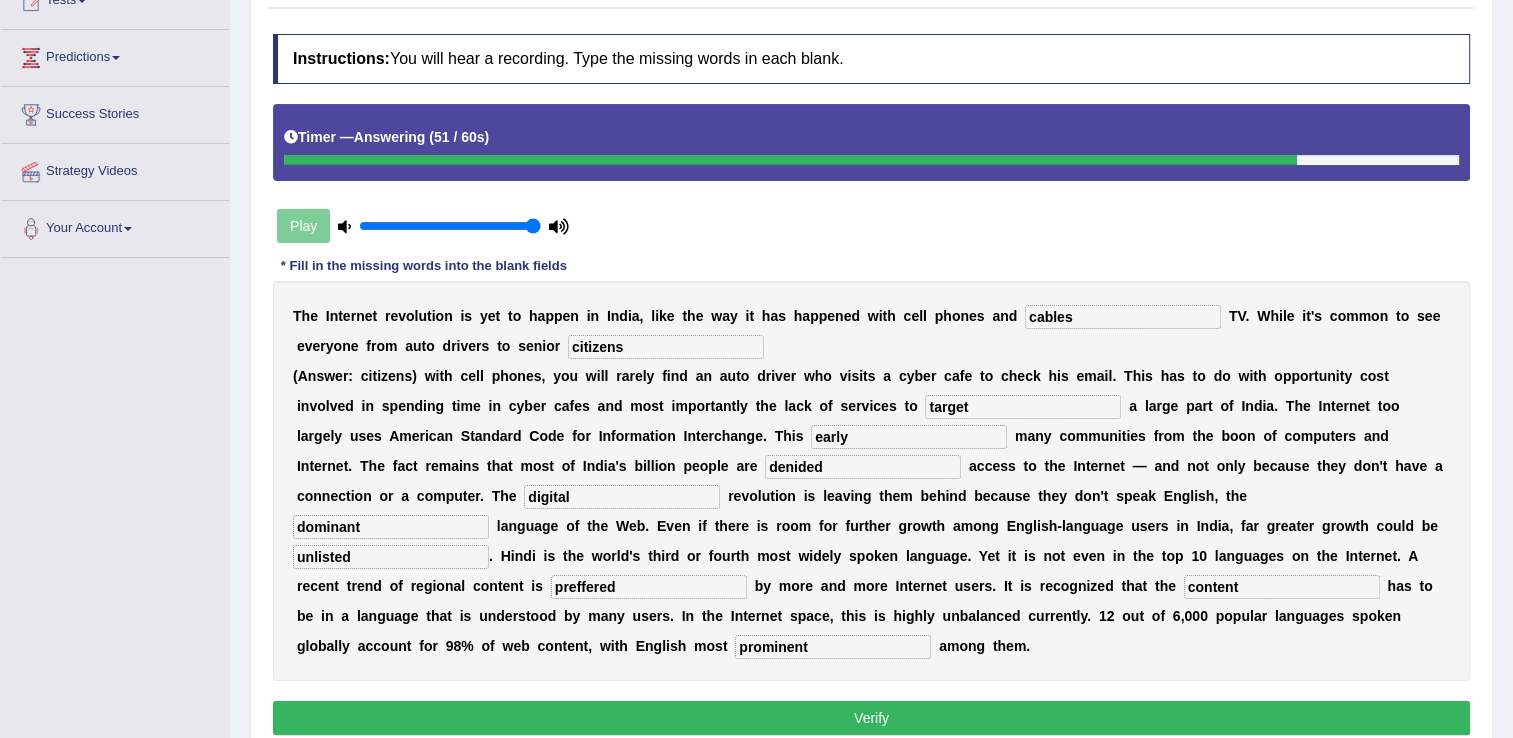 type on "cable" 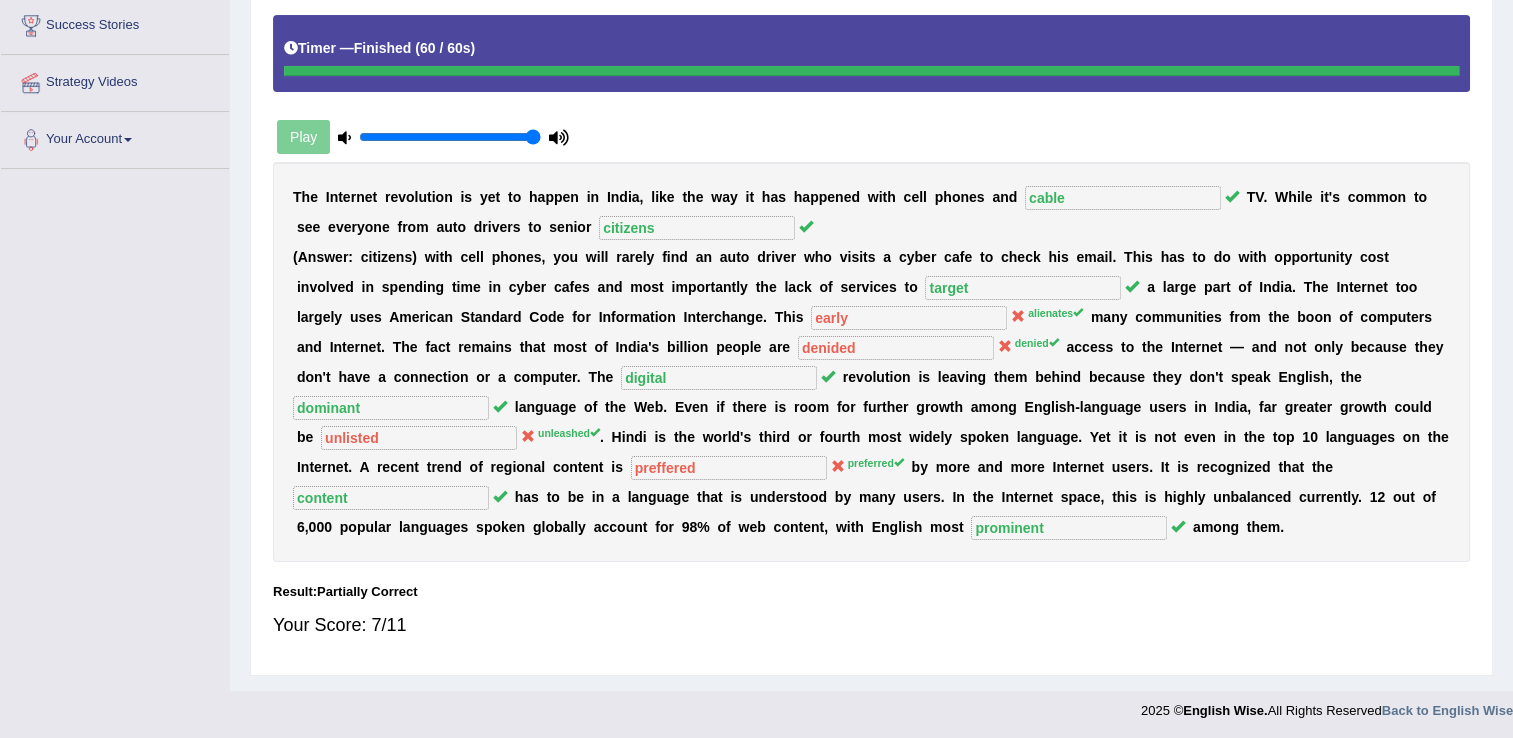 scroll, scrollTop: 330, scrollLeft: 0, axis: vertical 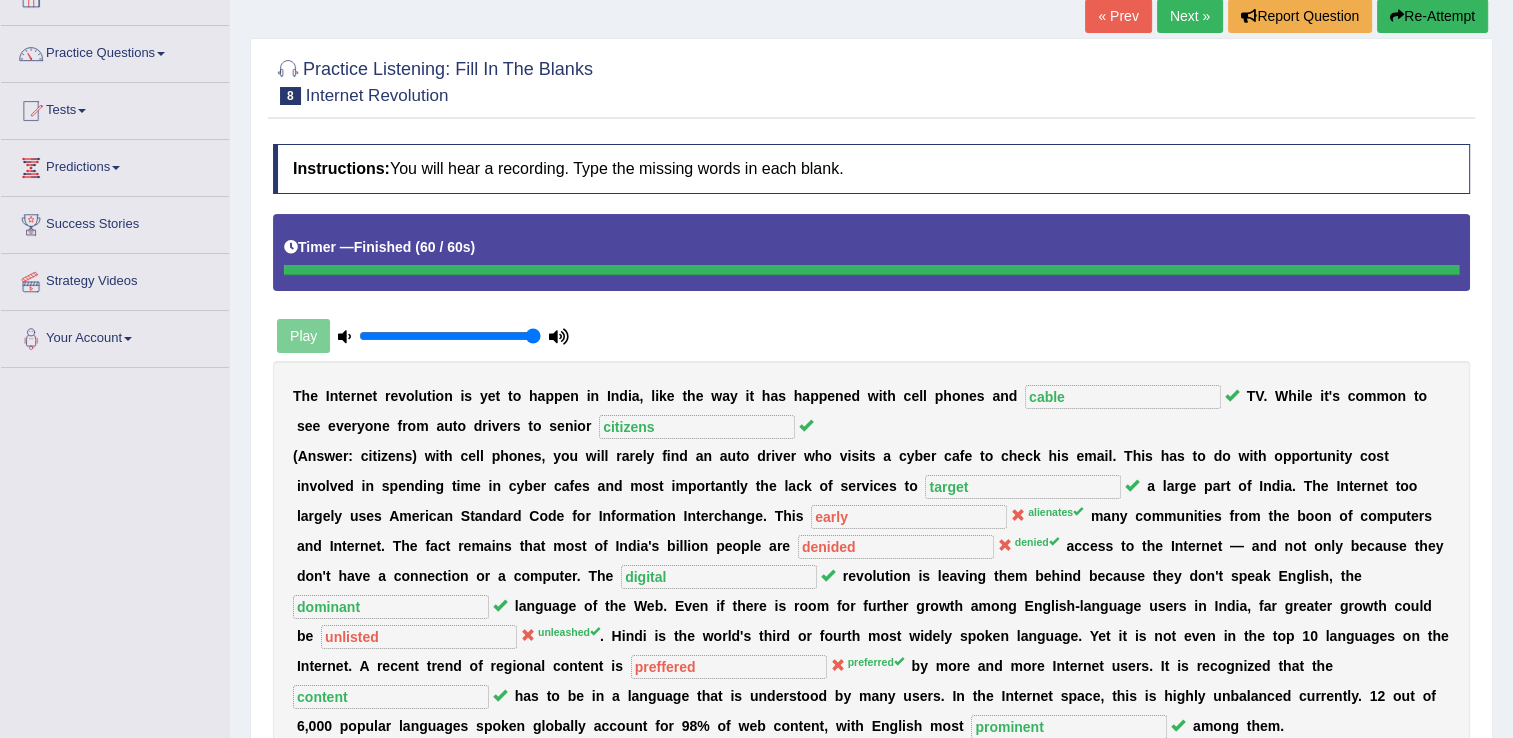 click on "Re-Attempt" at bounding box center (1432, 16) 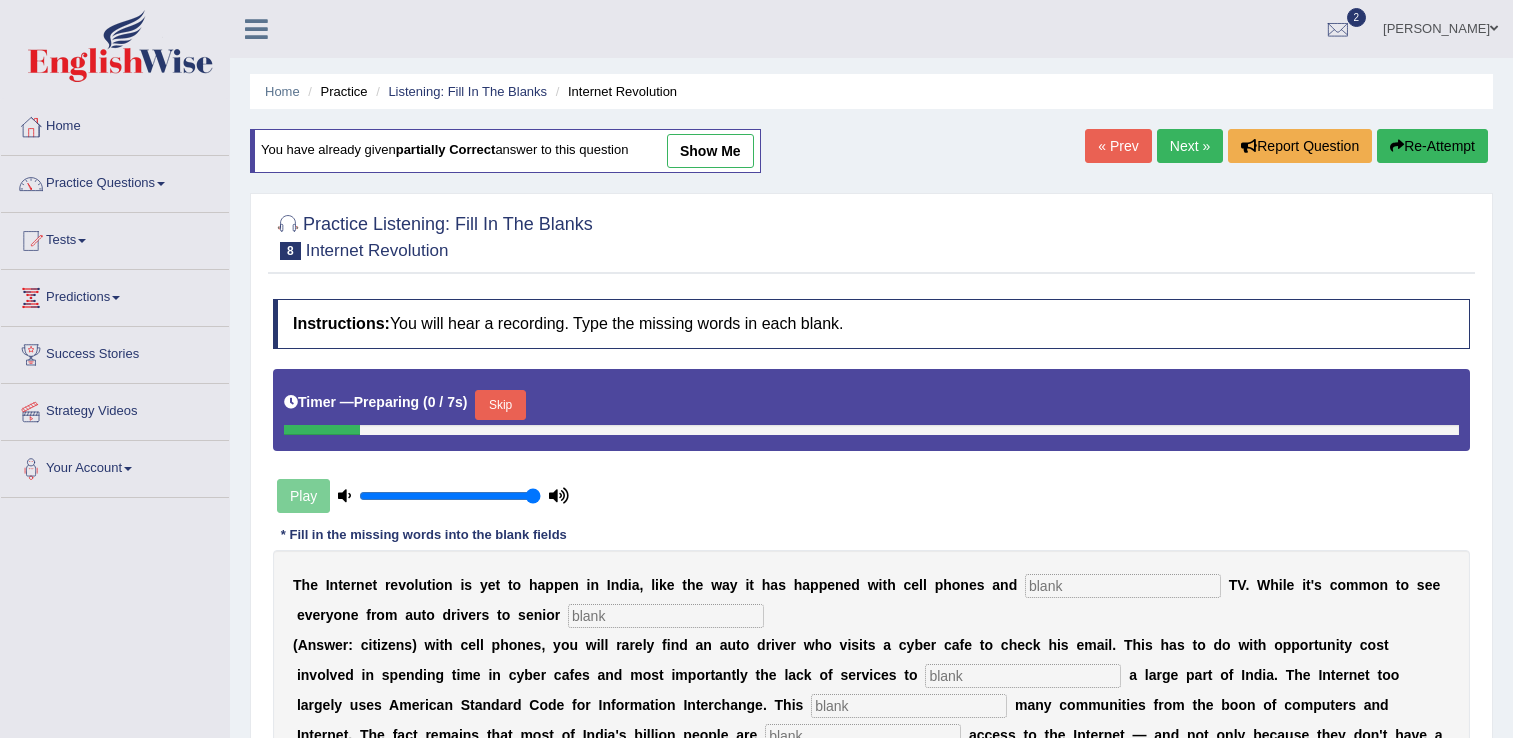 scroll, scrollTop: 130, scrollLeft: 0, axis: vertical 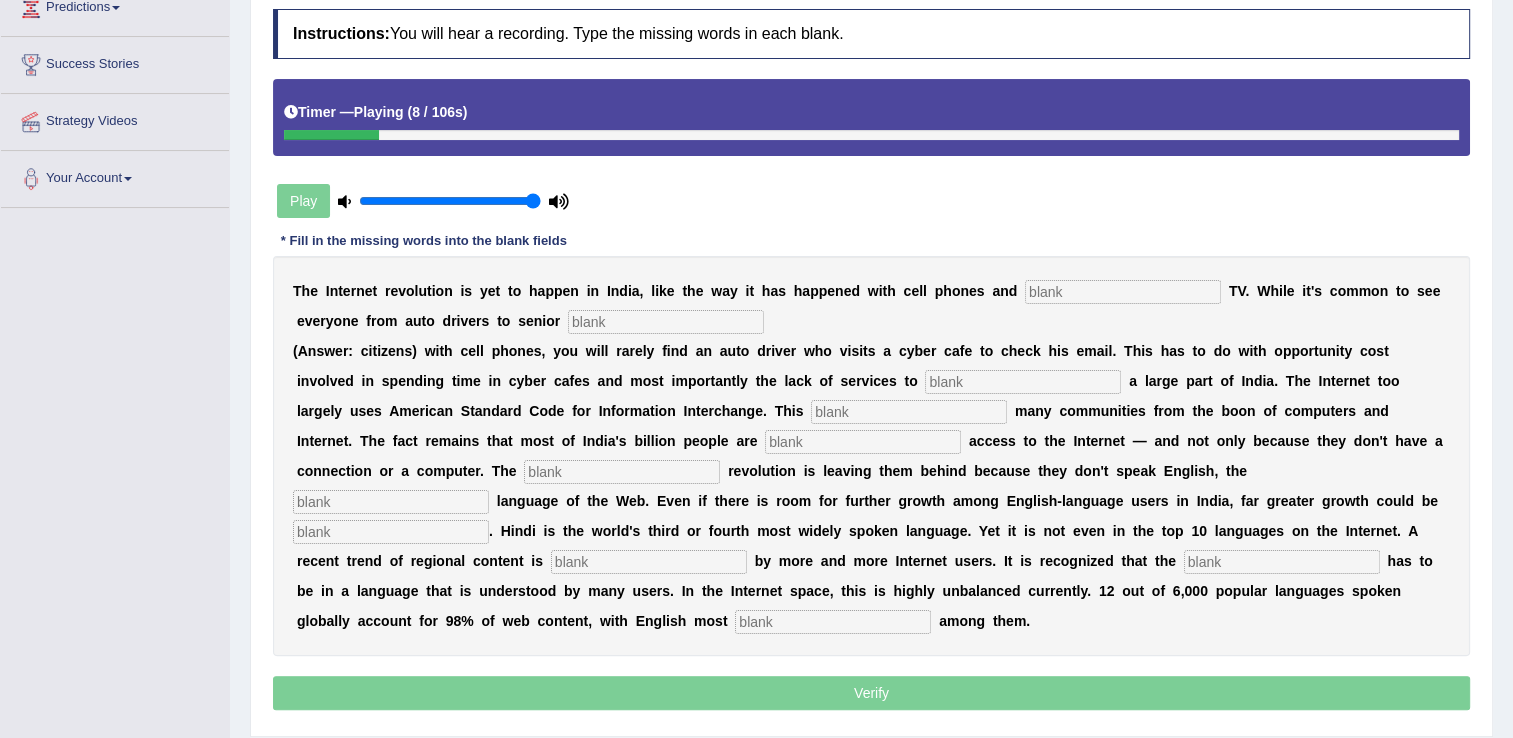 click at bounding box center [1123, 292] 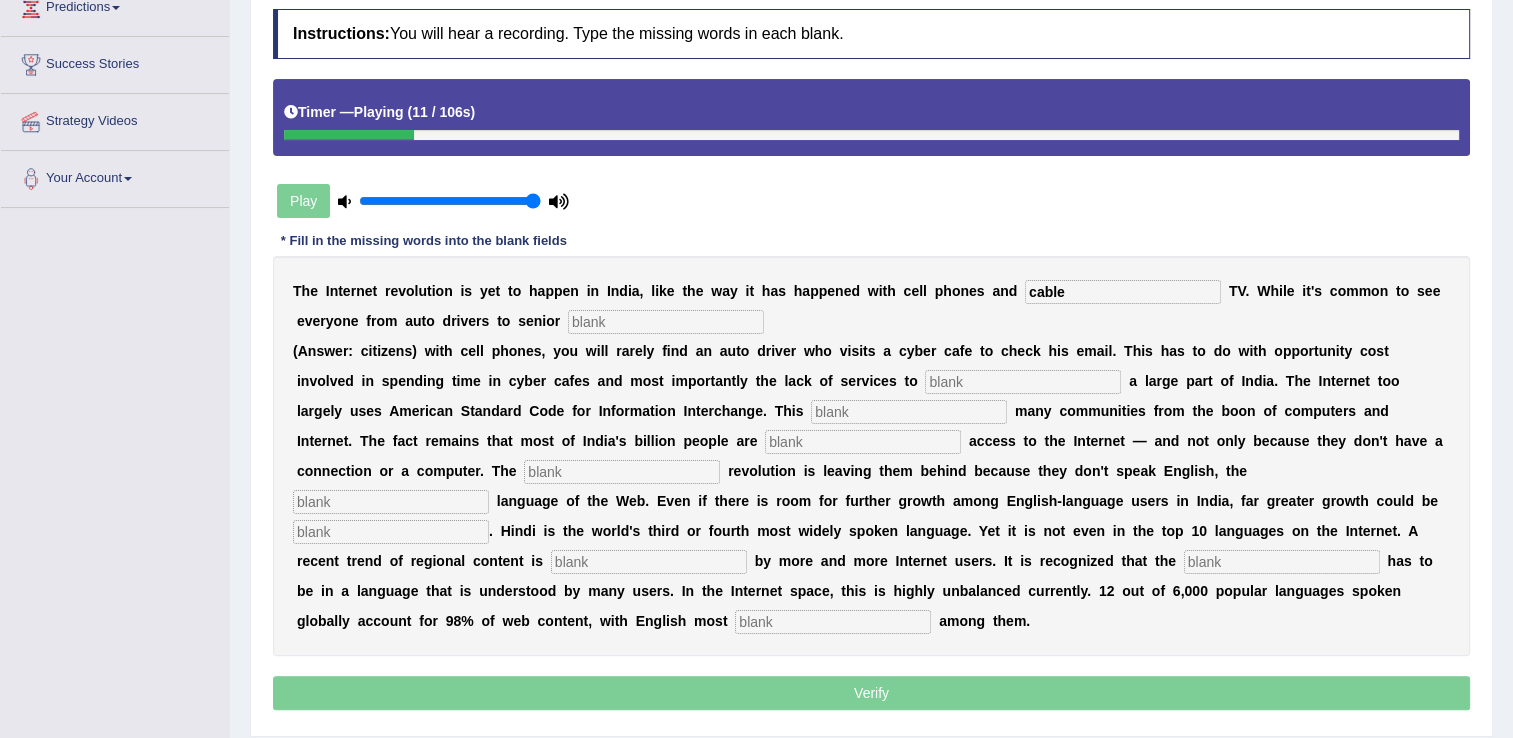 type on "cable" 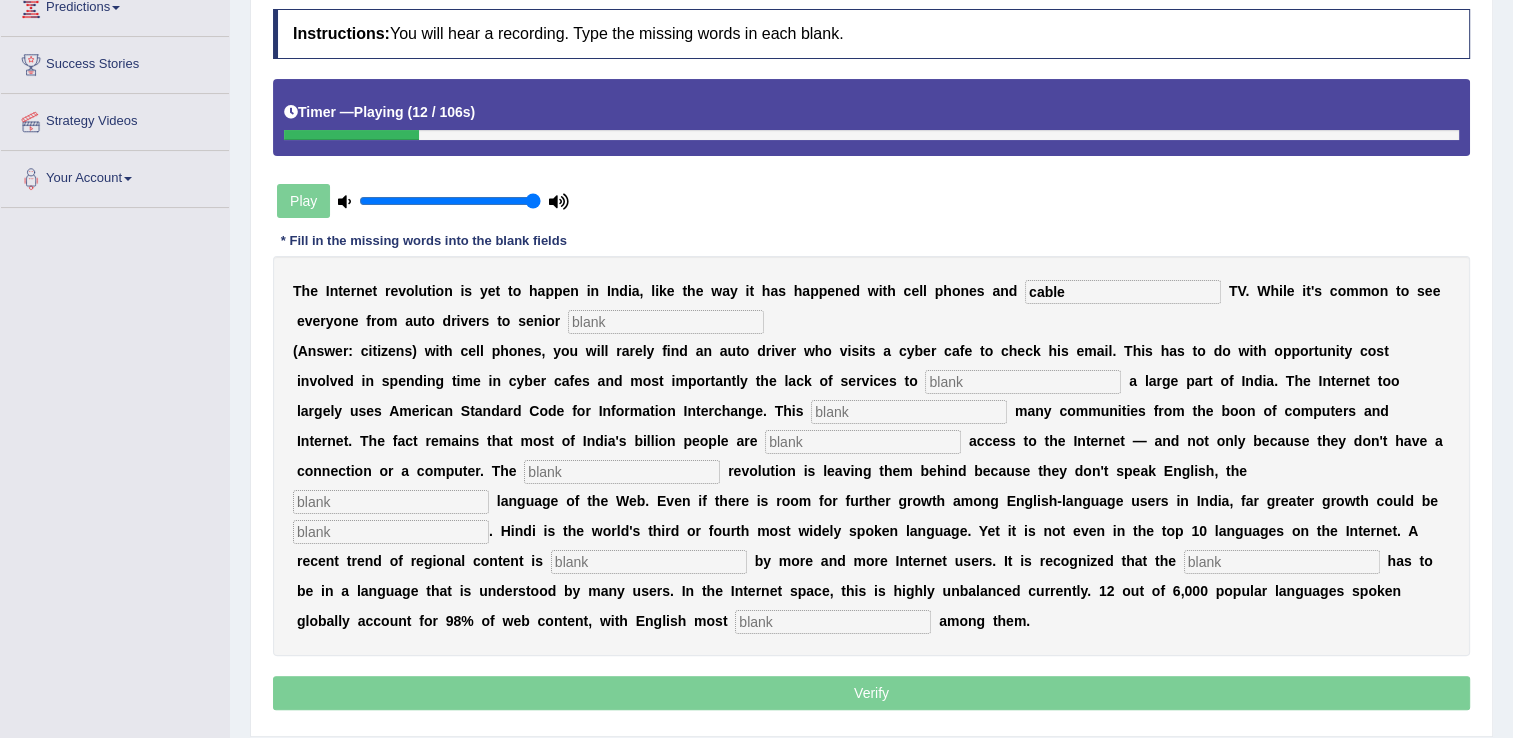 click at bounding box center [666, 322] 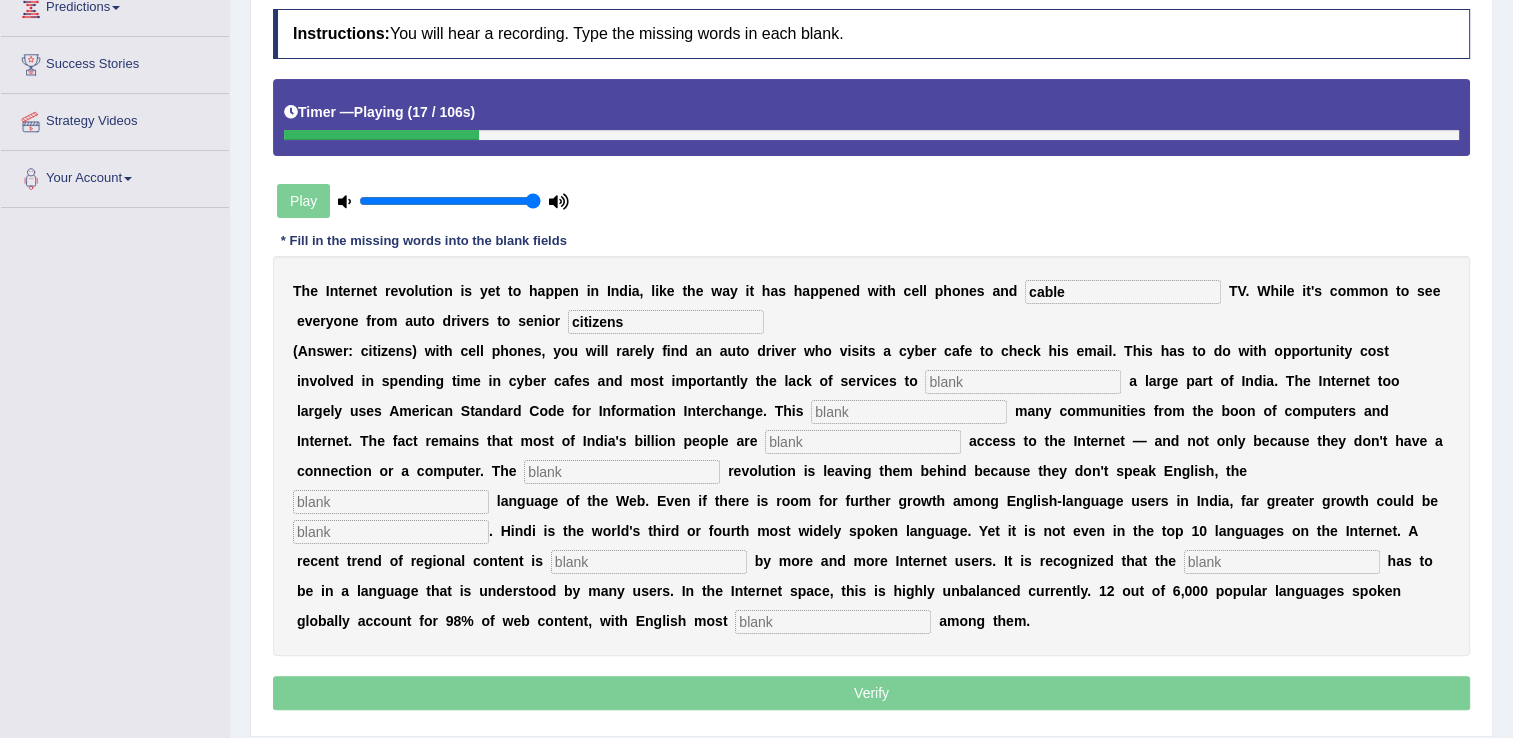 type on "citizens" 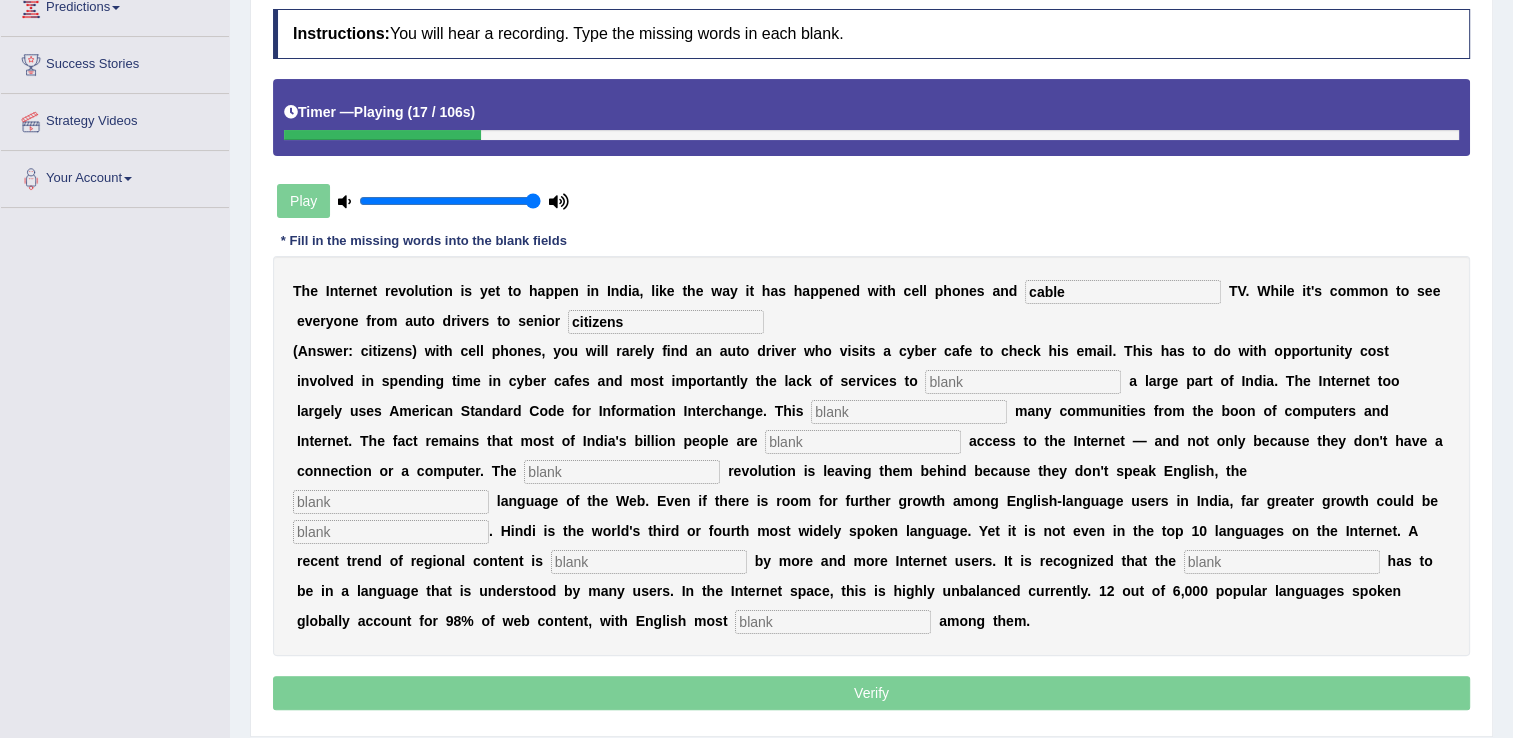 click at bounding box center [1023, 382] 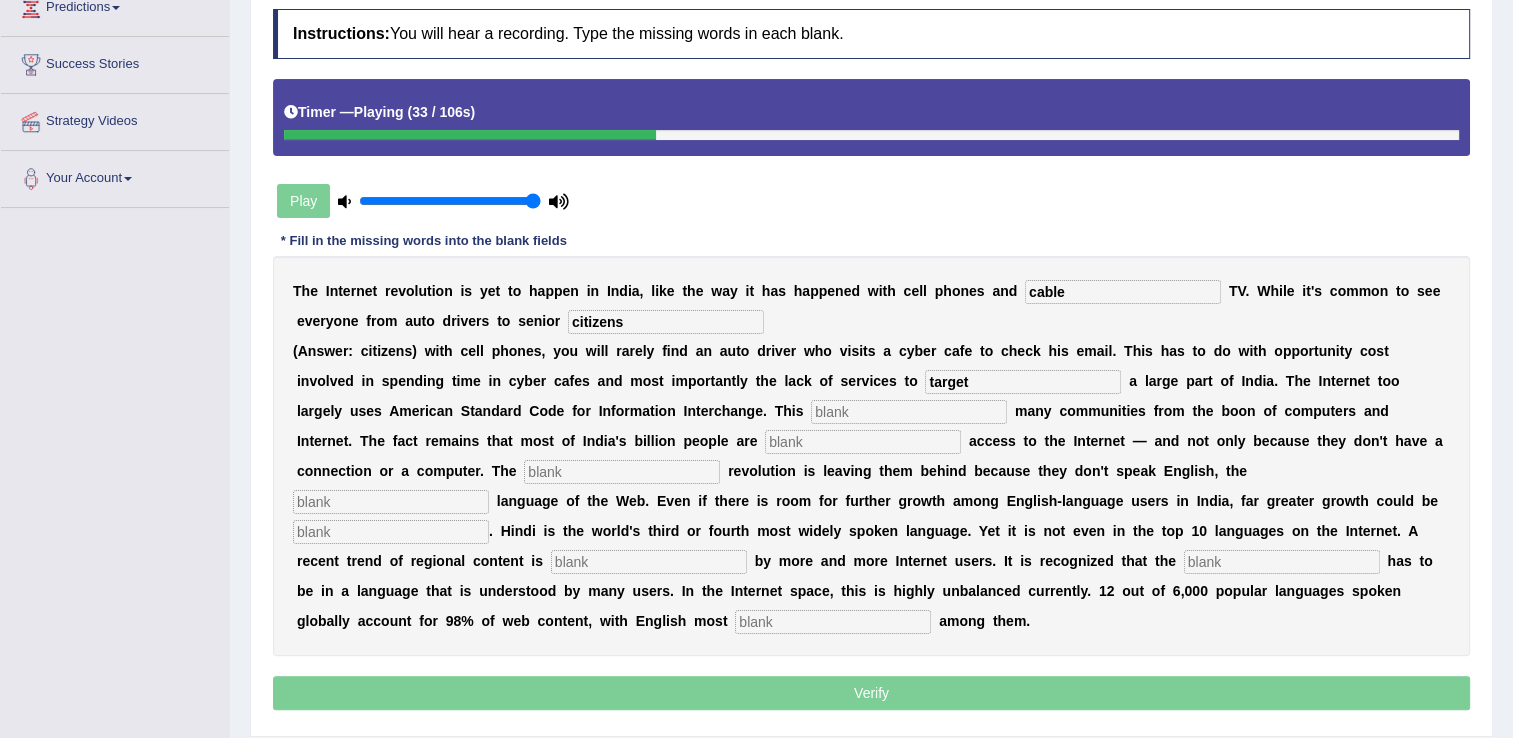 type on "target" 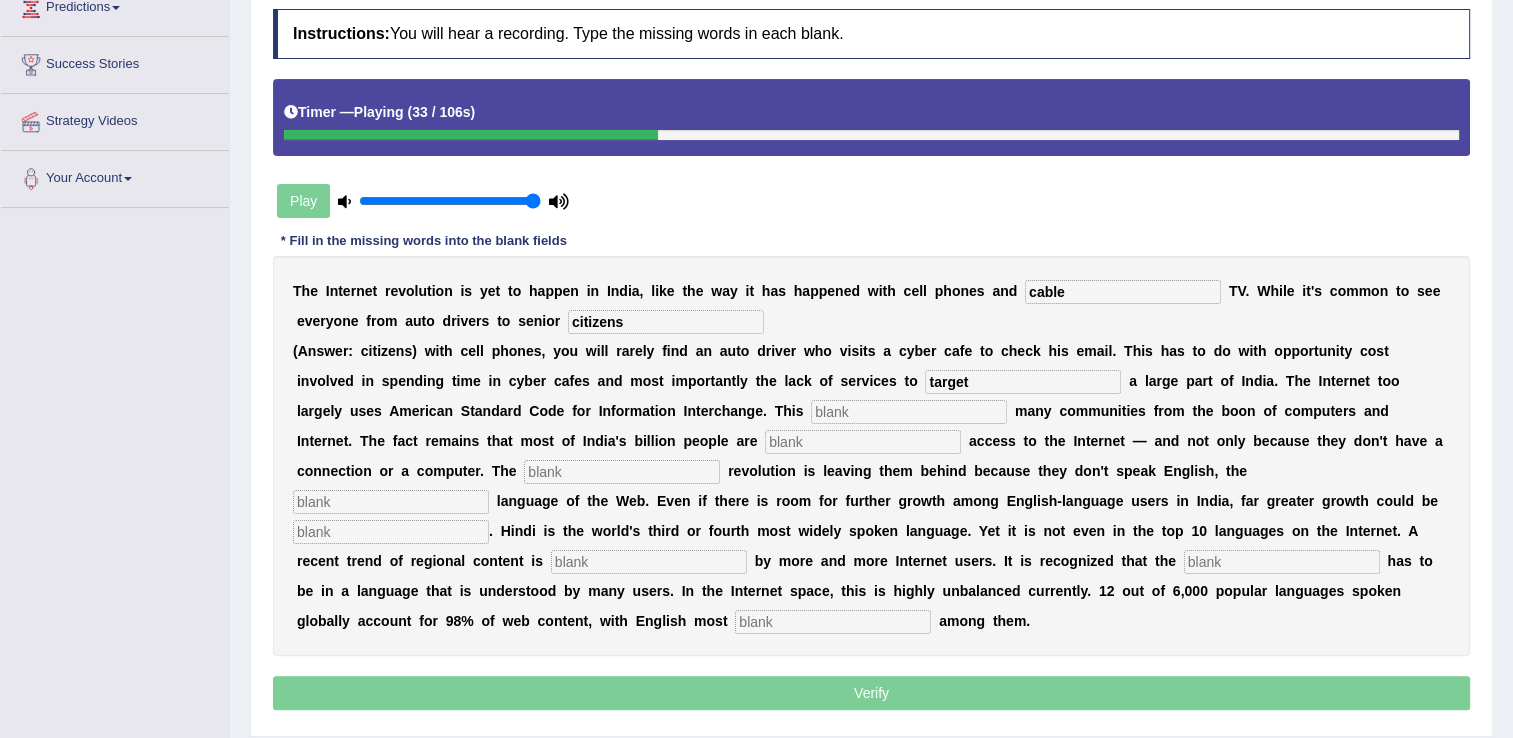 click at bounding box center (909, 412) 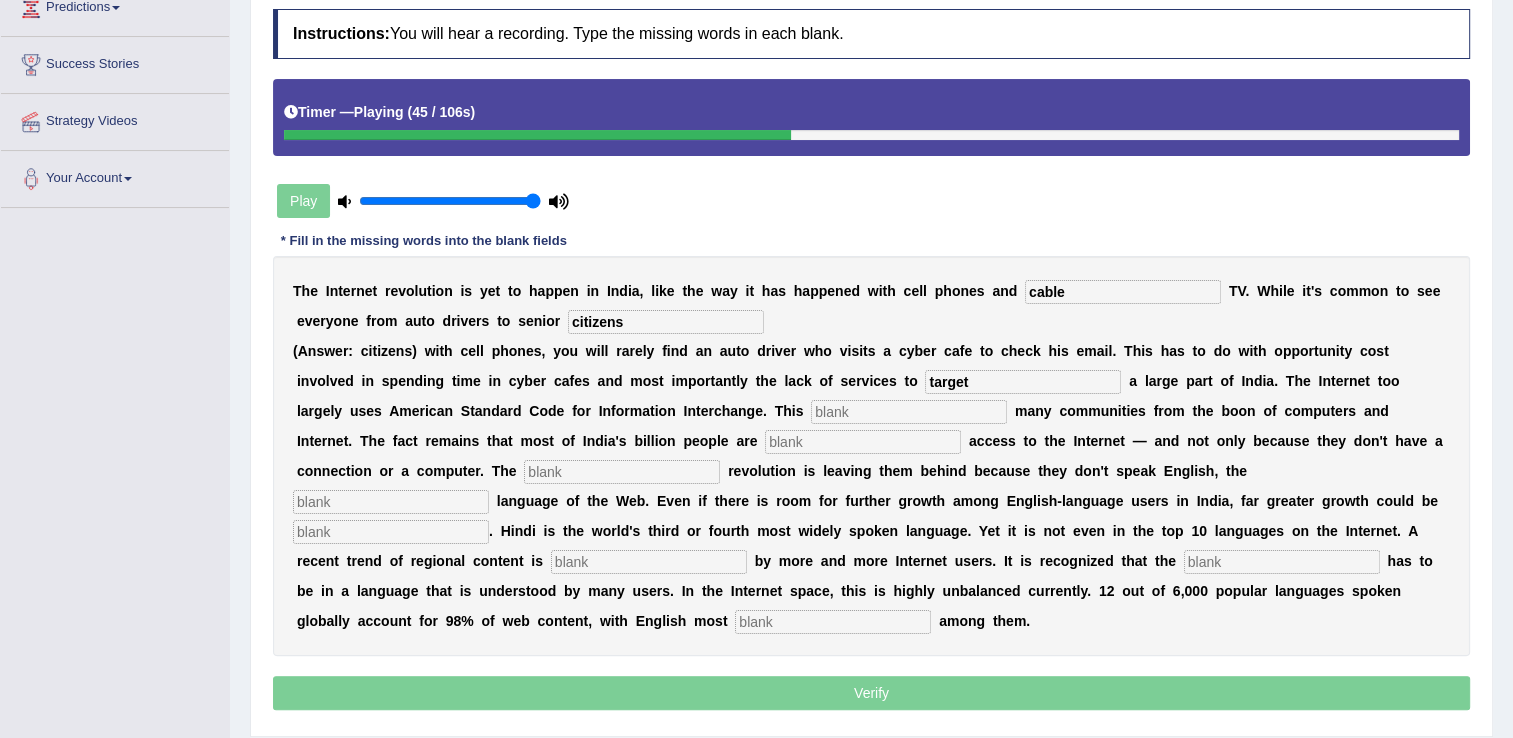 click at bounding box center [863, 442] 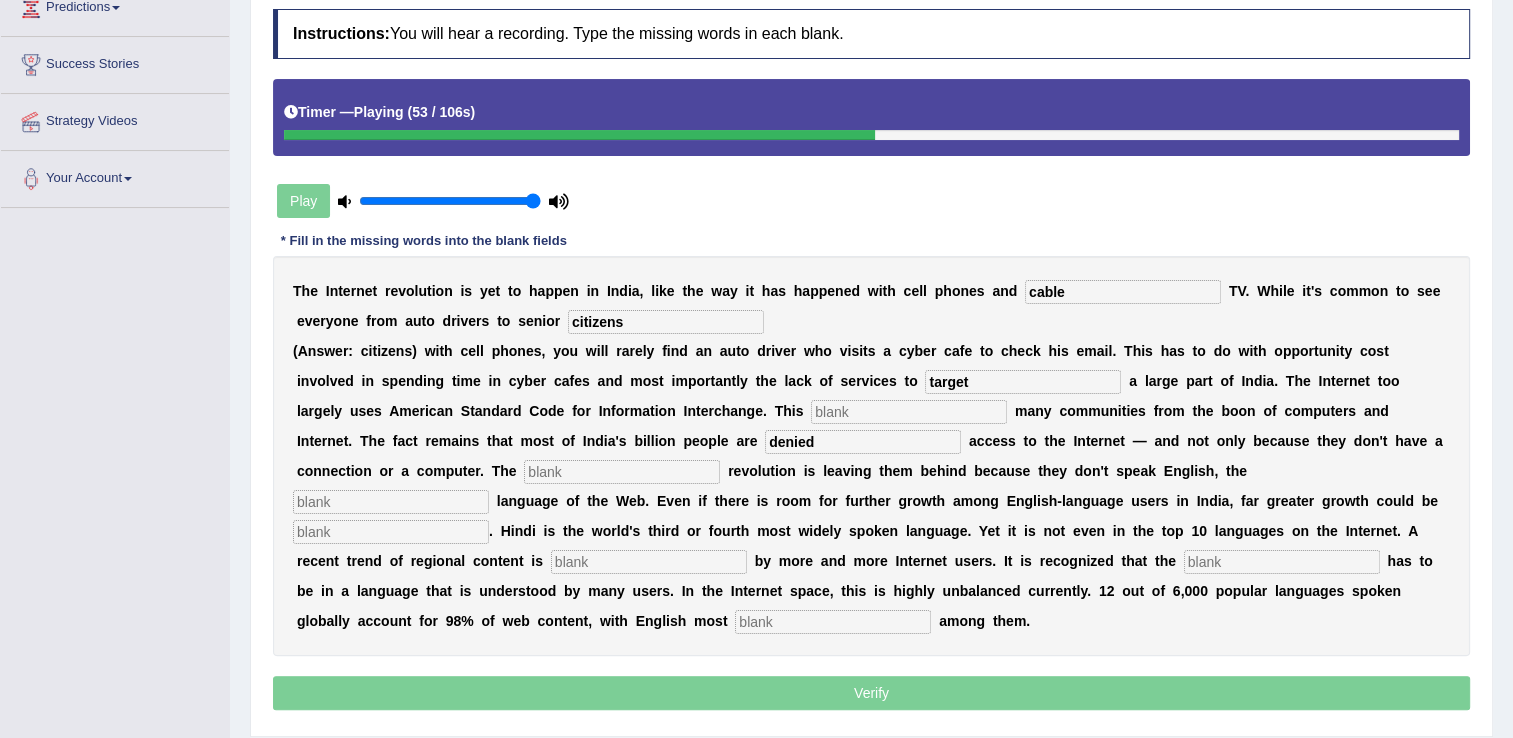 type on "denied" 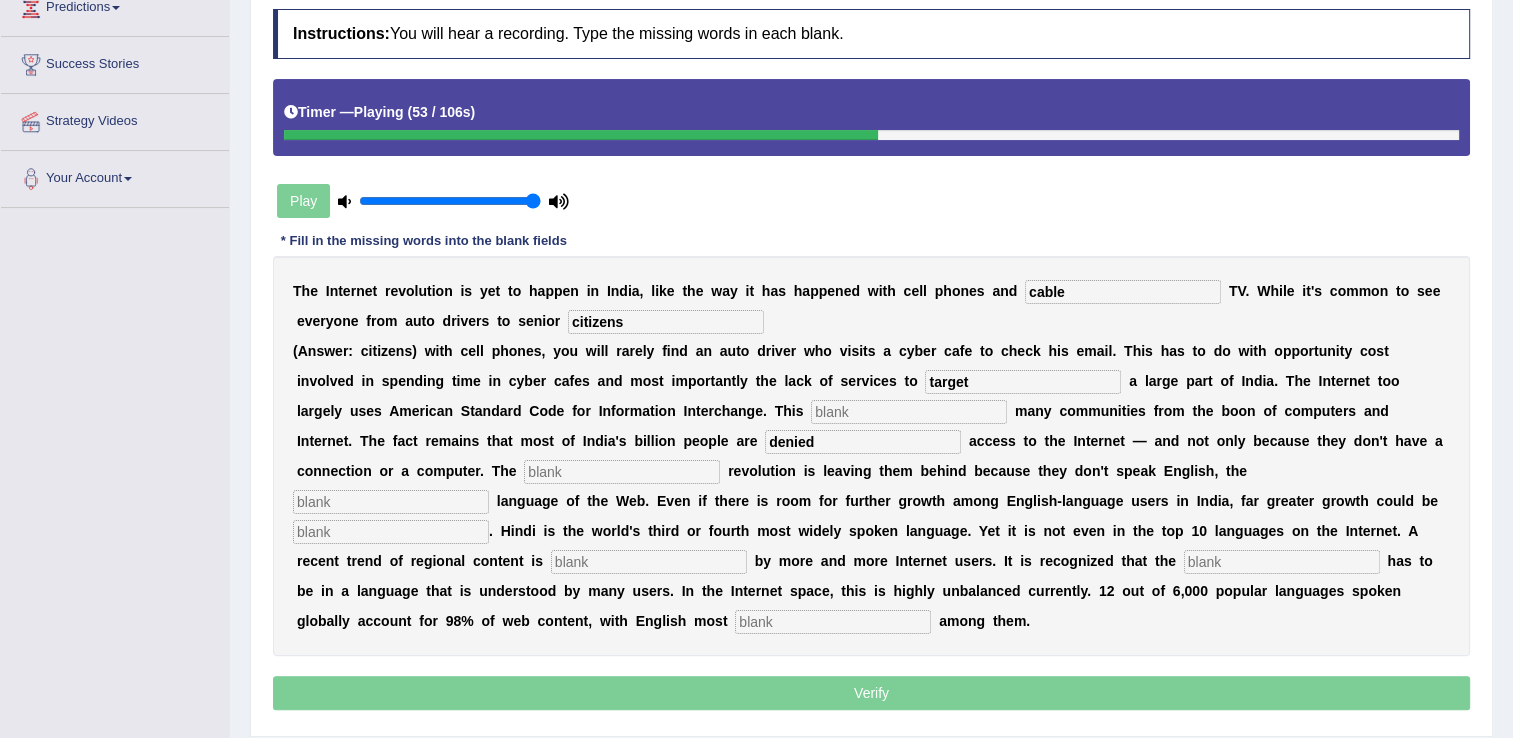 click at bounding box center (622, 472) 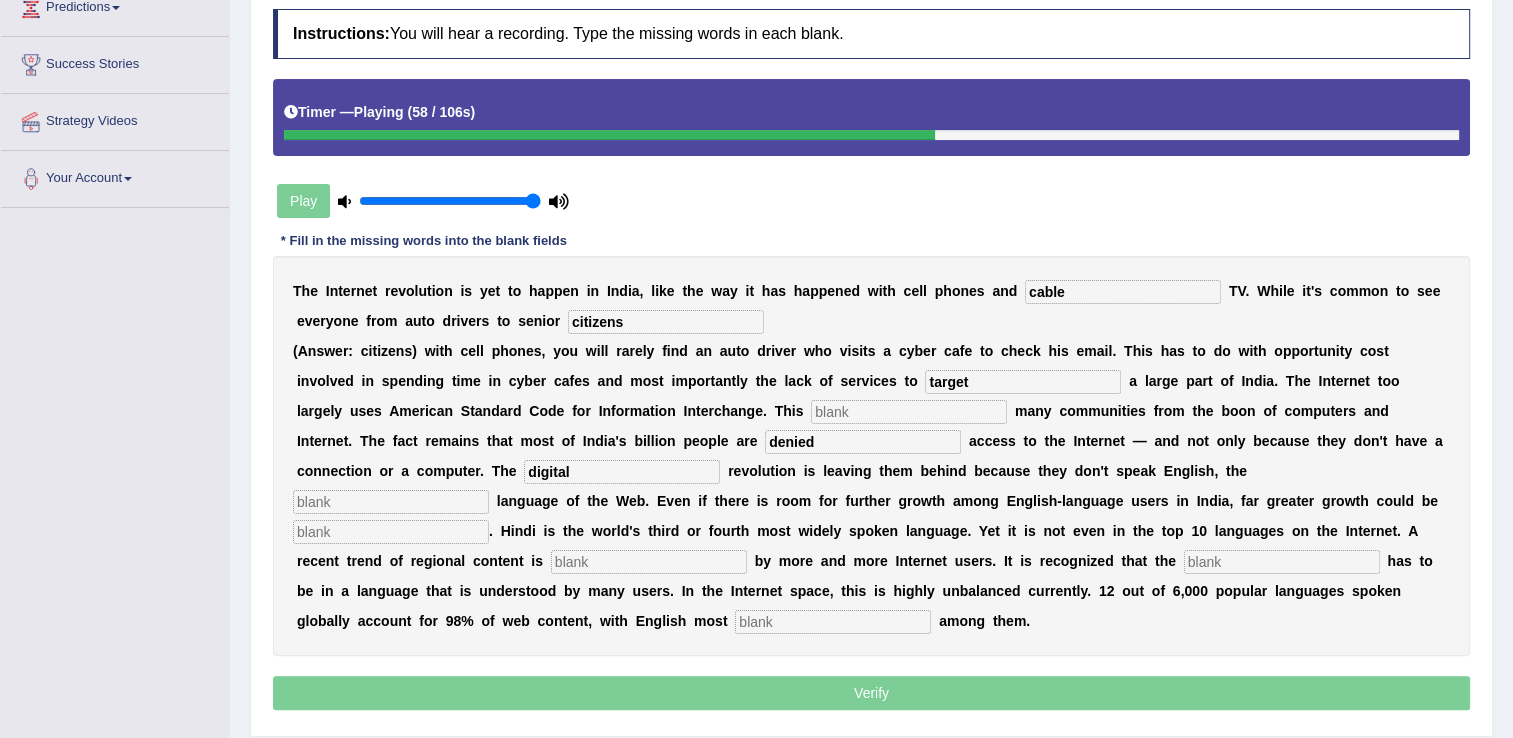 type on "digital" 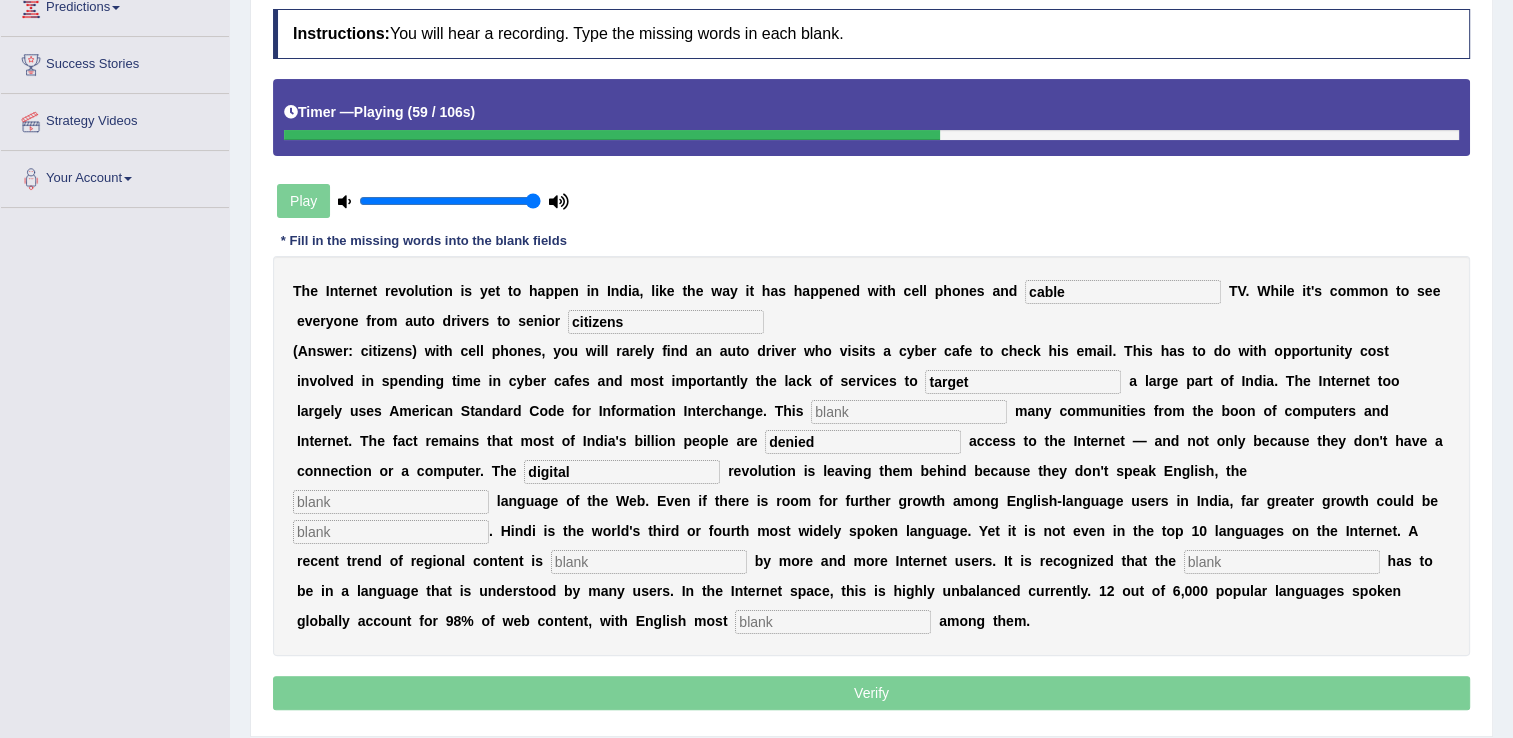 click at bounding box center (391, 502) 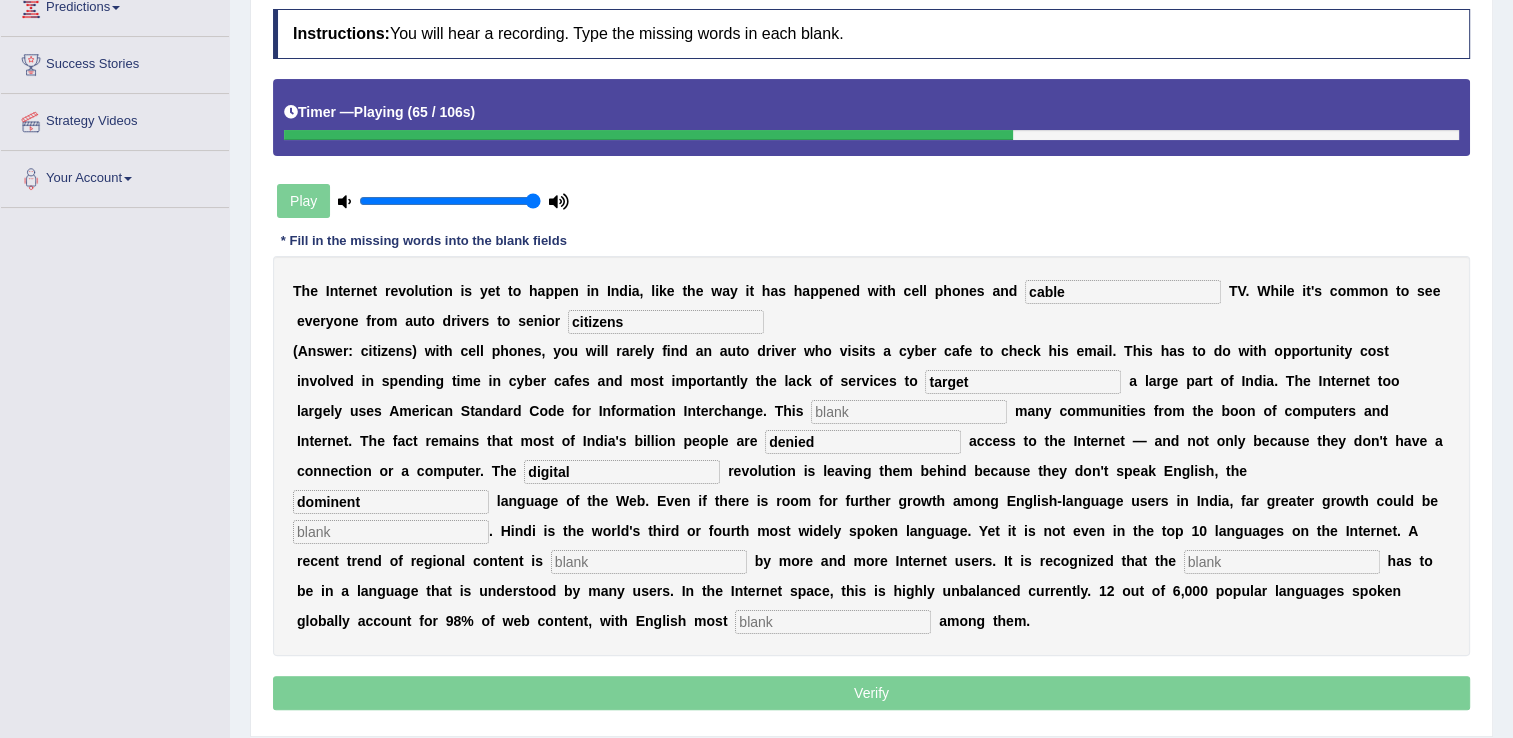 type on "dominent" 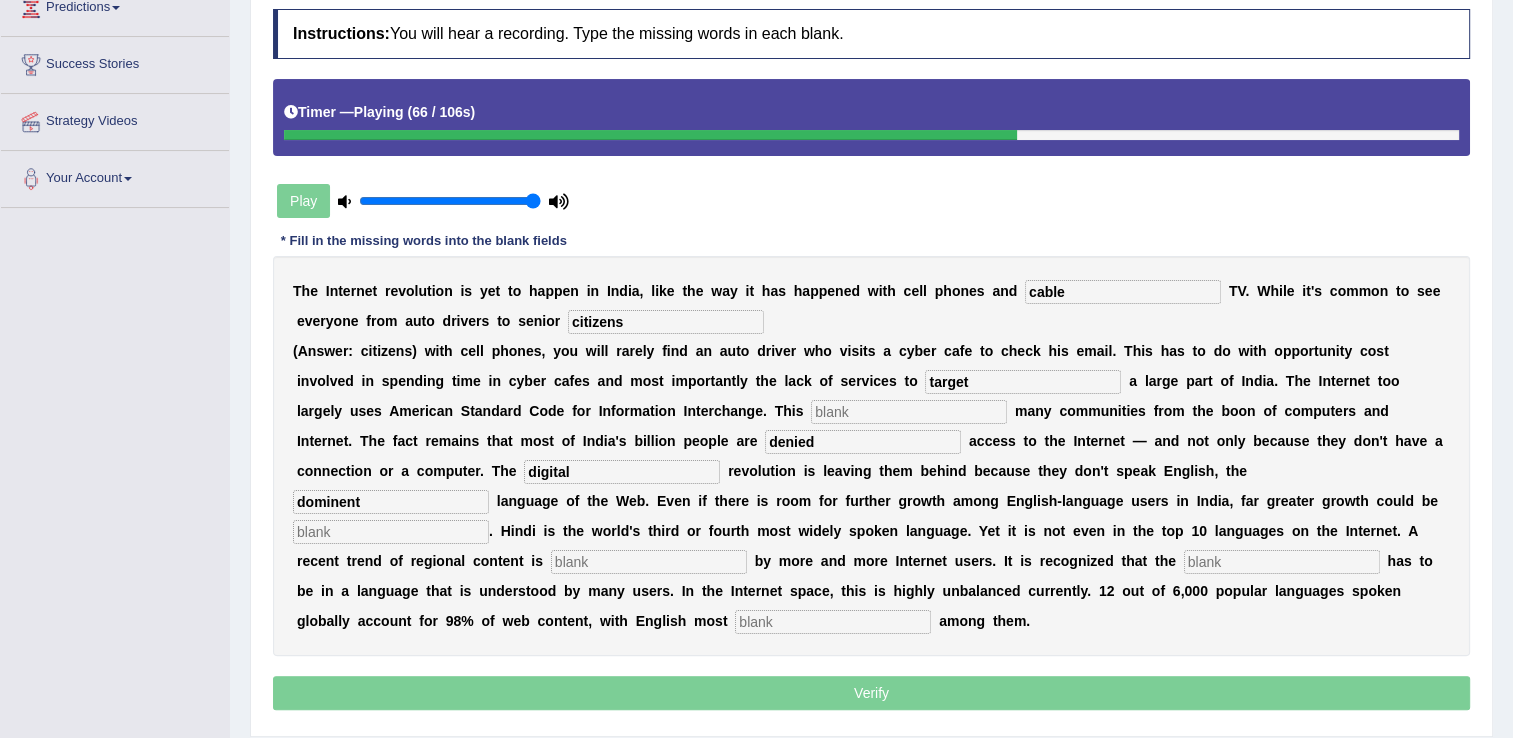 click at bounding box center (391, 532) 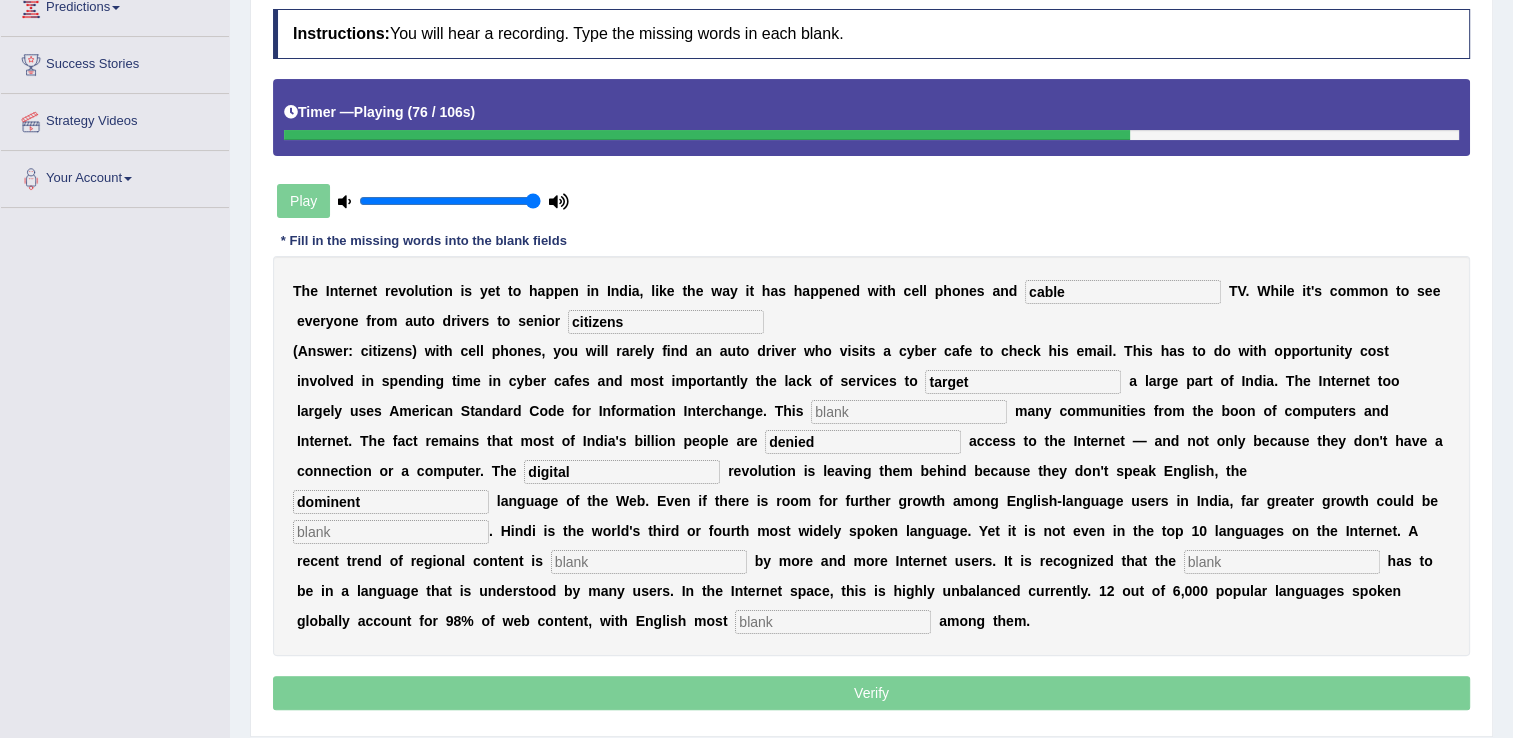 click at bounding box center (649, 562) 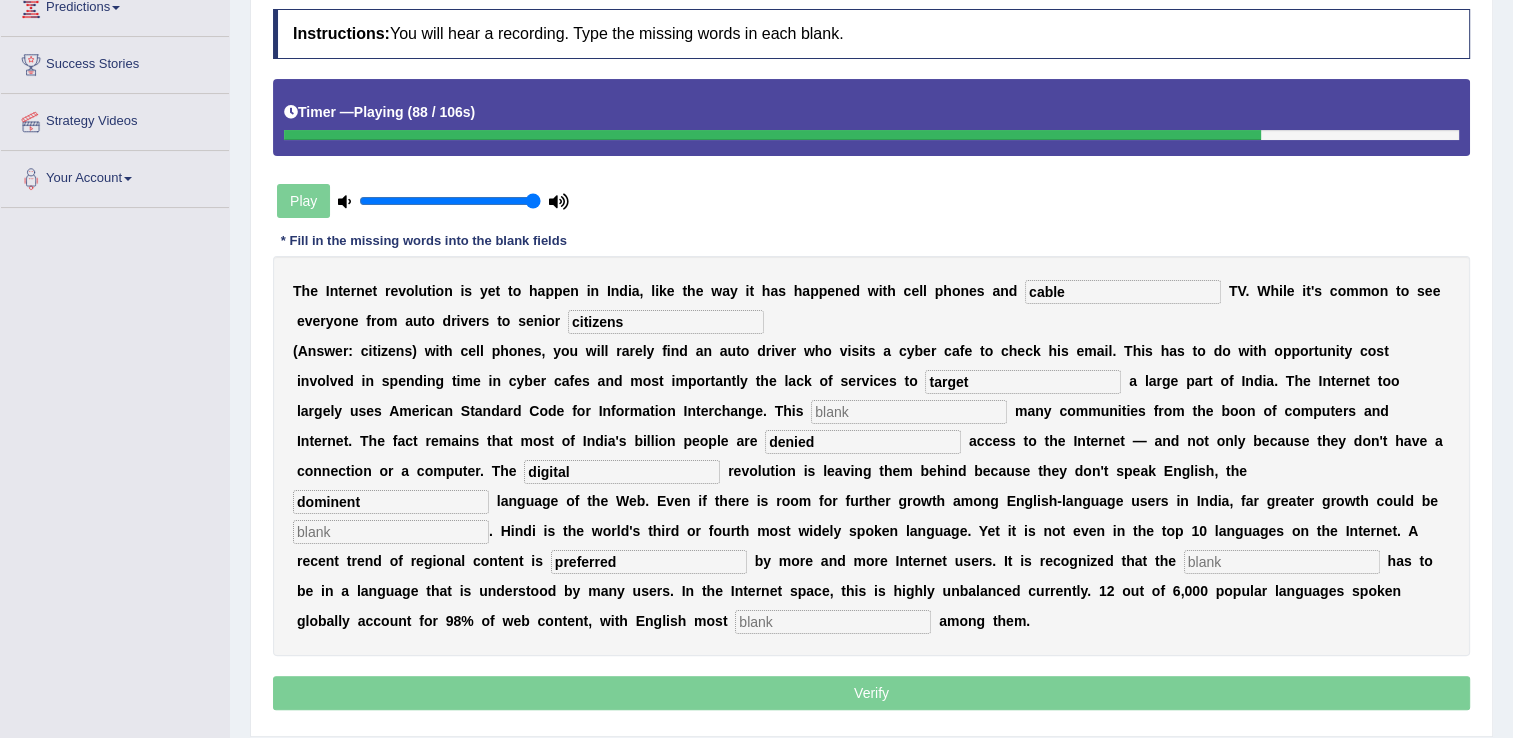 type on "preferred" 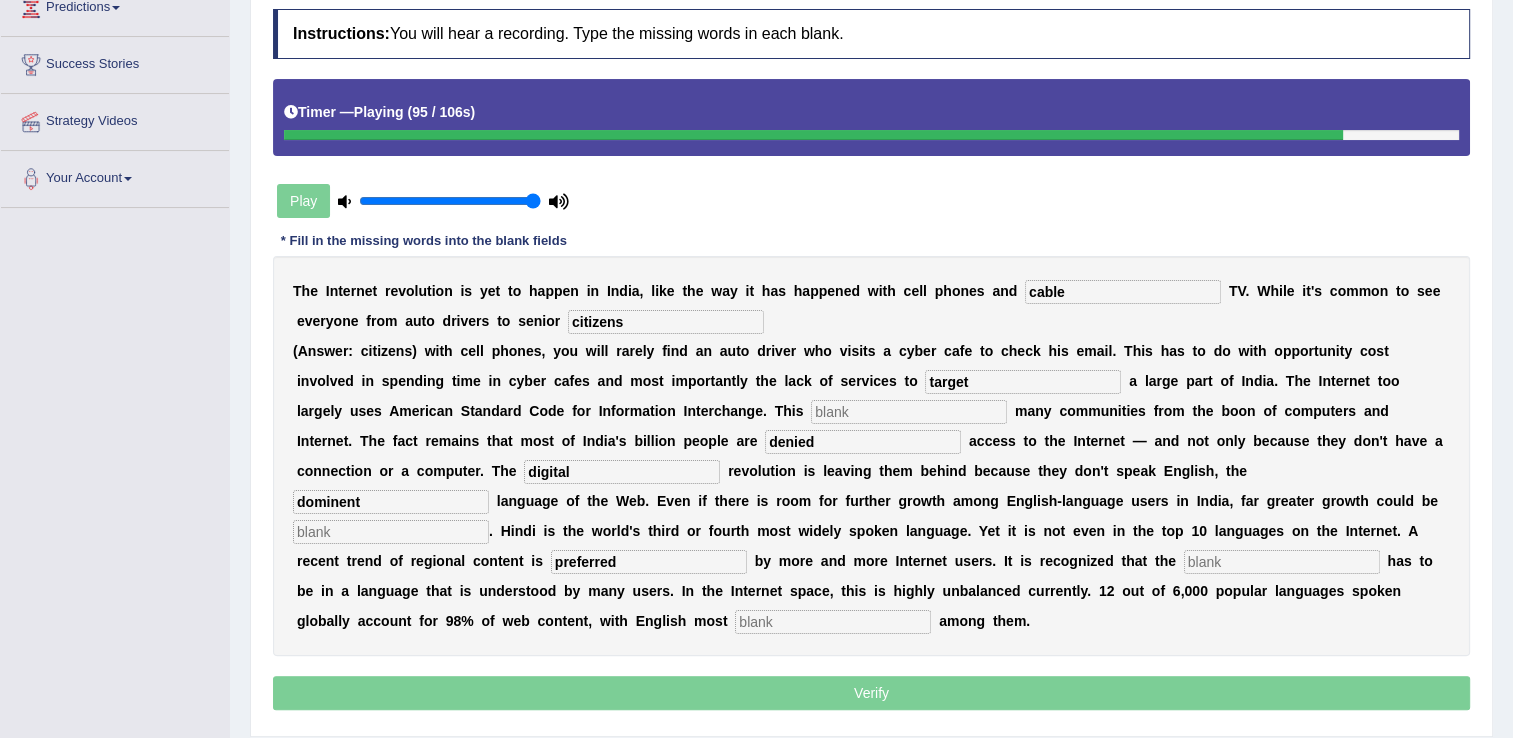 click at bounding box center (1282, 562) 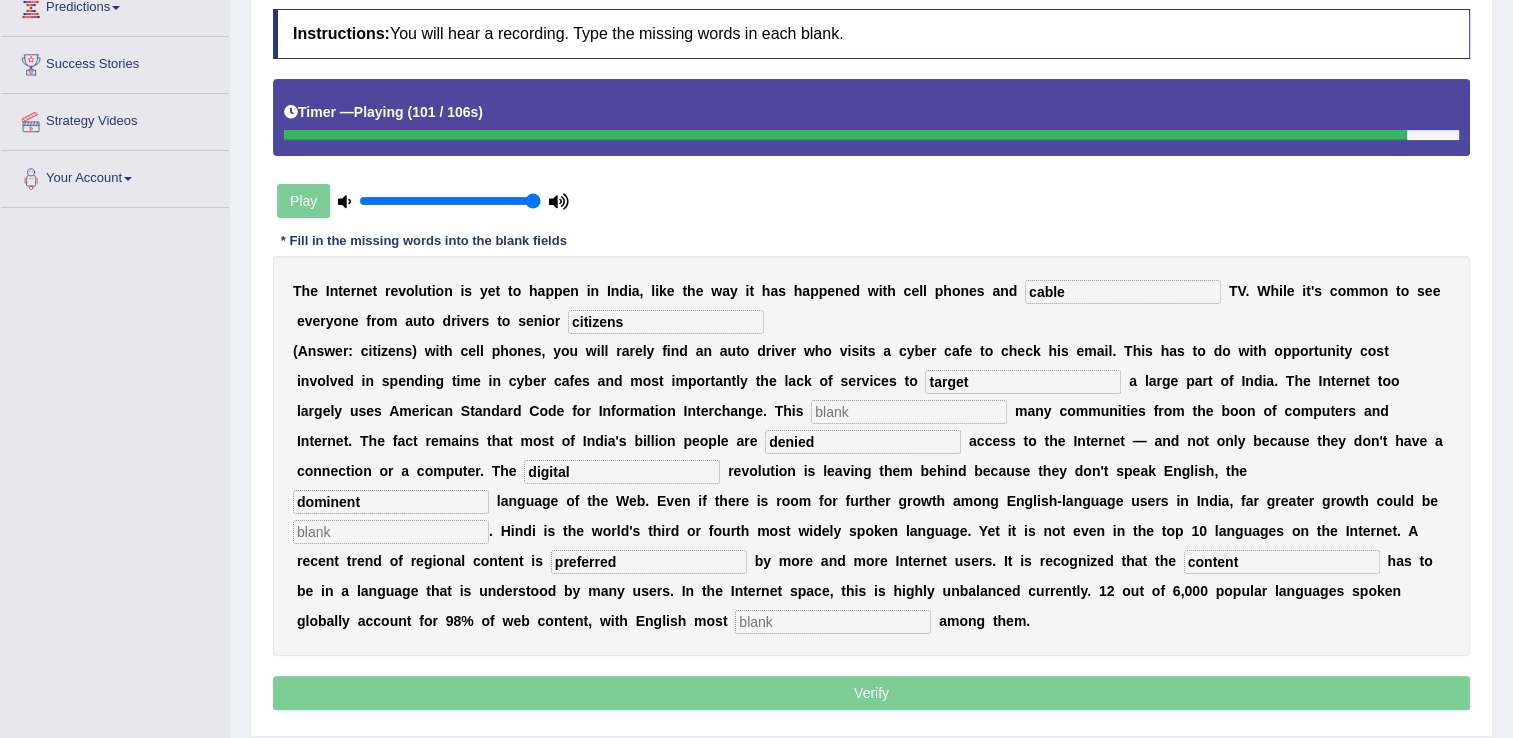 type on "content" 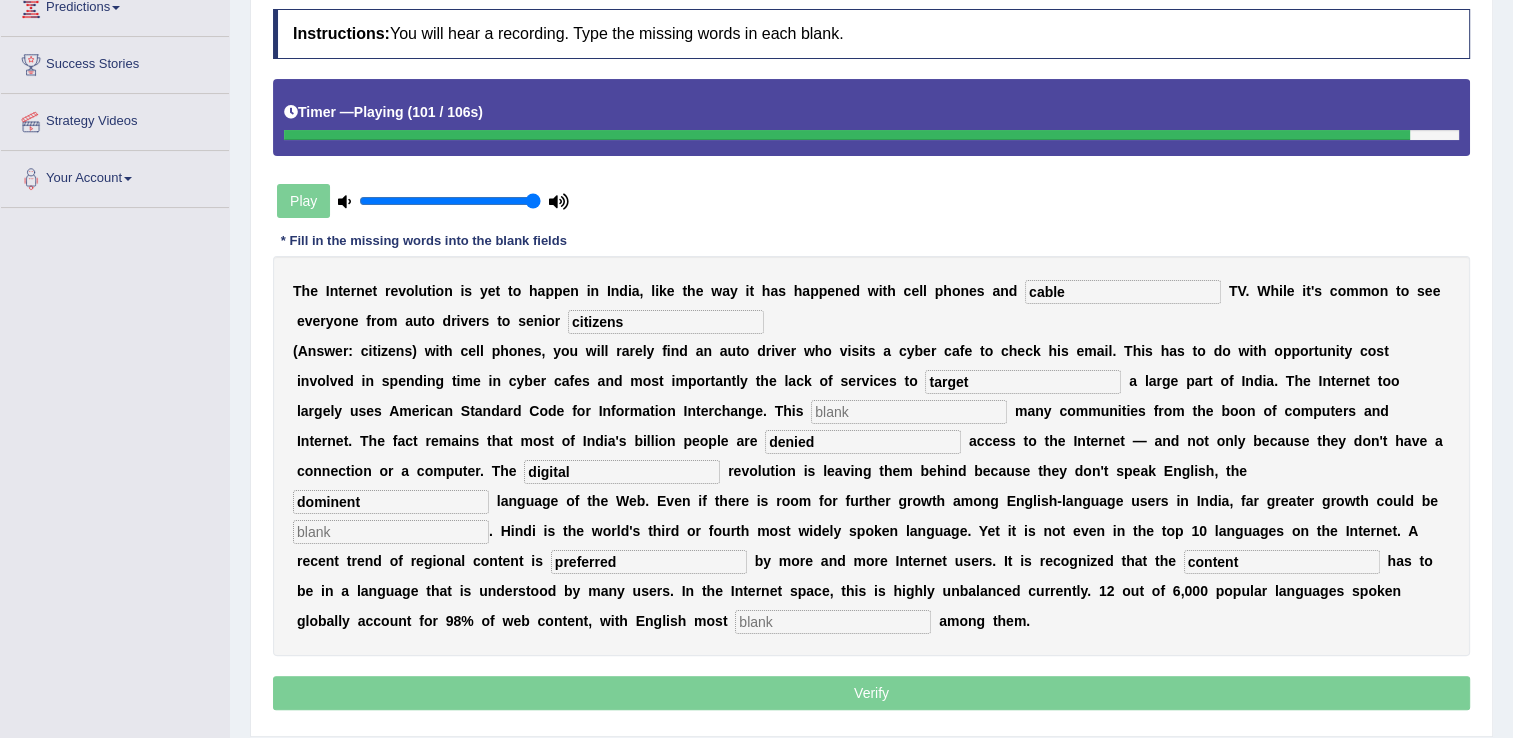 click at bounding box center (833, 622) 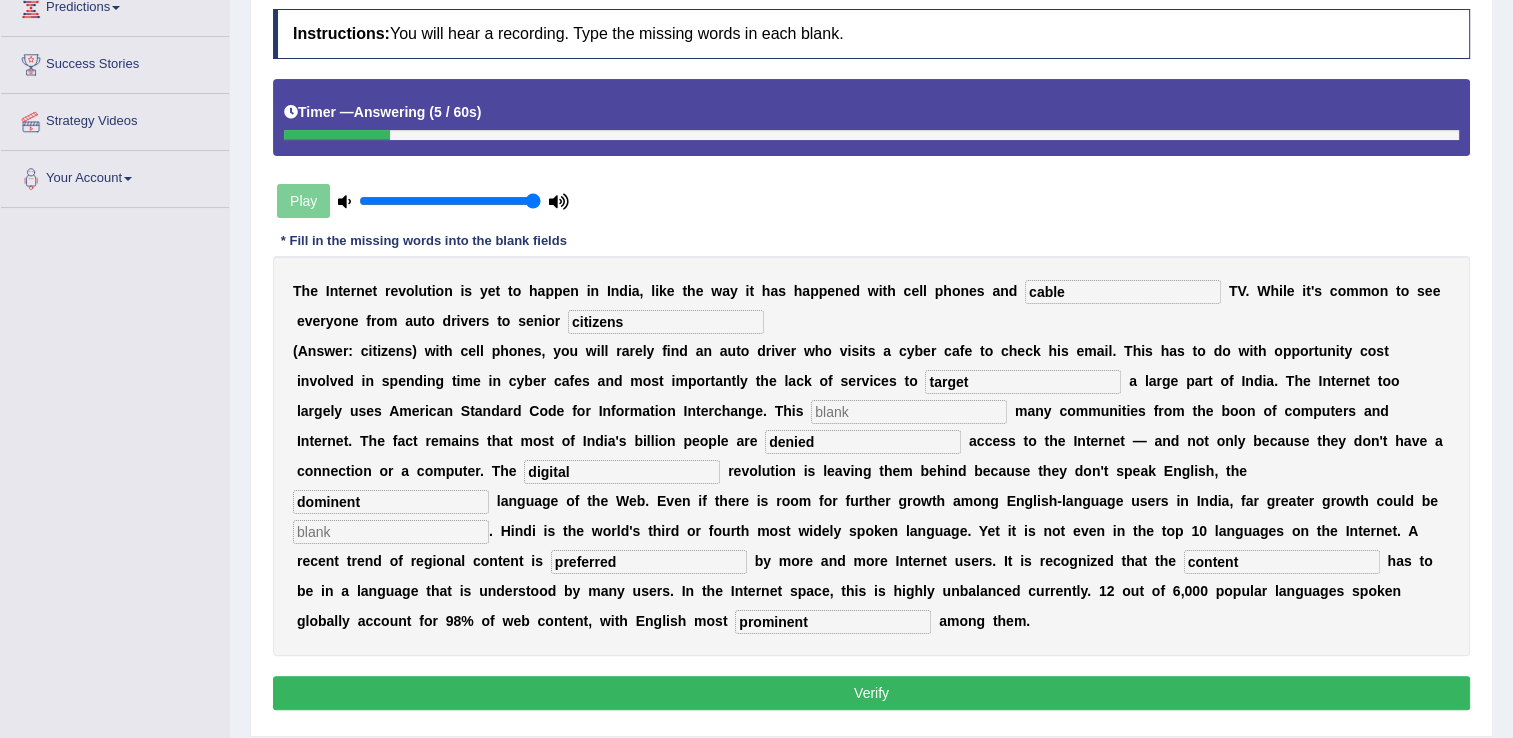 type on "prominent" 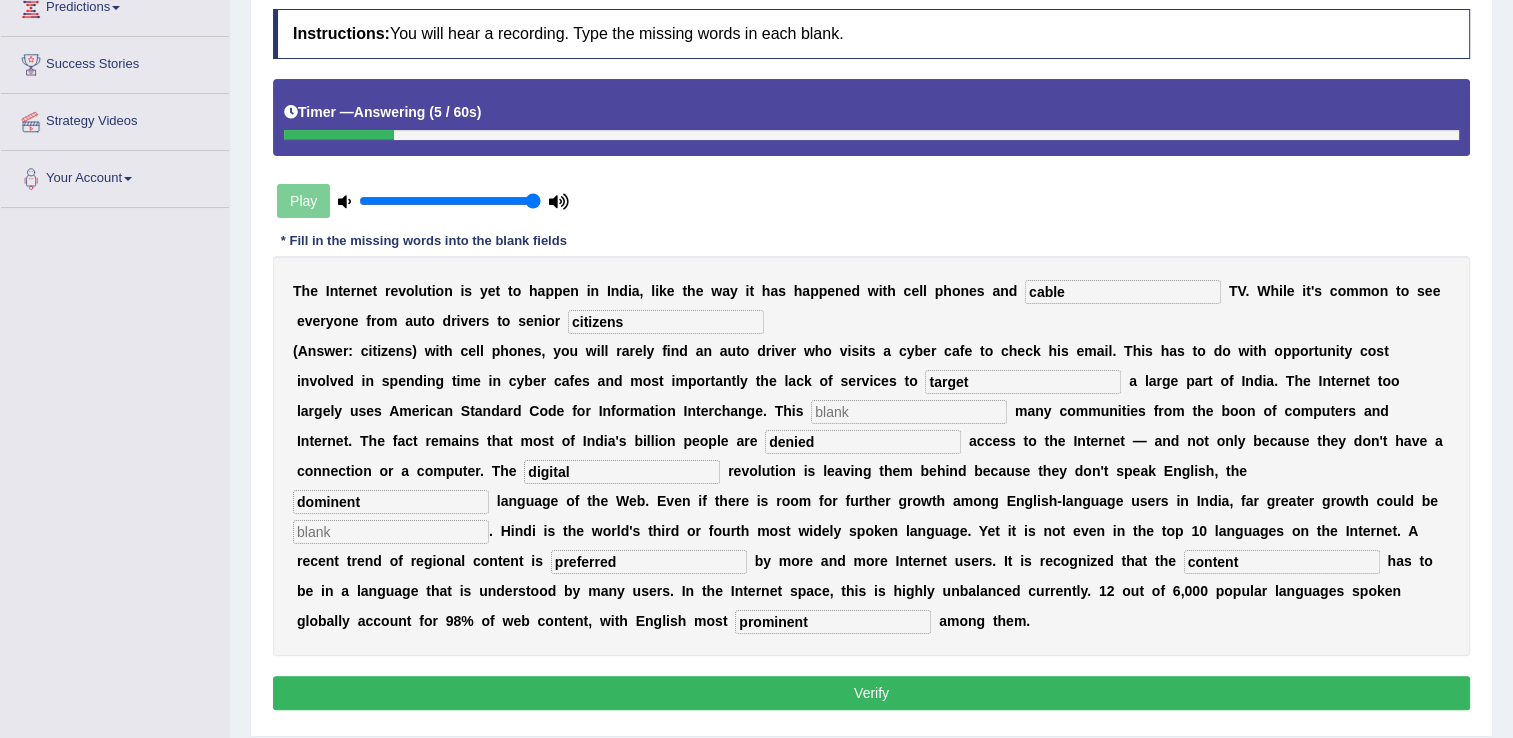 click on "dominent" at bounding box center (391, 502) 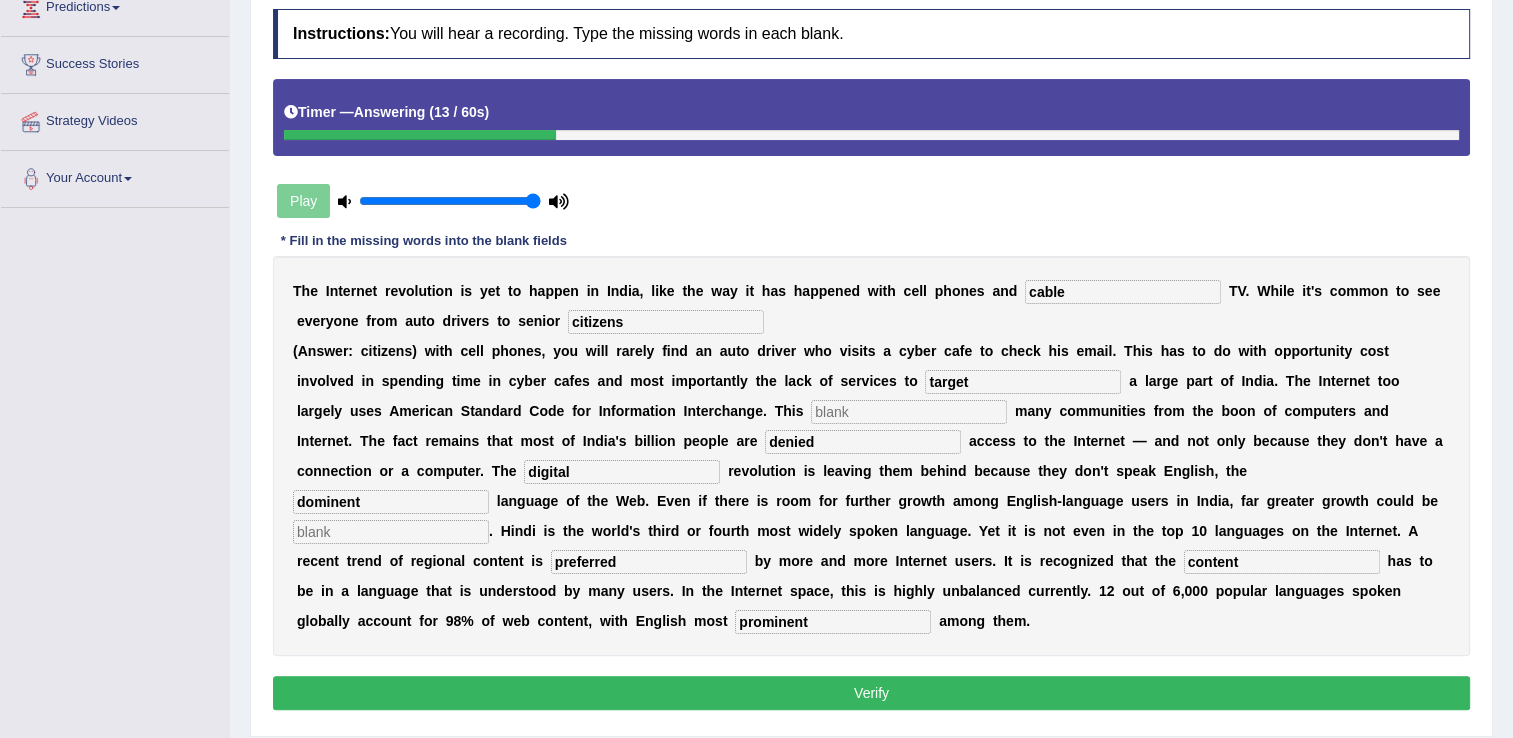 click at bounding box center [909, 412] 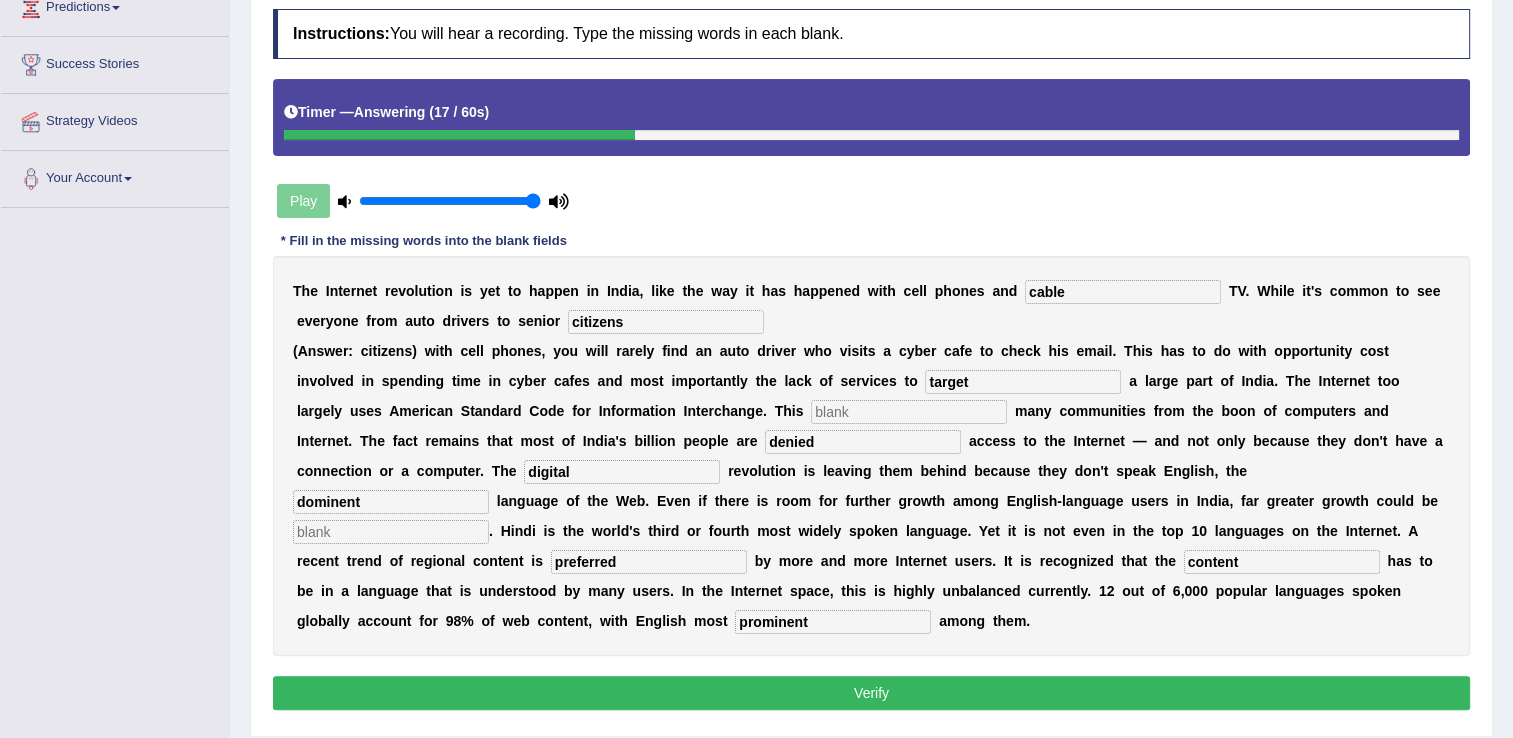 click at bounding box center [391, 532] 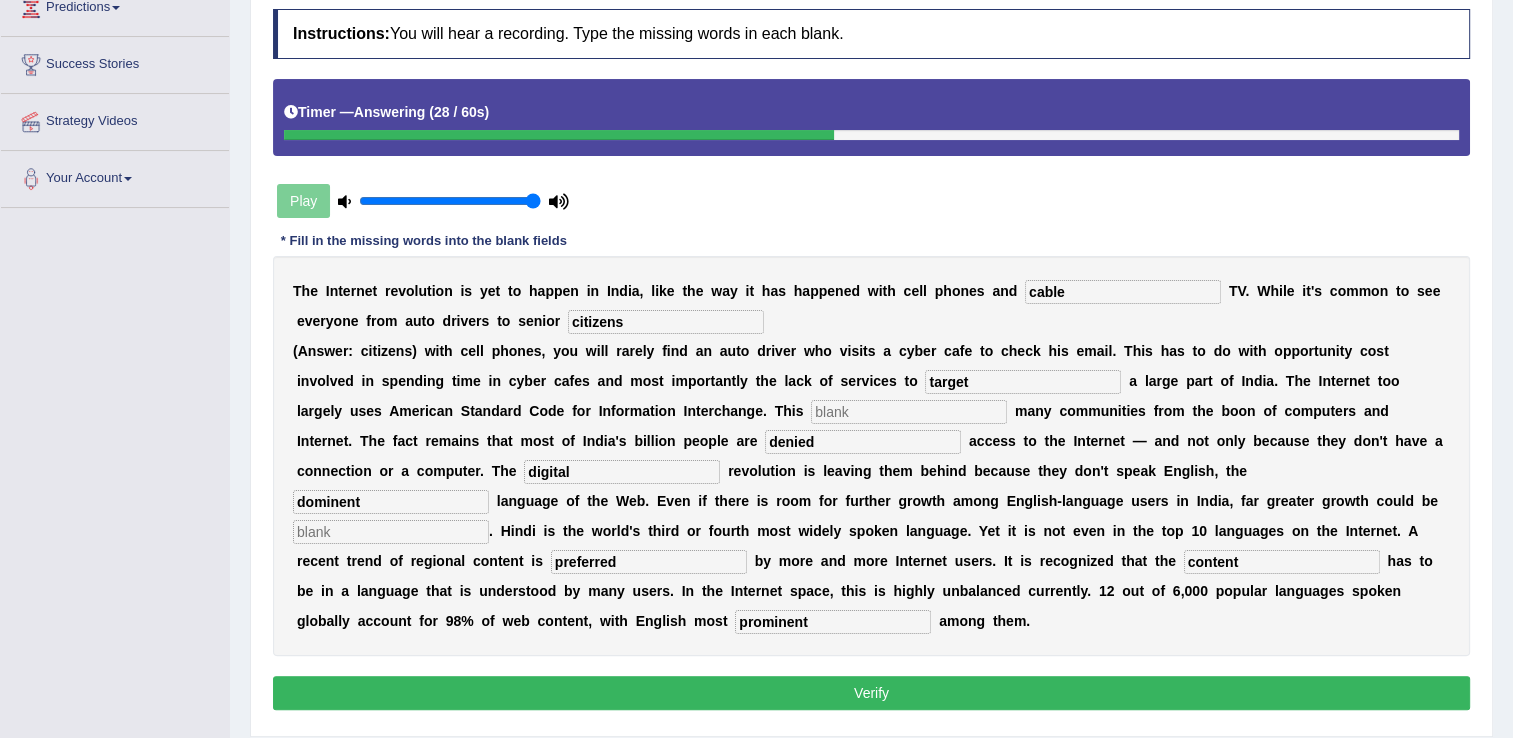 click at bounding box center (391, 532) 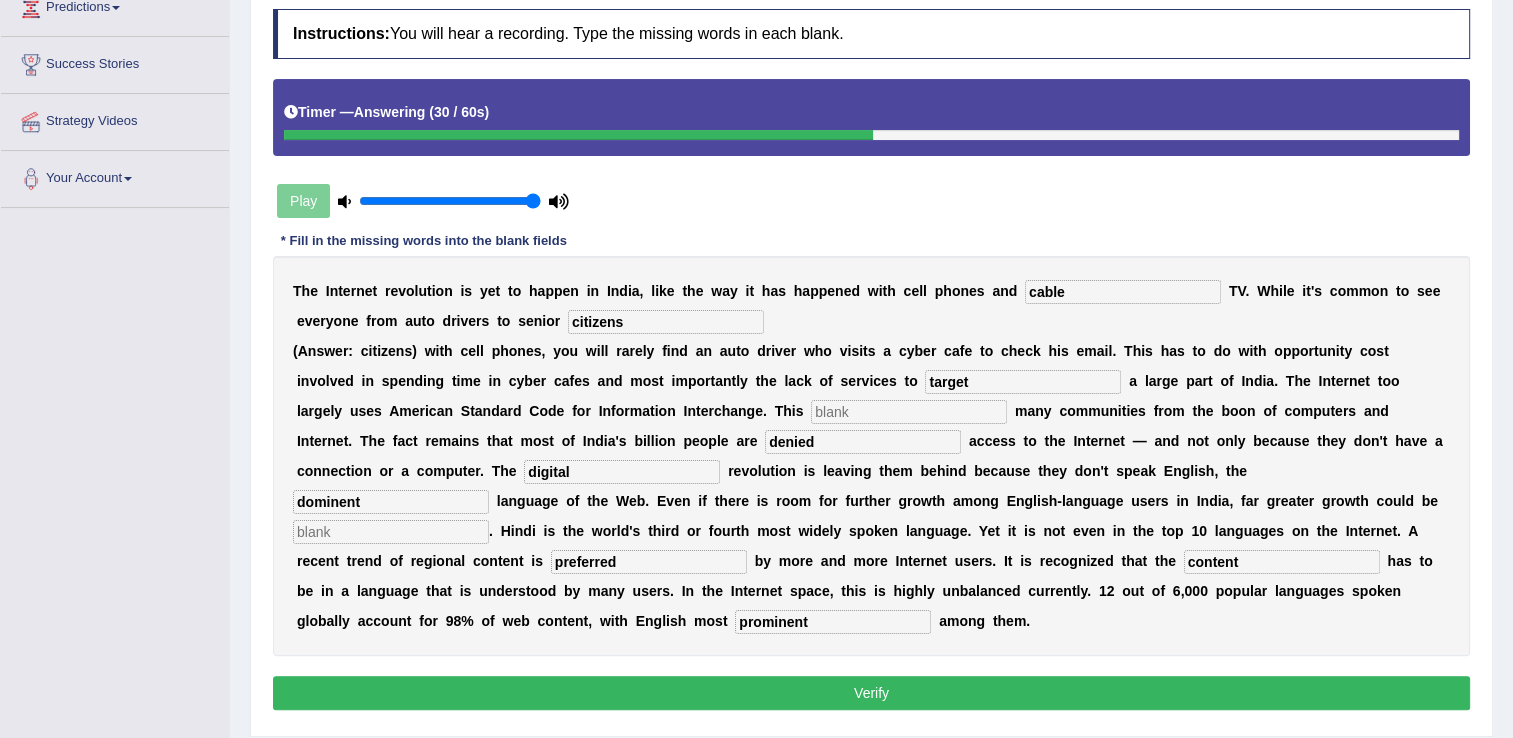 click on "Verify" at bounding box center [871, 693] 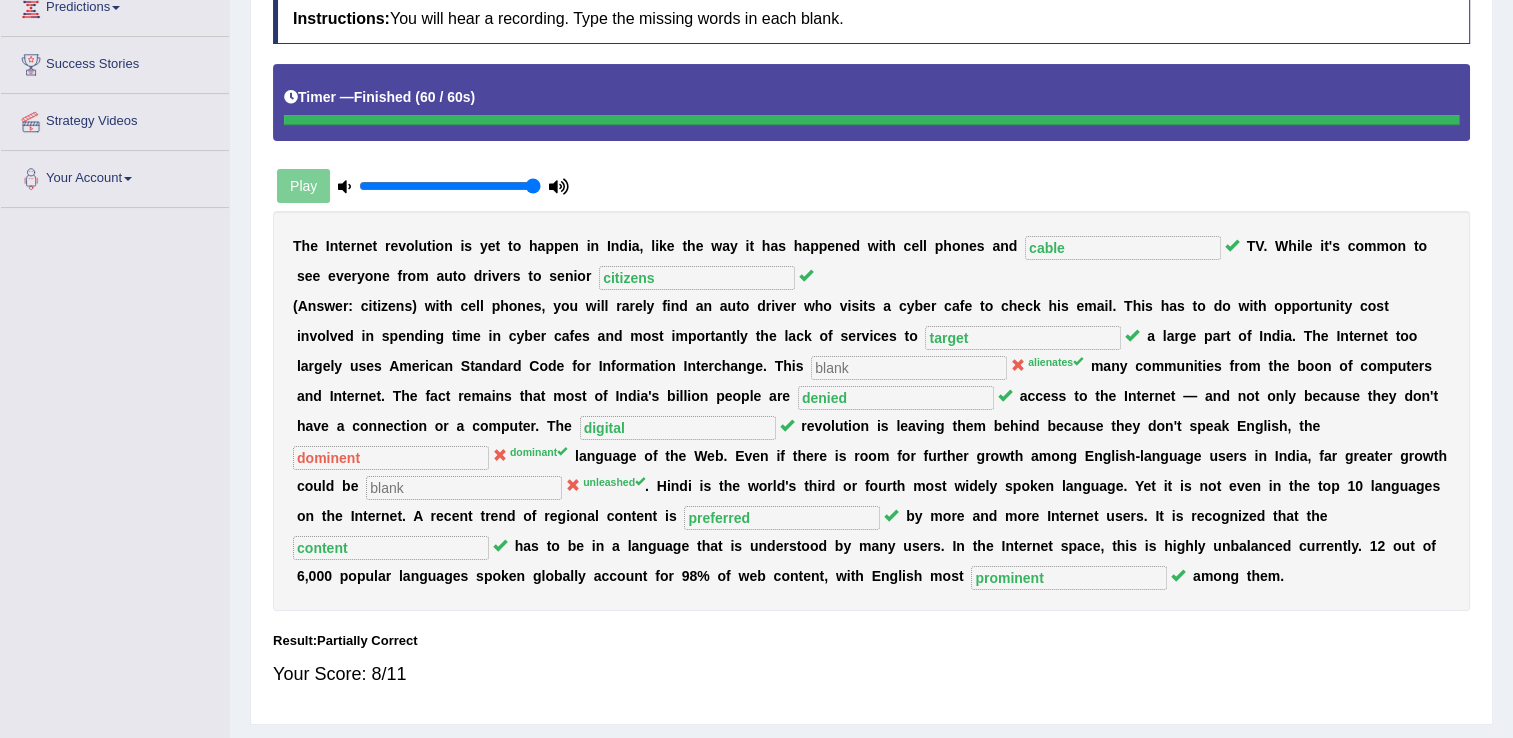 click on "alienates" at bounding box center (1055, 362) 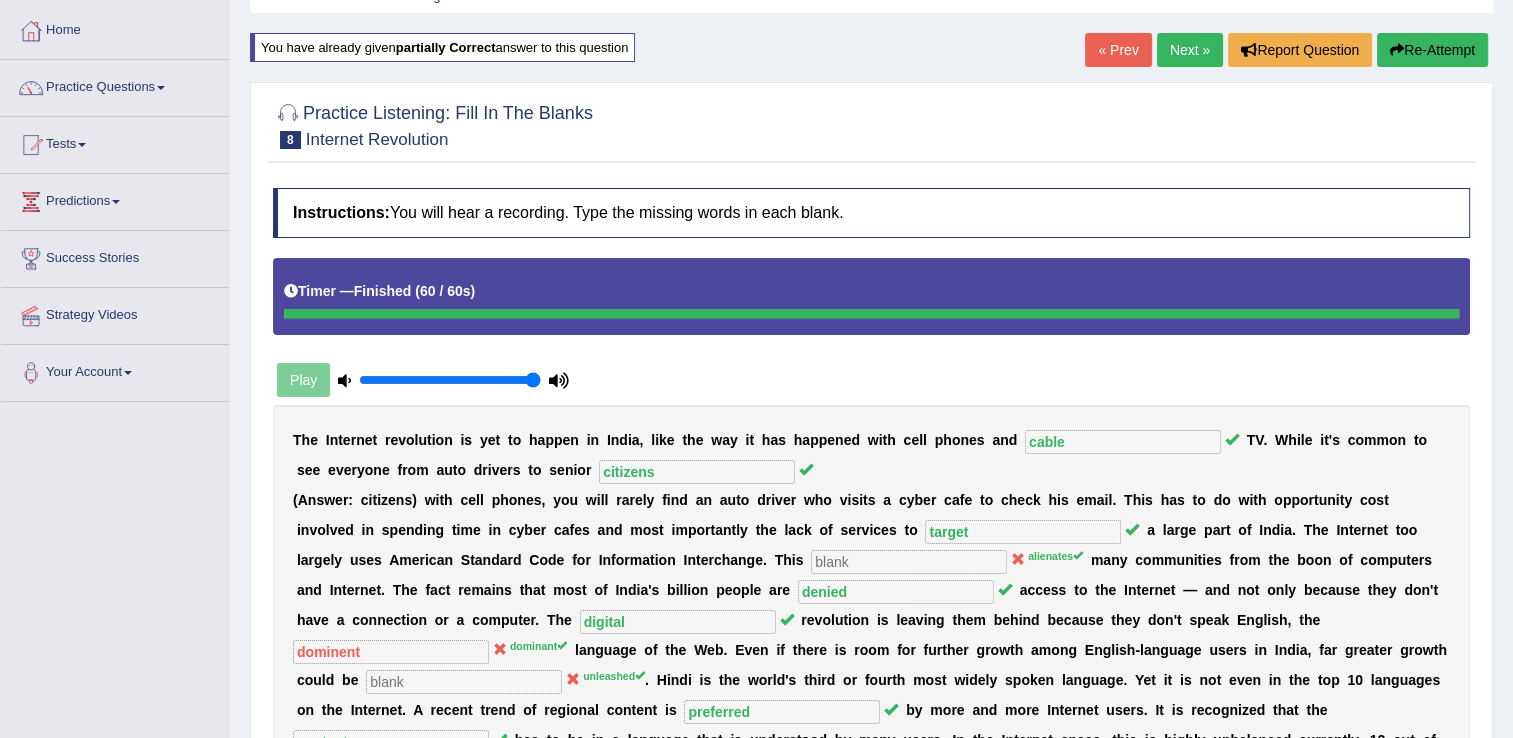 scroll, scrollTop: 90, scrollLeft: 0, axis: vertical 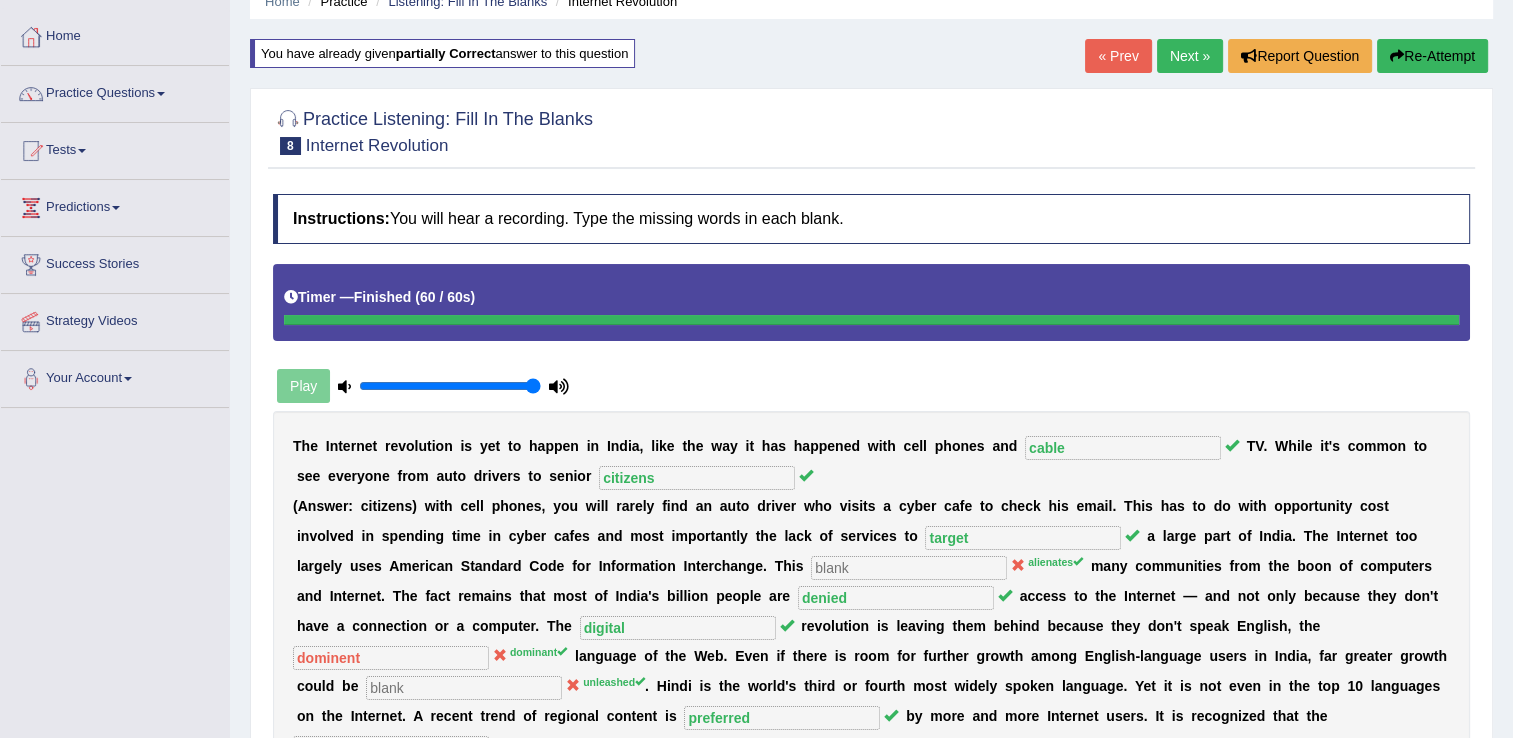 click on "Next »" at bounding box center [1190, 56] 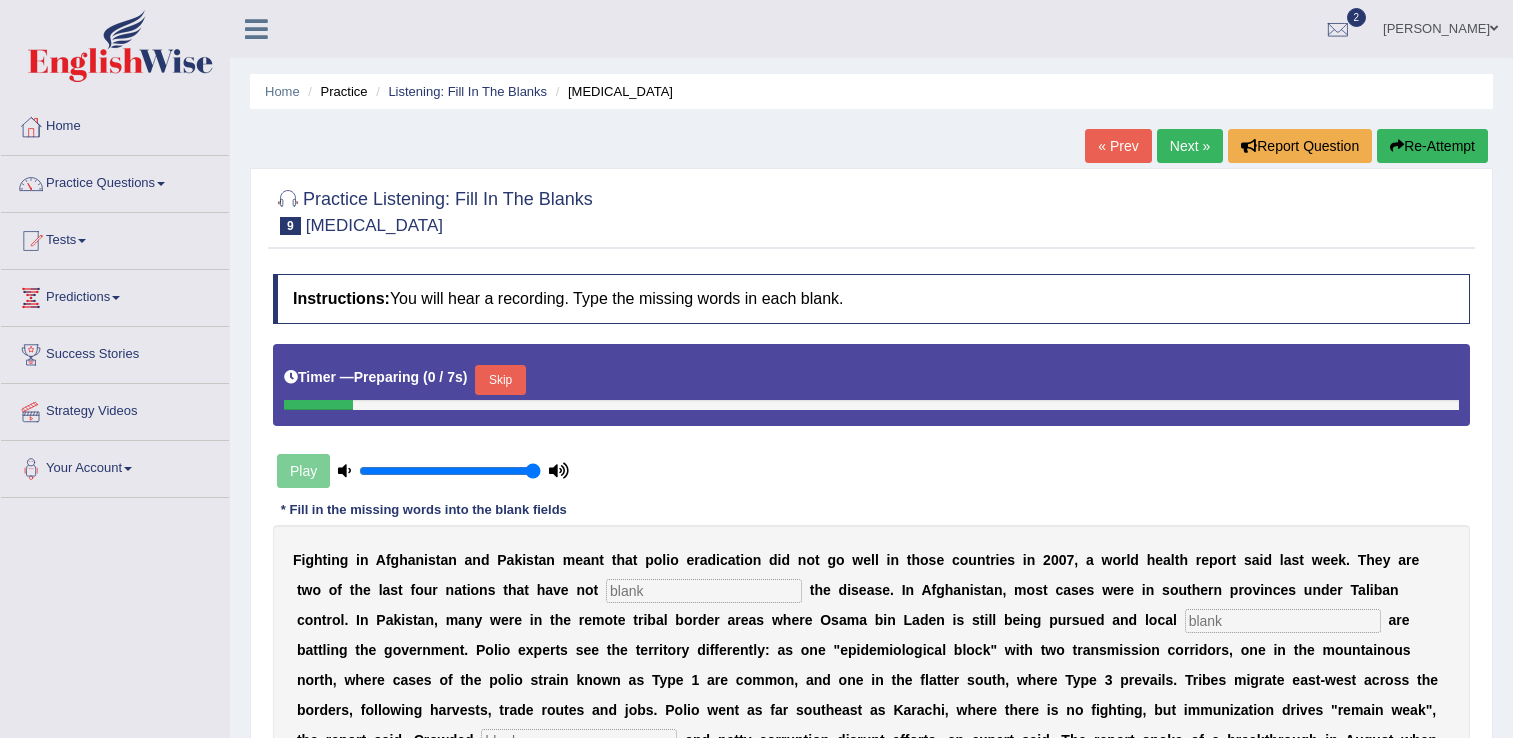 scroll, scrollTop: 0, scrollLeft: 0, axis: both 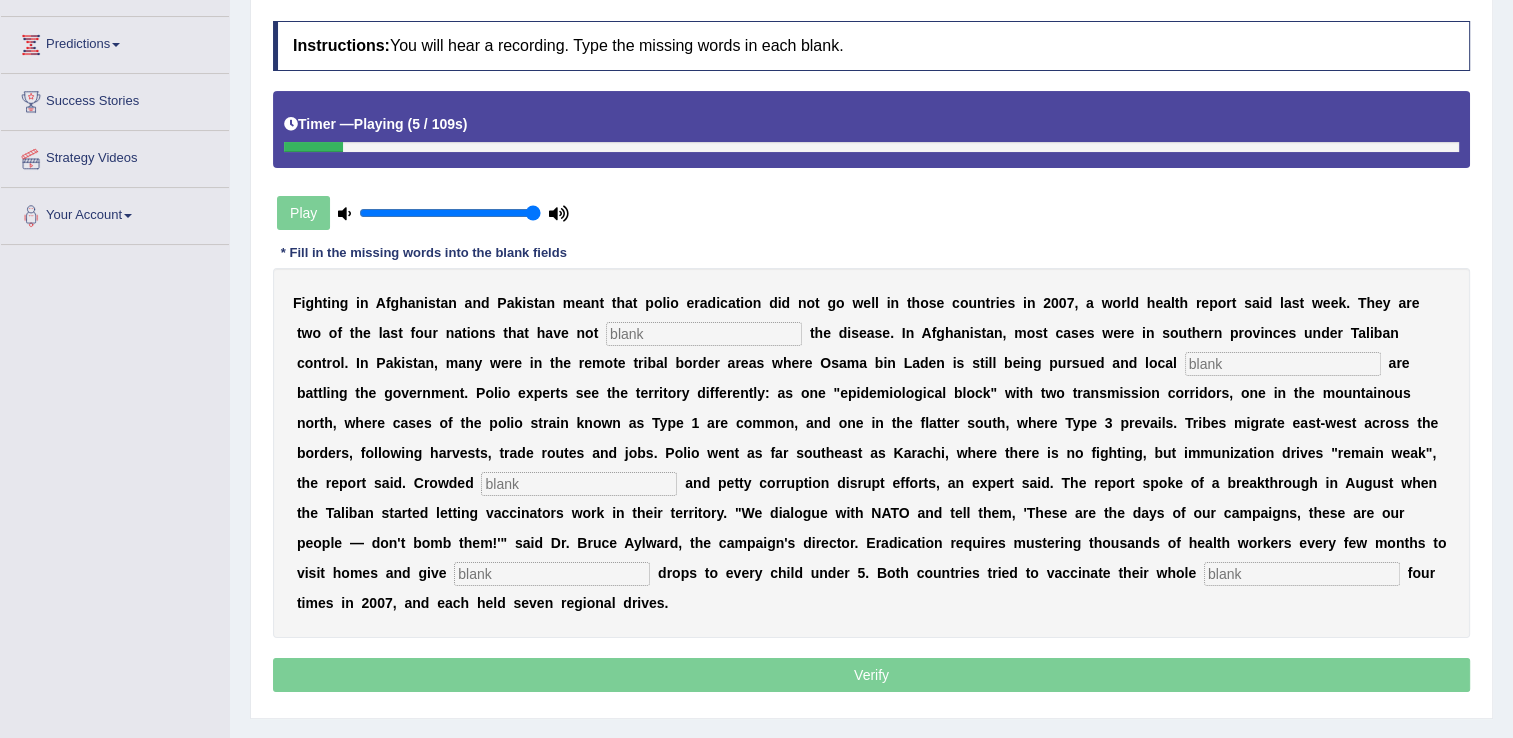 click at bounding box center [704, 334] 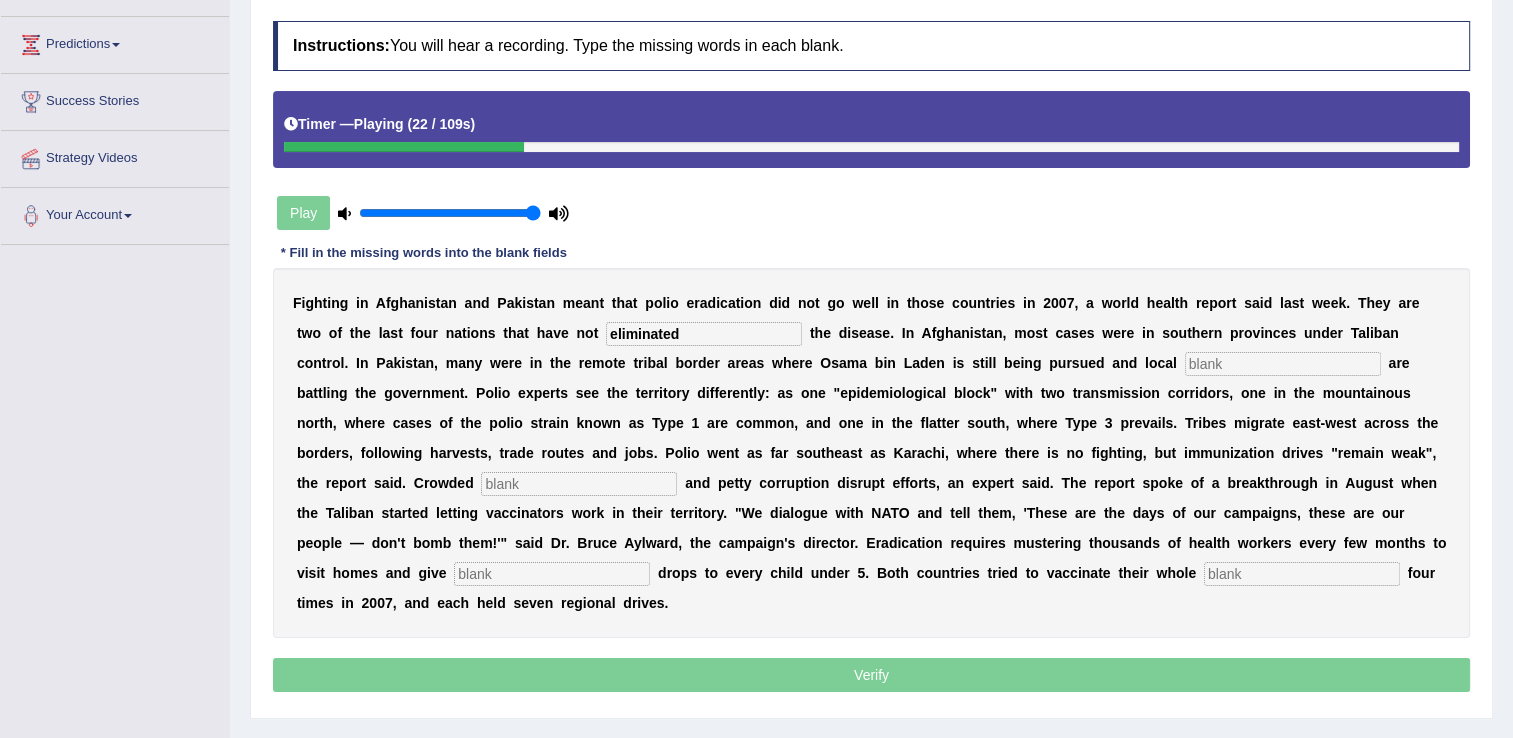 type on "eliminated" 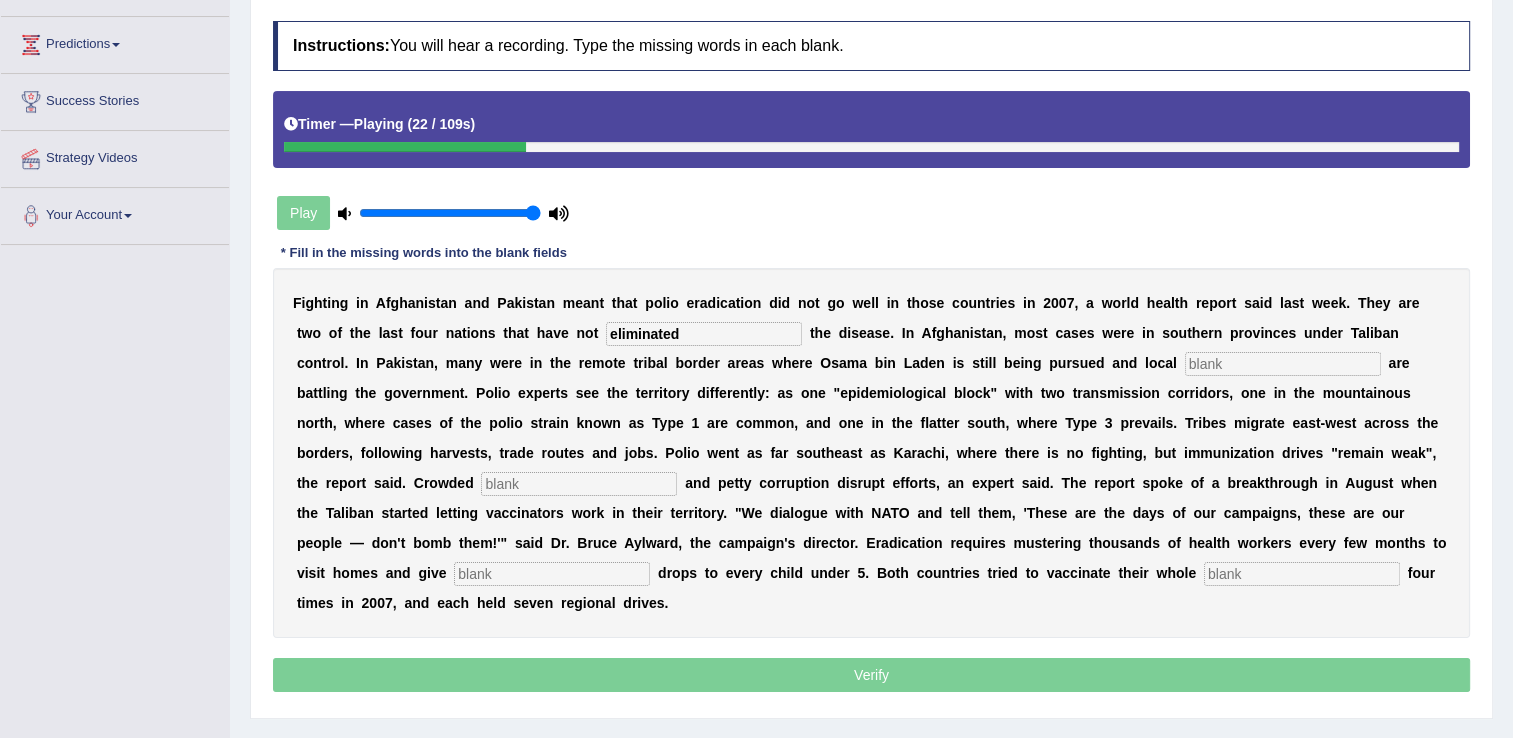 click at bounding box center (1283, 364) 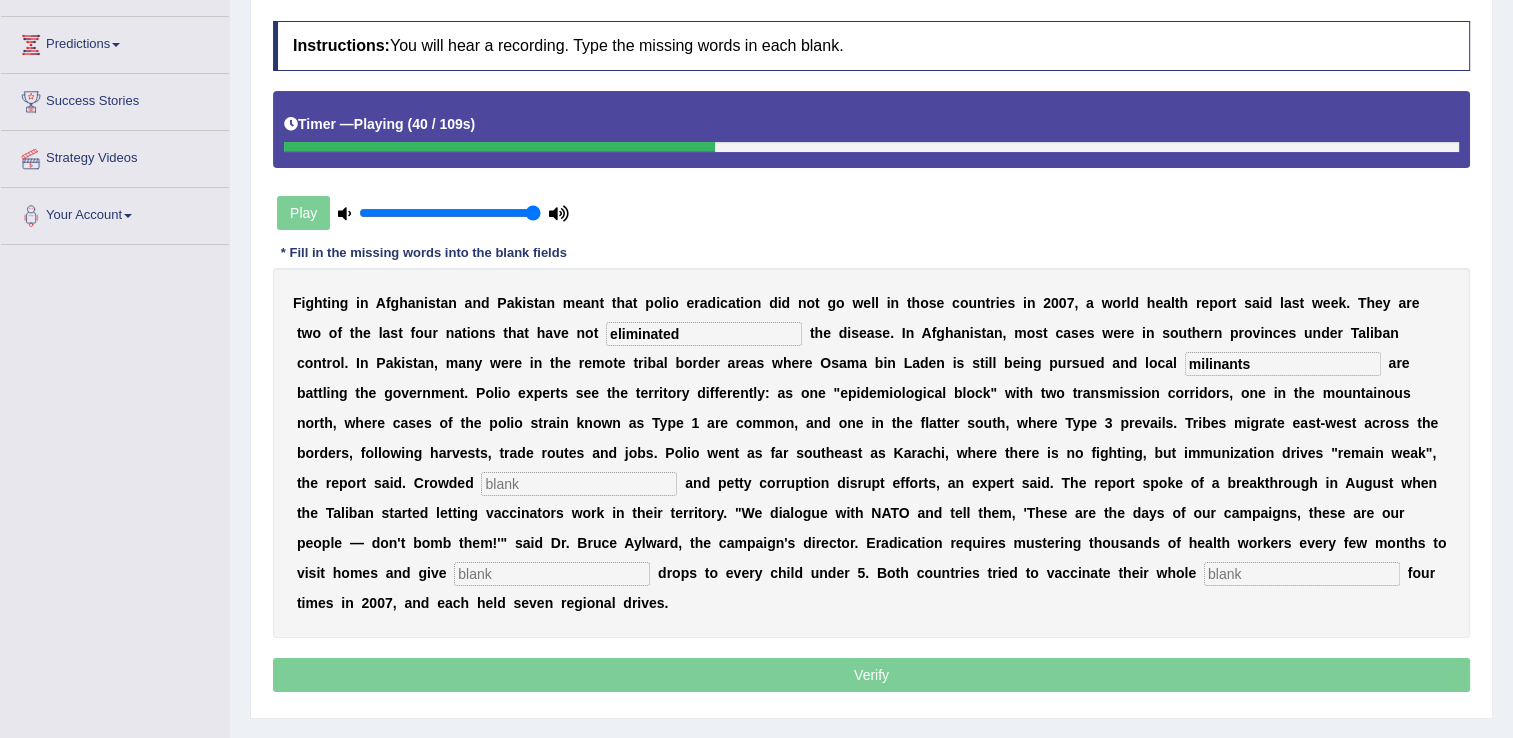 click at bounding box center (579, 484) 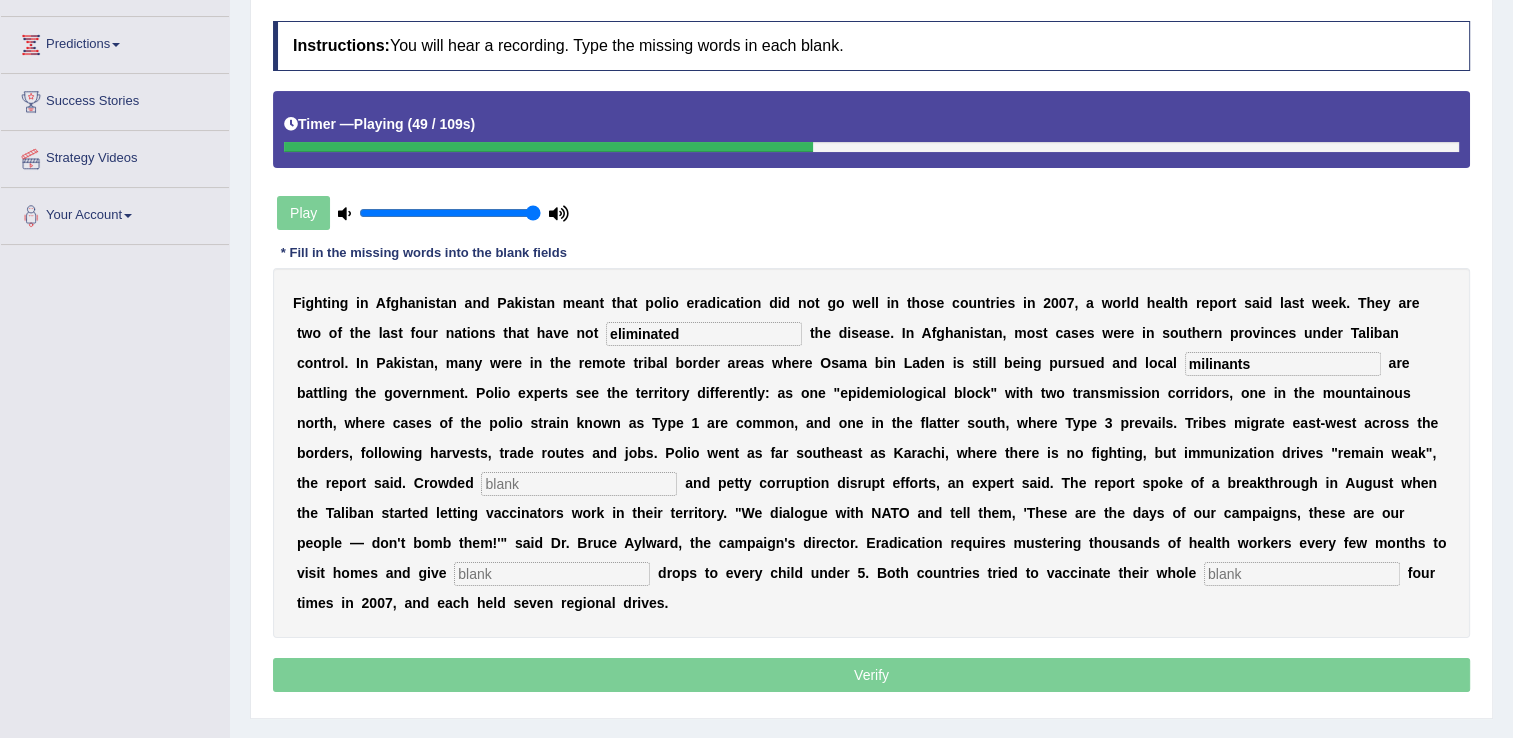 click on "milinants" at bounding box center [1283, 364] 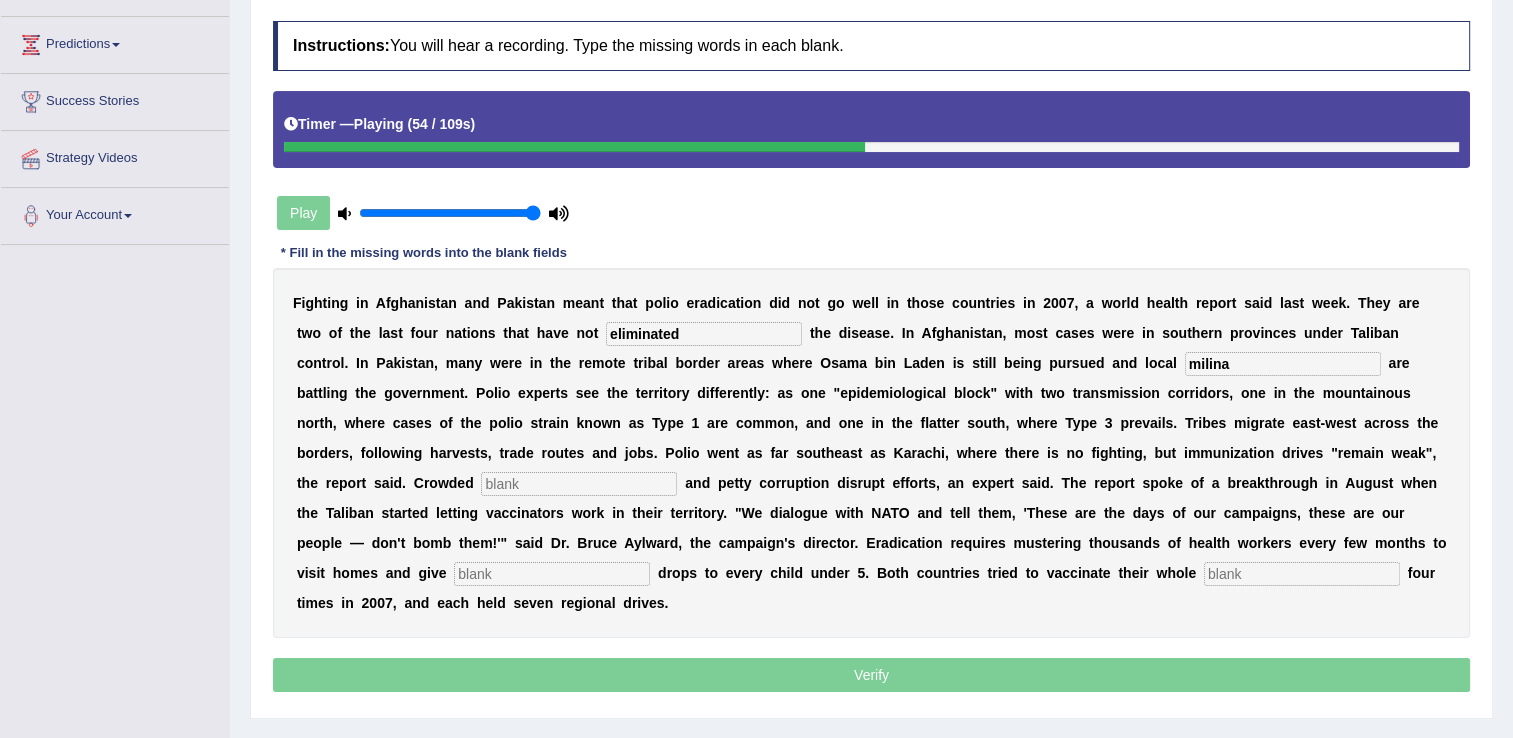 type on "milina" 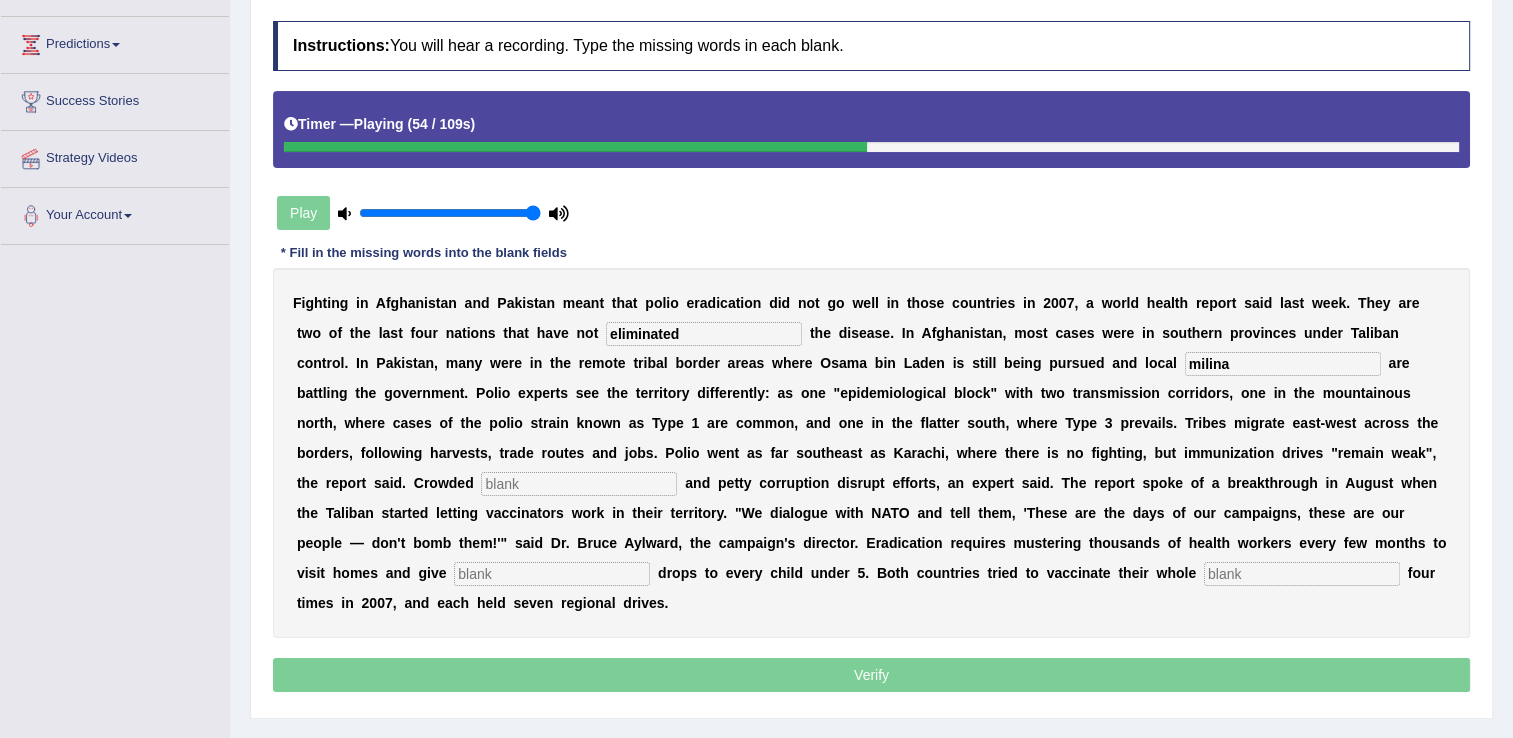 click at bounding box center [579, 484] 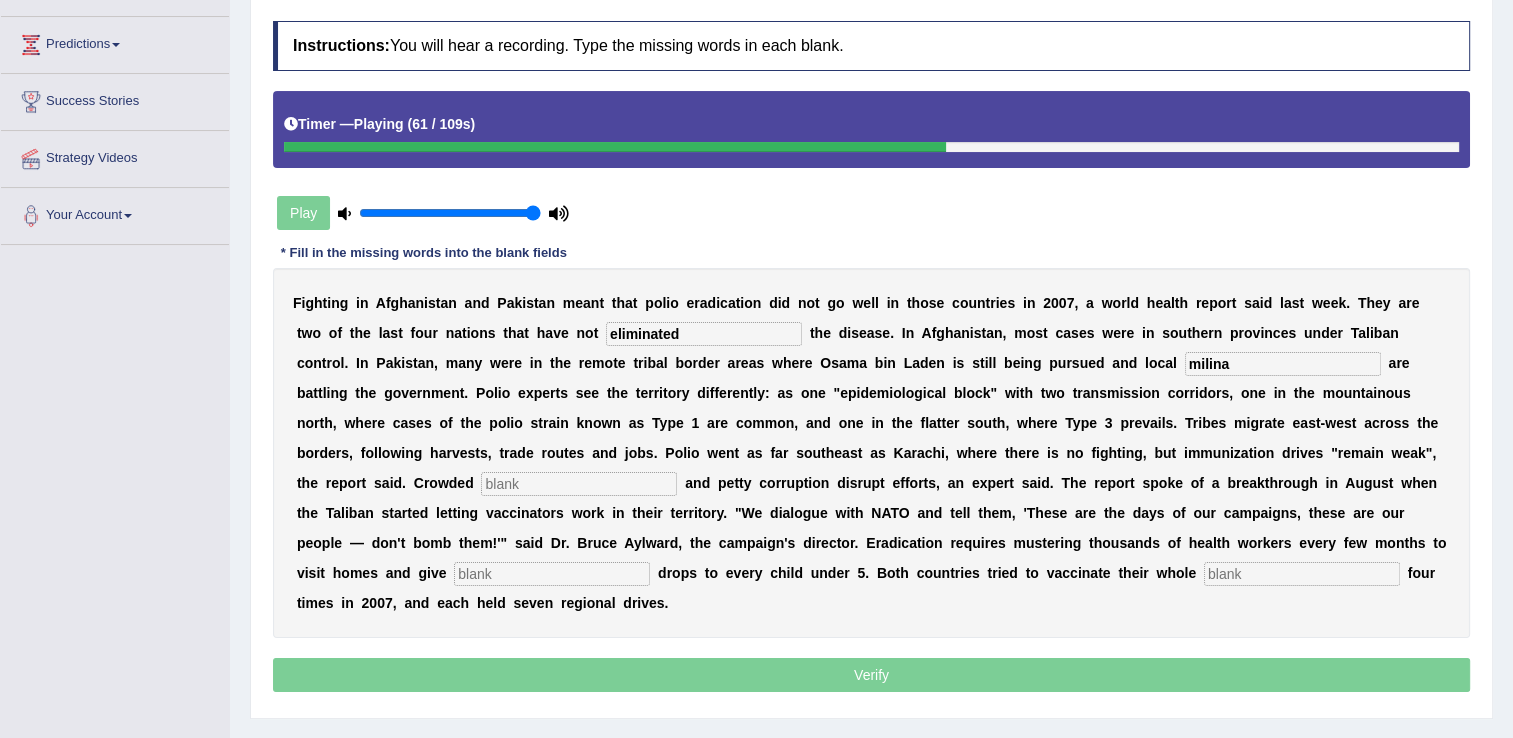 click at bounding box center [552, 574] 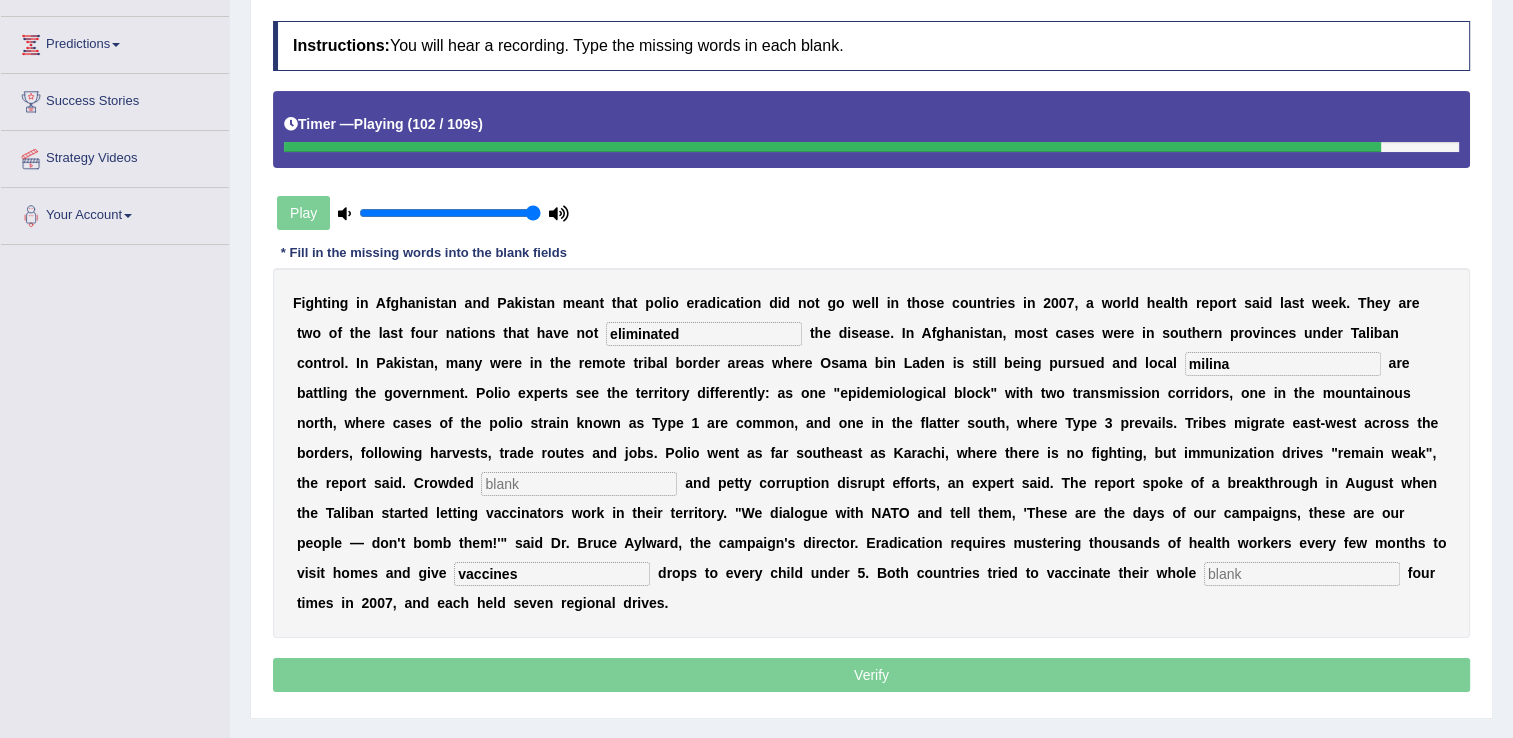 type on "vaccines" 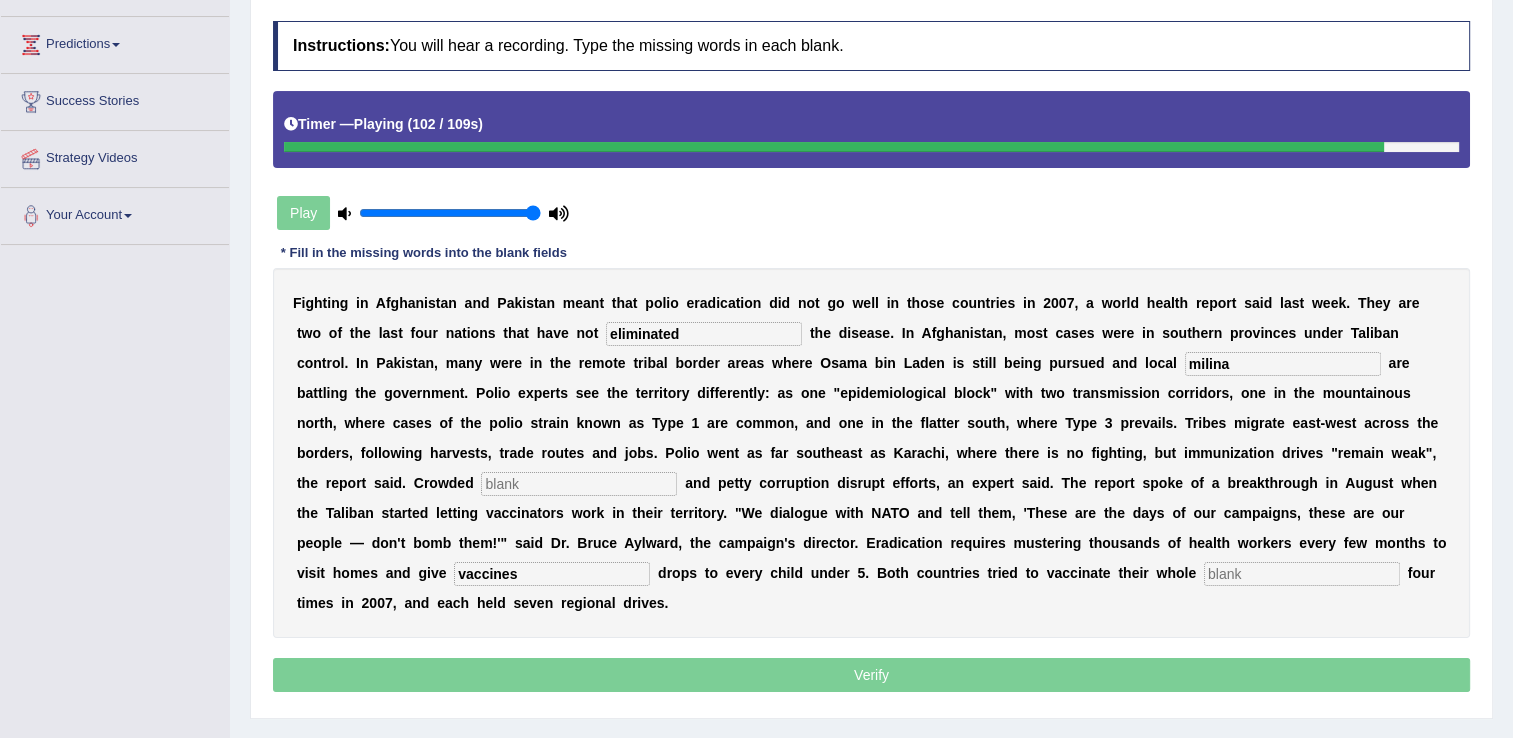 click at bounding box center [1302, 574] 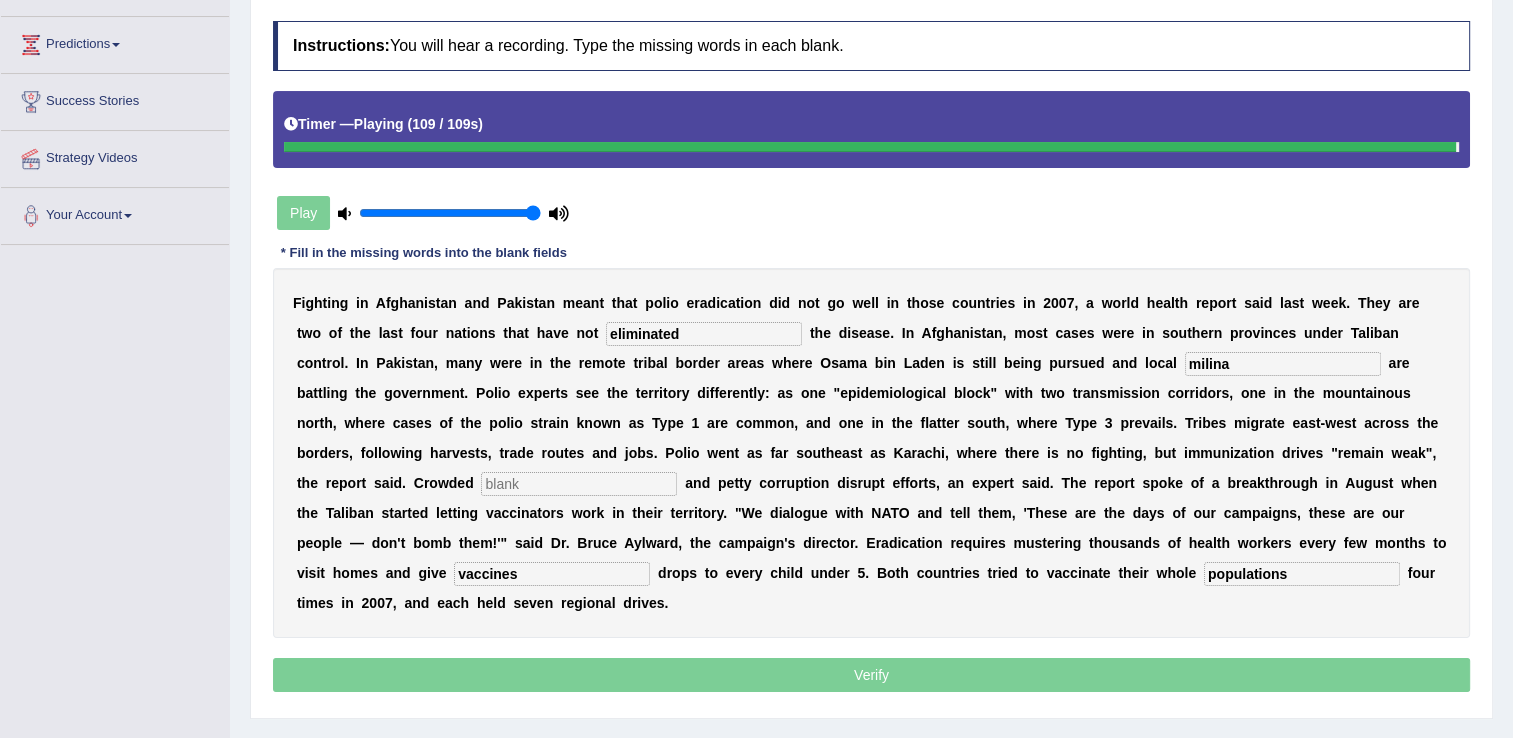 type on "populations" 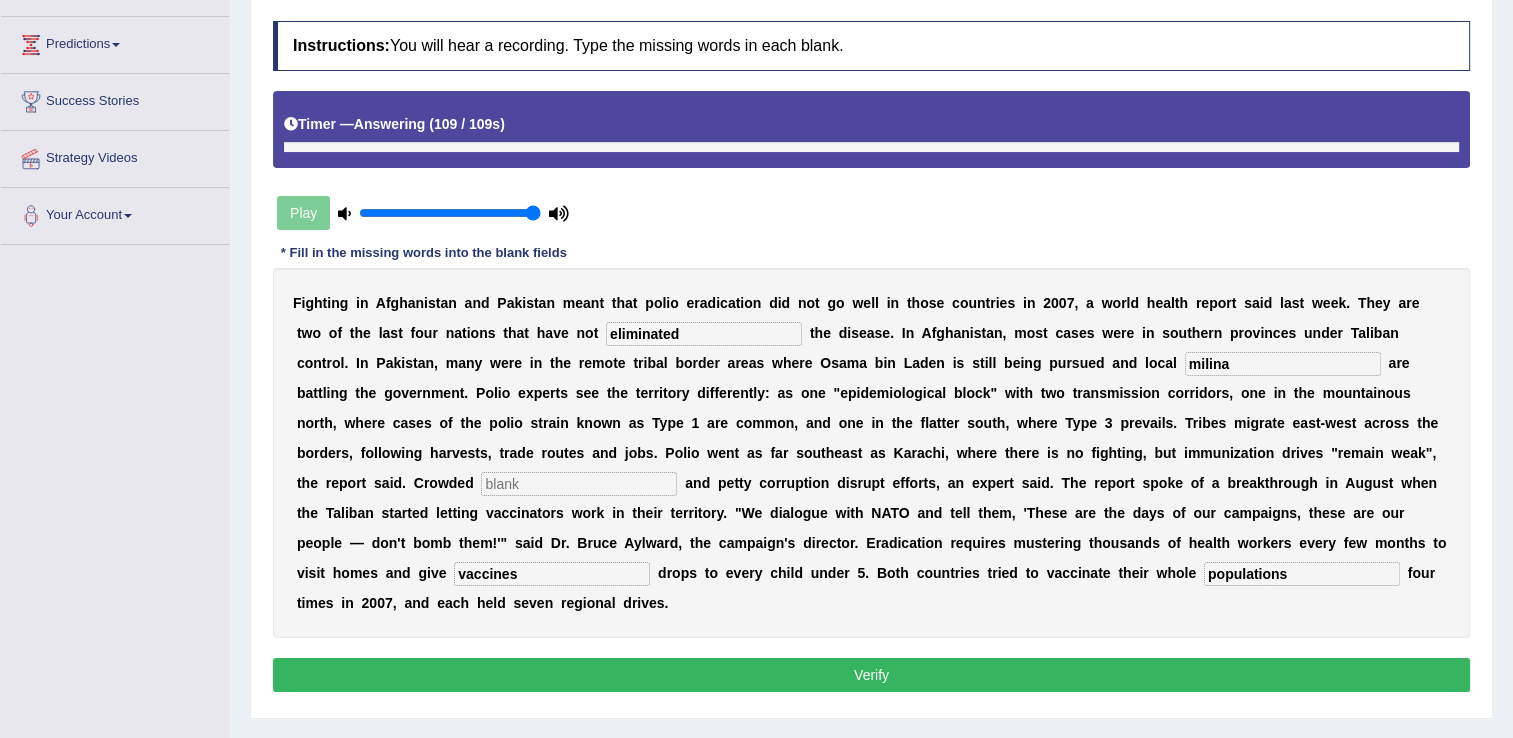 click on "vaccines" at bounding box center [552, 574] 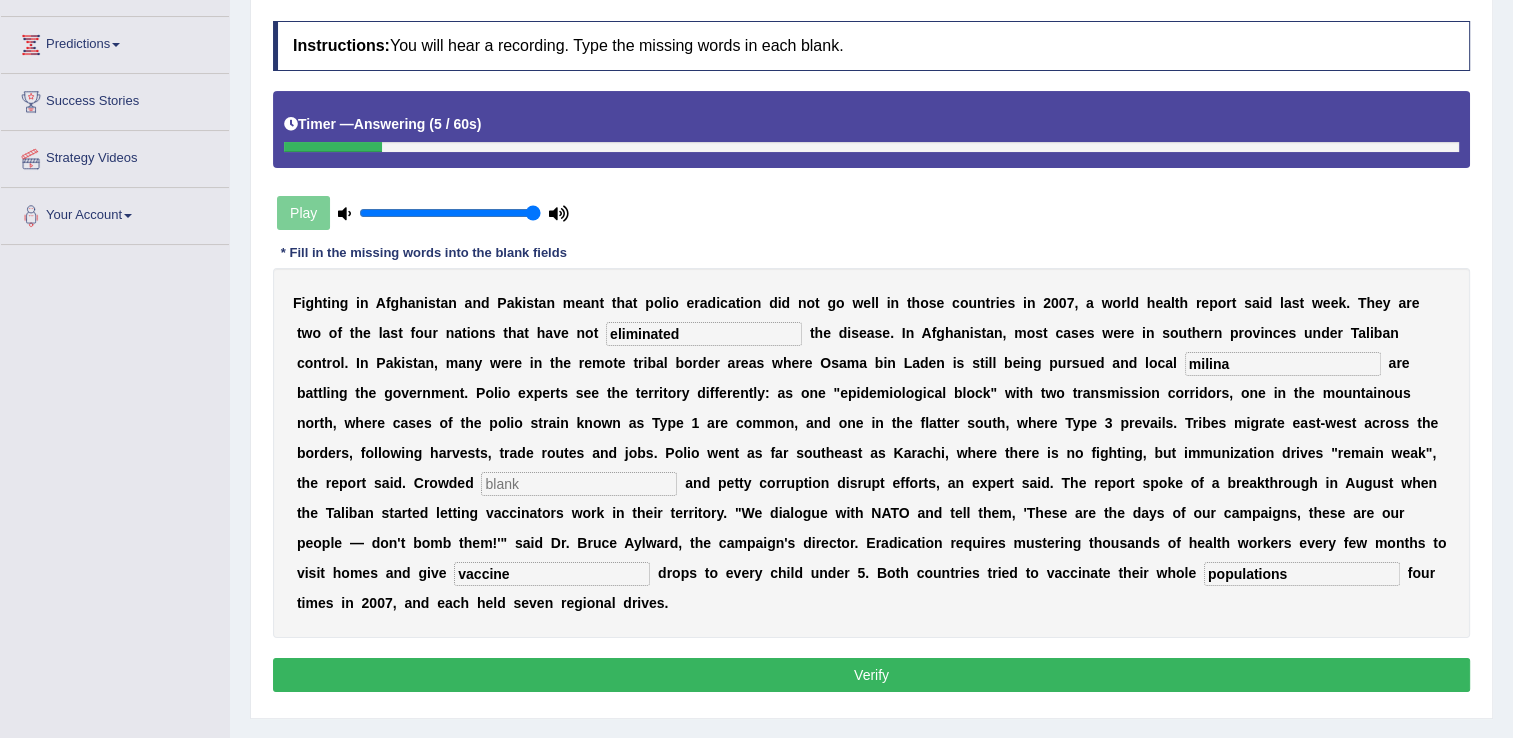 type on "vaccine" 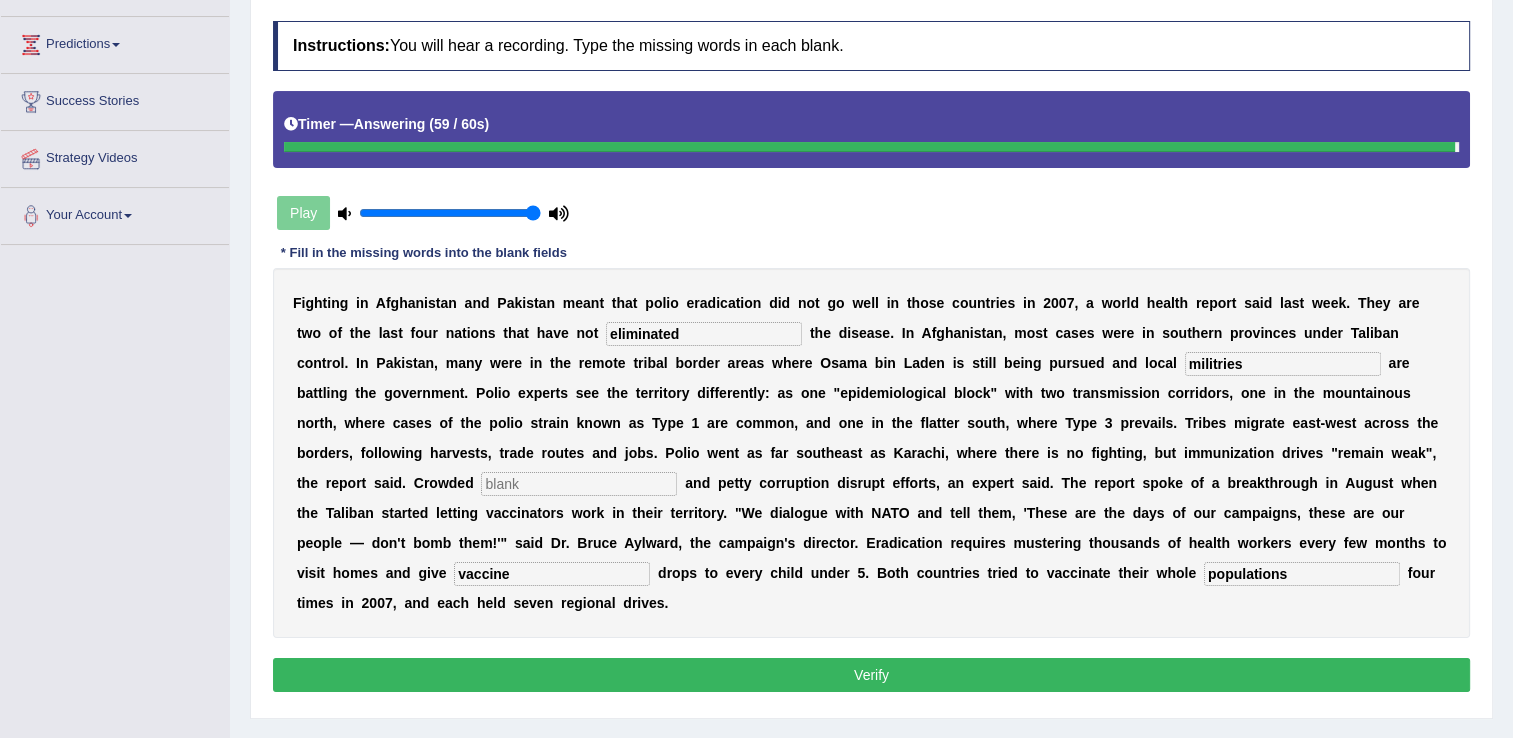 type on "militries" 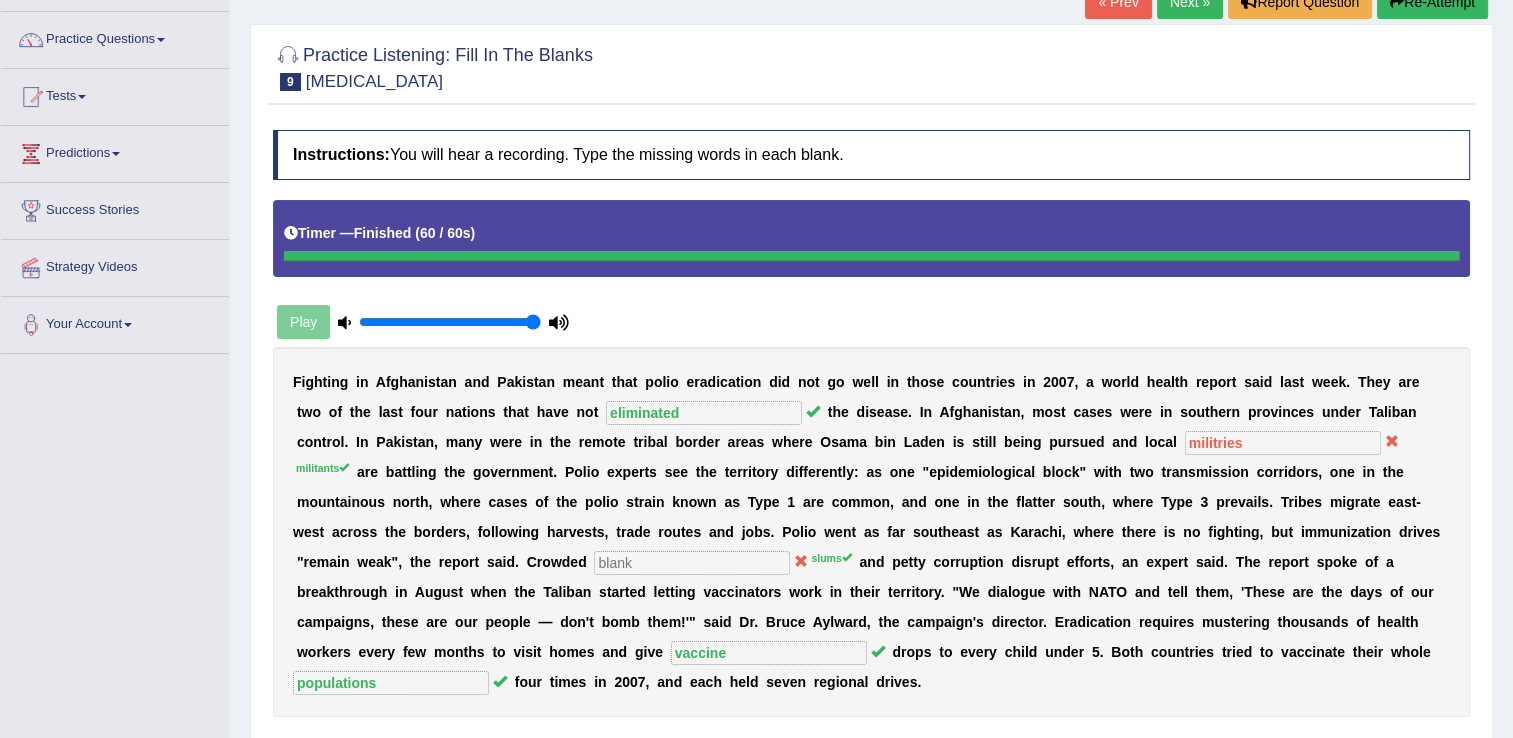 scroll, scrollTop: 93, scrollLeft: 0, axis: vertical 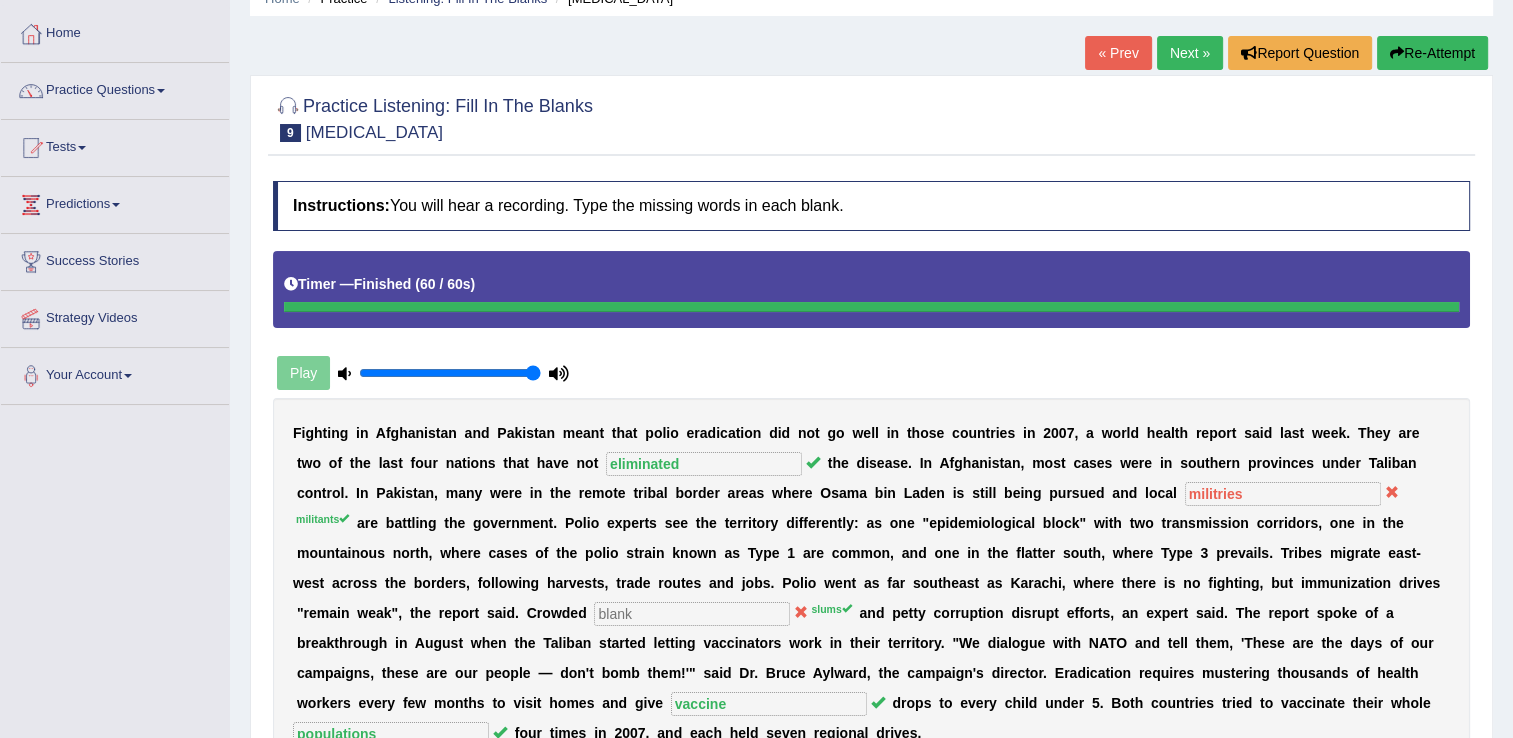 click on "Next »" at bounding box center [1190, 53] 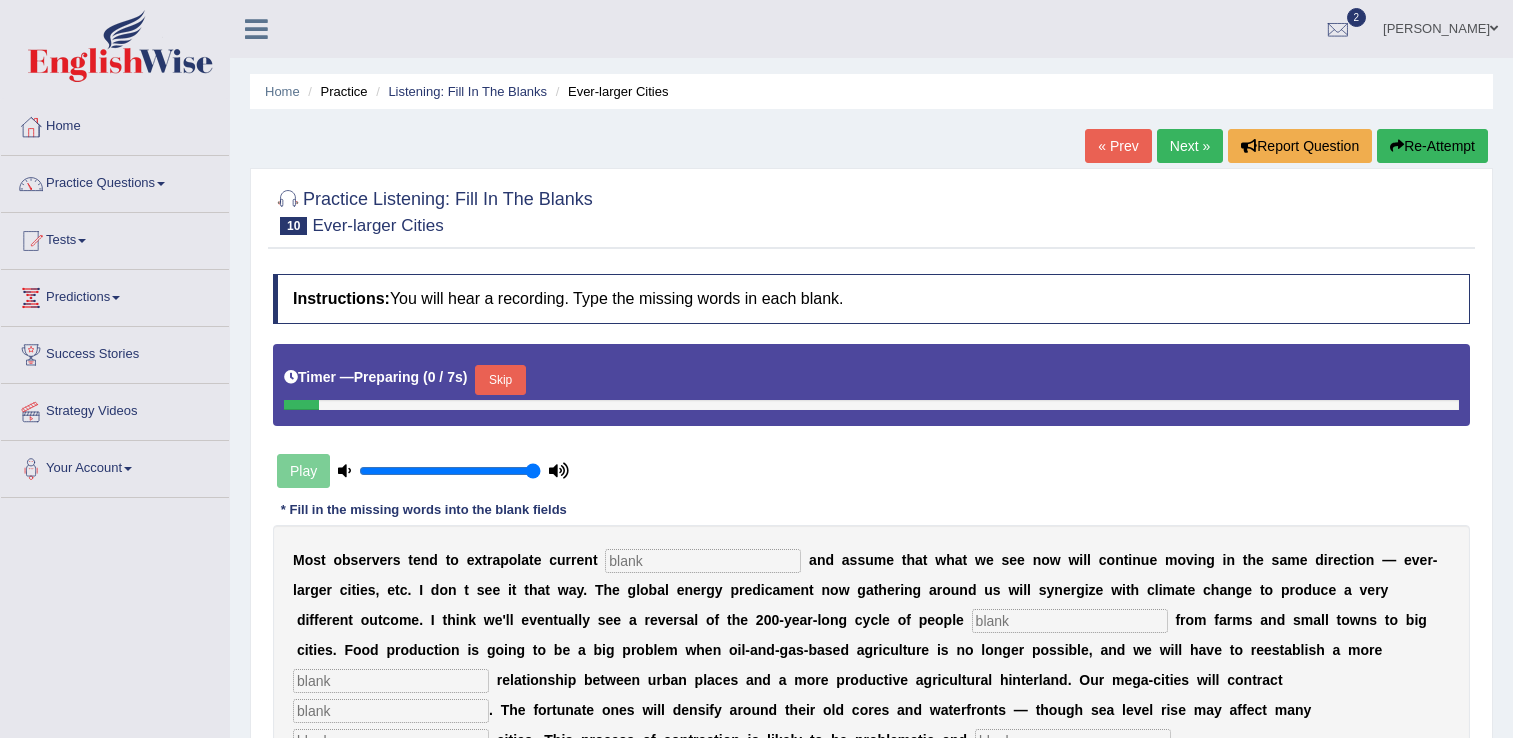 scroll, scrollTop: 0, scrollLeft: 0, axis: both 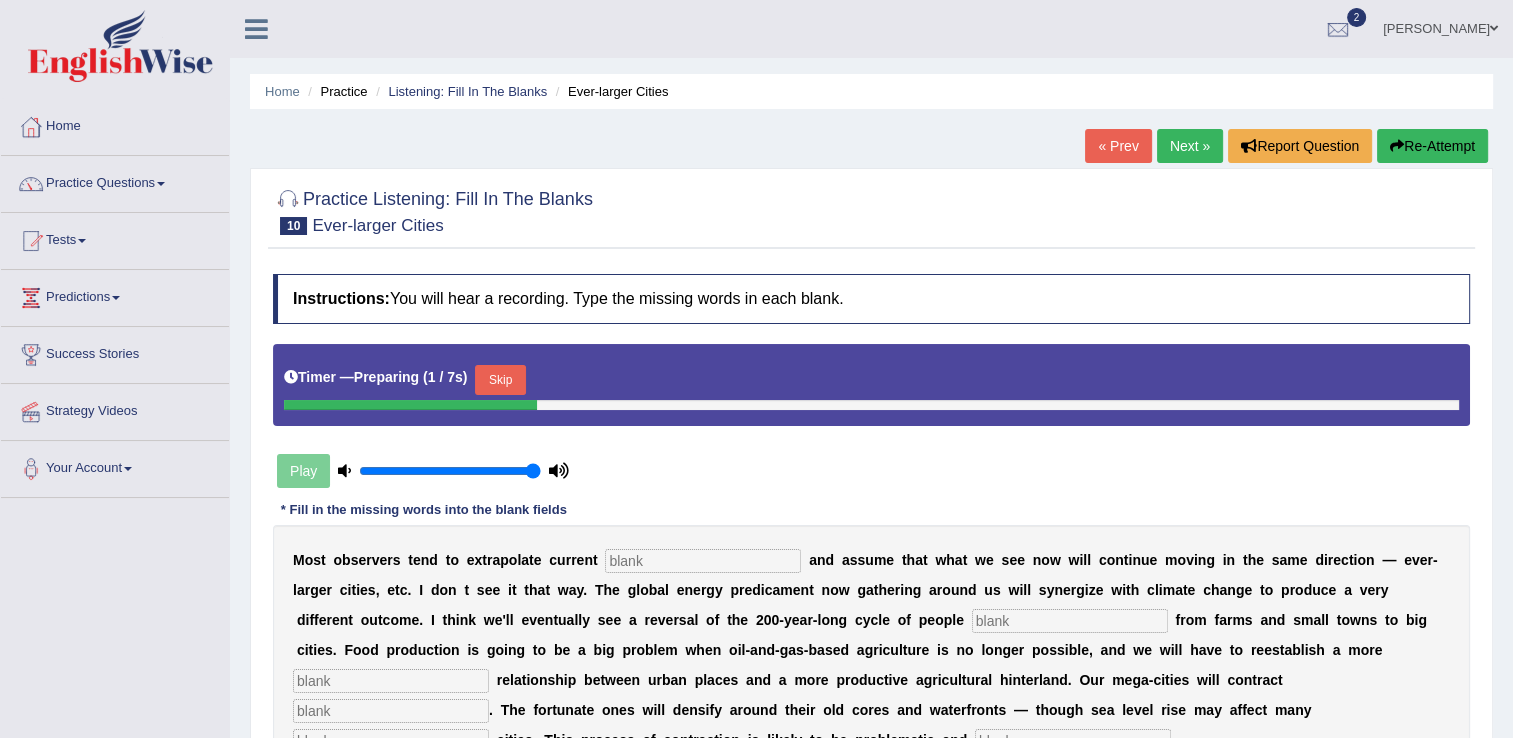 click at bounding box center (703, 561) 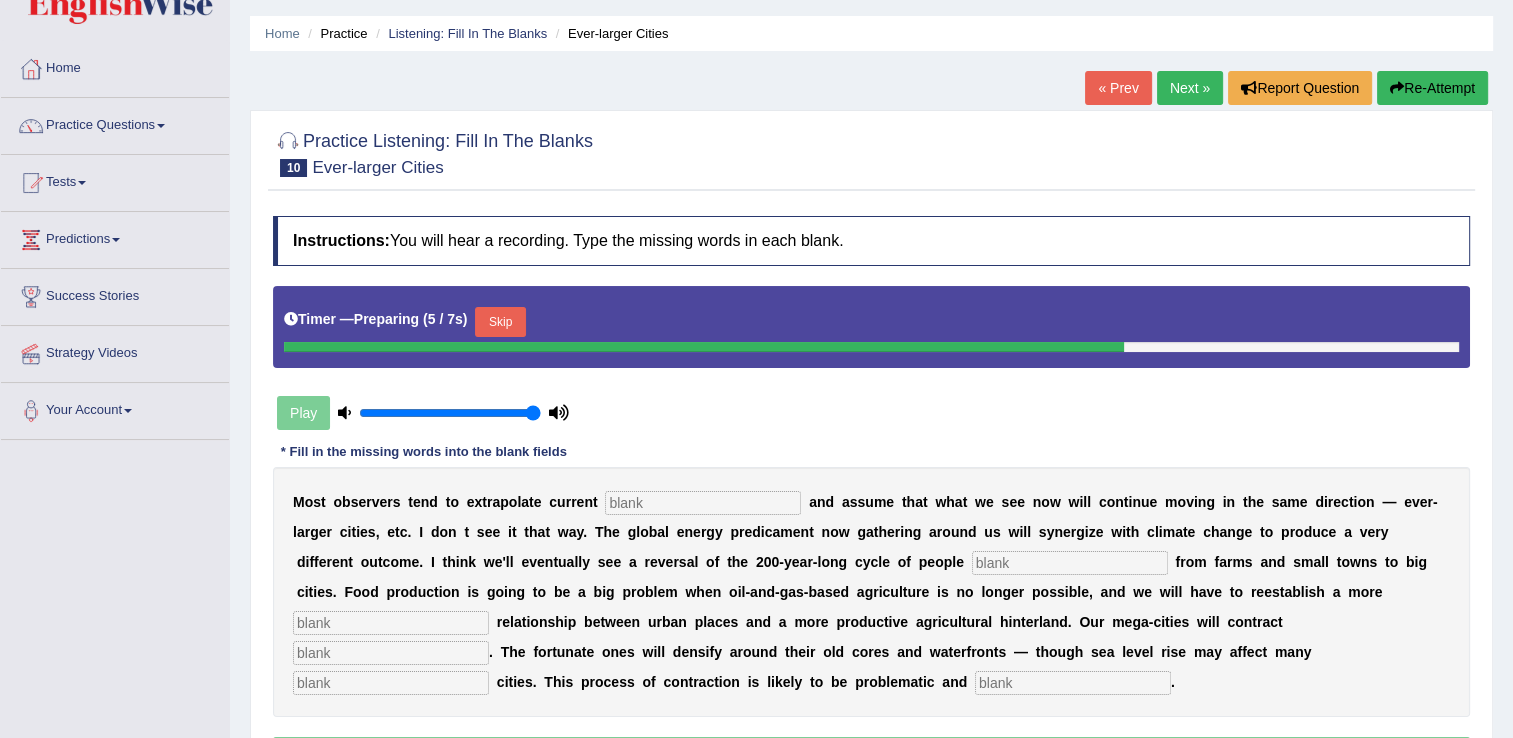 scroll, scrollTop: 120, scrollLeft: 0, axis: vertical 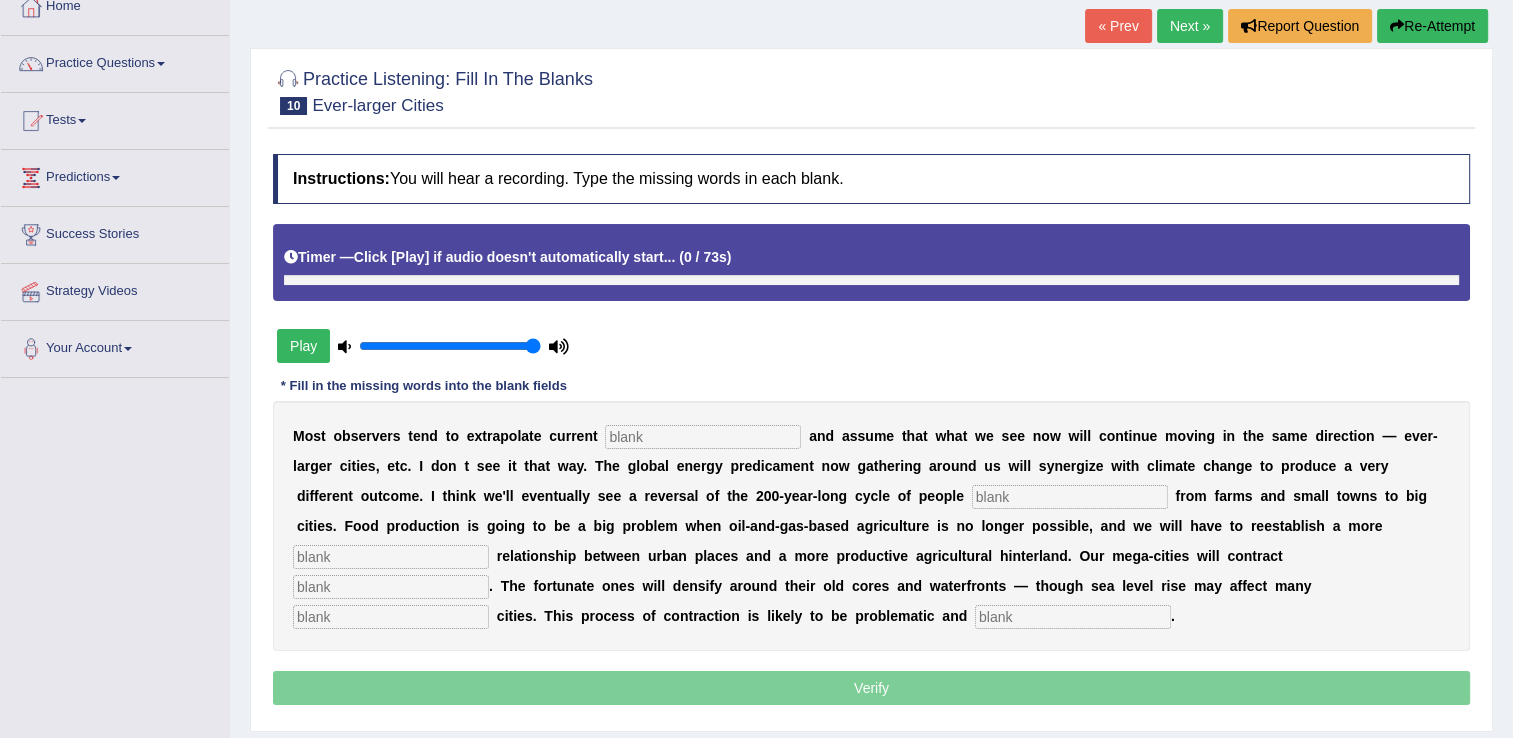 click on "M o s t    o b s e r v e r s    t e n d    t o    e x t r a p o l a t e    c u r r e n t       a n d    a s s u m e    t h a t    w h a t    w e    s e e    n o w    w i l l    c o n t i n u e    m o v i n g    i n    t h e    s a m e    d i r e c t i o n    —    e v e r - l a r g e r    c i t i e s ,    e t c .    I    d o n    t    s e e    i t    t h a t    w a y .    T h e    g l o b a l    e n e r g y    p r e d i c a m e n t    n o w    g a t h e r i n g    a r o u n d    u s    w i l l    s y n e r g i z e    w i t h    c l i m a t e    c h a n g e    t o    p r o d u c e    a    v e r y    d i f f e r e n t    o u t c o m e .    I    t h i n k    w e ' l l    e v e n t u a l l y    s e e    a    r e v e r s a l    o f    t h e    2 0 0 - y e a r - l o n g    c y c l e    o f    p e o p l e       f r o m    f a r m s    a n d    s m a l l    t o w n s    t o    b i g    c i t i e s .    F o o d    p r o d u c t i o n    i s g" at bounding box center (871, 526) 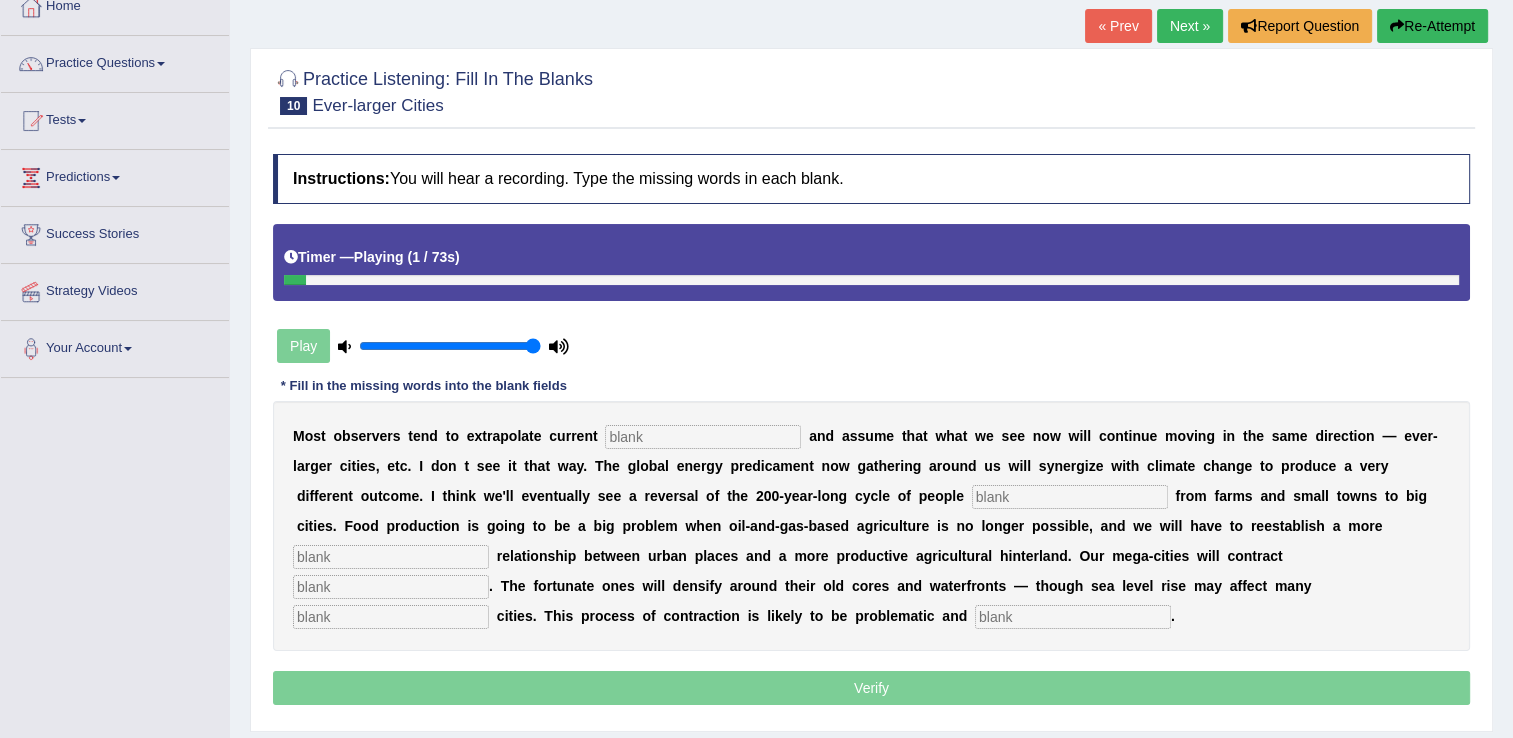 click at bounding box center (703, 437) 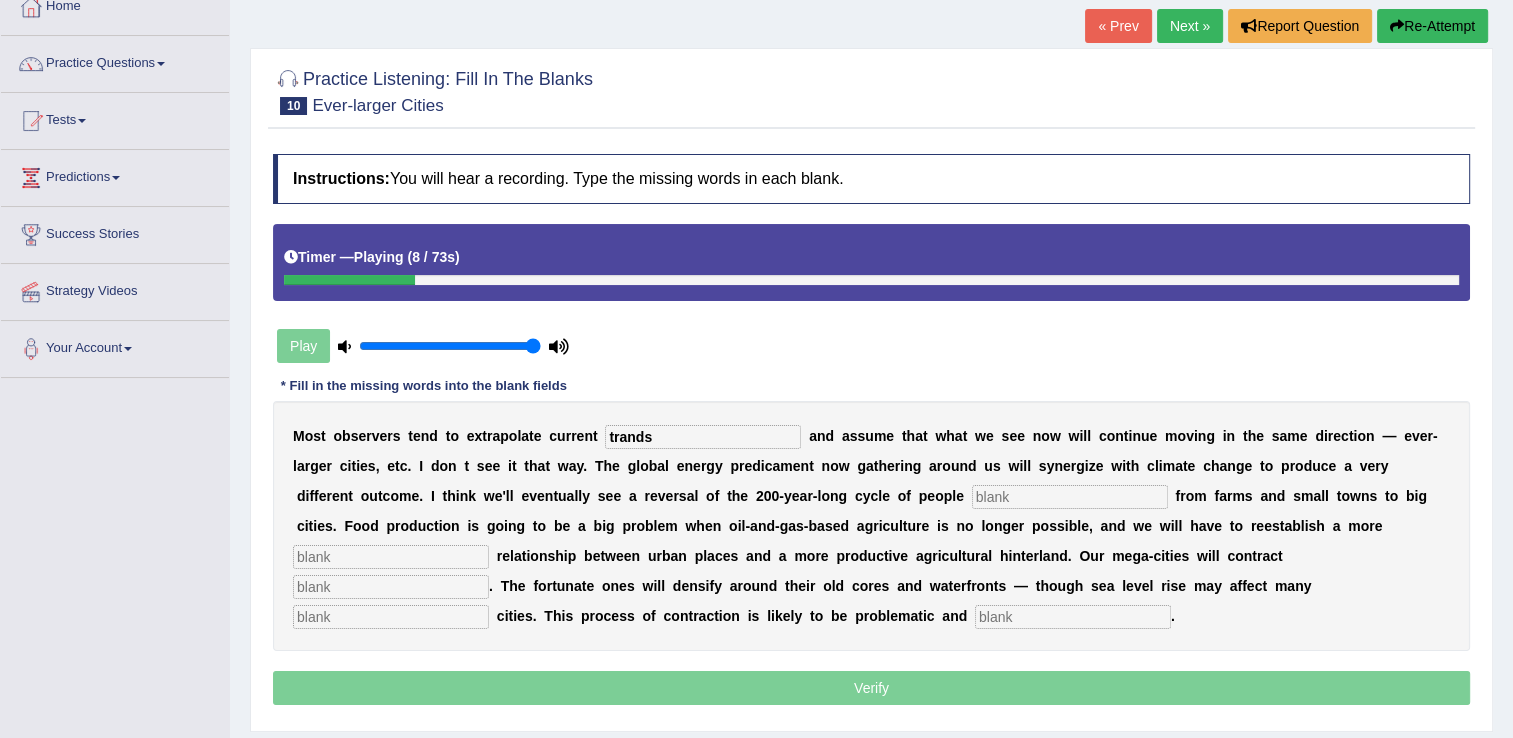 click at bounding box center (1070, 497) 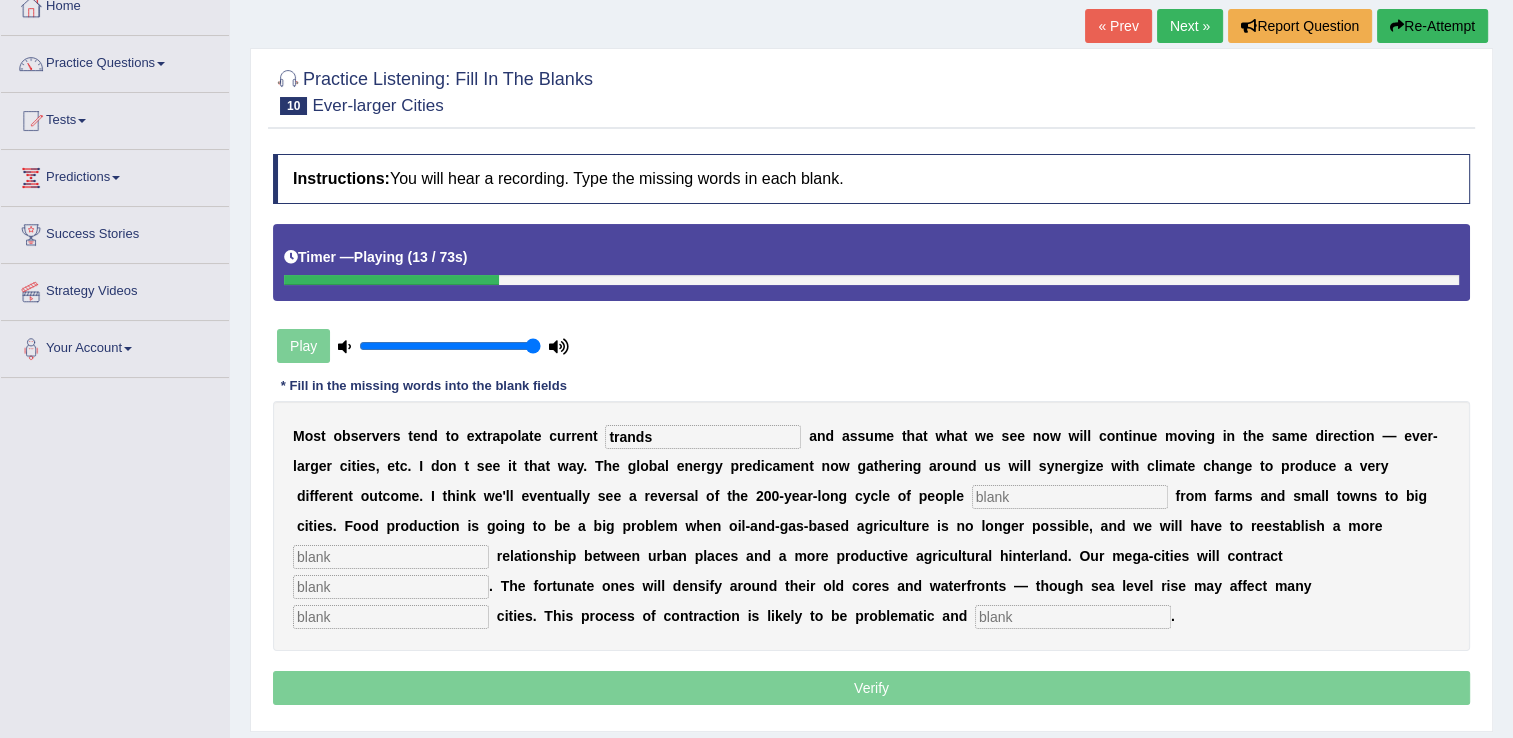 click on "trands" at bounding box center [703, 437] 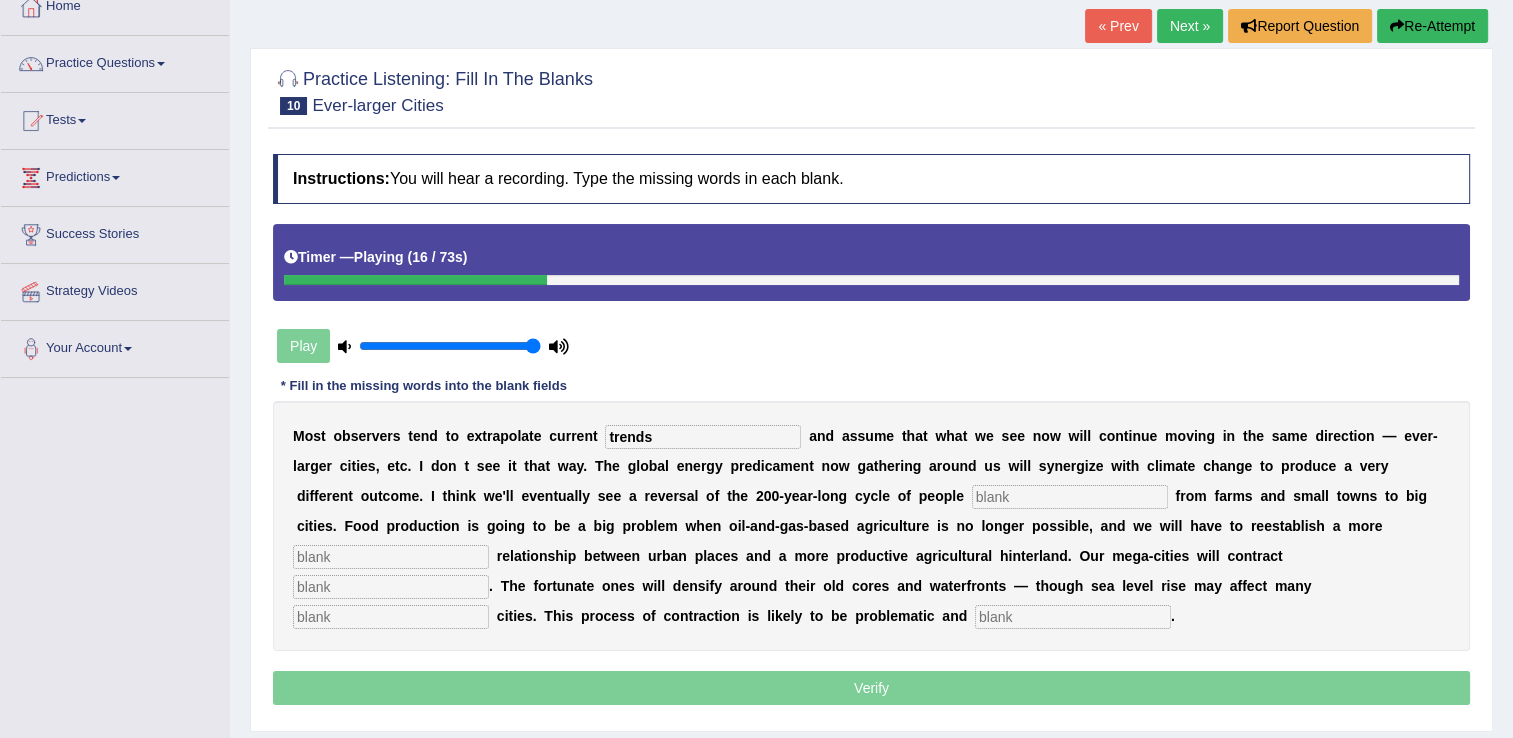 type on "trends" 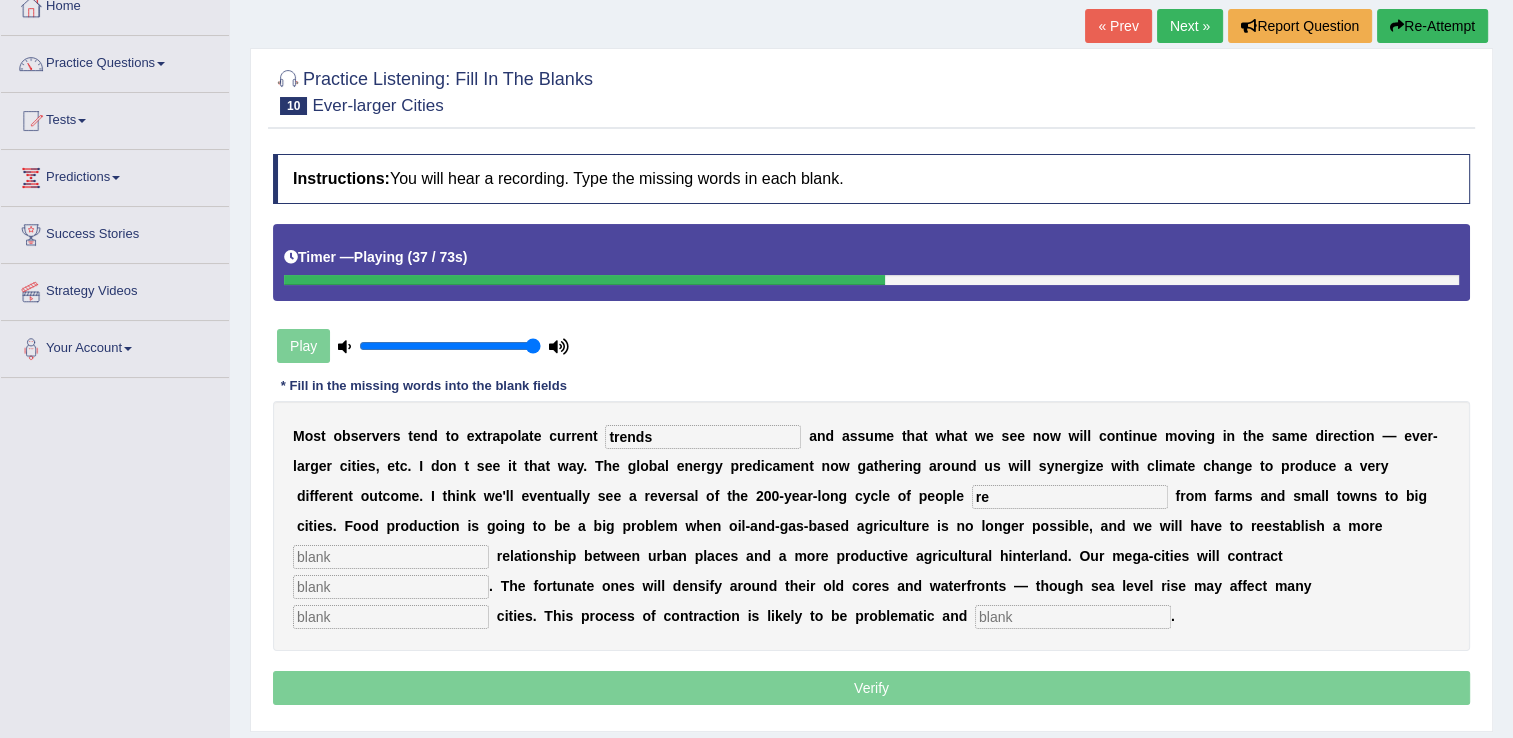 type on "r" 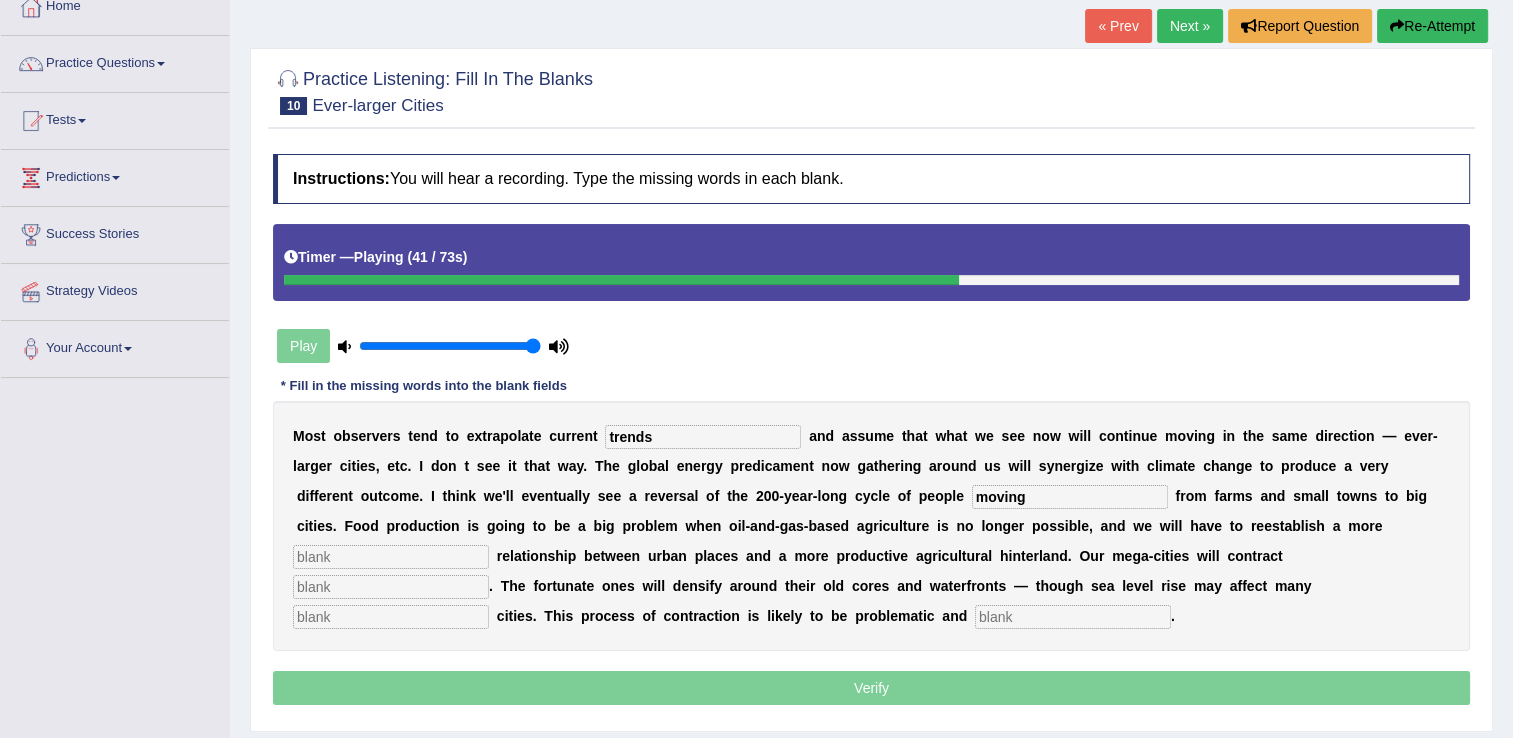type on "moving" 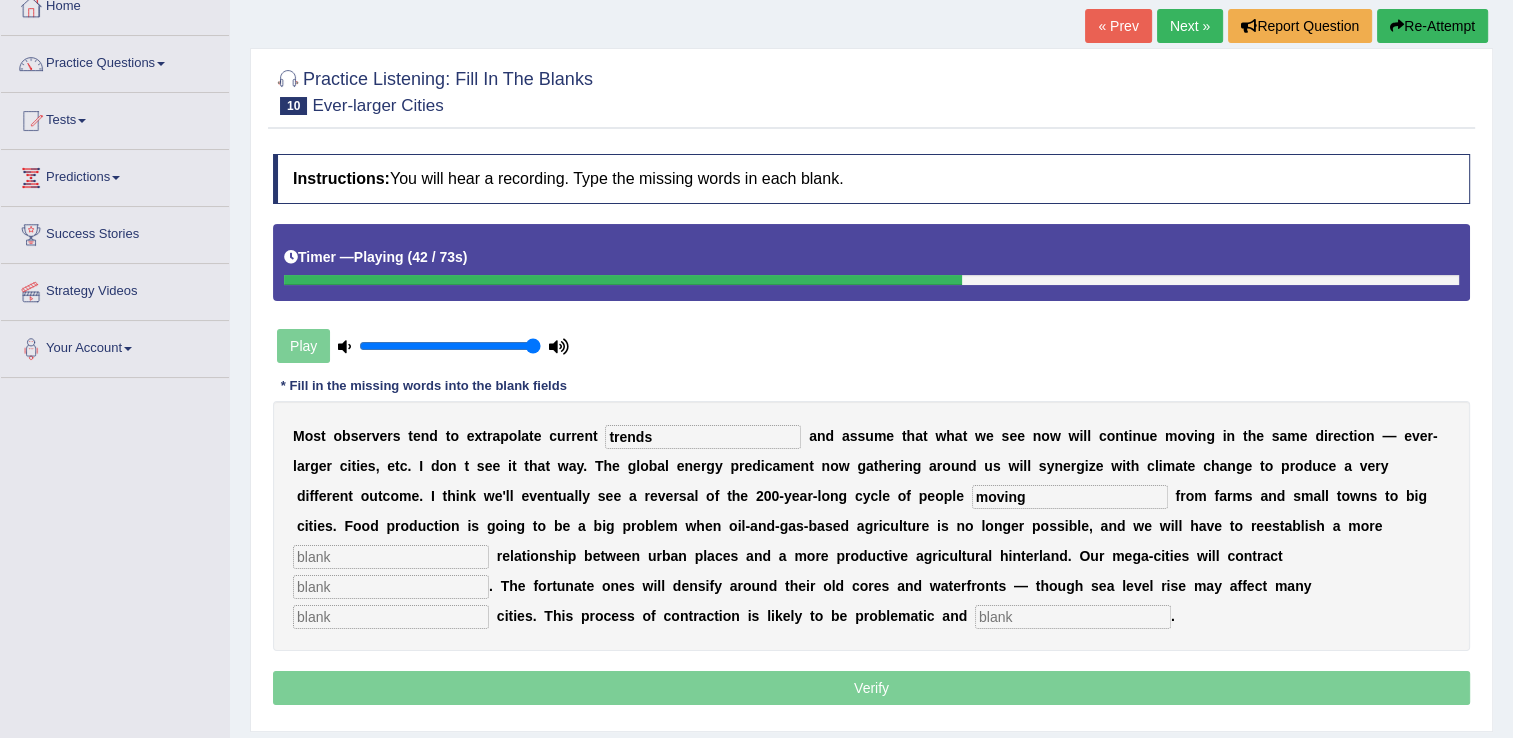 click at bounding box center (391, 557) 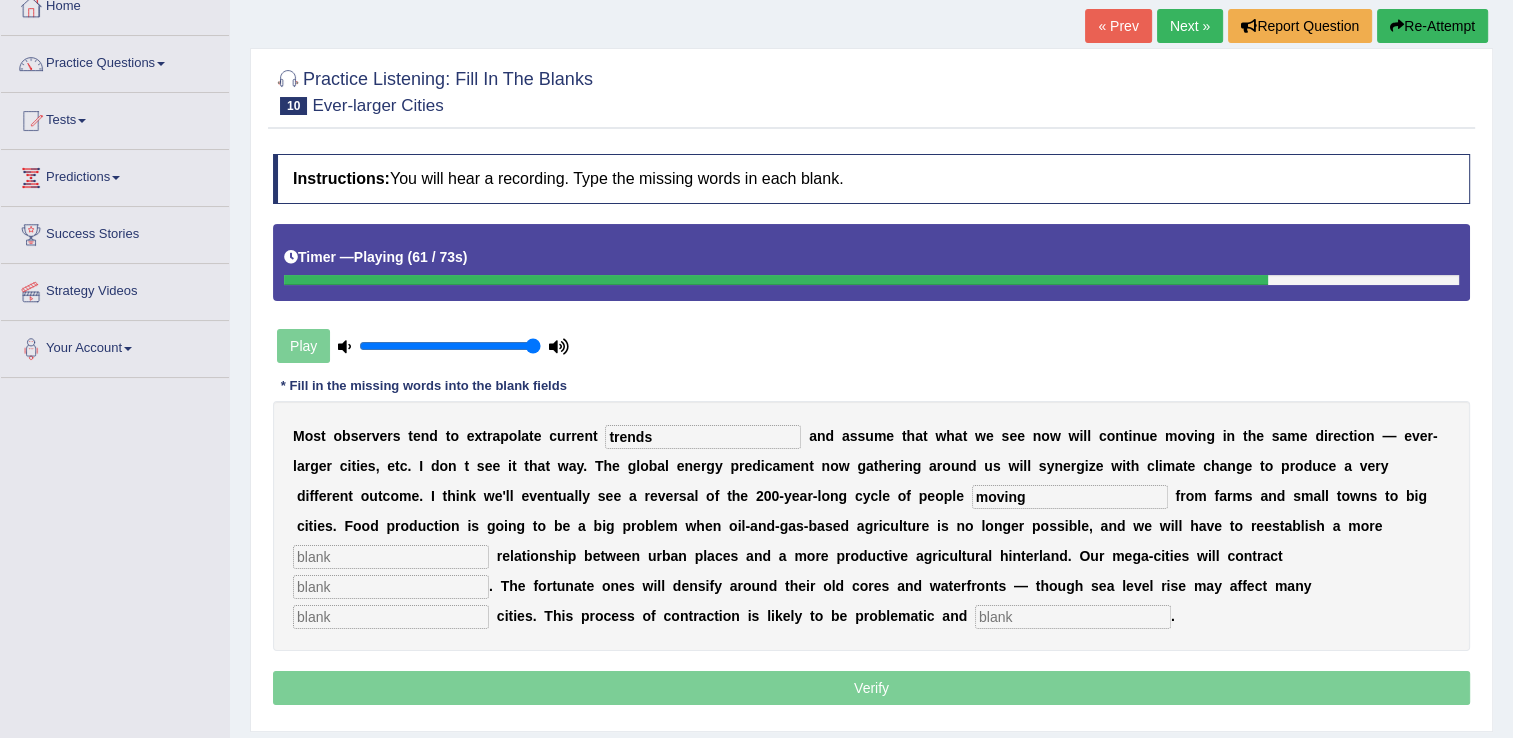 click at bounding box center [391, 617] 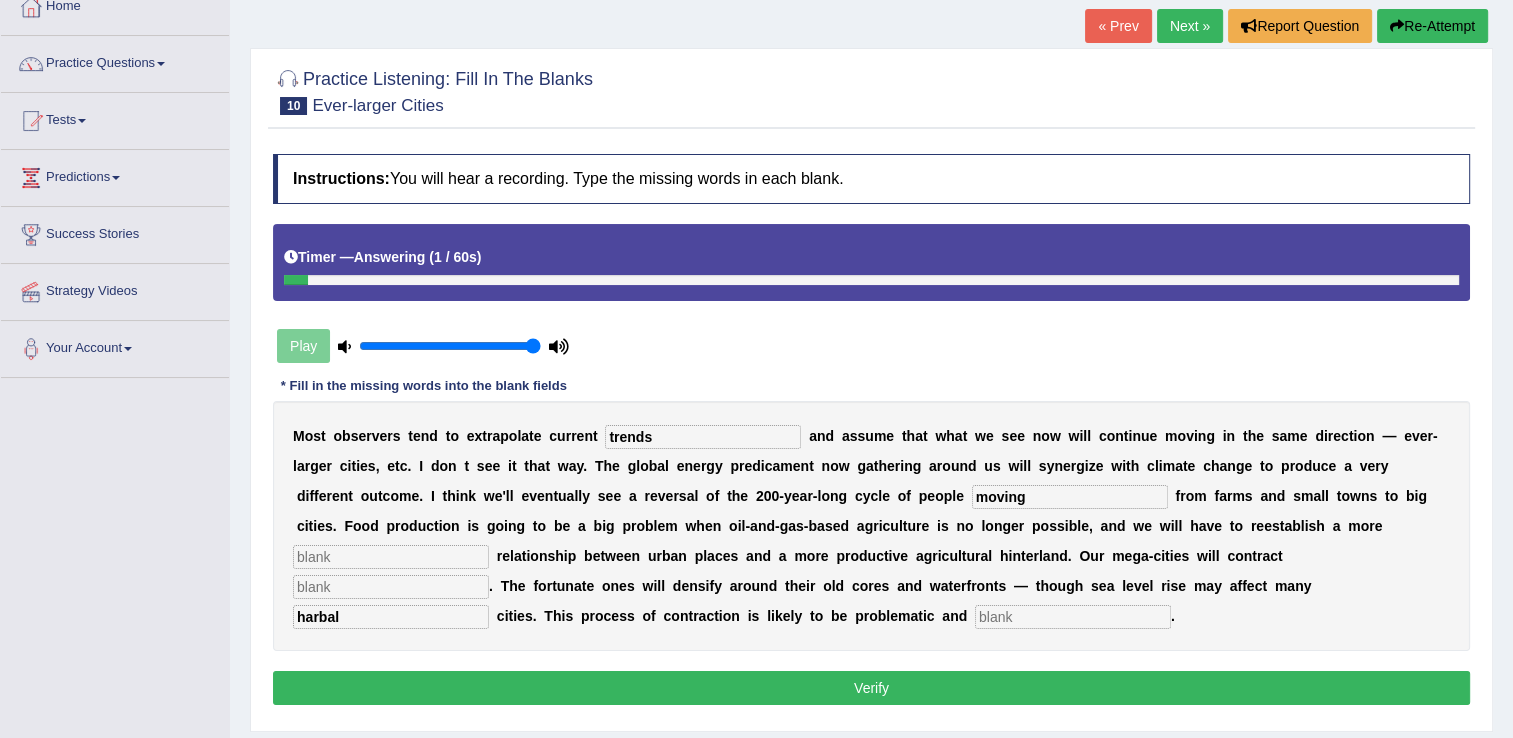 type on "harbal" 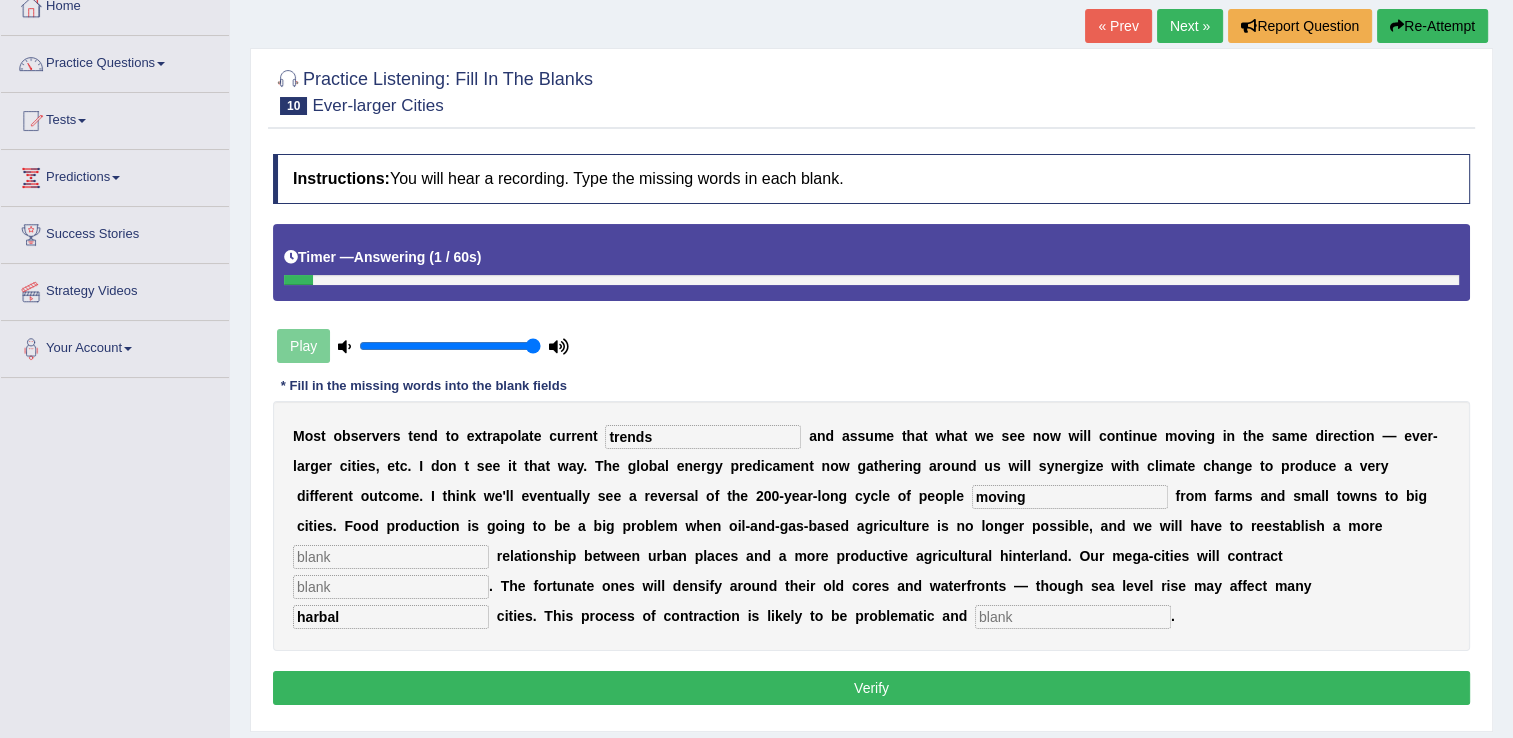 click at bounding box center [1073, 617] 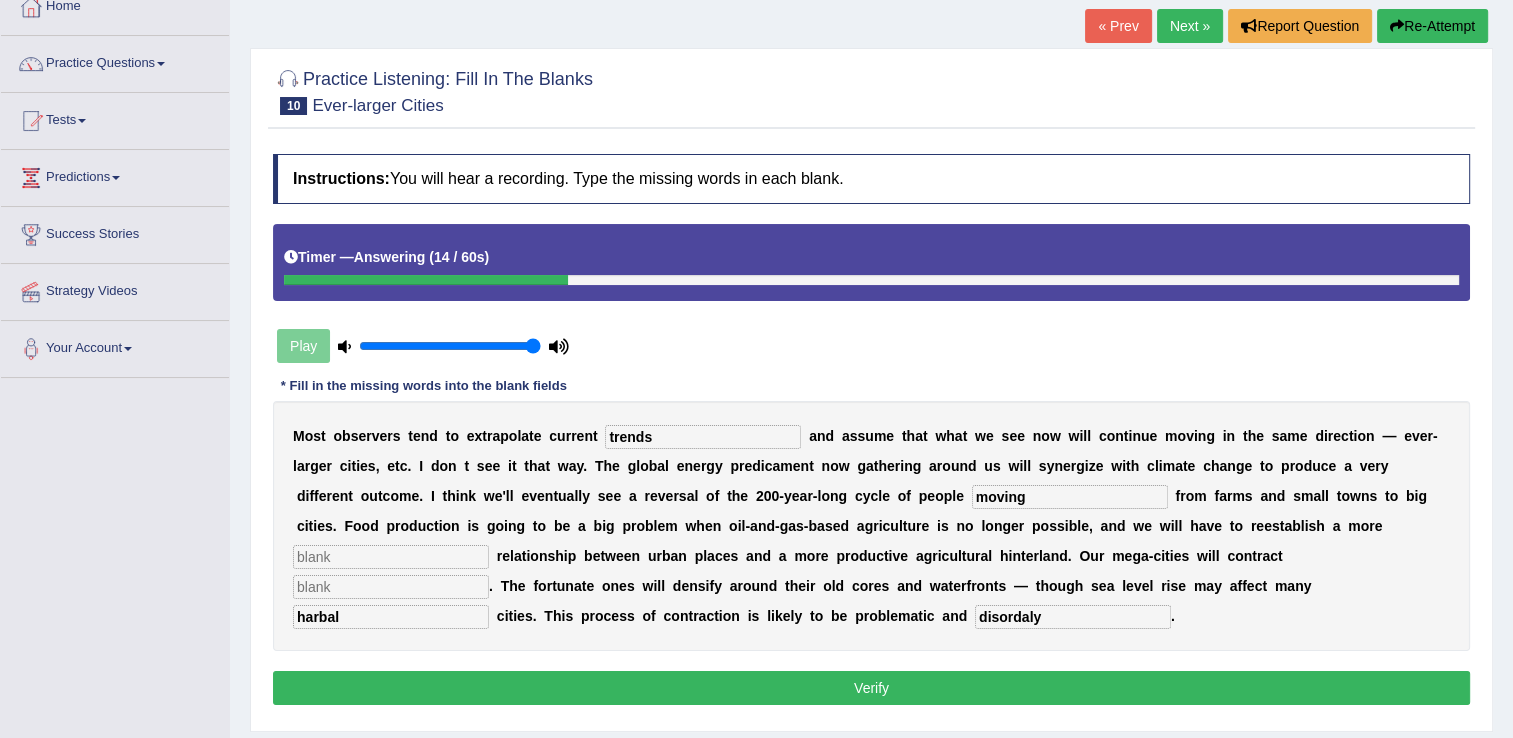 type on "disordaly" 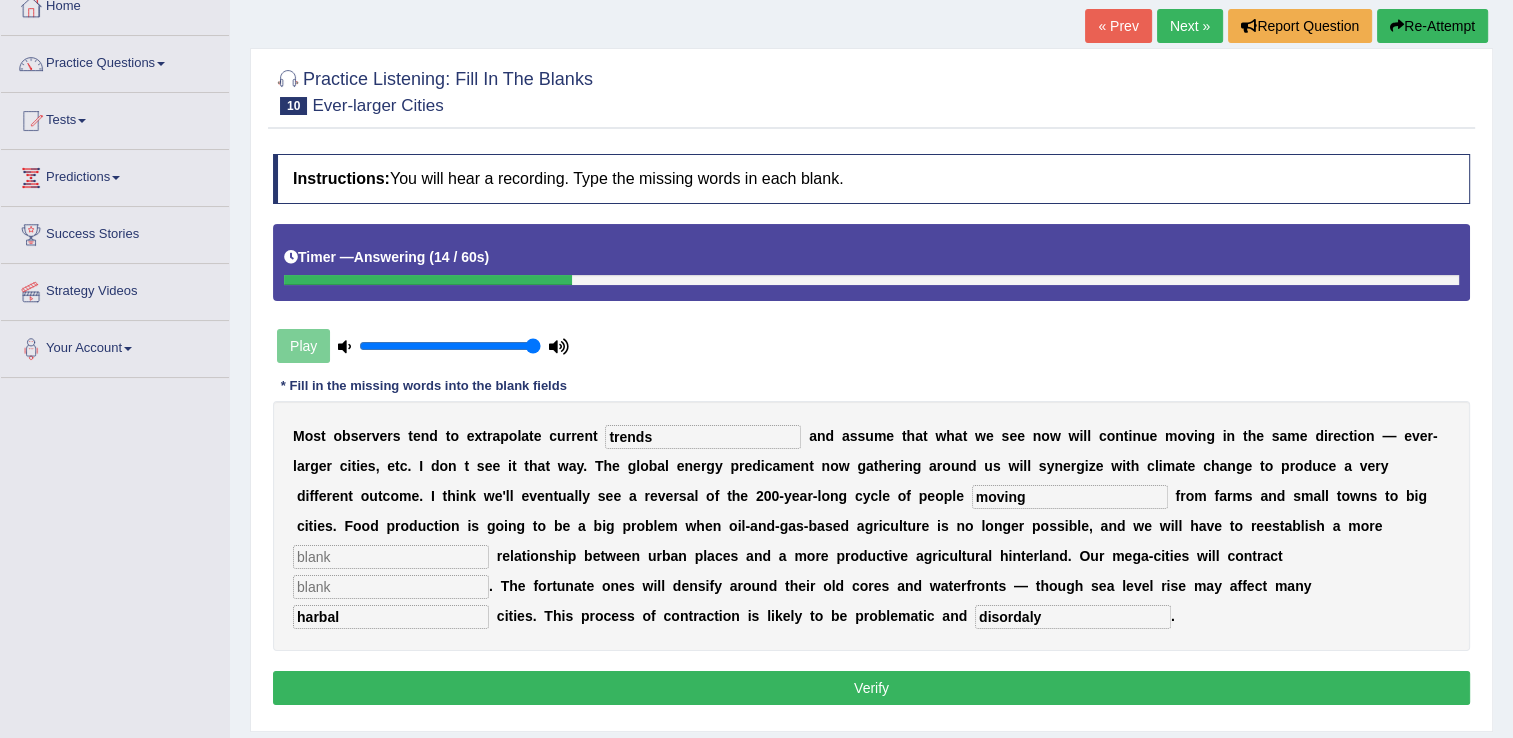 click on "Re-Attempt" at bounding box center (1432, 26) 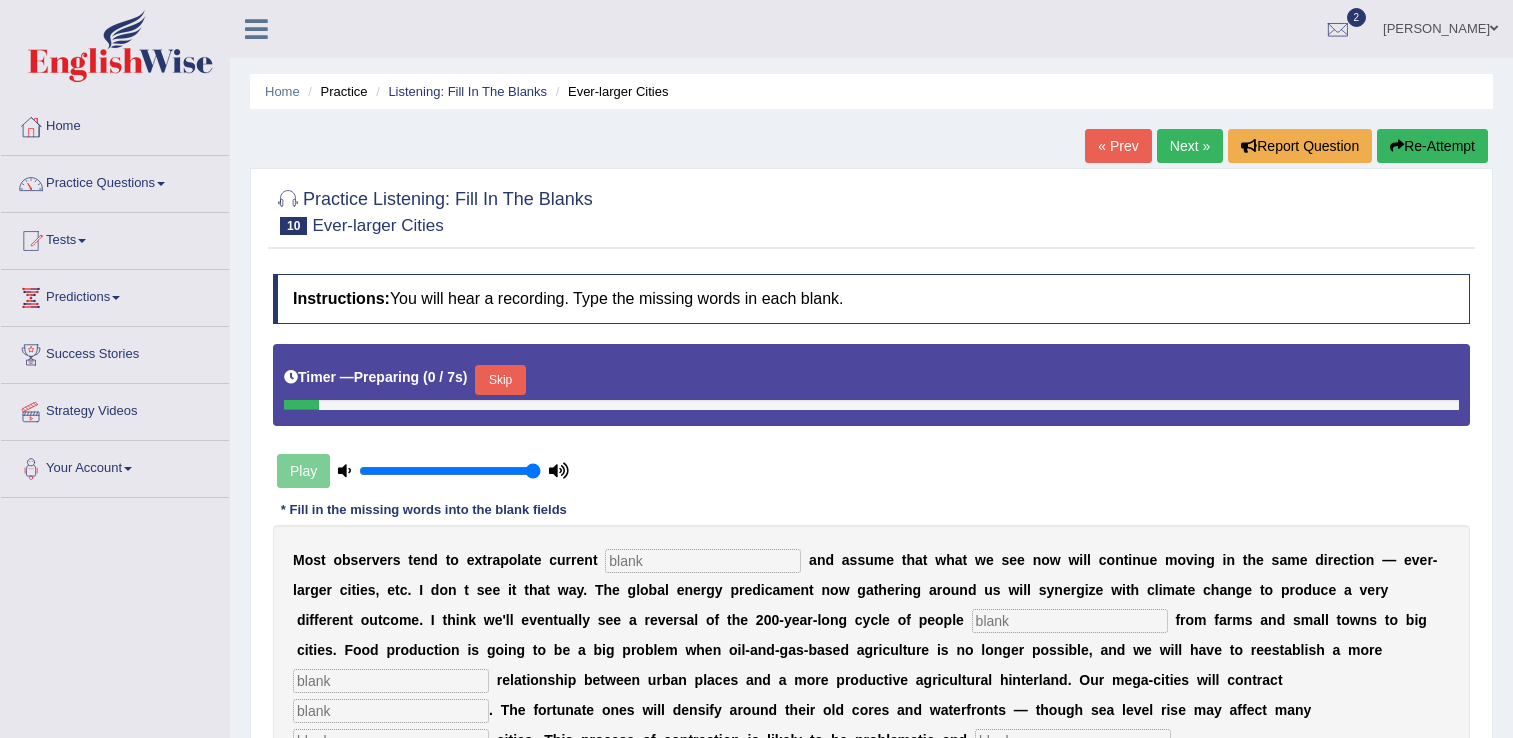 scroll, scrollTop: 124, scrollLeft: 0, axis: vertical 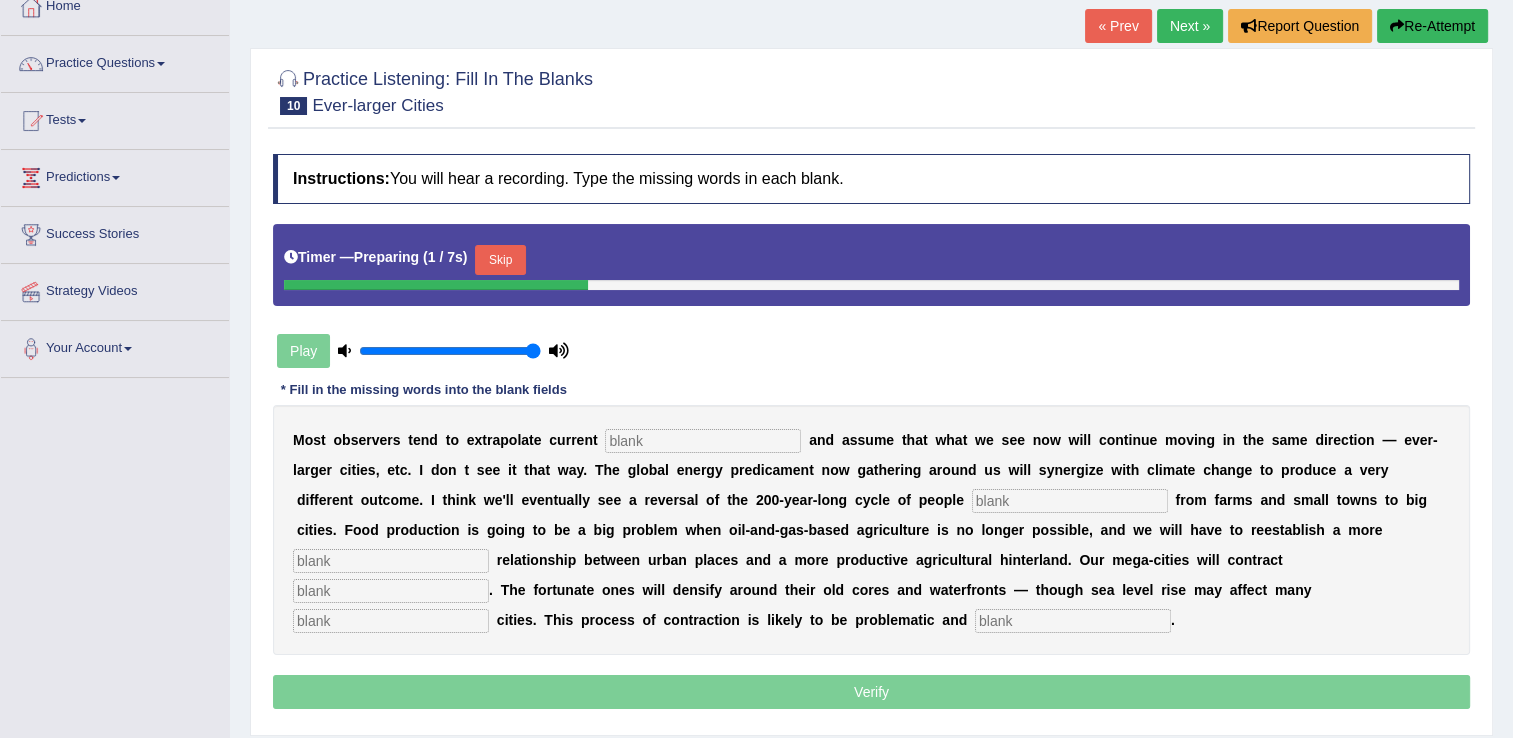 click at bounding box center [703, 441] 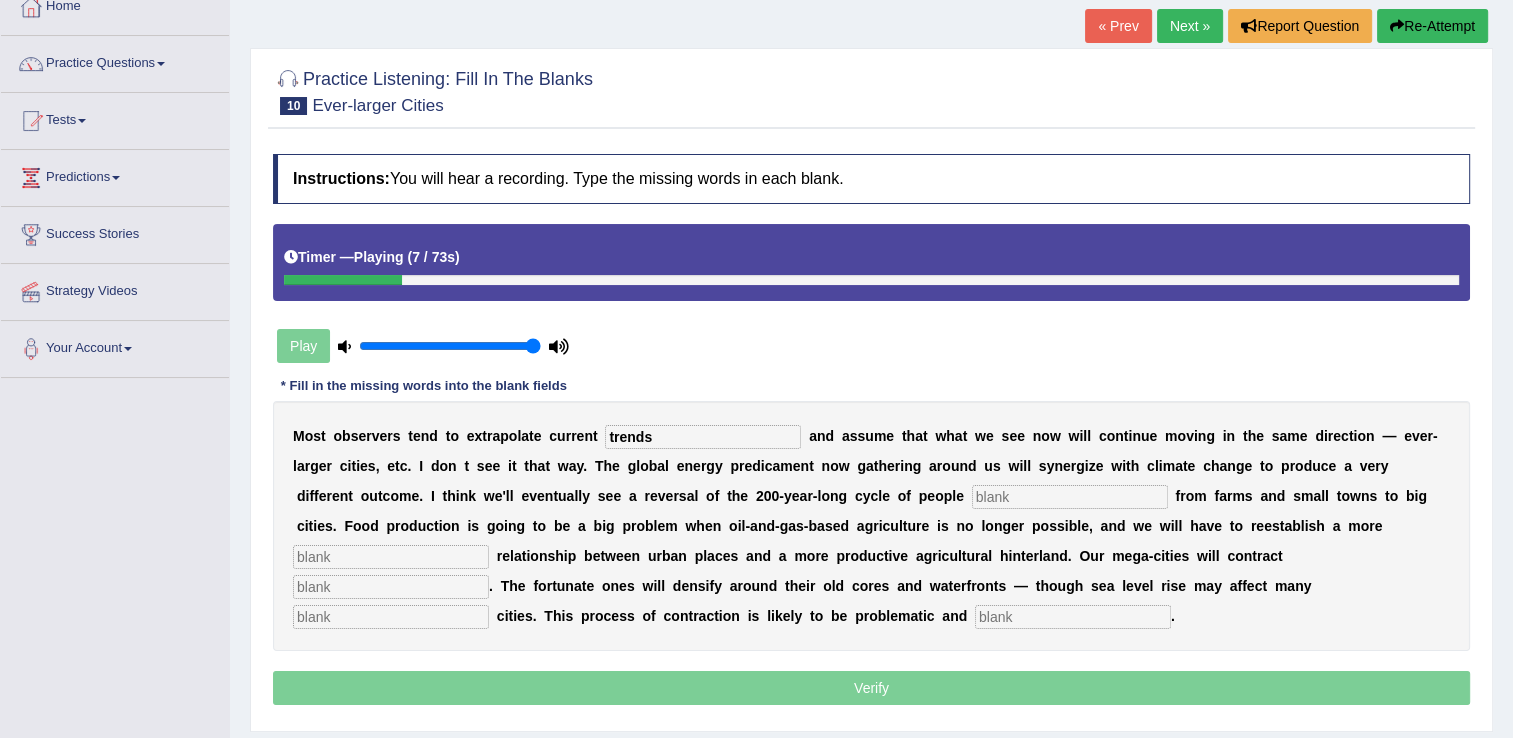 type on "trends" 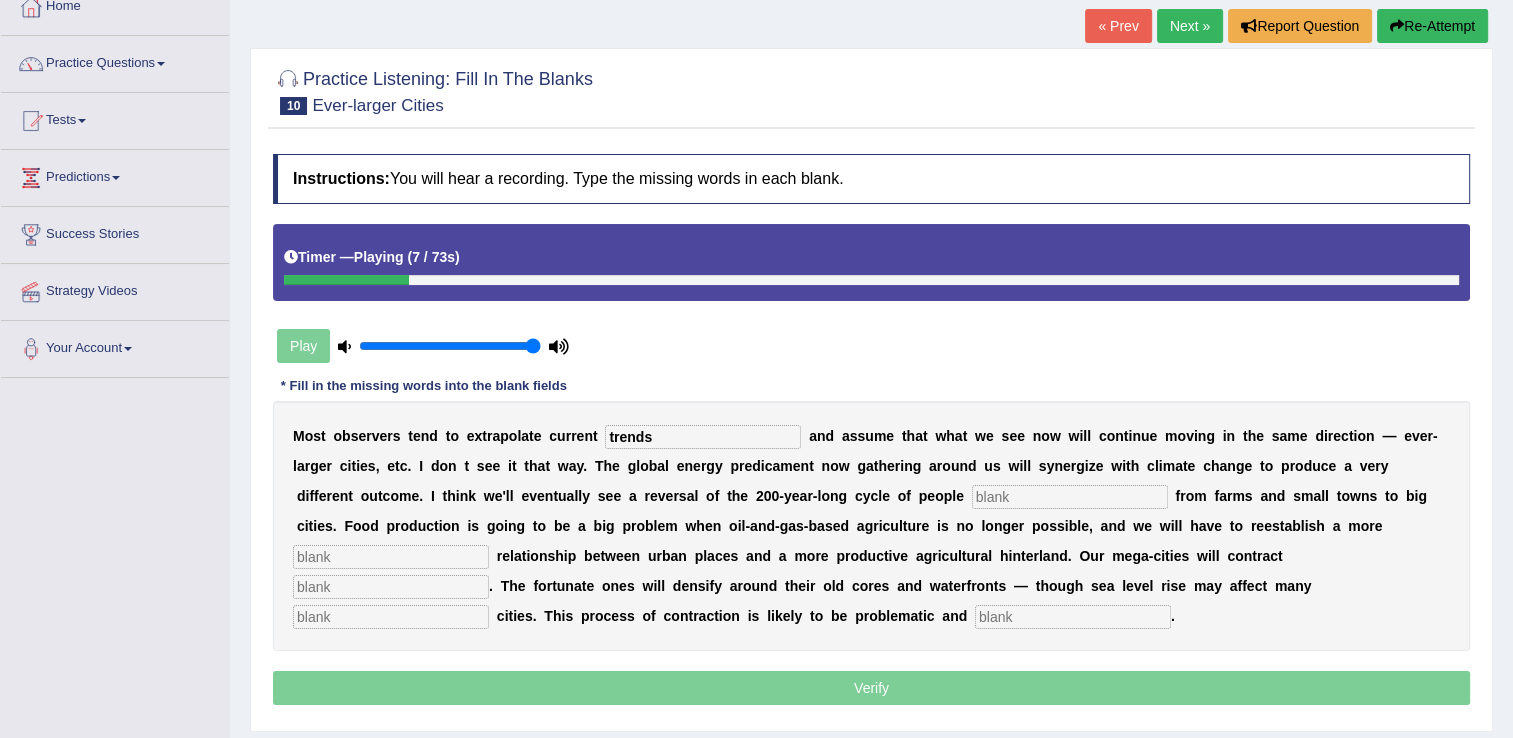 click at bounding box center (1070, 497) 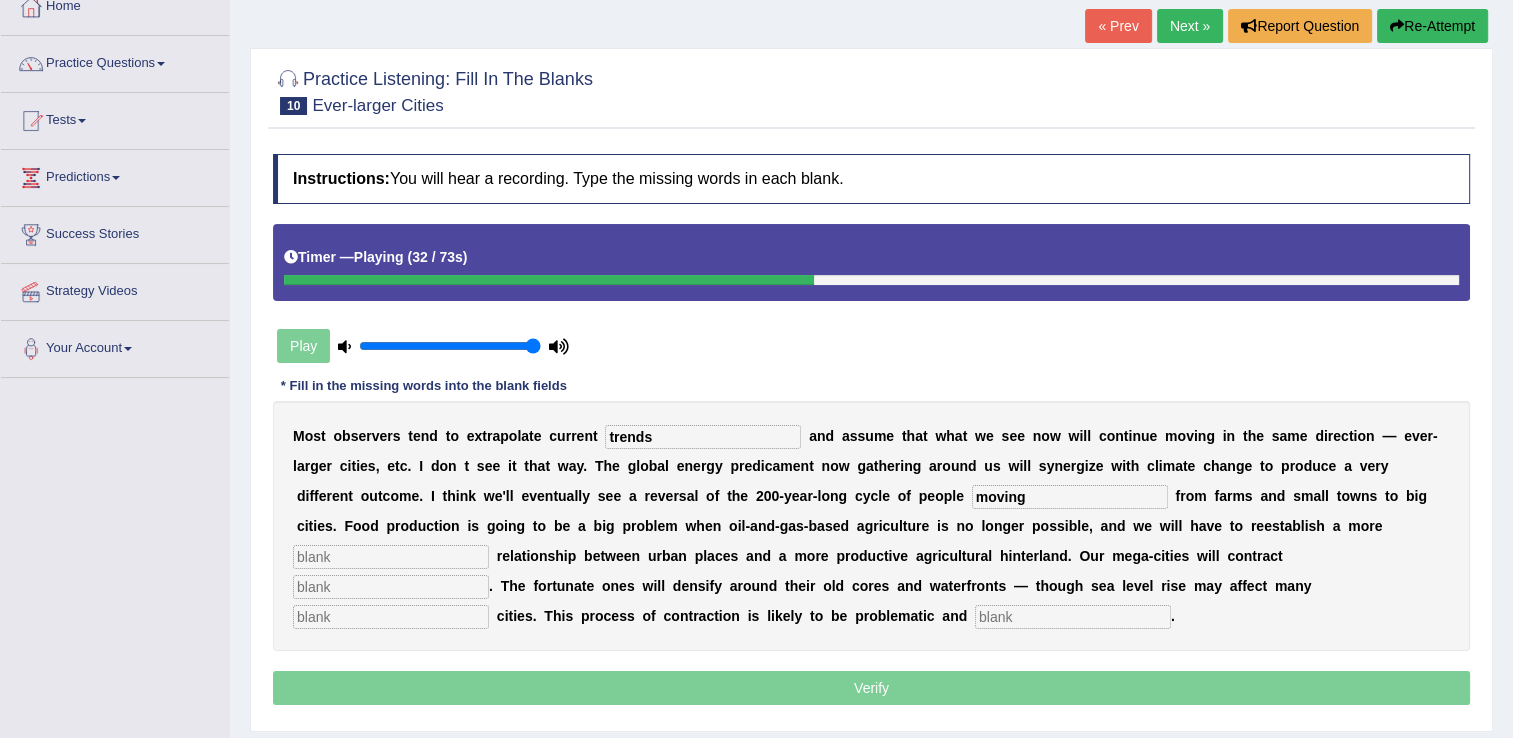 type on "moving" 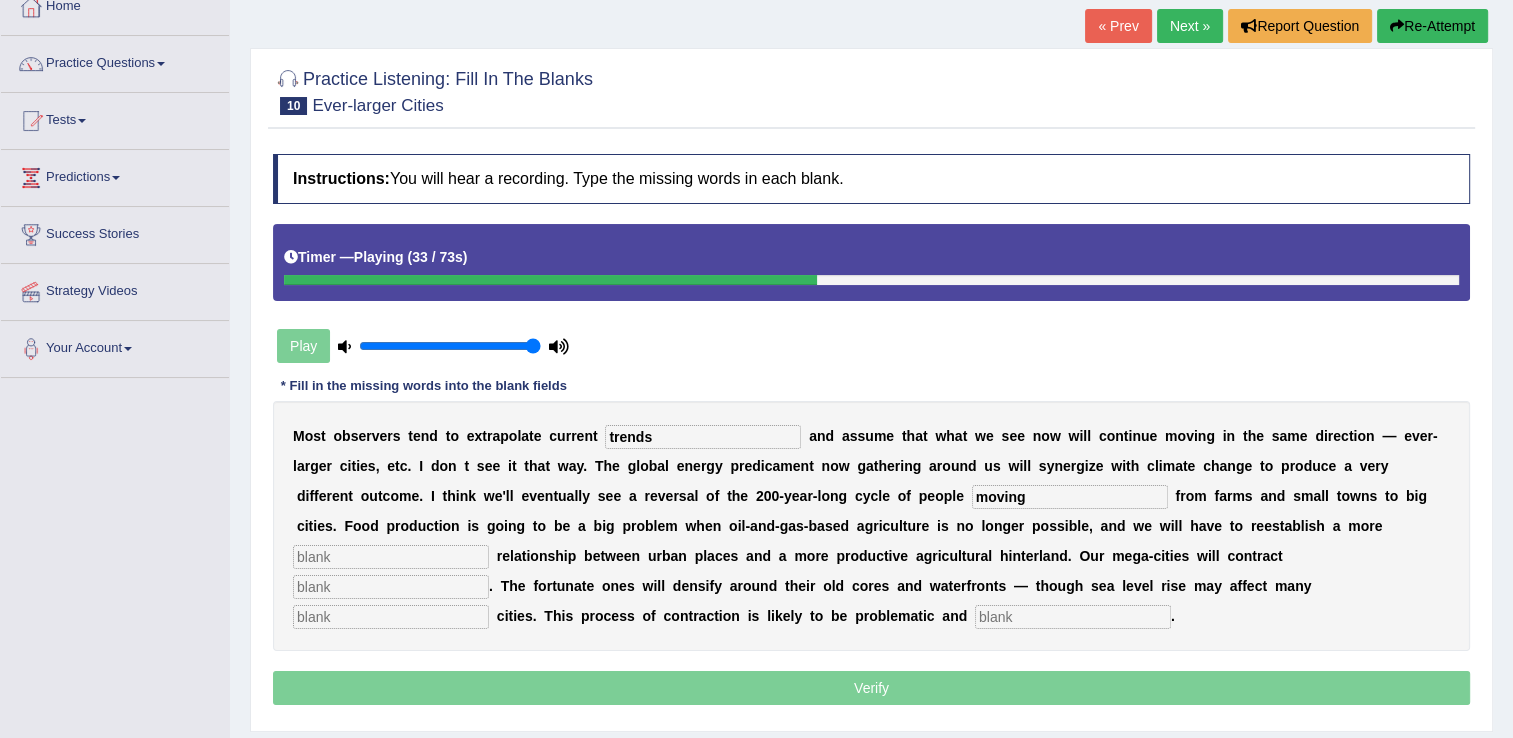 click at bounding box center [391, 557] 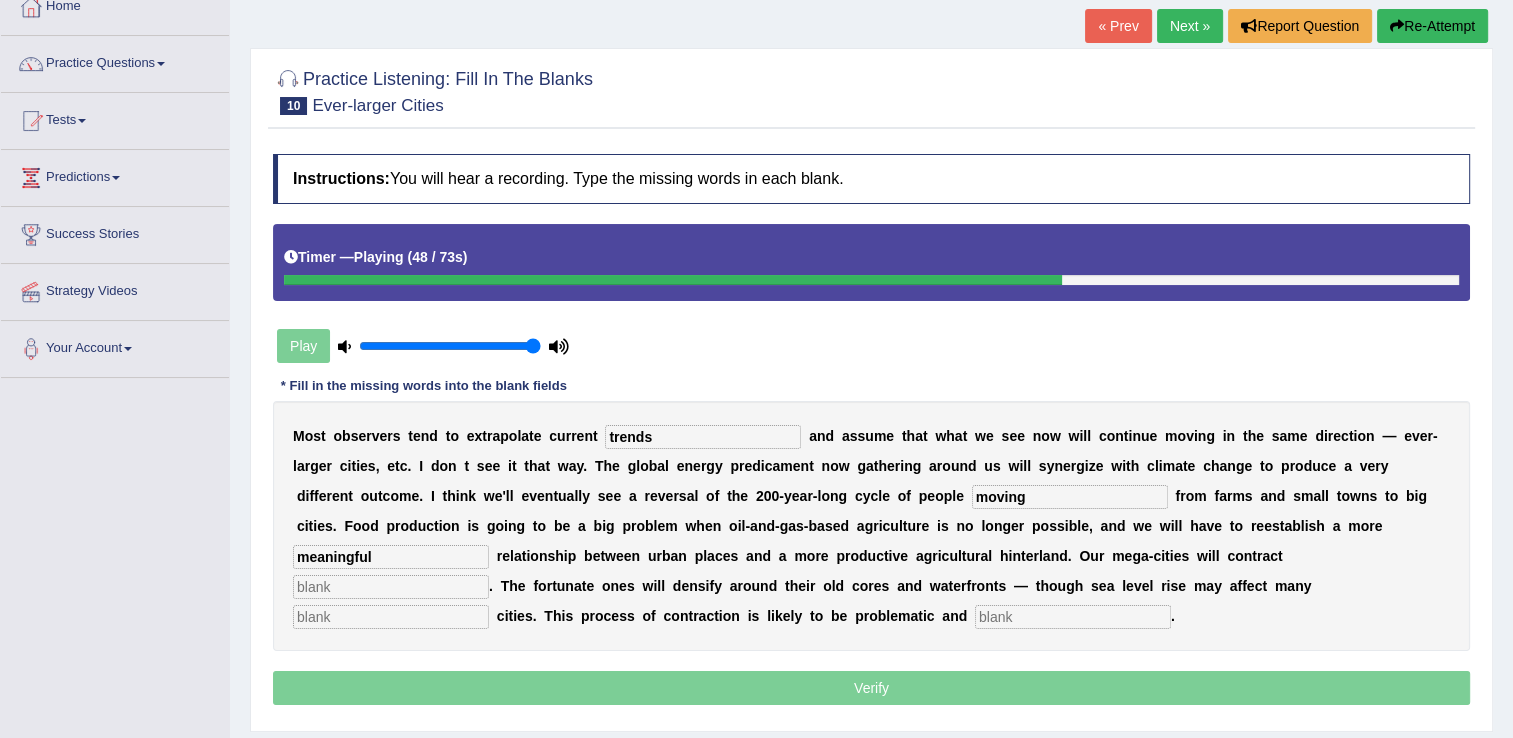 type on "meaningful" 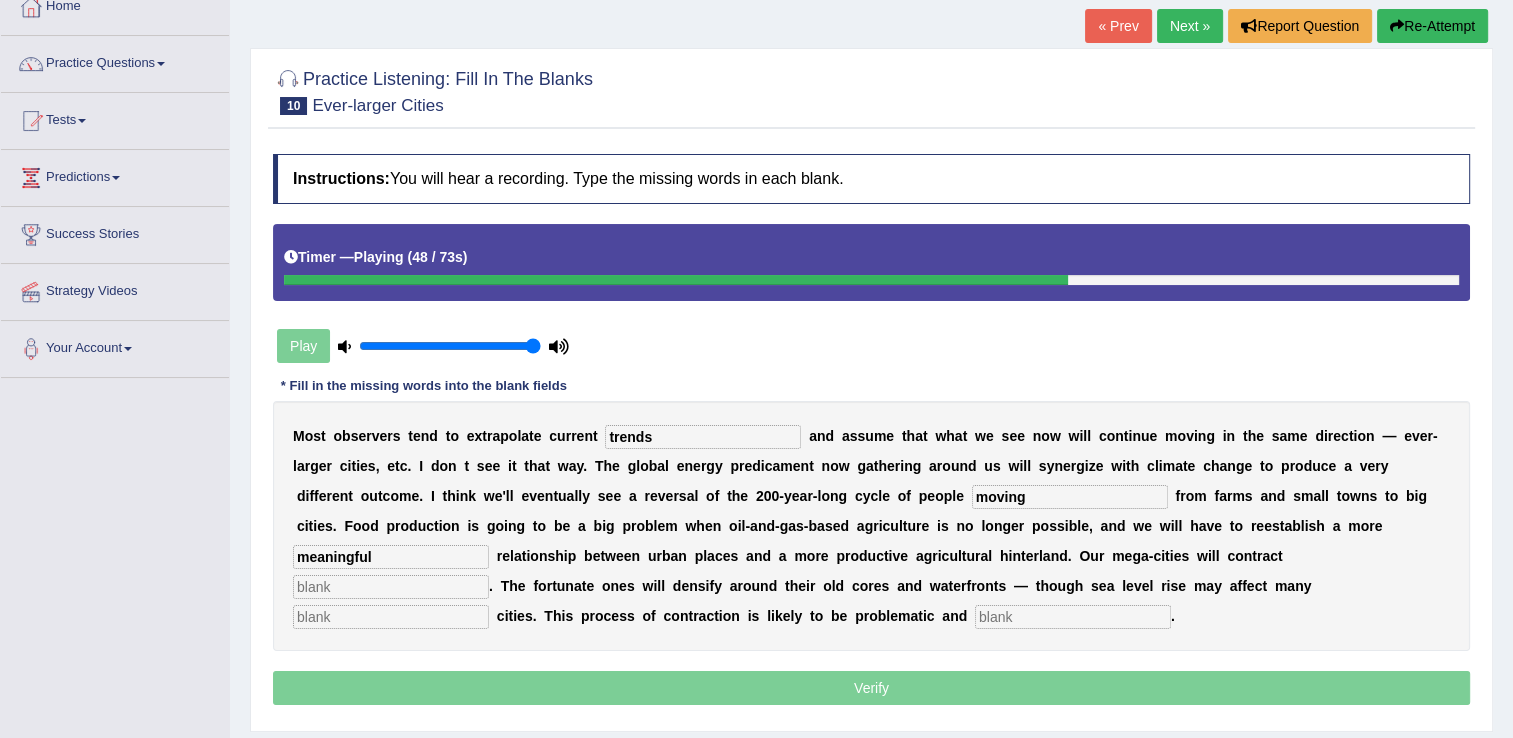 click at bounding box center [391, 587] 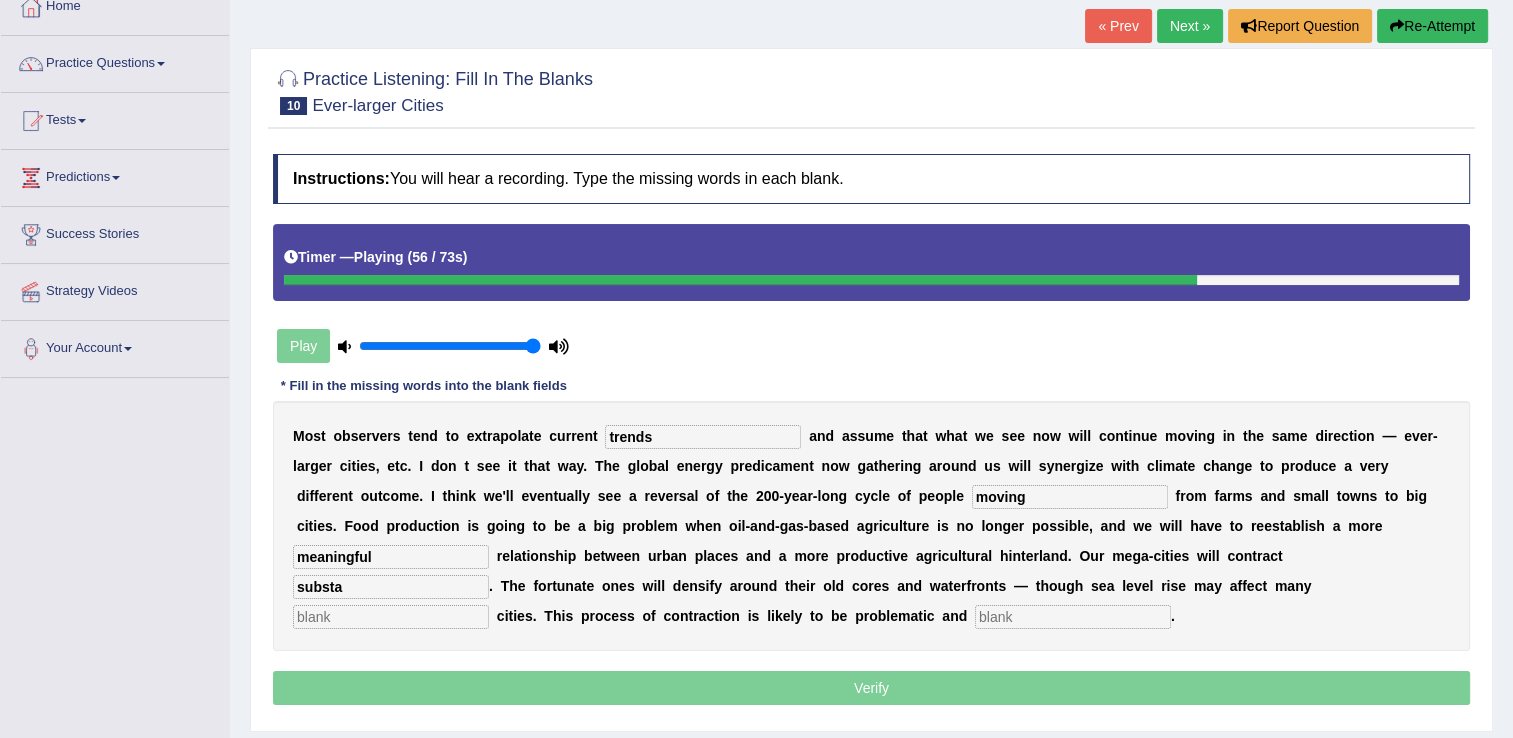 type on "substa" 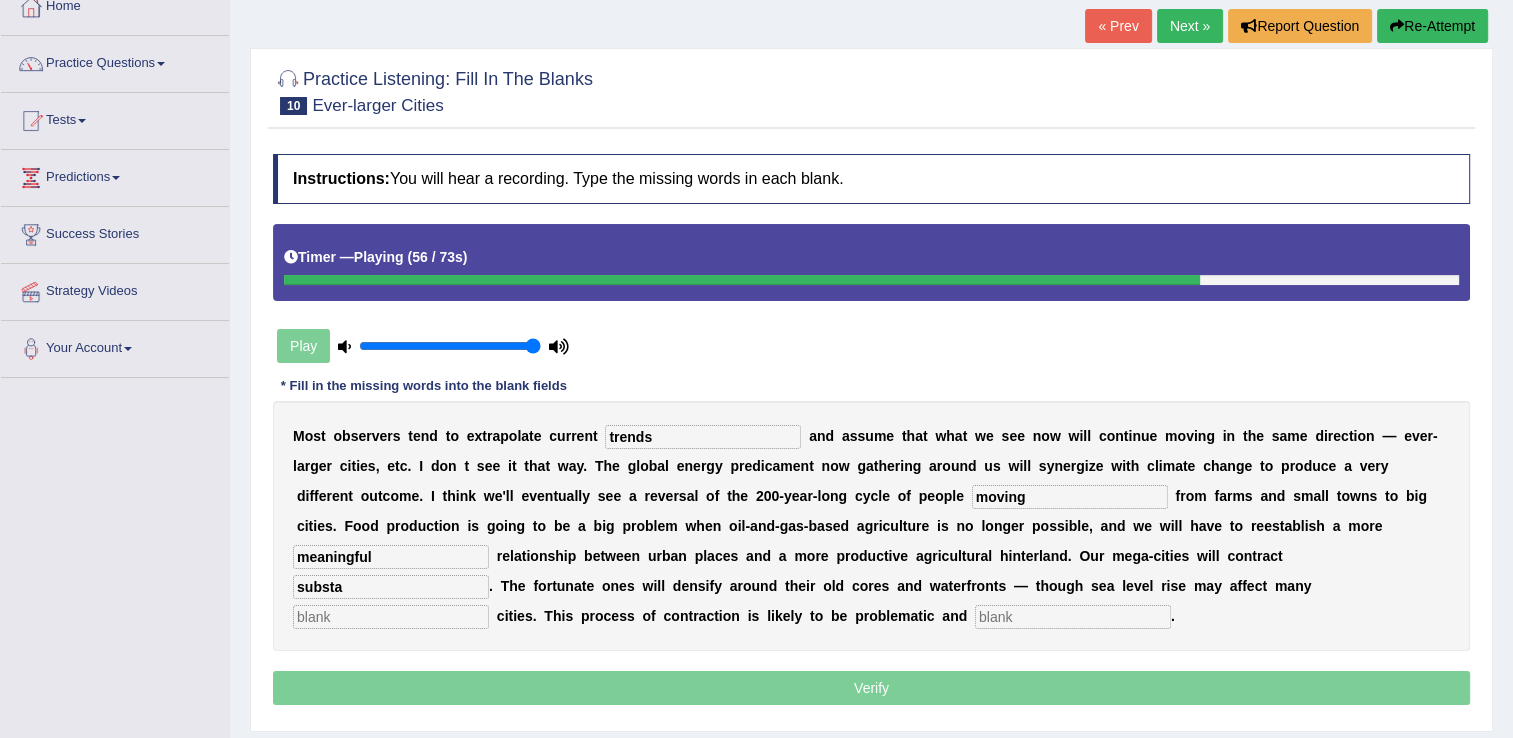click at bounding box center (391, 617) 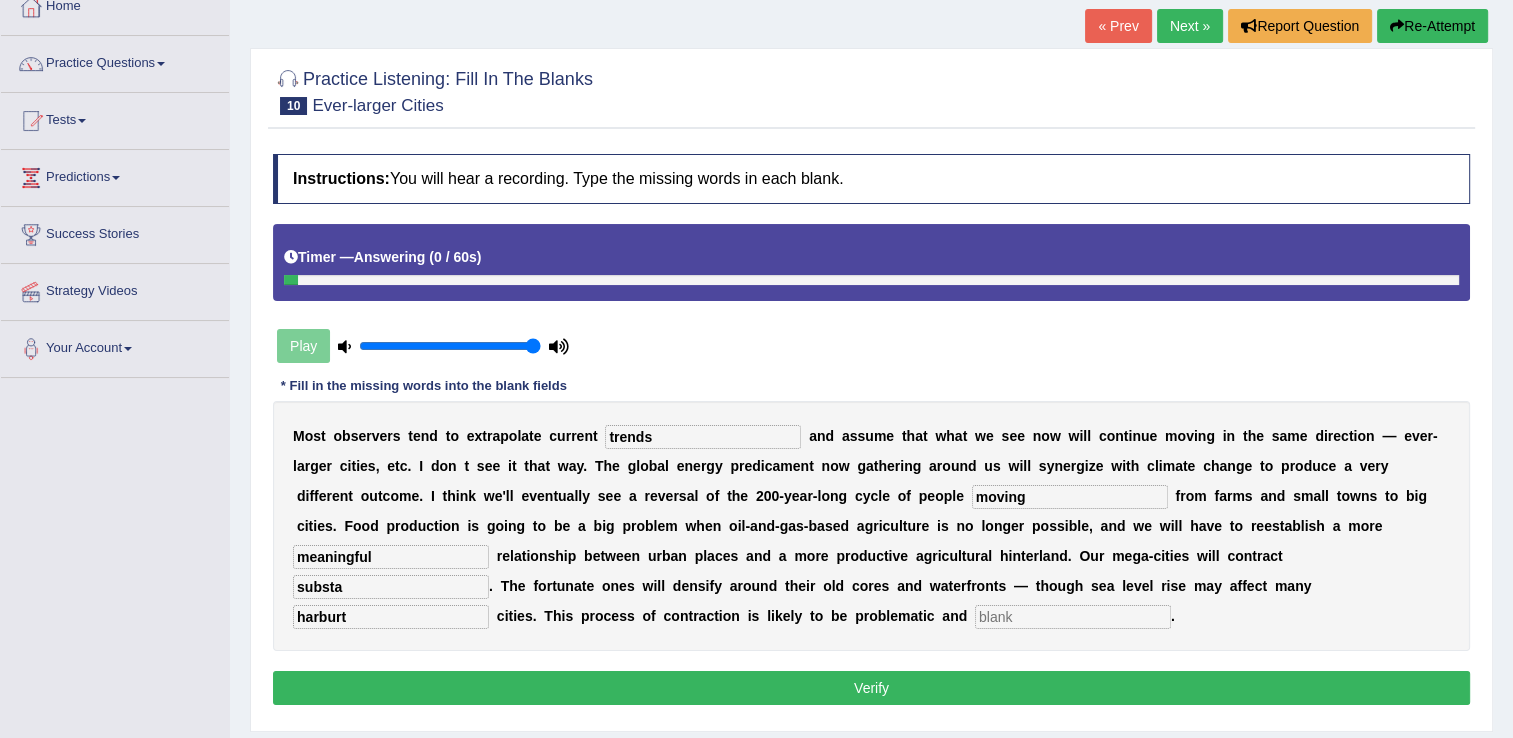 type on "harburt" 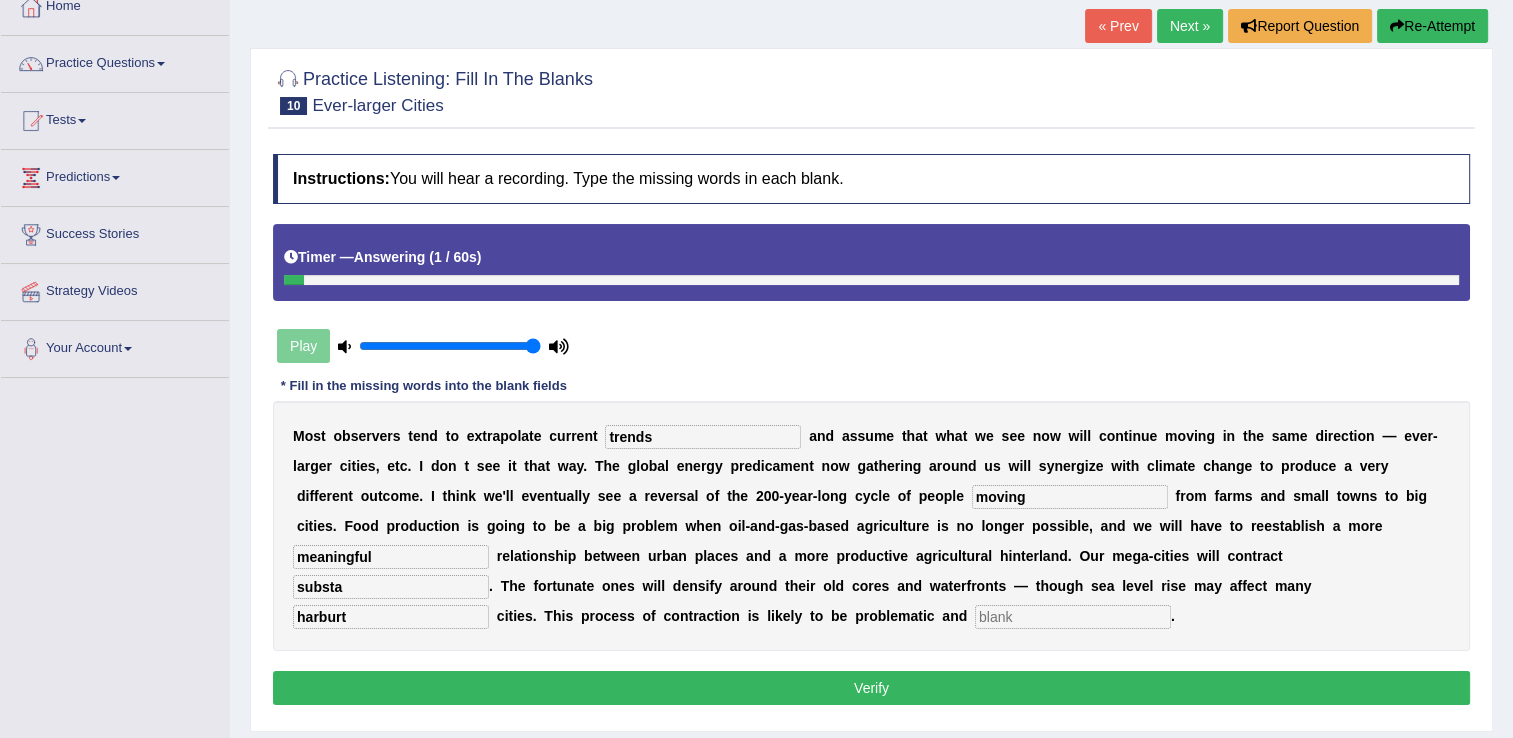 click at bounding box center [1073, 617] 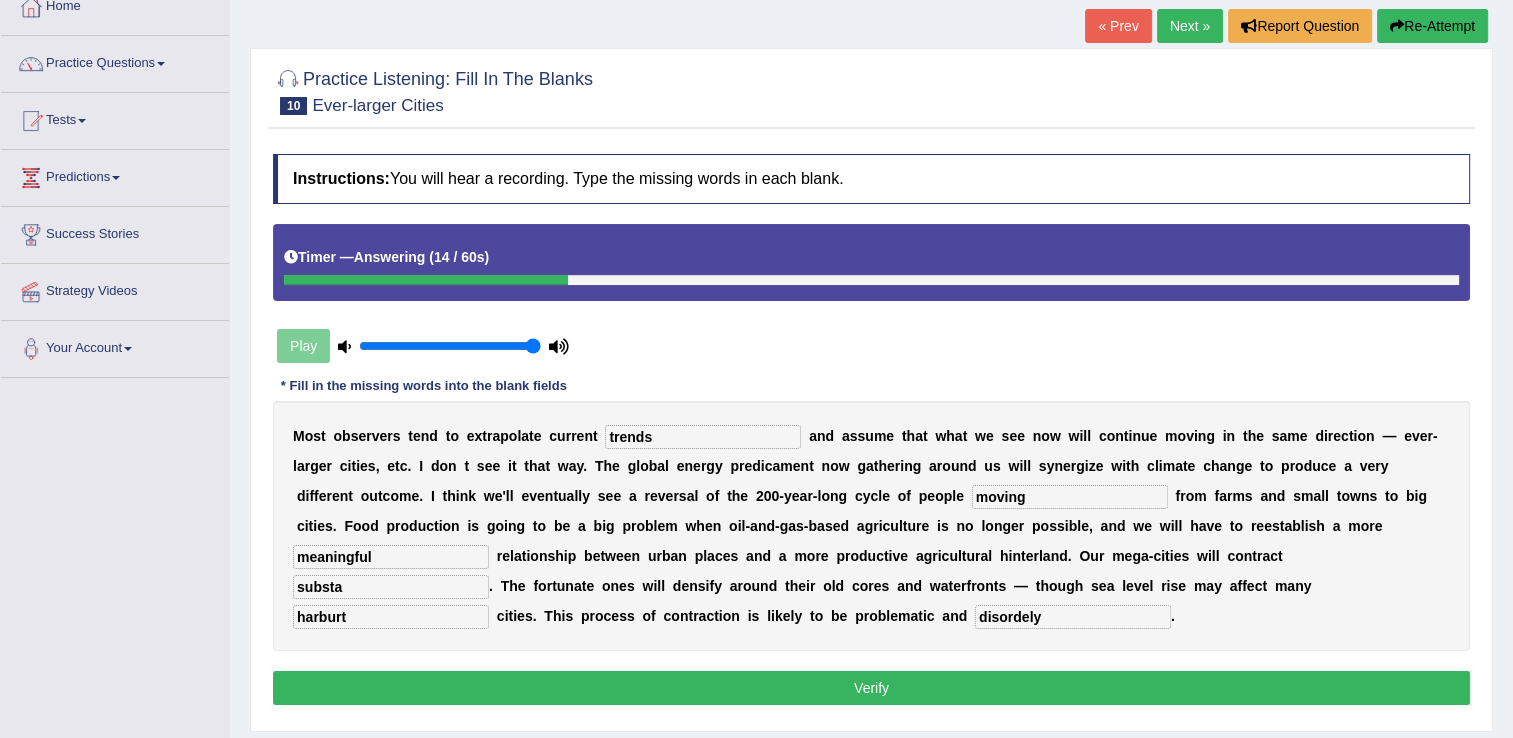 type on "disordely" 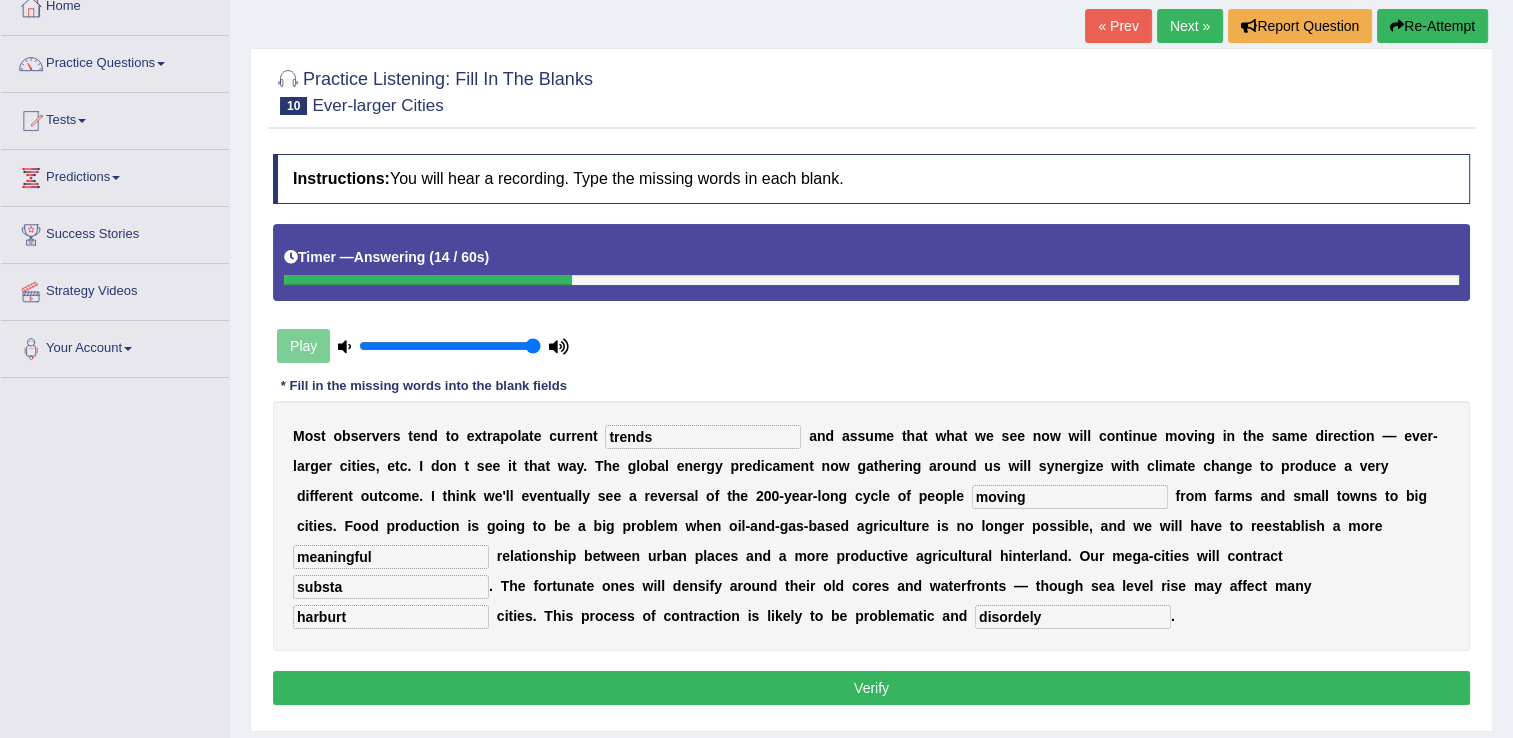 click on "substa" at bounding box center [391, 587] 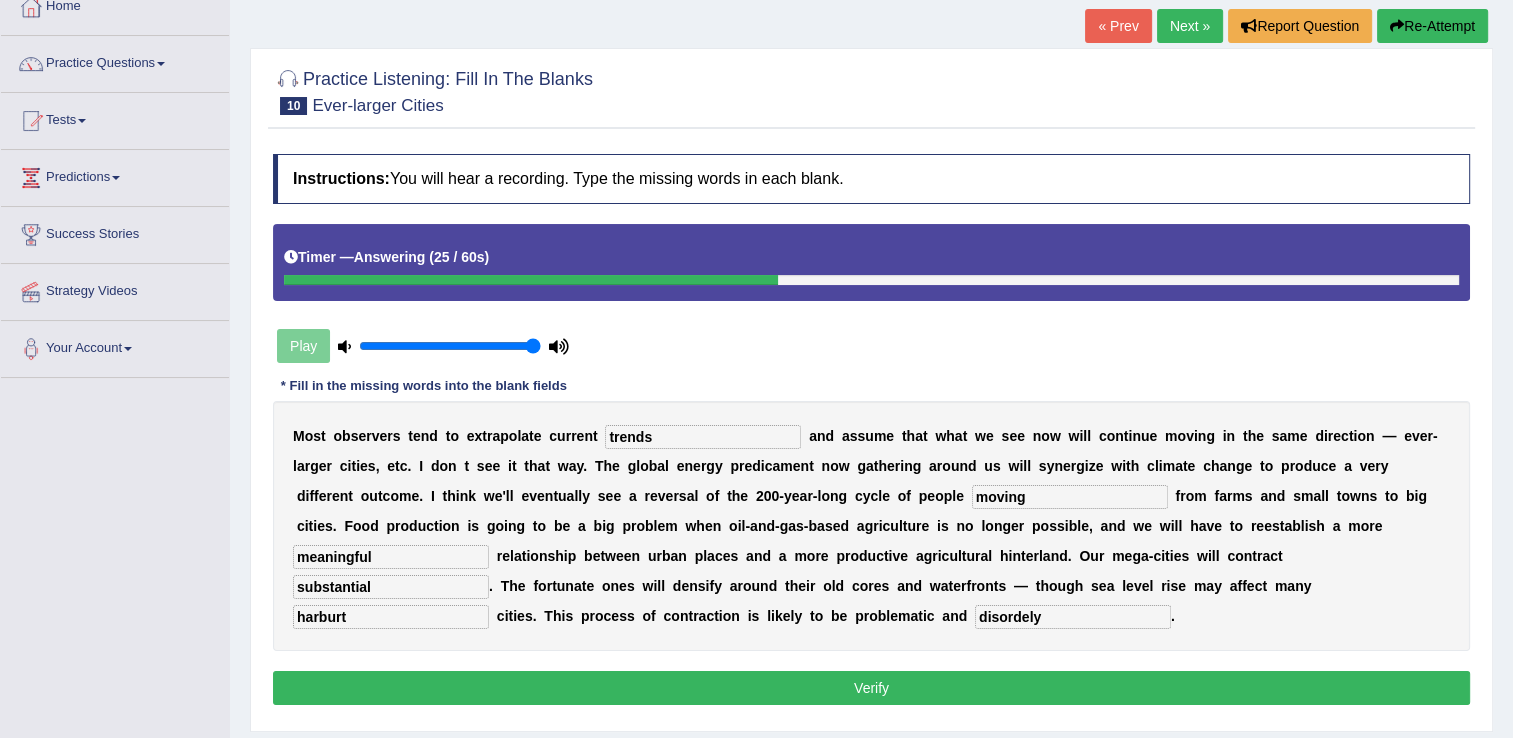 type on "substantial" 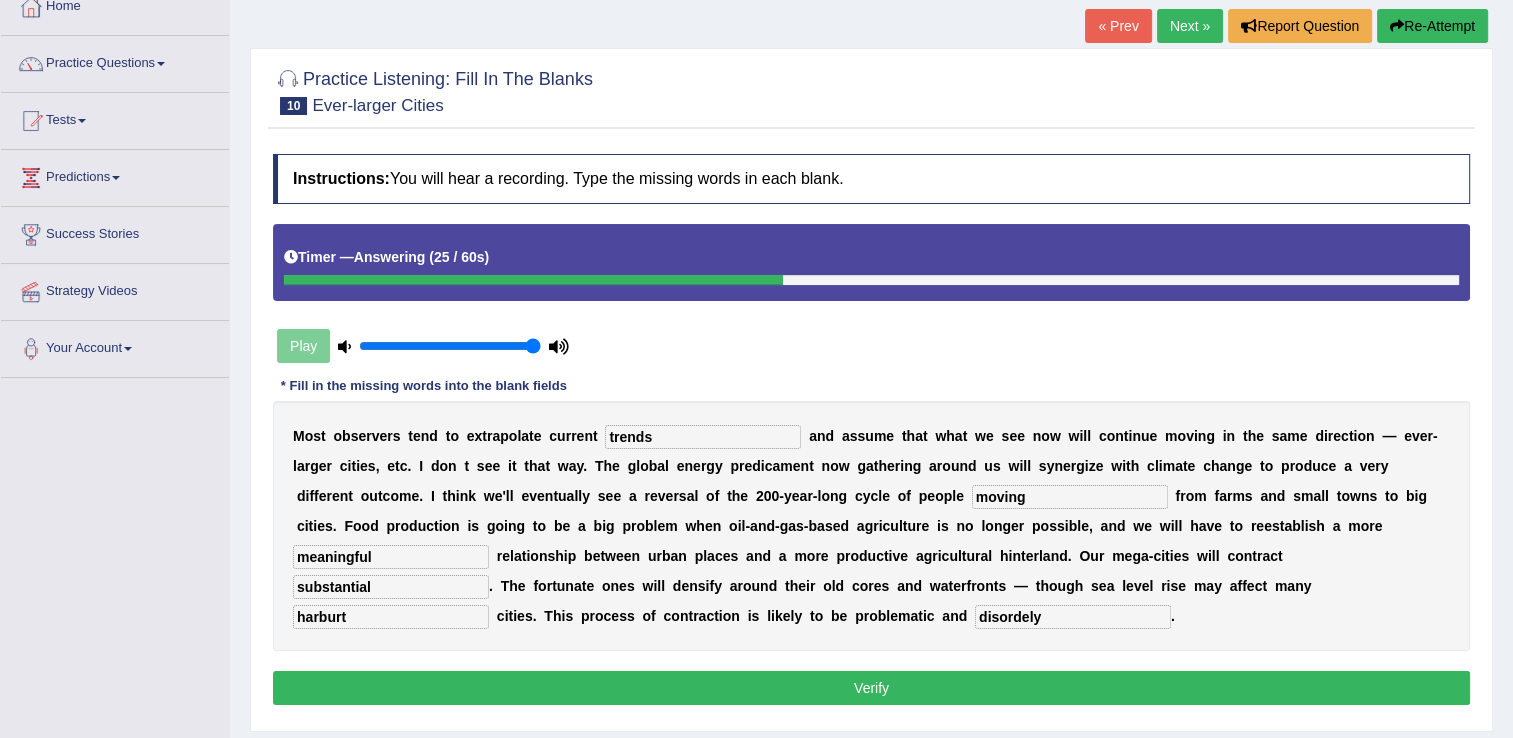 click on "harburt" at bounding box center (391, 617) 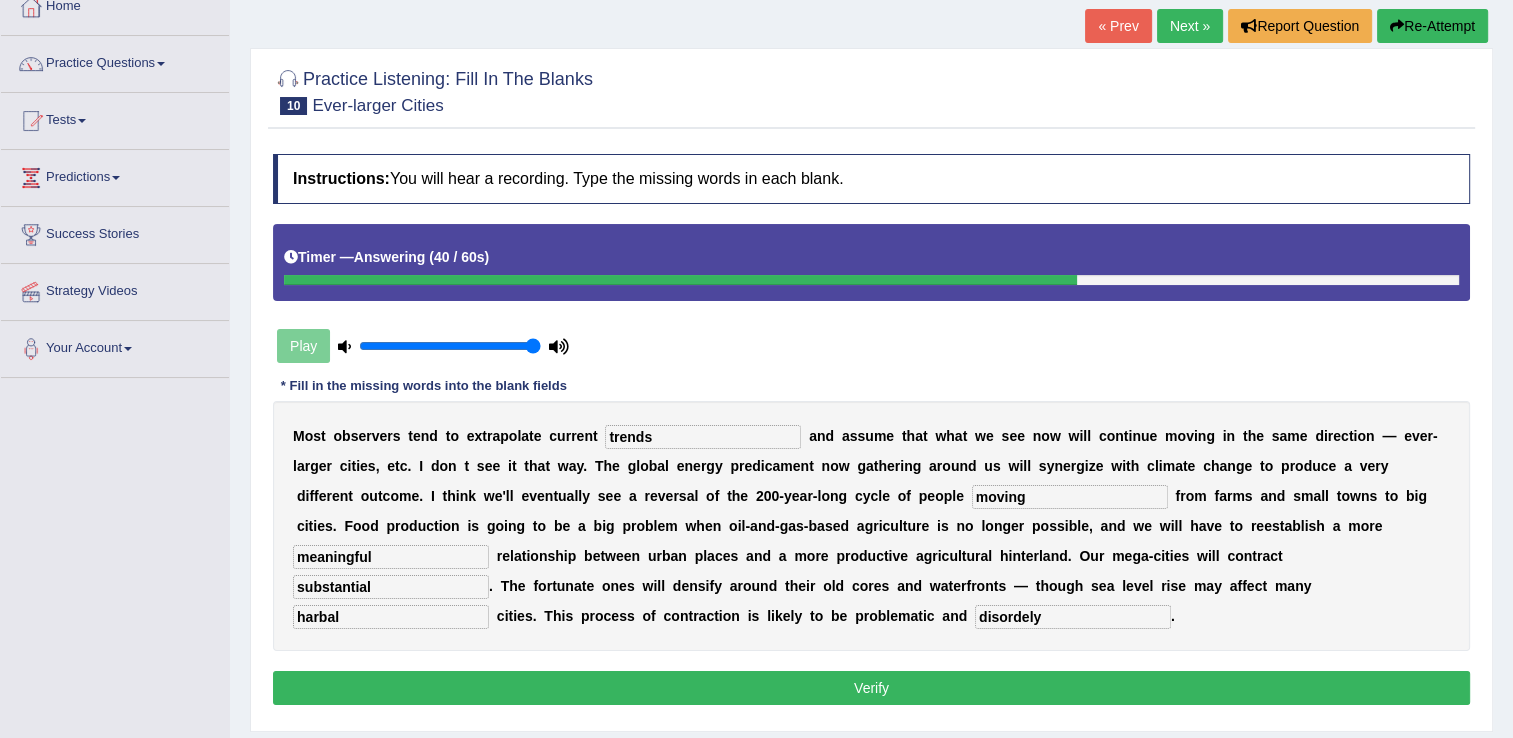 type on "harbal" 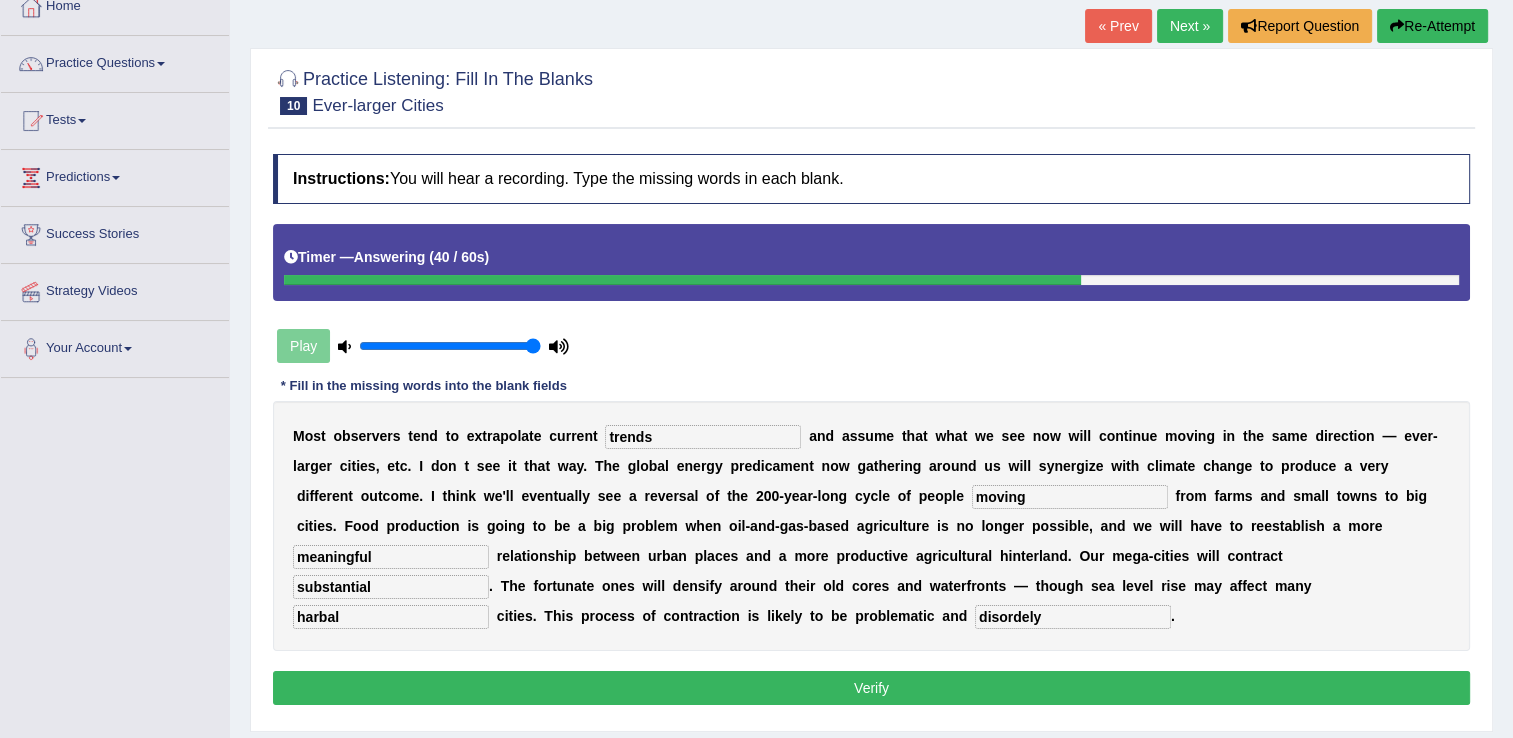 click on "disordely" at bounding box center [1073, 617] 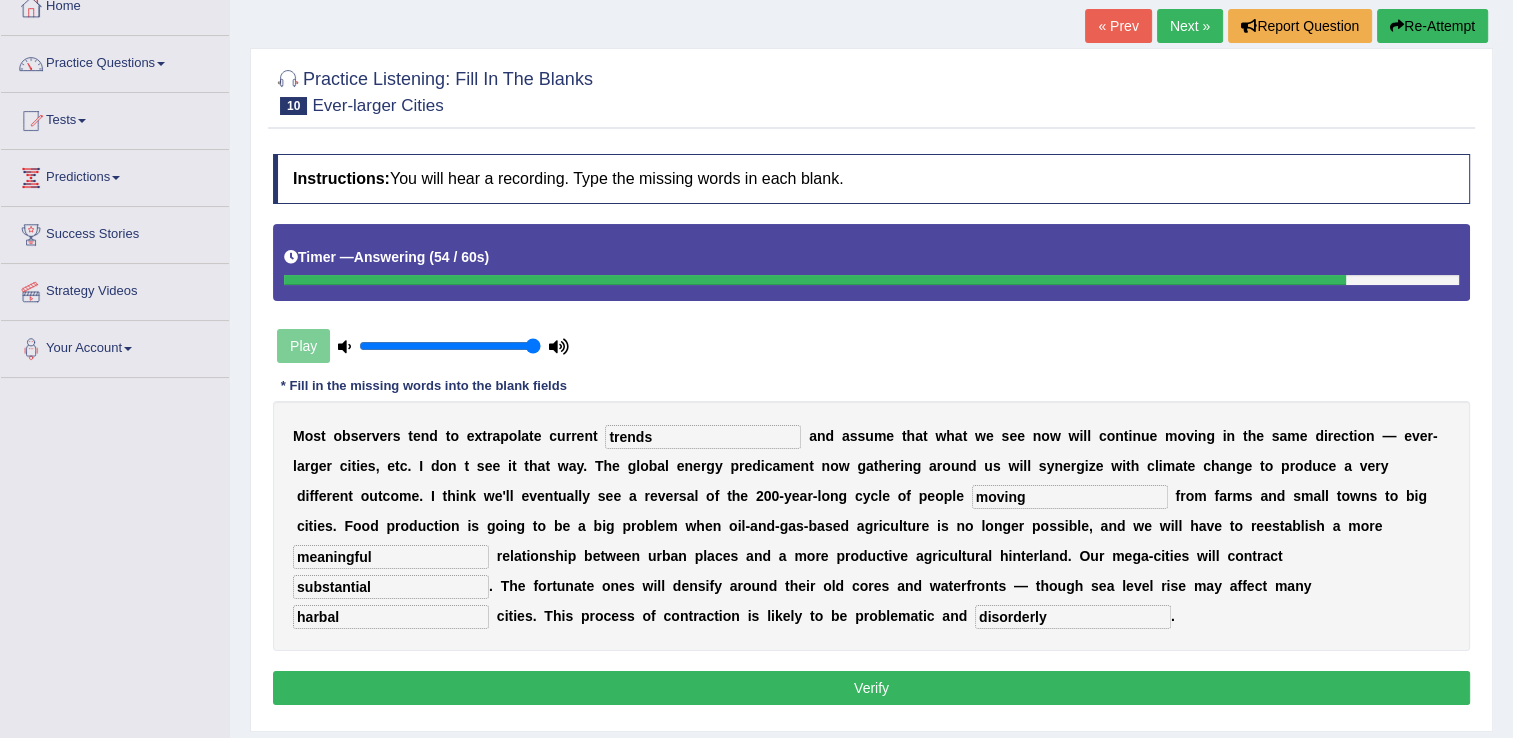 type on "disorderly" 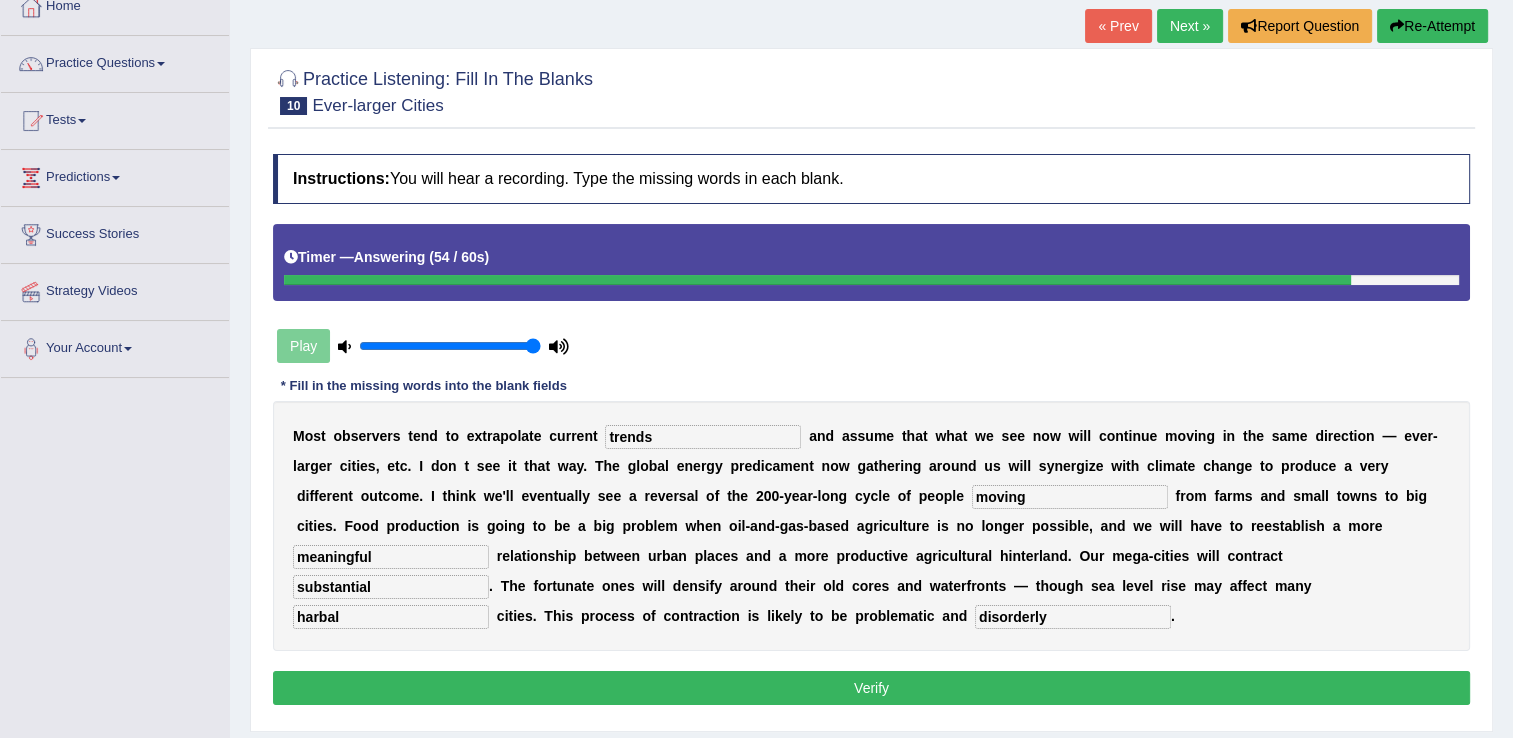 click on "meaningful" at bounding box center (391, 557) 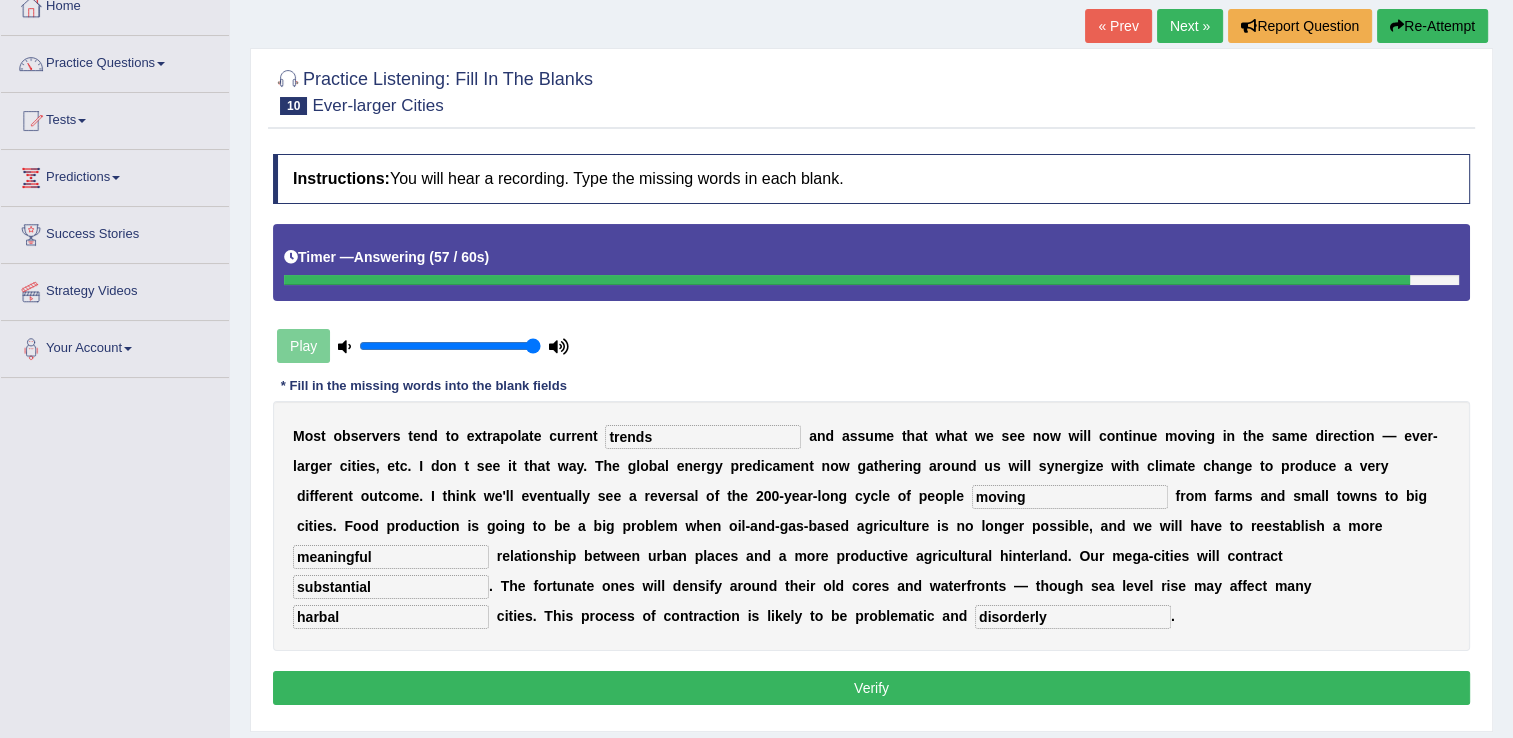 click on "meaningful" at bounding box center [391, 557] 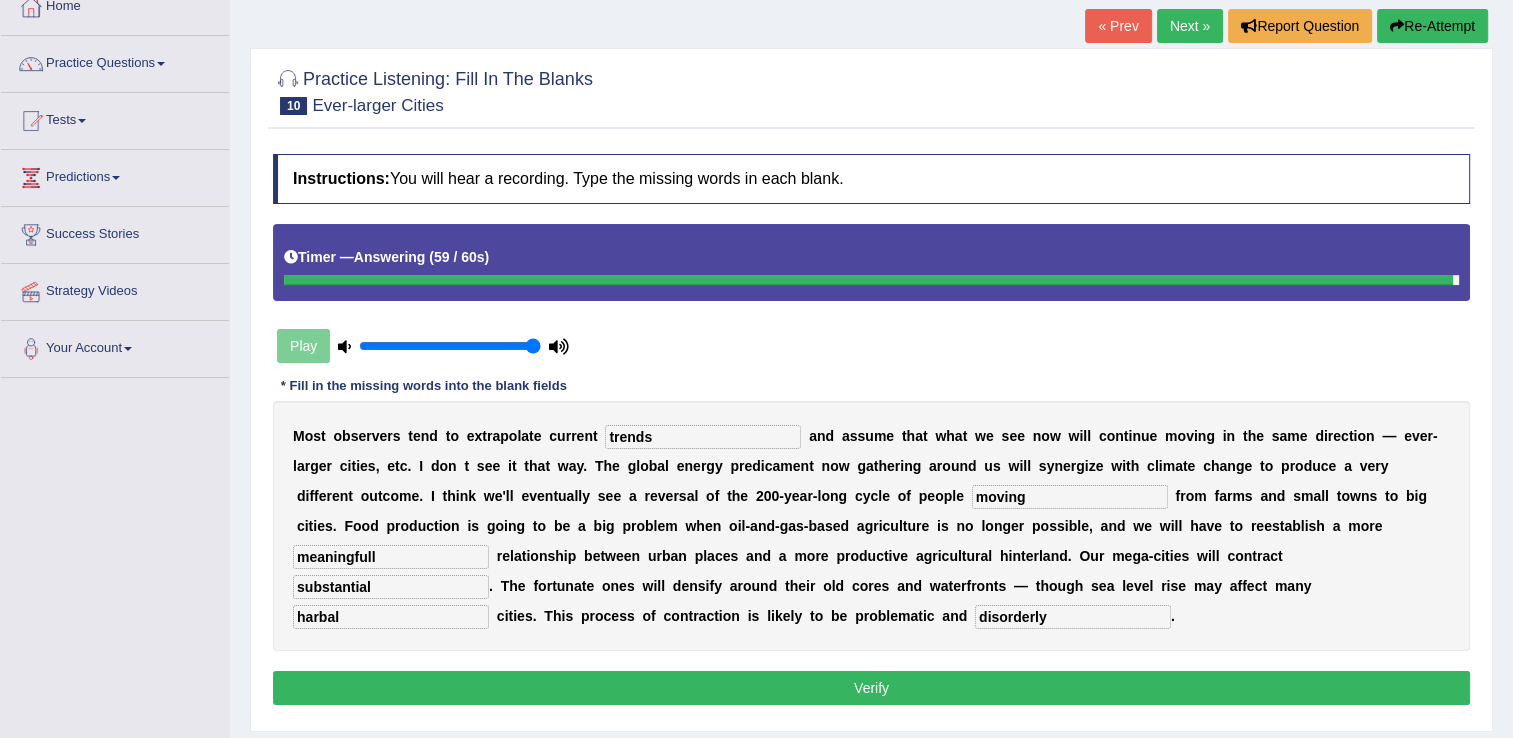 type on "meaningfull" 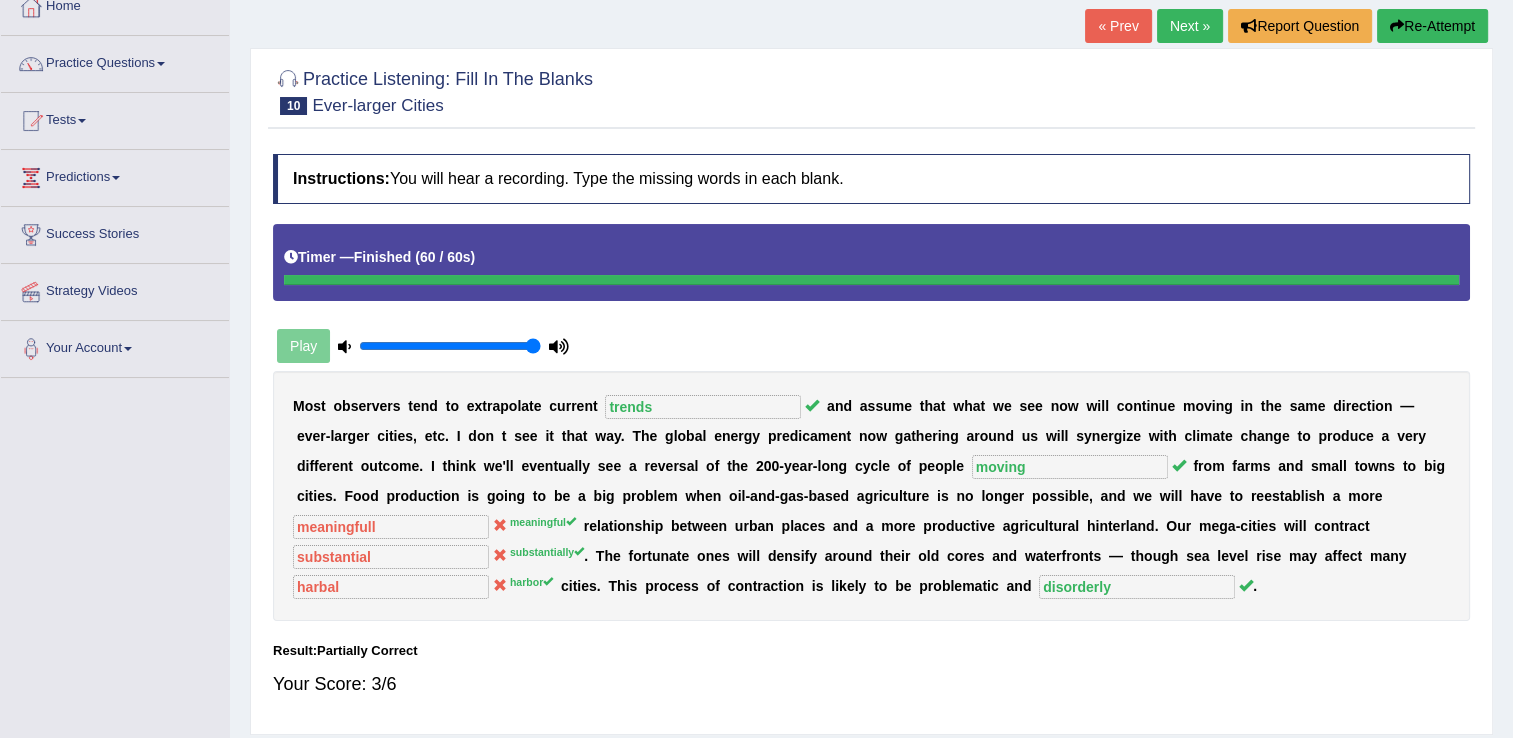 click on "Re-Attempt" at bounding box center (1432, 26) 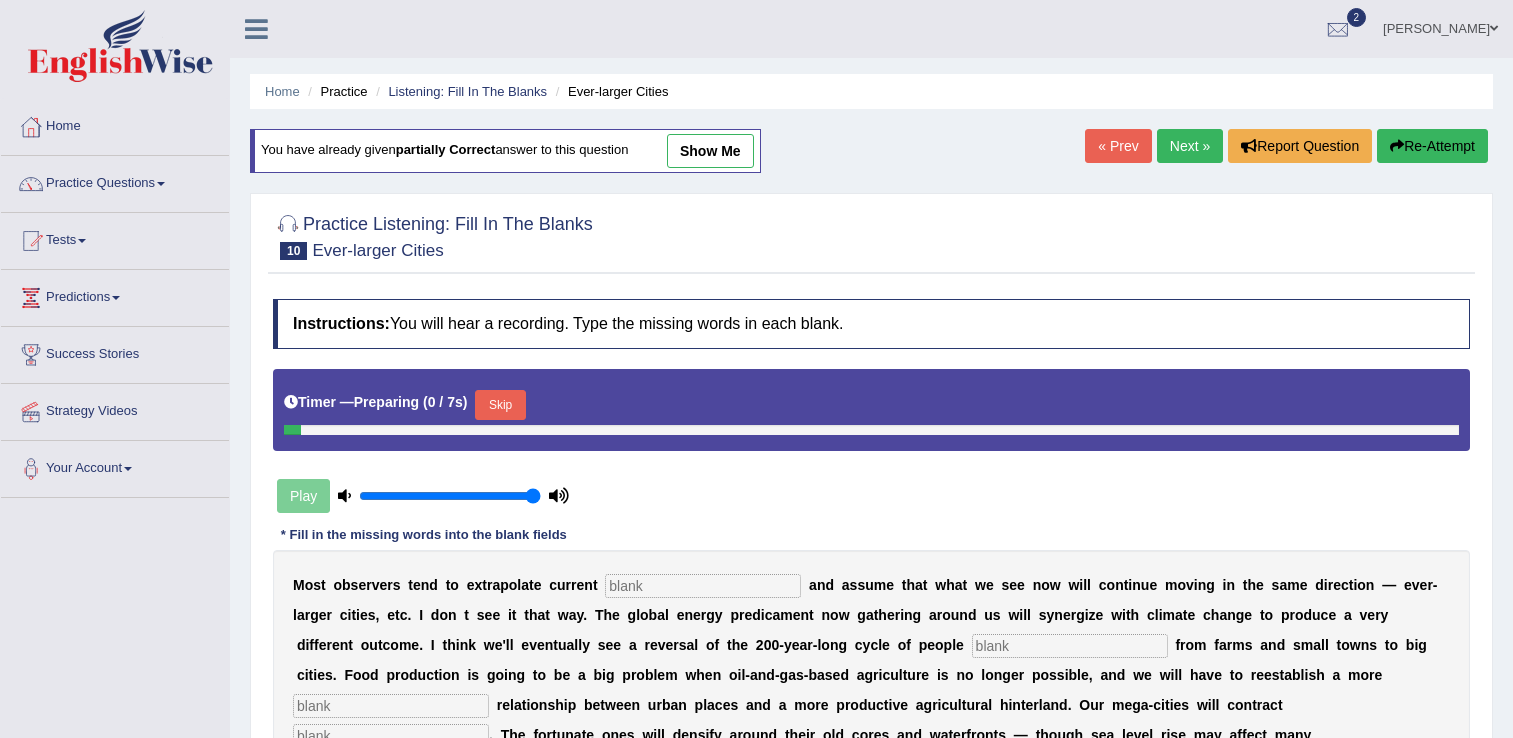 scroll, scrollTop: 120, scrollLeft: 0, axis: vertical 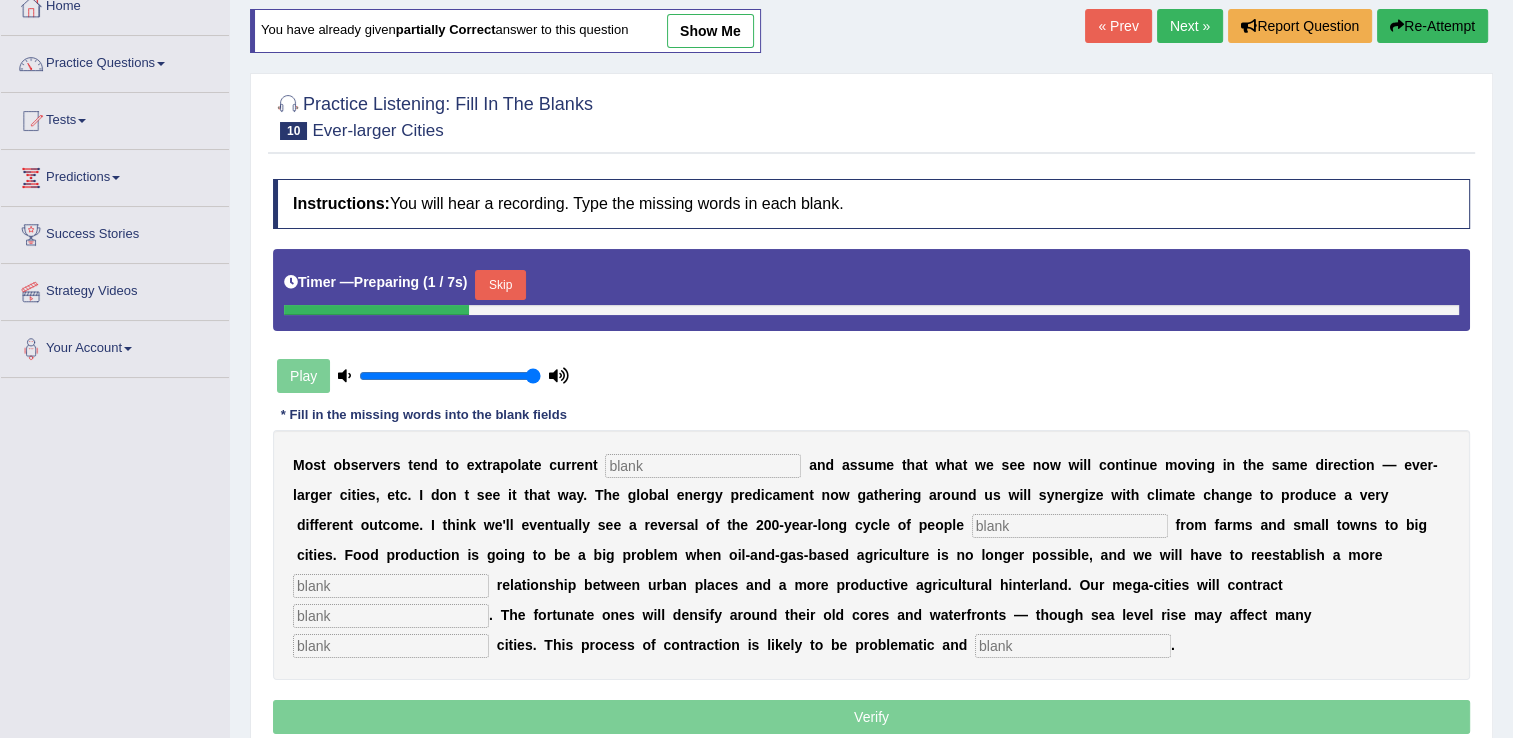 click at bounding box center (703, 466) 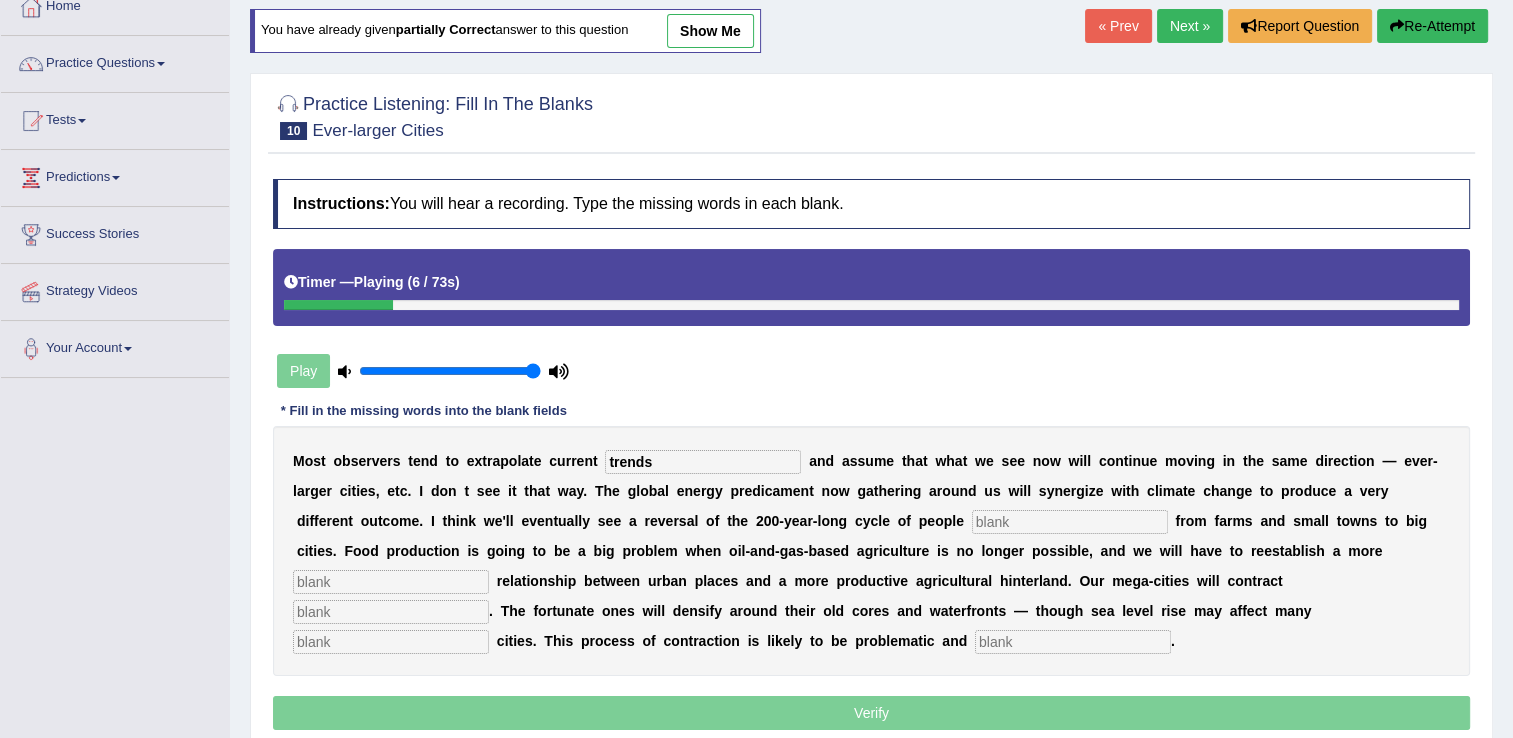 type on "trends" 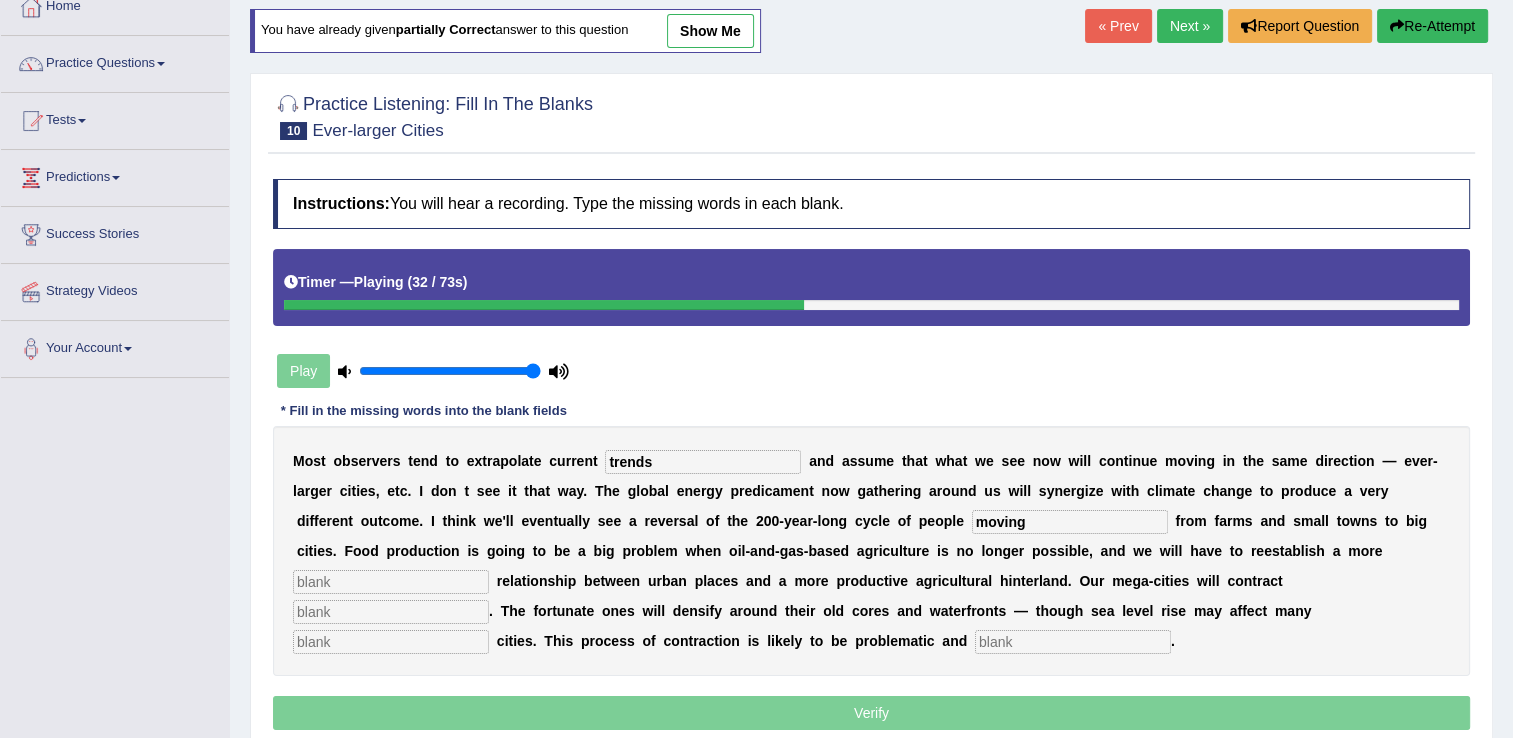 type on "moving" 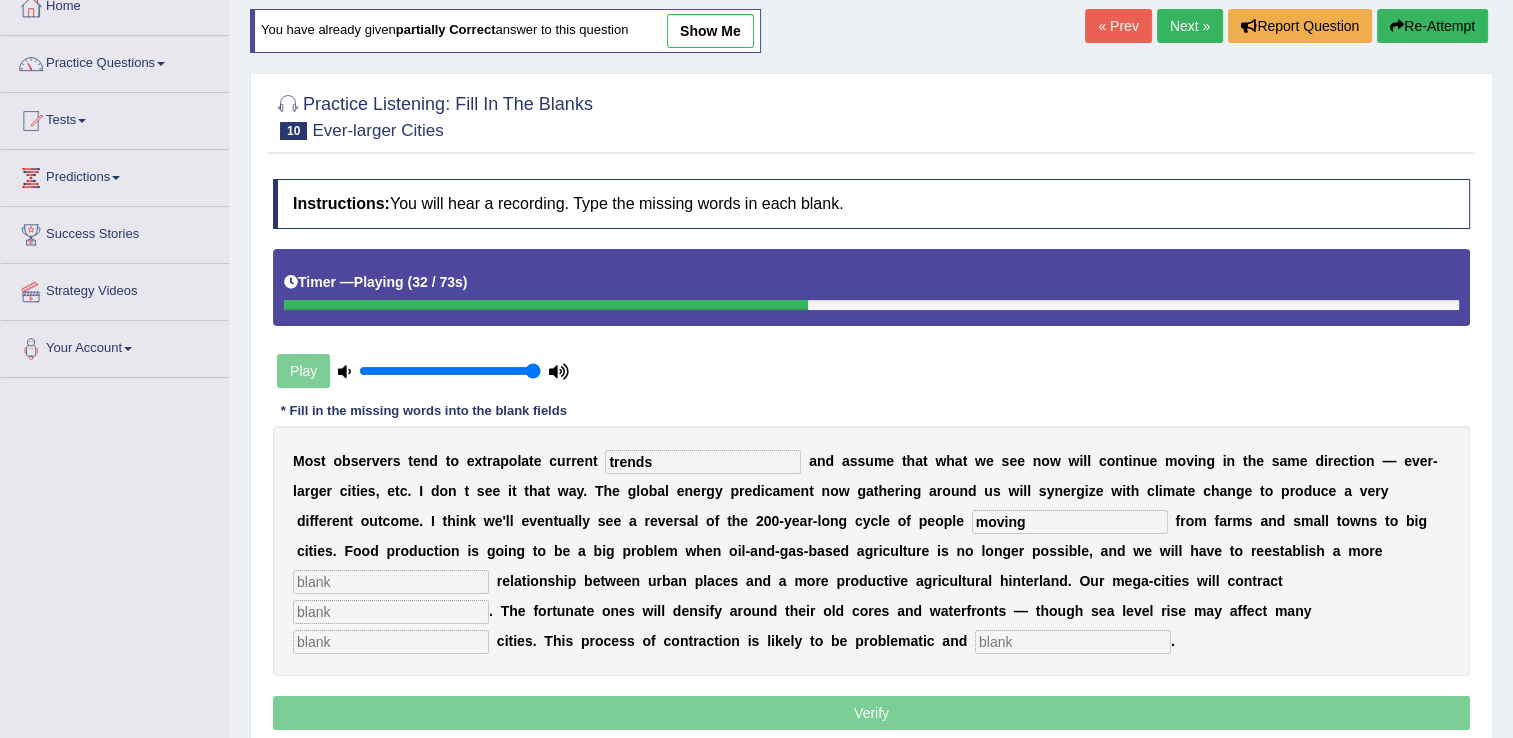 click at bounding box center [391, 582] 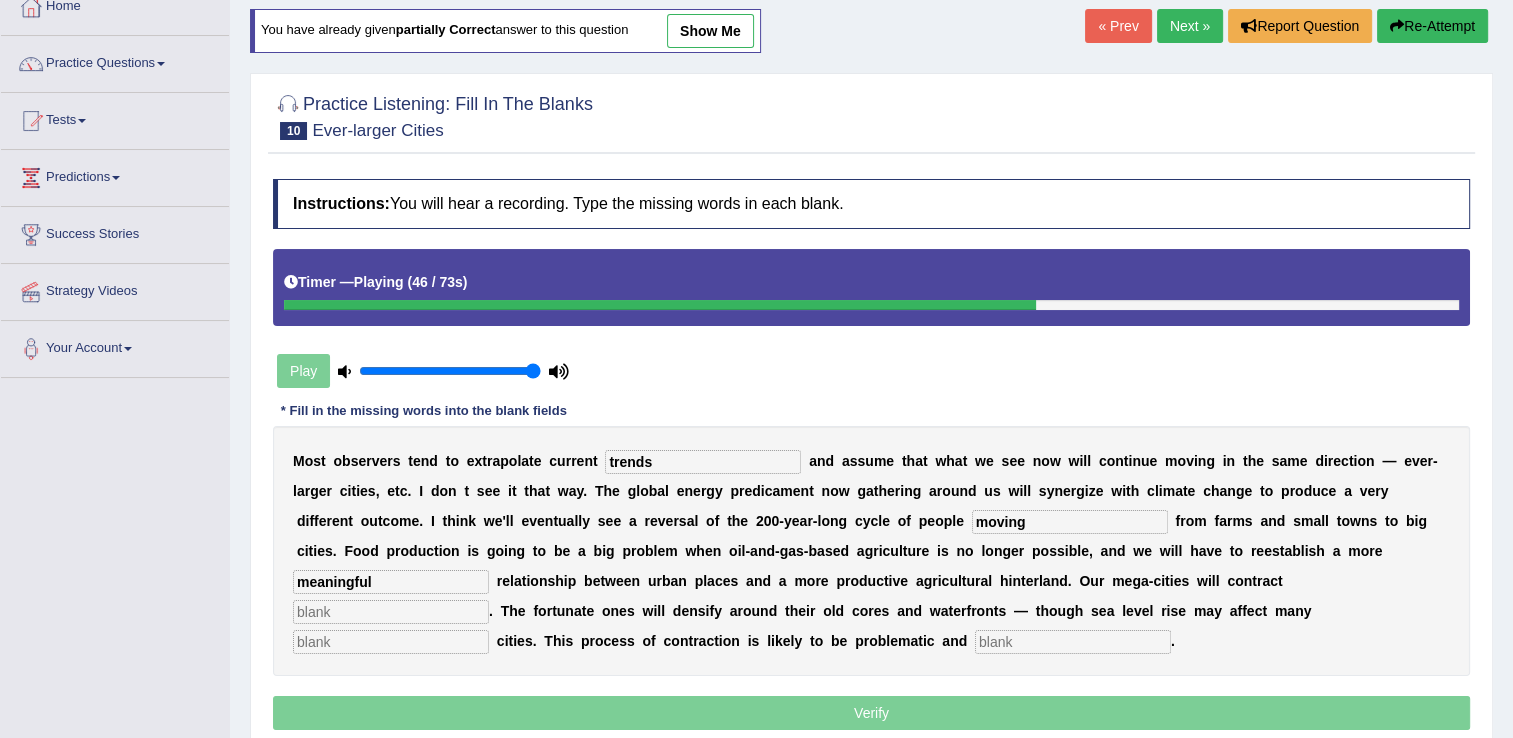 type on "meaningful" 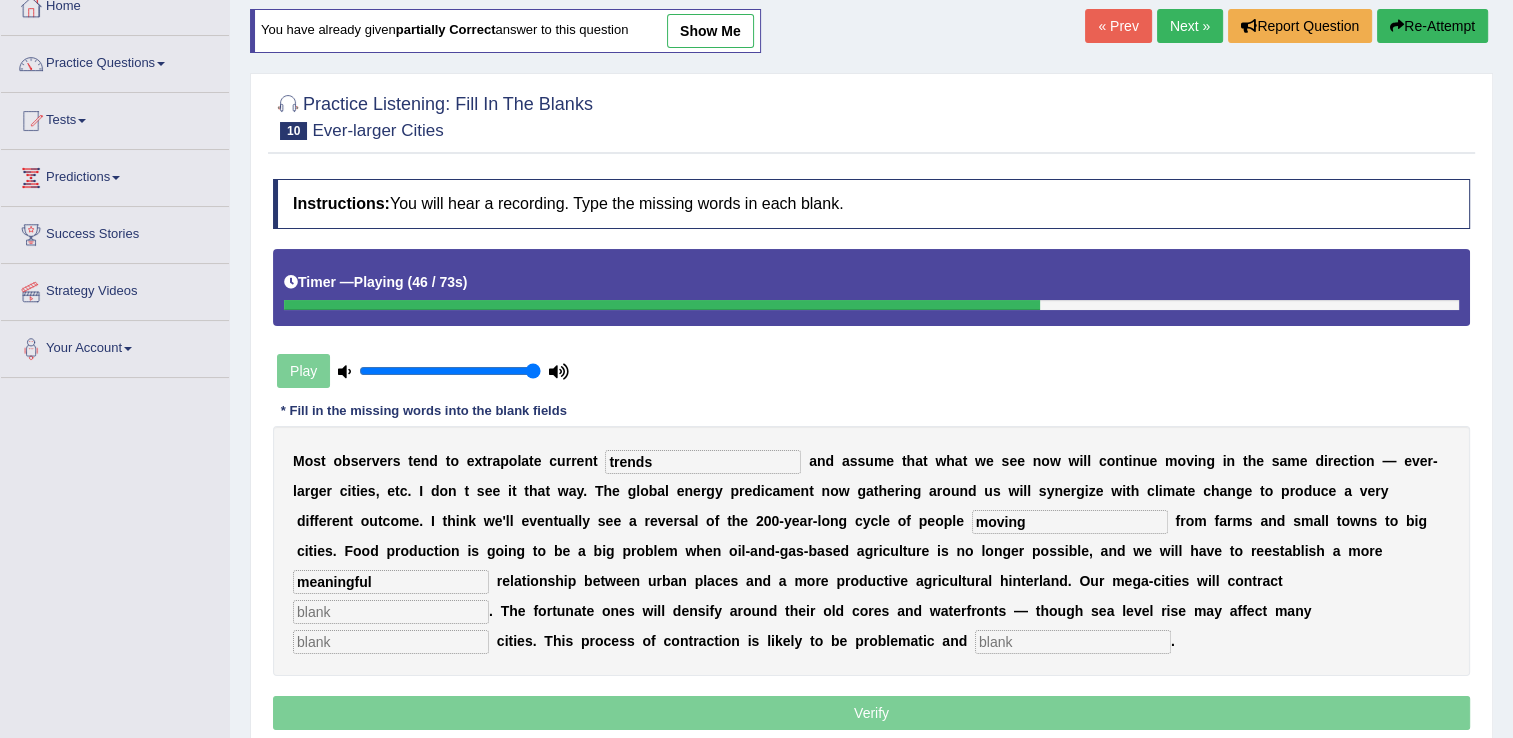 click at bounding box center (391, 612) 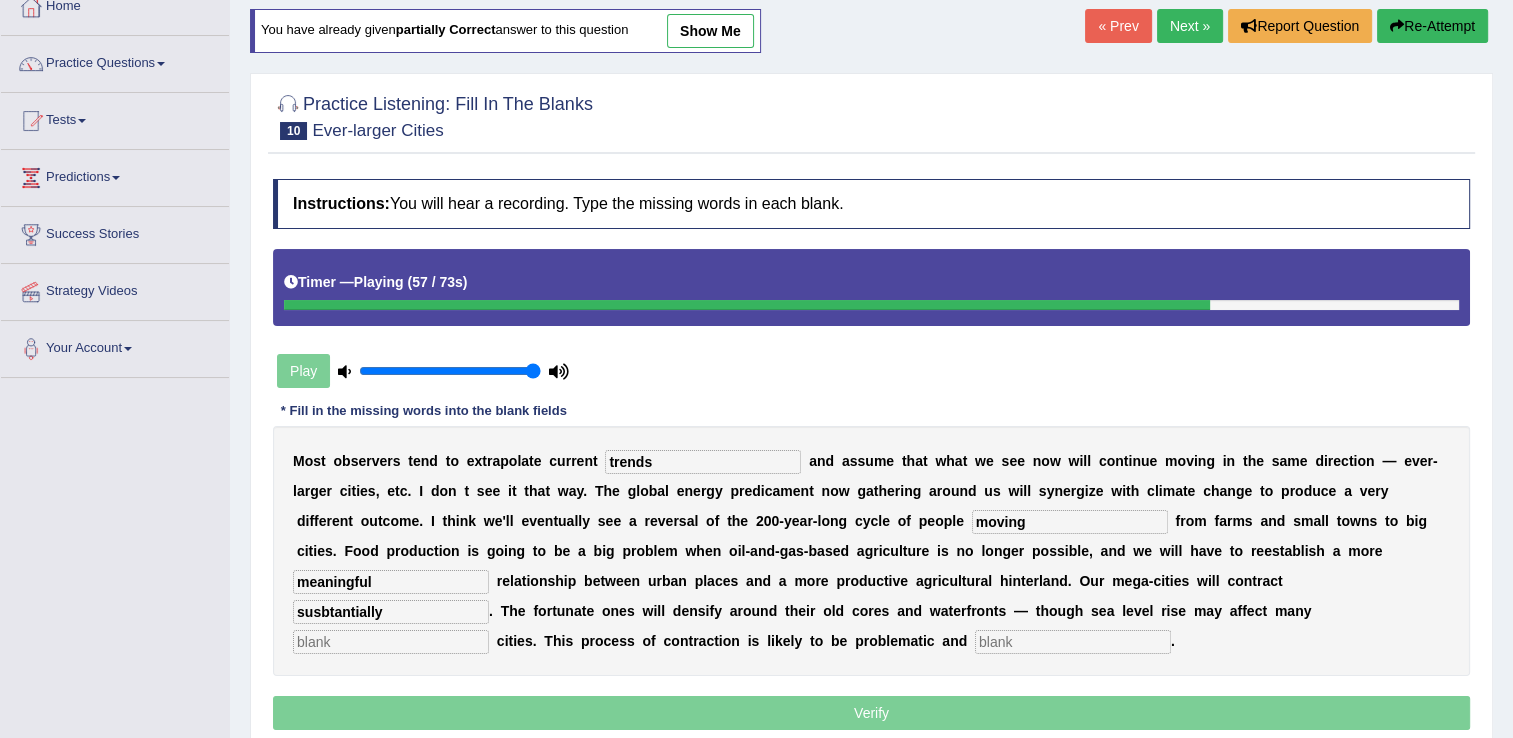 type on "susbtantially" 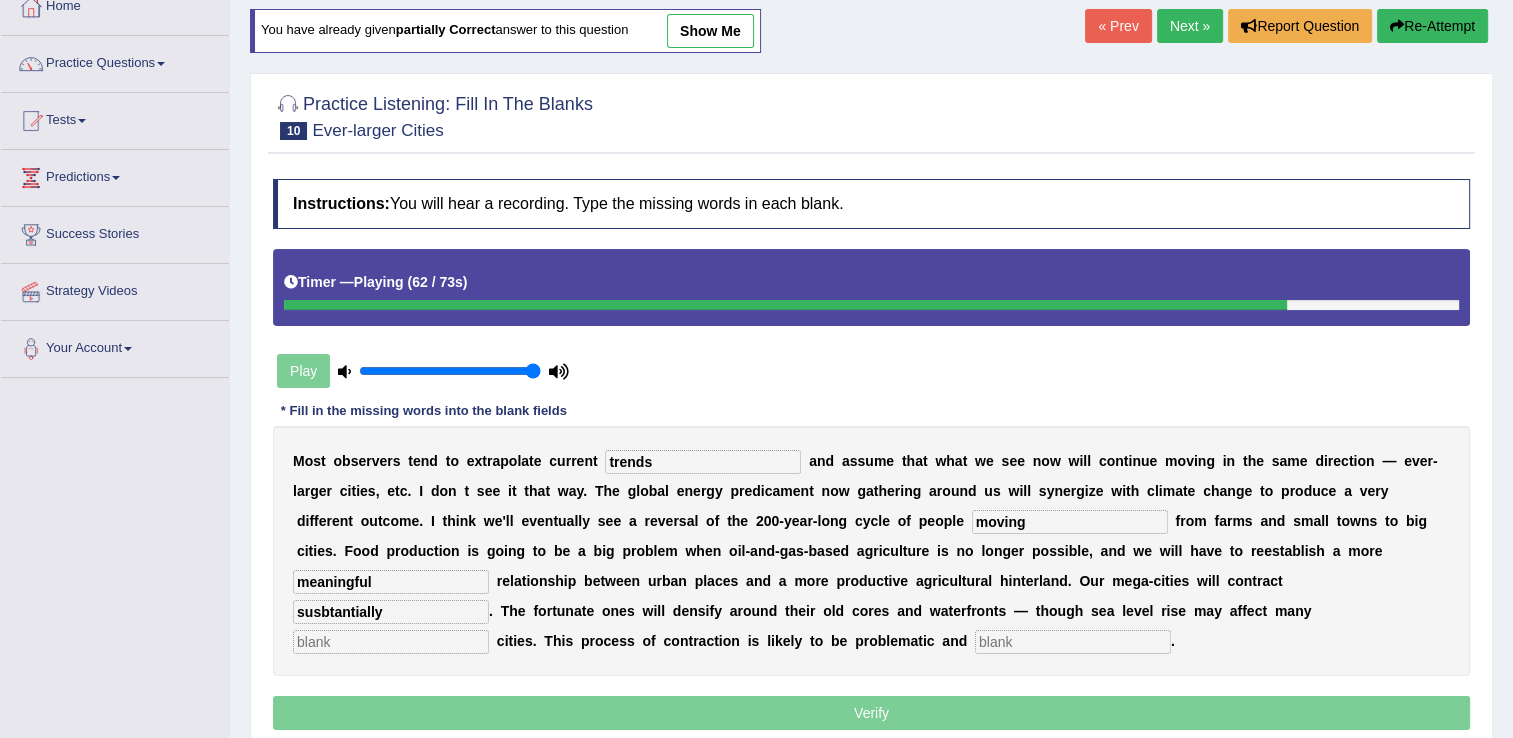 click at bounding box center (1073, 642) 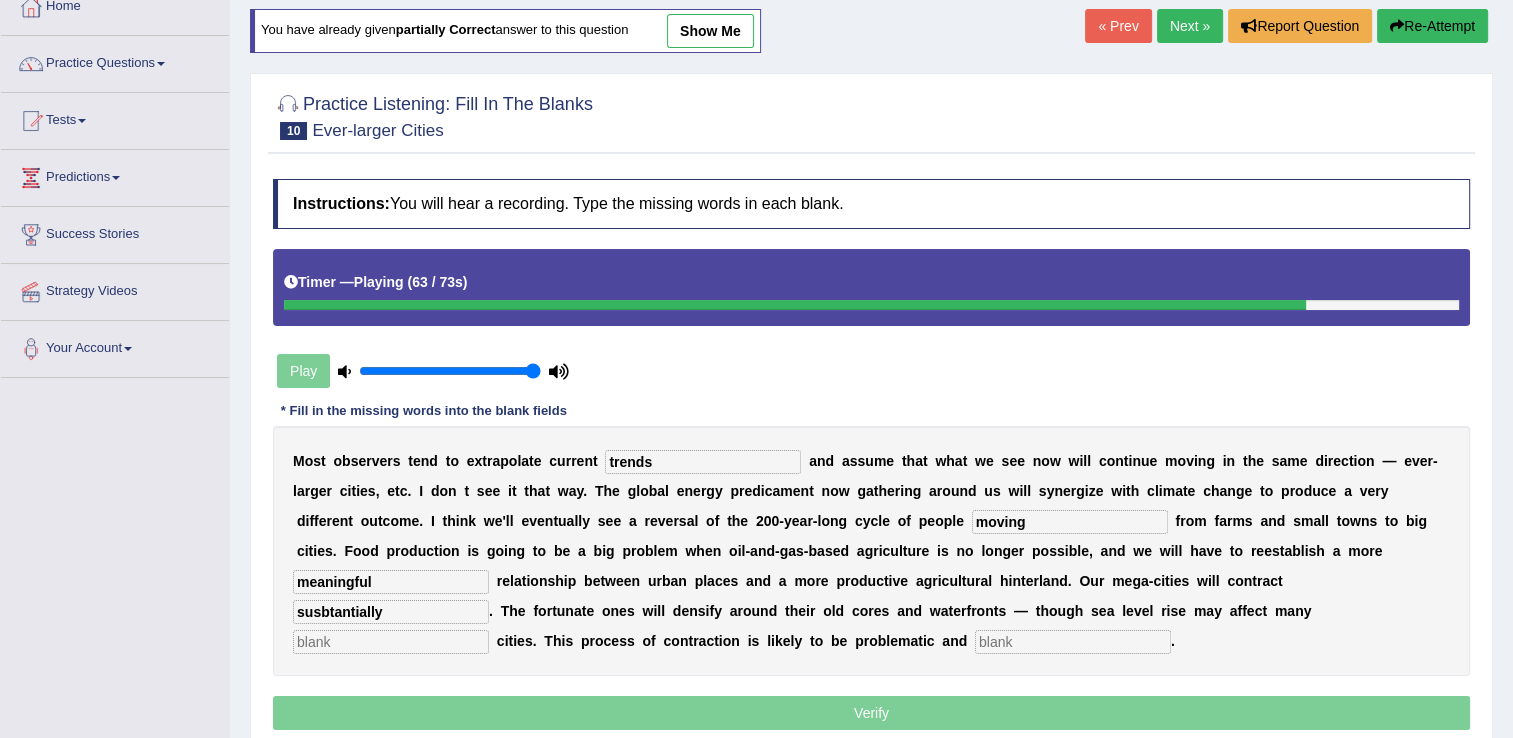click at bounding box center (391, 642) 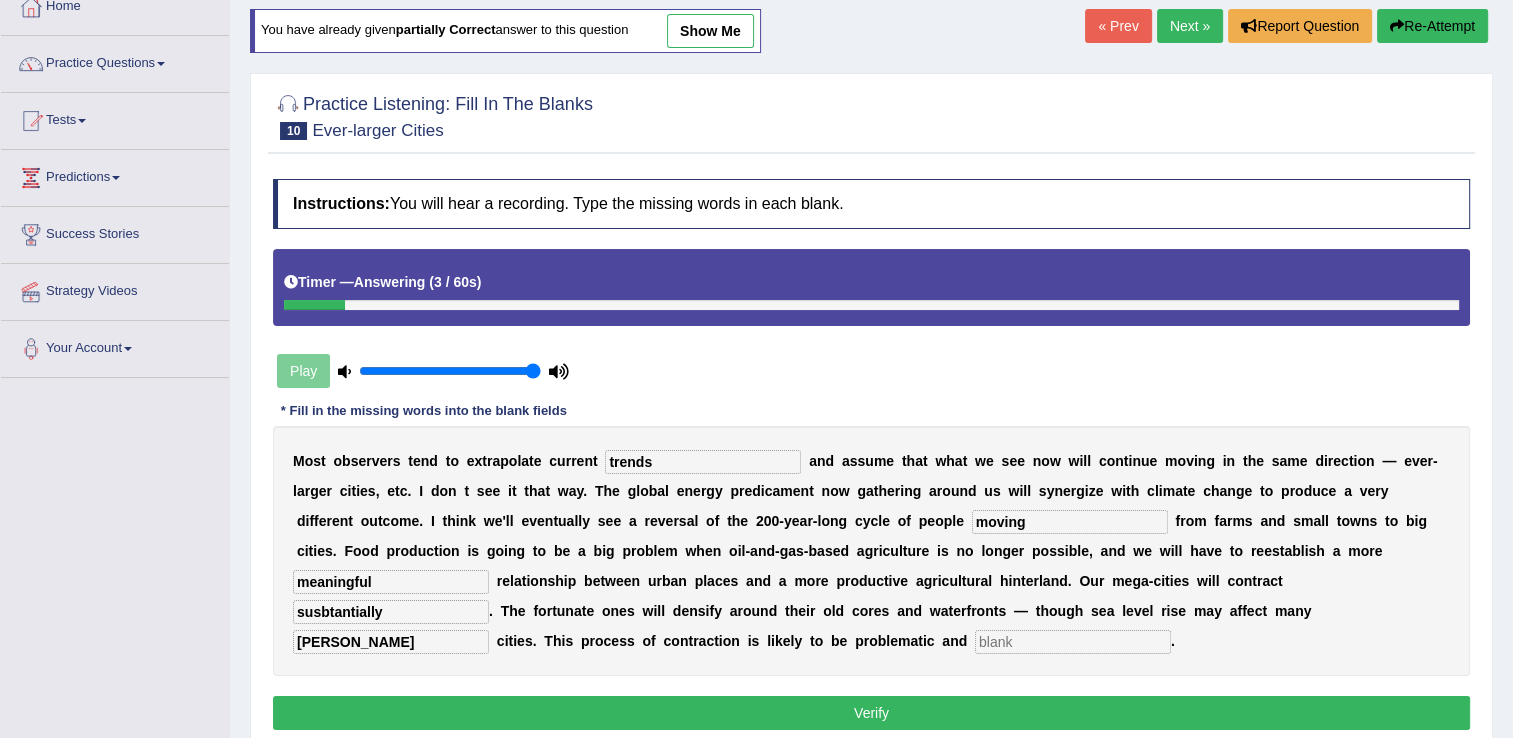 type on "harber" 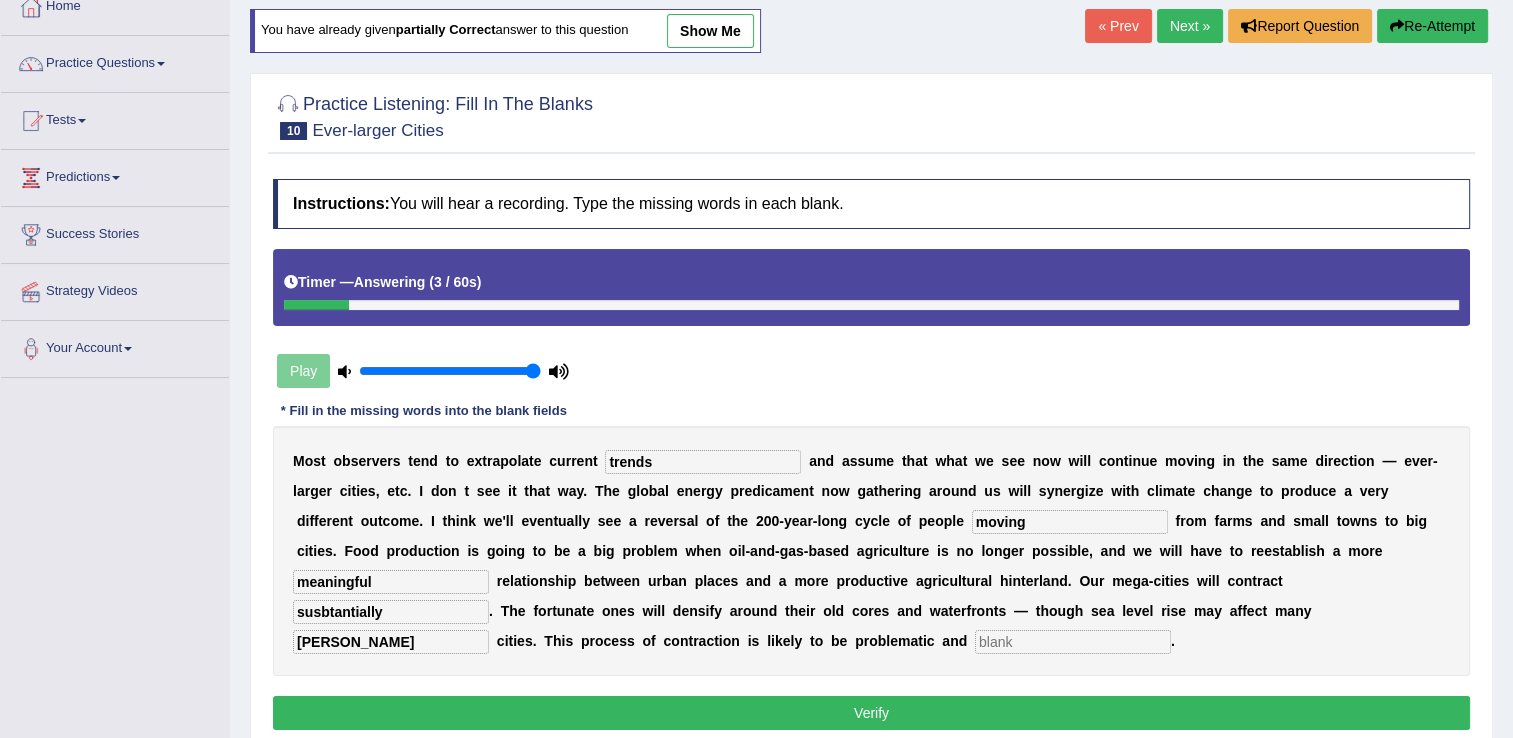 click at bounding box center (1073, 642) 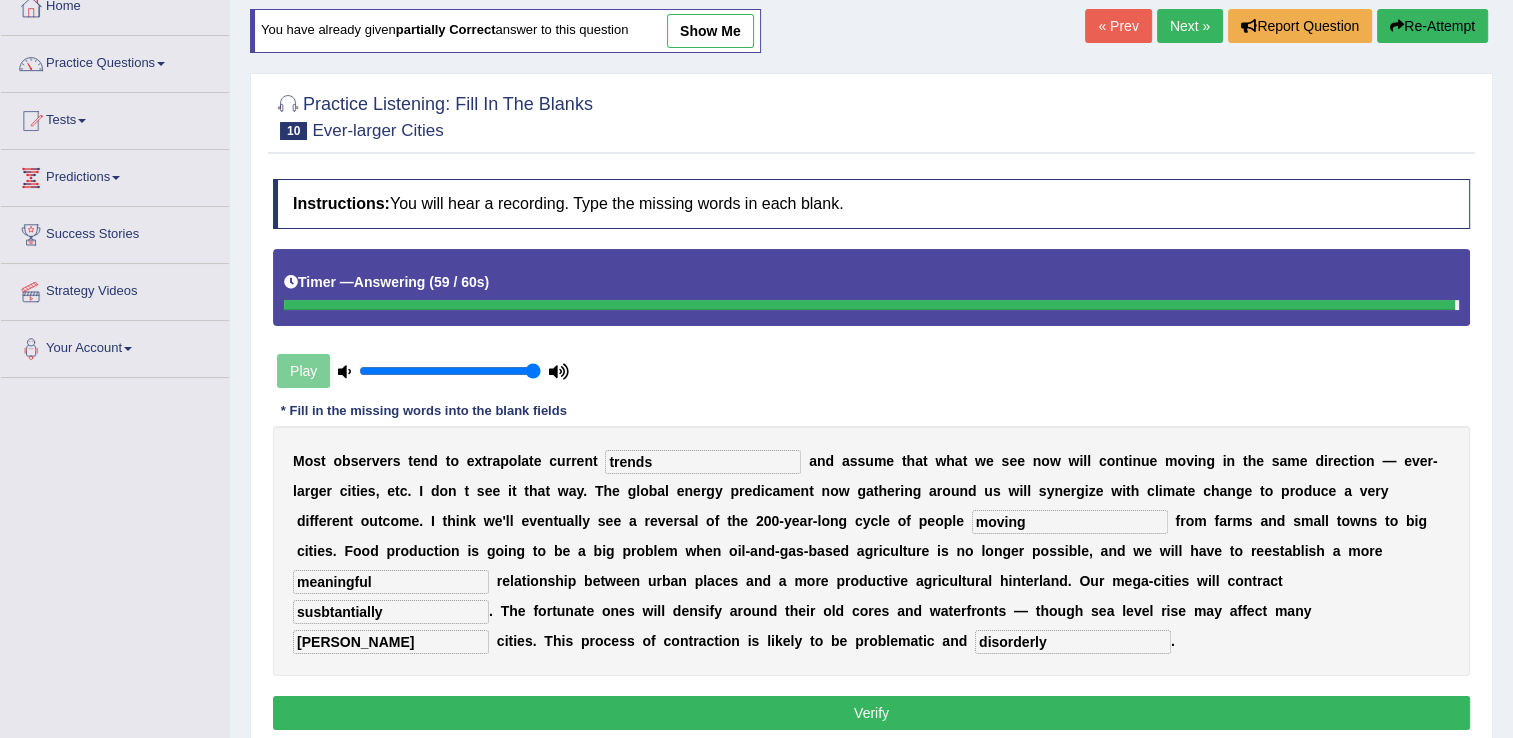 type on "disorderly" 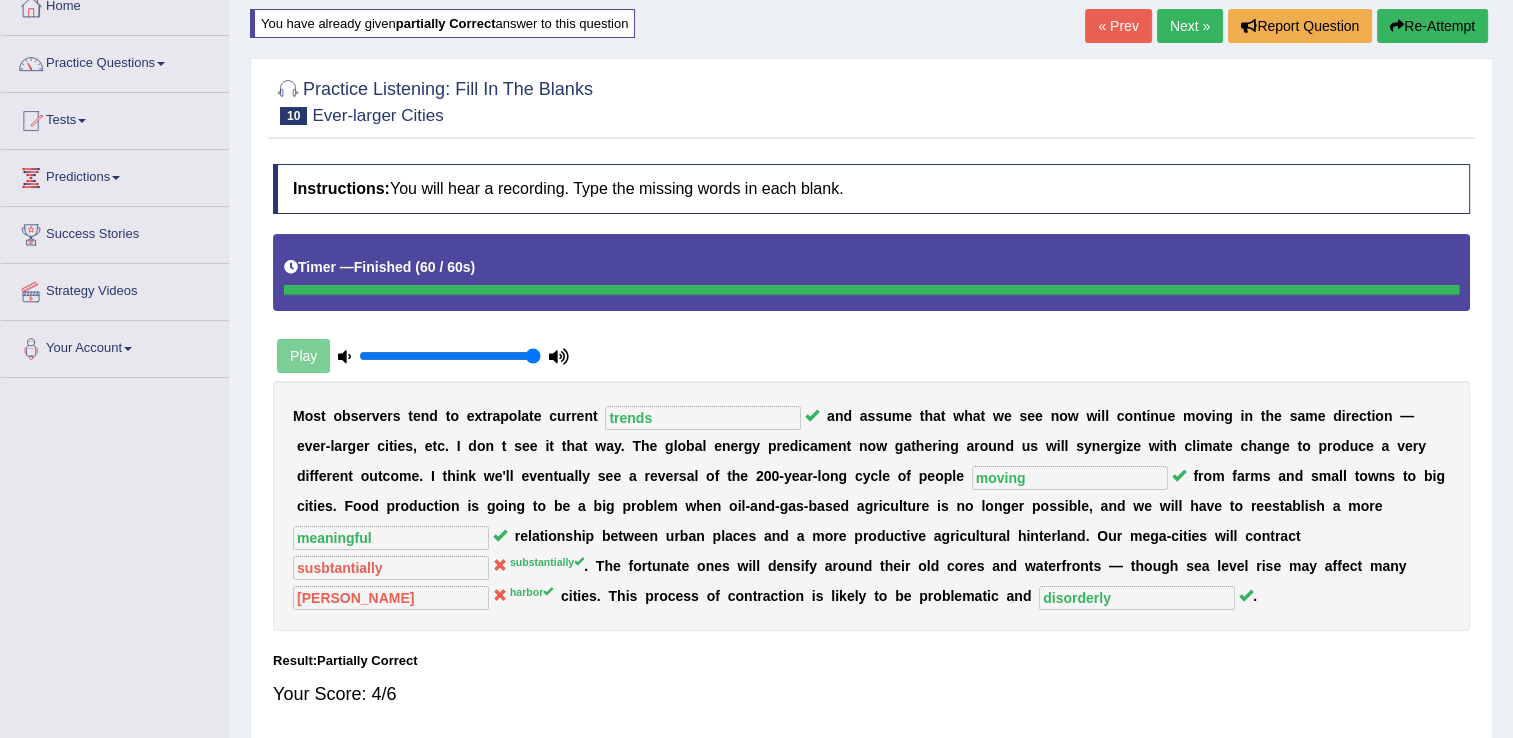 click on "Next »" at bounding box center (1190, 26) 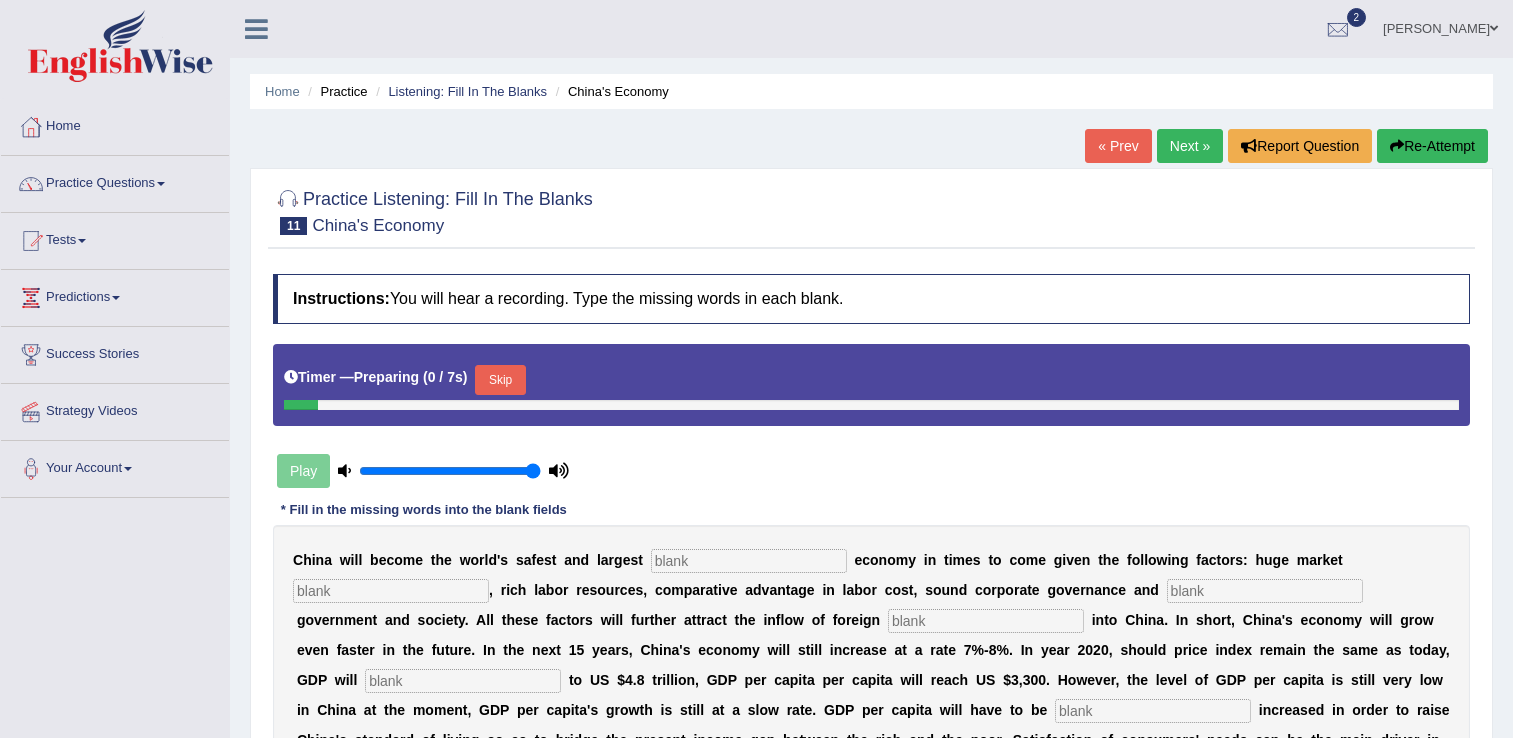 scroll, scrollTop: 0, scrollLeft: 0, axis: both 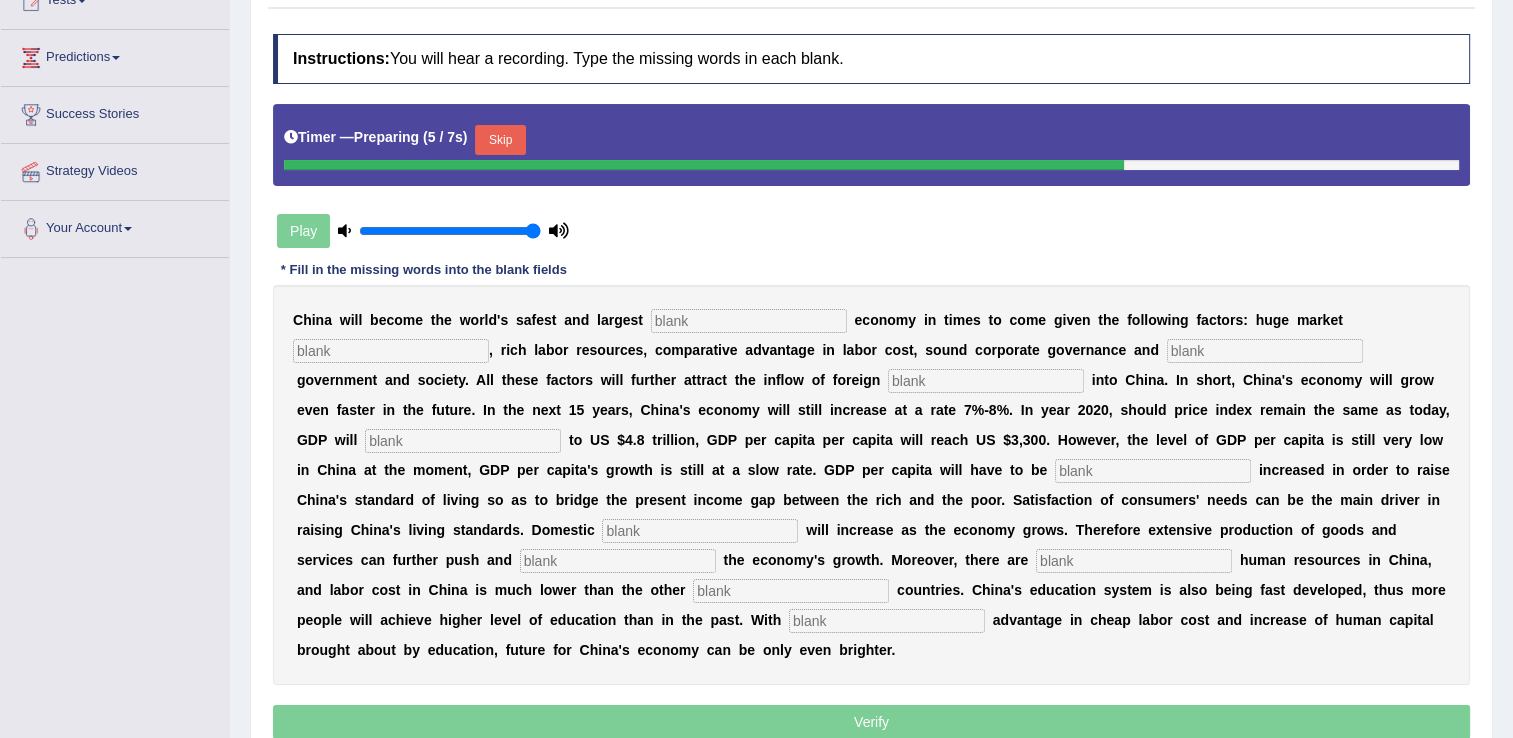 click at bounding box center (749, 321) 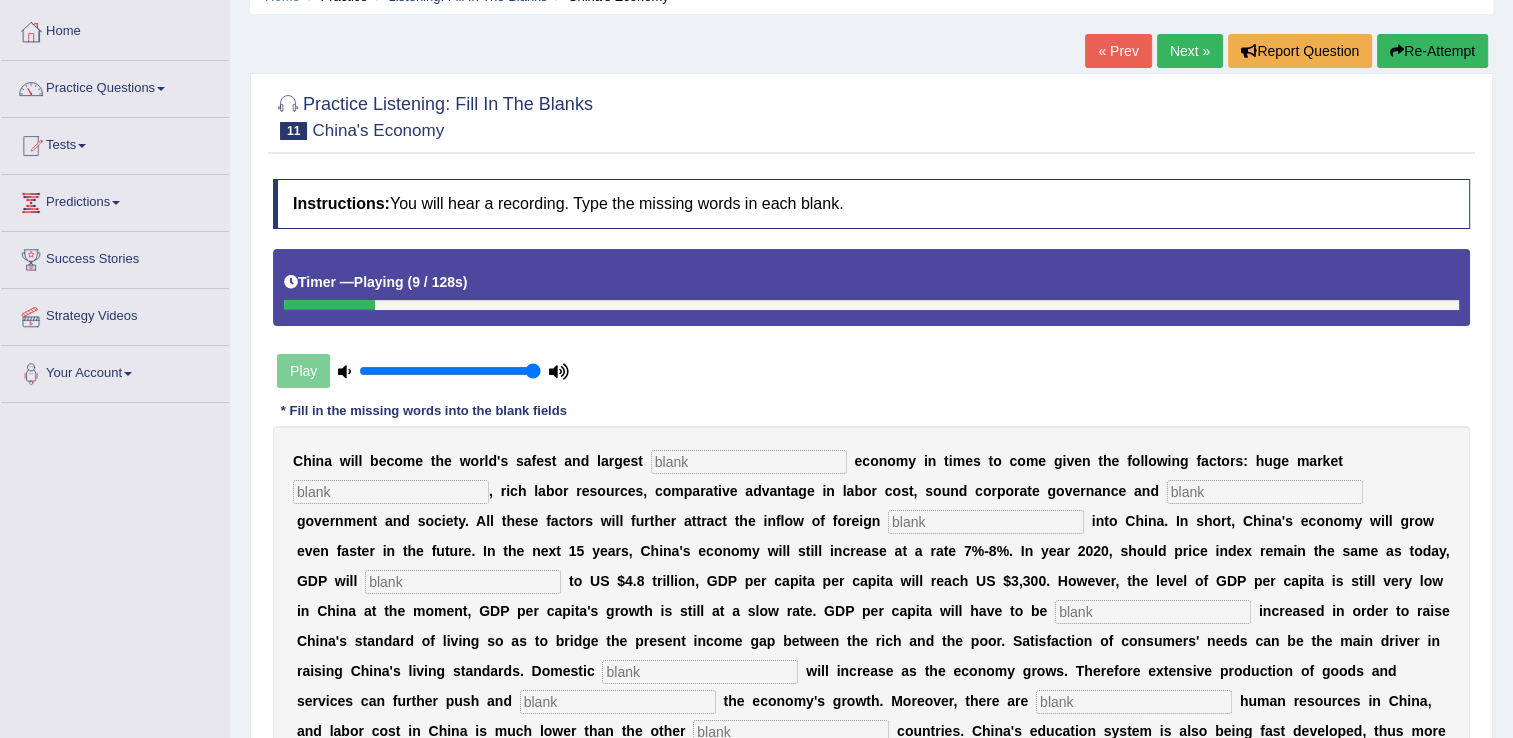 scroll, scrollTop: 80, scrollLeft: 0, axis: vertical 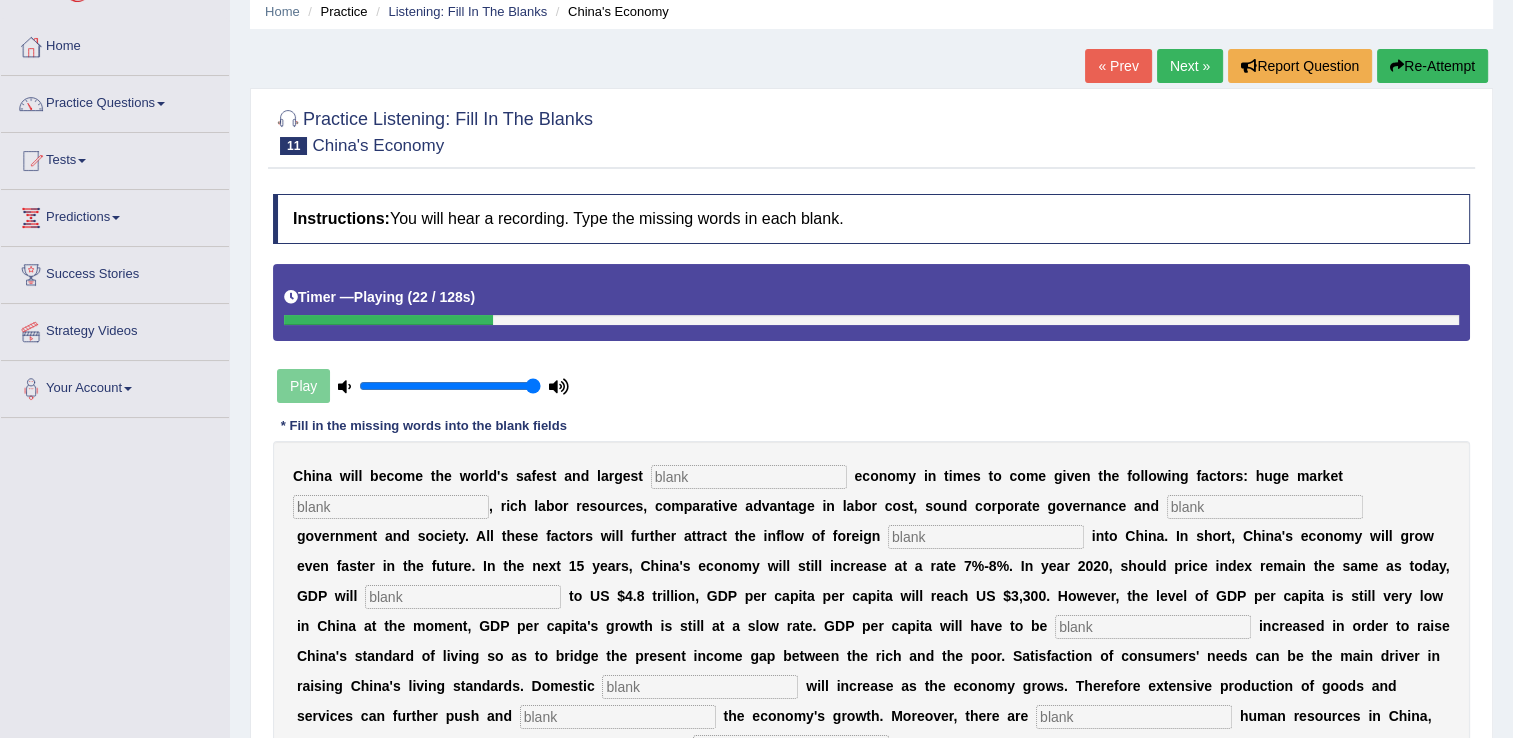 click on "Re-Attempt" at bounding box center [1432, 66] 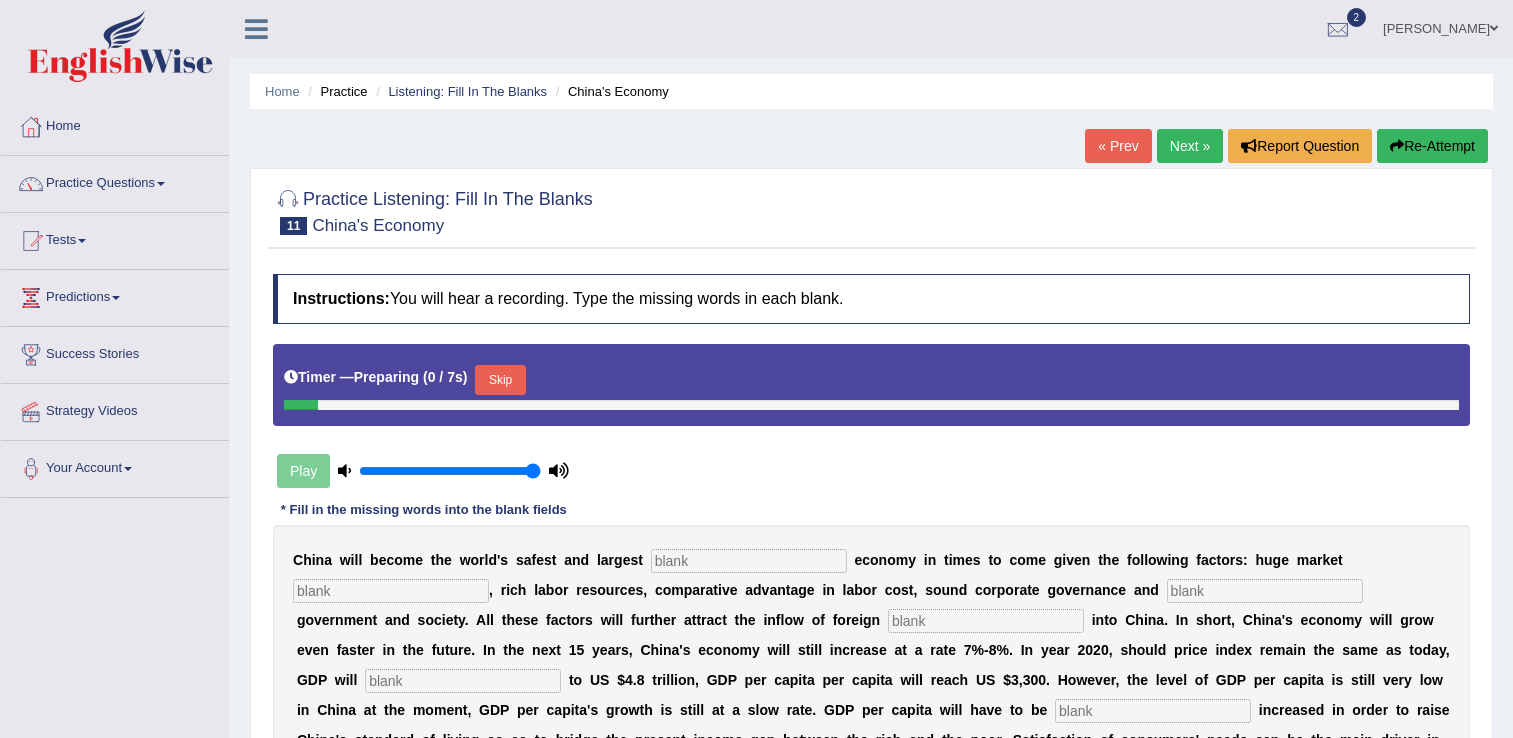 scroll, scrollTop: 80, scrollLeft: 0, axis: vertical 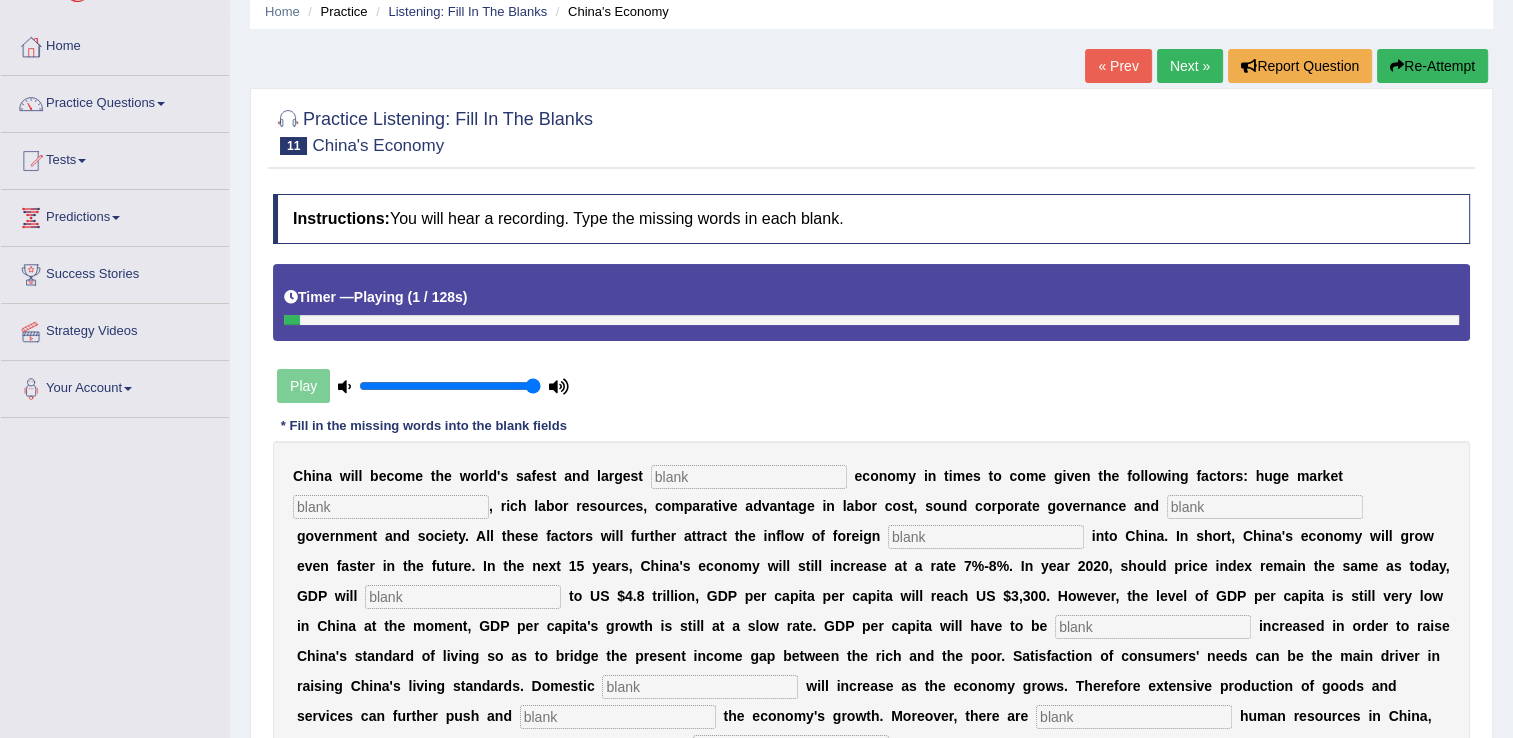 click at bounding box center (749, 477) 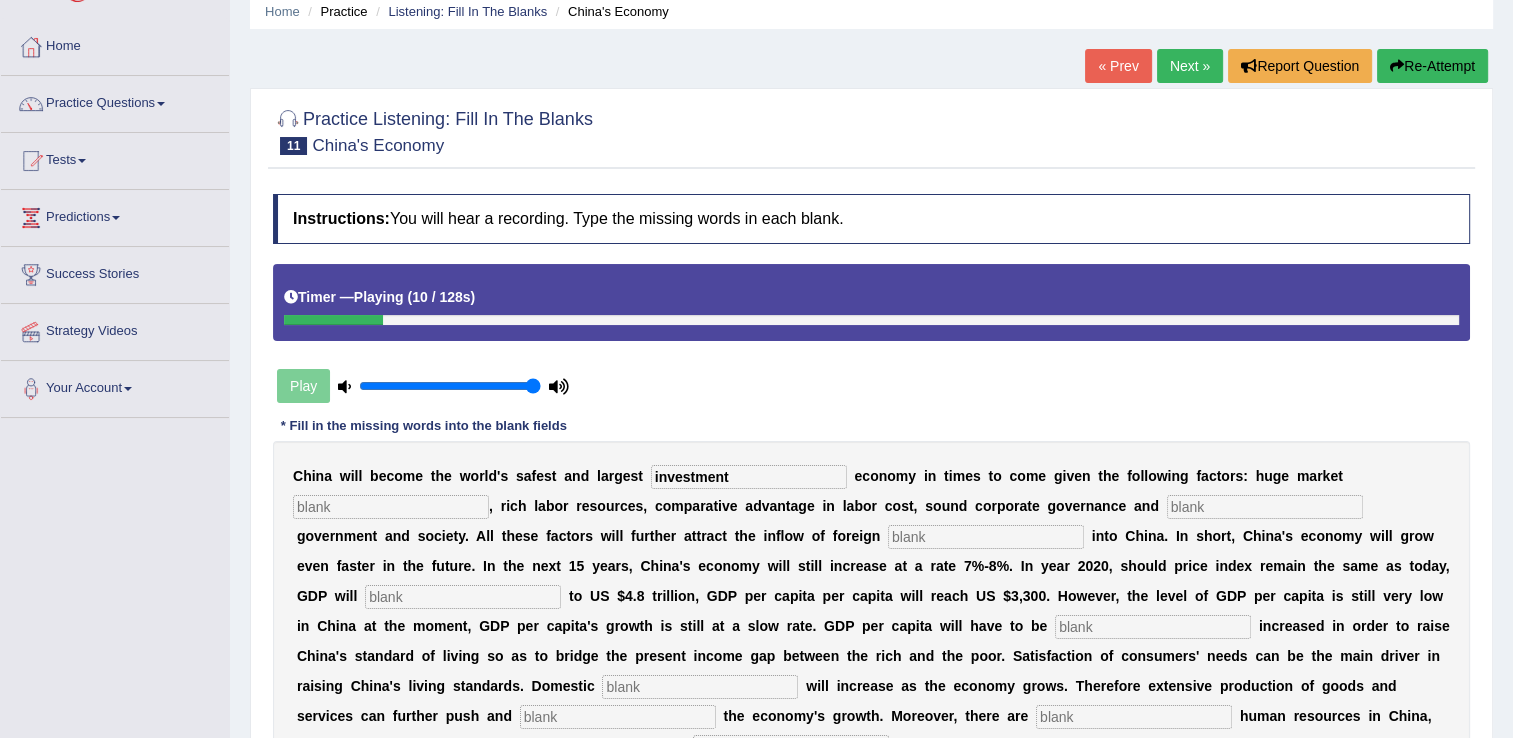 type on "investment" 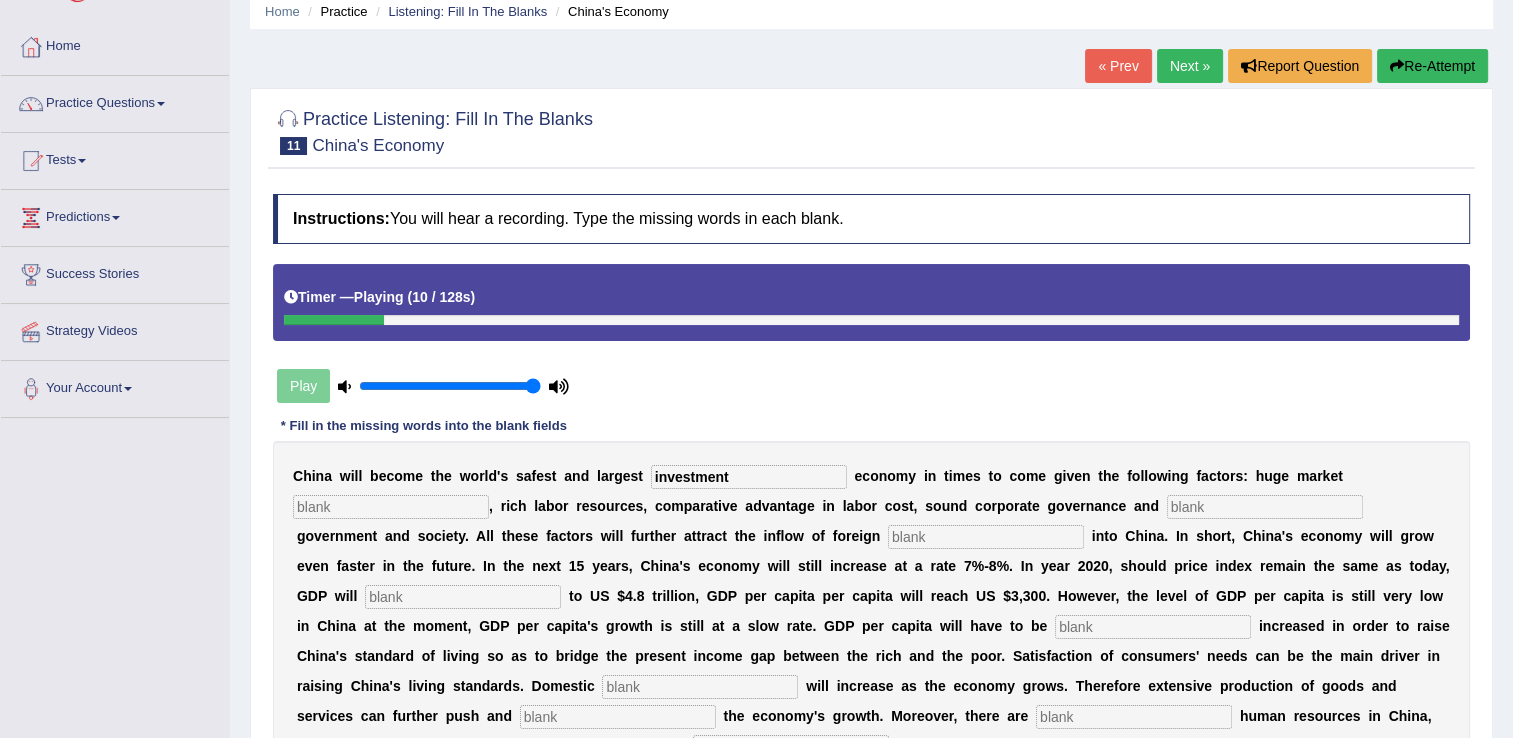 click at bounding box center (391, 507) 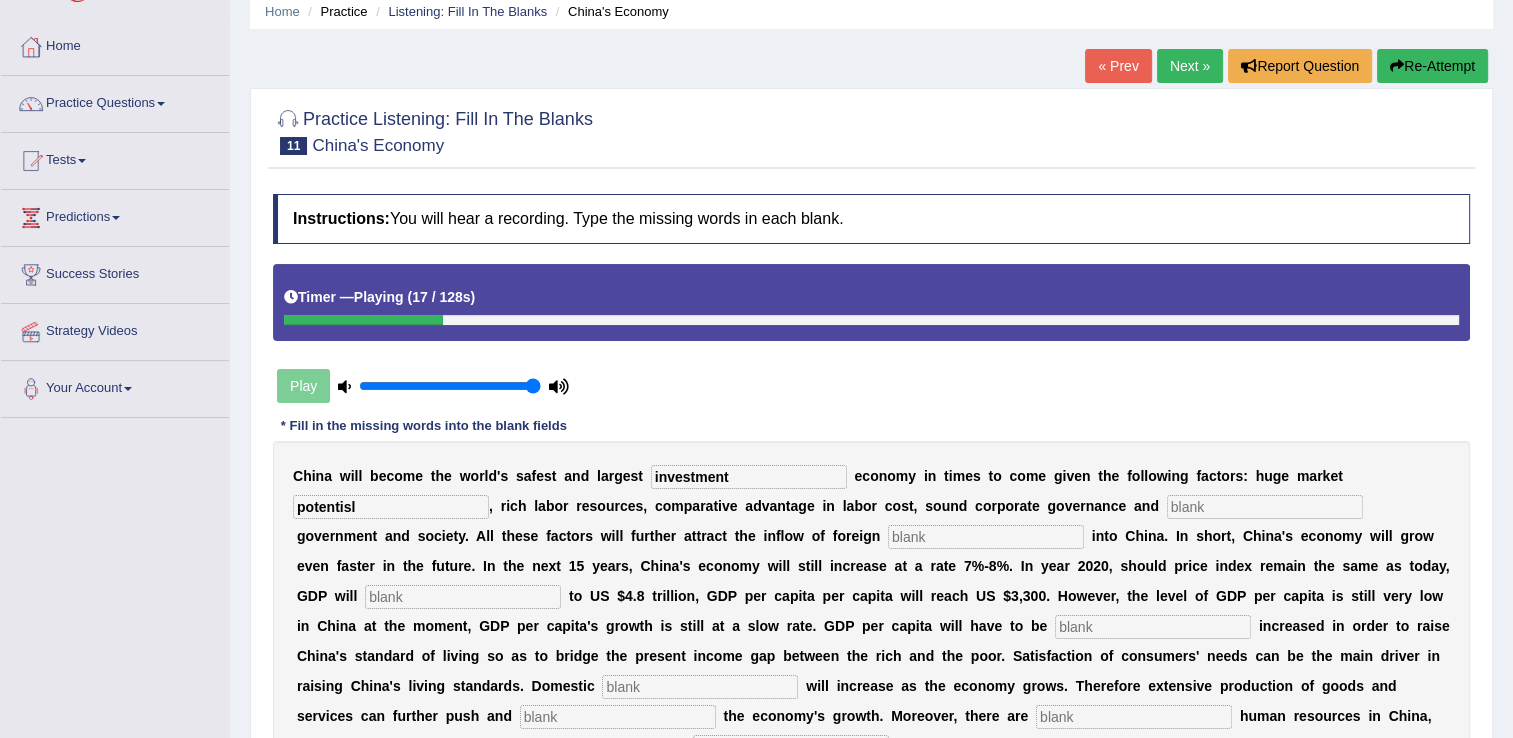 type on "potentisl" 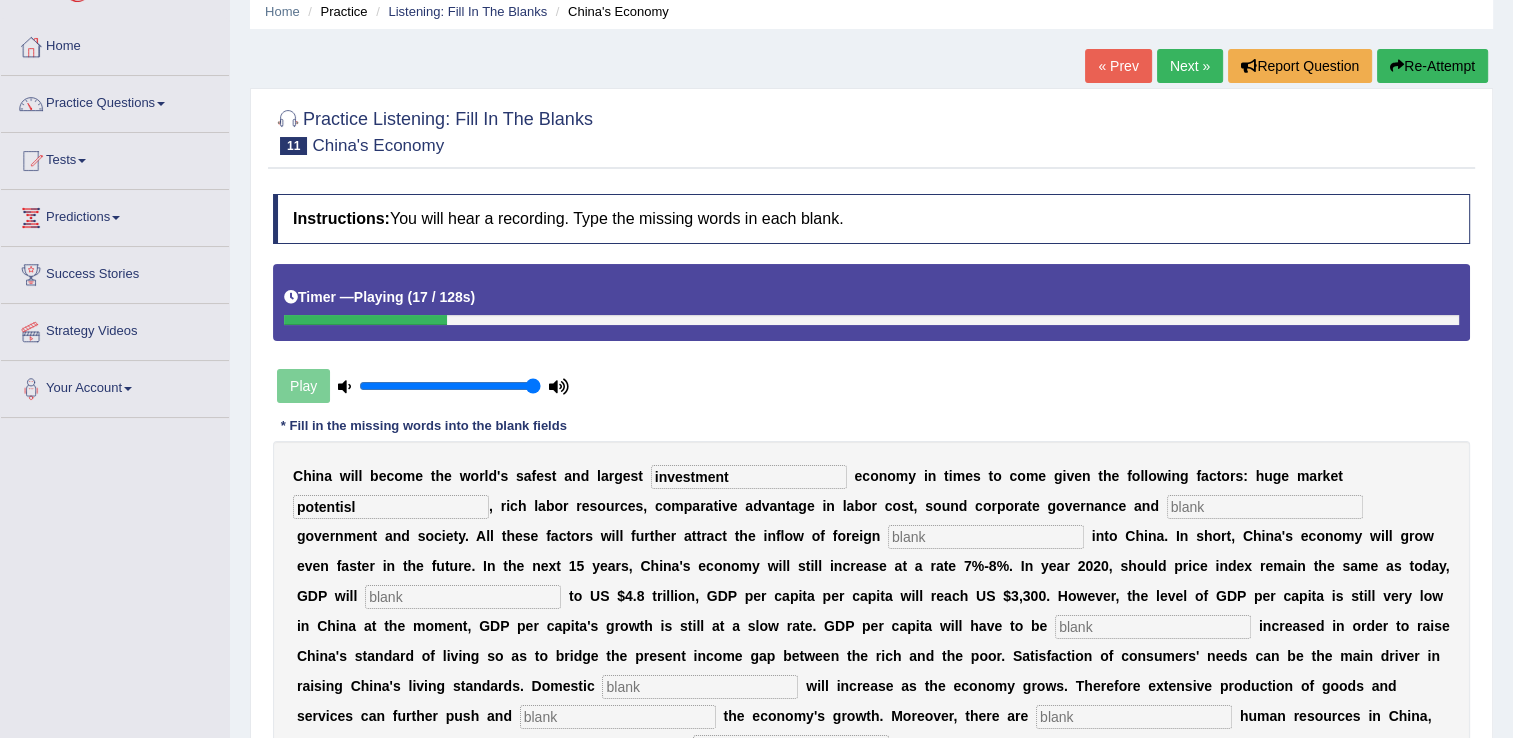 click at bounding box center (1265, 507) 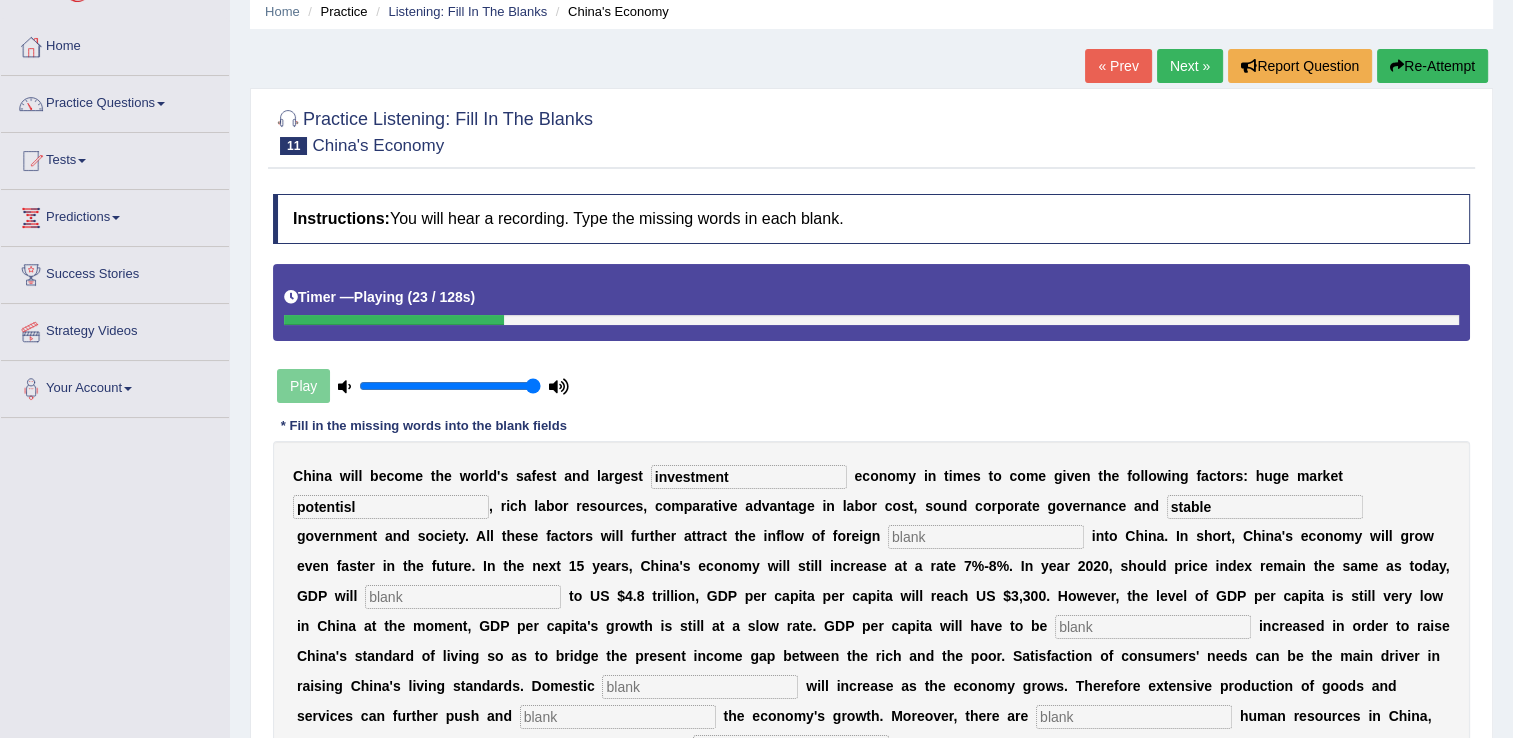 type on "stable" 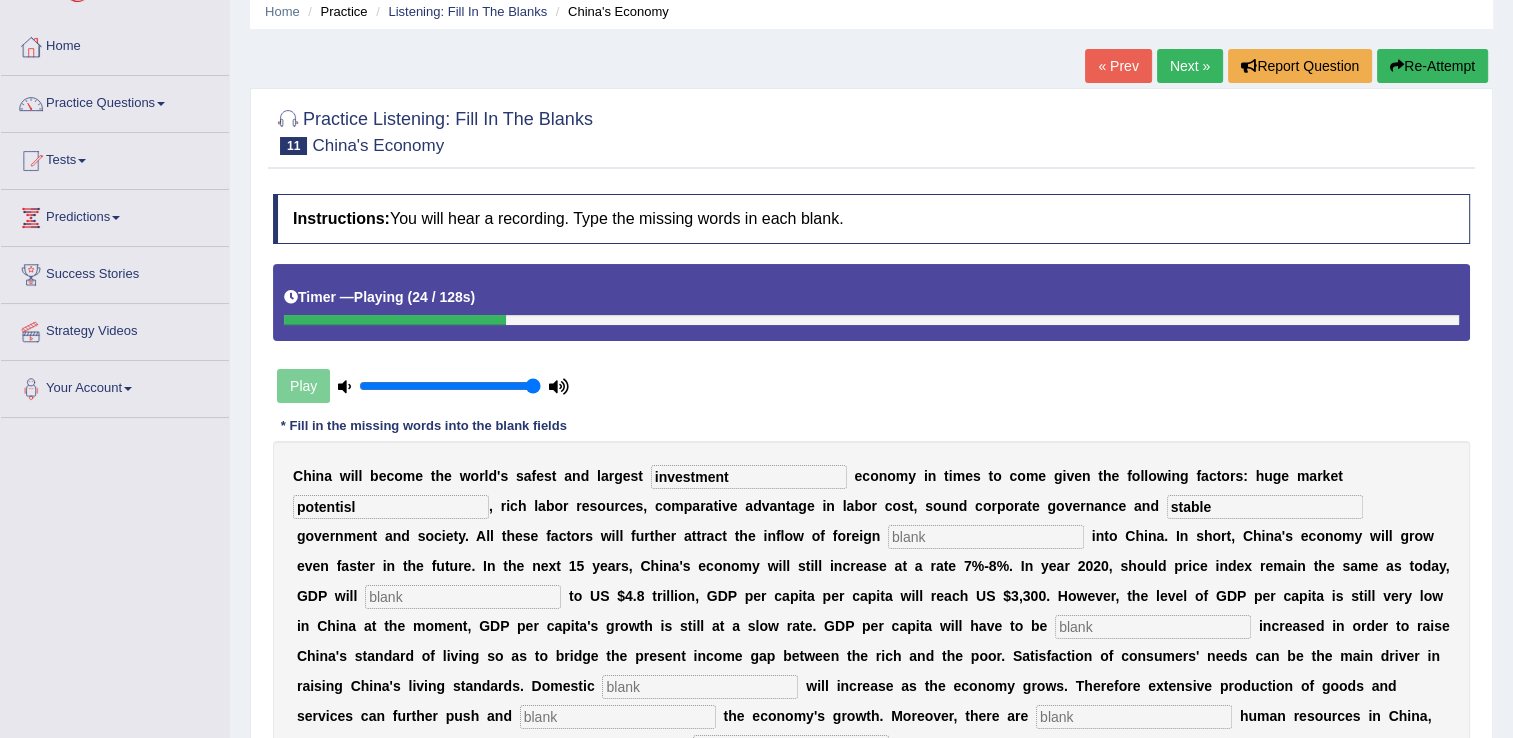 click at bounding box center [986, 537] 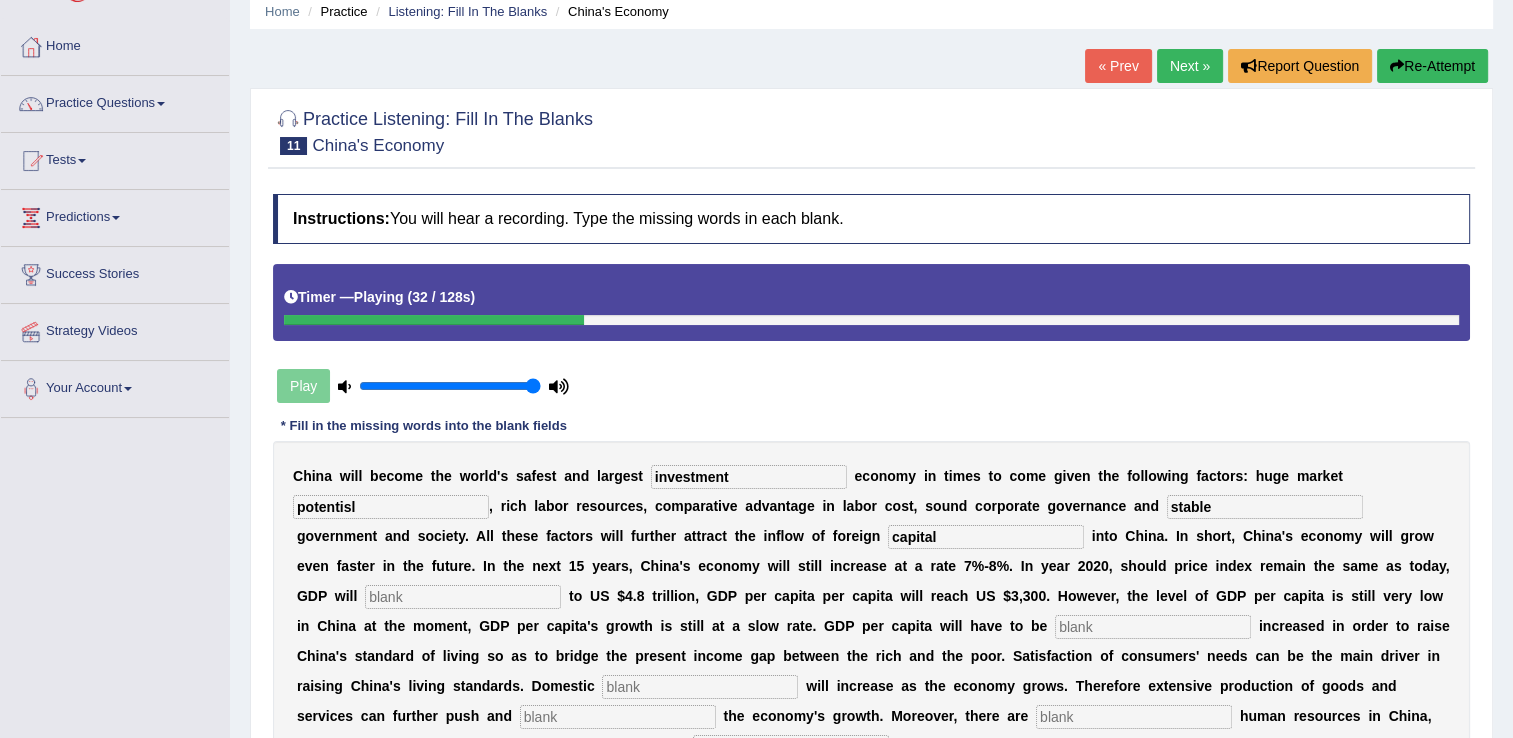 type on "capital" 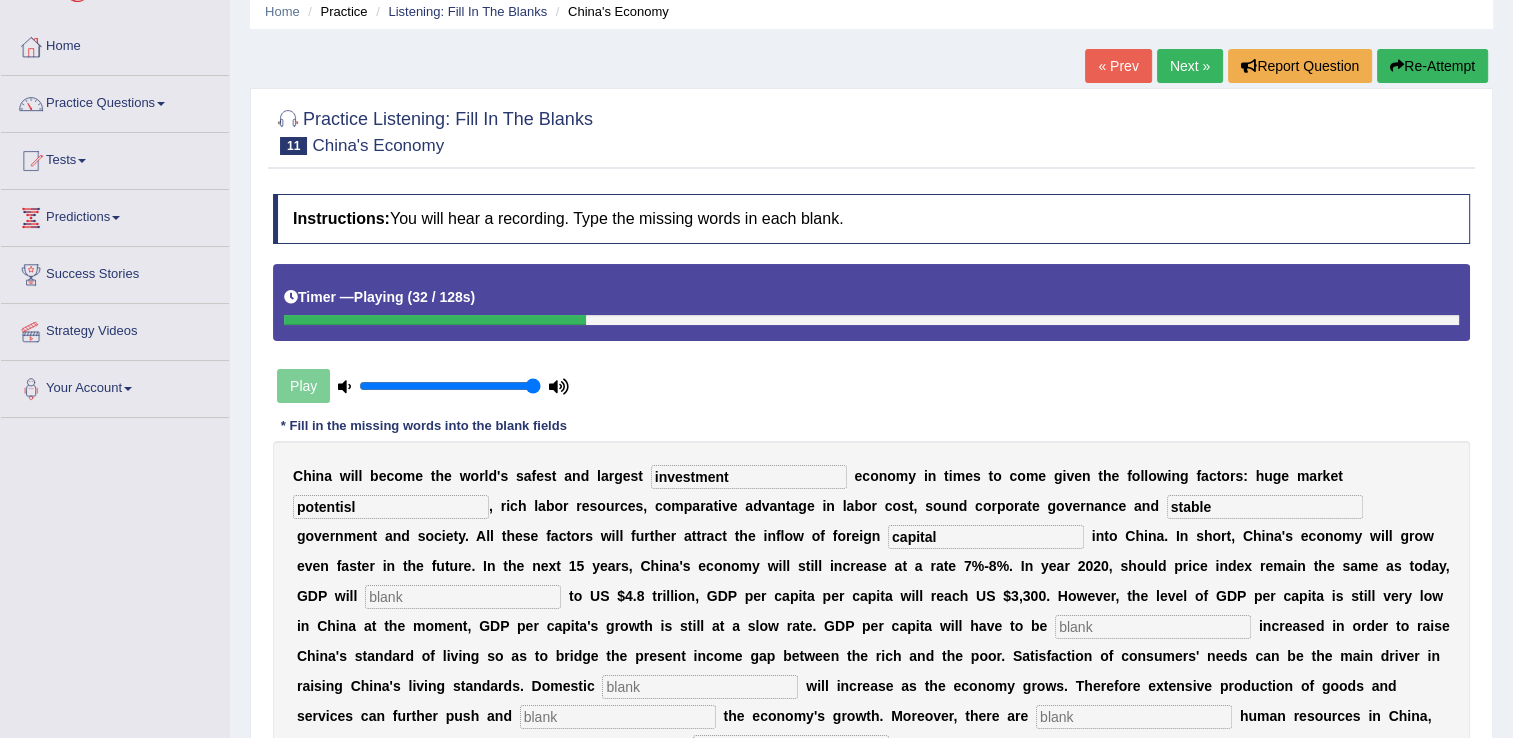 click at bounding box center [463, 597] 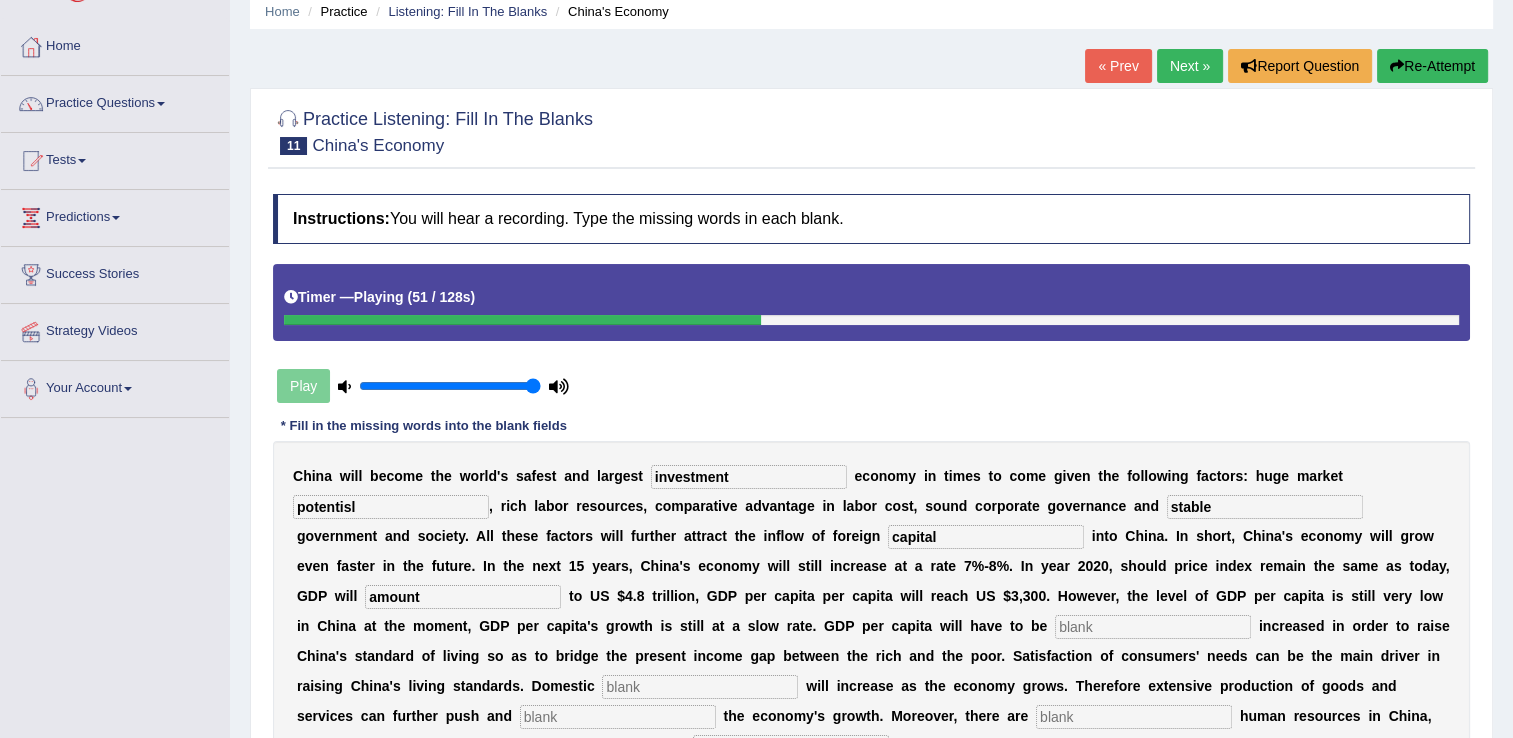 type on "amount" 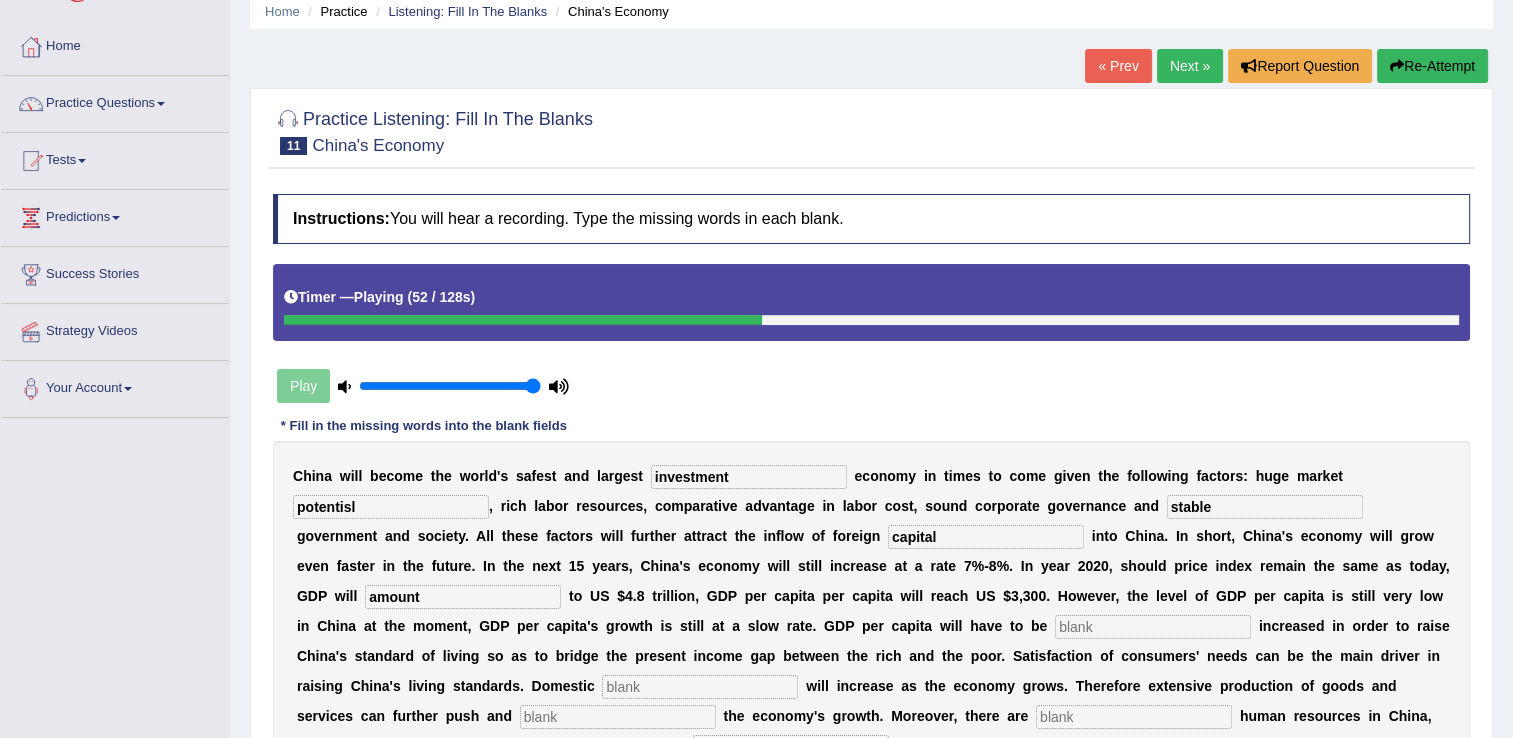 click at bounding box center (1153, 627) 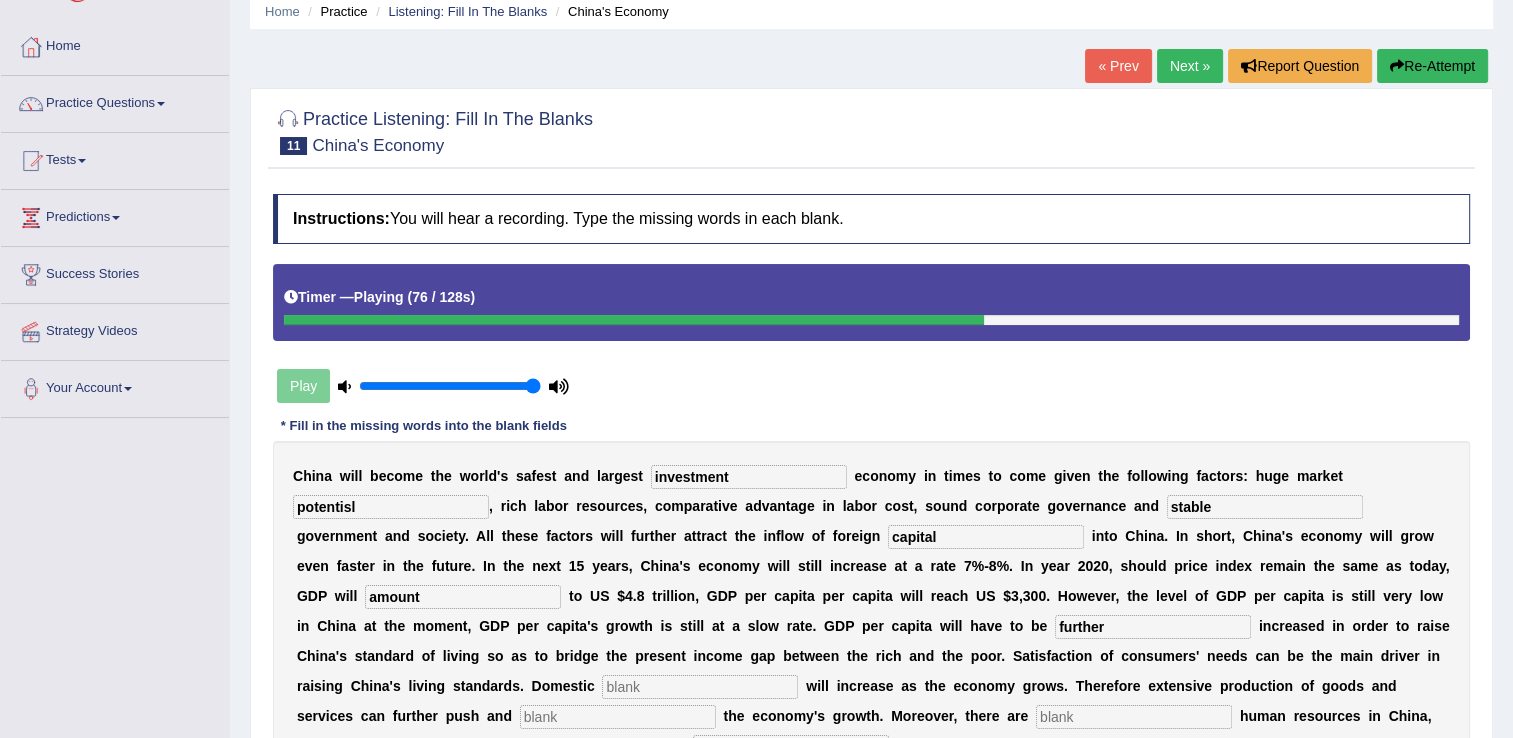 type on "further" 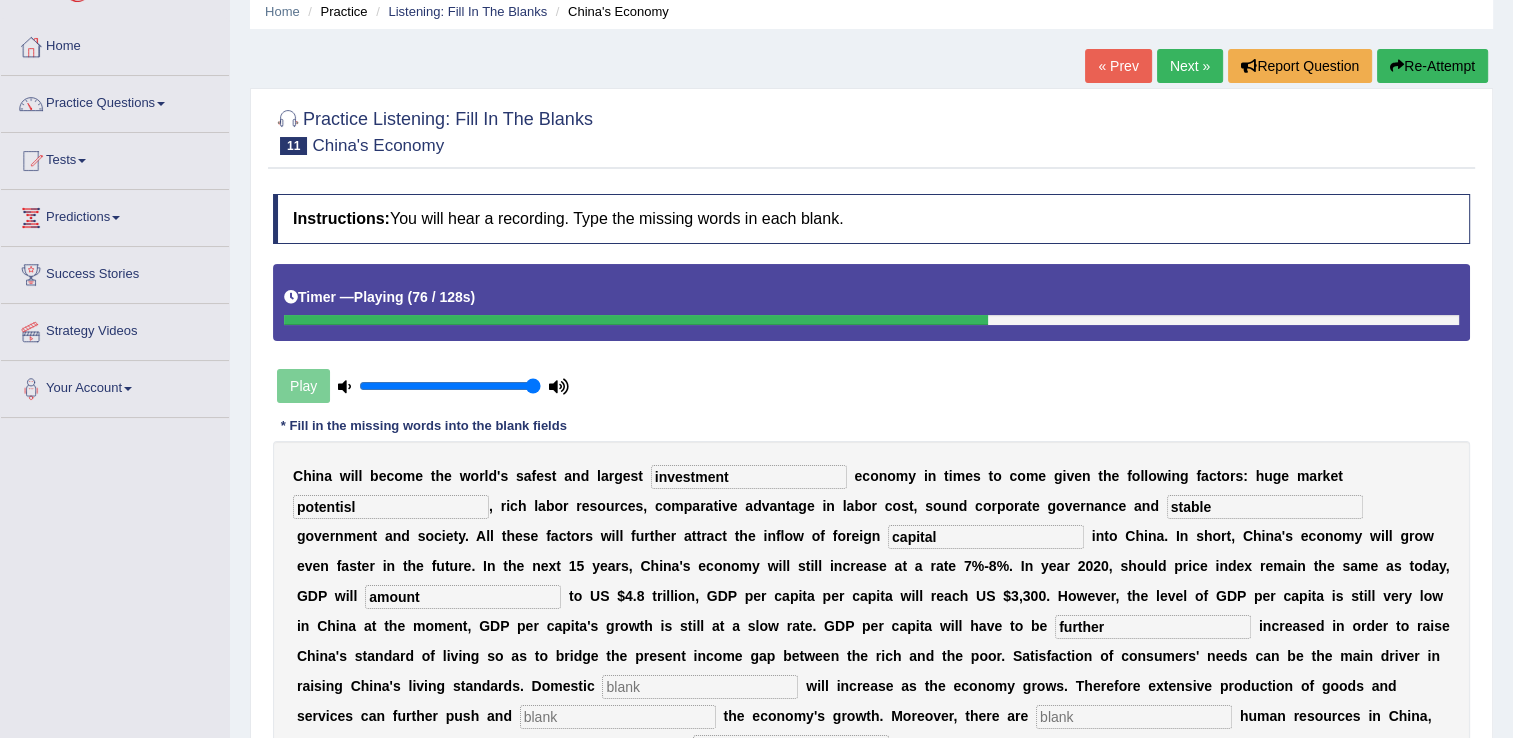 click at bounding box center [700, 687] 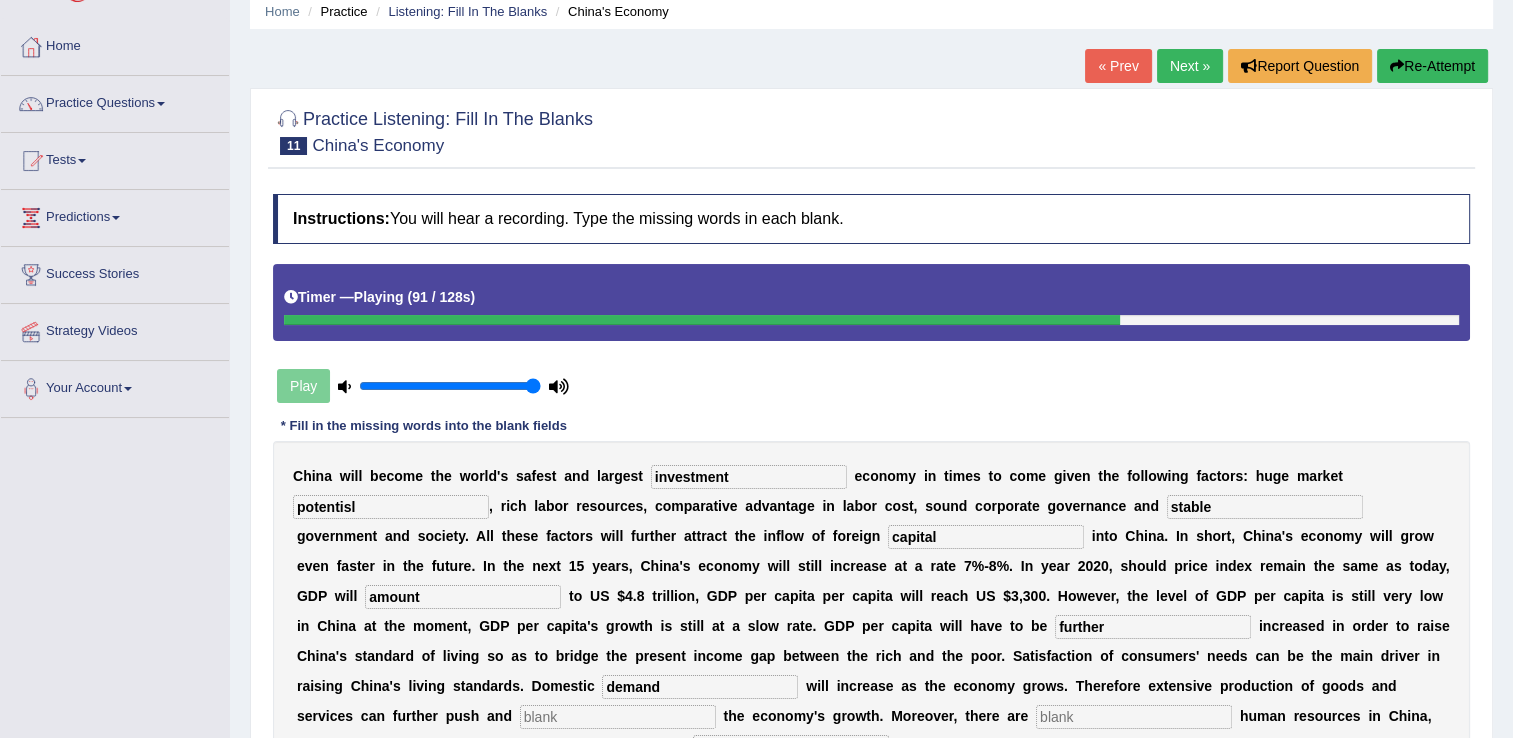 type on "demand" 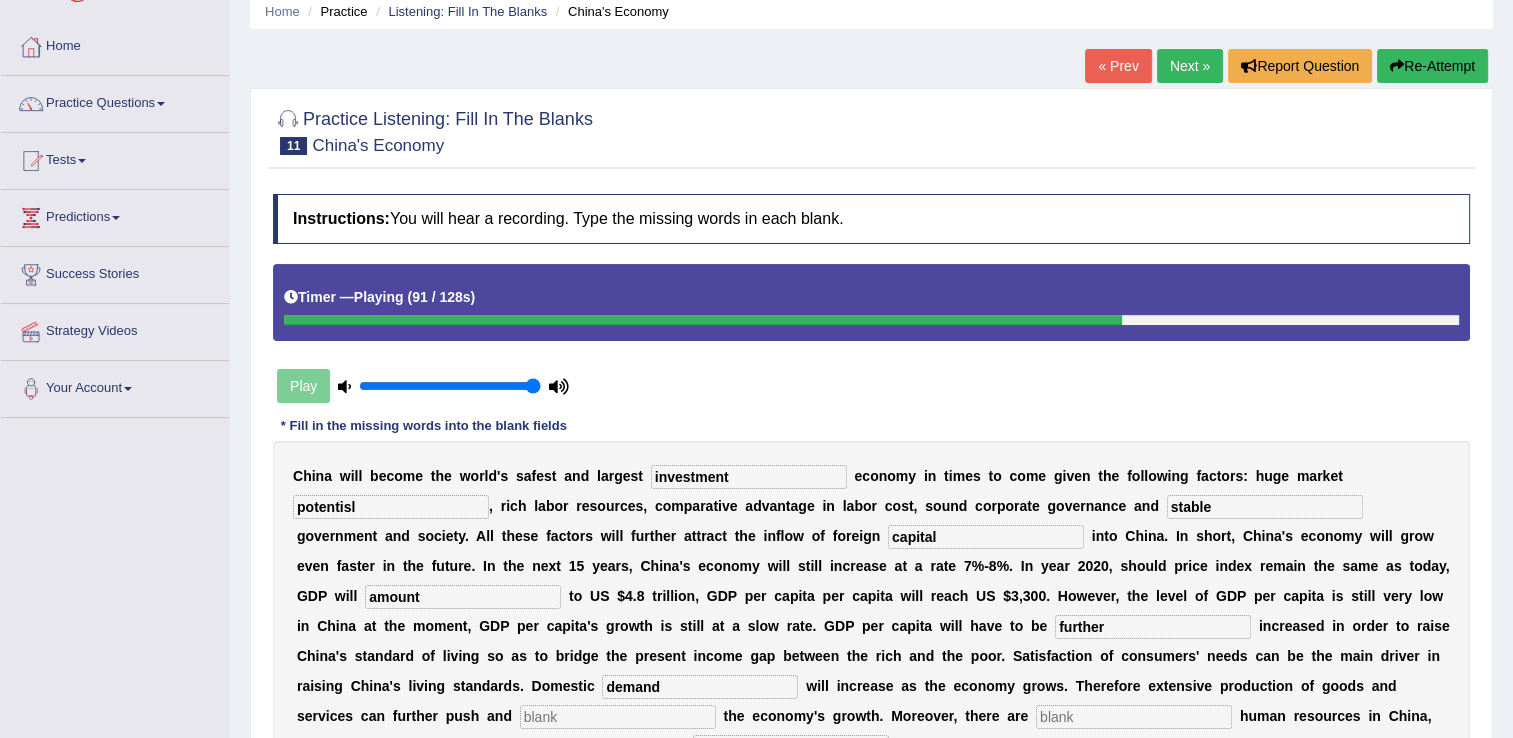 click at bounding box center [618, 717] 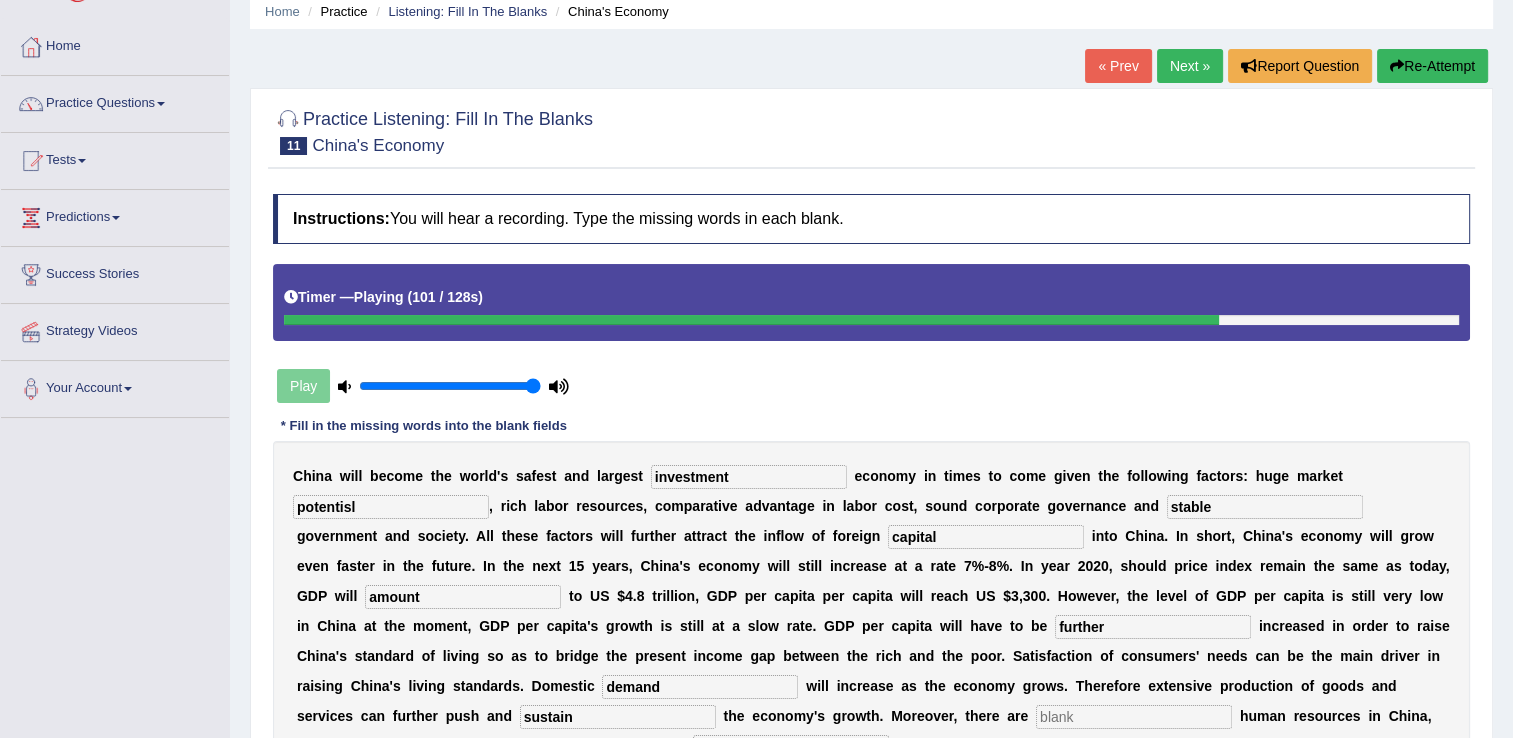 type on "sustain" 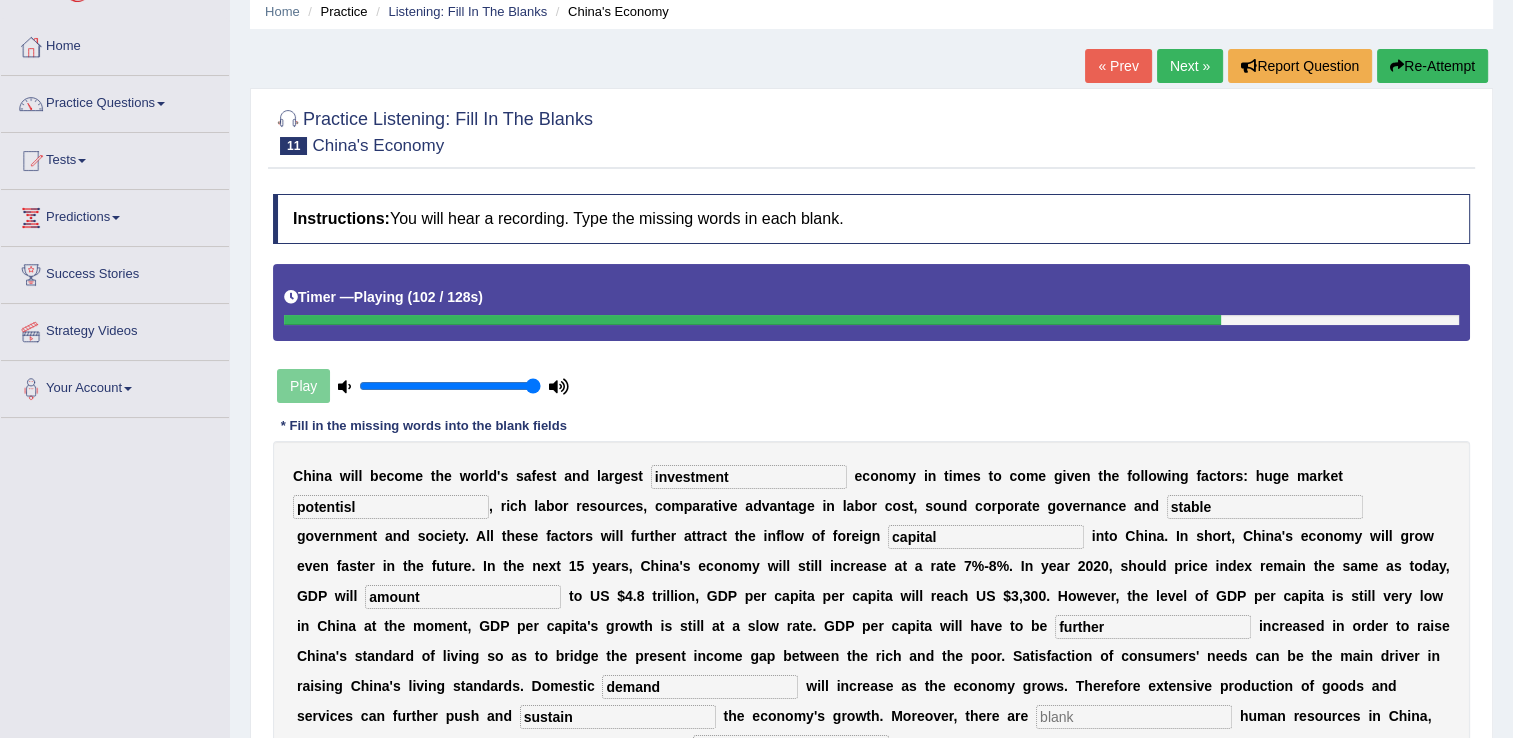 click at bounding box center [1134, 717] 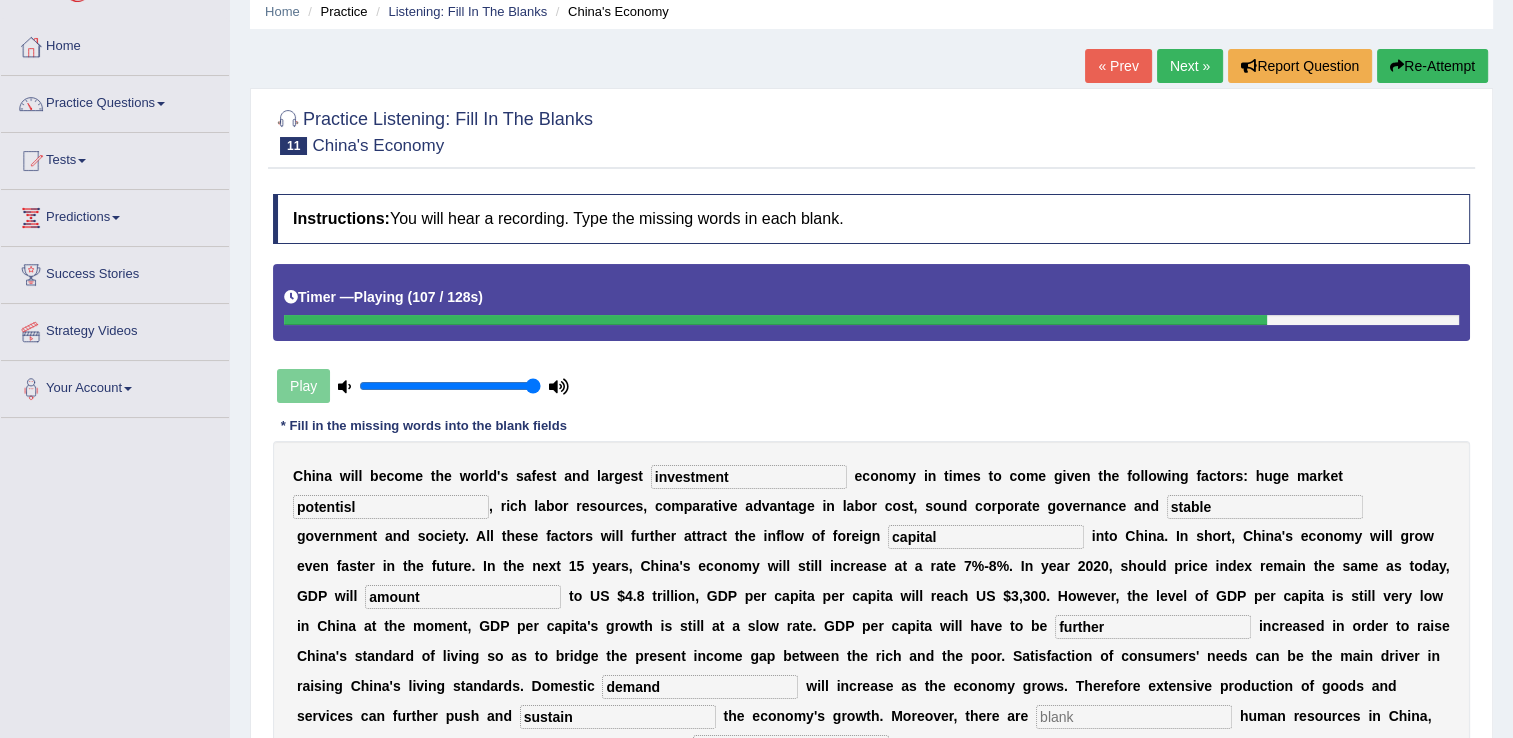 click at bounding box center (791, 747) 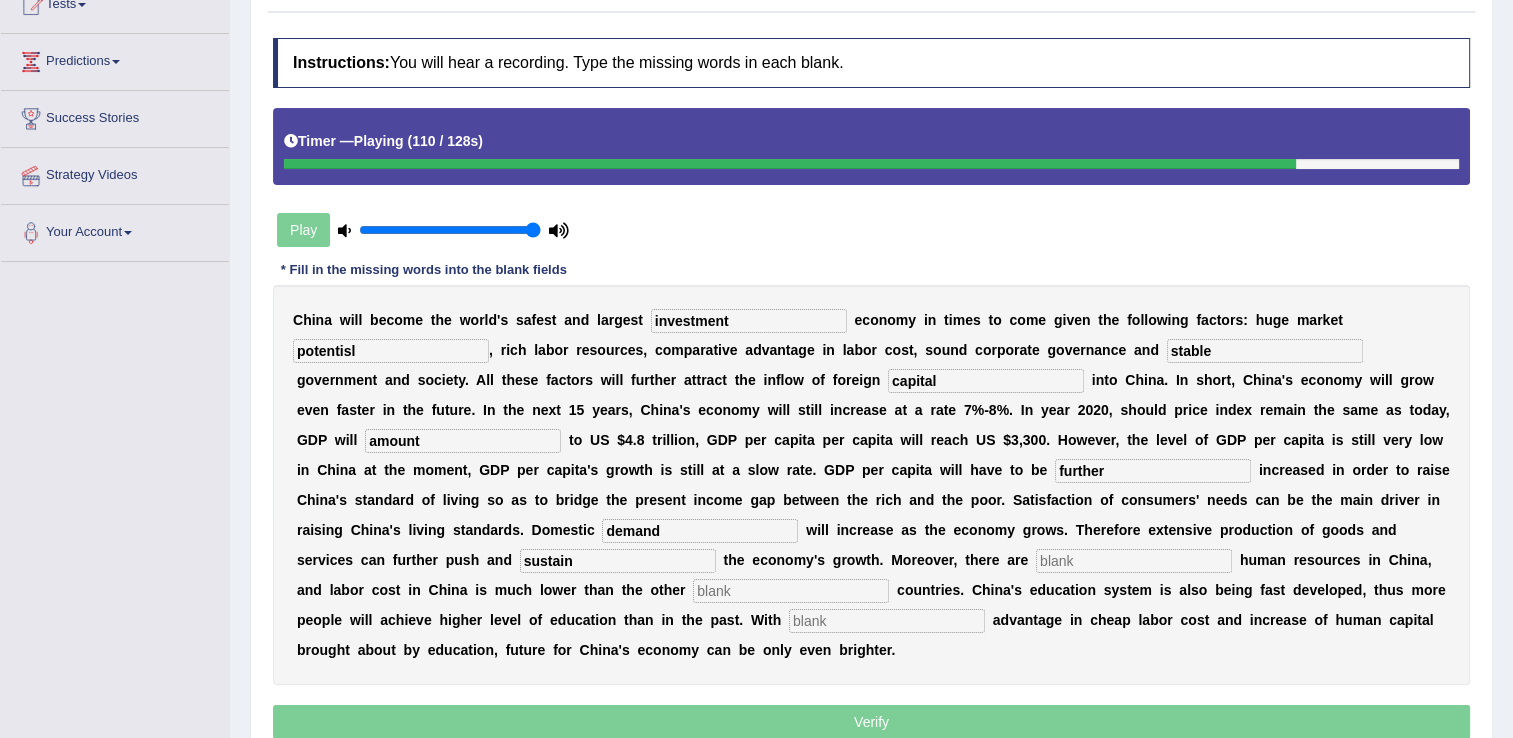 scroll, scrollTop: 240, scrollLeft: 0, axis: vertical 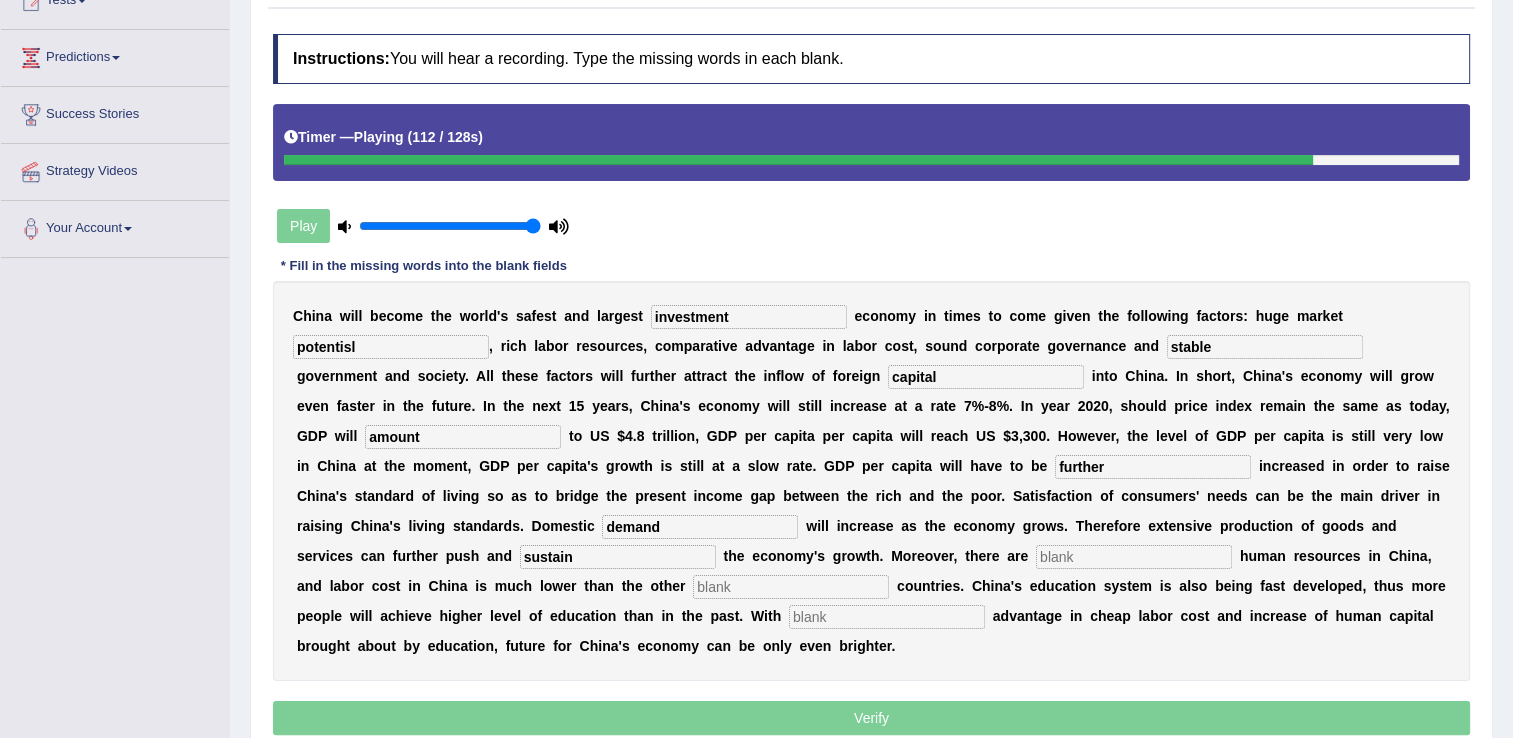 click at bounding box center [887, 617] 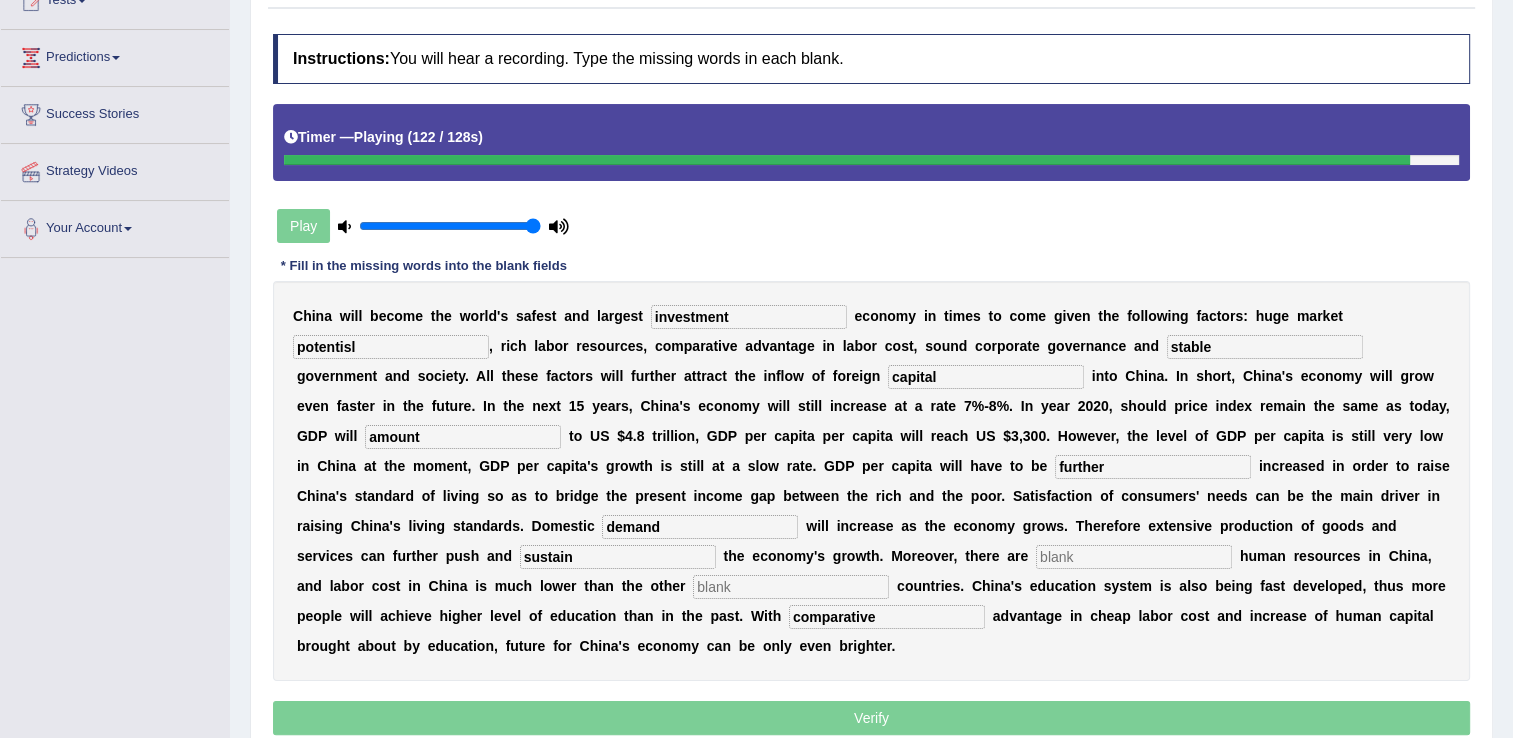 type on "comparative" 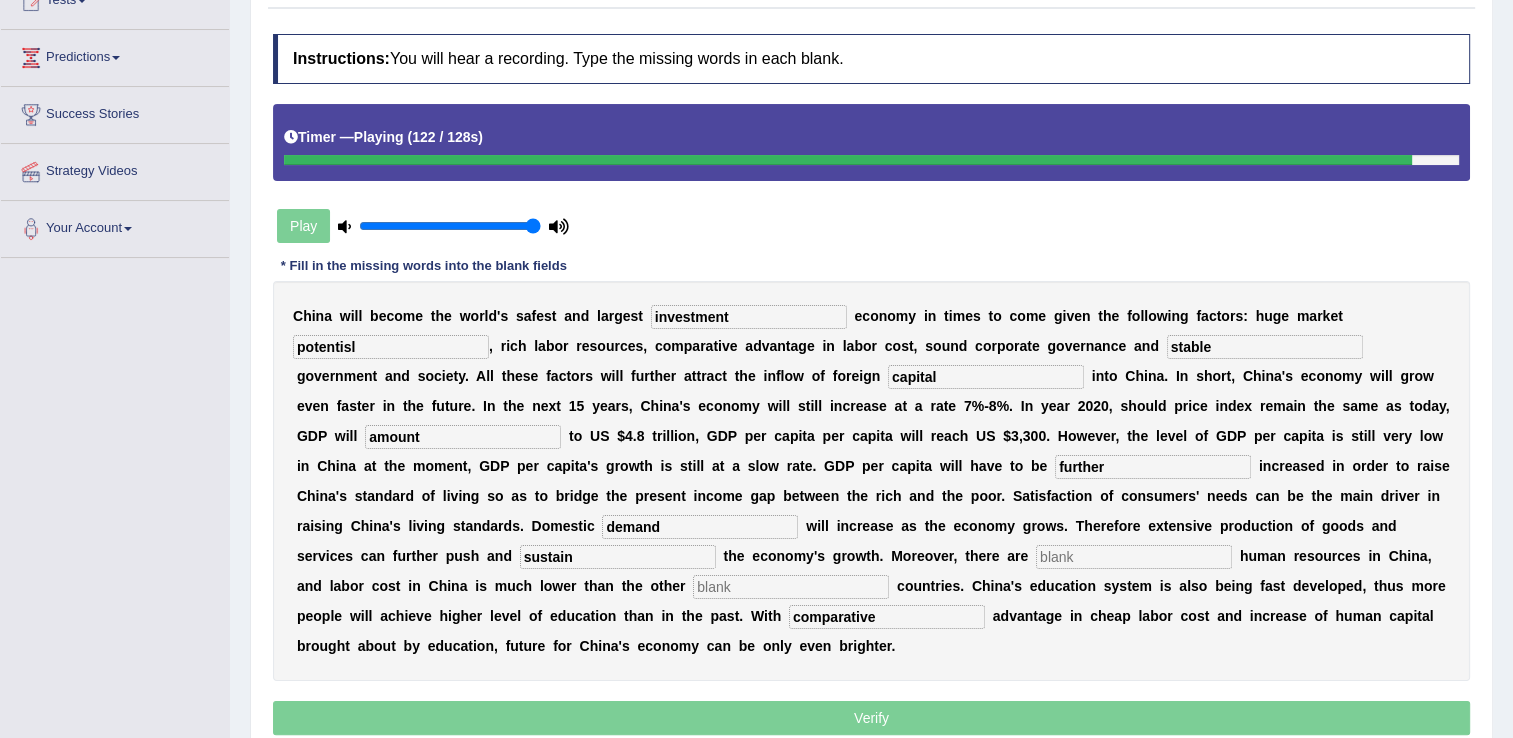 click at bounding box center (791, 587) 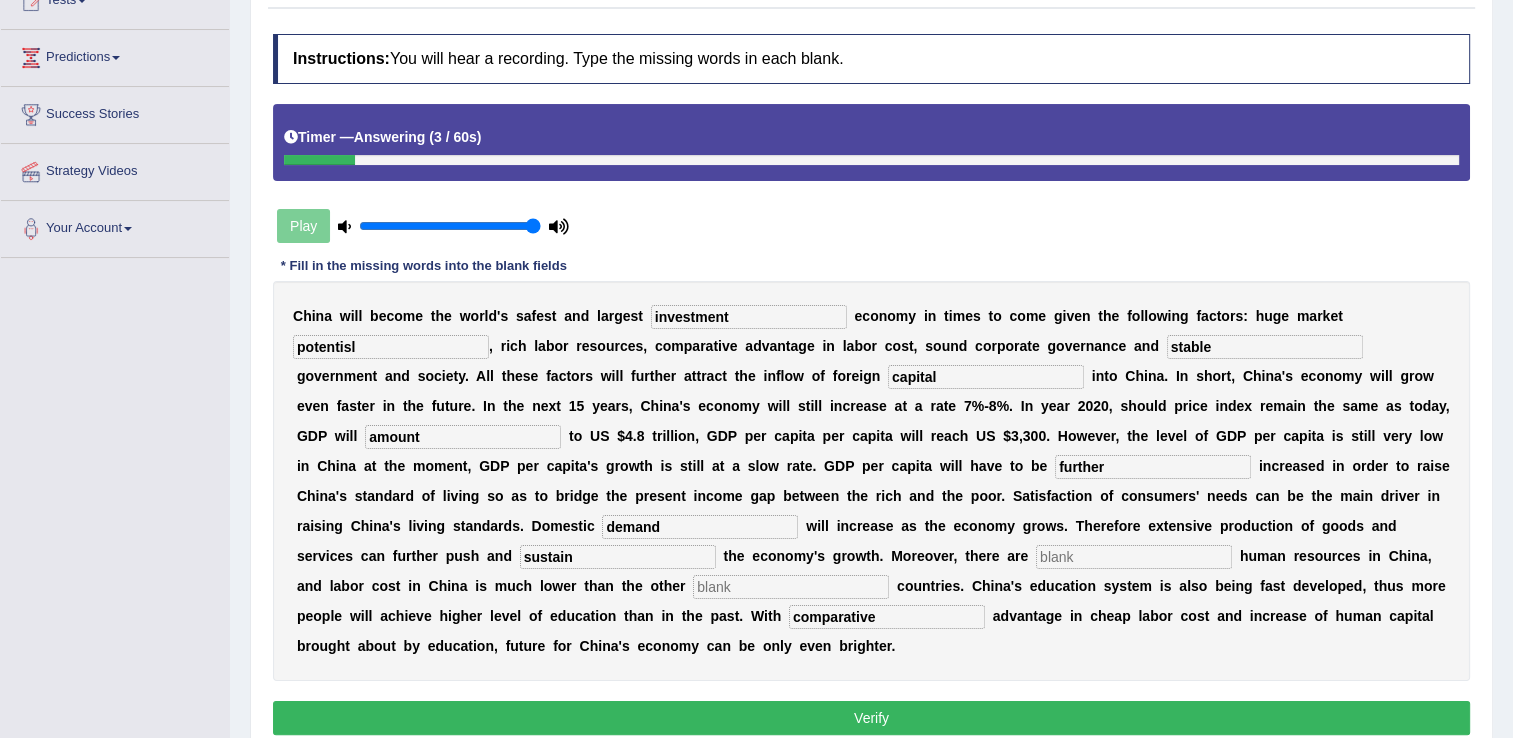 click on "potentisl" at bounding box center [391, 347] 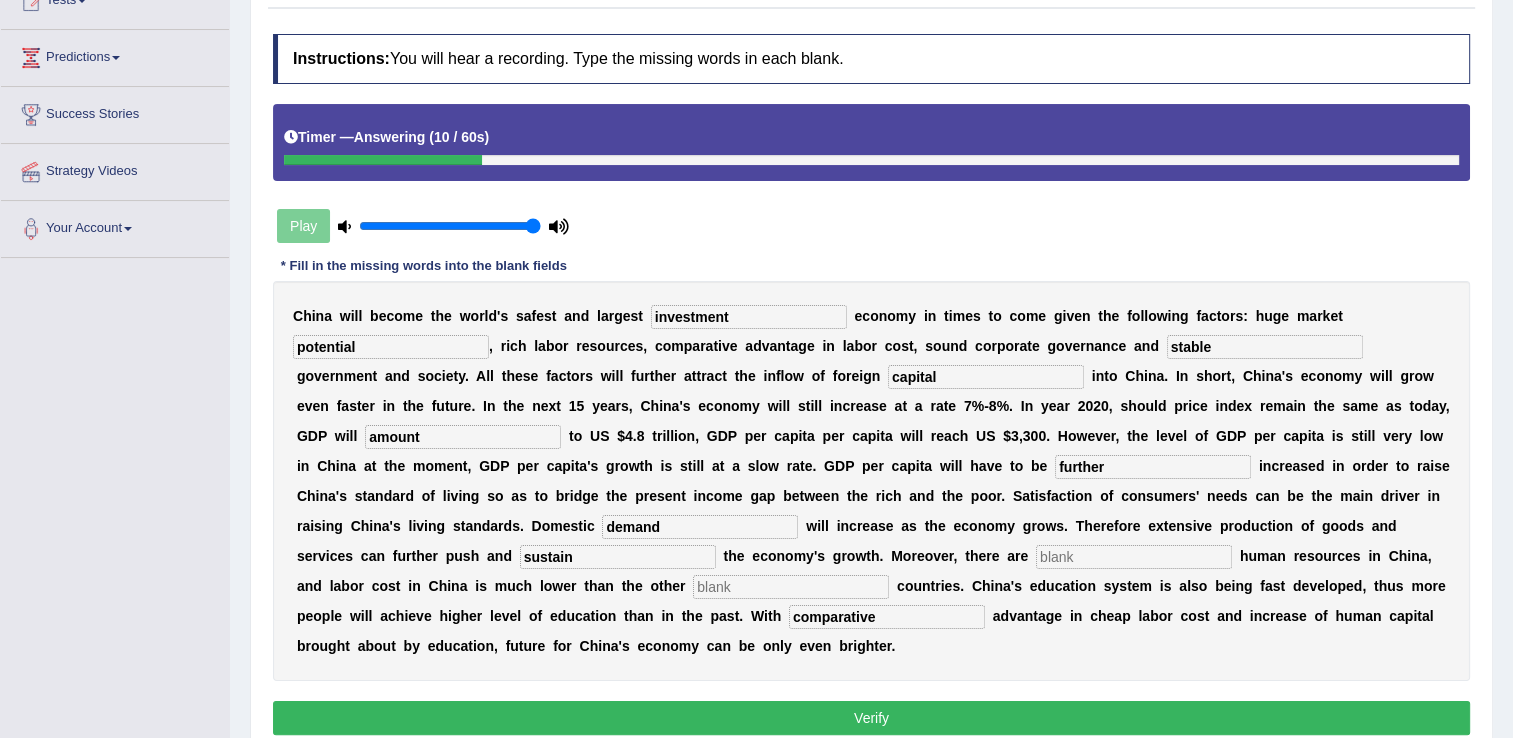 type on "potential" 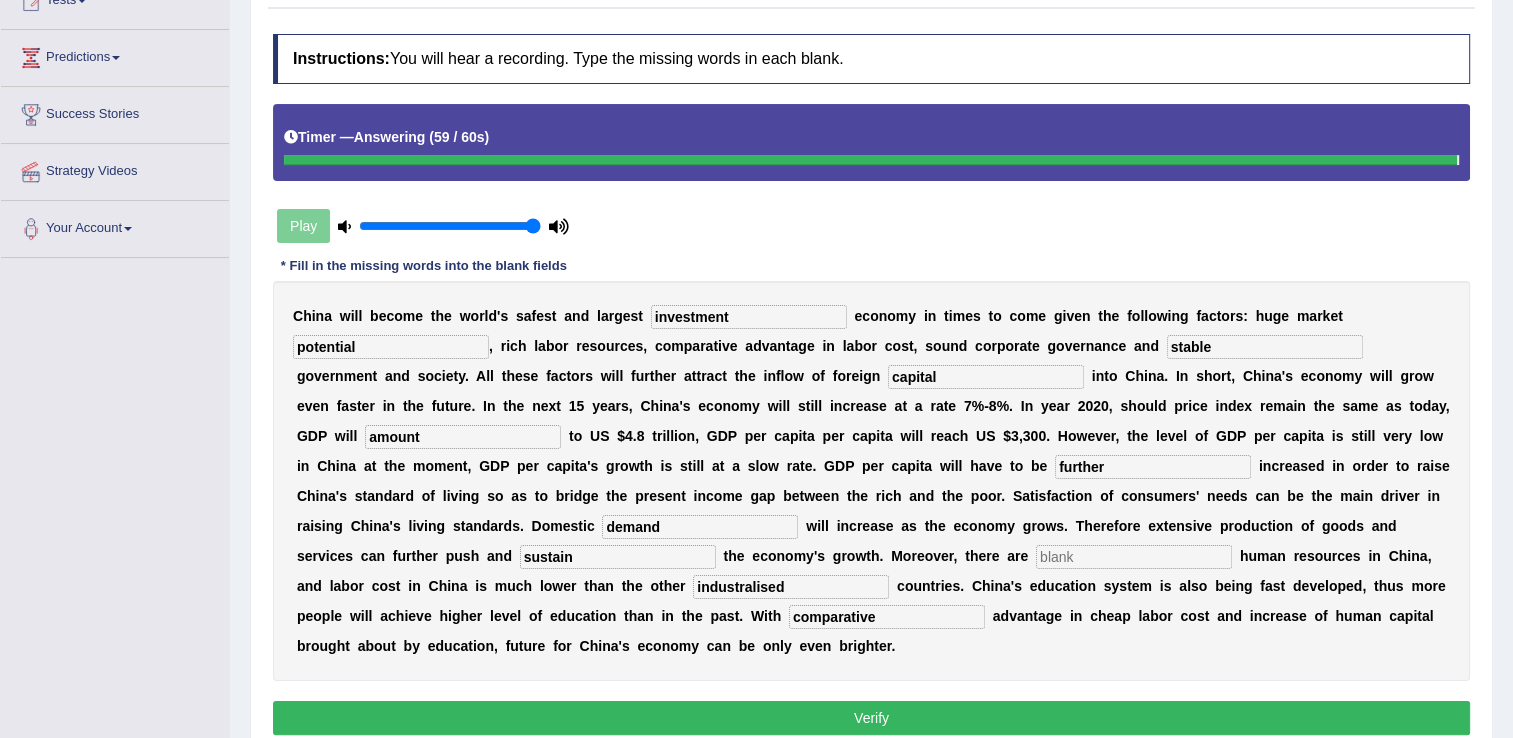 type on "industralised" 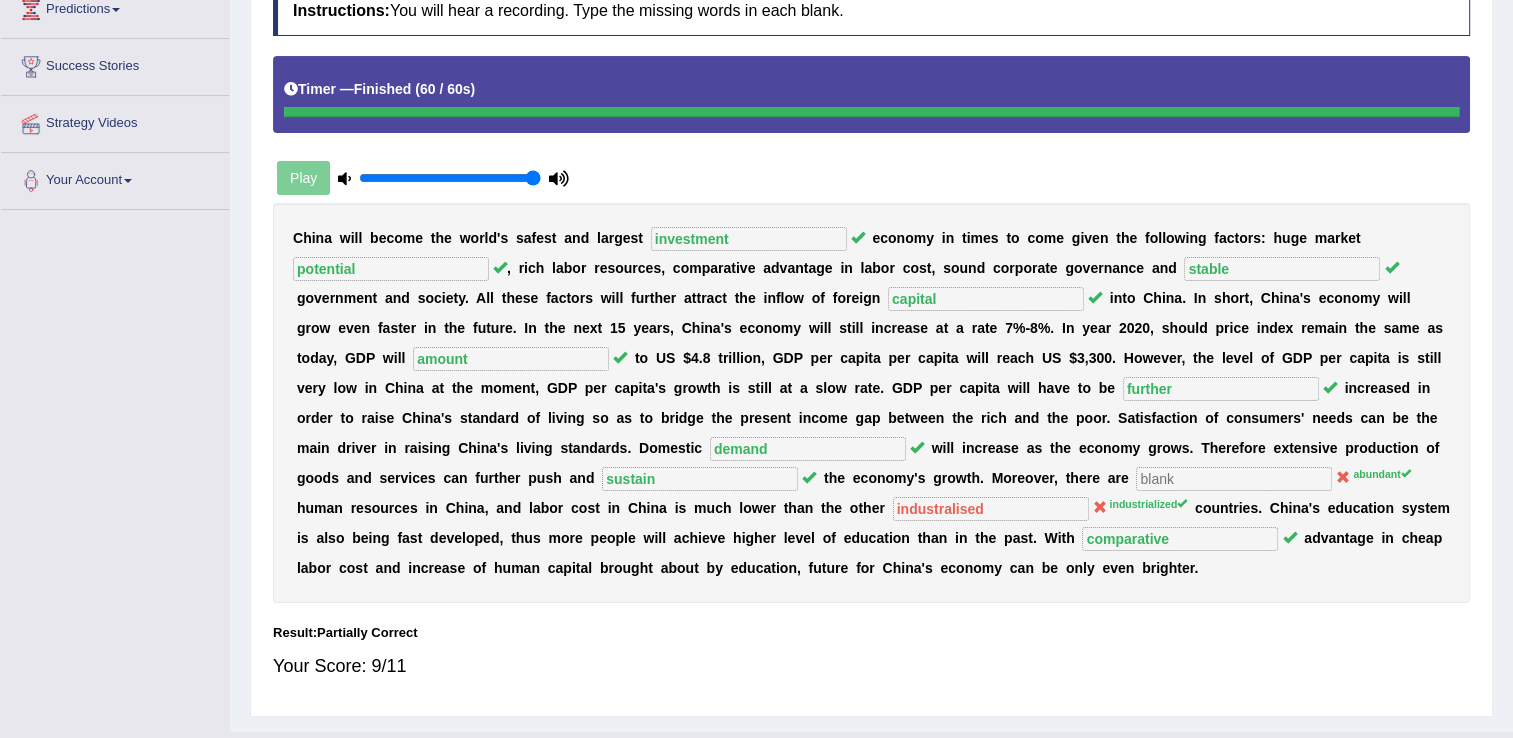 scroll, scrollTop: 320, scrollLeft: 0, axis: vertical 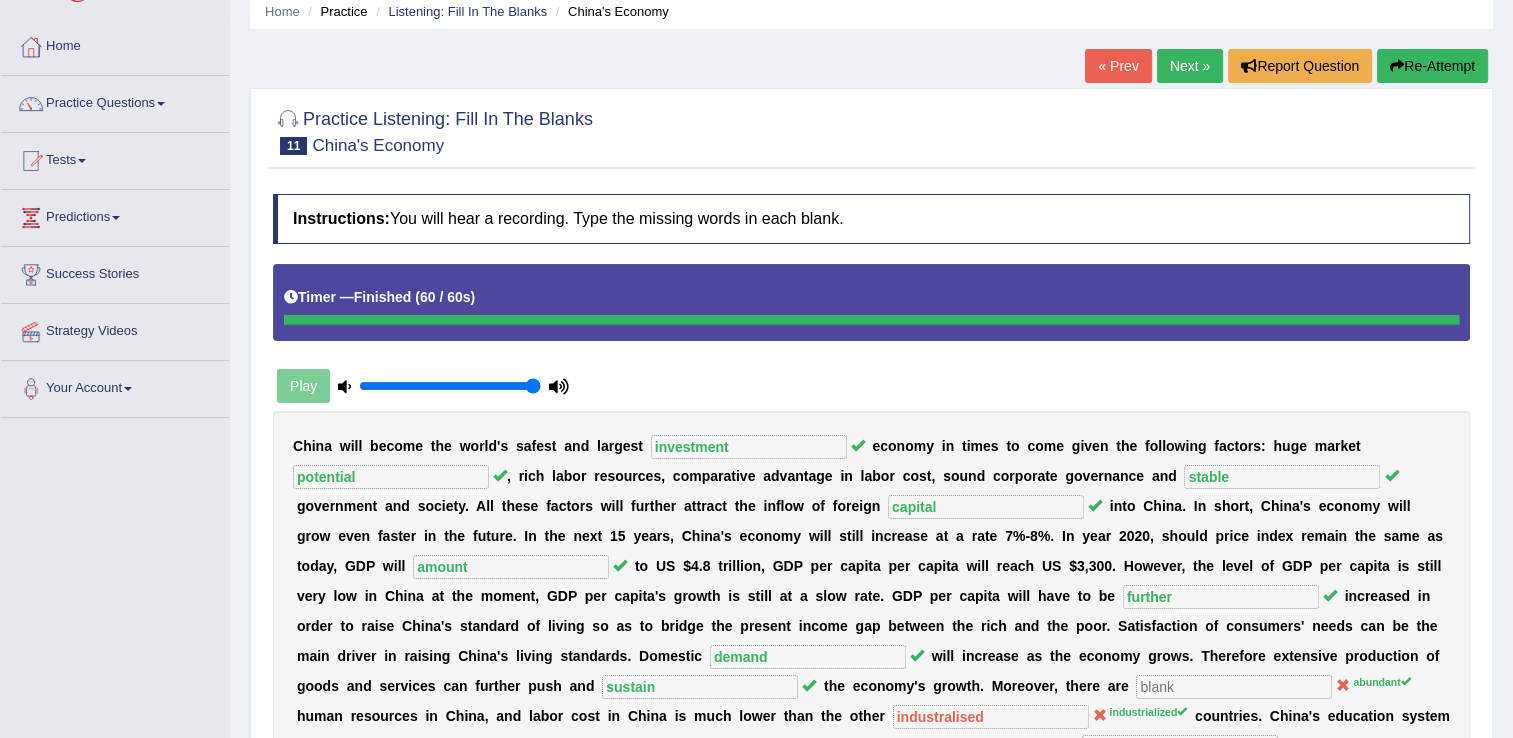 click on "Next »" at bounding box center (1190, 66) 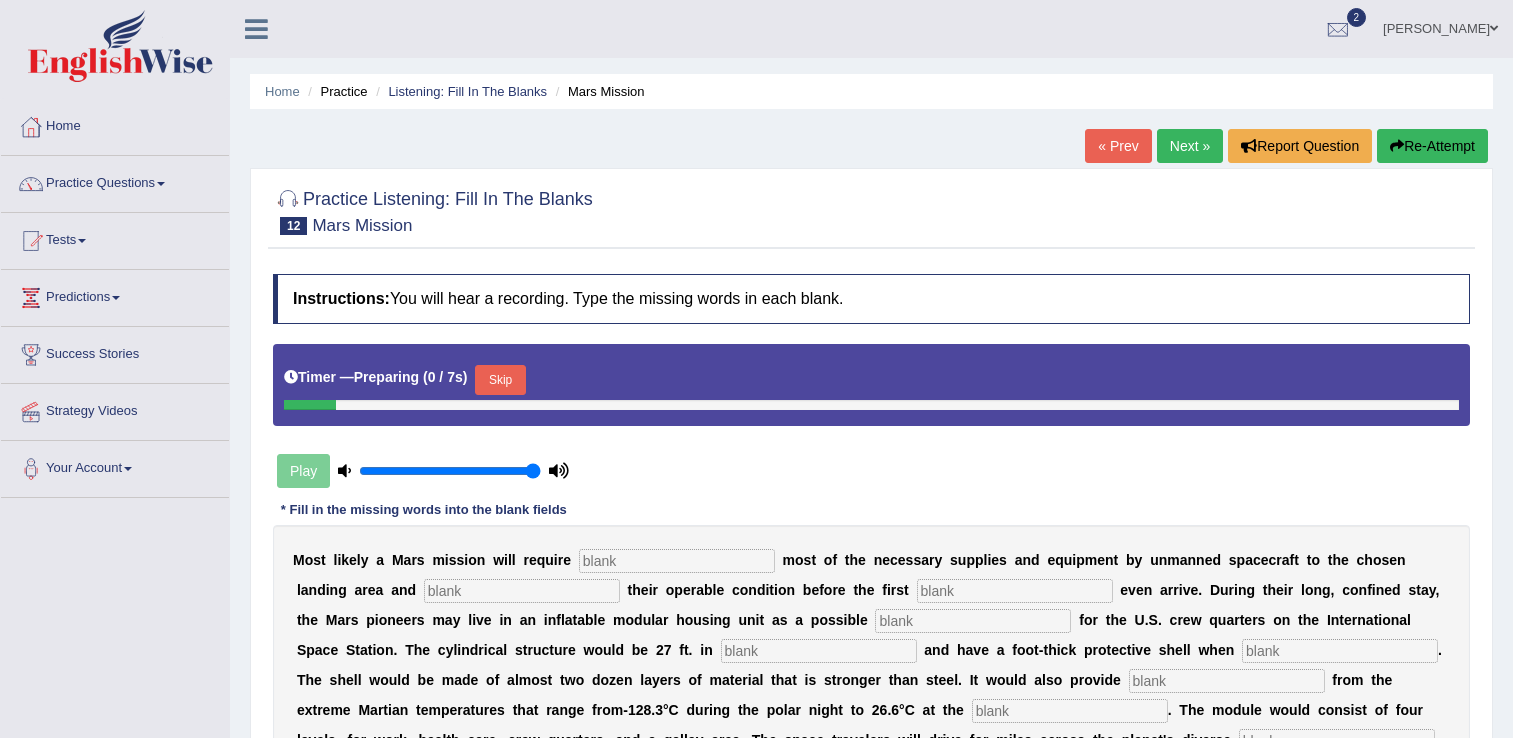 scroll, scrollTop: 0, scrollLeft: 0, axis: both 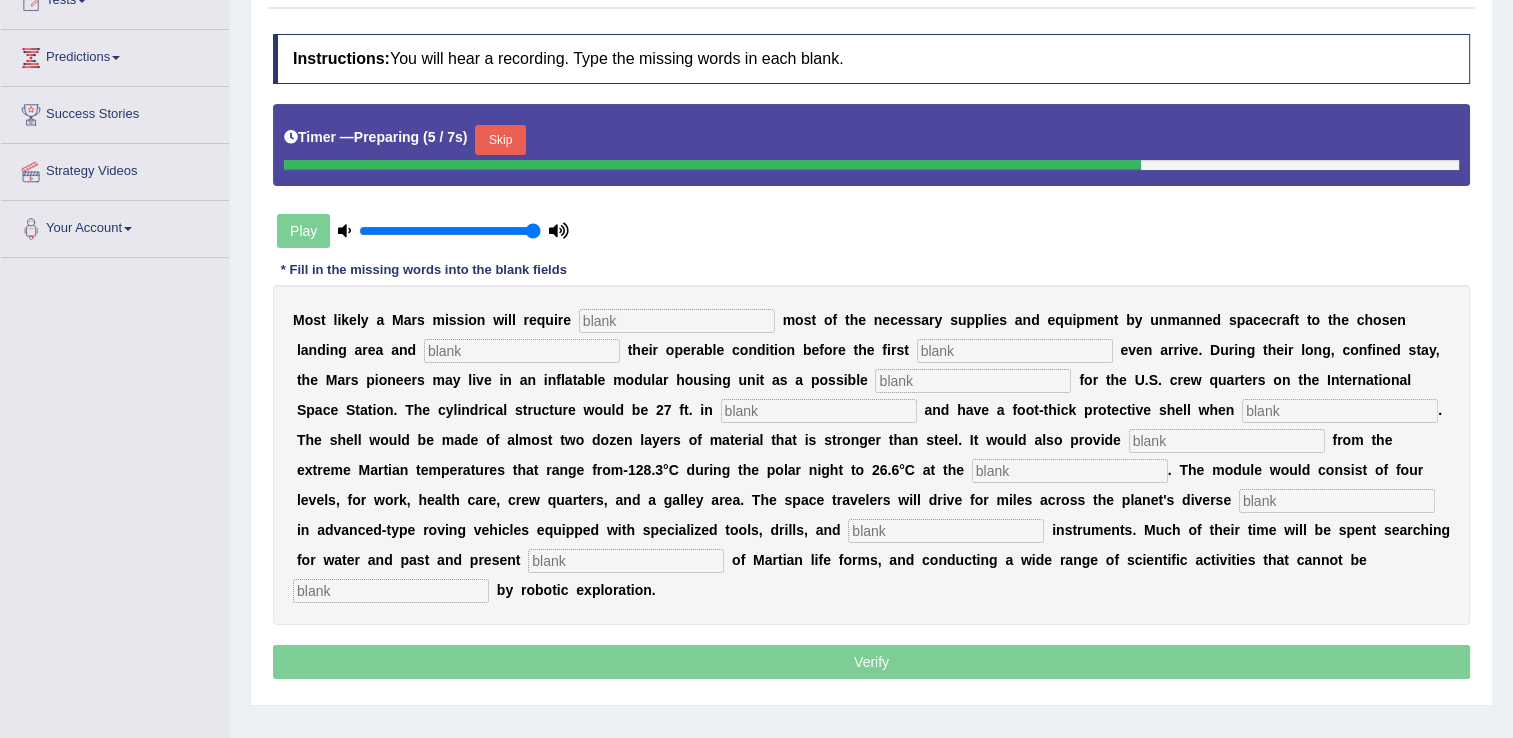 click at bounding box center (677, 321) 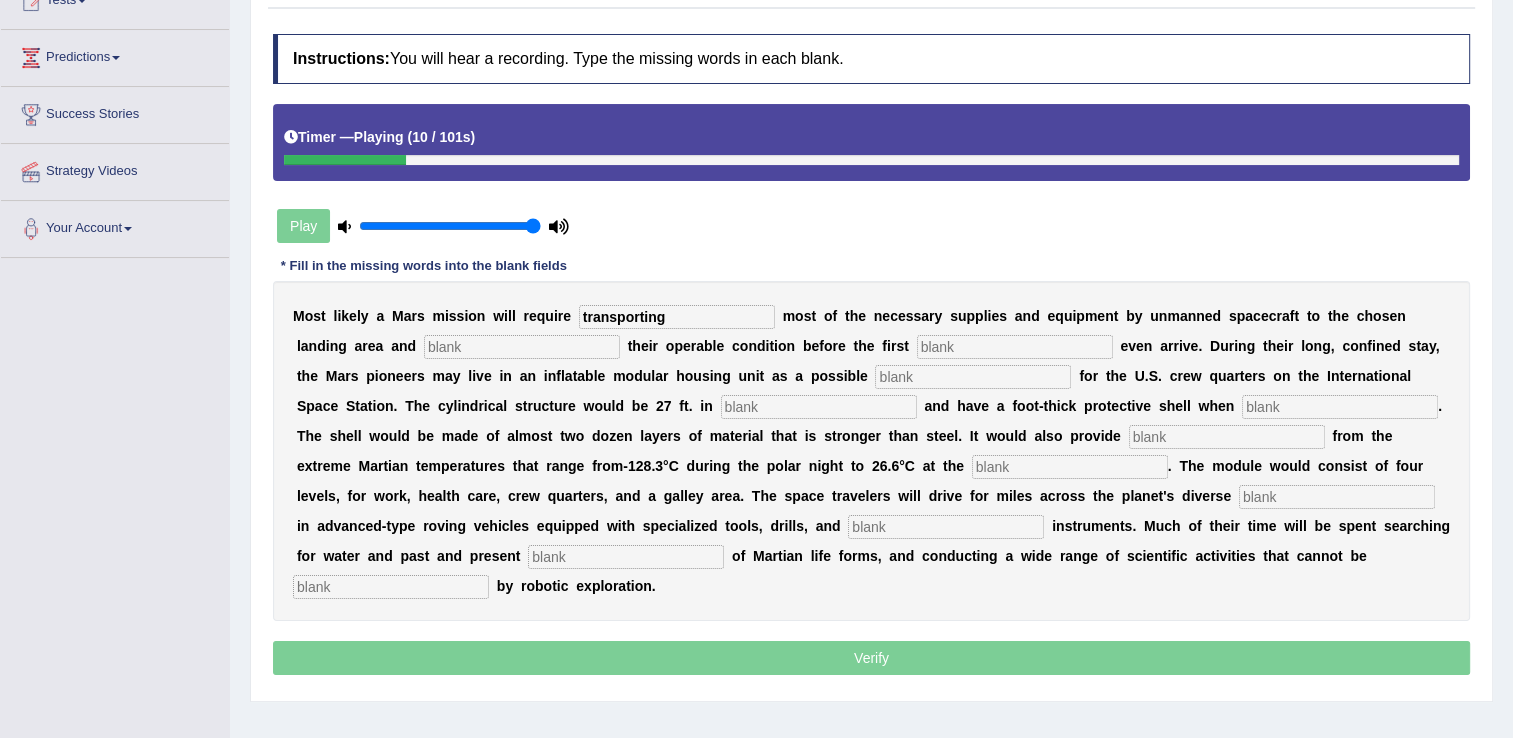 type on "transporting" 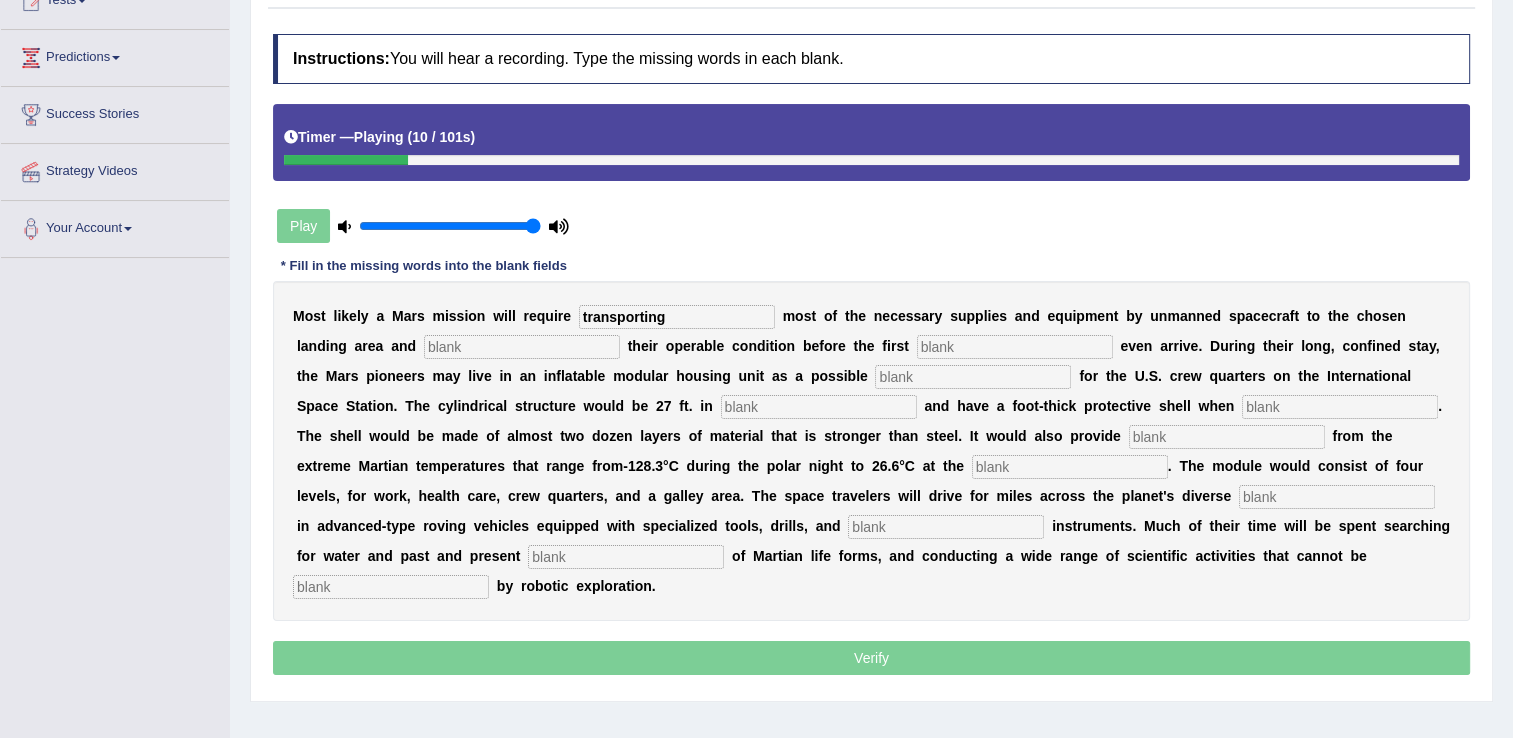 click at bounding box center [1015, 347] 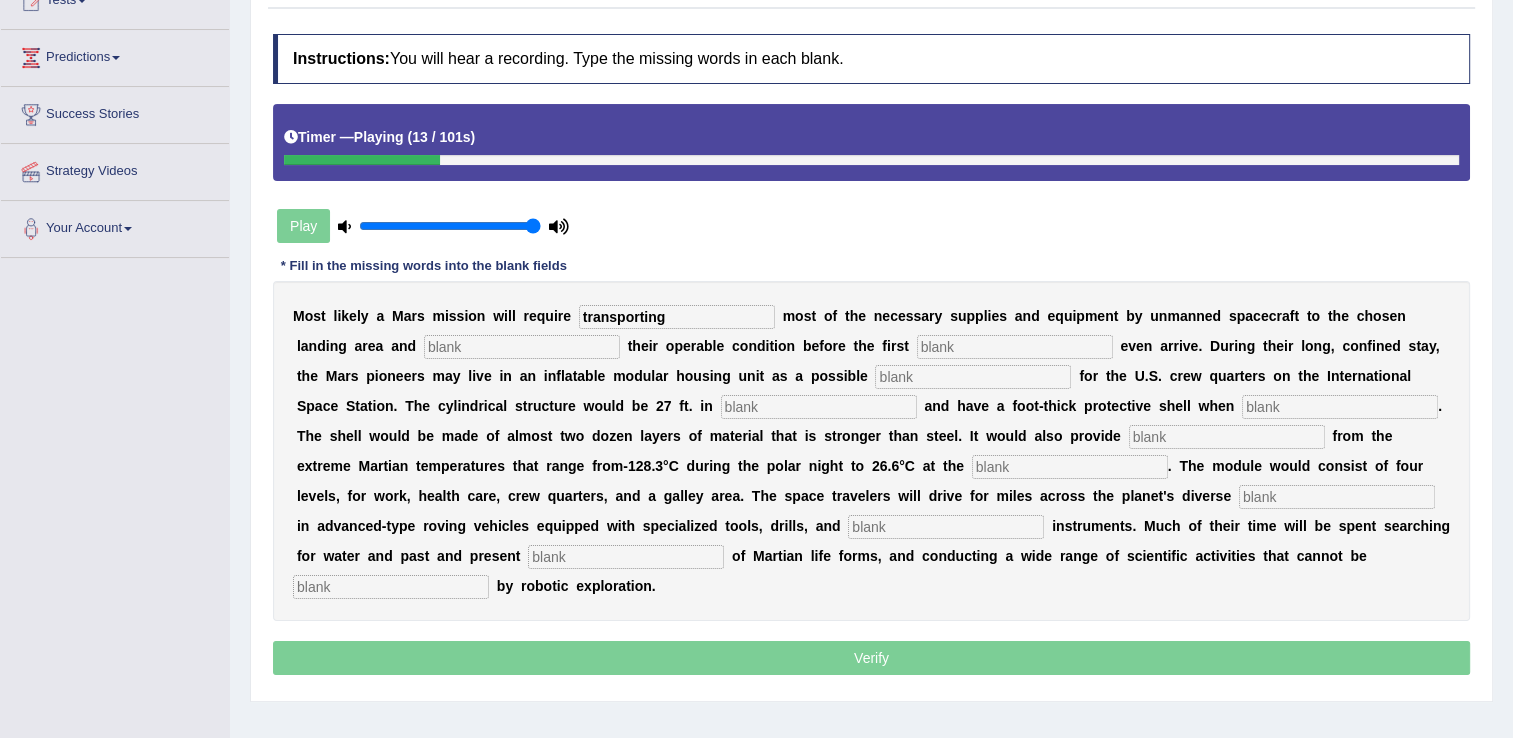 click at bounding box center (522, 347) 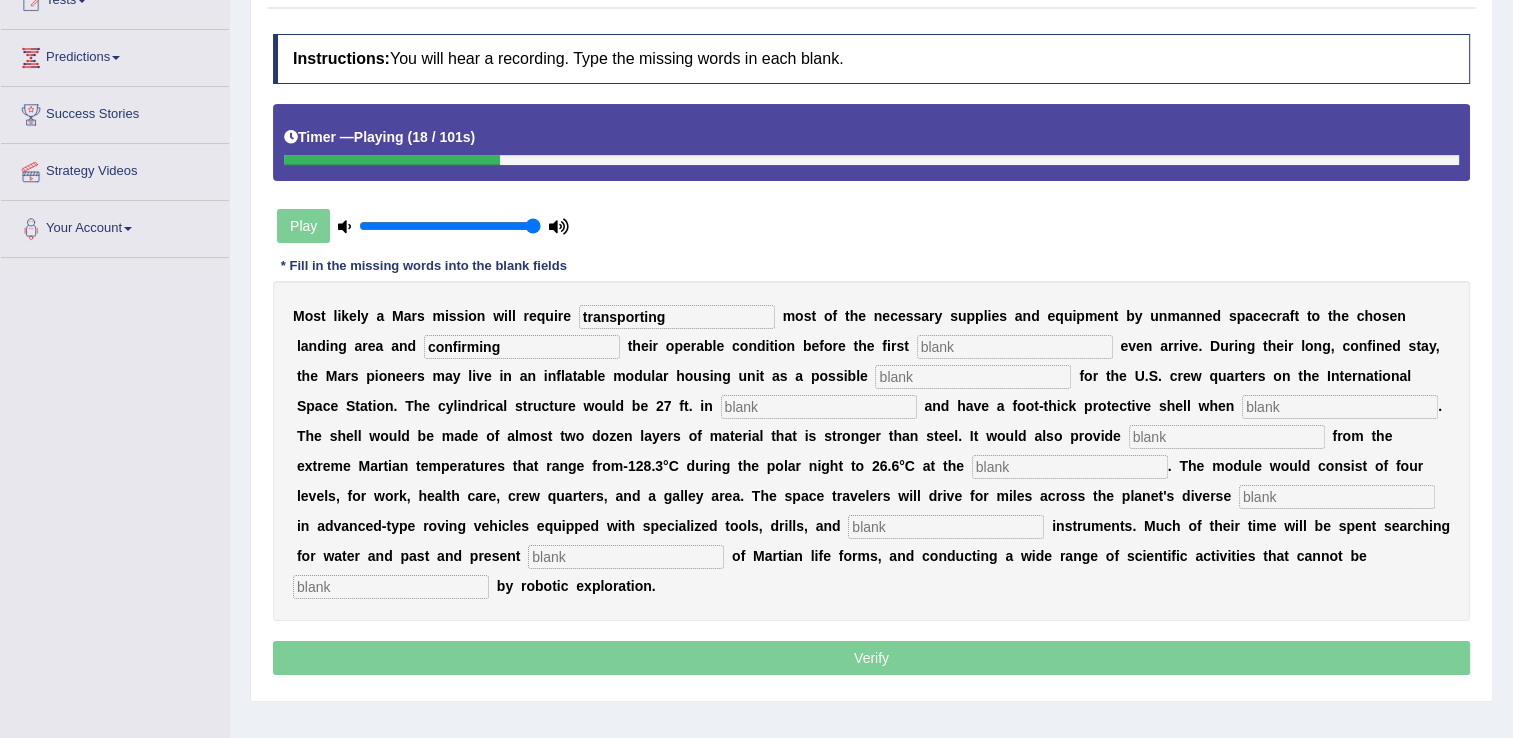 type on "confirming" 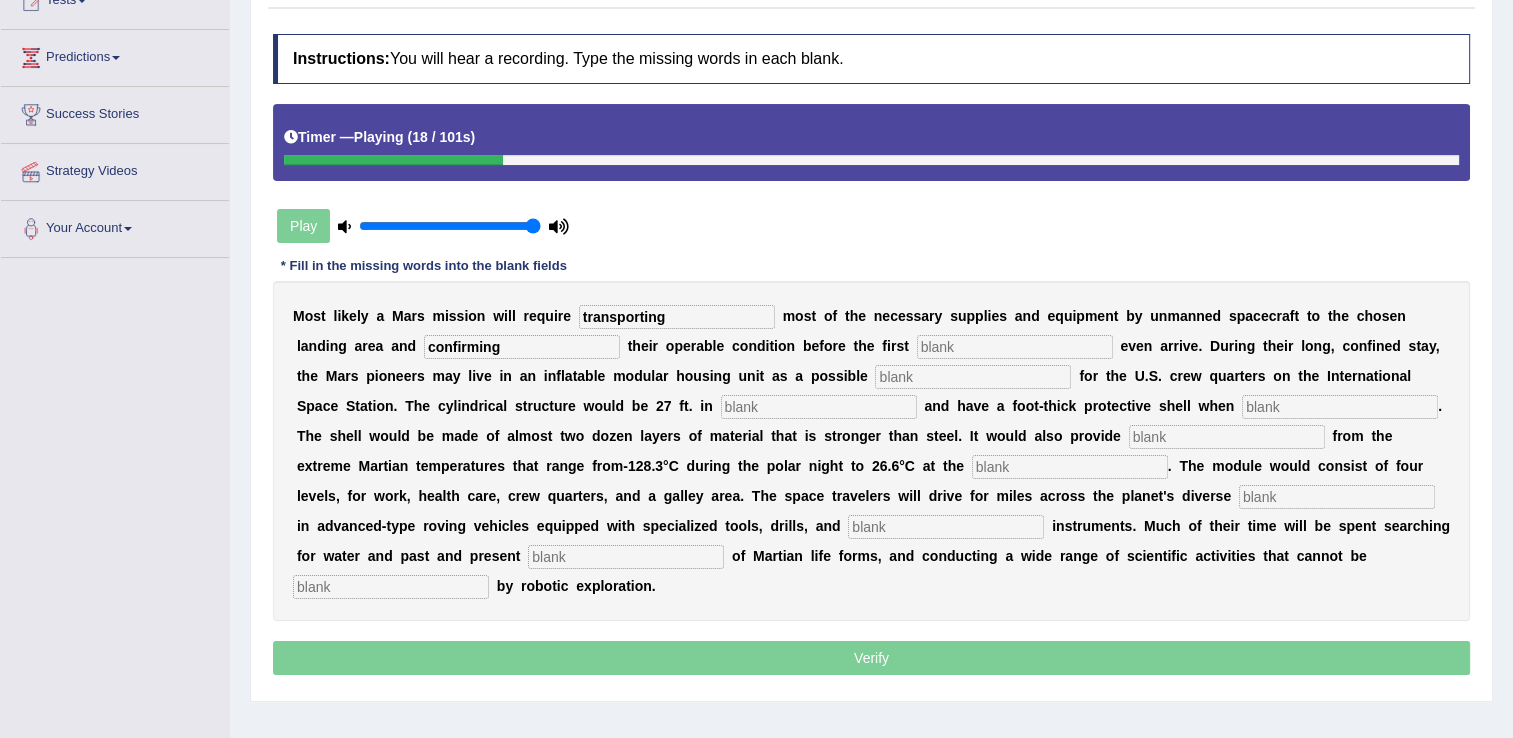 click at bounding box center (1015, 347) 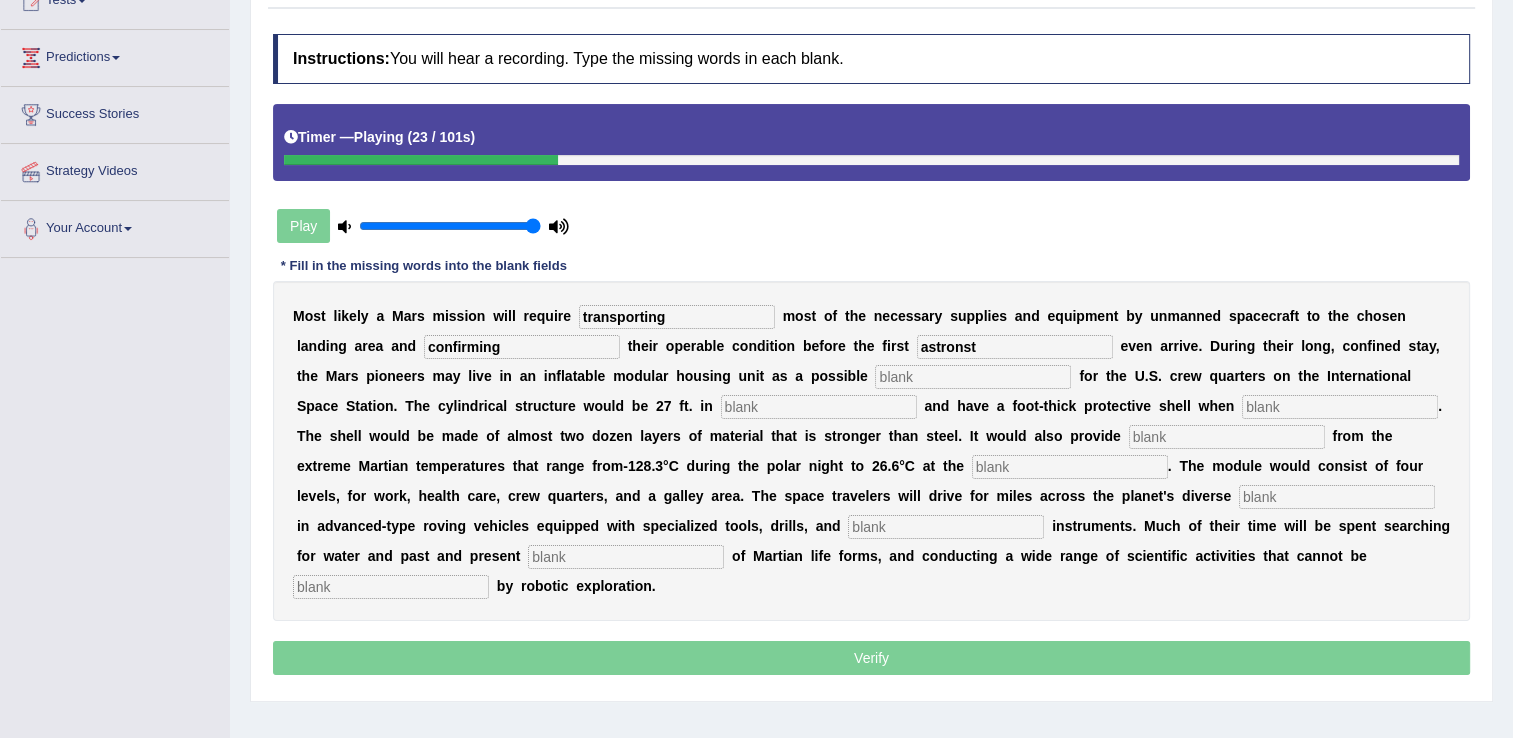 type on "astronst" 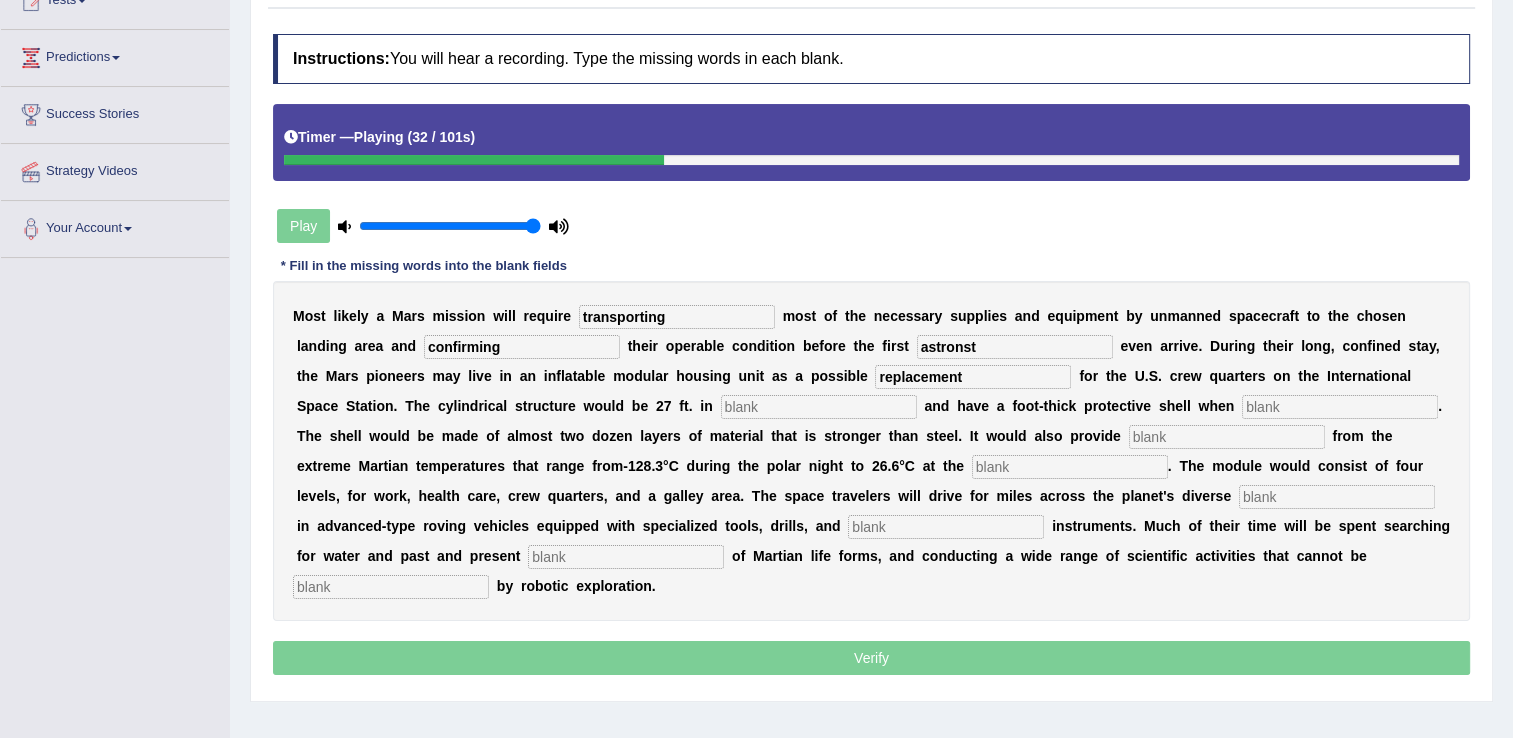 type on "replacement" 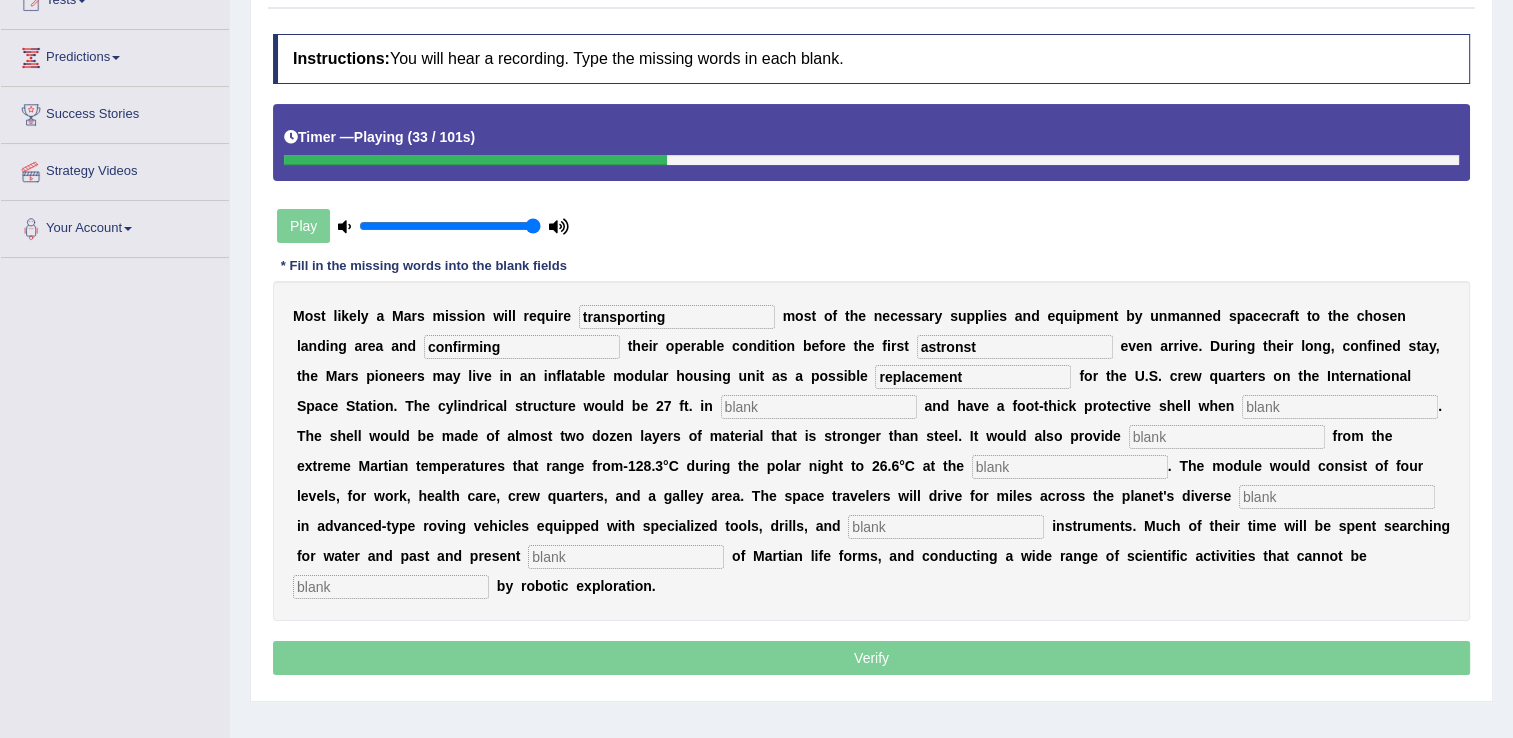 click at bounding box center [819, 407] 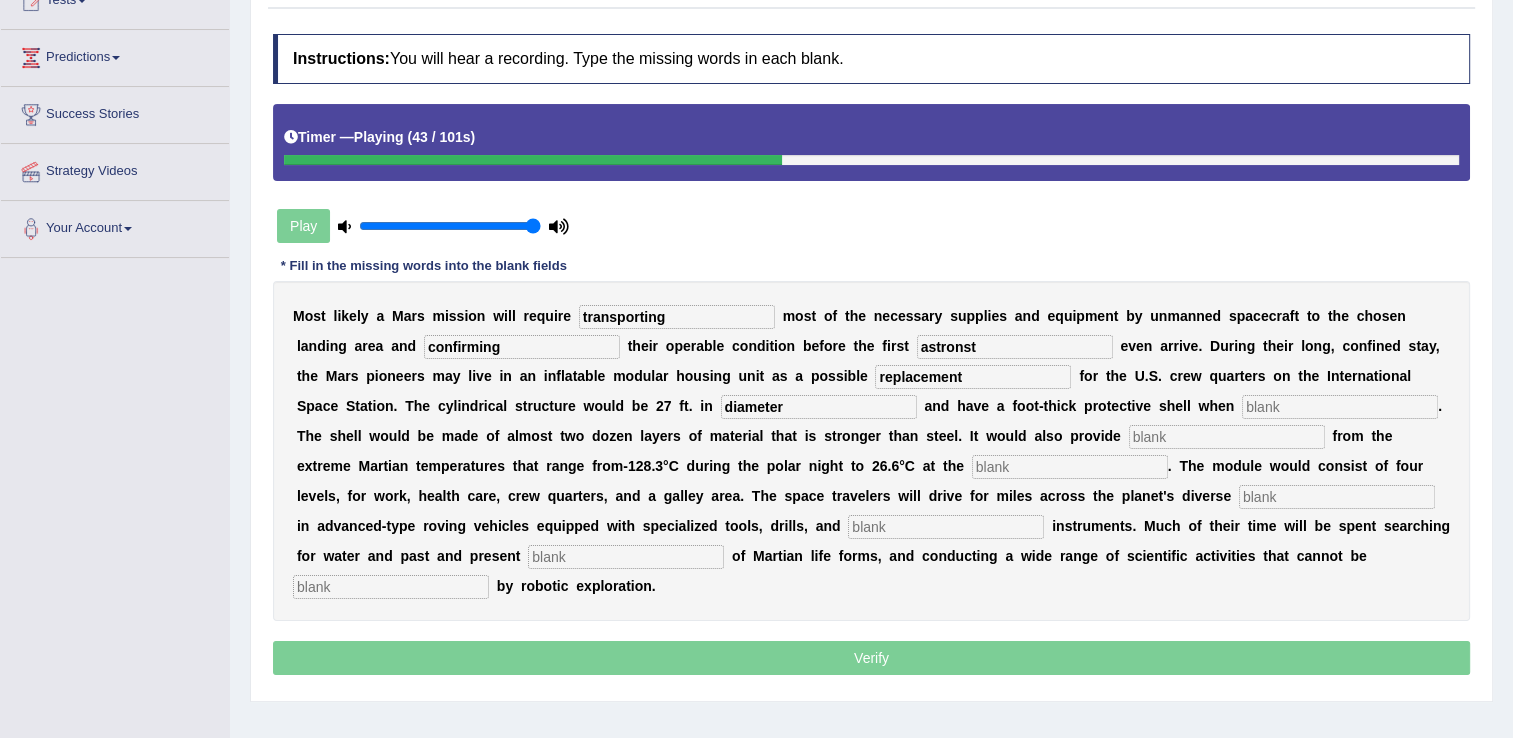type on "diameter" 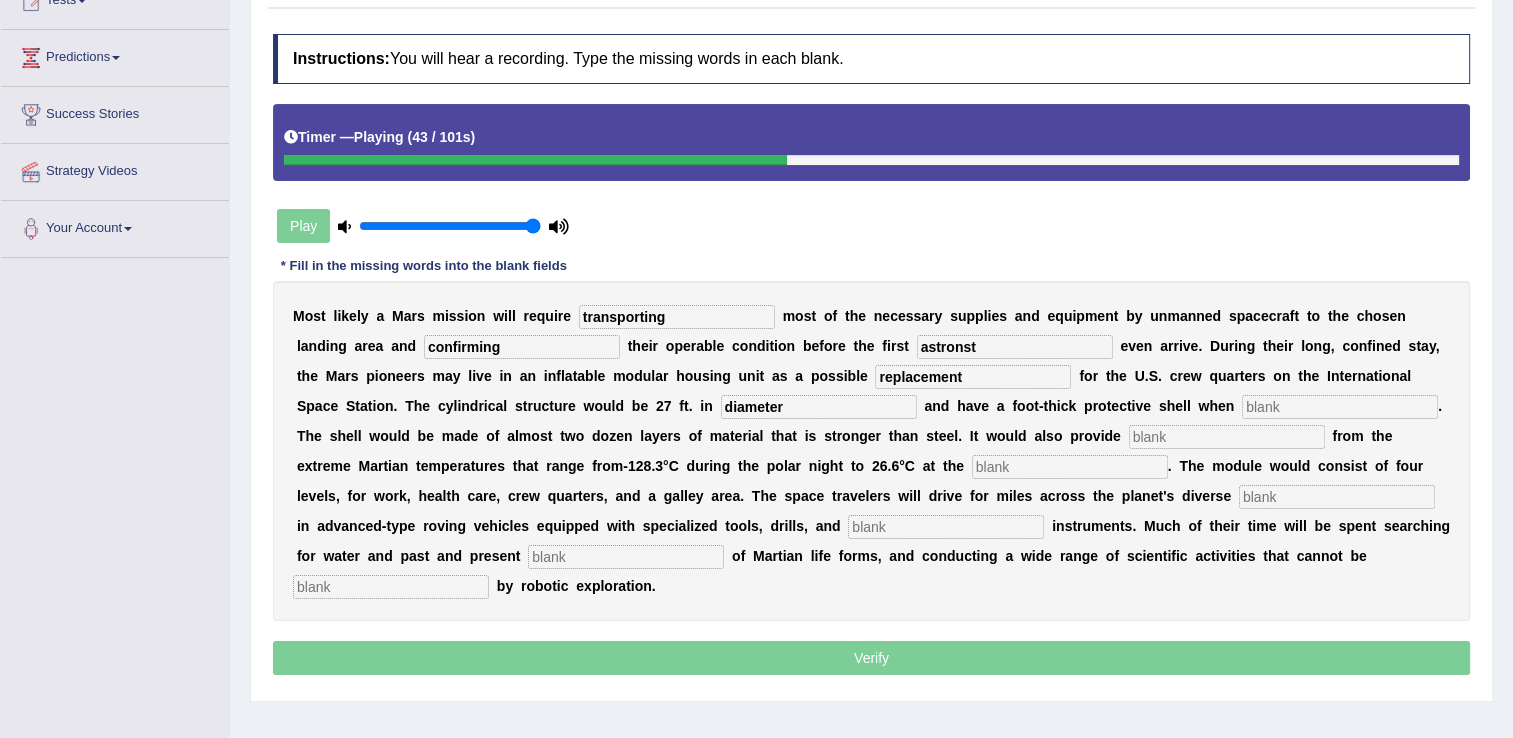 click at bounding box center (1340, 407) 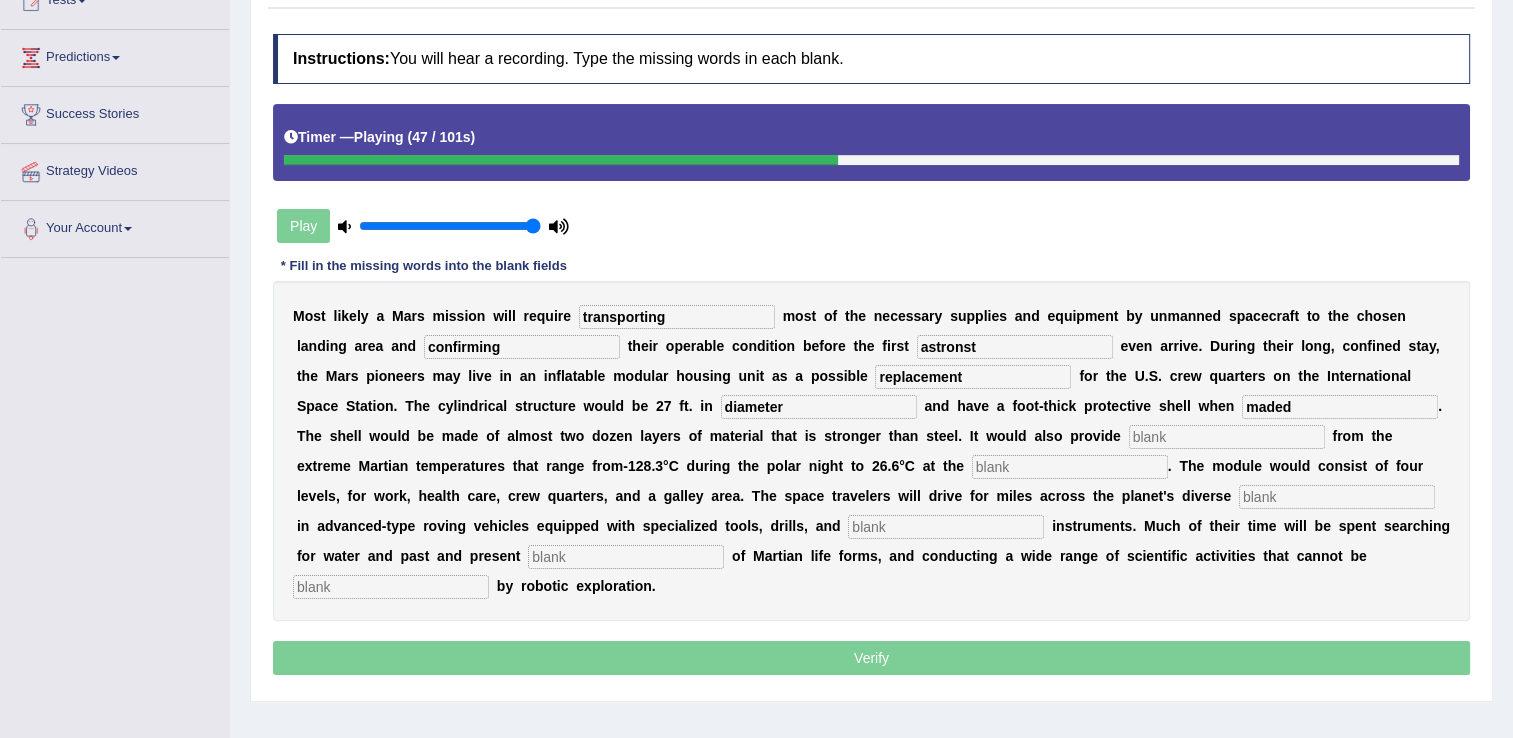 type on "maded" 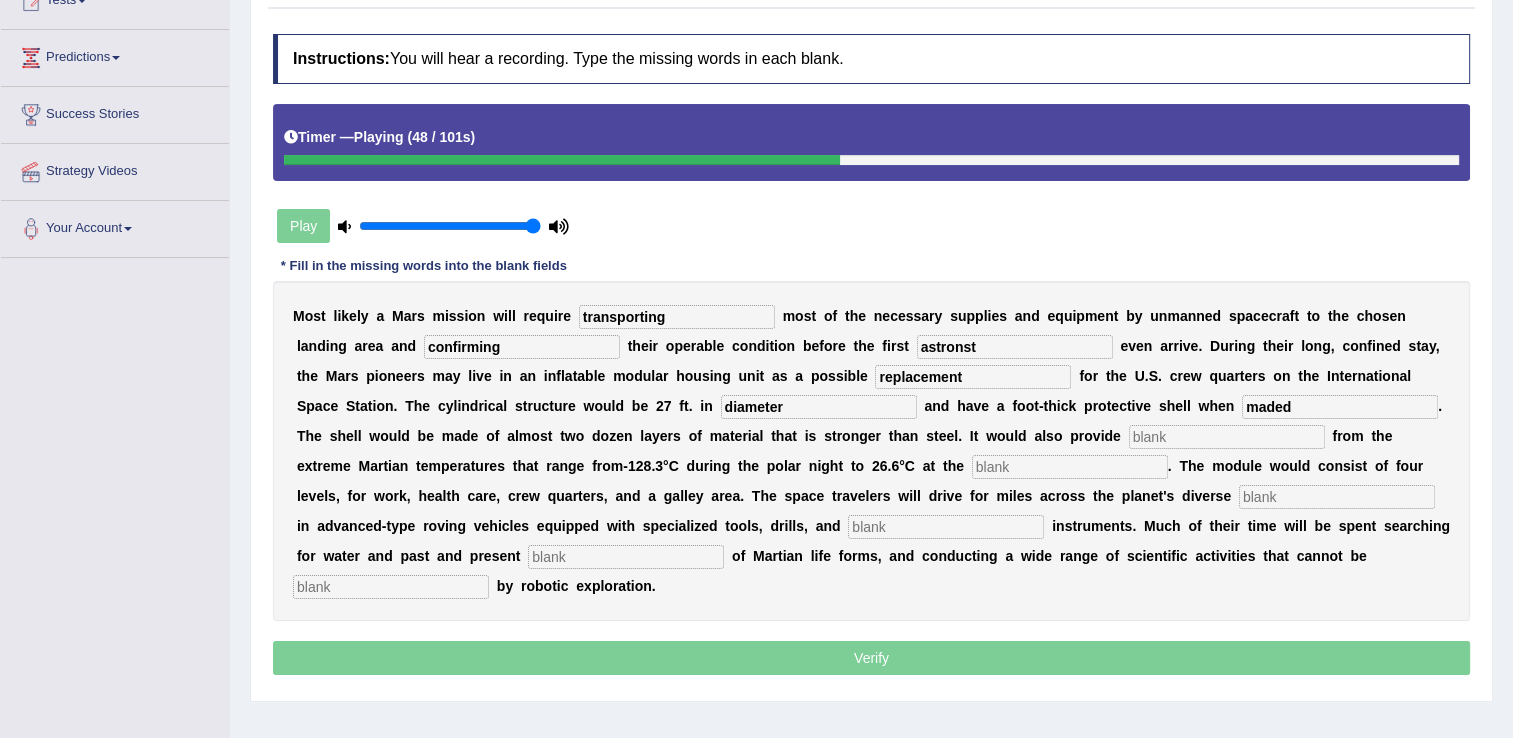 click at bounding box center (1227, 437) 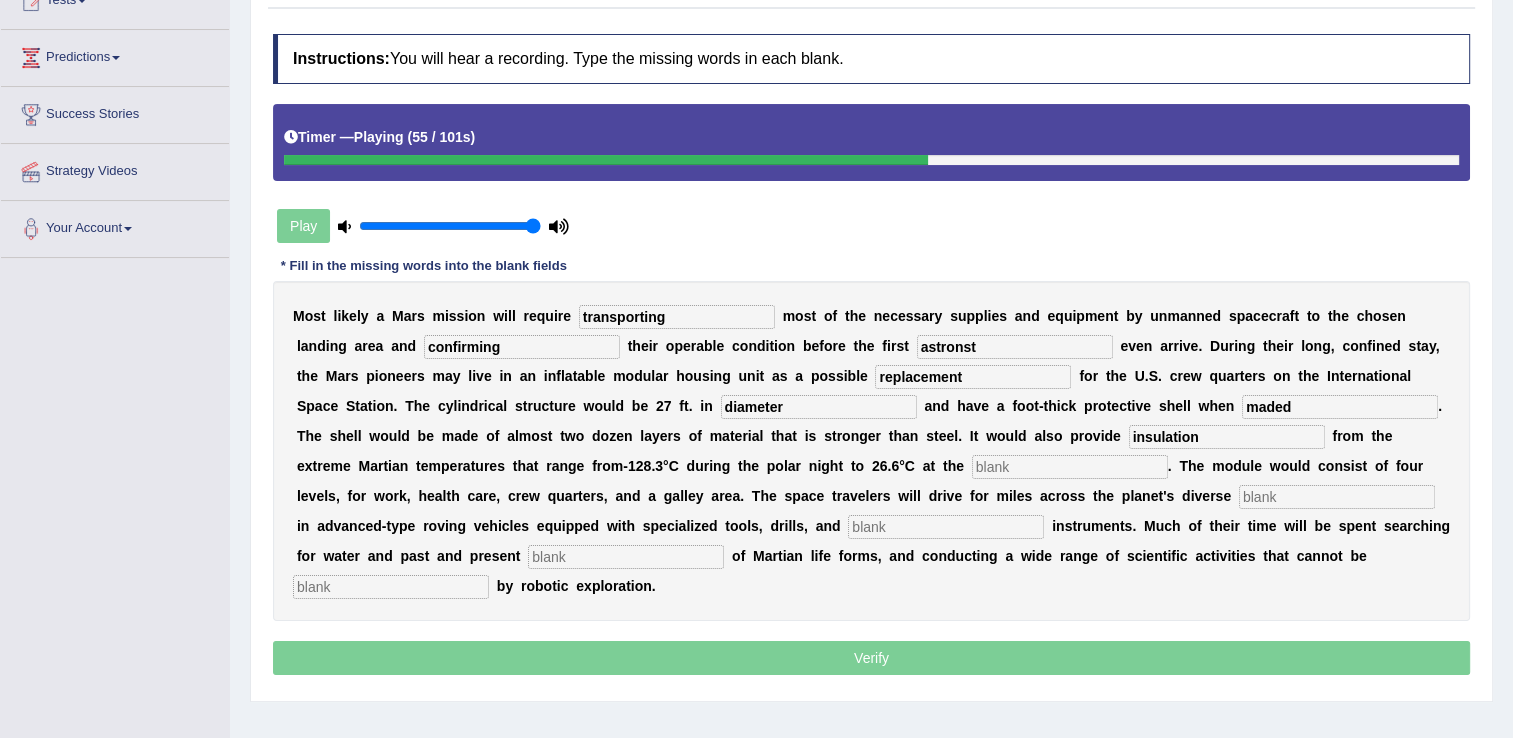type on "insulation" 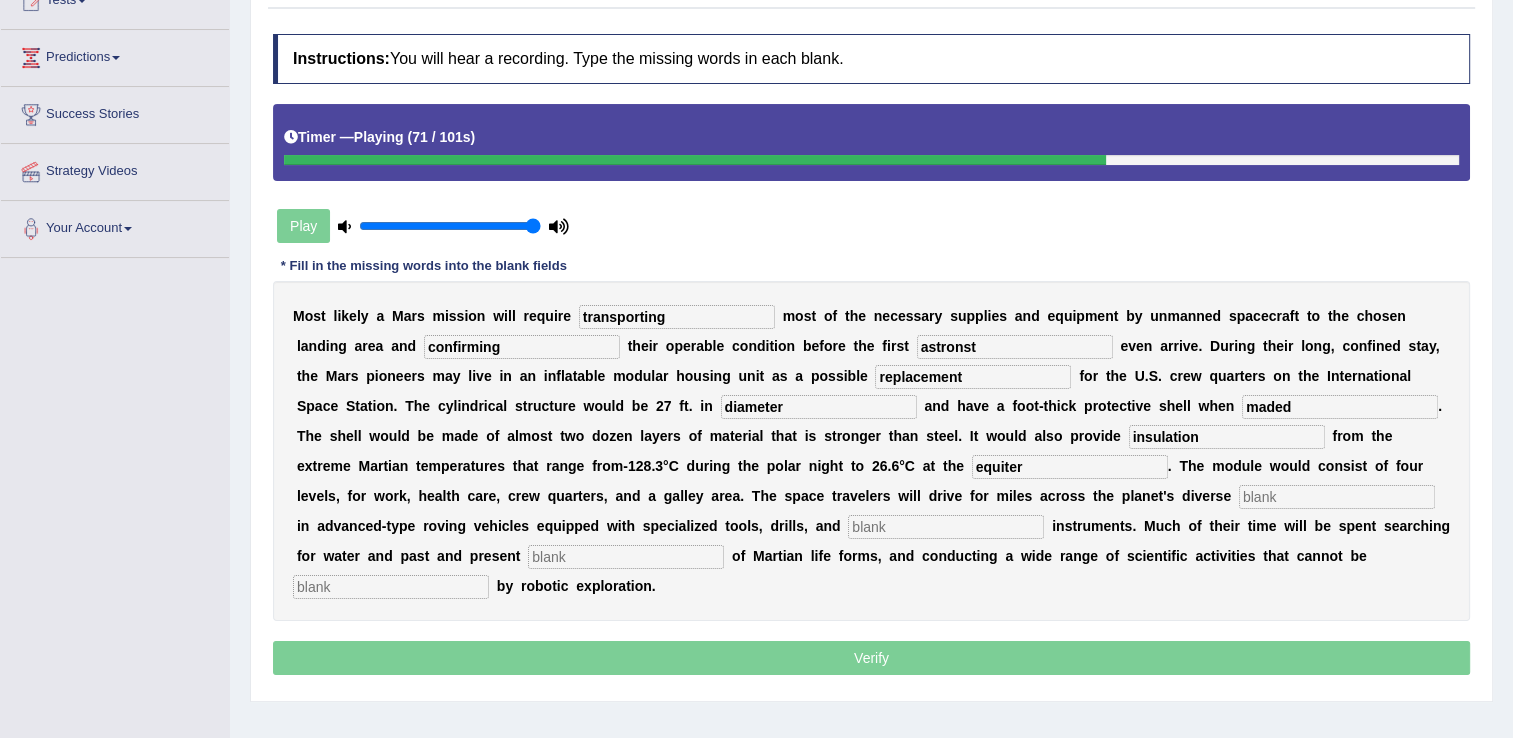 type on "equiter" 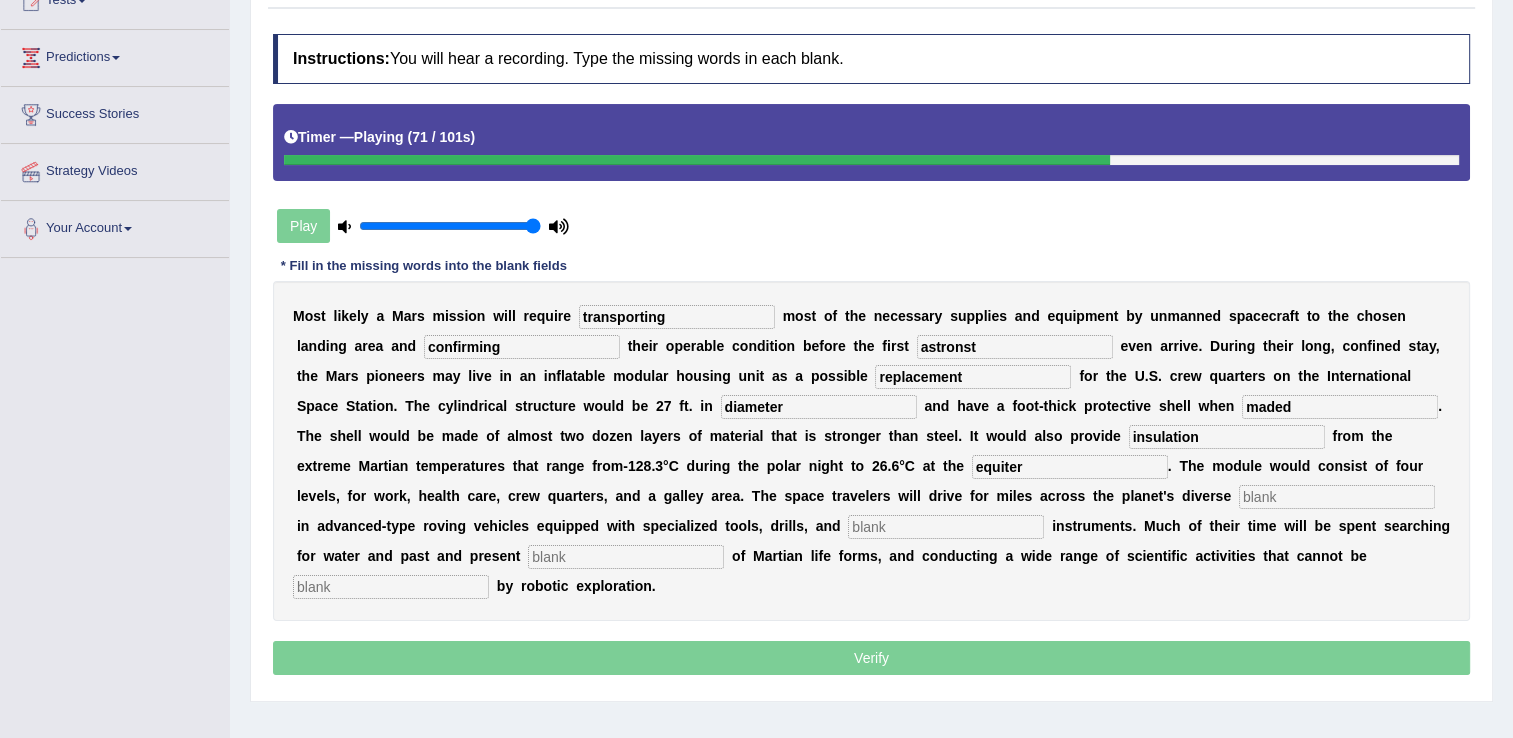click at bounding box center [1337, 497] 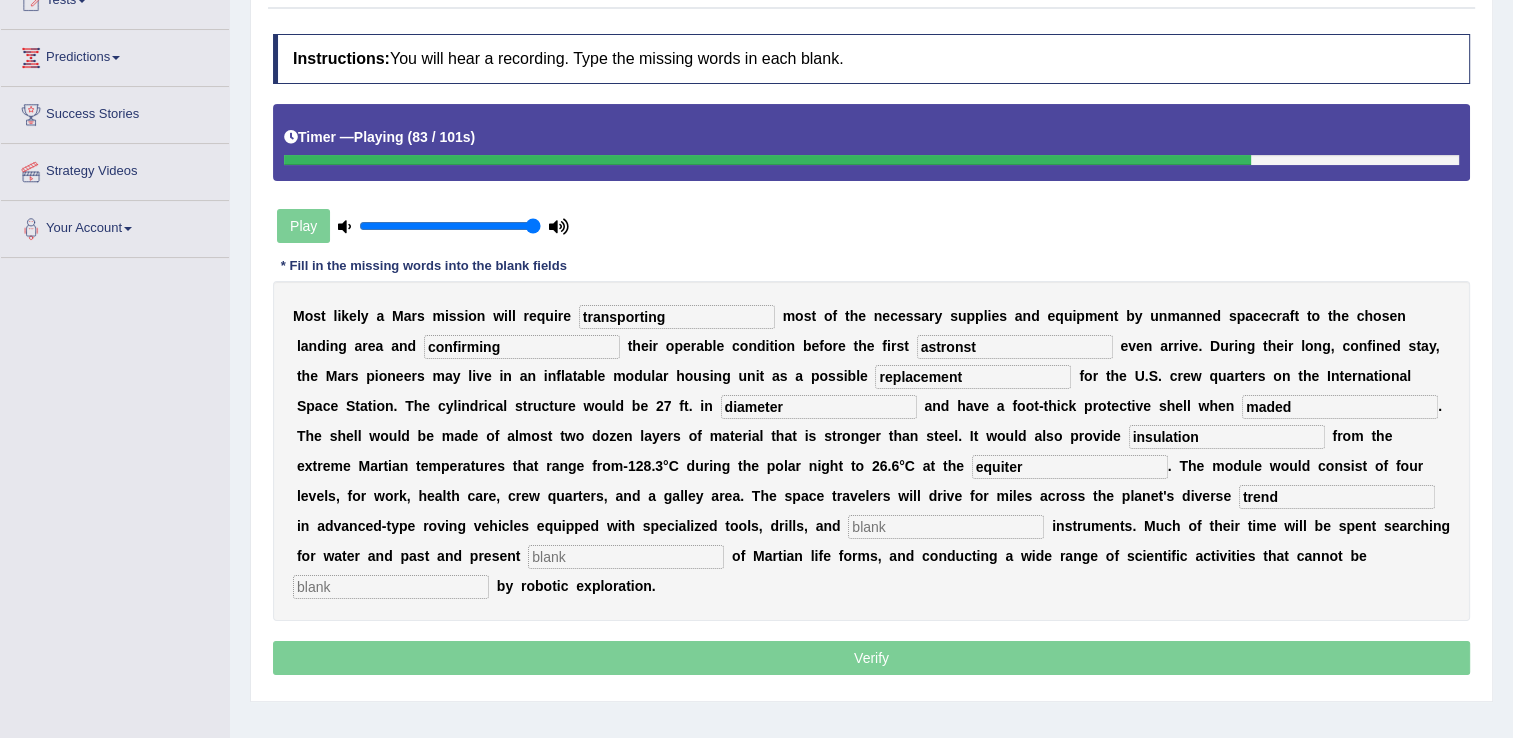 type on "trend" 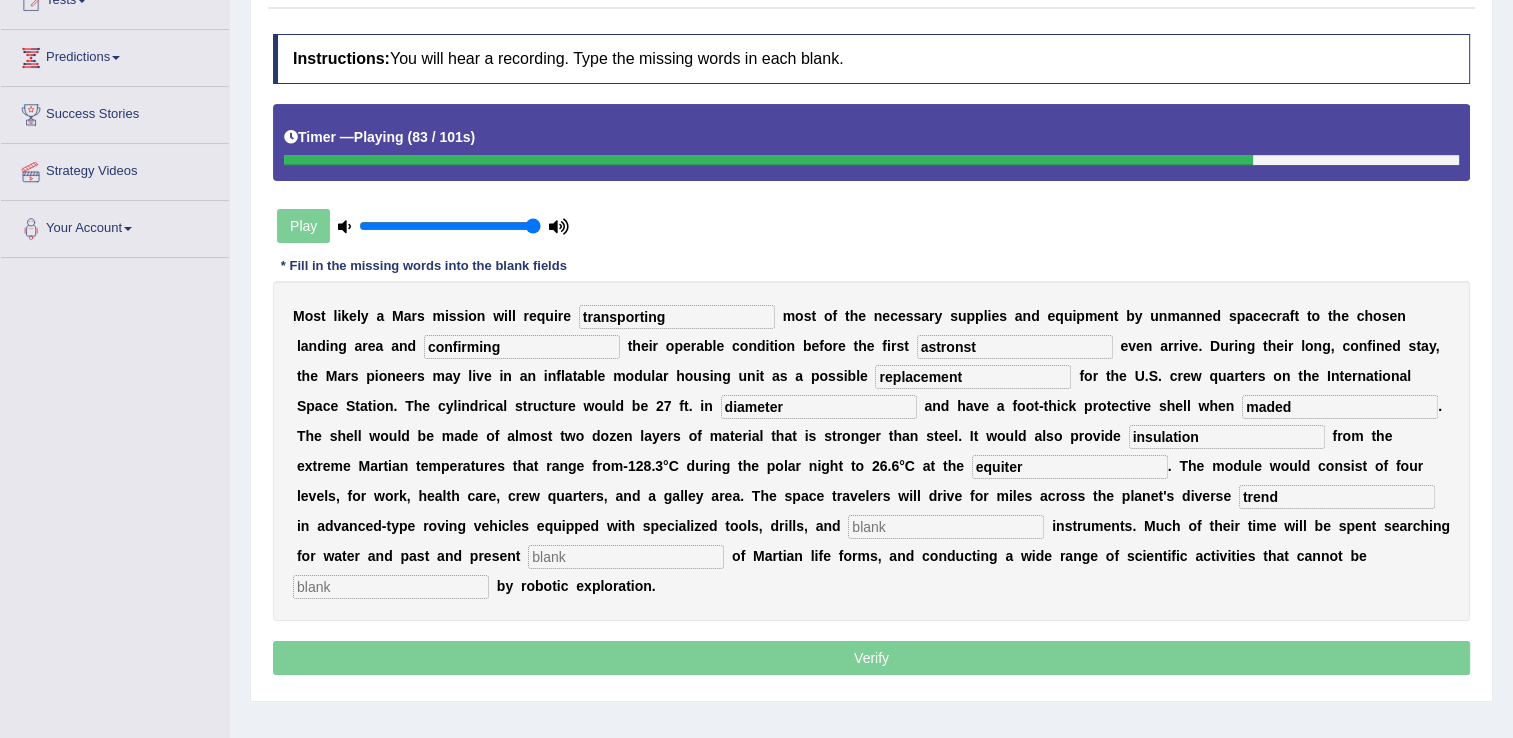 click at bounding box center (946, 527) 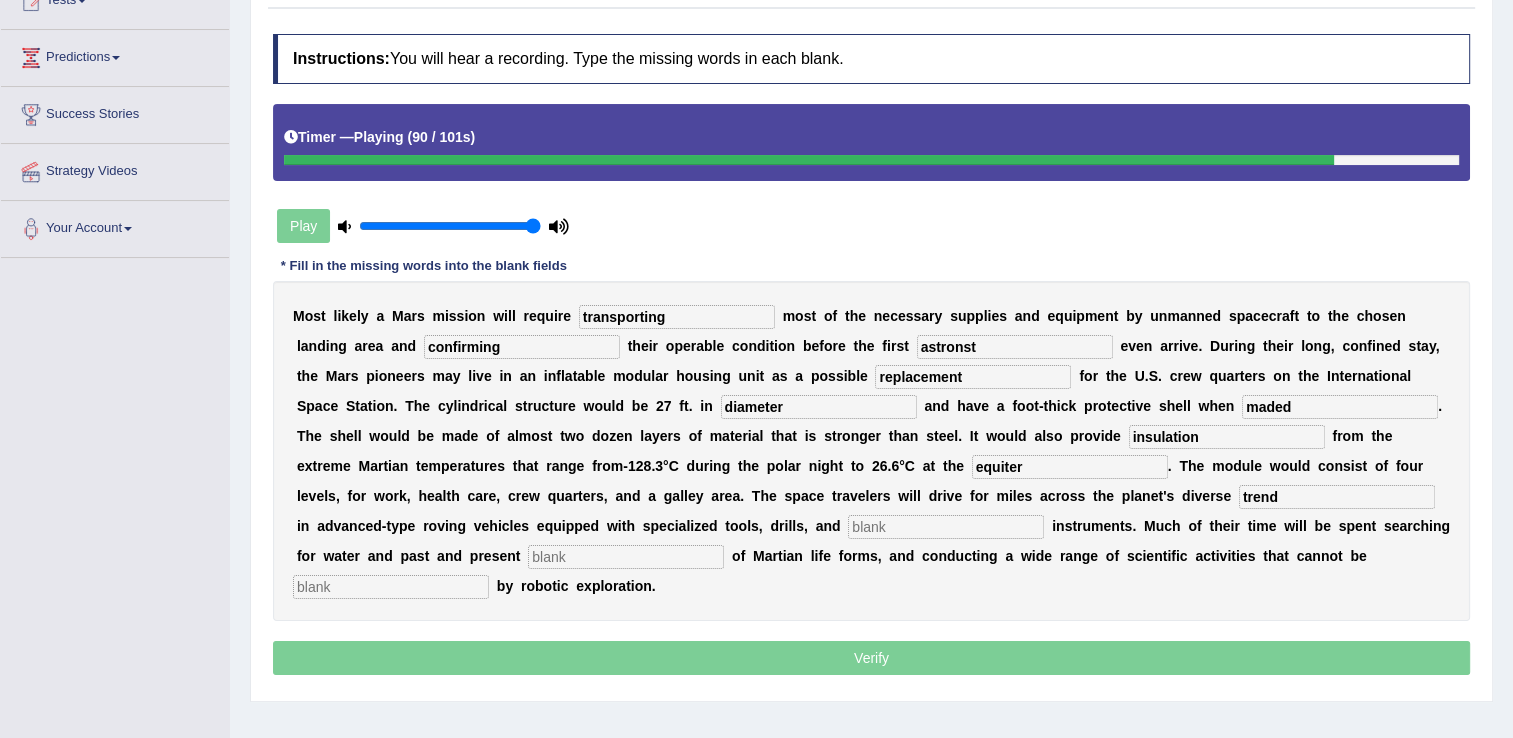click at bounding box center [626, 557] 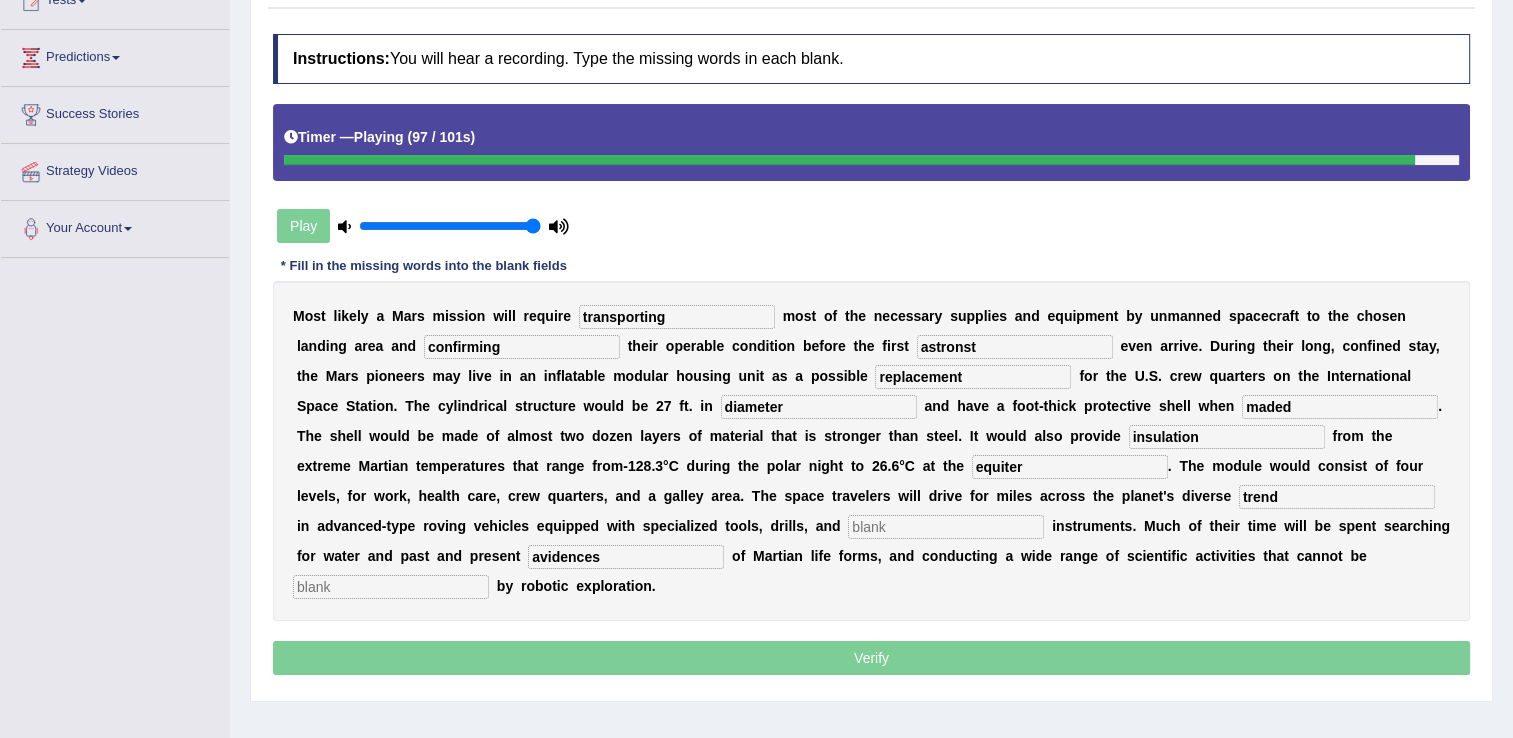 type on "avidences" 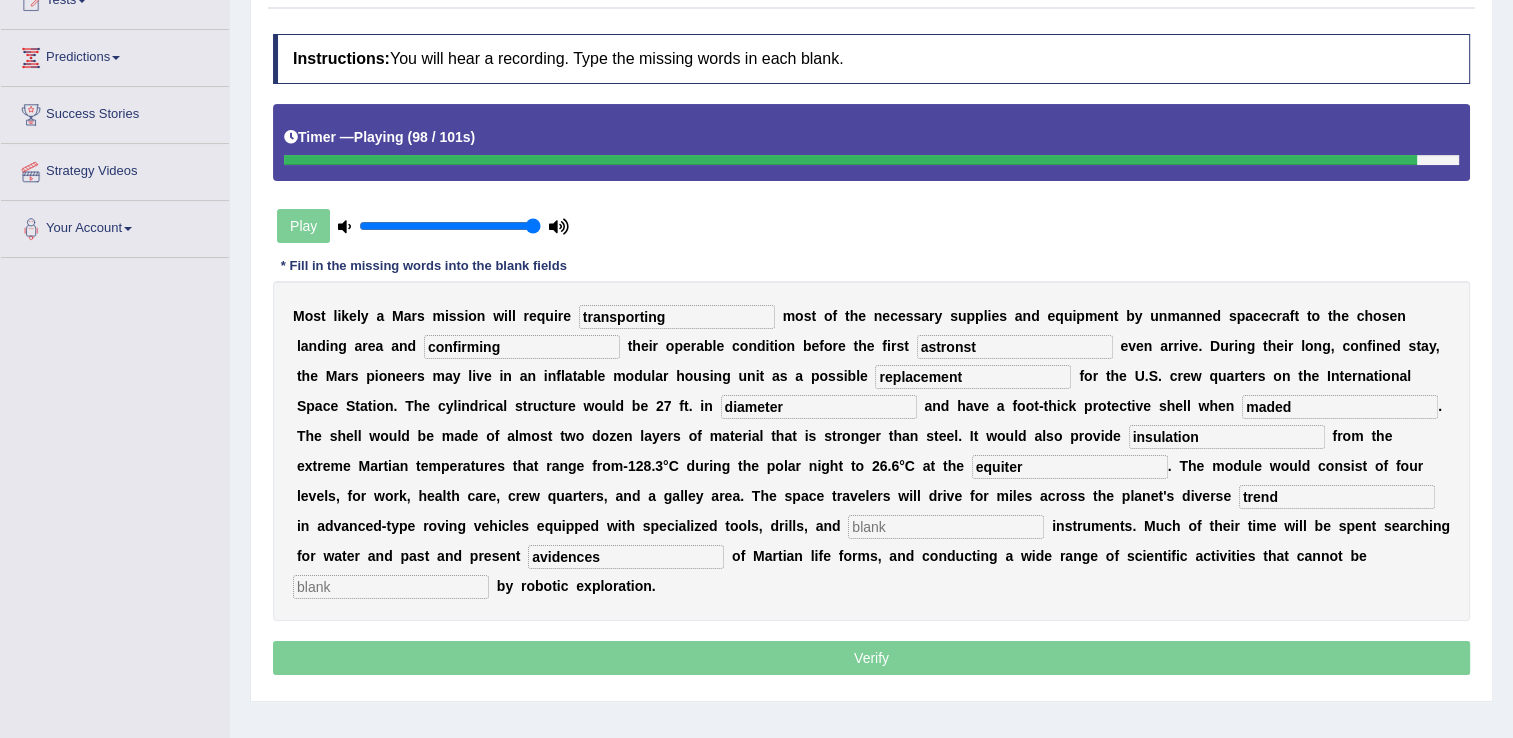 click on "M o s t    l i k e l y    a    M a r s    m i s s i o n    w i l l    r e q u i r e    transporting    m o s t    o f    t h e    n e c e s s a r y    s u p p l i e s    a n d    e q u i p m e n t    b y    u n m a n n e d    s p a c e c r a f t    t o    t h e    c h o s e n    l a n d i n g    a r e a    a n d    confirming    t h e i r    o p e r a b l e    c o n d i t i o n    b e f o r e    t h e    f i r s t    astronst    e v e n    a r r i v e .    D u r i n g    t h e i r    l o n g ,    c o n f i n e d    s t a y ,    t h e    M a r s    p i o n e e r s    m a y    l i v e    i n    a n    i n f l a t a b l e    m o d u l a r    h o u s i n g    u n i t    a s    a    p o s s i b l e    replacement    f o r    t h e    U . S .    c r e w    q u a r t e r s    o n    t h e    I n t e r n a t i o n a l    S p a c e    S t a t i o n .    T h e    c y l i n d r i c a l    s t r u c t u r e    w o u l d    b e    2 7    f t .    i n a" at bounding box center (871, 451) 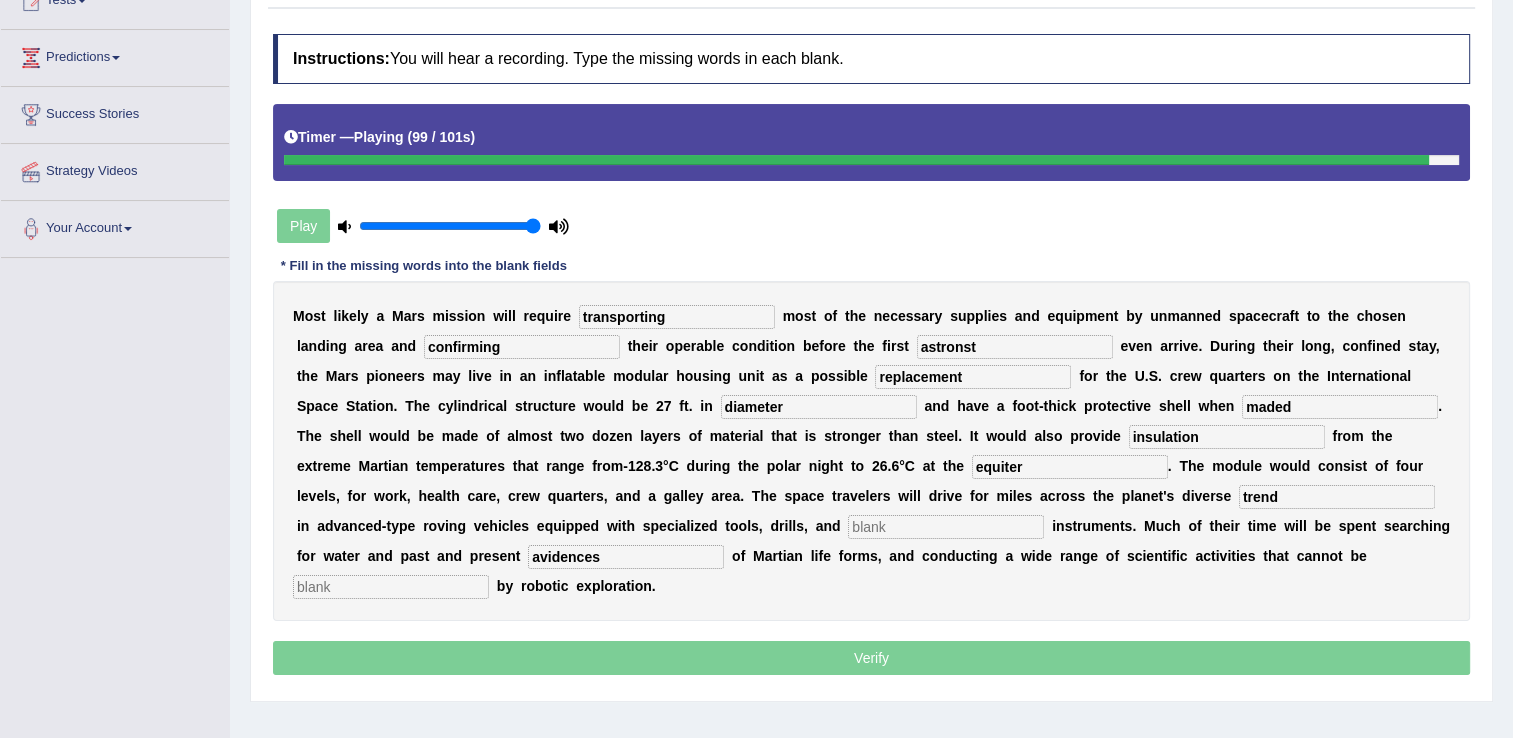 click at bounding box center (391, 587) 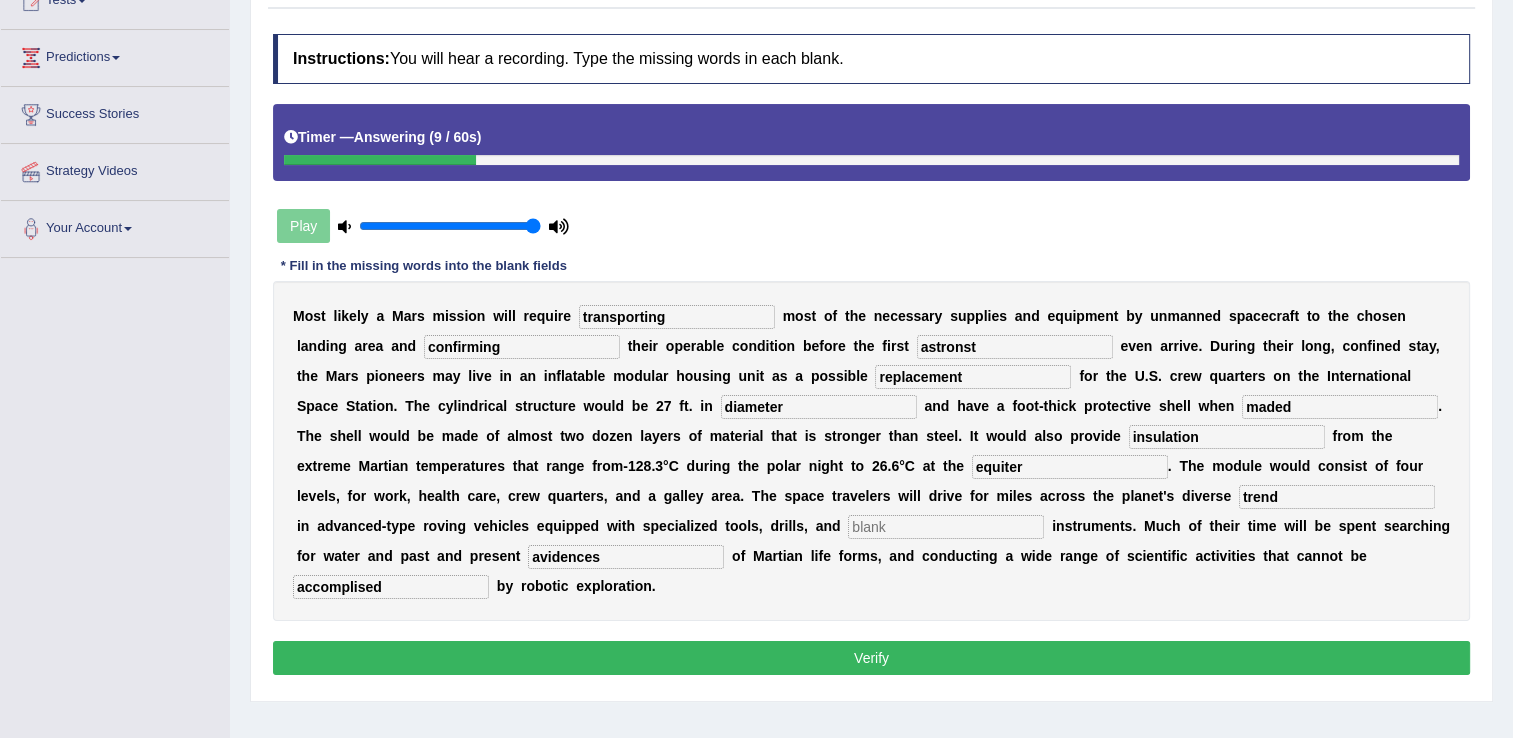 type on "accomplised" 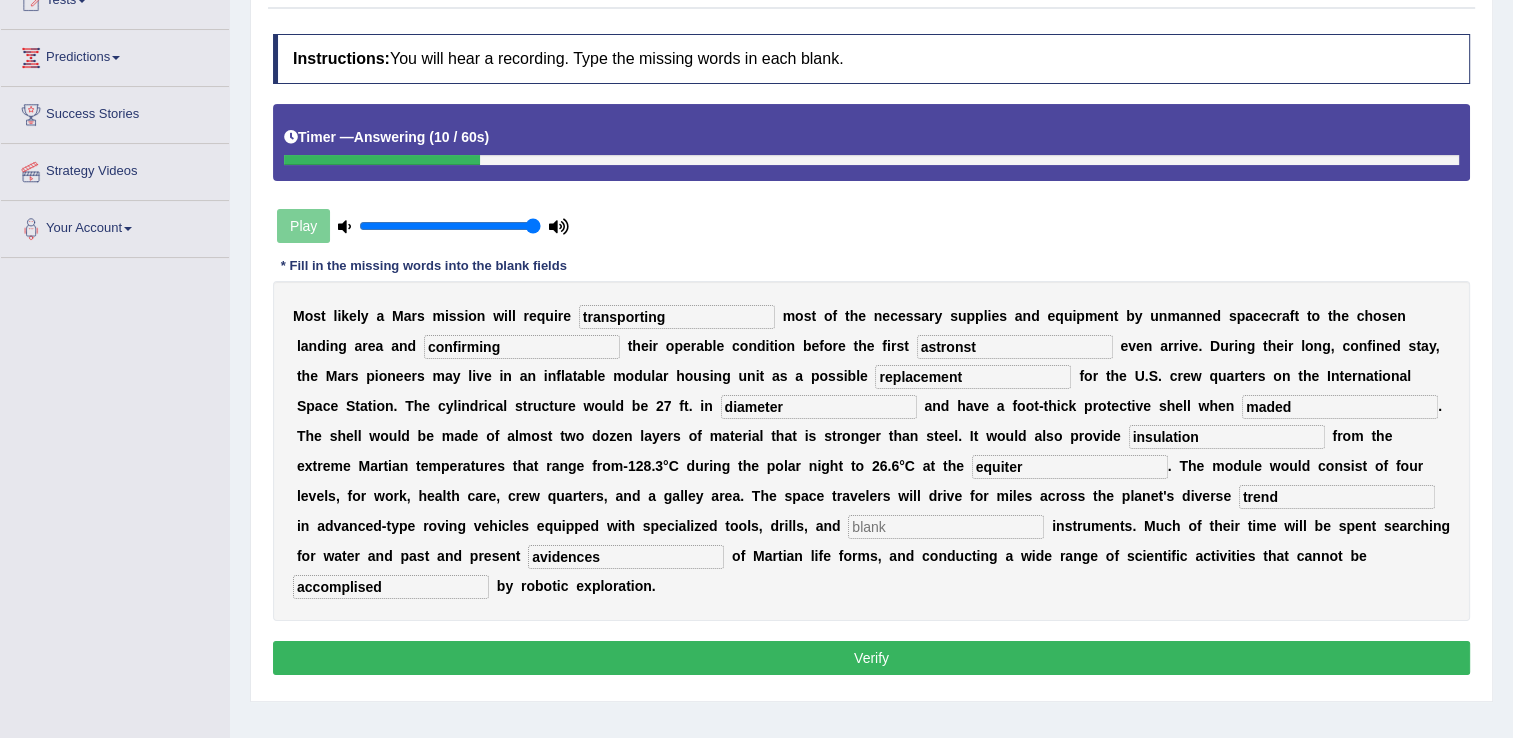 click on "avidences" at bounding box center [626, 557] 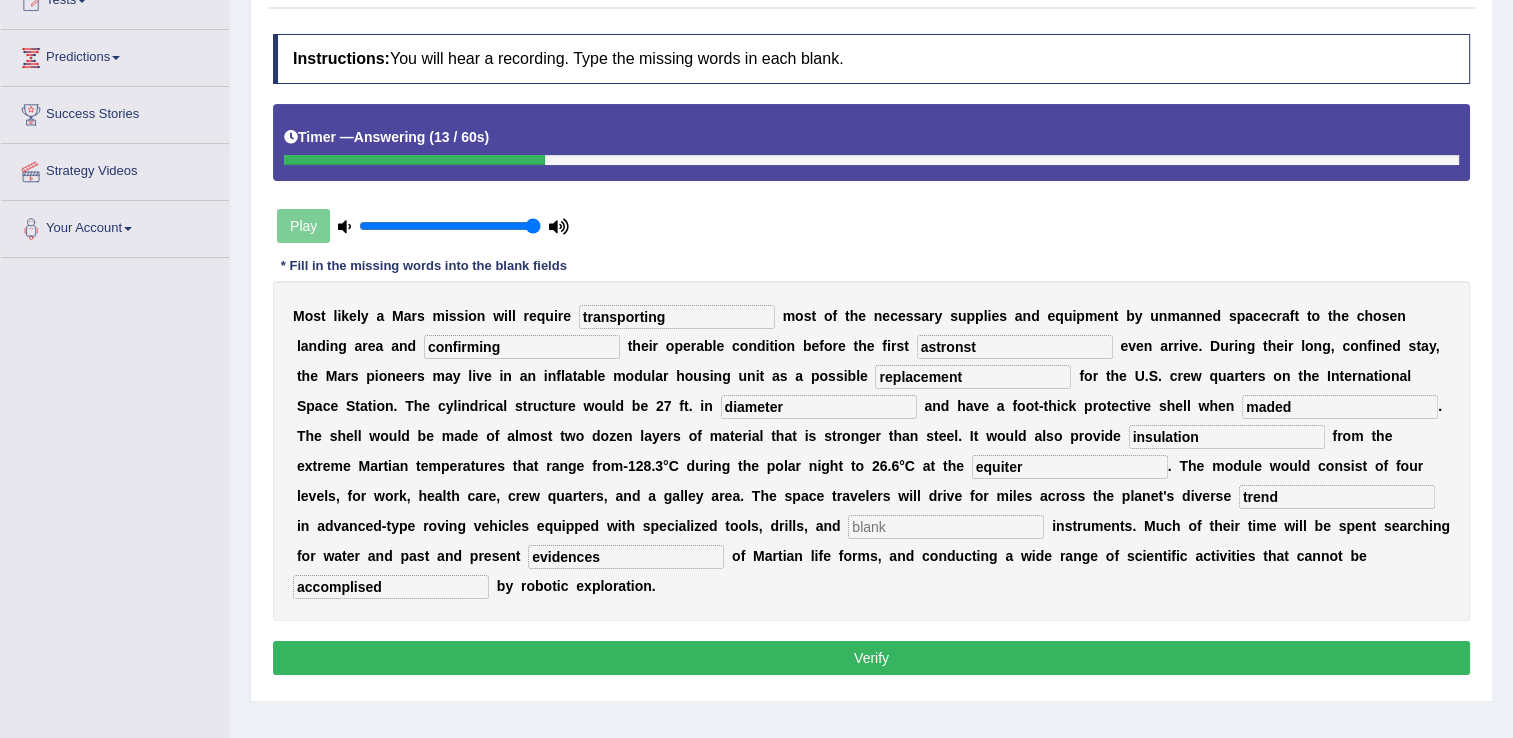 click on "evidences" at bounding box center (626, 557) 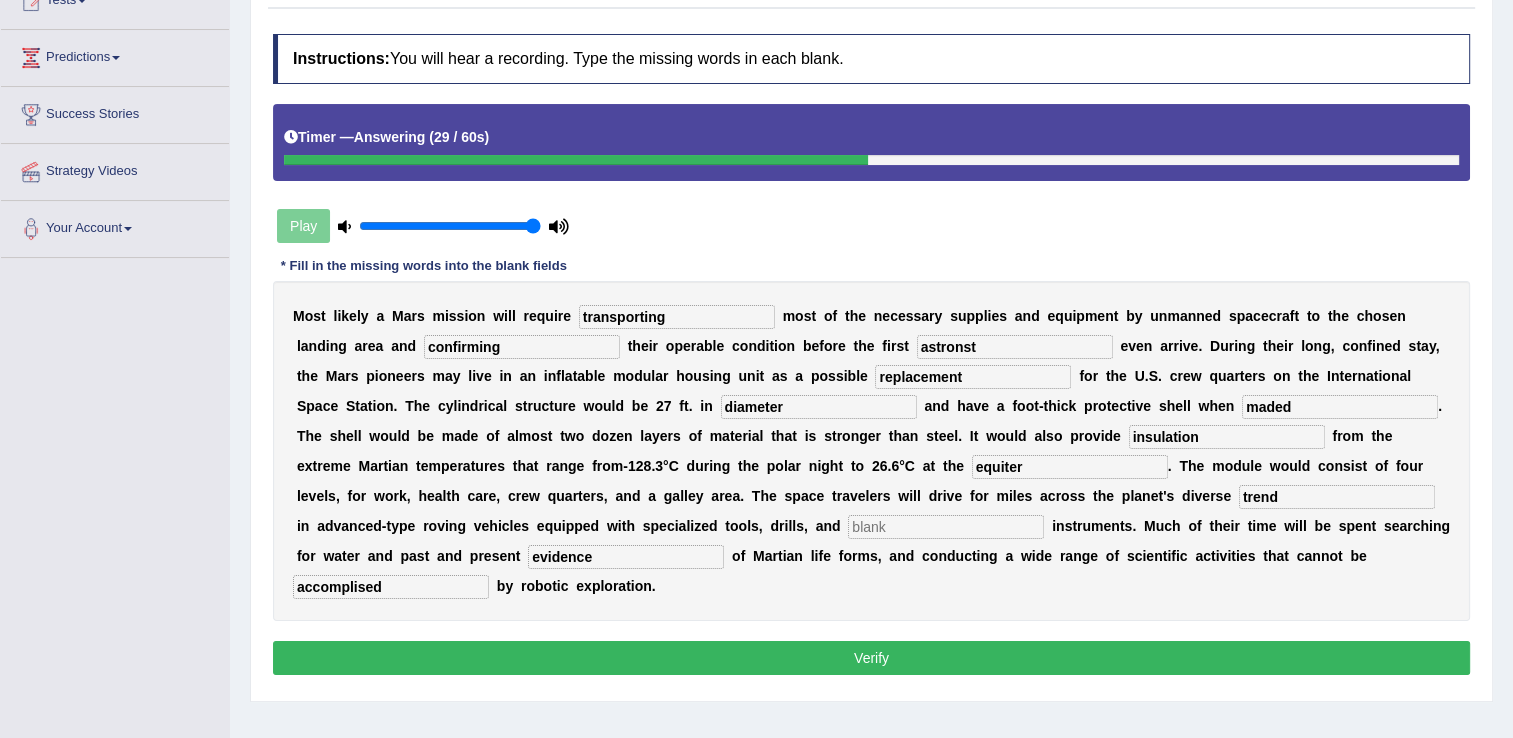 type on "evidence" 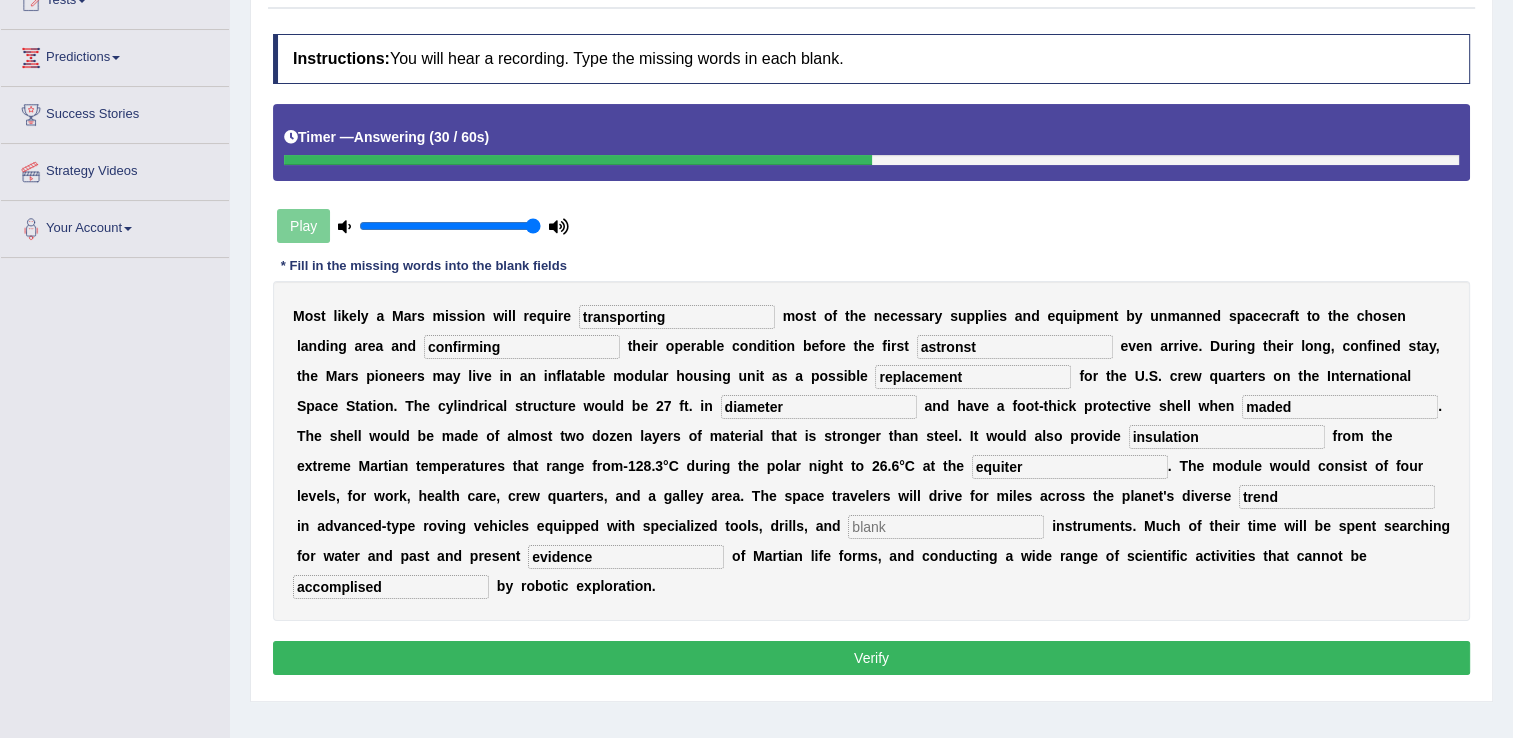 click on "astronst" at bounding box center (1015, 347) 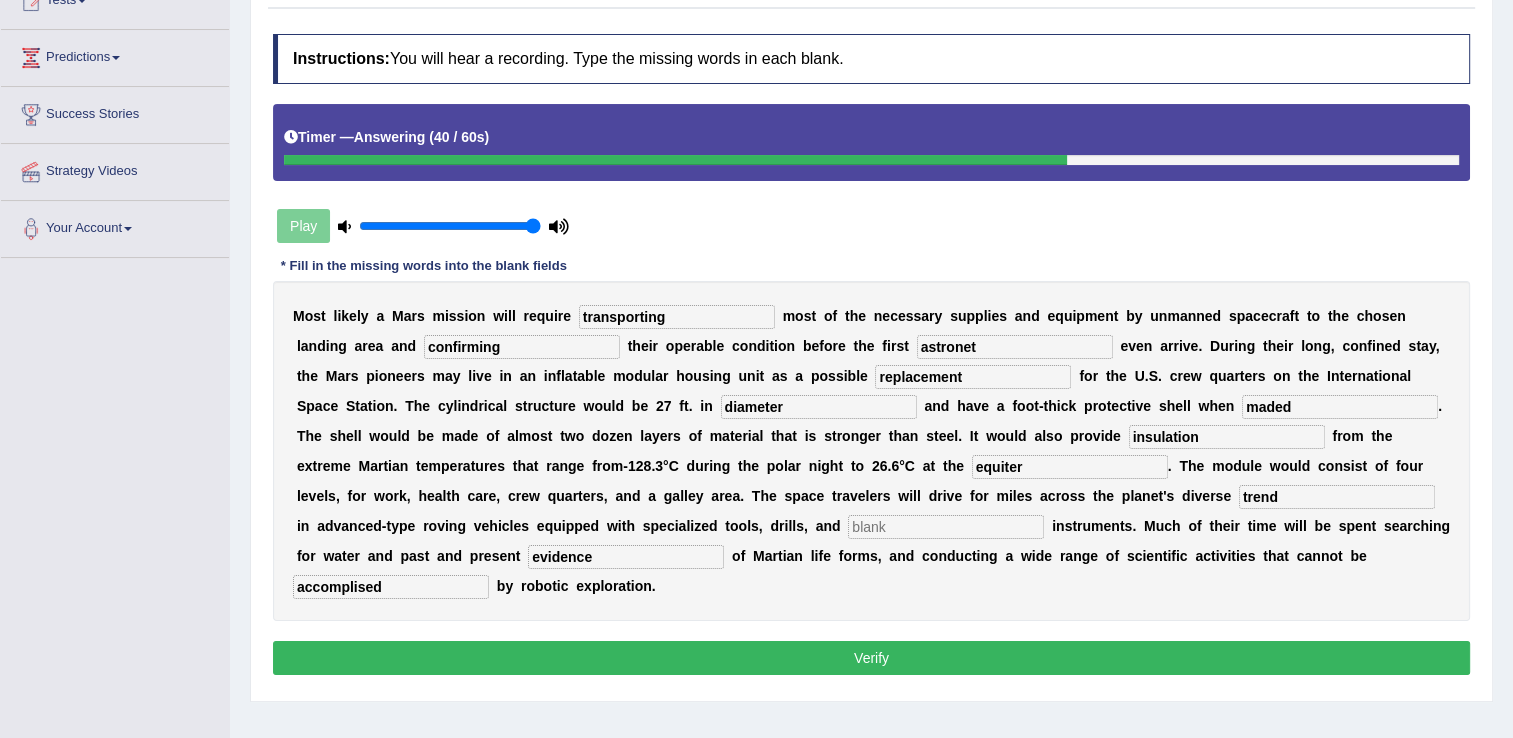 type on "astronet" 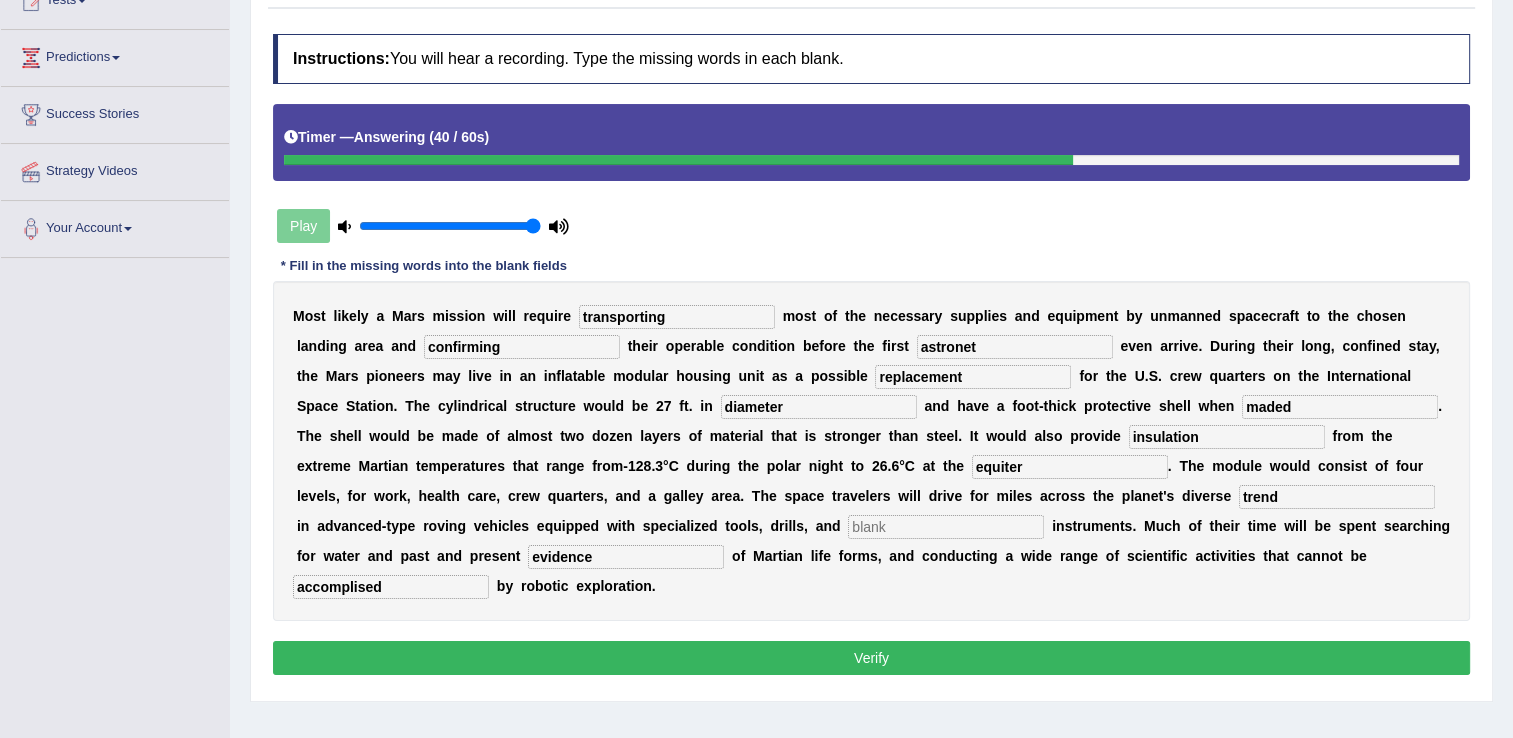 click on "maded" at bounding box center [1340, 407] 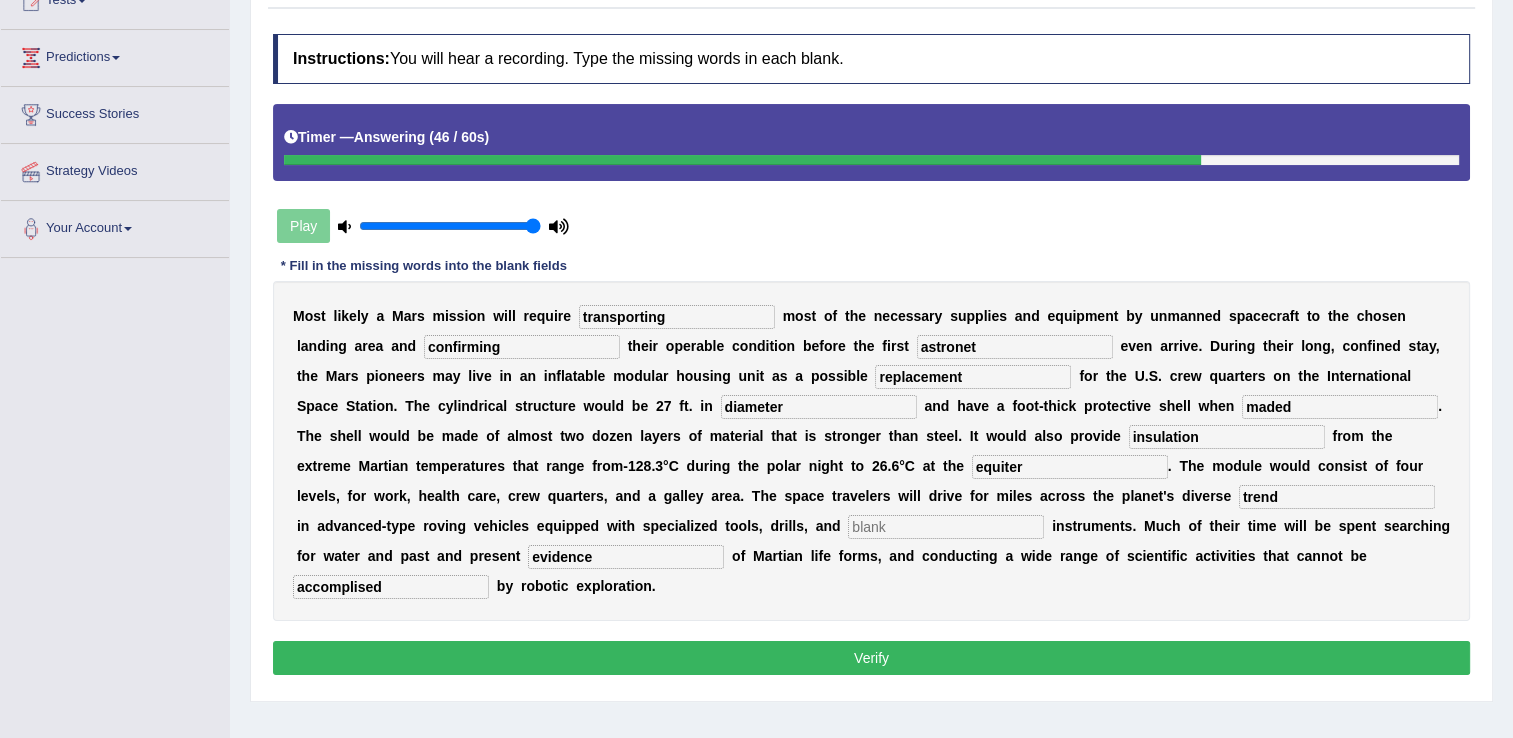 click on "insulation" at bounding box center (1227, 437) 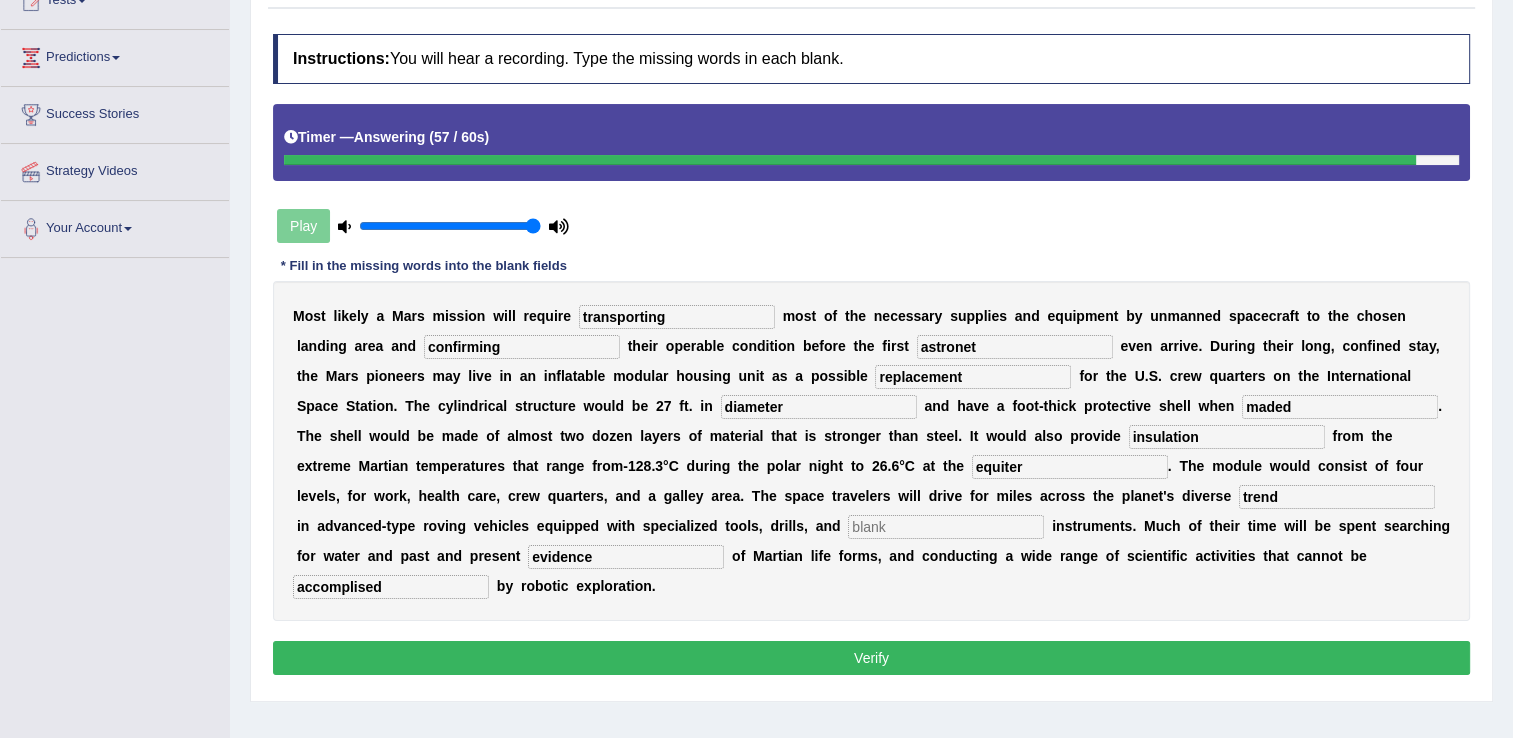 click on "trend" at bounding box center [1337, 497] 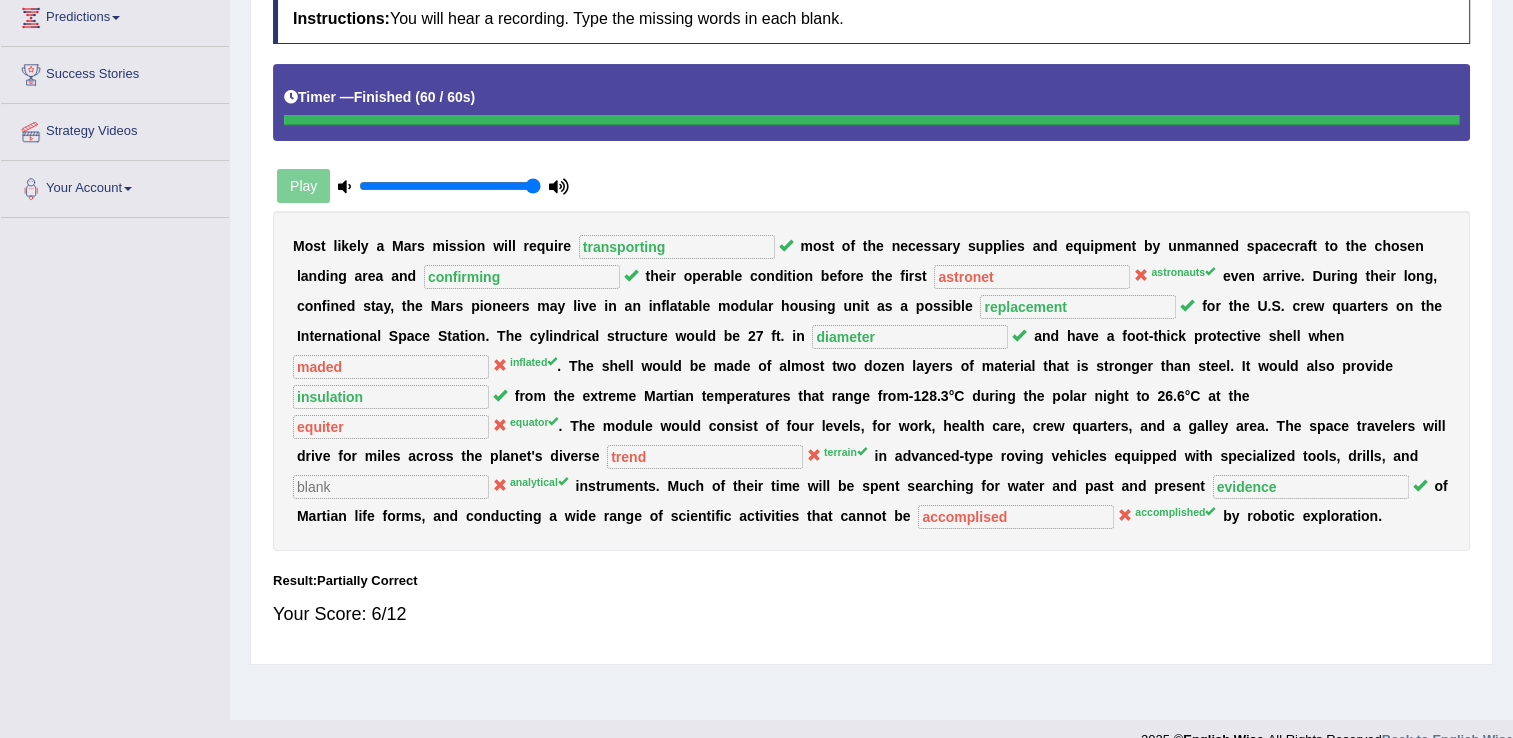 scroll, scrollTop: 312, scrollLeft: 0, axis: vertical 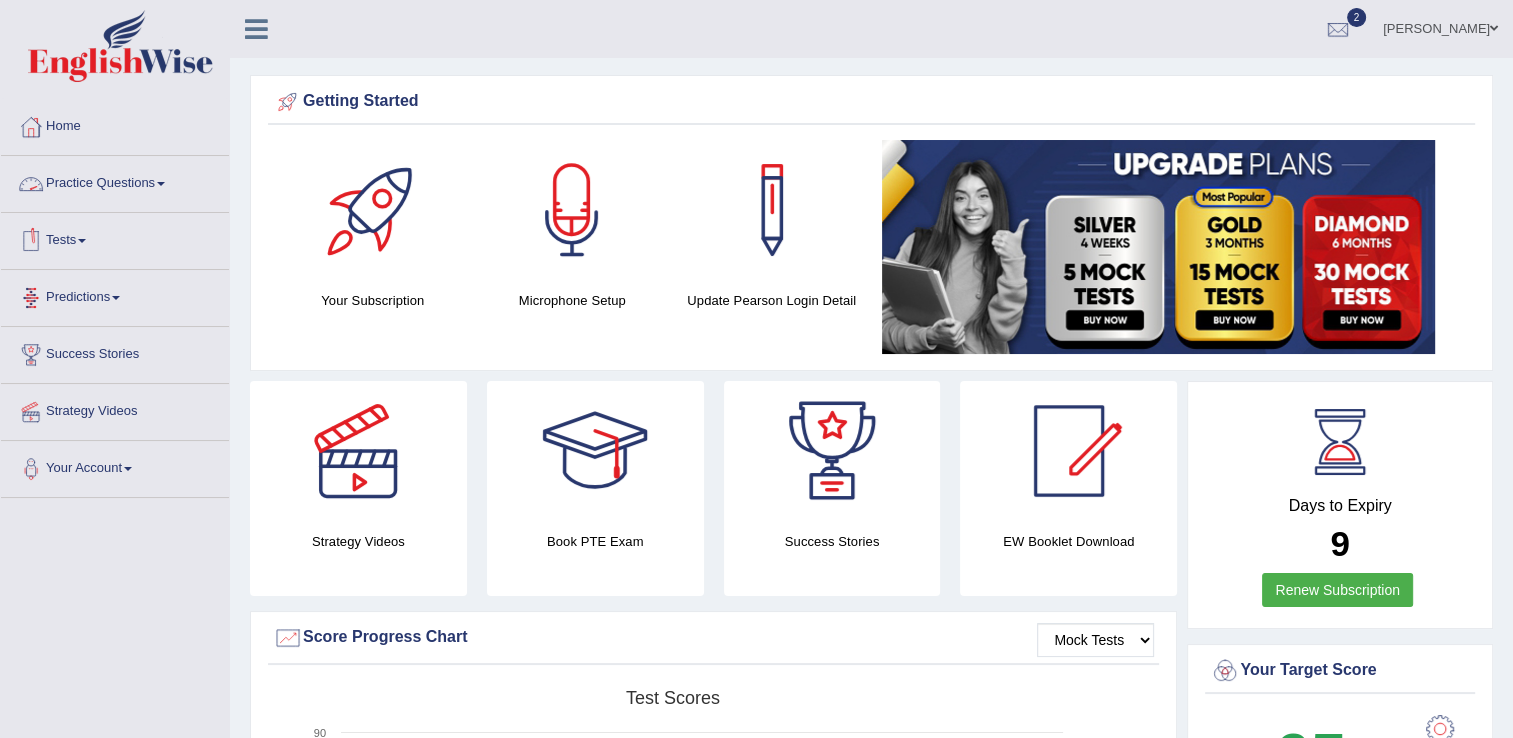click on "Practice Questions" at bounding box center (115, 181) 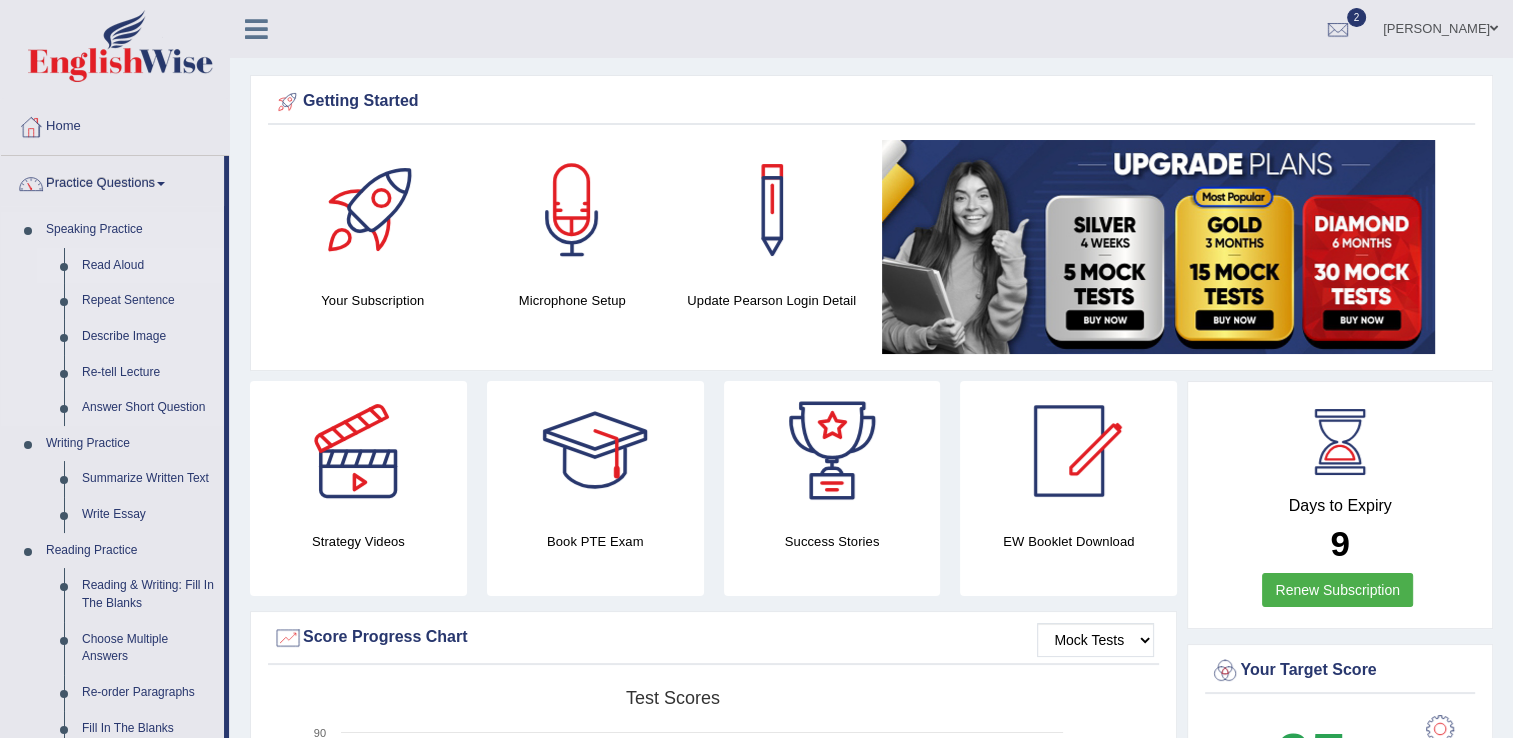 click on "Read Aloud" at bounding box center [148, 266] 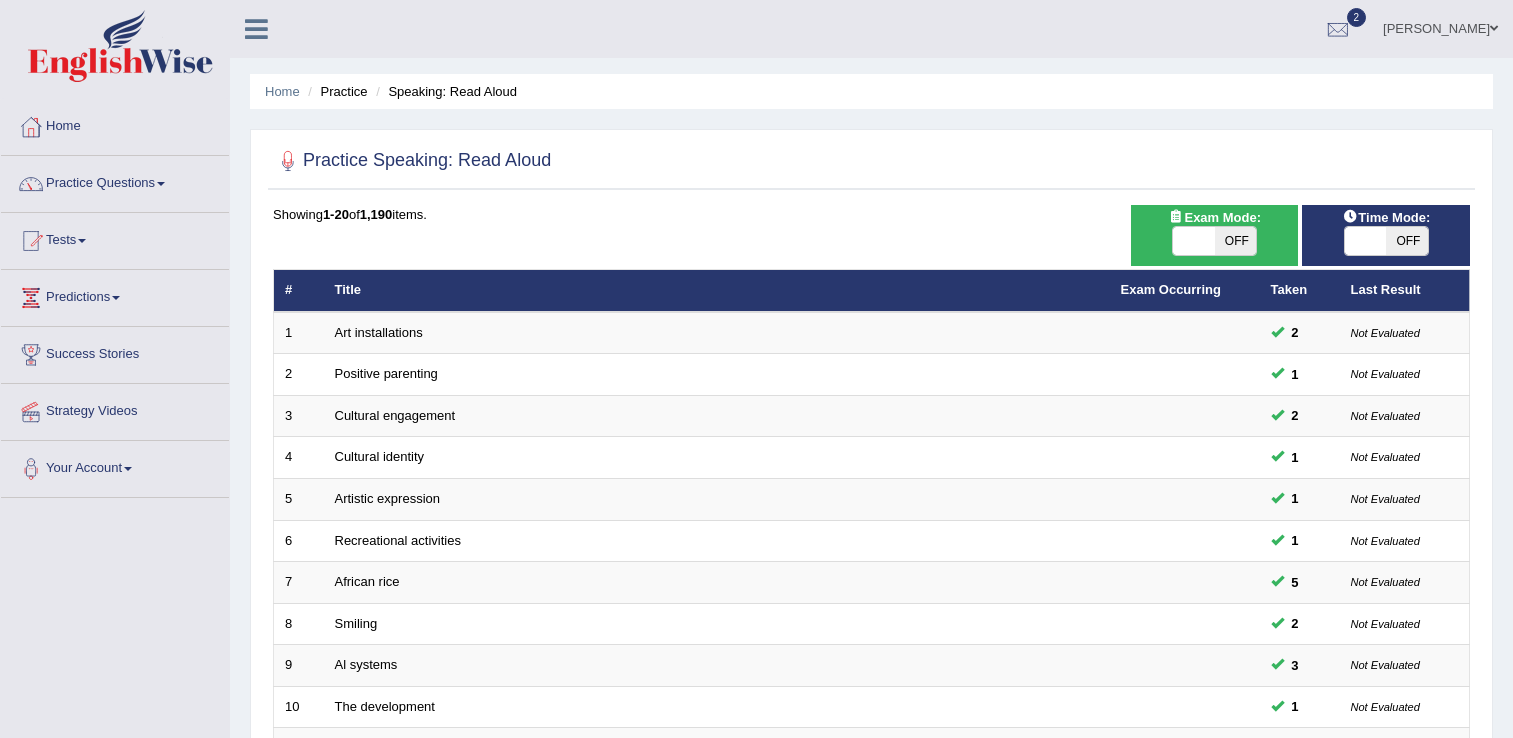 scroll, scrollTop: 0, scrollLeft: 0, axis: both 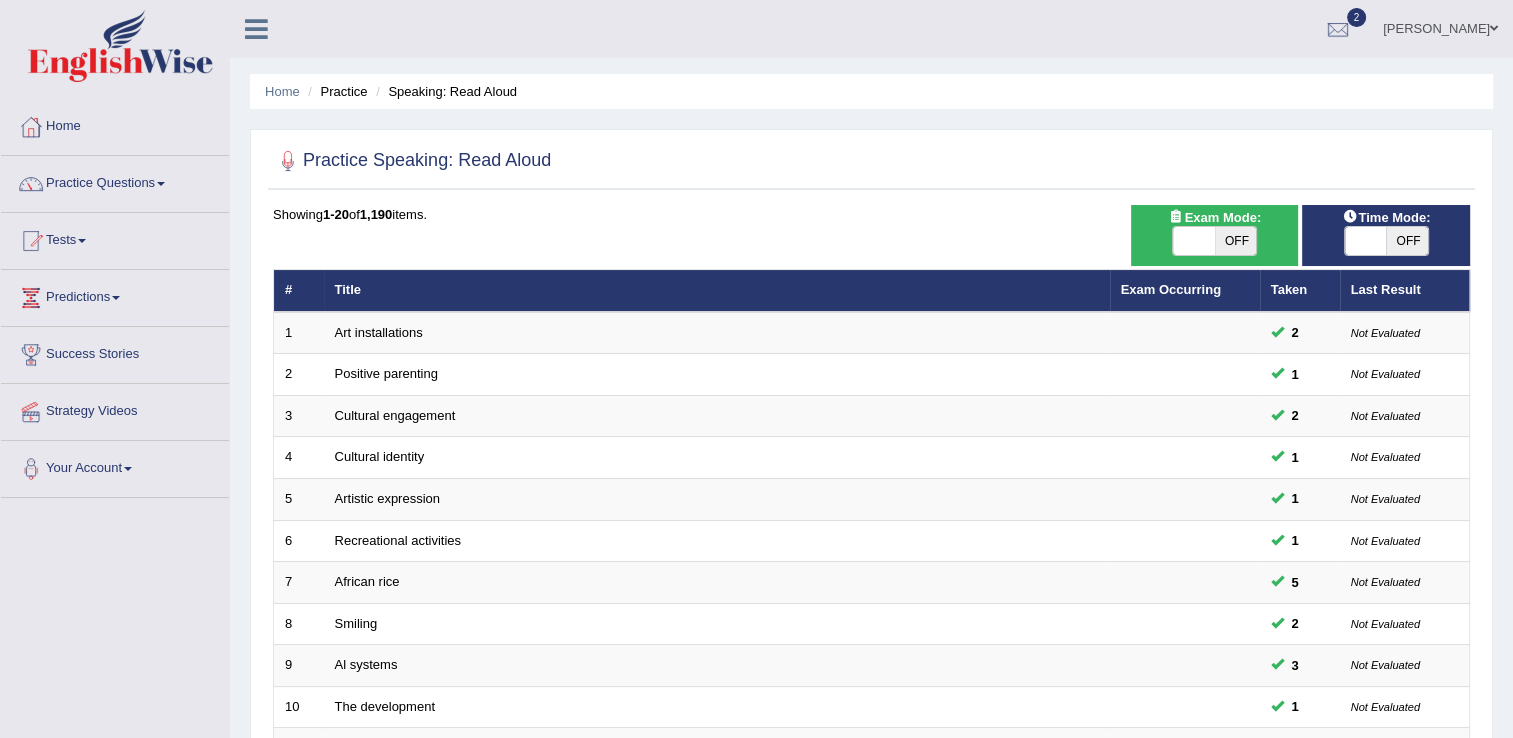click on "OFF" at bounding box center [1236, 241] 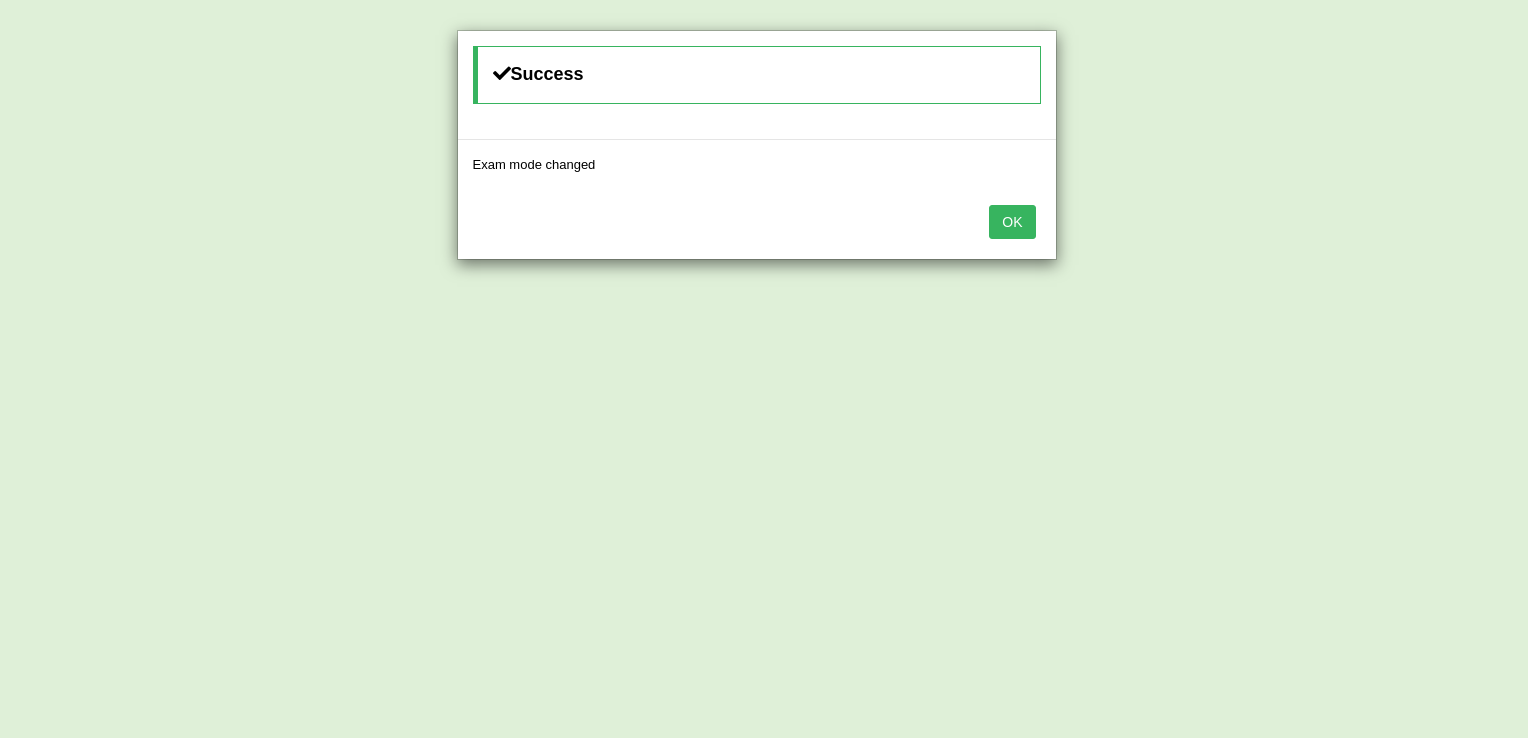 click on "OK" at bounding box center [1012, 222] 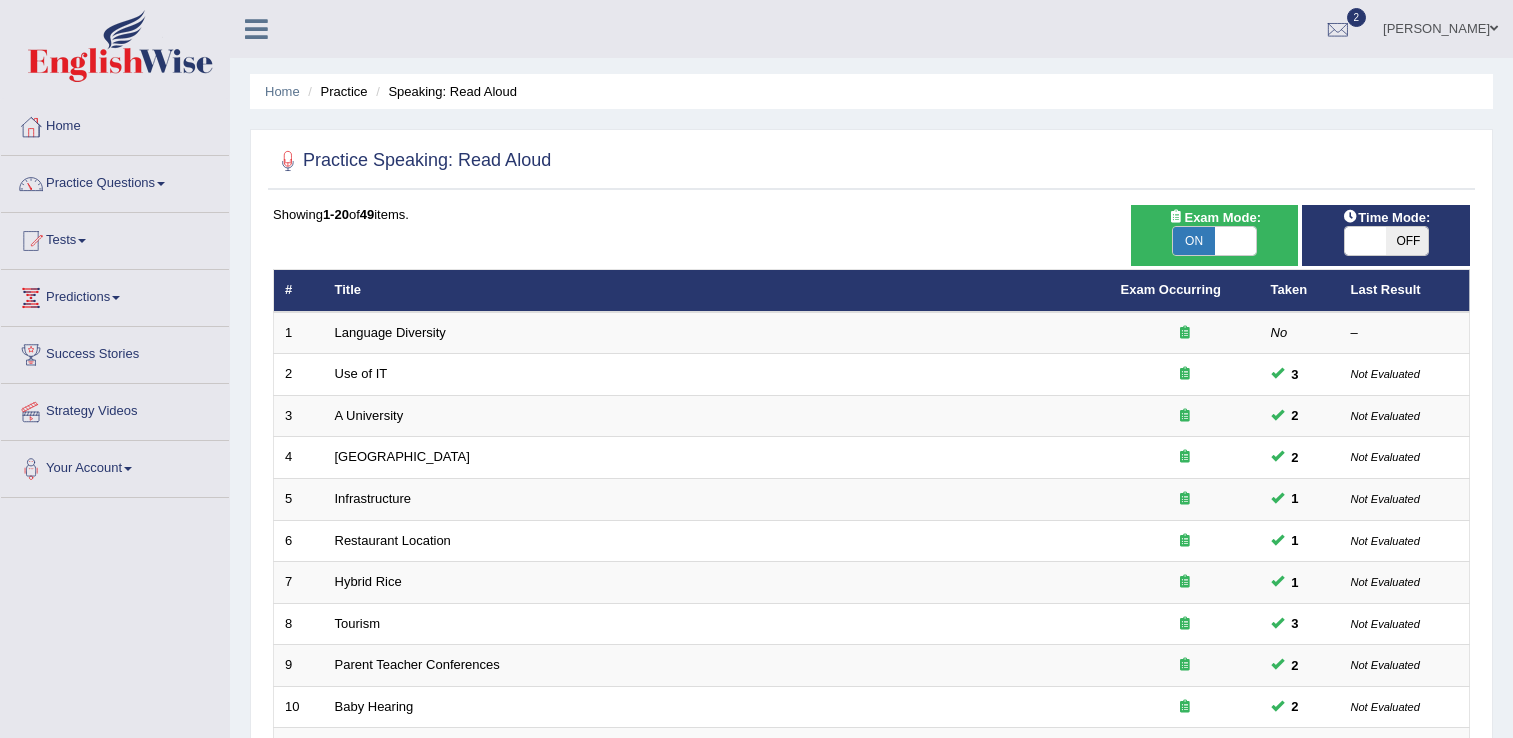 scroll, scrollTop: 0, scrollLeft: 0, axis: both 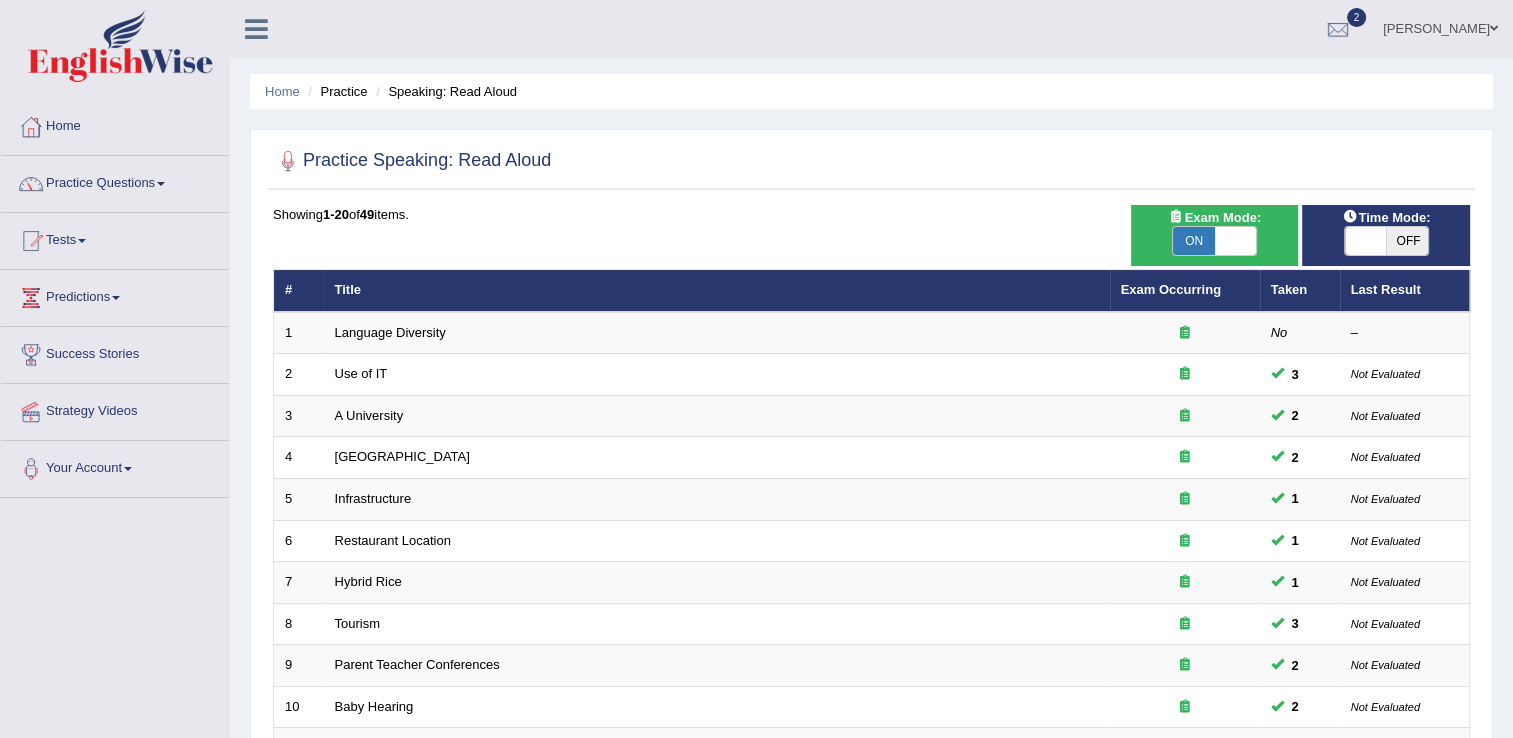 click on "OFF" at bounding box center [1407, 241] 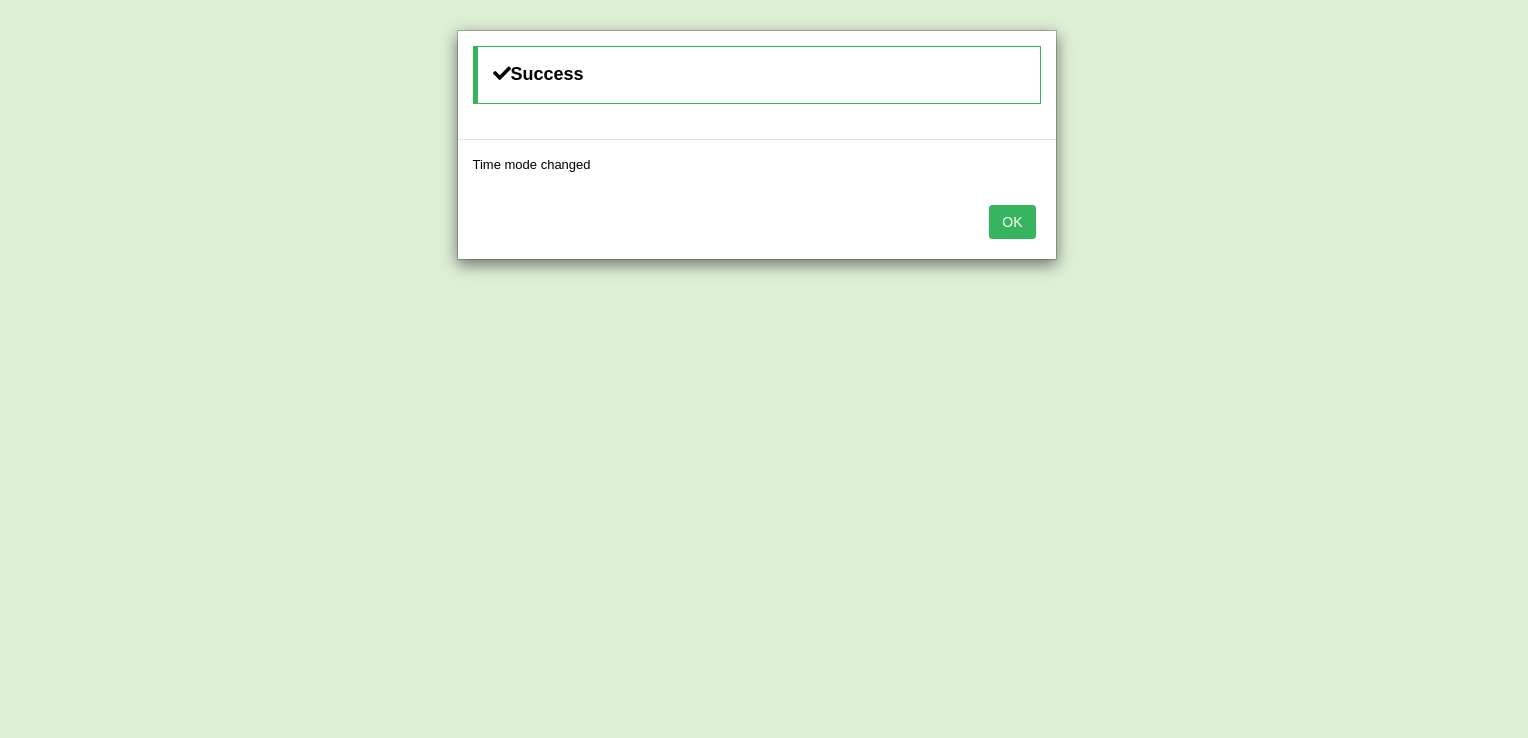 click on "OK" at bounding box center (1012, 222) 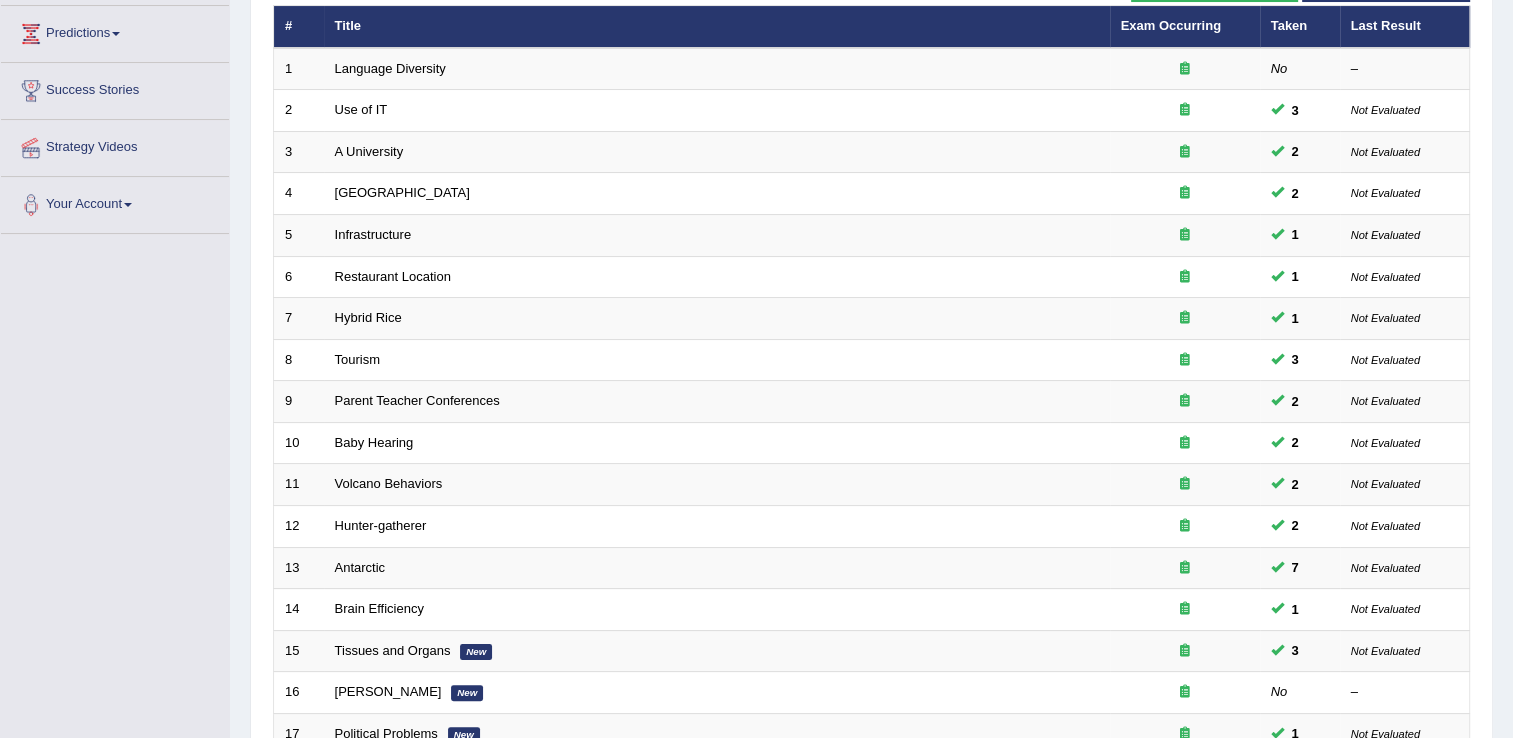 scroll, scrollTop: 280, scrollLeft: 0, axis: vertical 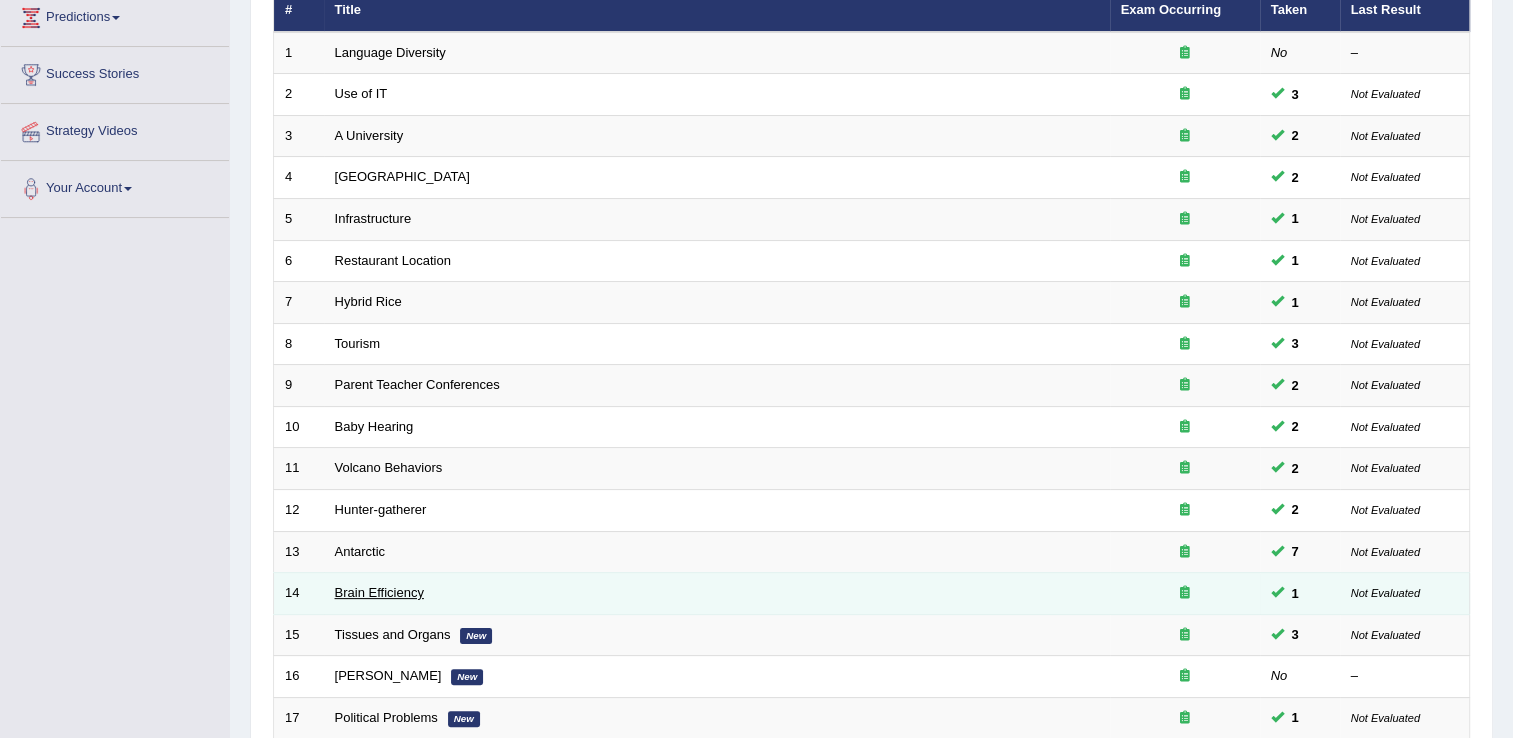 click on "Brain Efficiency" at bounding box center [379, 592] 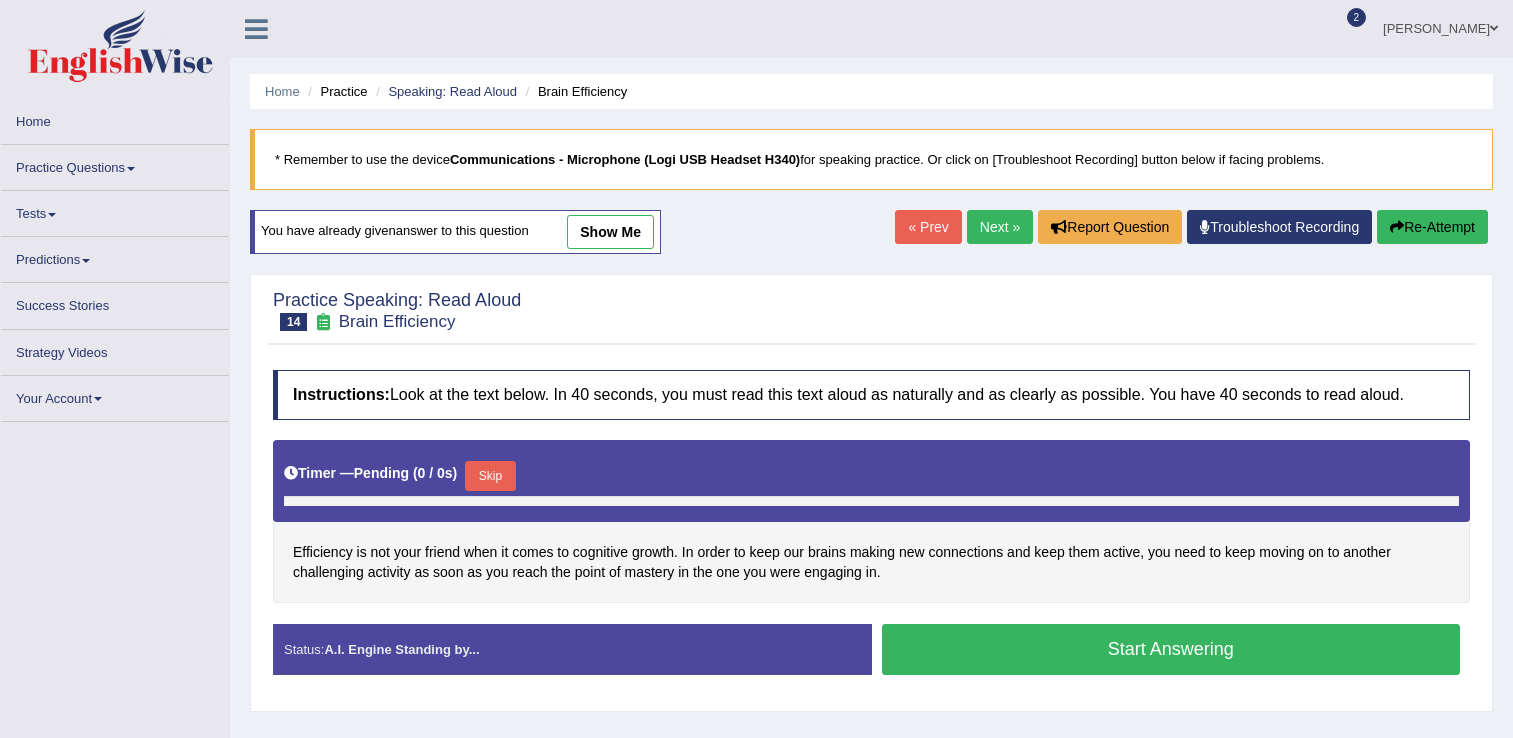 scroll, scrollTop: 0, scrollLeft: 0, axis: both 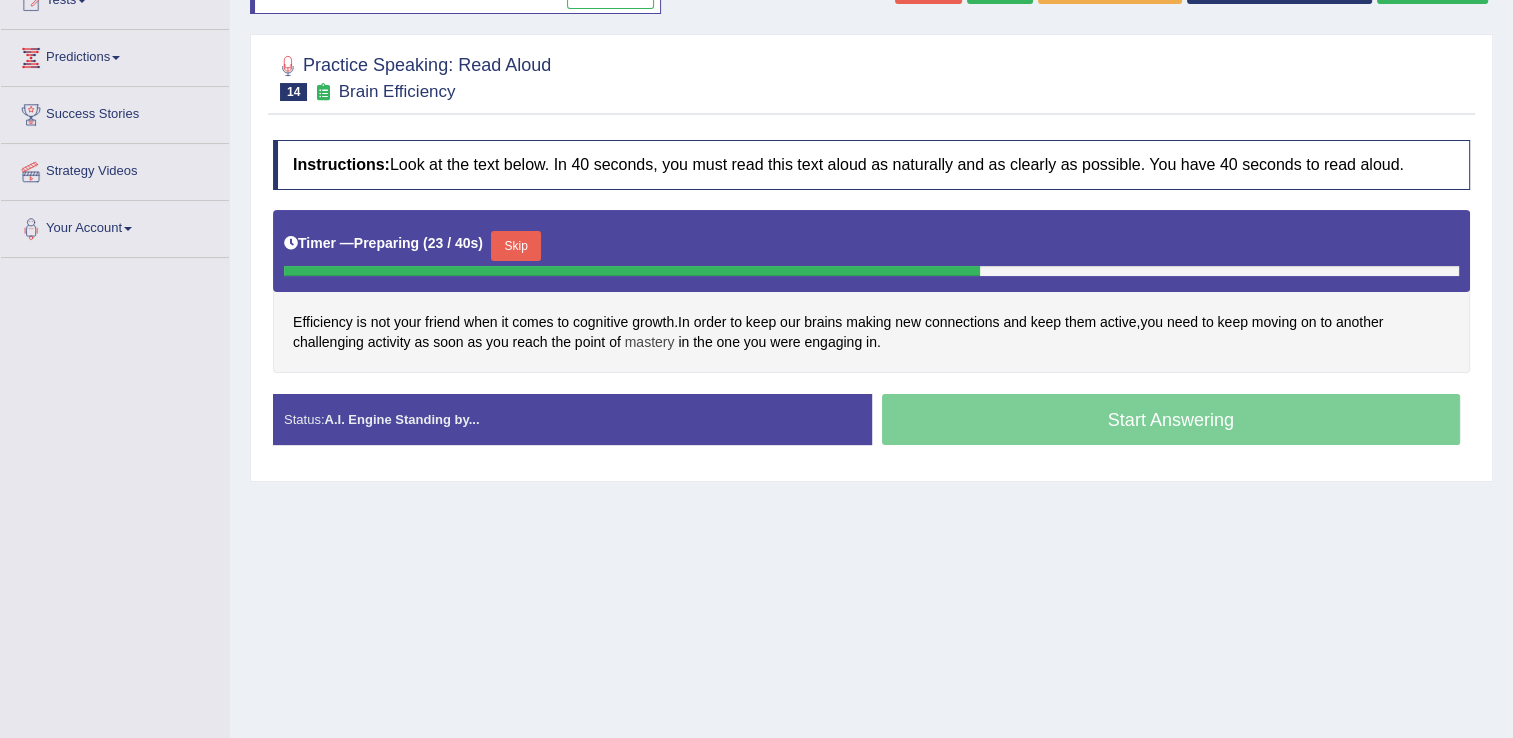 click on "mastery" at bounding box center [650, 342] 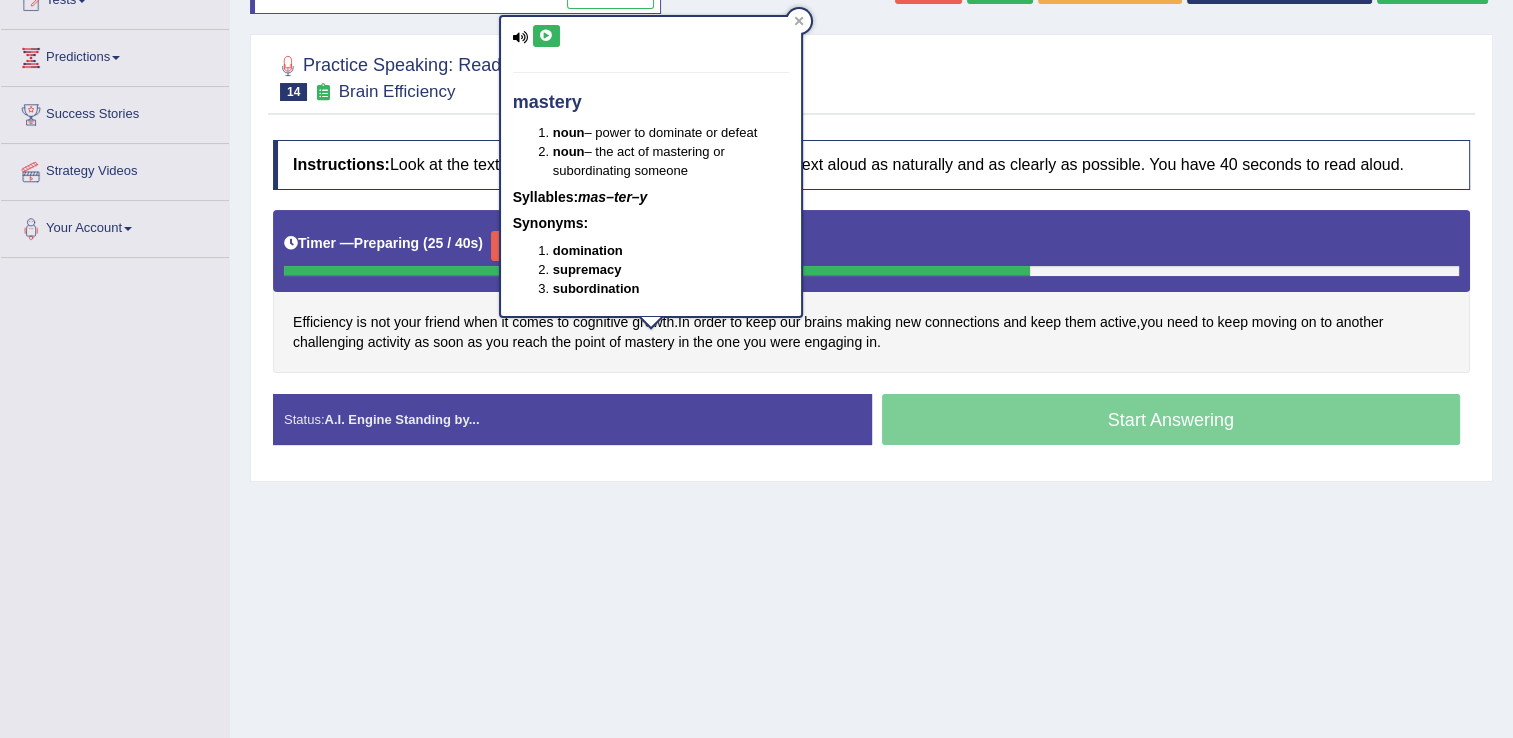 click at bounding box center (546, 36) 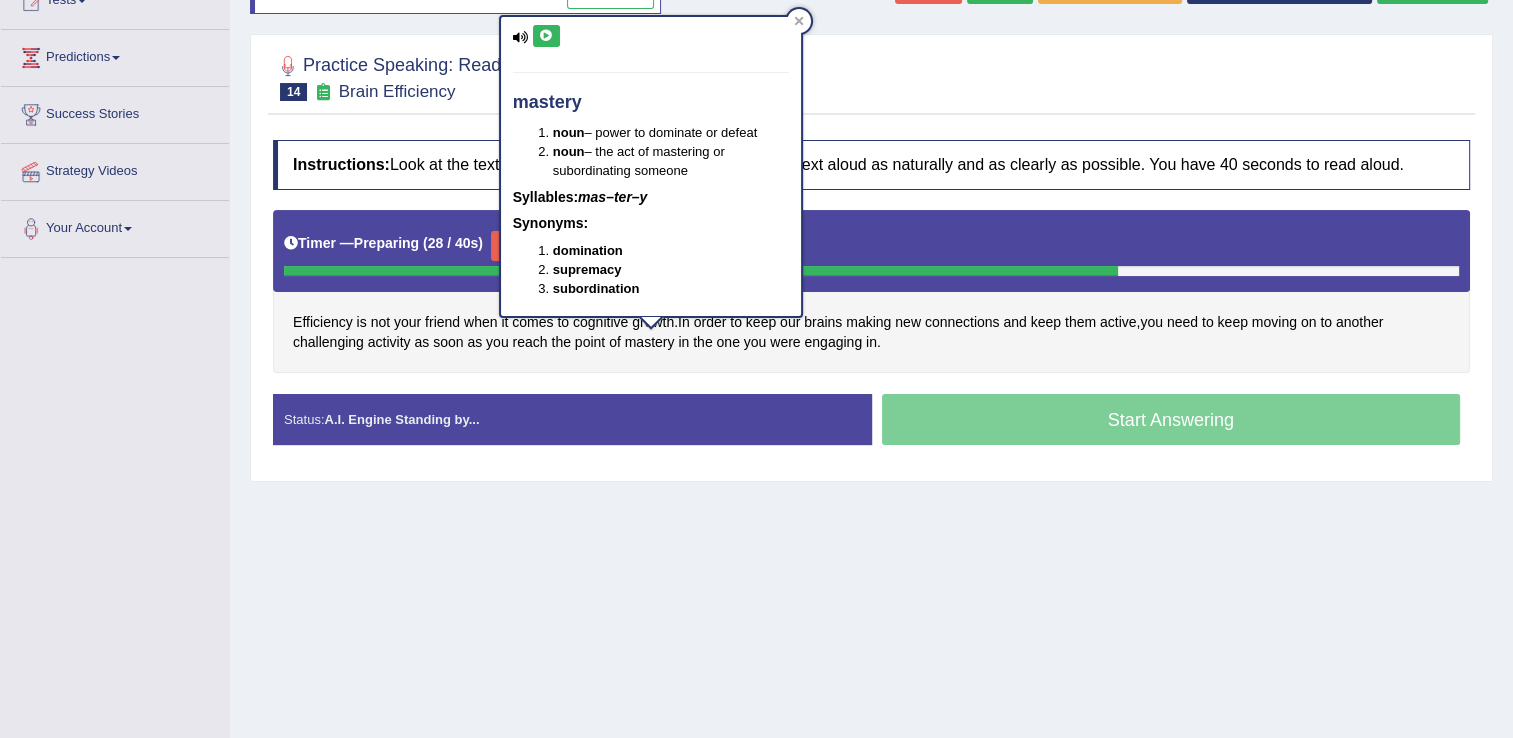 click on "Toggle navigation
Home
Practice Questions   Speaking Practice Read Aloud
Repeat Sentence
Describe Image
Re-tell Lecture
Answer Short Question
Writing Practice  Summarize Written Text
Write Essay
Reading Practice  Reading & Writing: Fill In The Blanks
Choose Multiple Answers
Re-order Paragraphs
Fill In The Blanks
Choose Single Answer
Listening Practice  Summarize Spoken Text
Highlight Incorrect Words
Highlight Correct Summary
Select Missing Word
Choose Single Answer
Choose Multiple Answers
Fill In The Blanks
Write From Dictation
Pronunciation
Tests  Take Practice Sectional Test
Take Mock Test
History
Predictions  Latest Predictions" at bounding box center (756, 280) 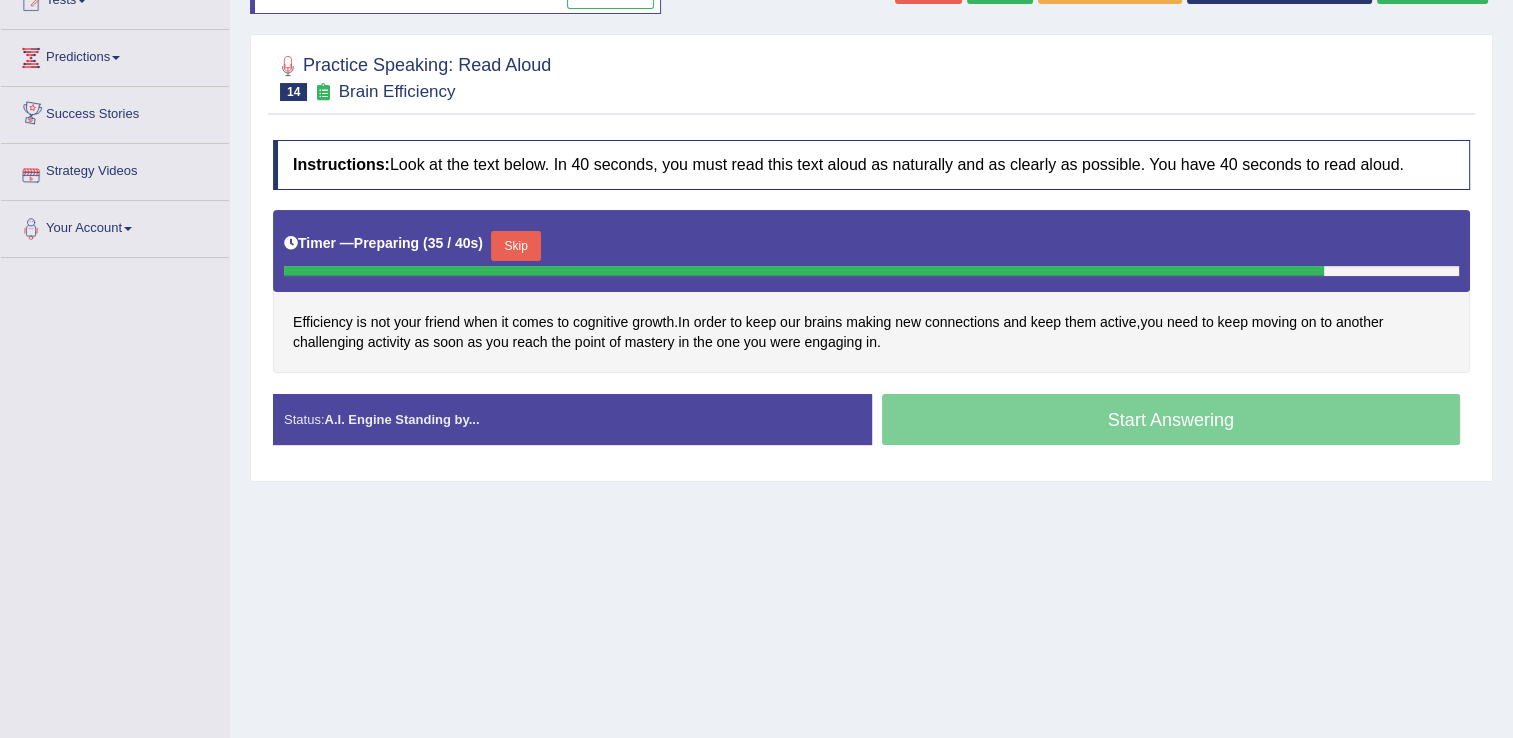 click on "Skip" at bounding box center [516, 246] 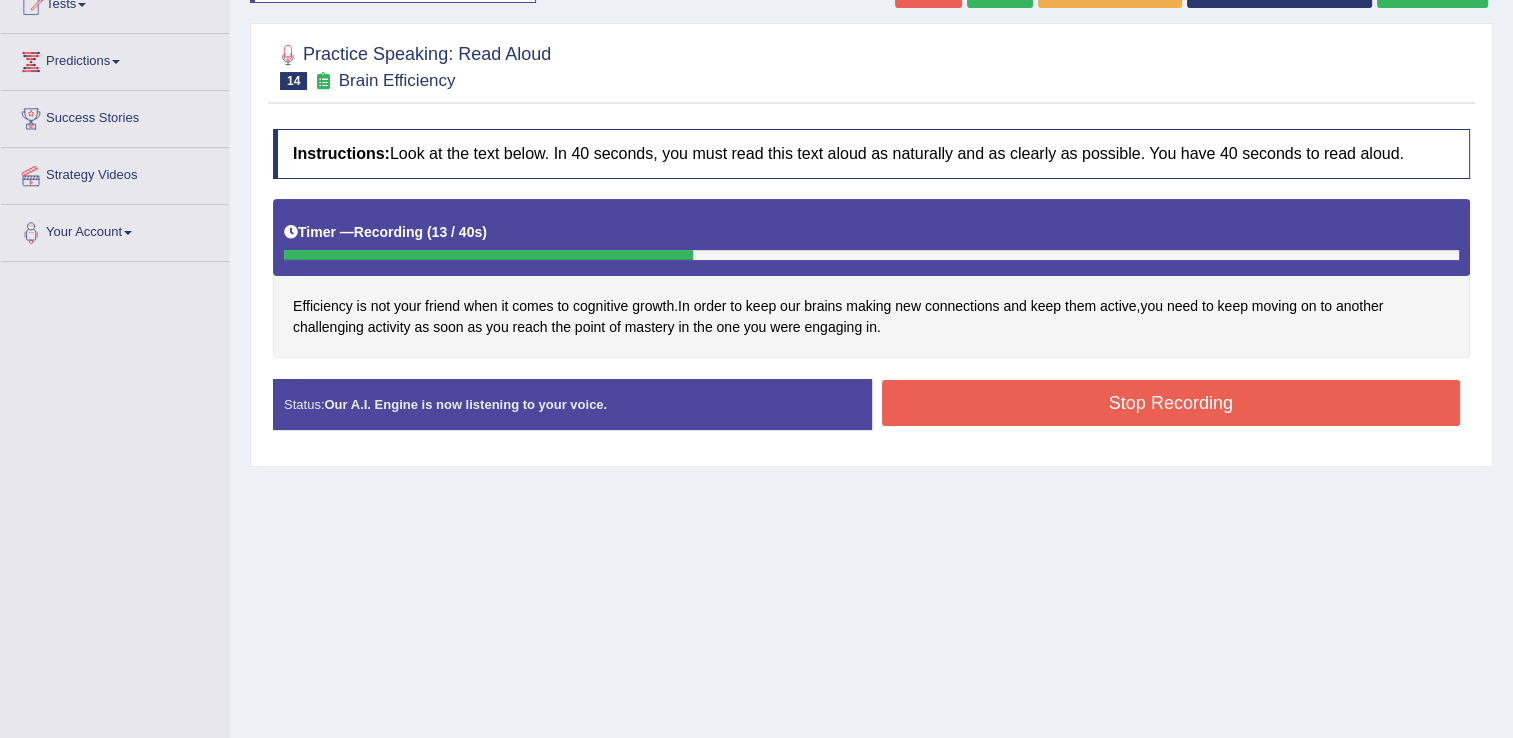 scroll, scrollTop: 200, scrollLeft: 0, axis: vertical 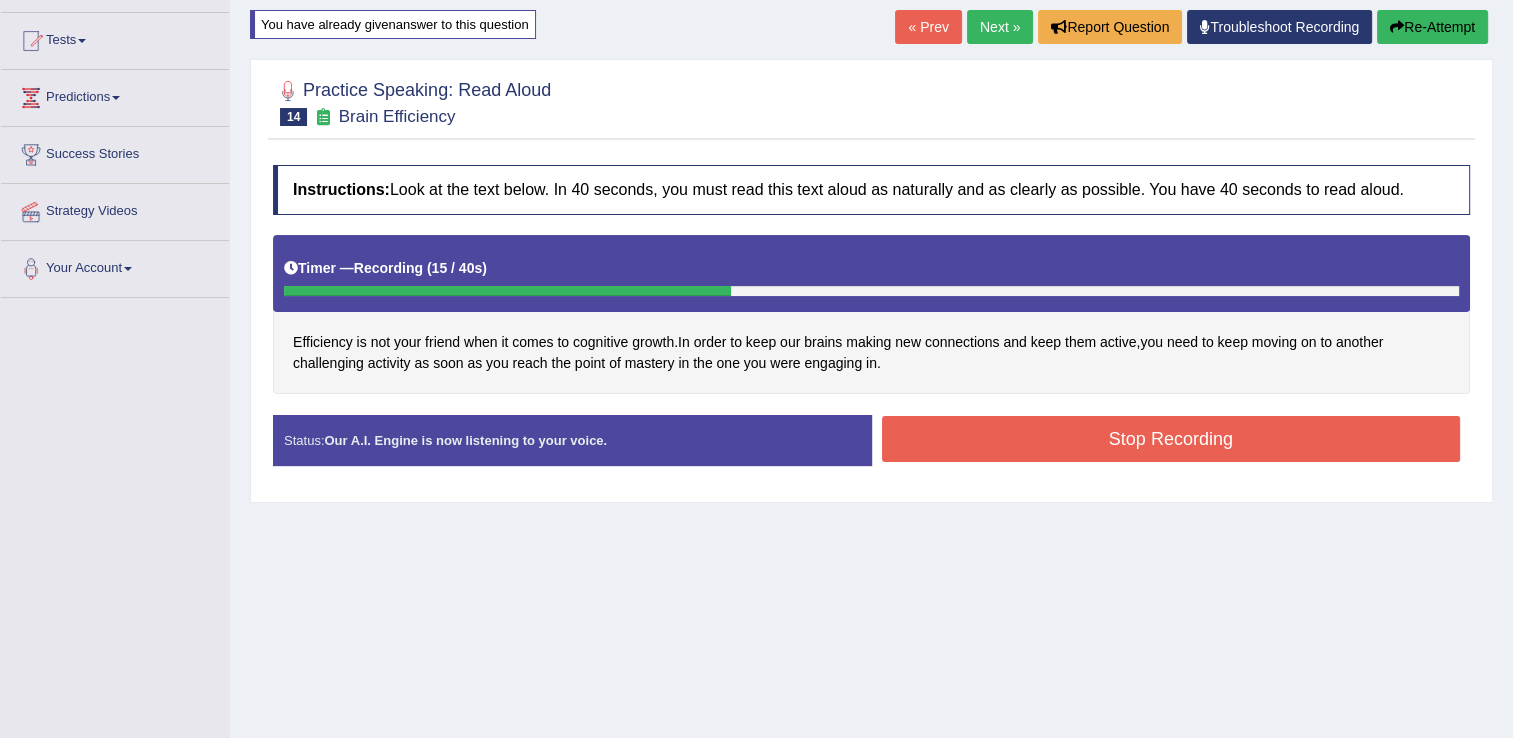 click on "Re-Attempt" at bounding box center (1432, 27) 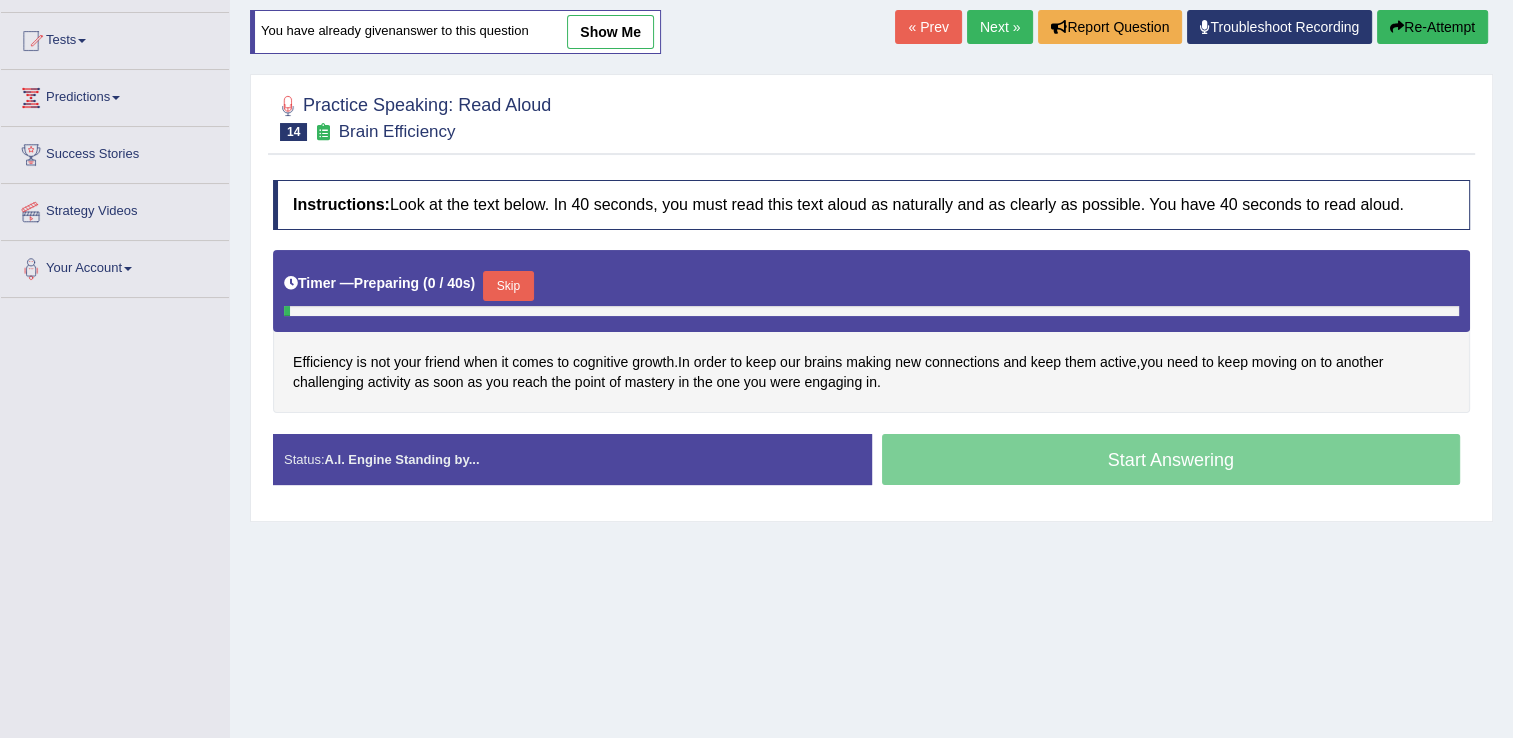 scroll, scrollTop: 200, scrollLeft: 0, axis: vertical 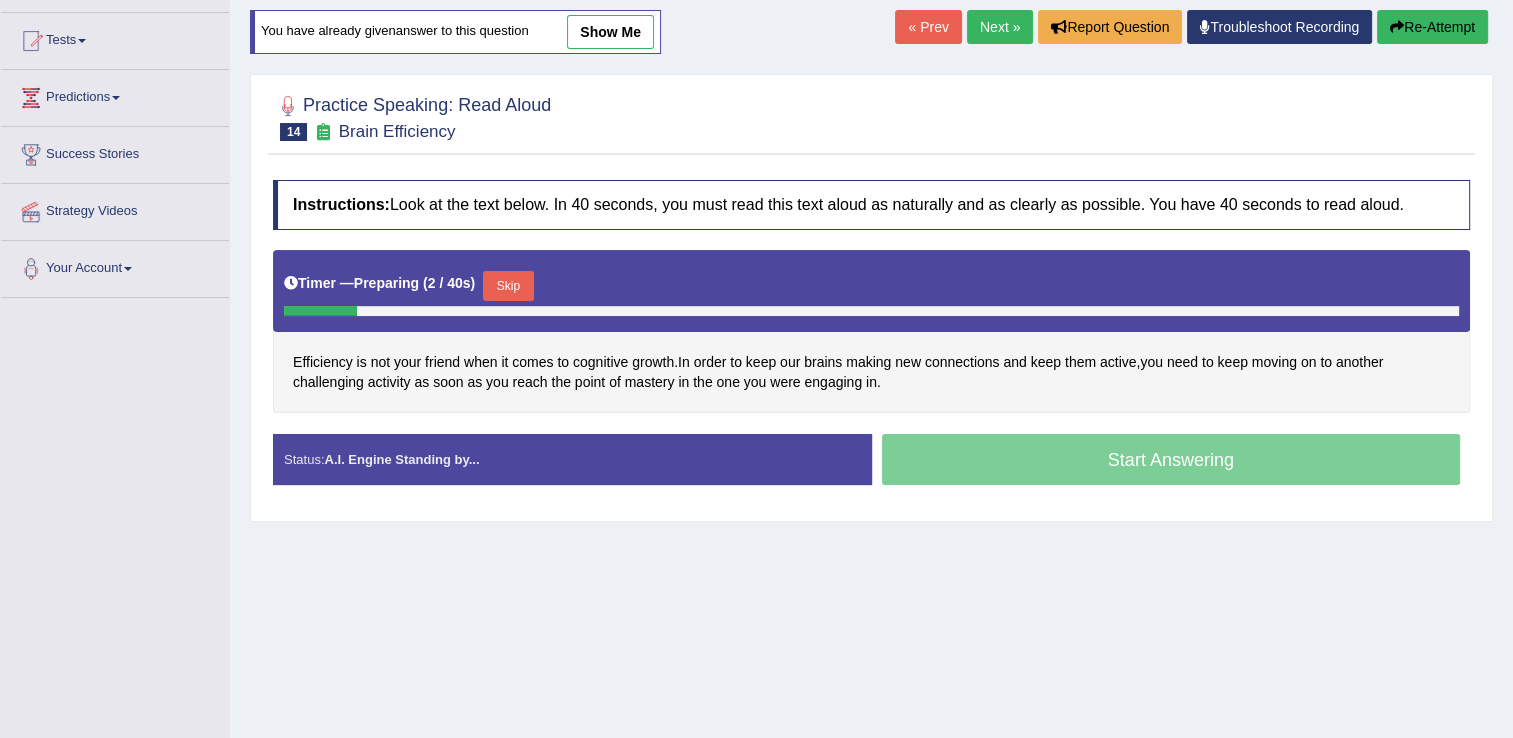 click on "Skip" at bounding box center [508, 286] 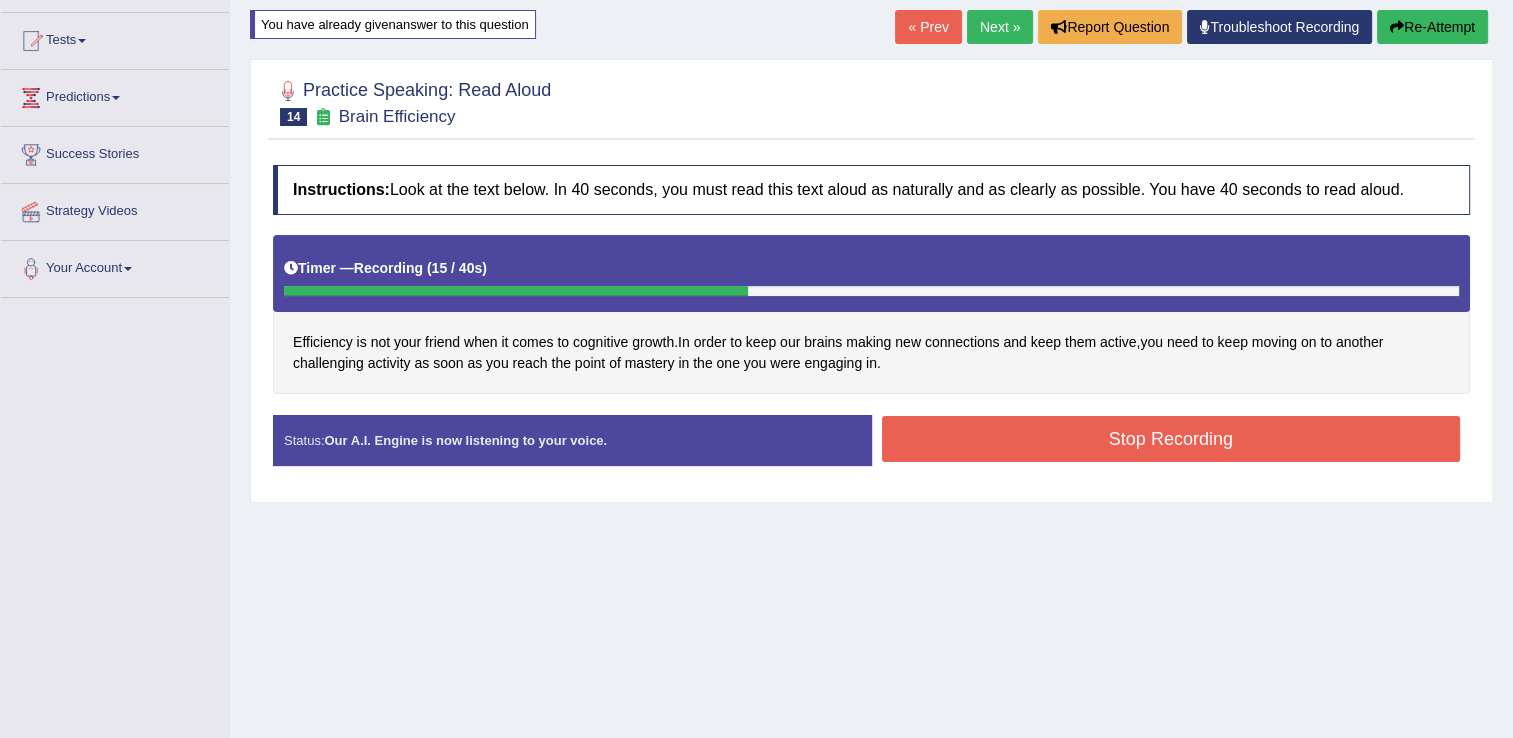 click on "Stop Recording" at bounding box center (1171, 439) 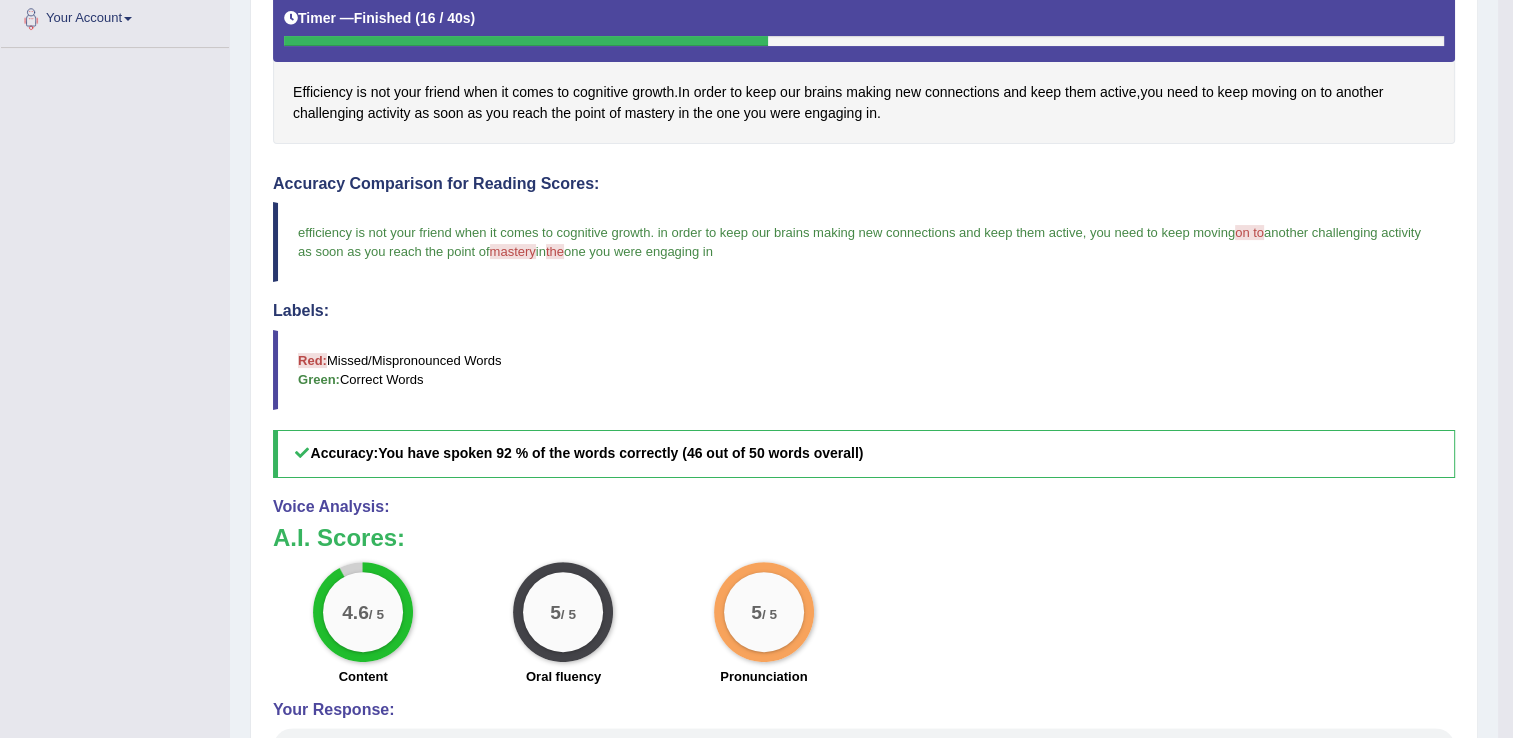 scroll, scrollTop: 480, scrollLeft: 0, axis: vertical 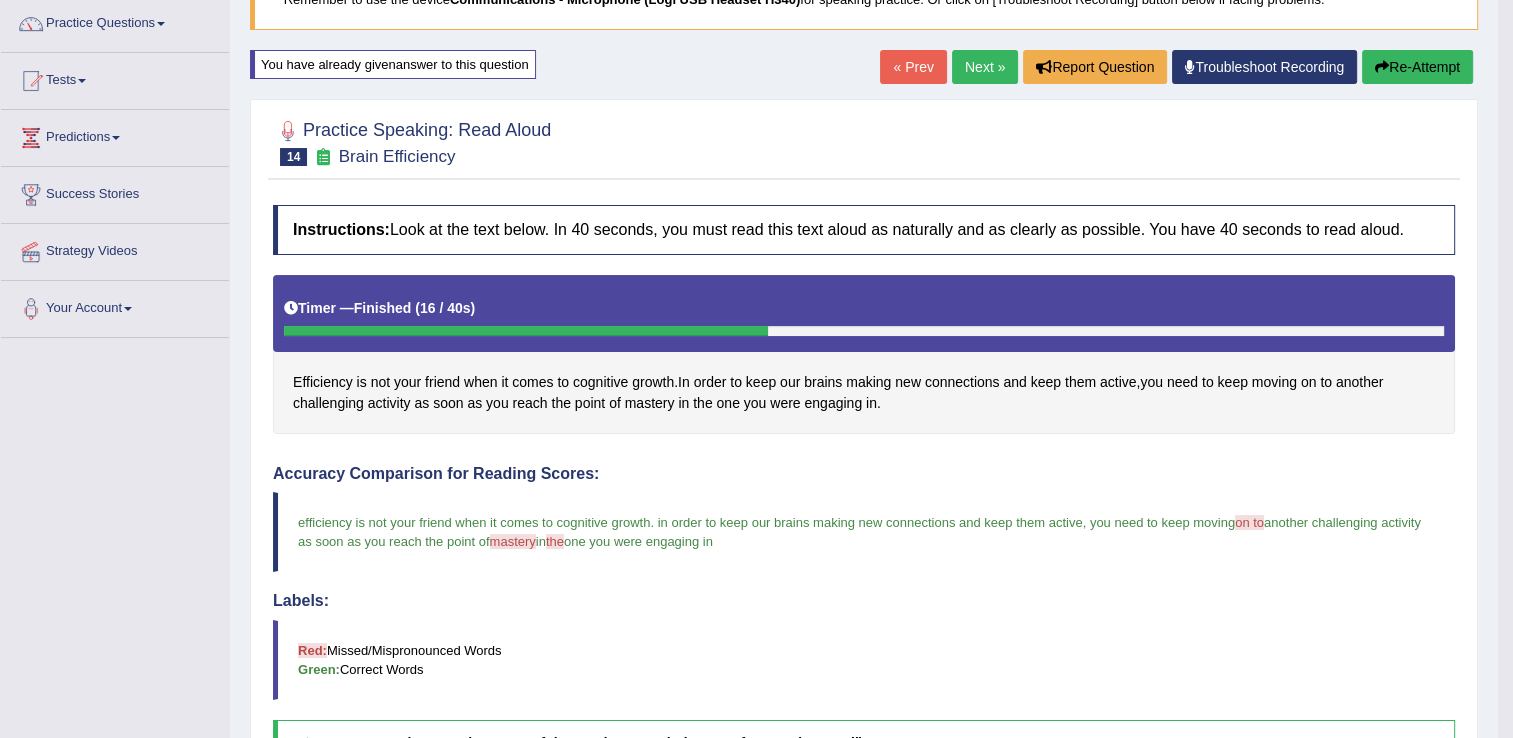 click on "Next »" at bounding box center [985, 67] 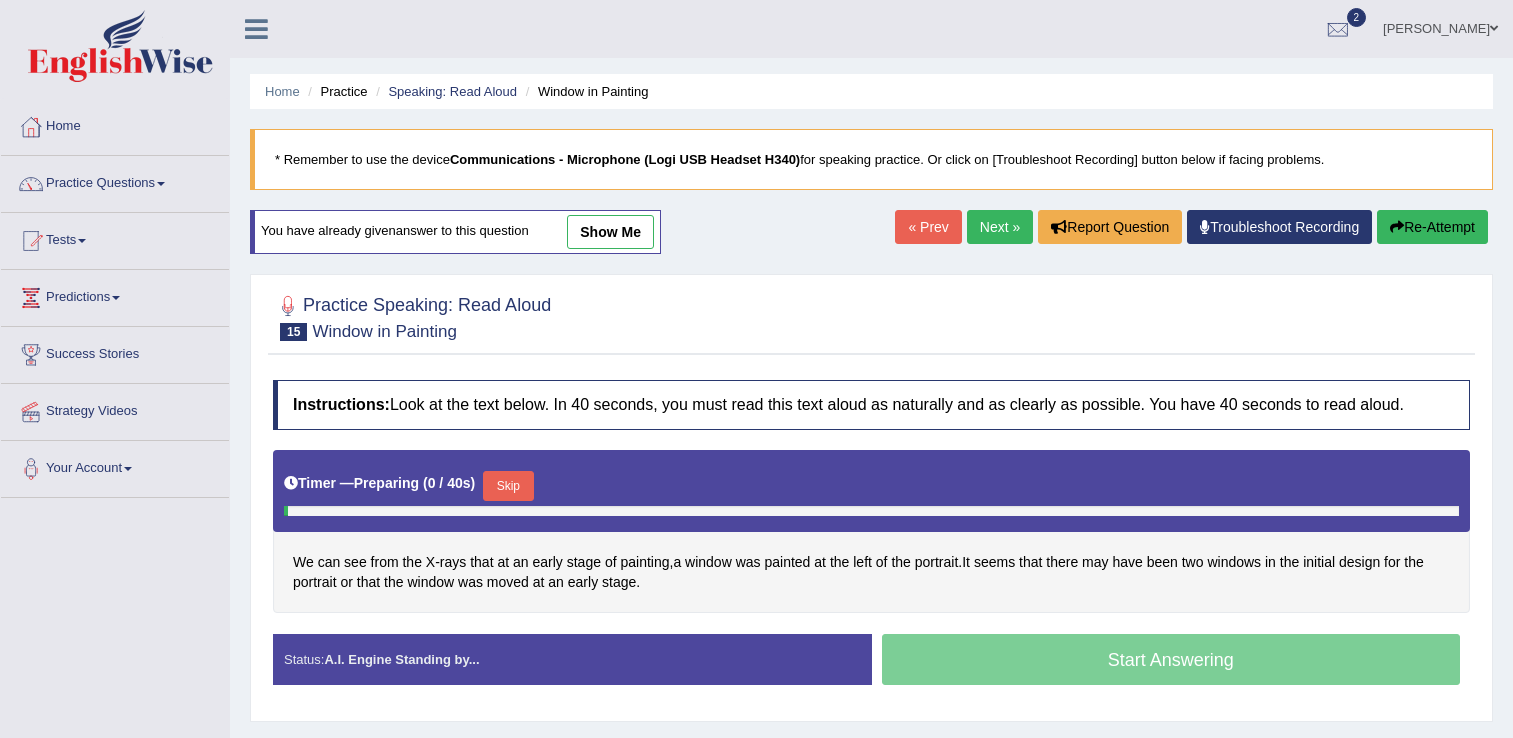 scroll, scrollTop: 0, scrollLeft: 0, axis: both 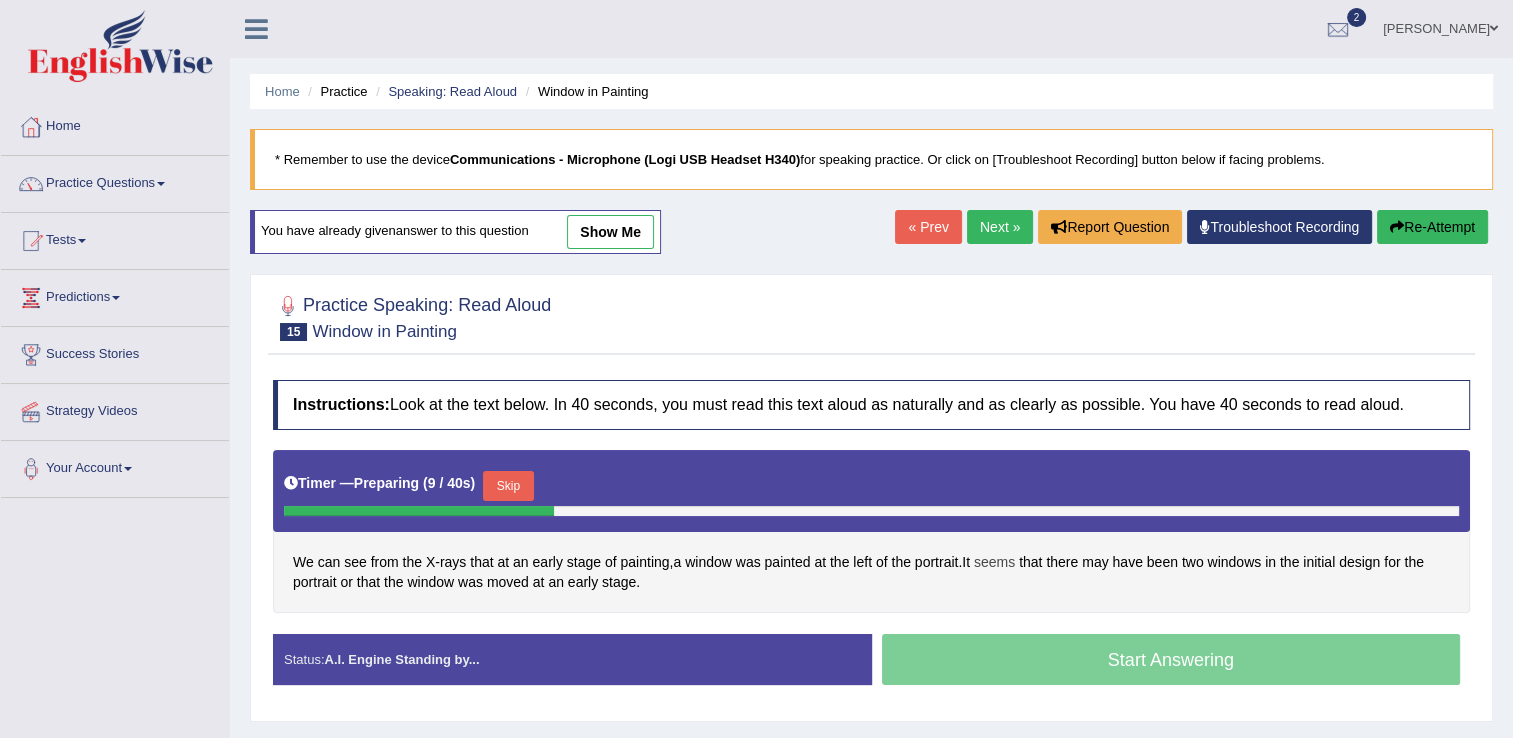 drag, startPoint x: 948, startPoint y: 566, endPoint x: 1005, endPoint y: 569, distance: 57.07889 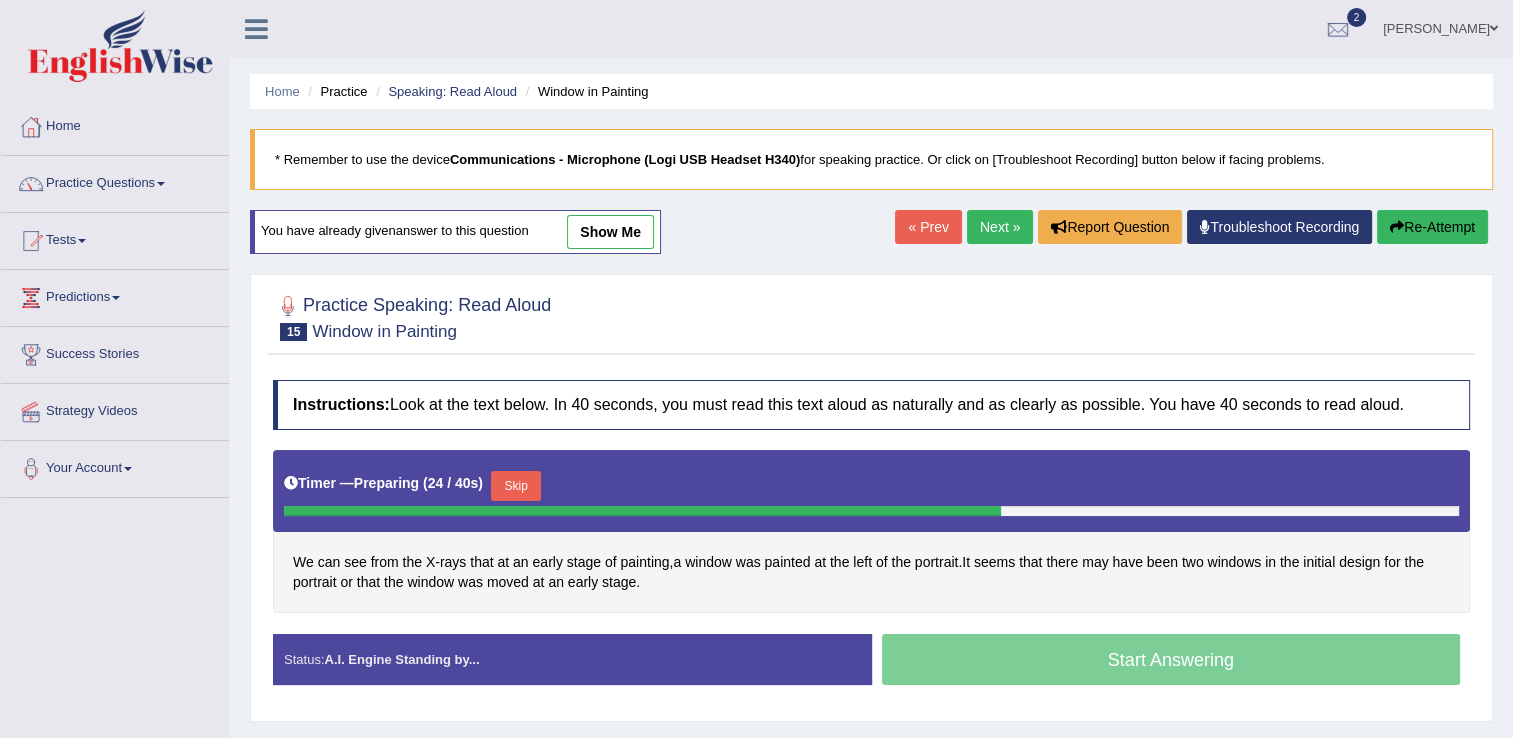 click on "Skip" at bounding box center (516, 486) 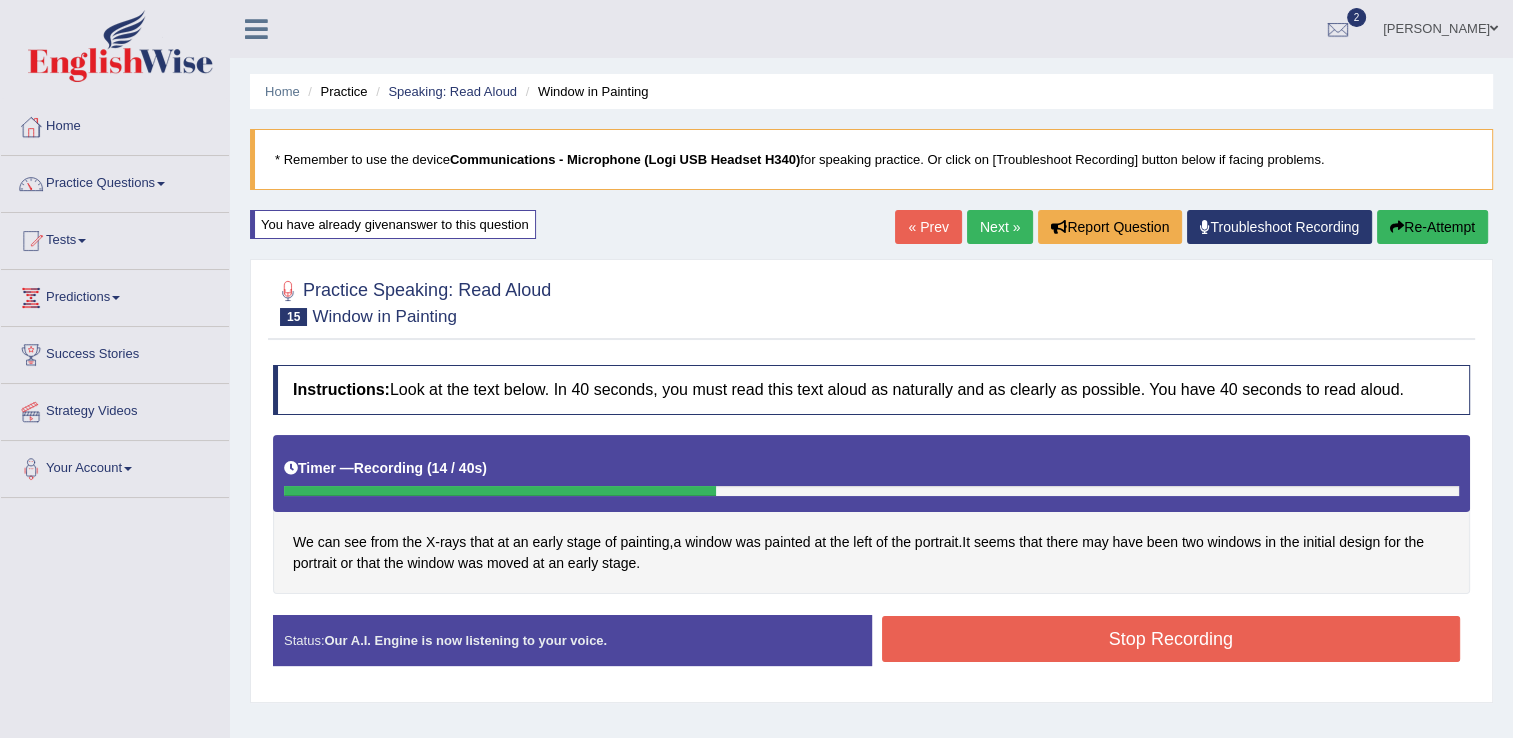 click on "Stop Recording" at bounding box center [1171, 639] 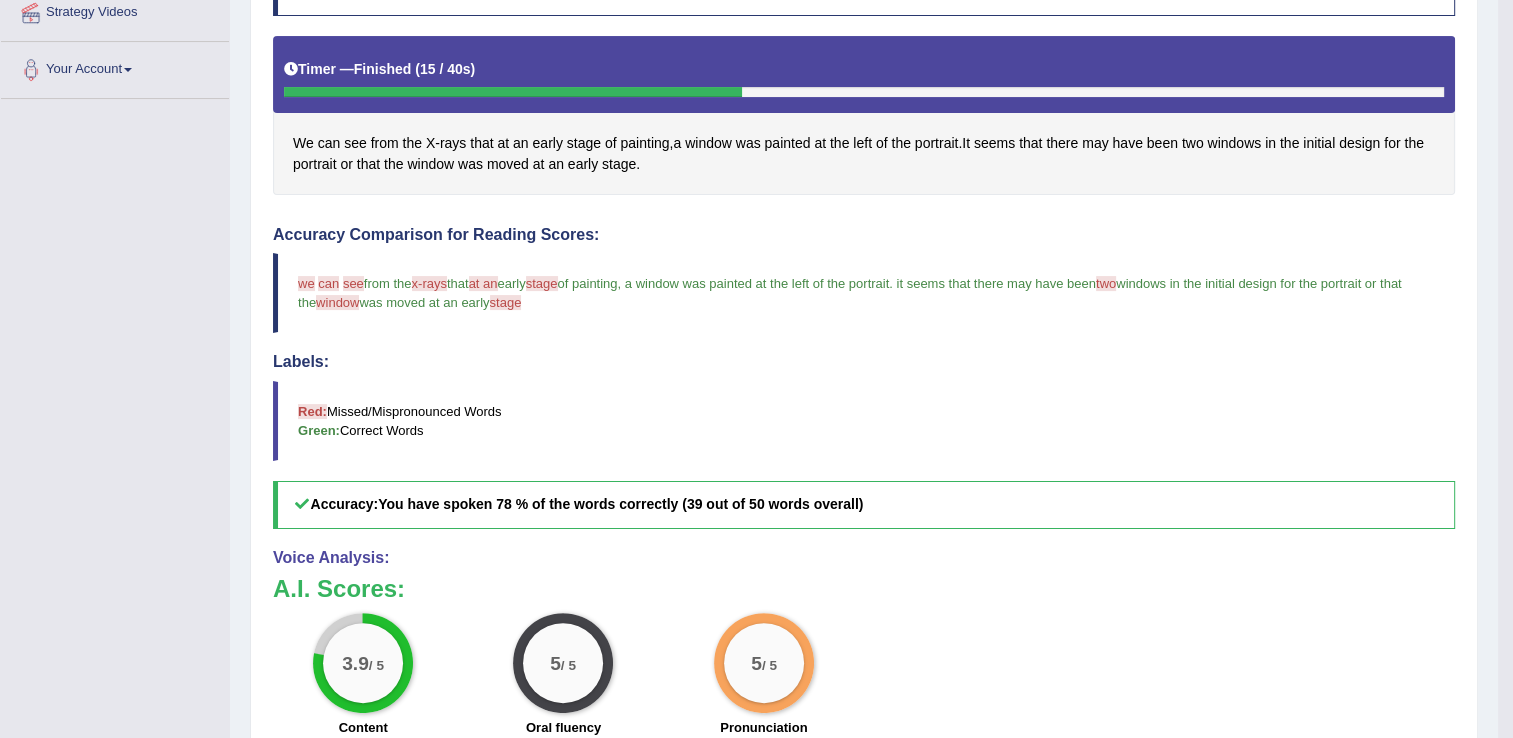scroll, scrollTop: 400, scrollLeft: 0, axis: vertical 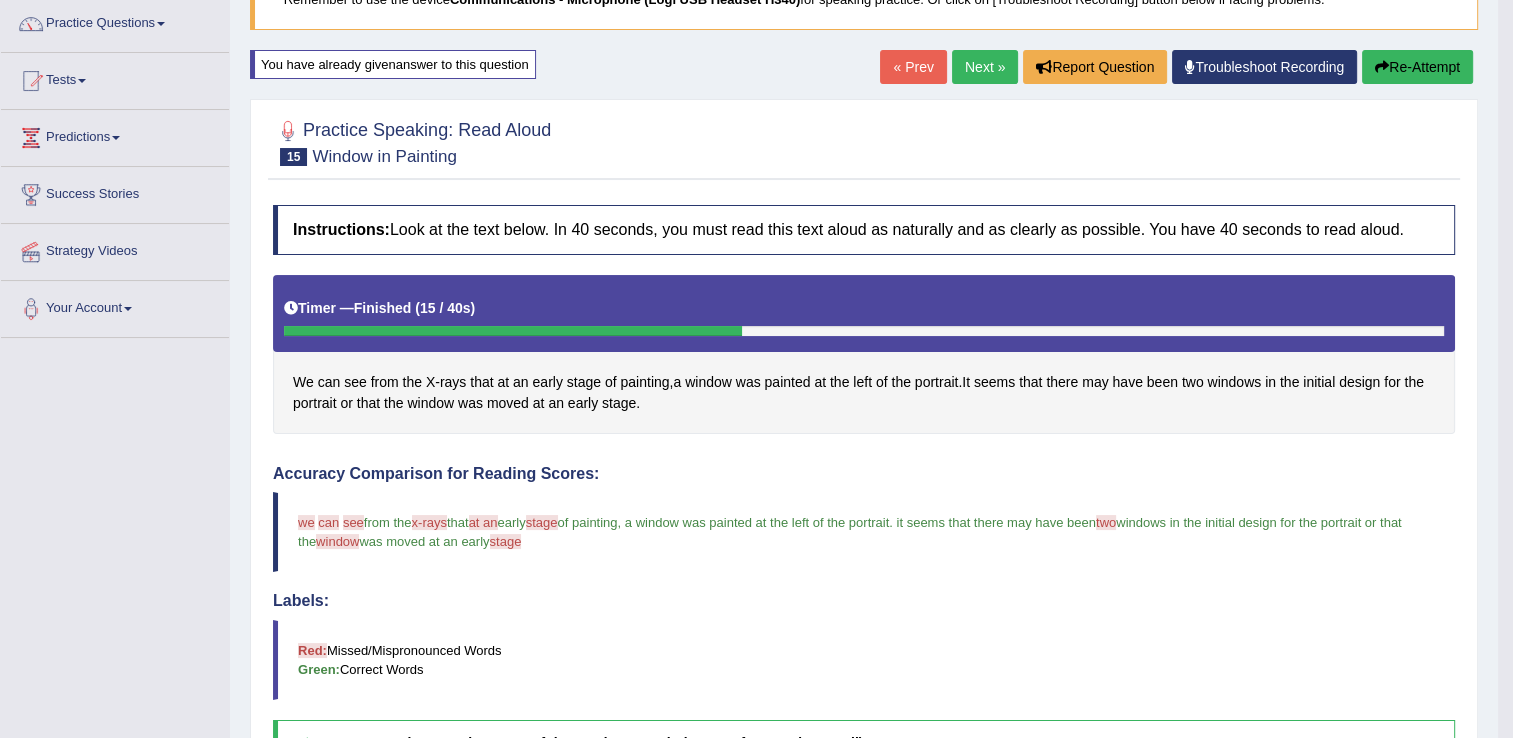 click on "Re-Attempt" at bounding box center [1417, 67] 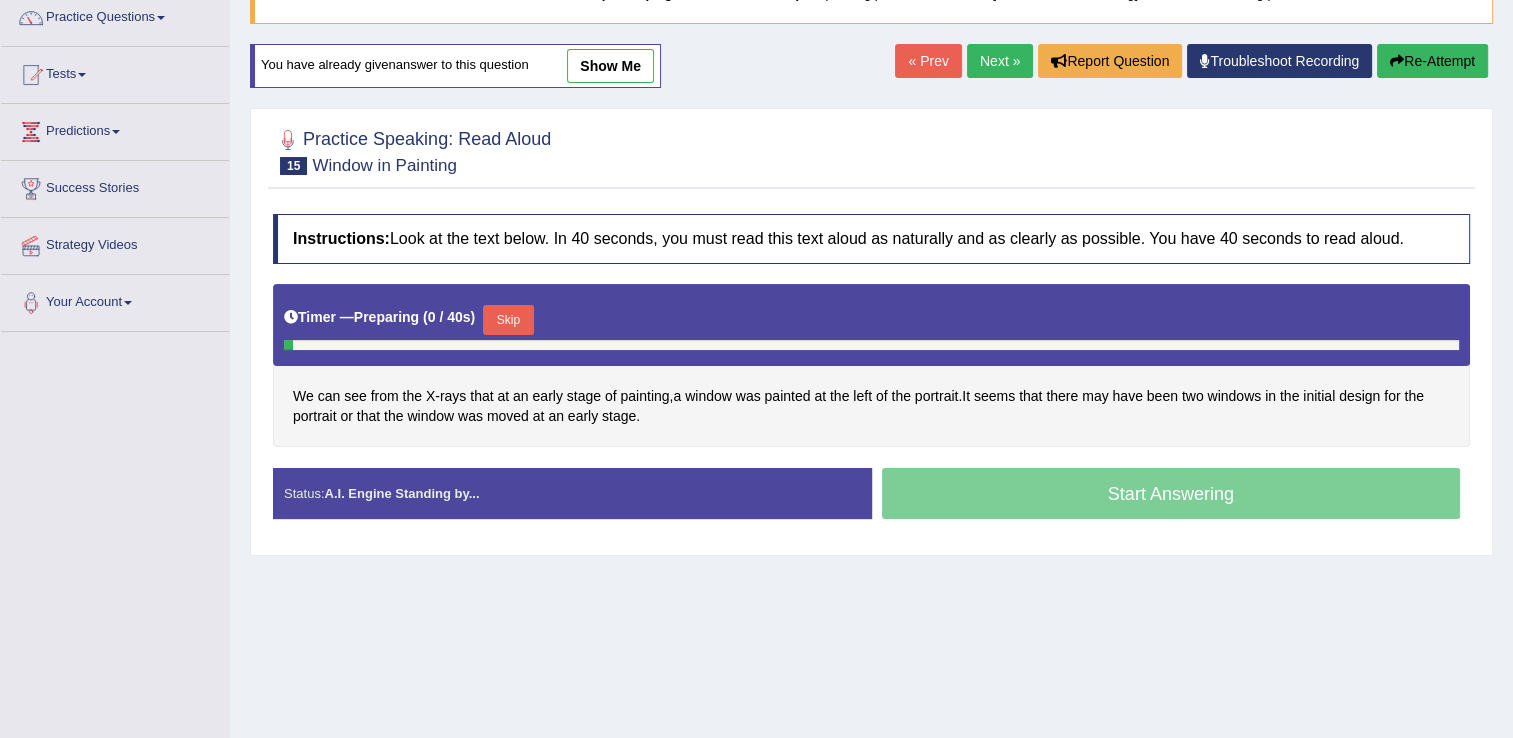 scroll, scrollTop: 0, scrollLeft: 0, axis: both 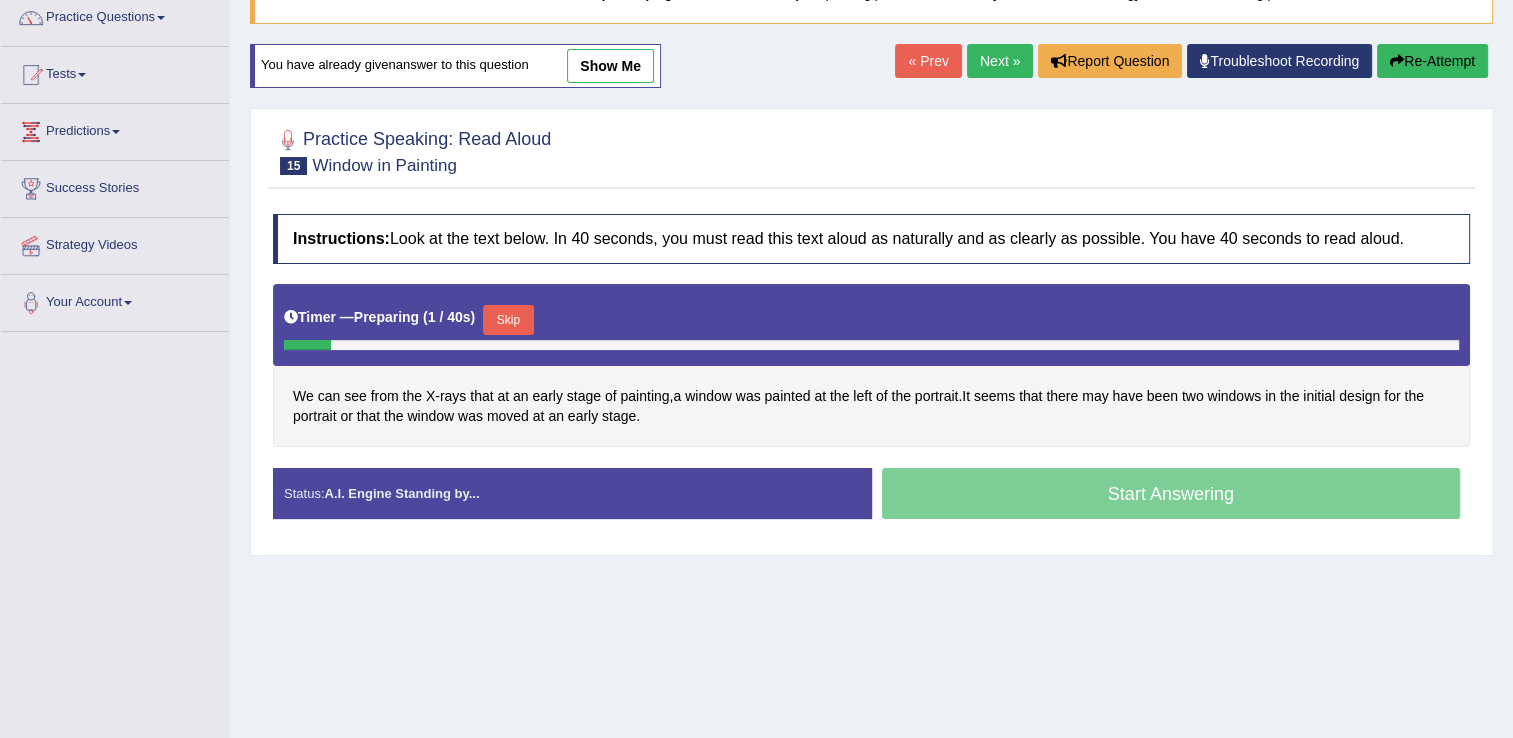 click on "Skip" at bounding box center (508, 320) 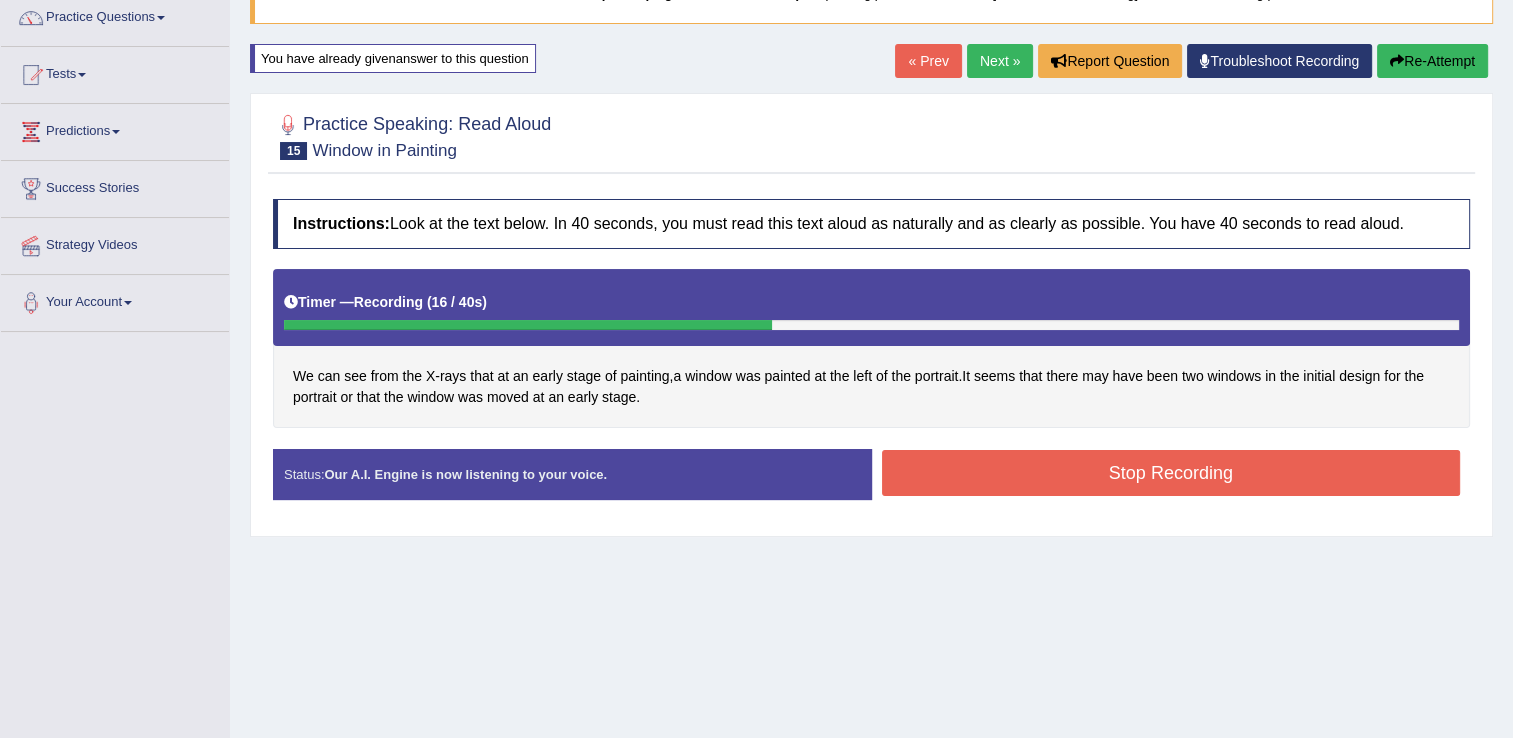 click on "Stop Recording" at bounding box center (1171, 473) 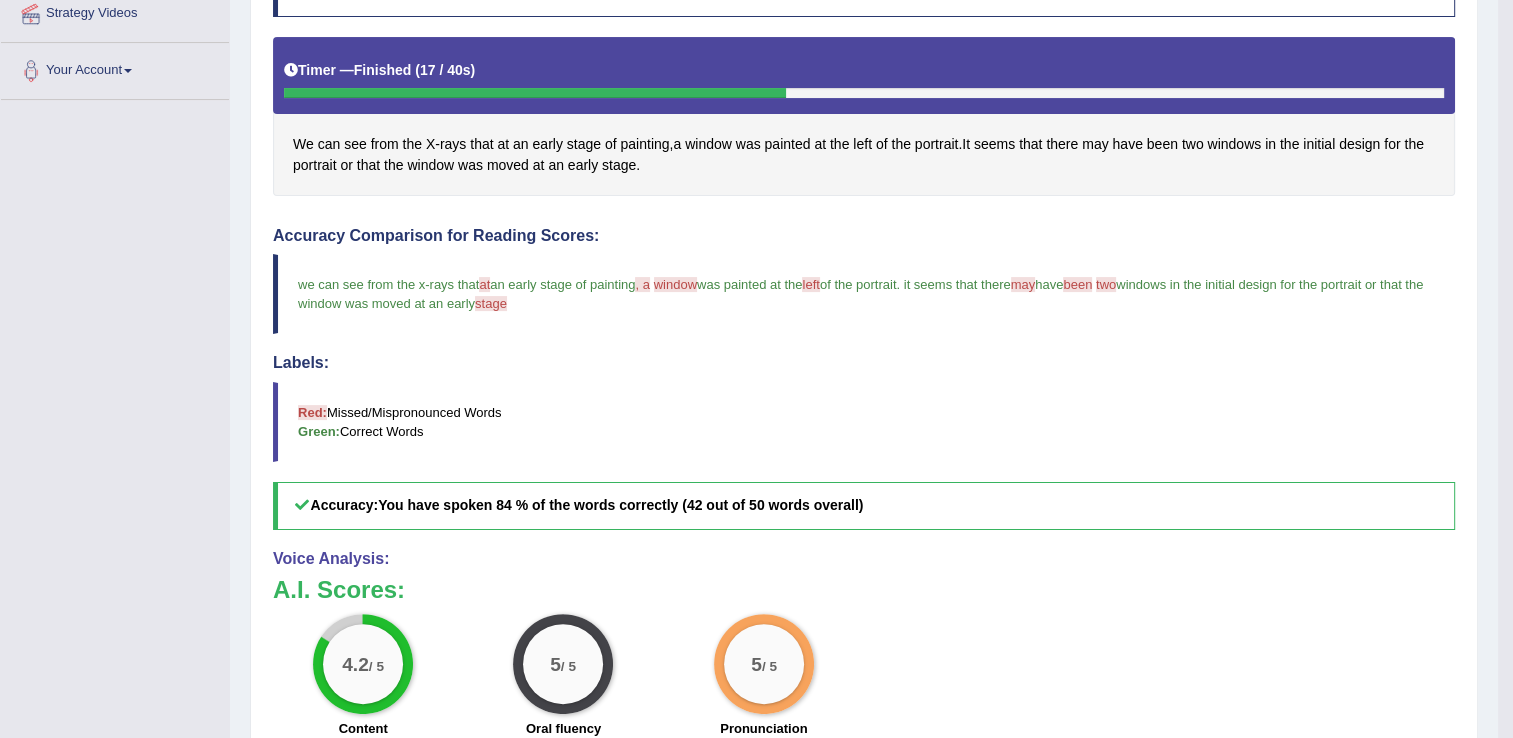 scroll, scrollTop: 406, scrollLeft: 0, axis: vertical 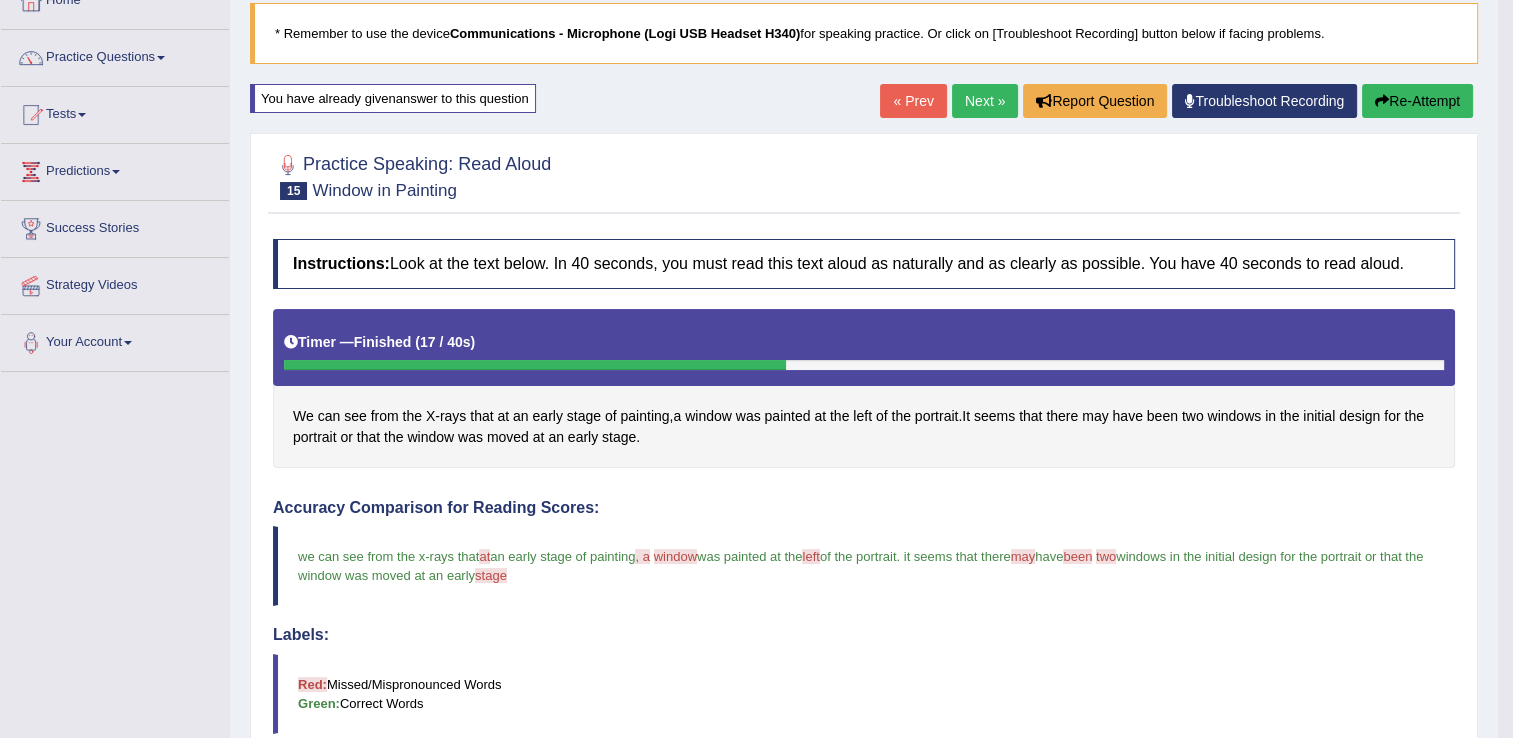 click on "Re-Attempt" at bounding box center (1417, 101) 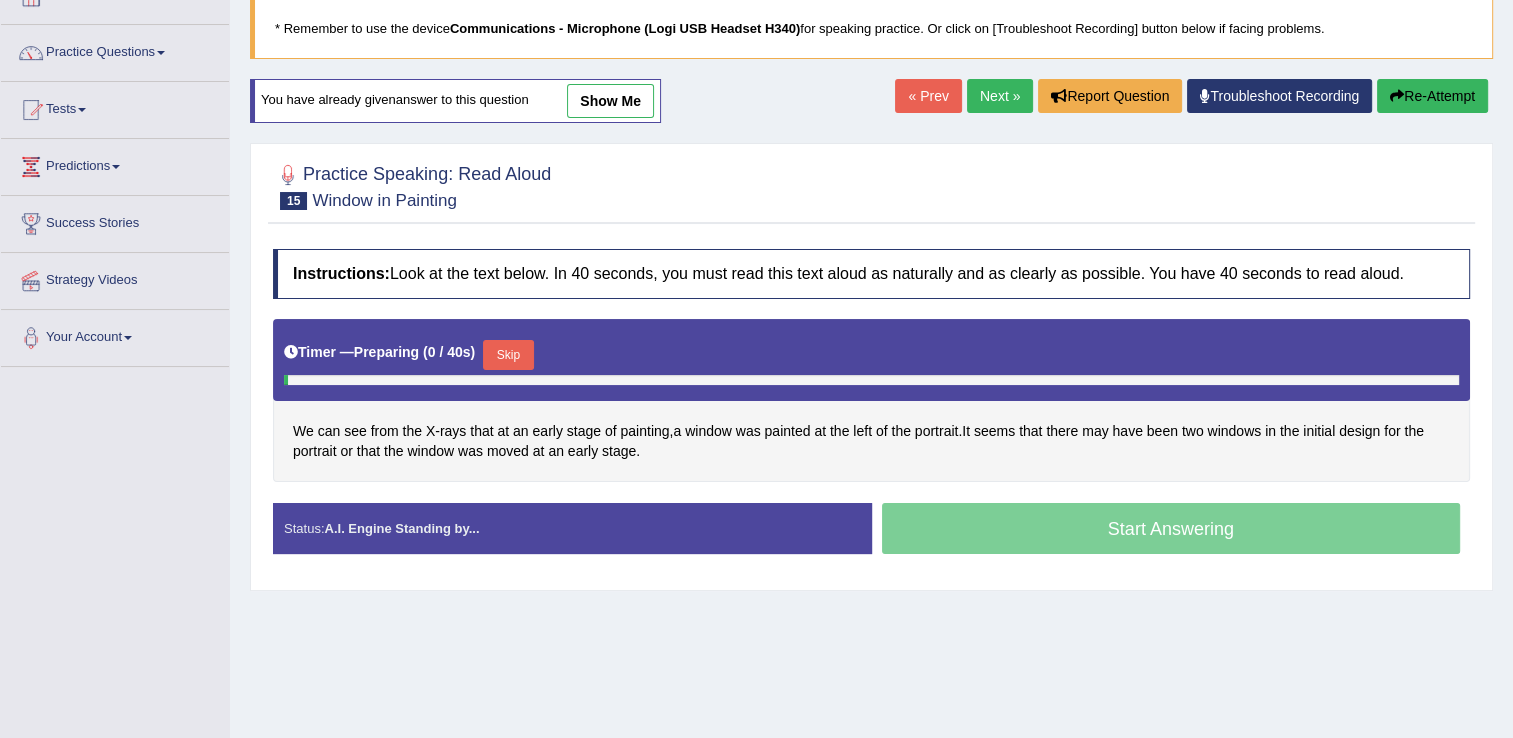 scroll, scrollTop: 0, scrollLeft: 0, axis: both 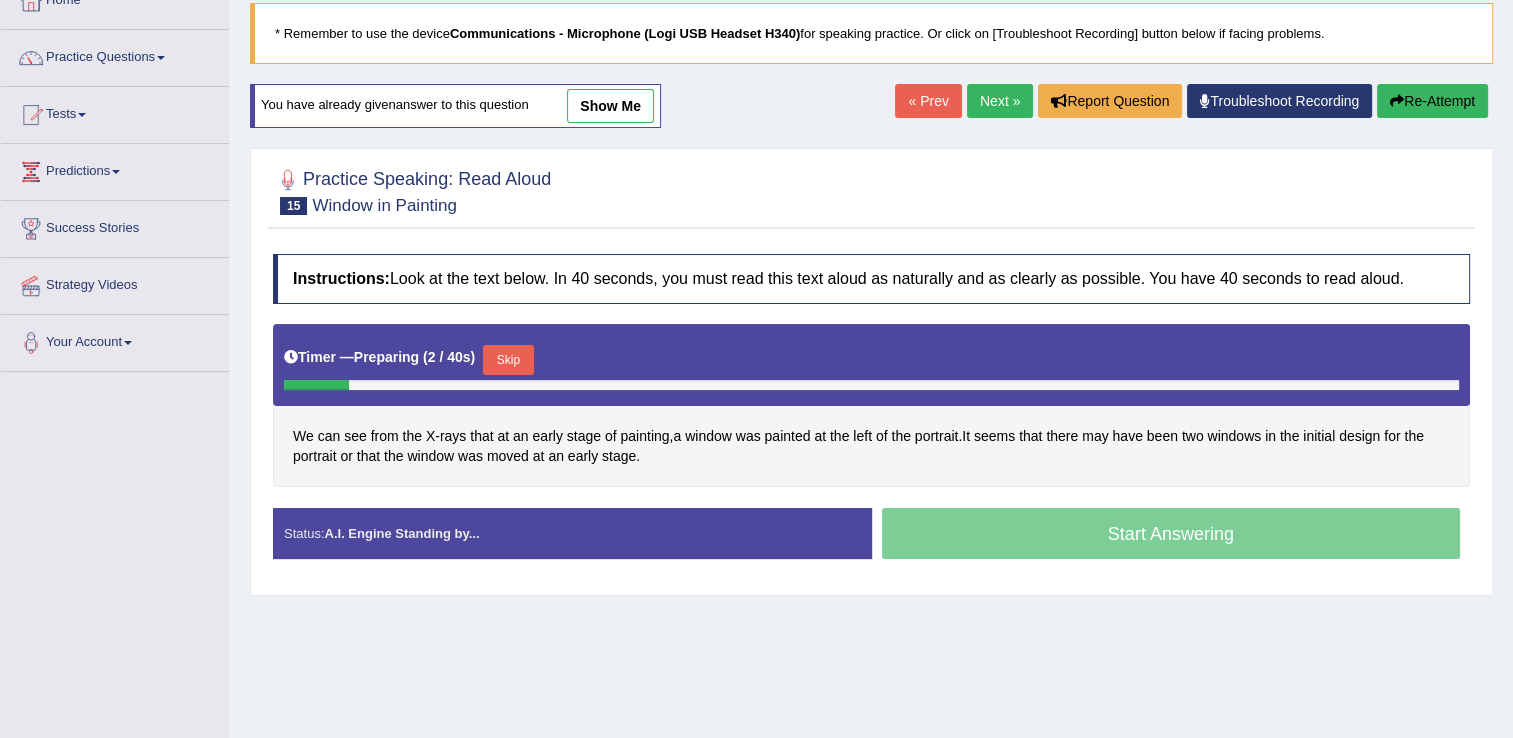 click on "Skip" at bounding box center [508, 360] 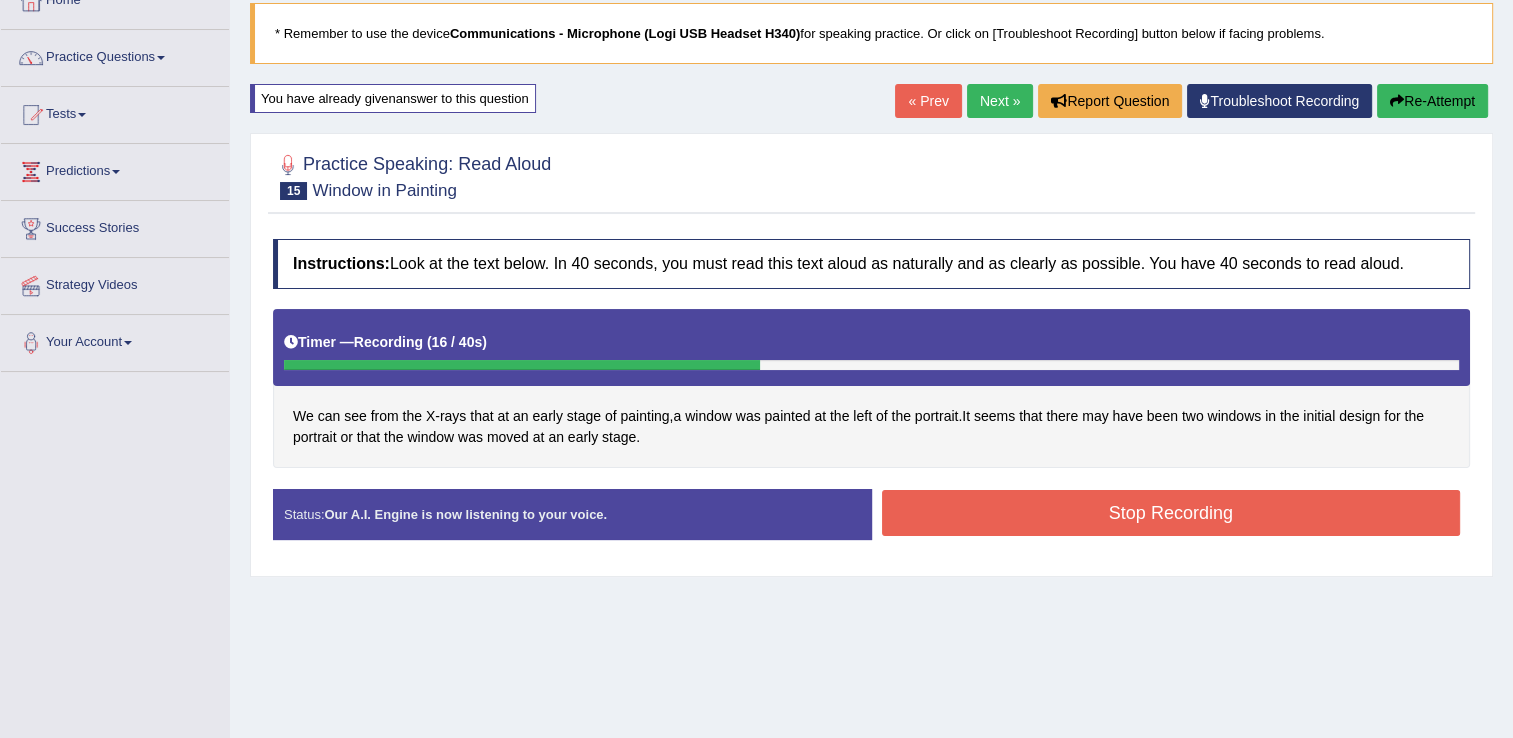 click on "Stop Recording" at bounding box center [1171, 513] 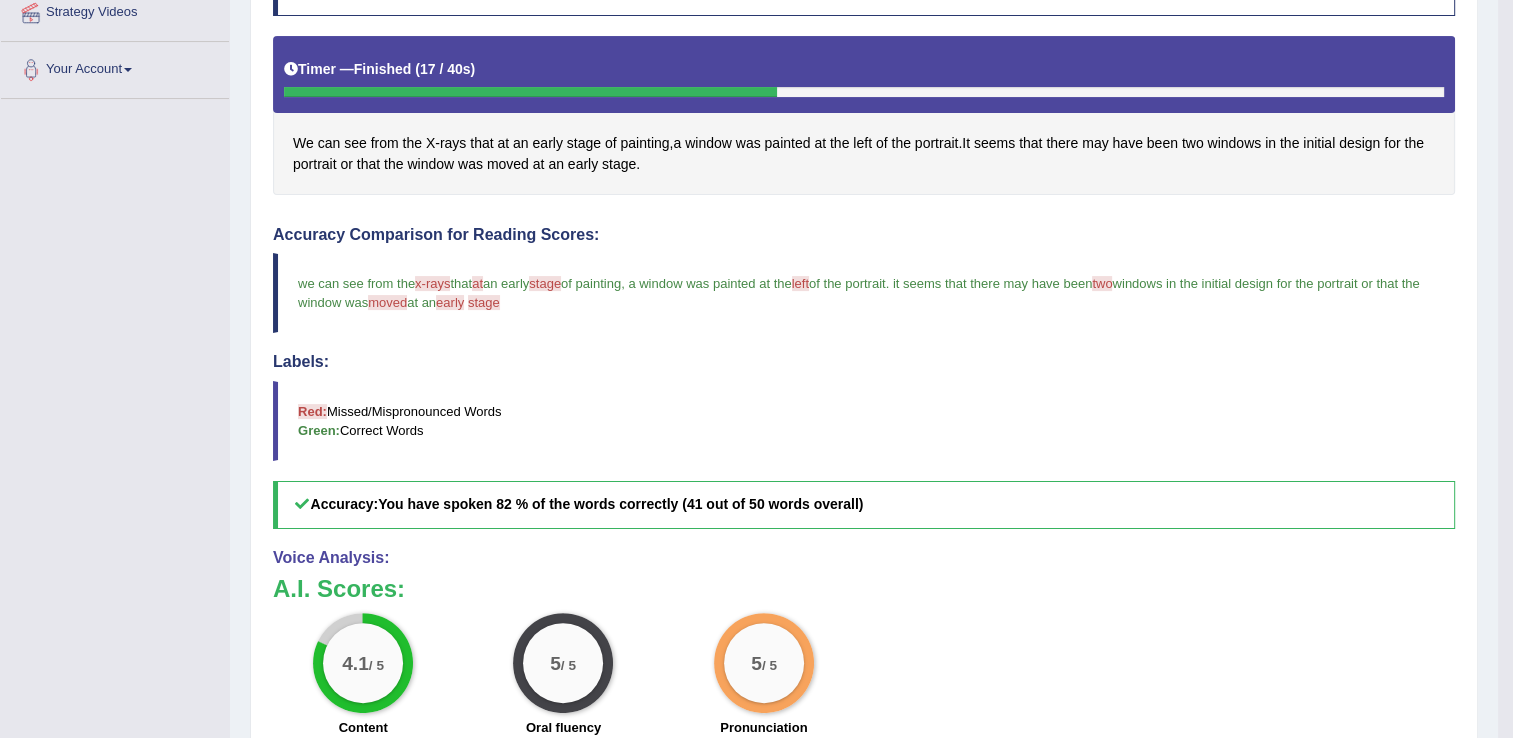 scroll, scrollTop: 406, scrollLeft: 0, axis: vertical 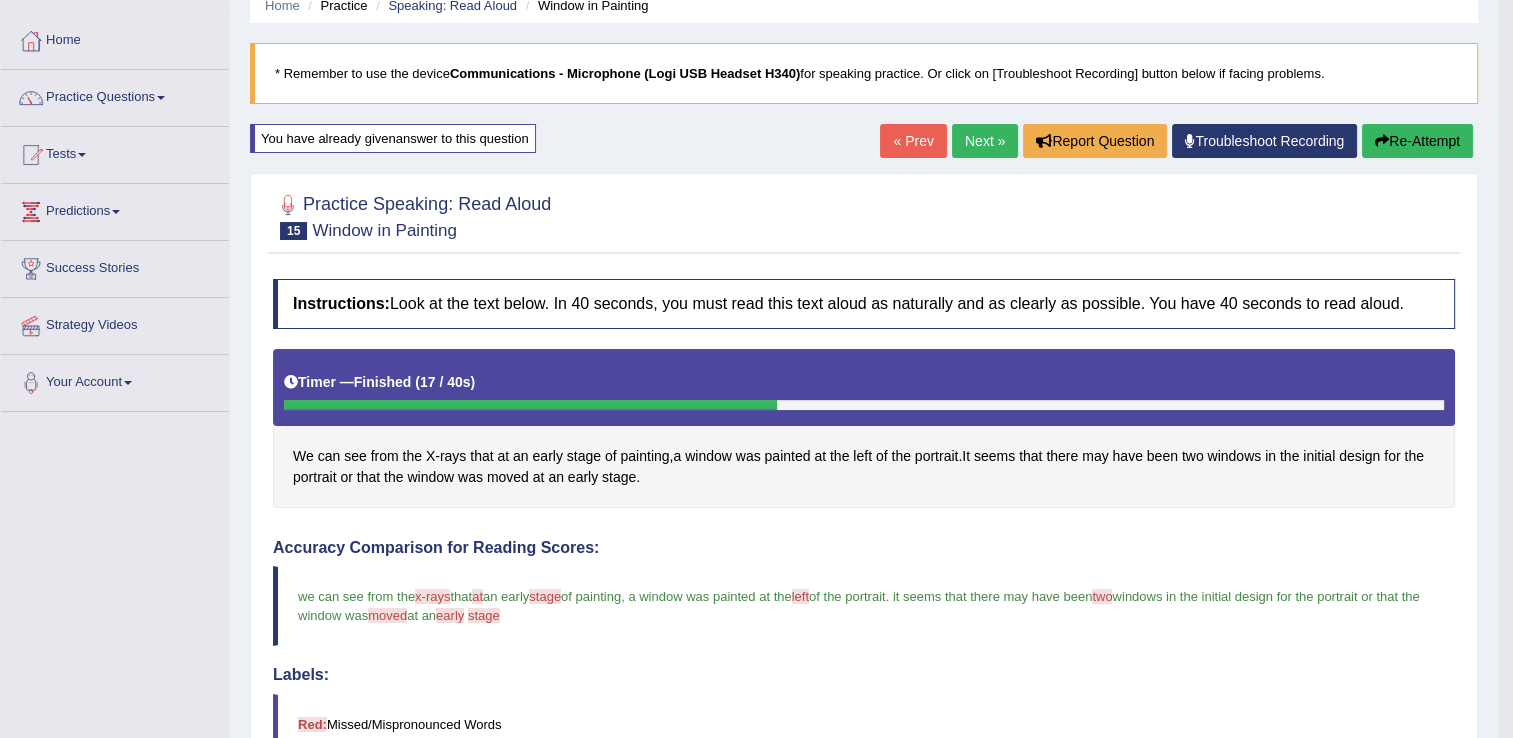 click on "Next »" at bounding box center (985, 141) 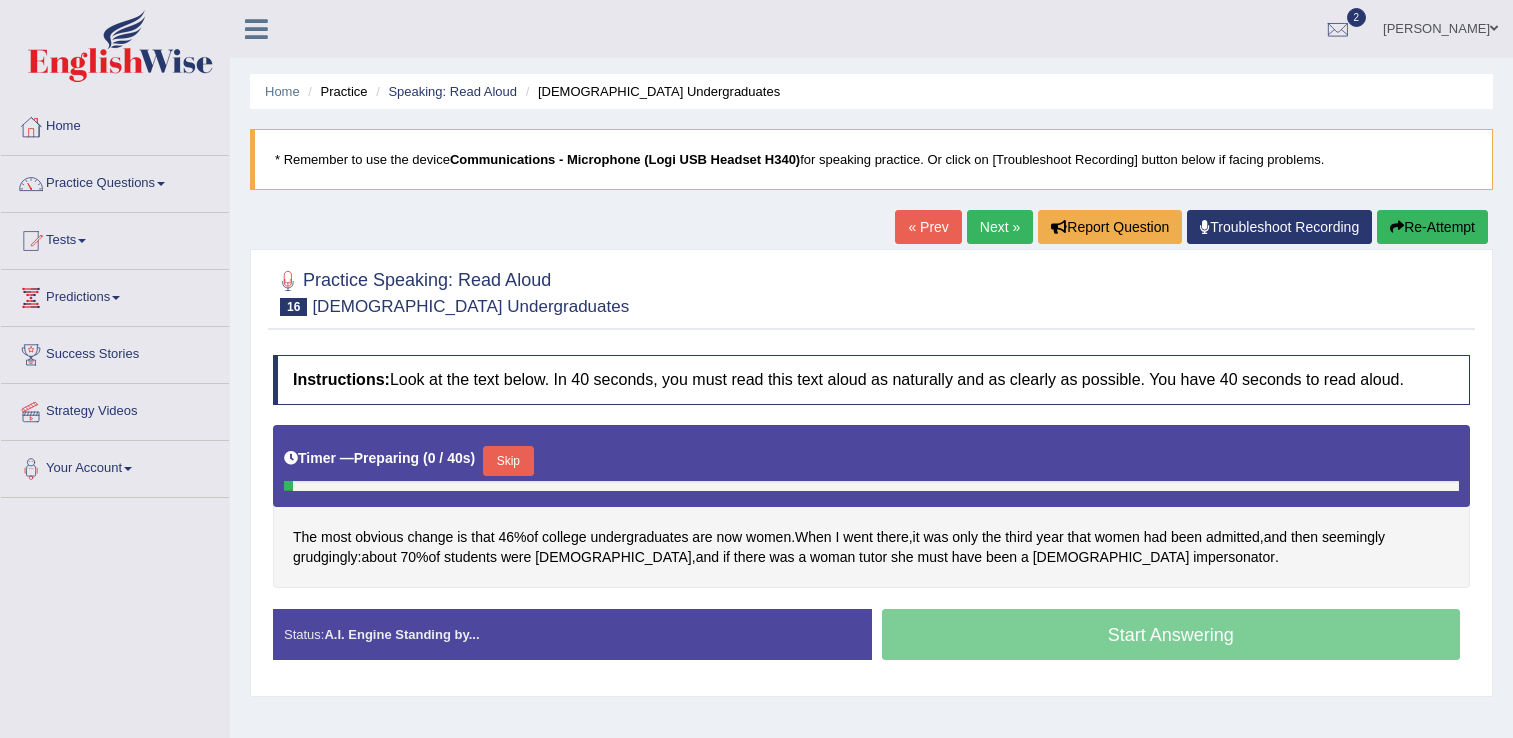 scroll, scrollTop: 0, scrollLeft: 0, axis: both 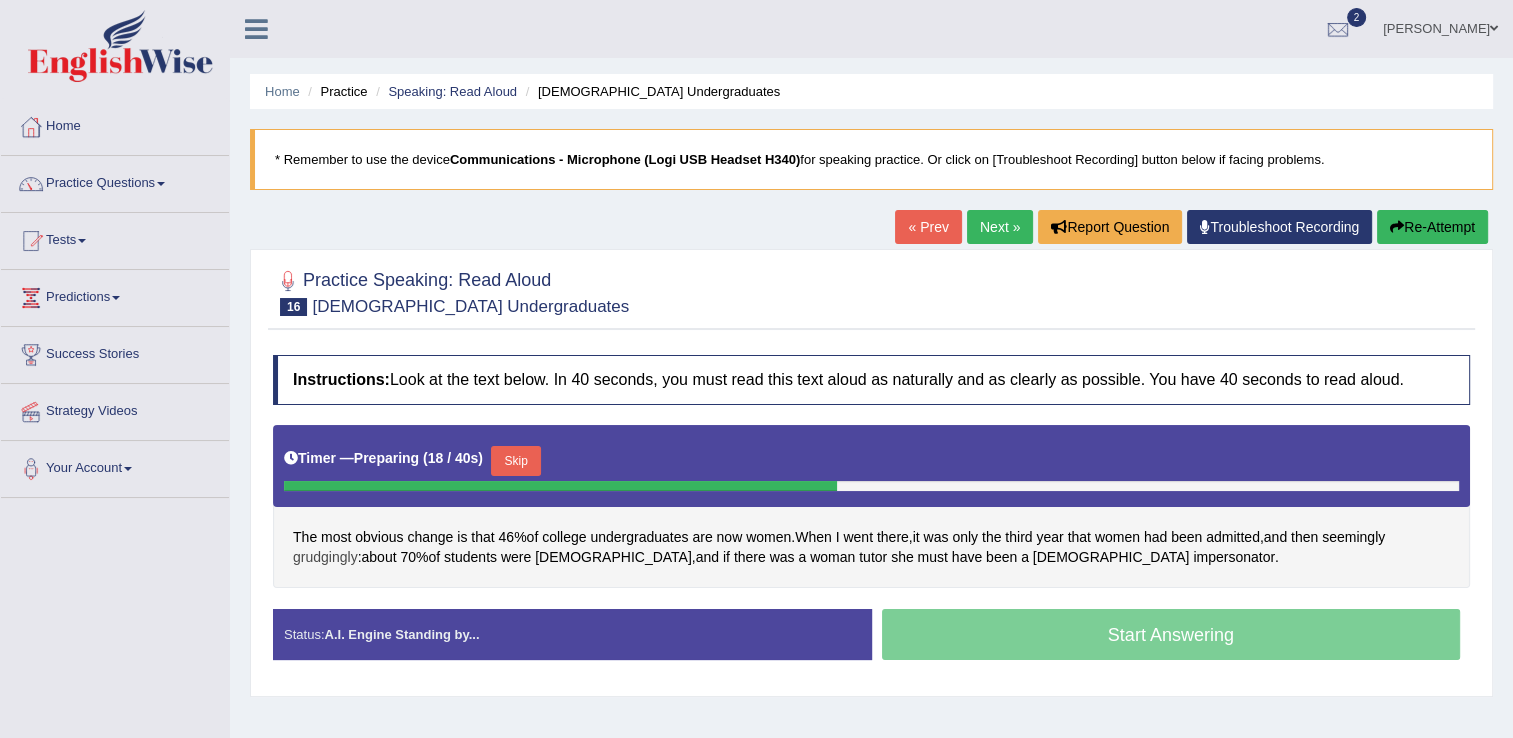 click on "grudgingly" at bounding box center [325, 557] 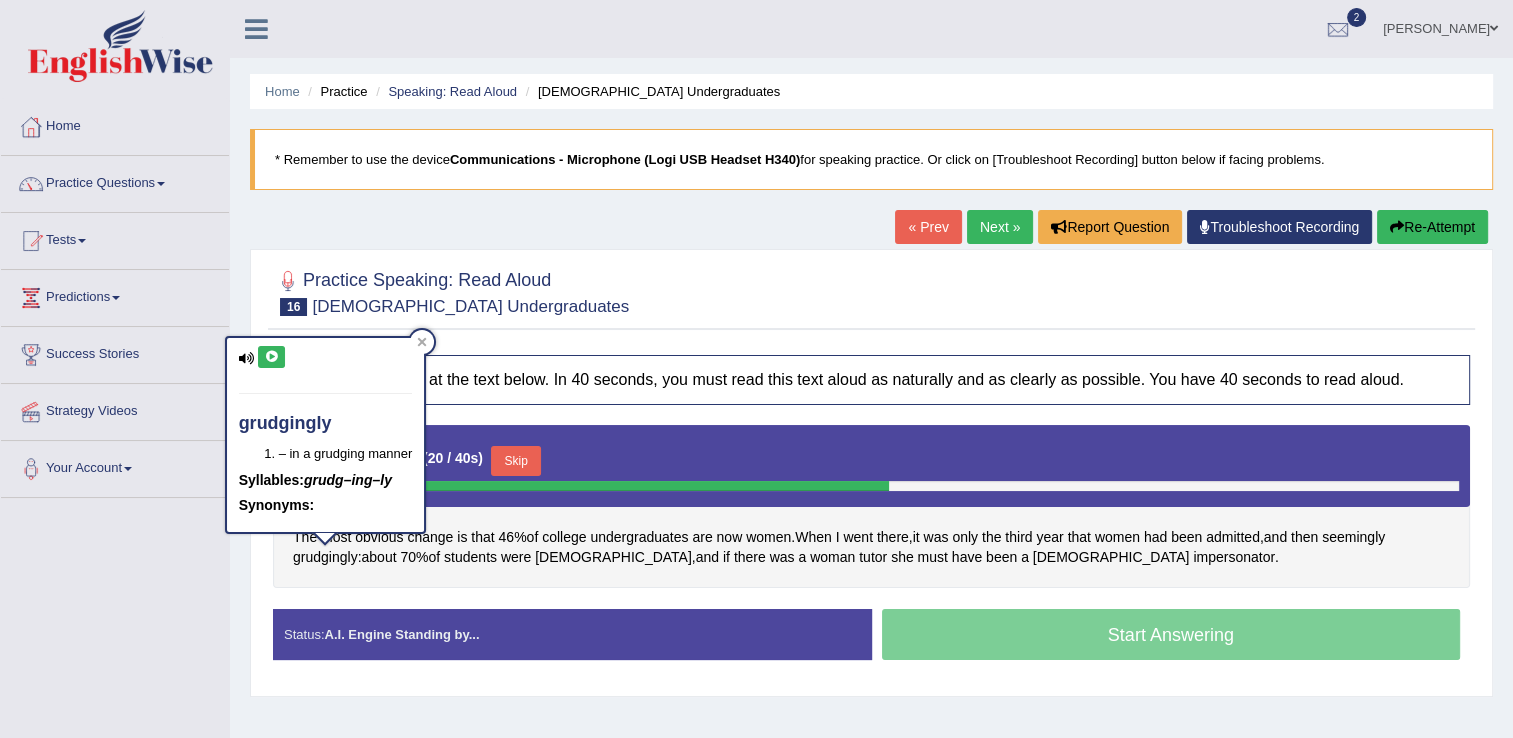 click at bounding box center (271, 357) 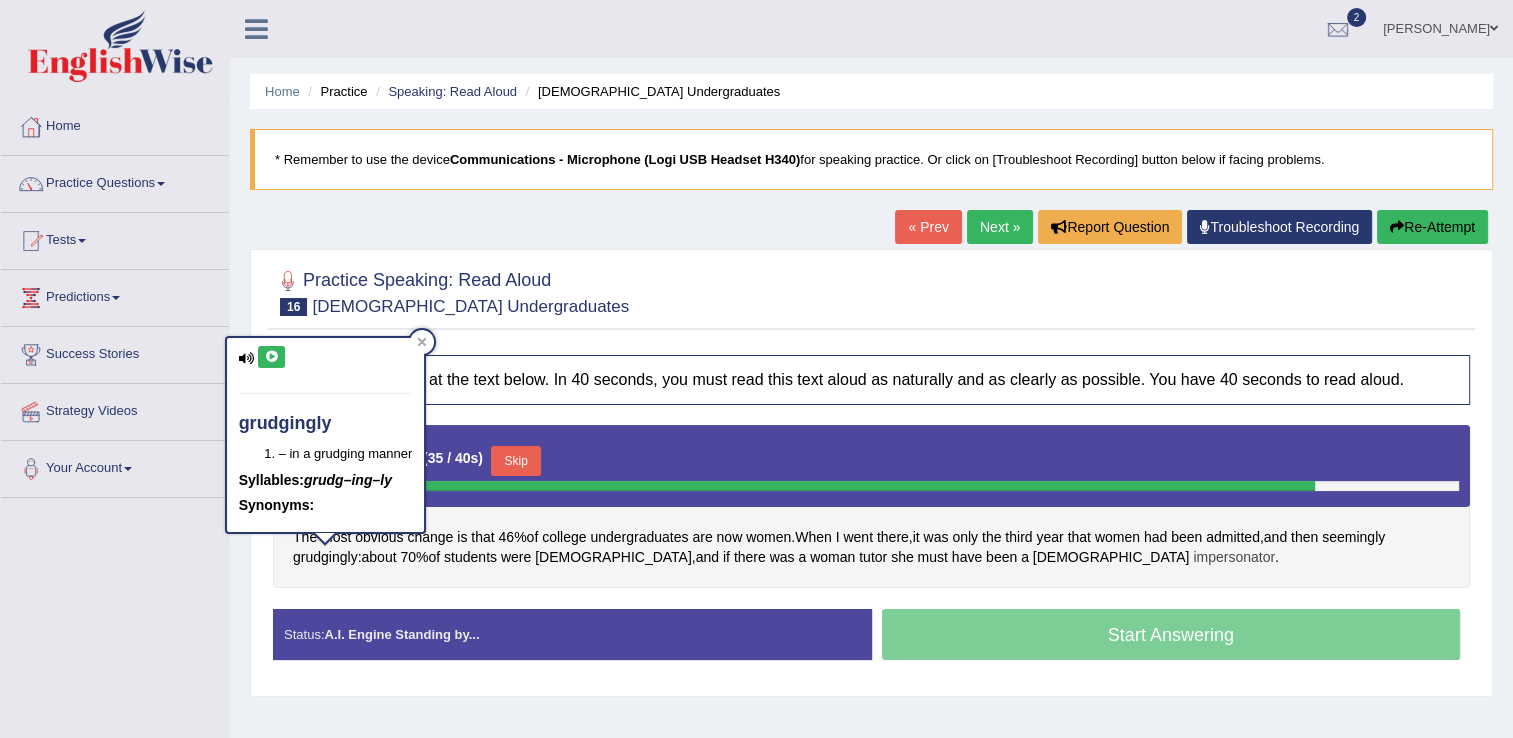 click on "impersonator" at bounding box center (1234, 557) 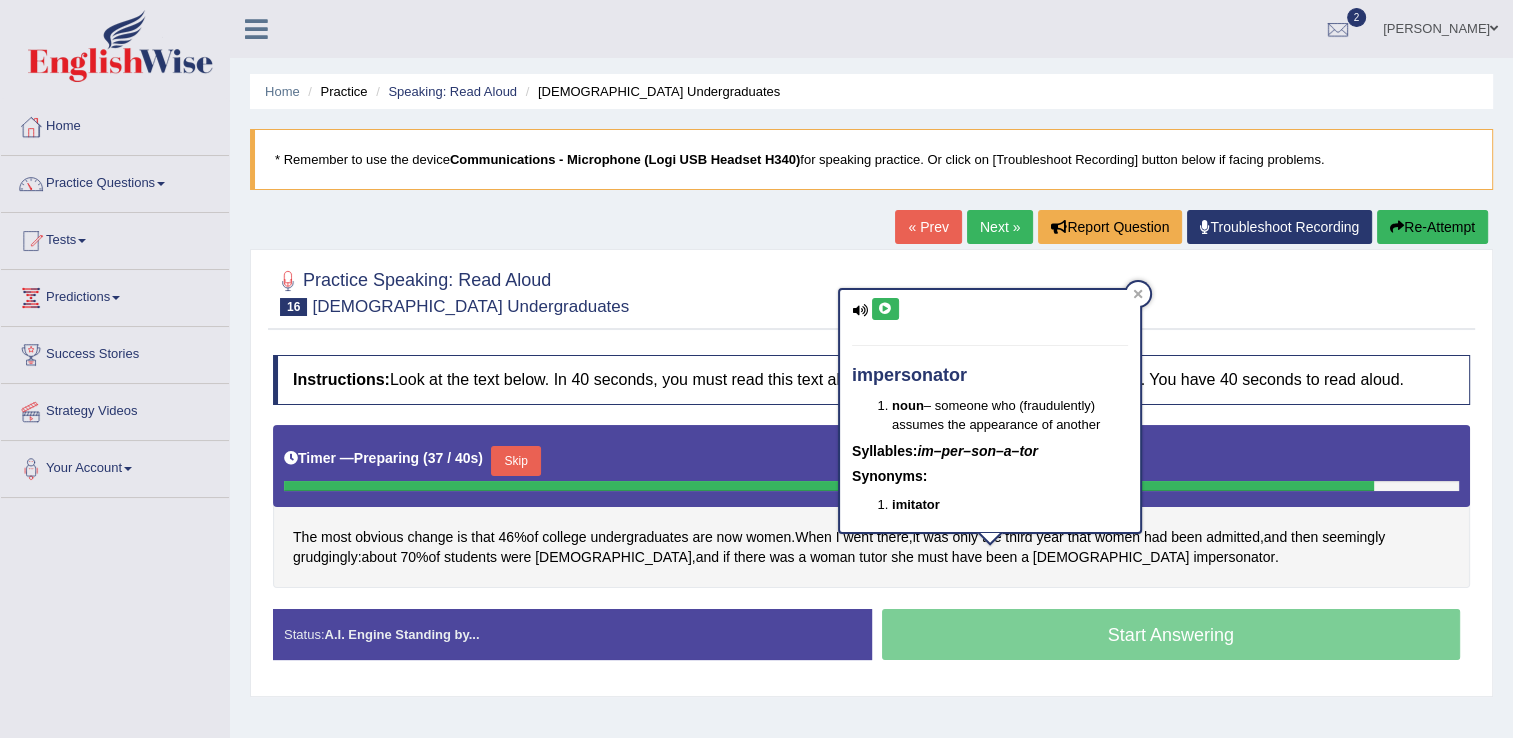 click at bounding box center (885, 309) 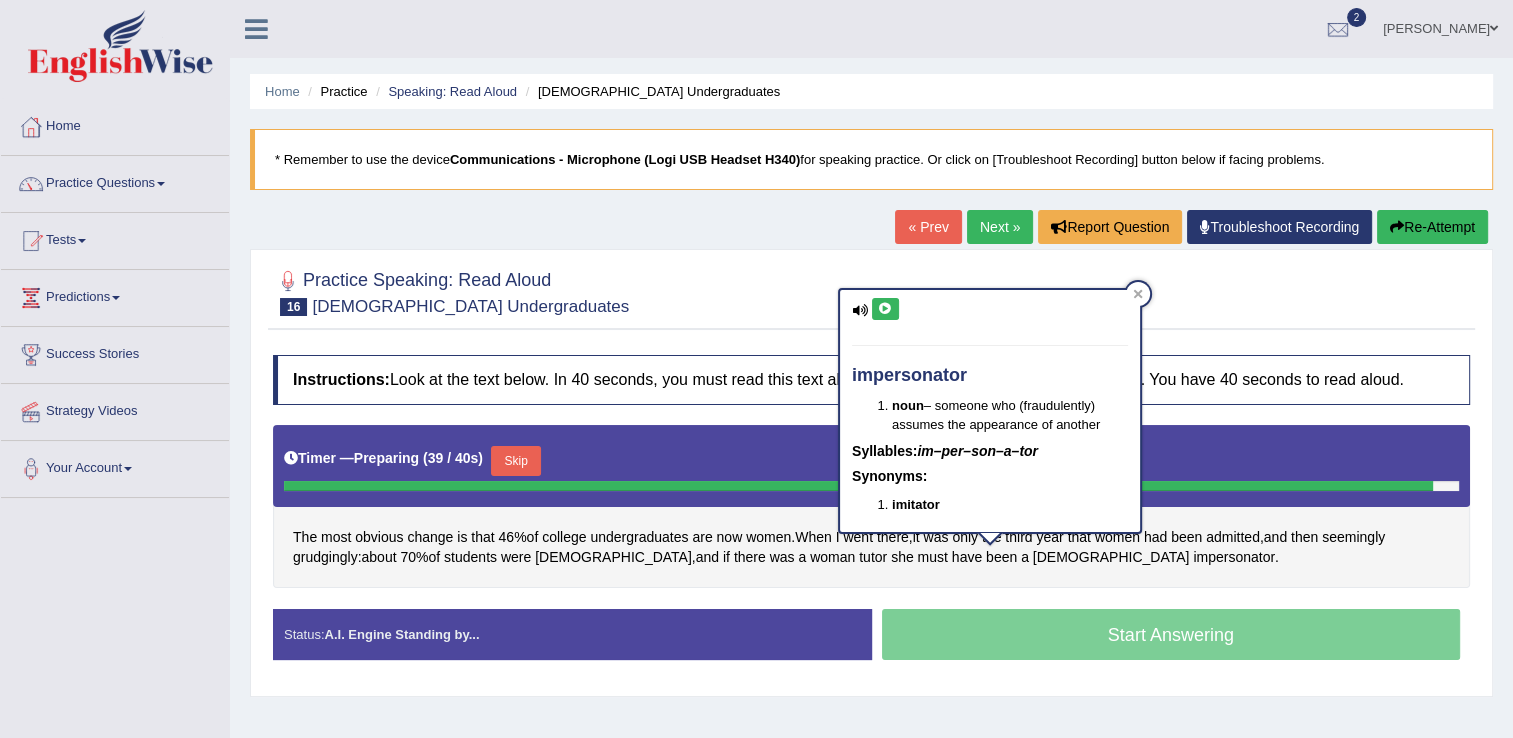 click at bounding box center (871, 291) 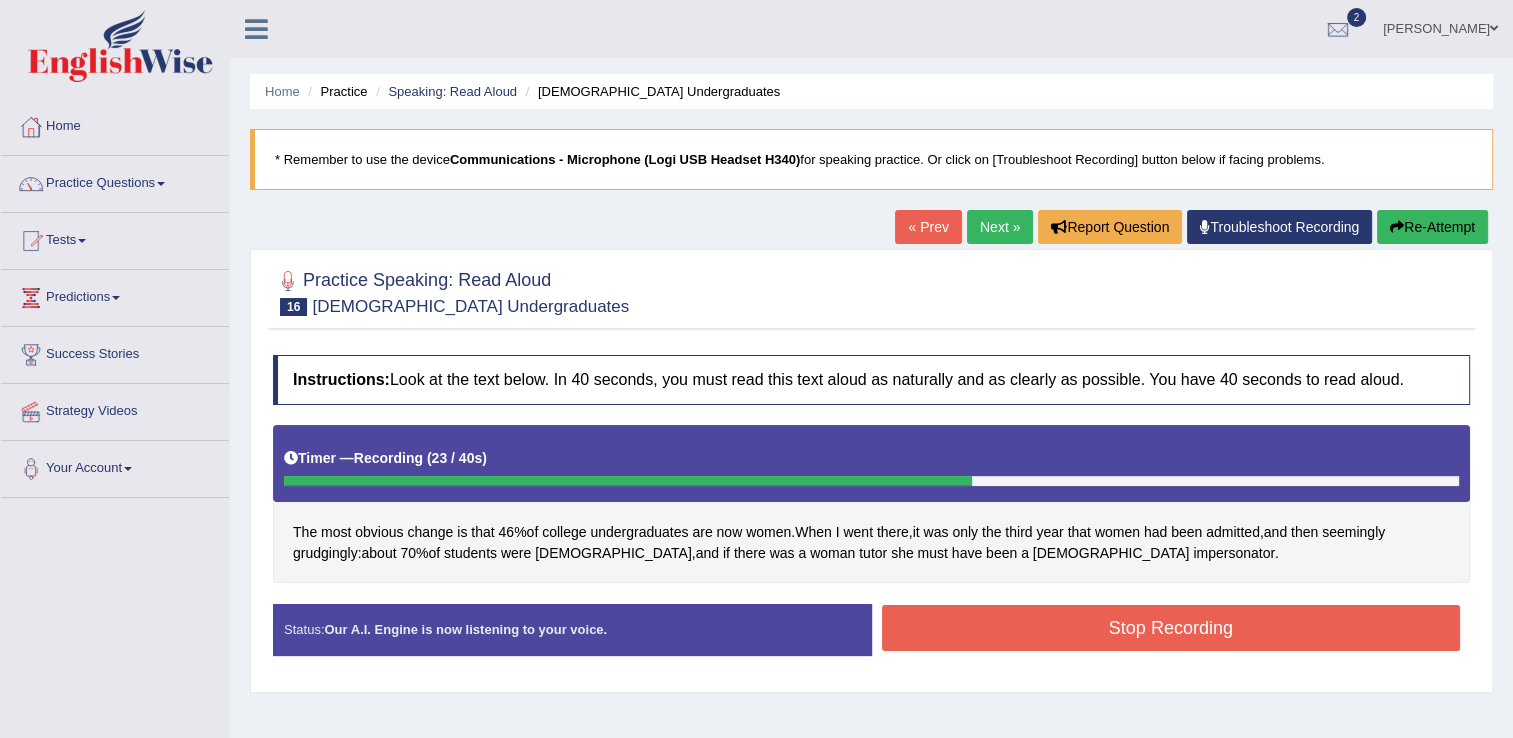 click on "Stop Recording" at bounding box center [1171, 628] 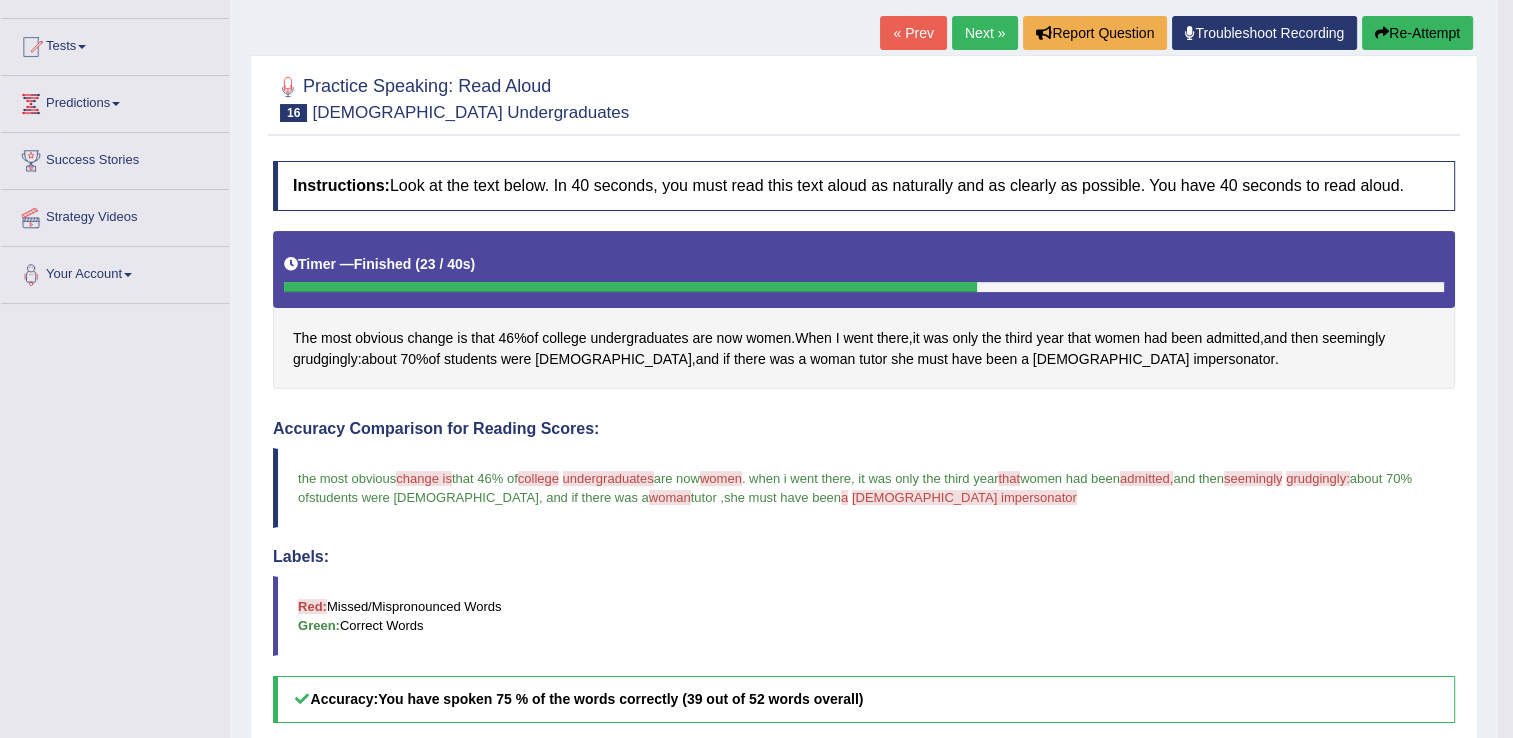 scroll, scrollTop: 160, scrollLeft: 0, axis: vertical 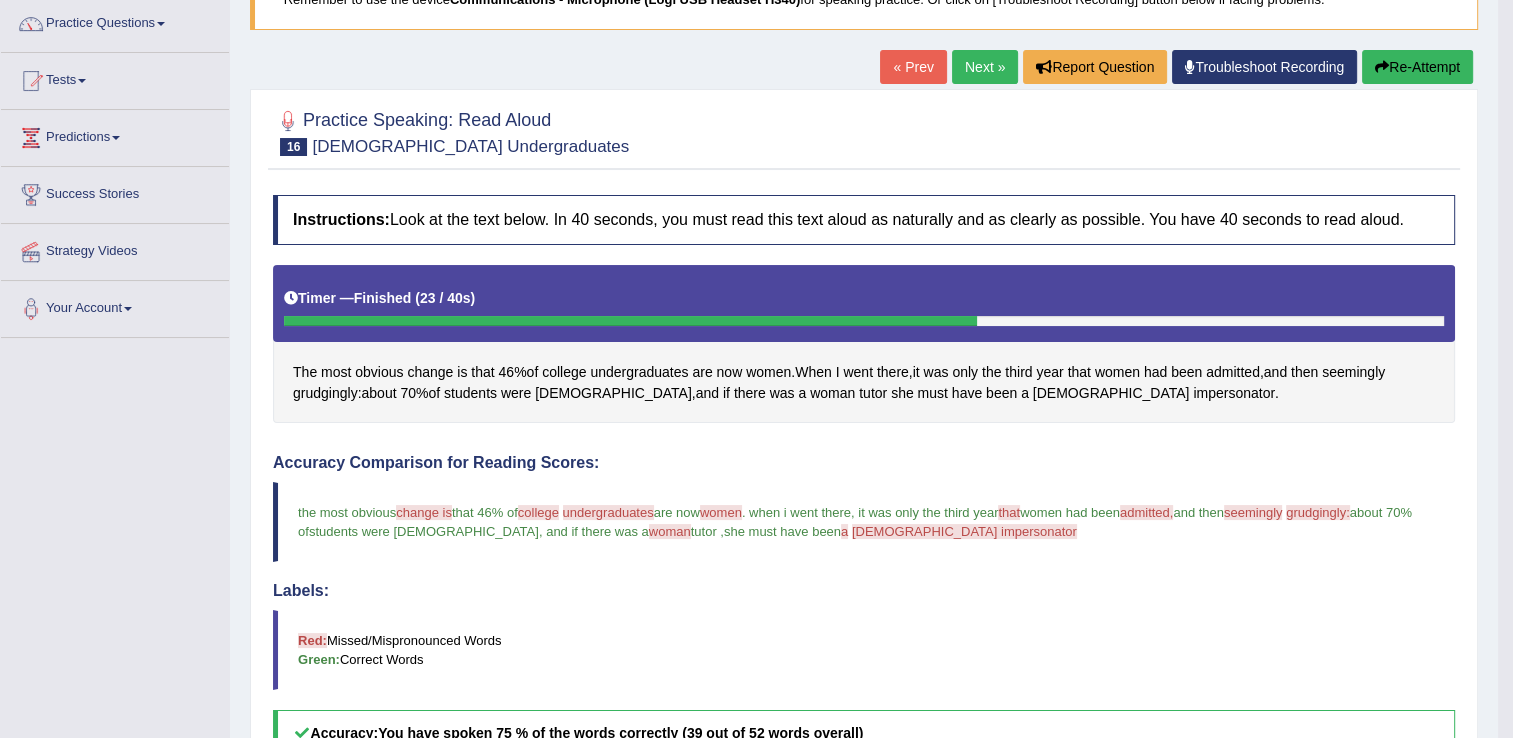 click on "Re-Attempt" at bounding box center (1417, 67) 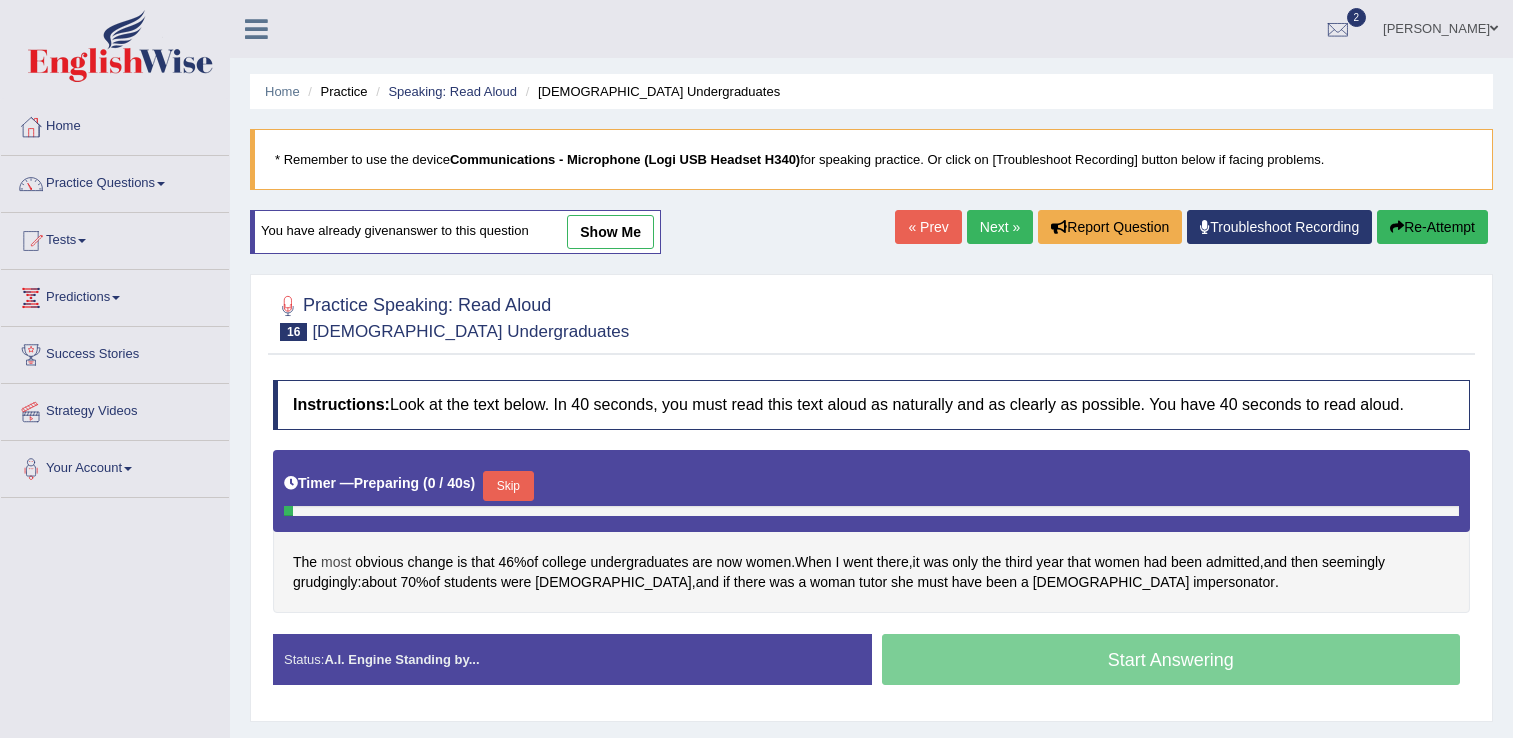 scroll, scrollTop: 166, scrollLeft: 0, axis: vertical 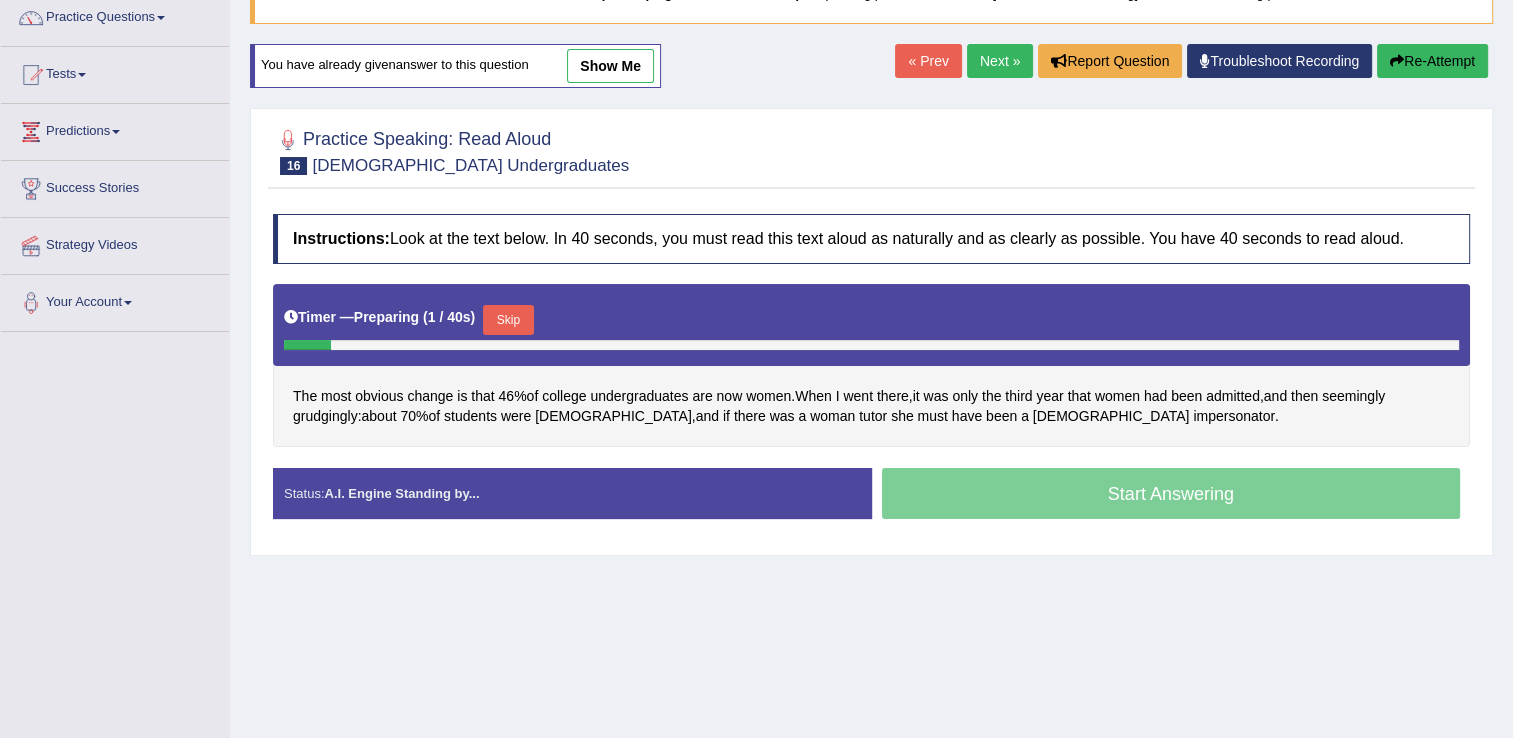 click on "Skip" at bounding box center (508, 320) 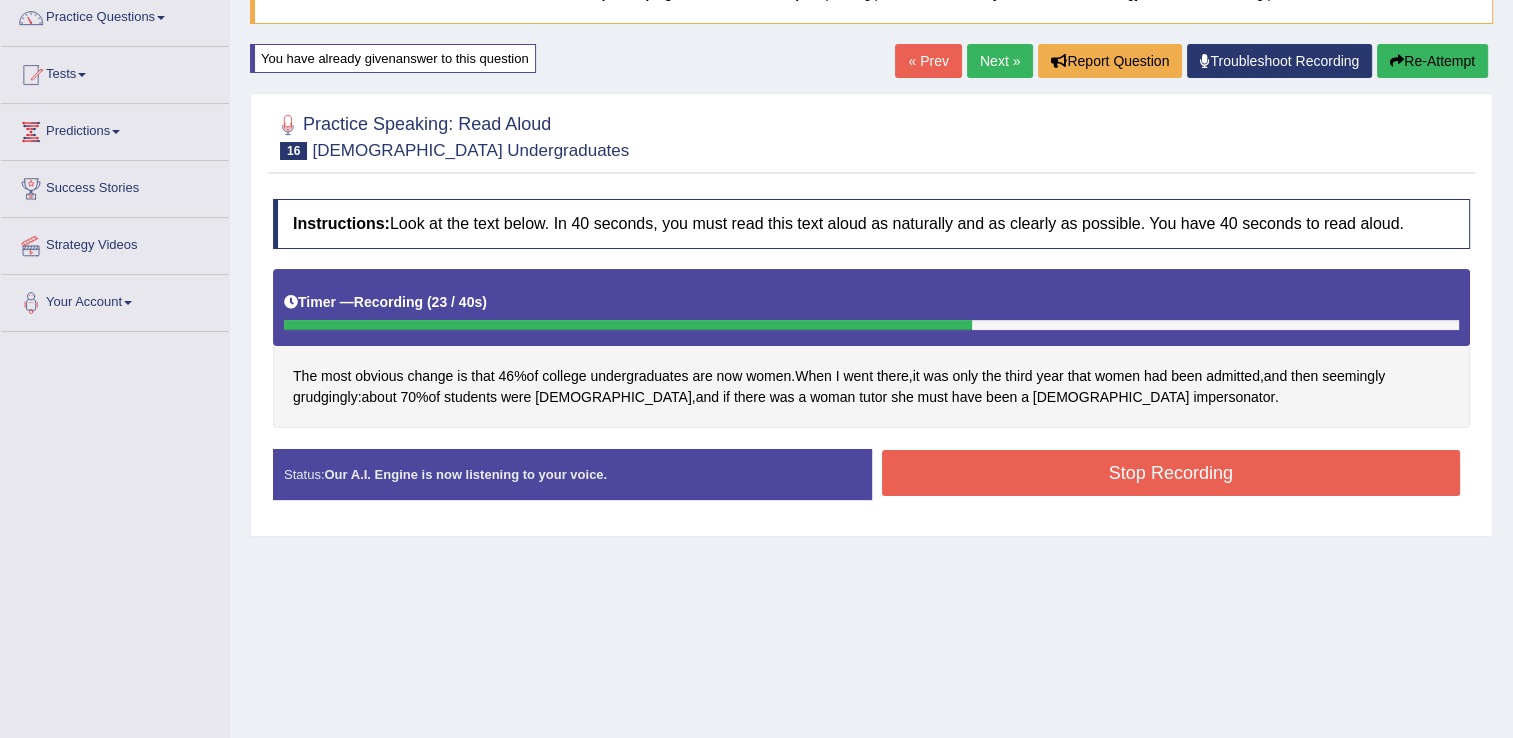 click on "Stop Recording" at bounding box center (1171, 473) 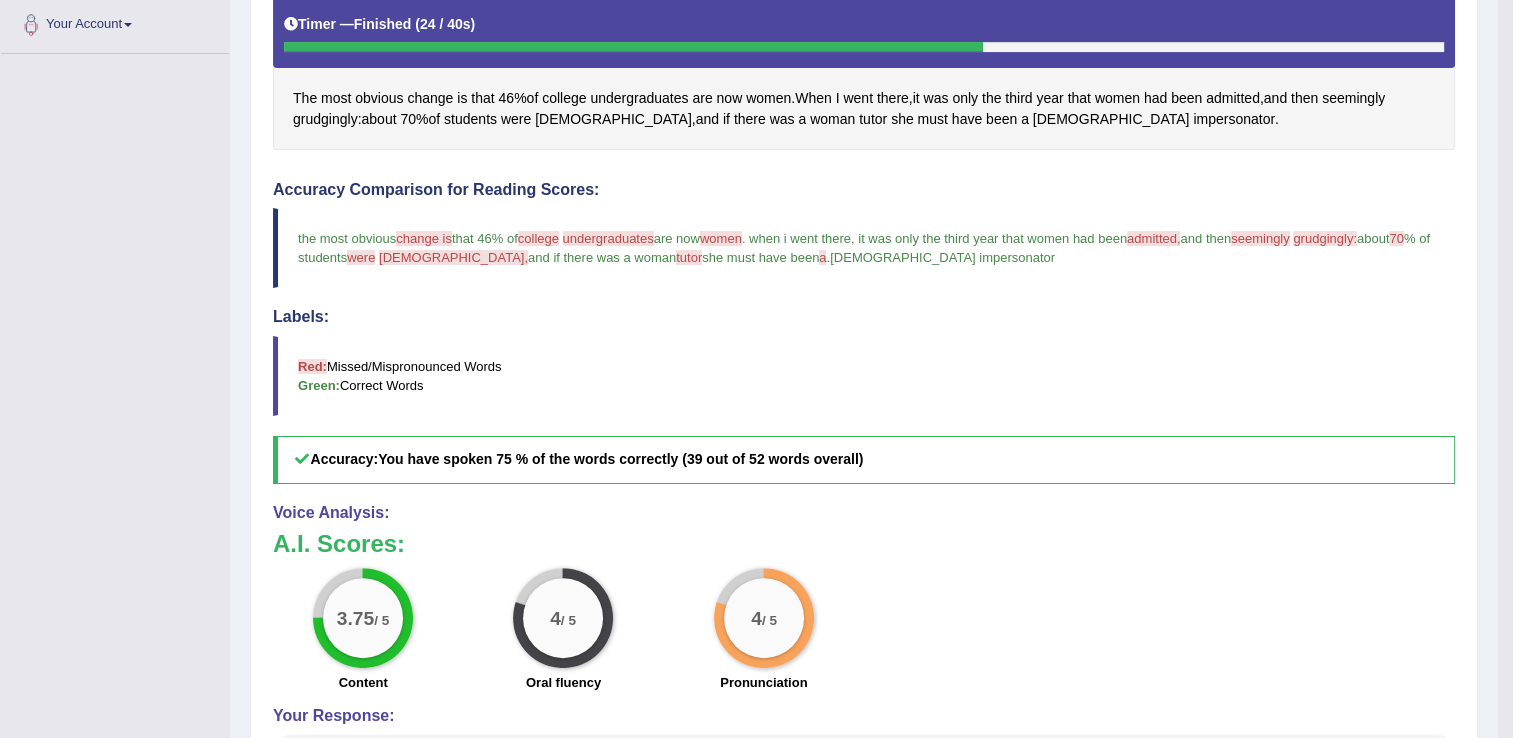 scroll, scrollTop: 446, scrollLeft: 0, axis: vertical 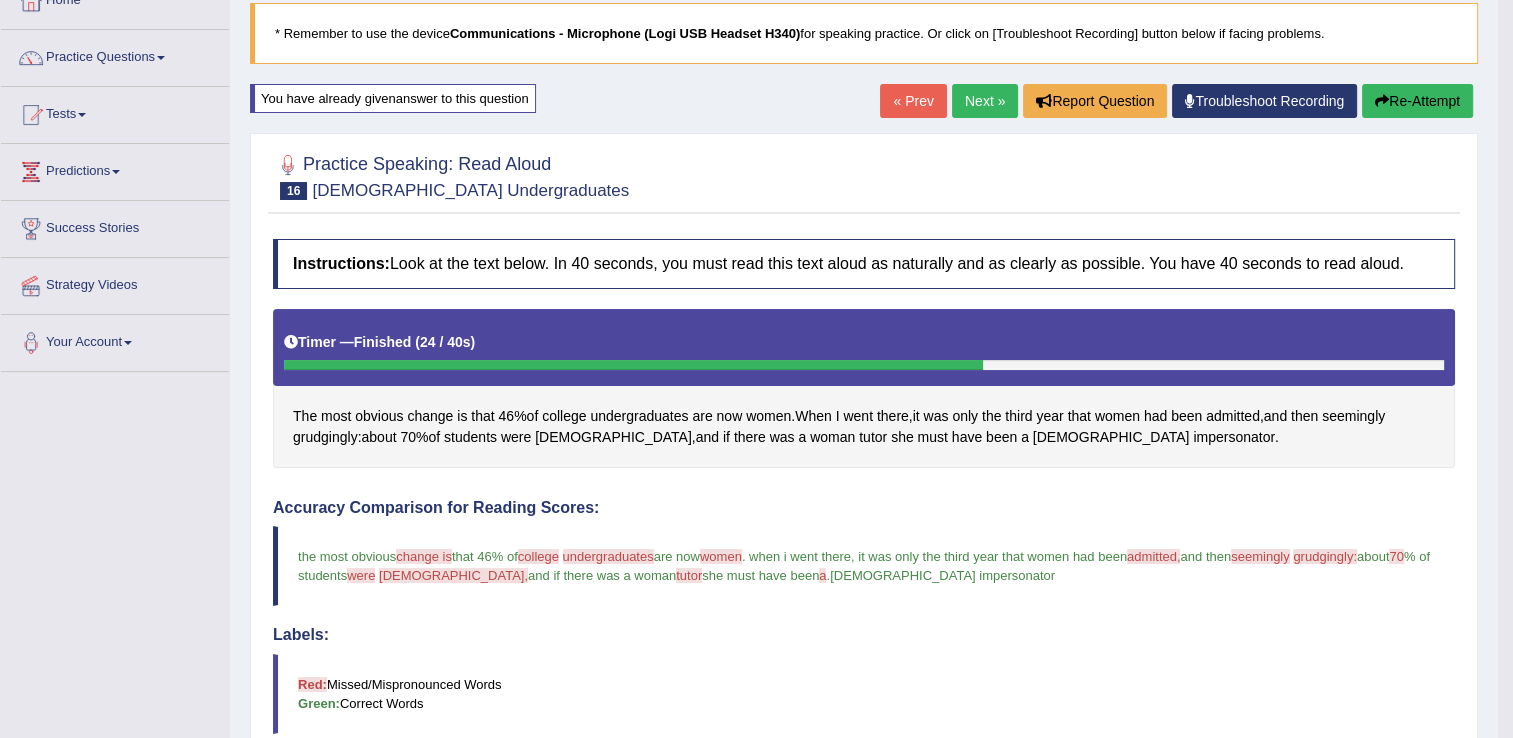click on "Re-Attempt" at bounding box center (1417, 101) 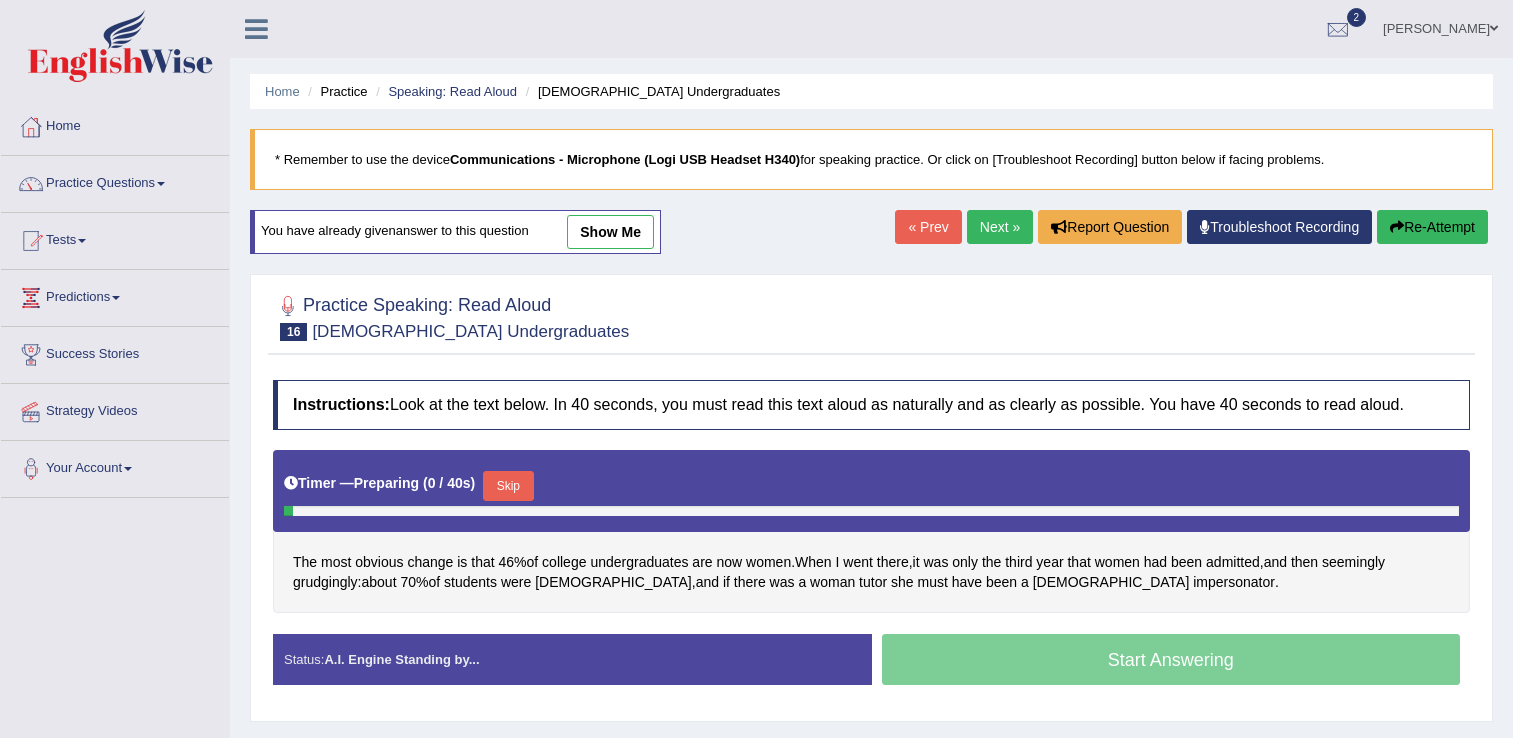 scroll, scrollTop: 131, scrollLeft: 0, axis: vertical 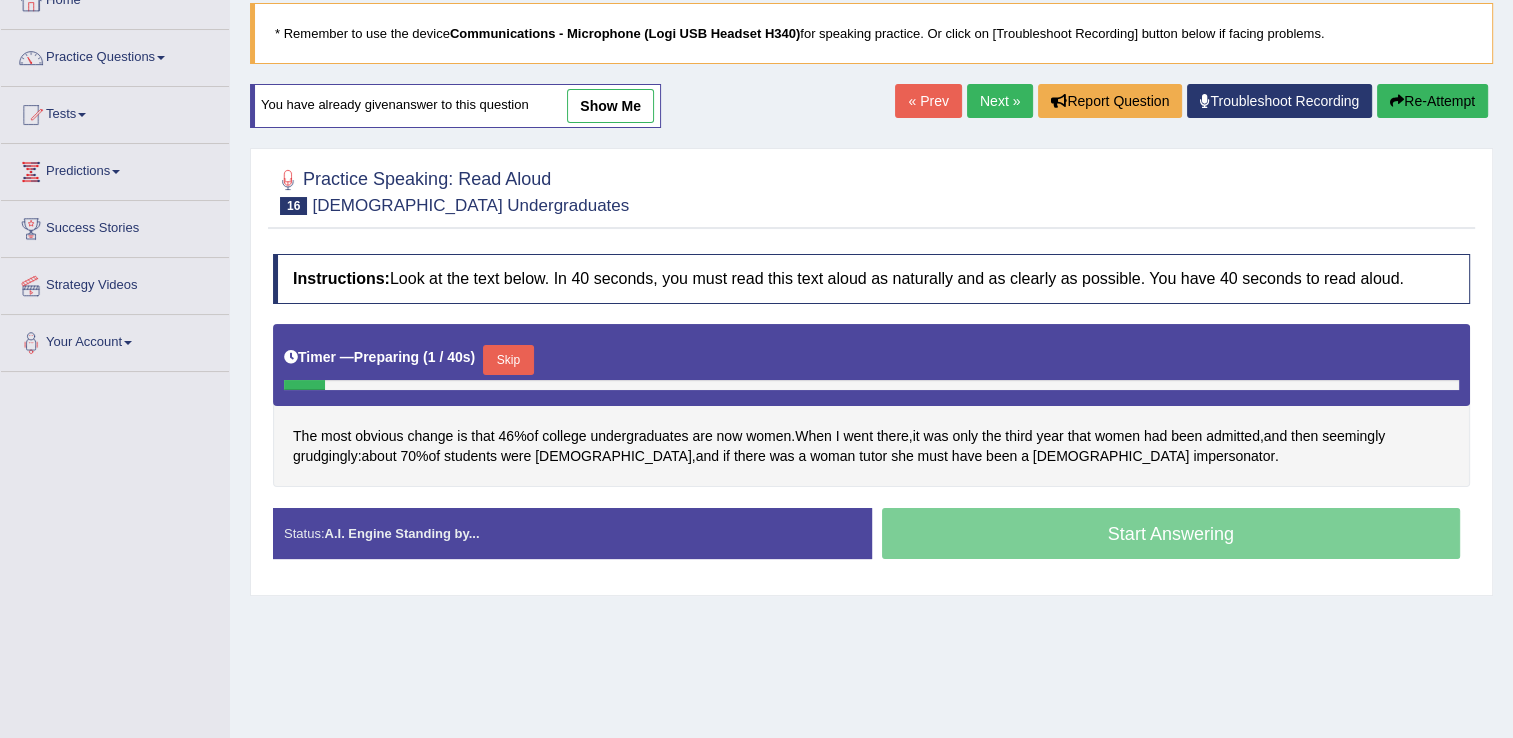 click on "Skip" at bounding box center [508, 360] 